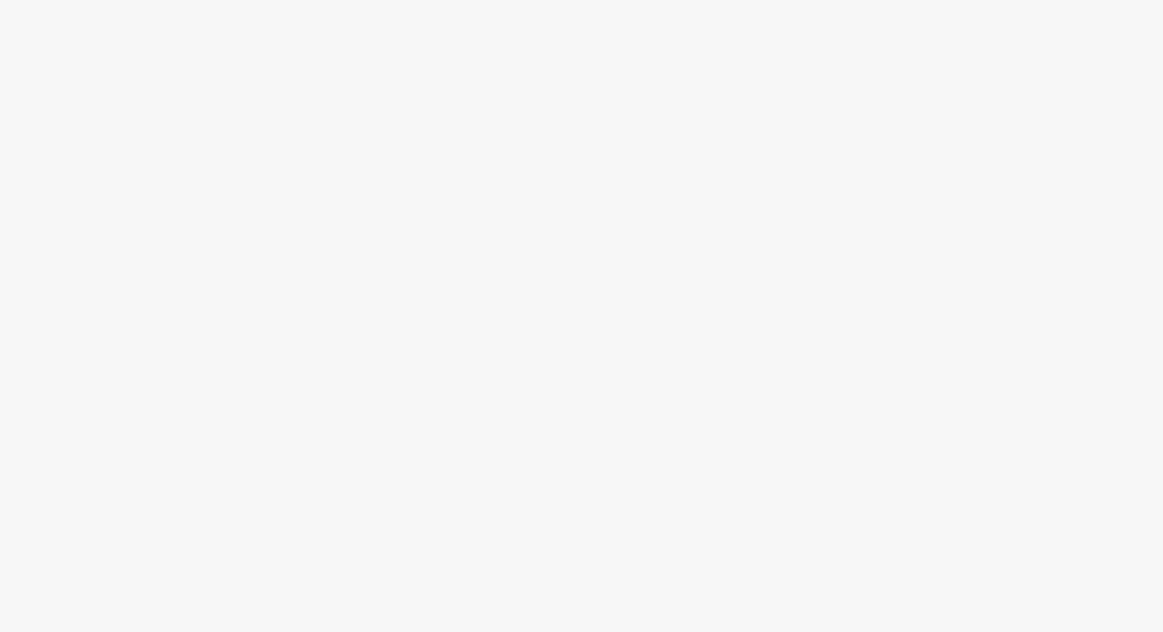 scroll, scrollTop: 0, scrollLeft: 0, axis: both 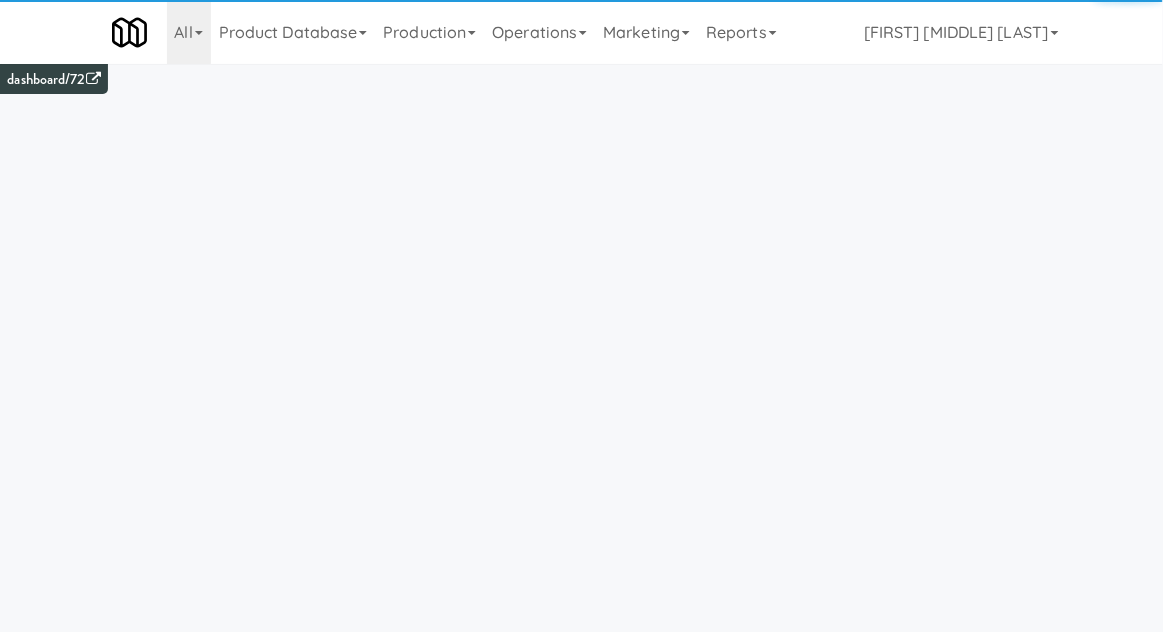 click on "Operations" at bounding box center [539, 32] 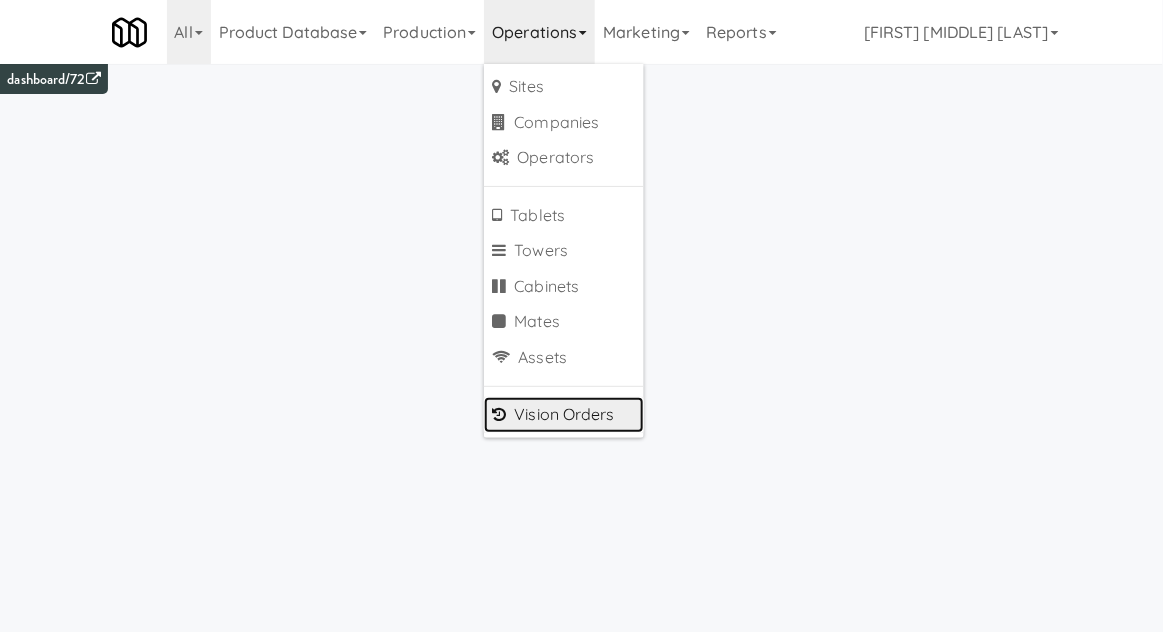 click on "Vision Orders" at bounding box center [564, 415] 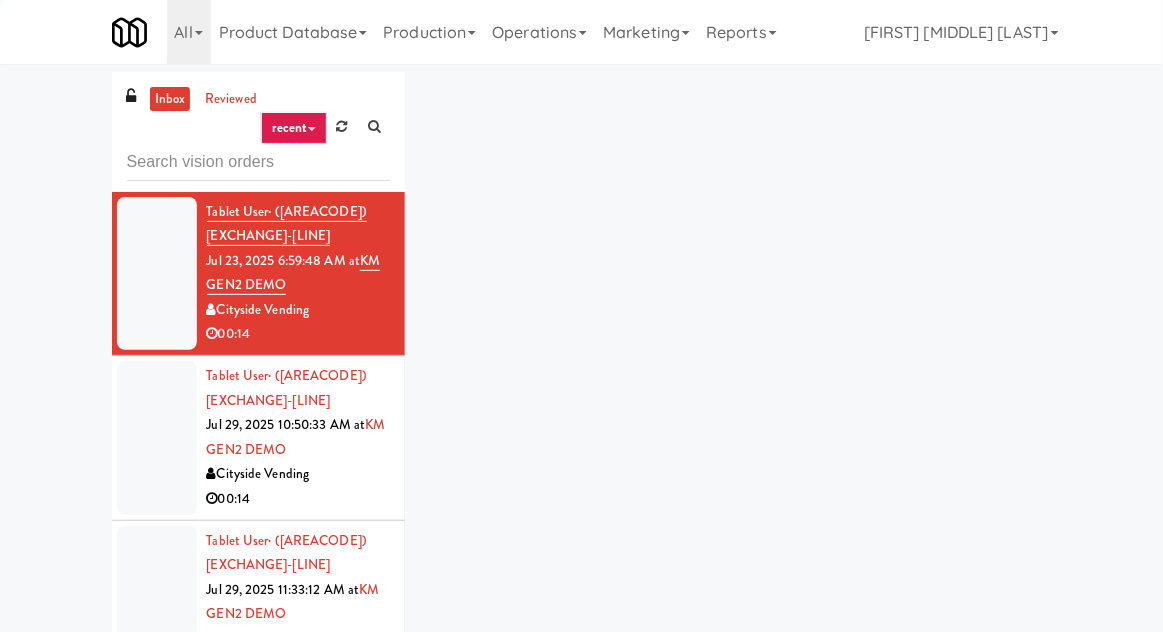 click at bounding box center (258, 162) 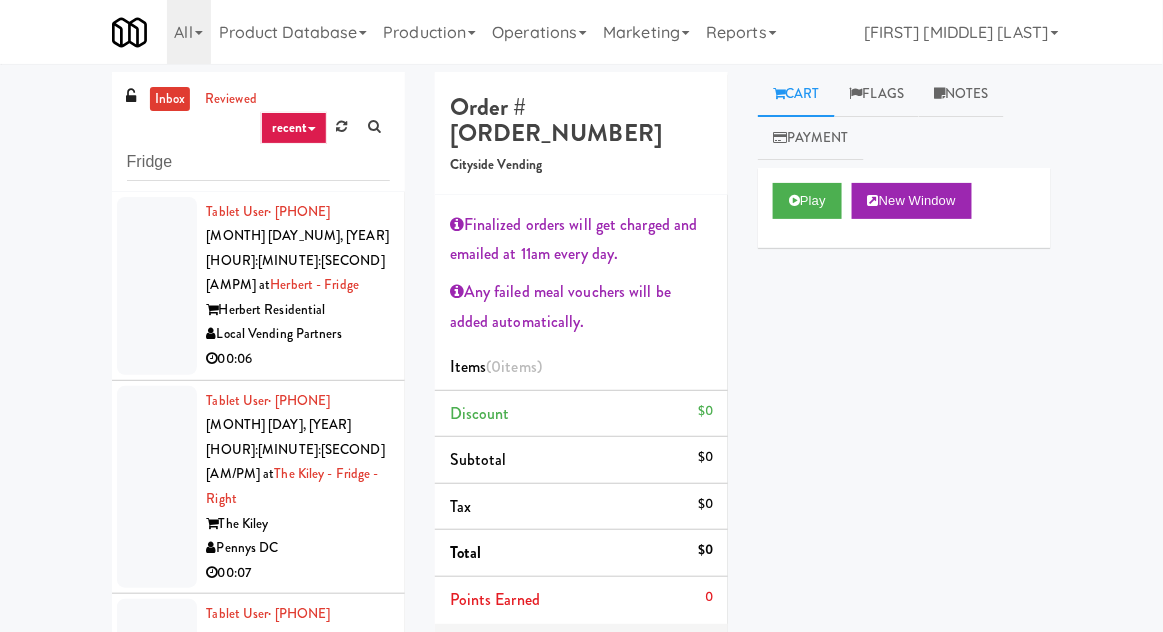 type on "Fridge" 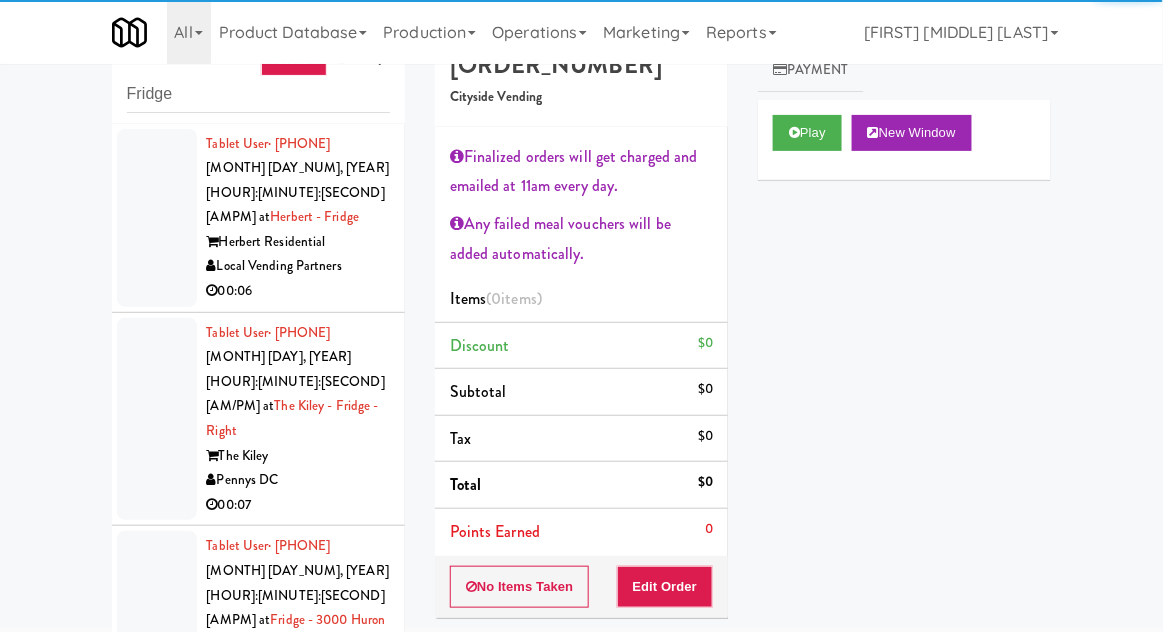 scroll, scrollTop: 254, scrollLeft: 0, axis: vertical 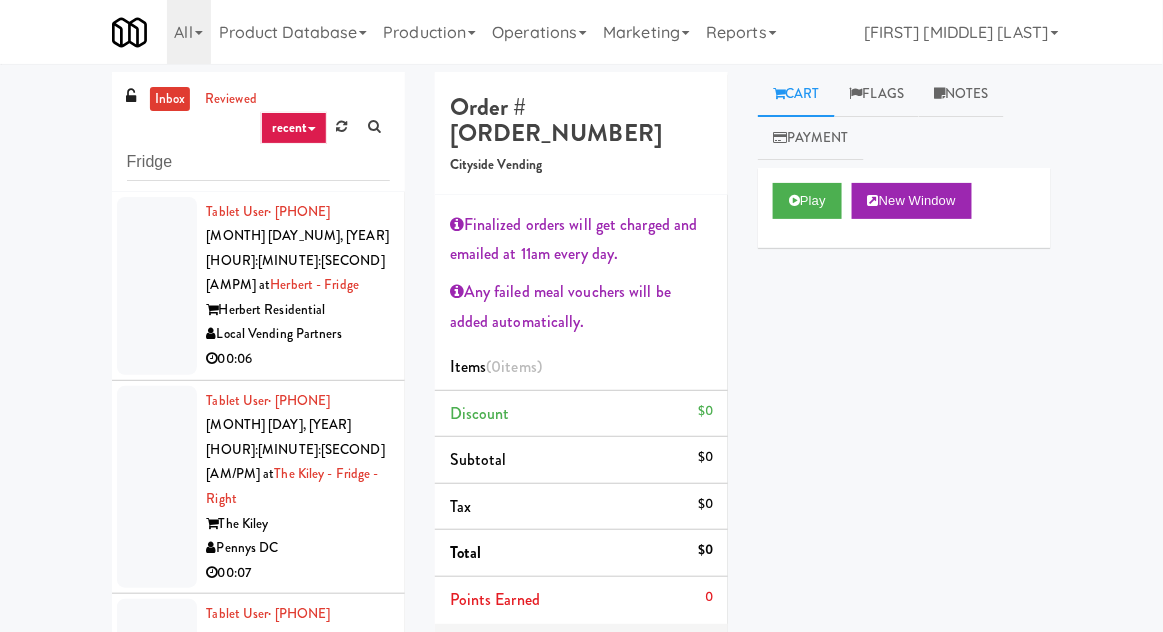 click at bounding box center (157, 286) 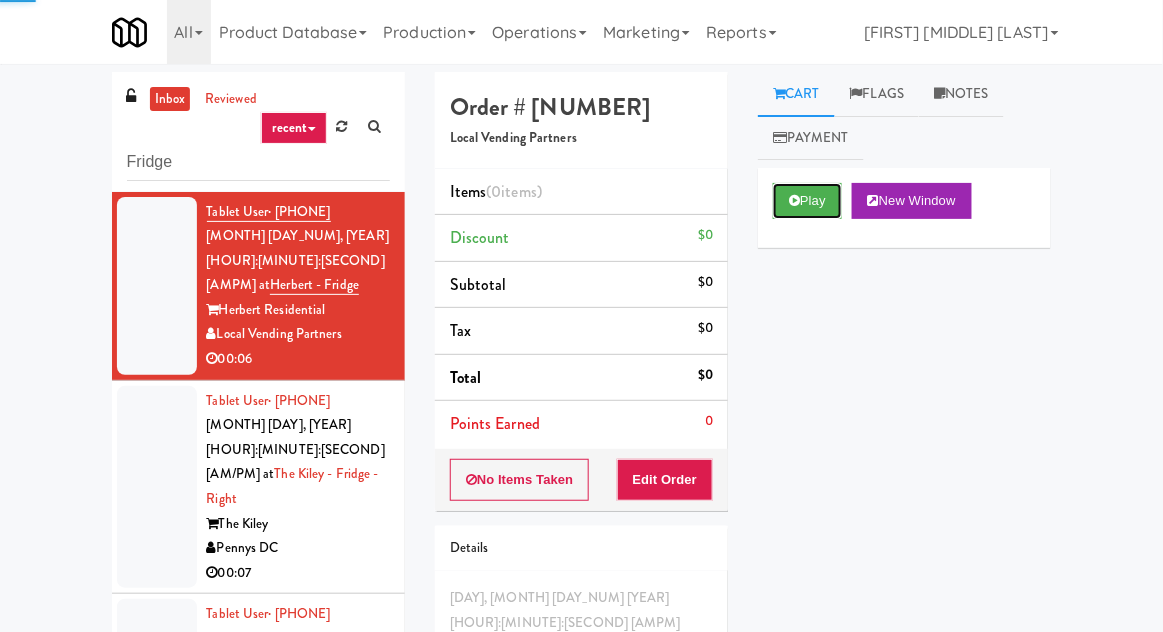 click on "Play" at bounding box center (807, 201) 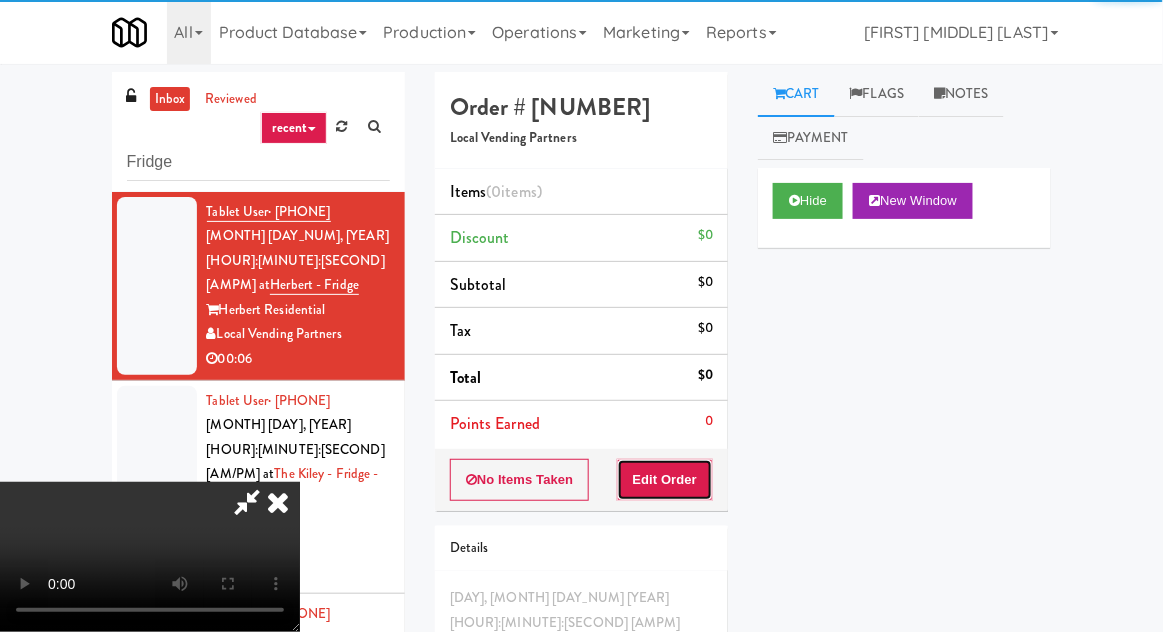 click on "Edit Order" at bounding box center (665, 480) 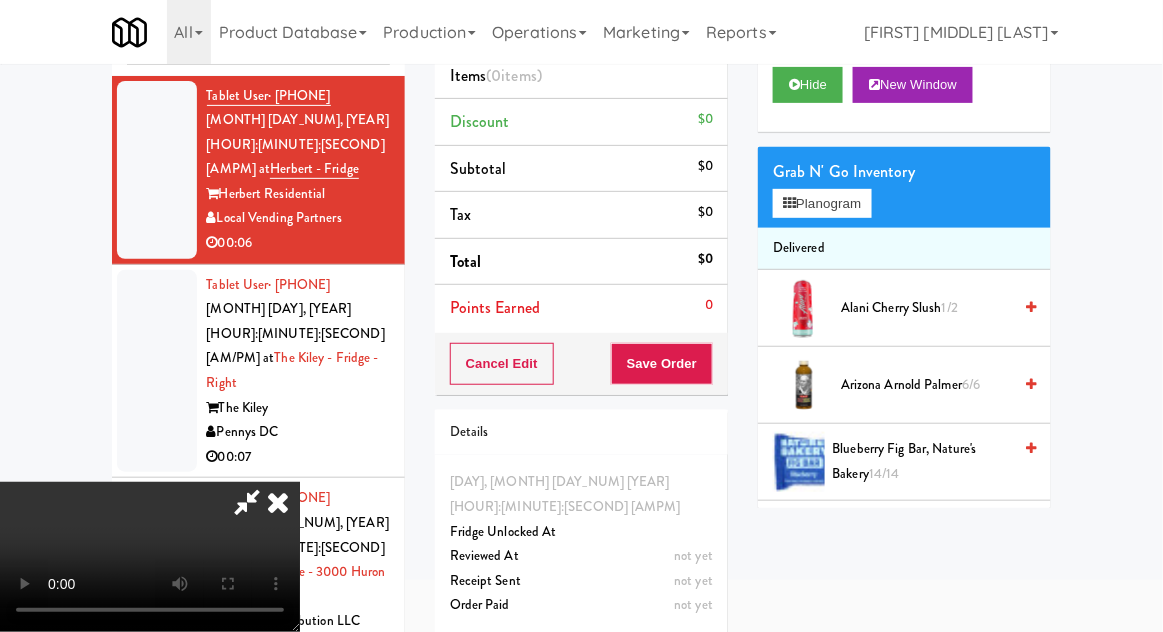 scroll, scrollTop: 173, scrollLeft: 0, axis: vertical 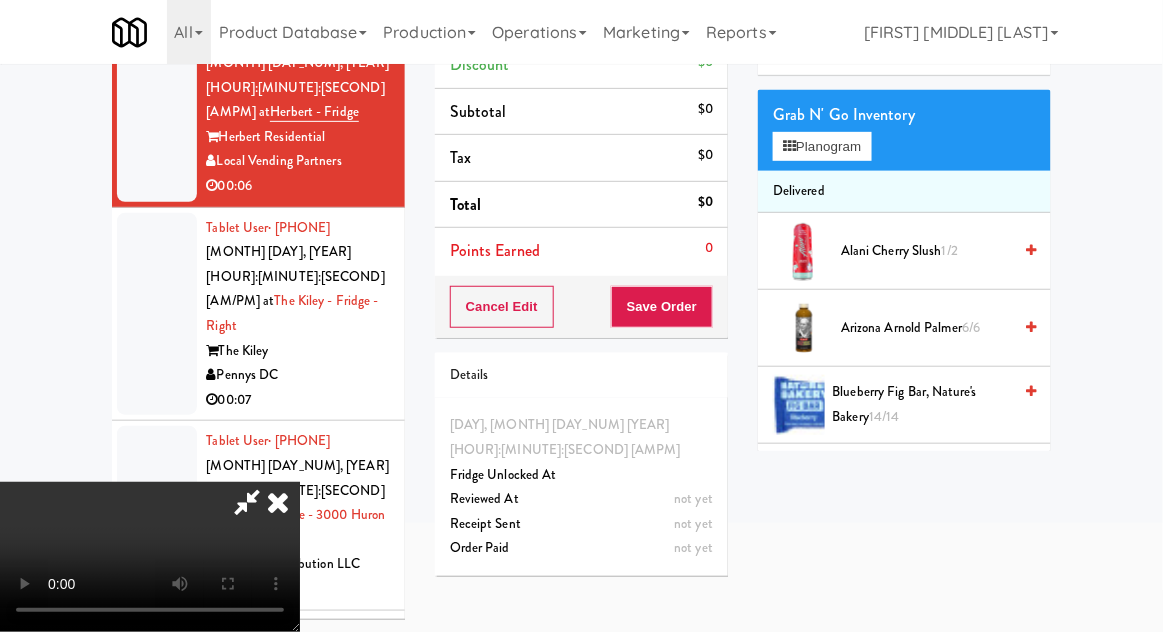 type 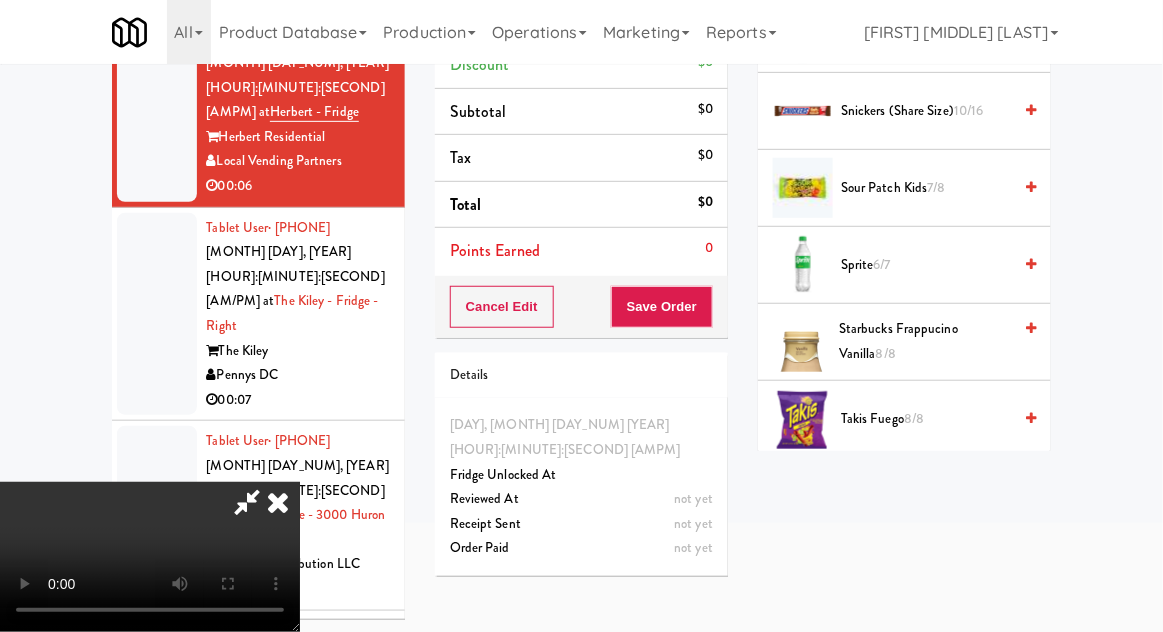 scroll, scrollTop: 2279, scrollLeft: 0, axis: vertical 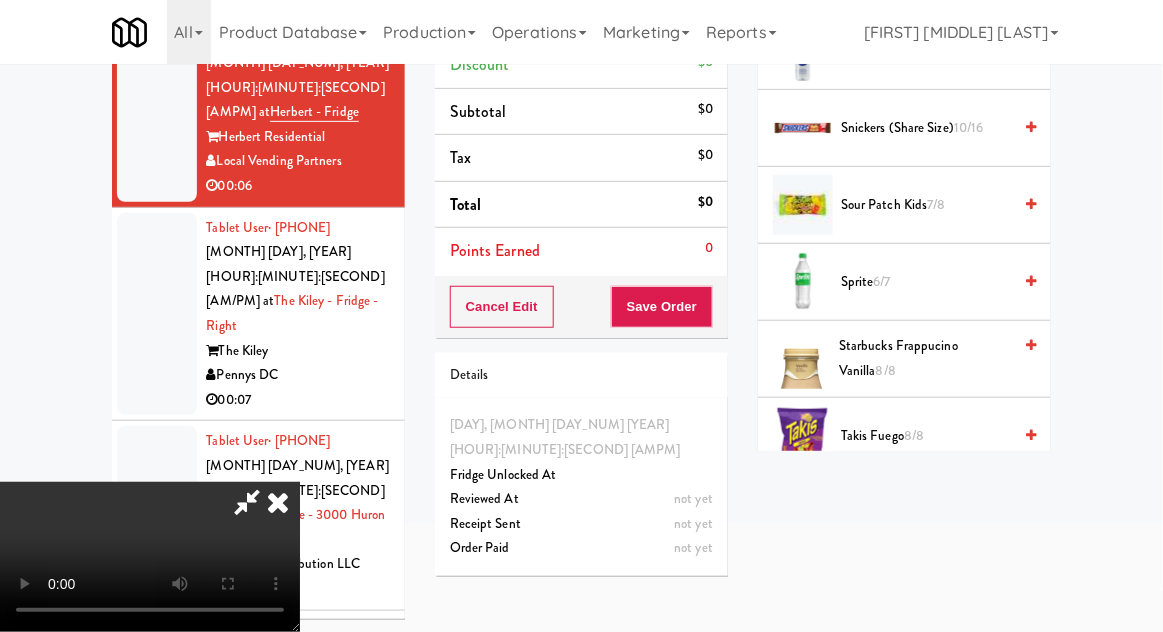 click on "Starbucks Frappucino Vanilla  8/8" at bounding box center [925, 358] 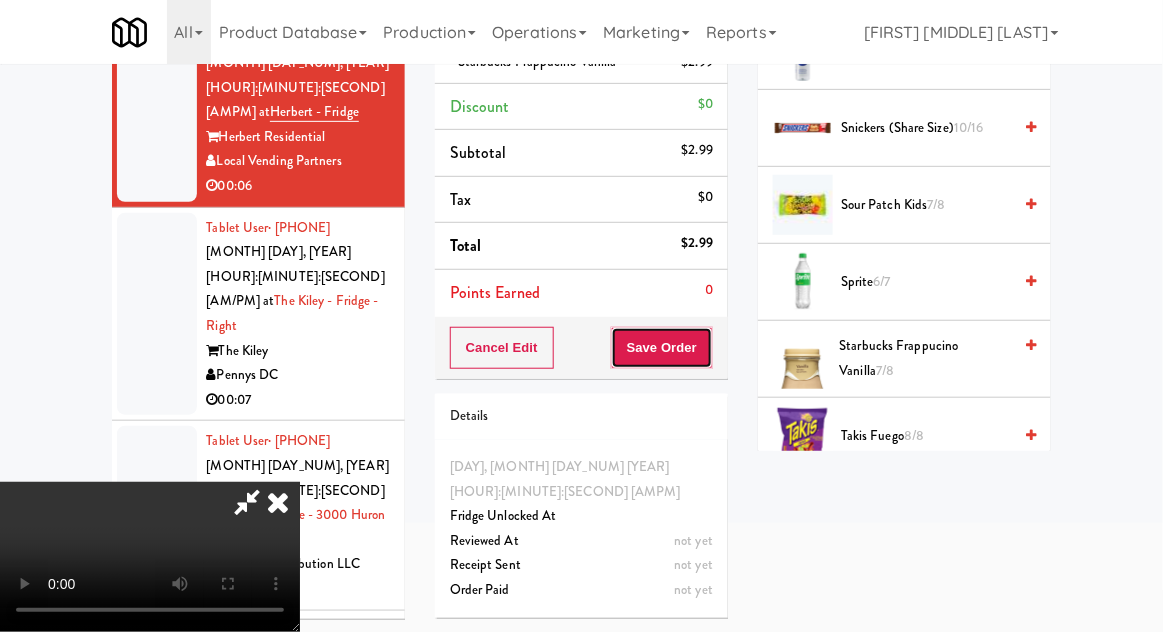click on "Save Order" at bounding box center [662, 348] 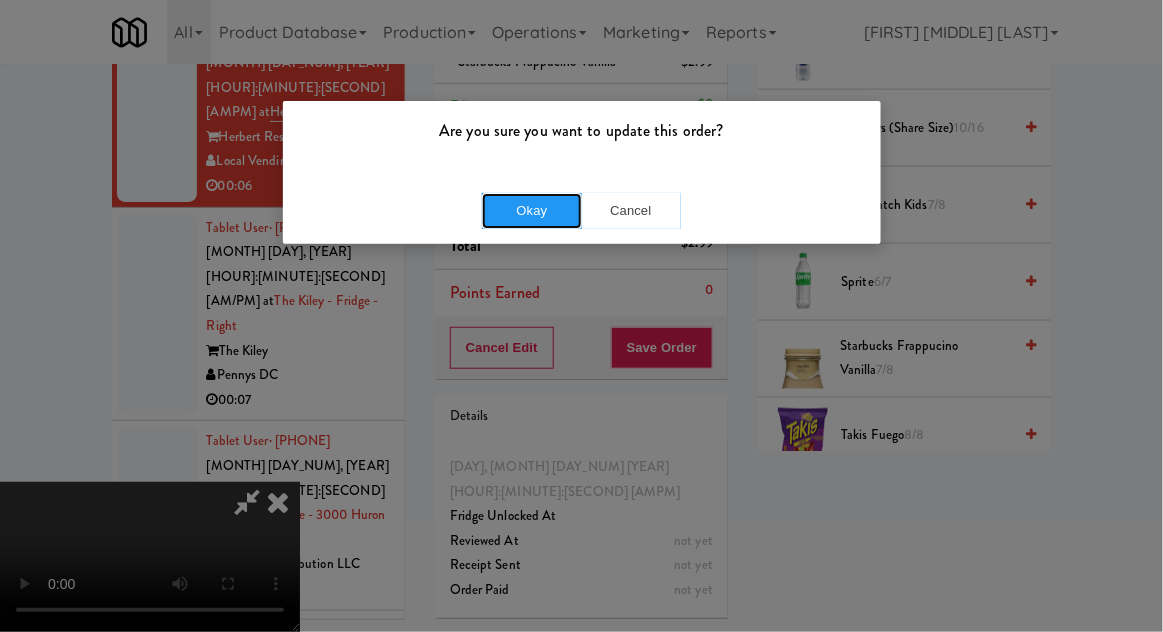 click on "Okay" at bounding box center (532, 211) 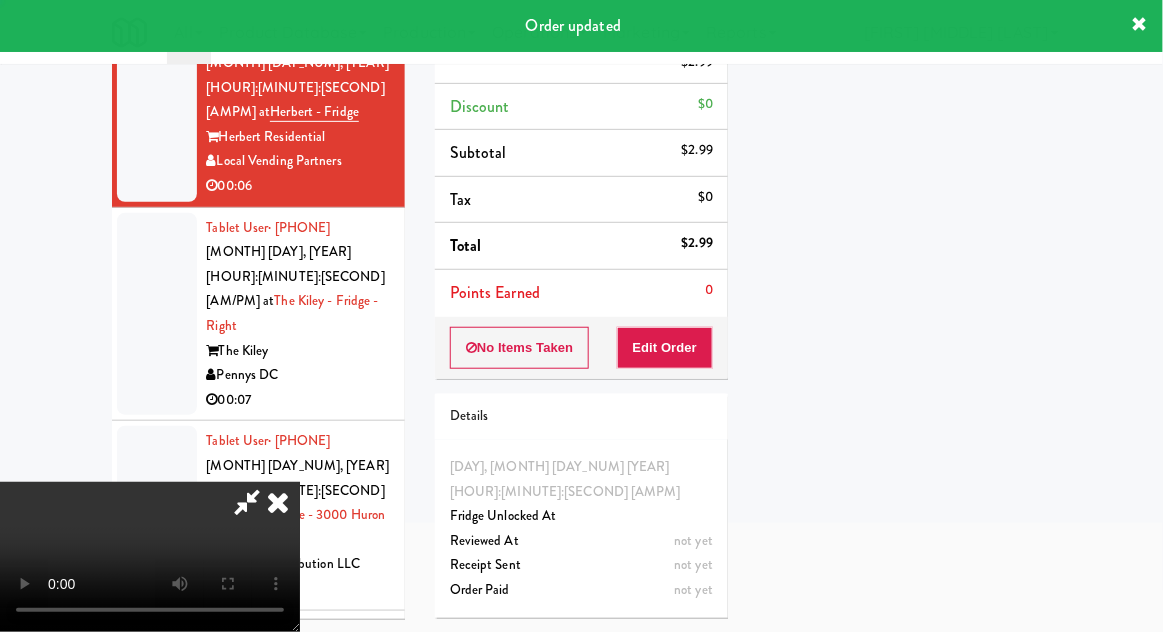 scroll, scrollTop: 197, scrollLeft: 0, axis: vertical 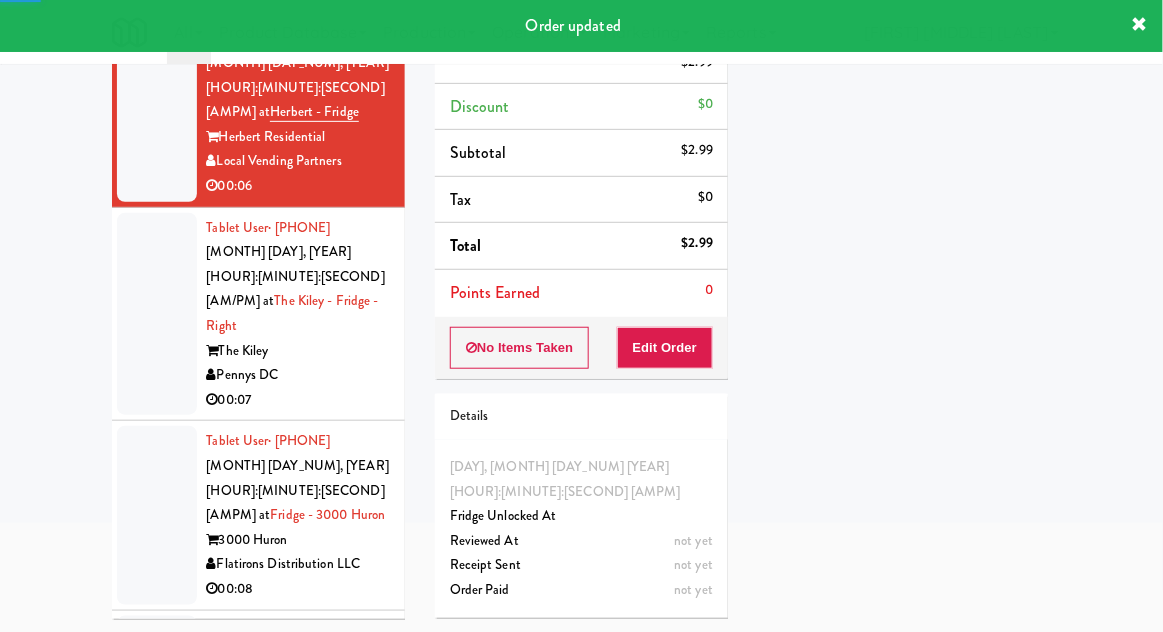 click at bounding box center (157, 314) 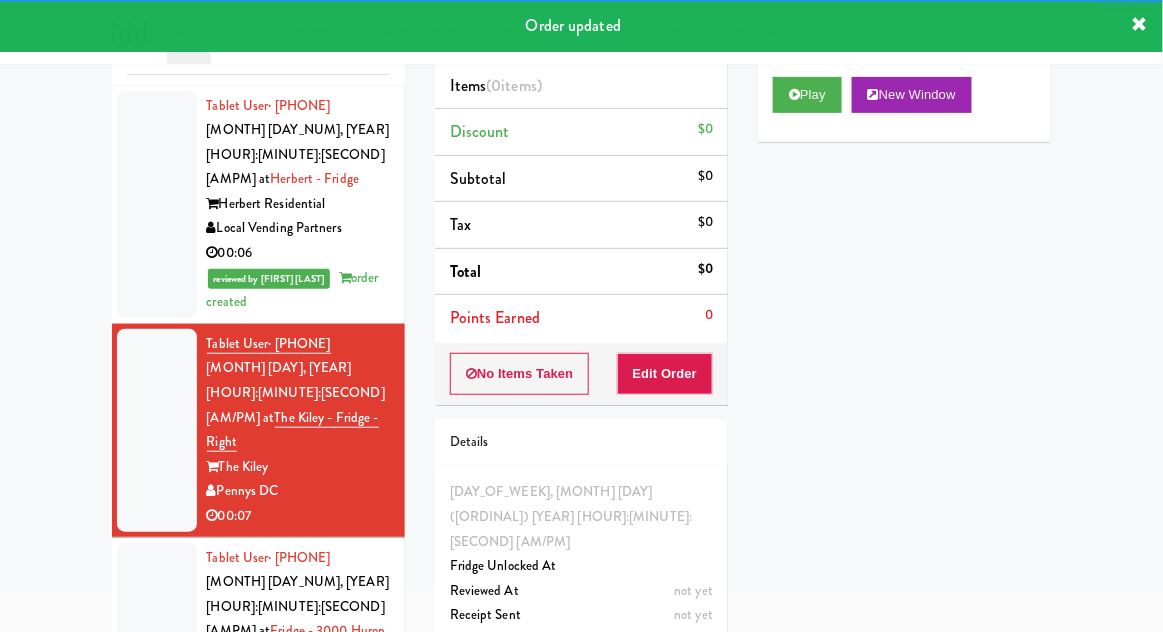 scroll, scrollTop: 0, scrollLeft: 0, axis: both 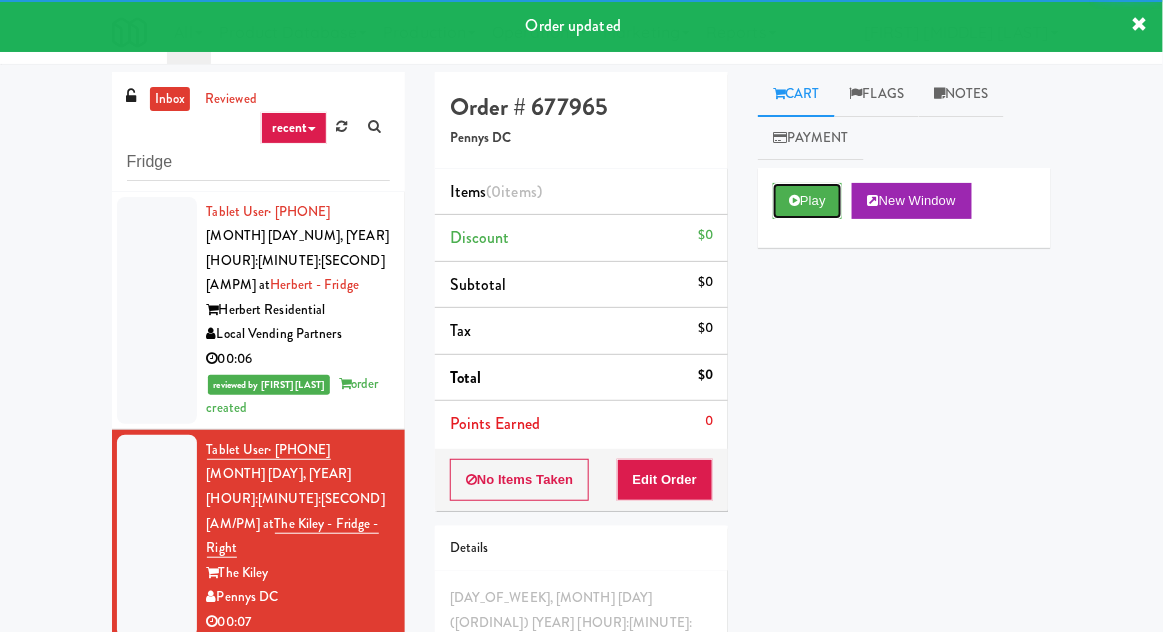click on "Play" at bounding box center [807, 201] 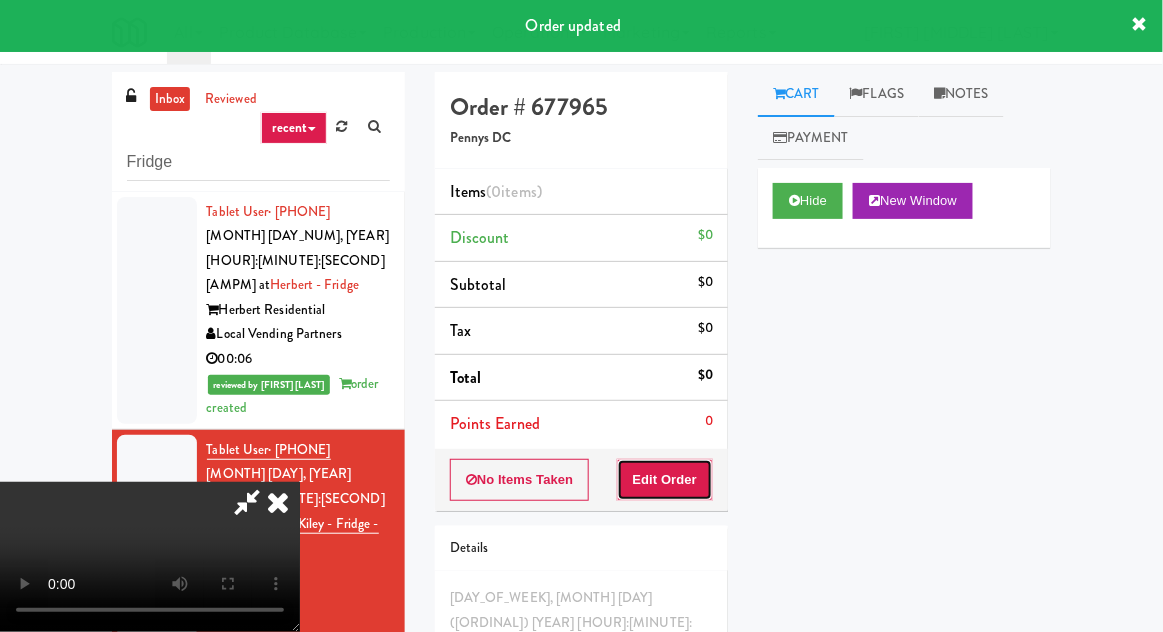 click on "Edit Order" at bounding box center [665, 480] 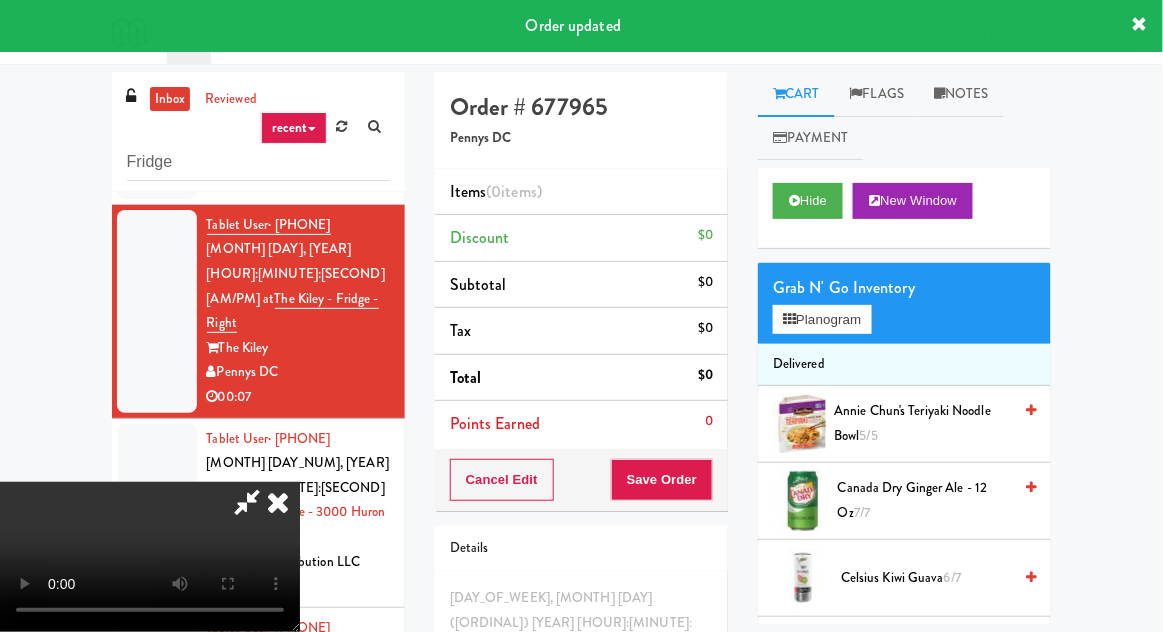 scroll, scrollTop: 245, scrollLeft: 0, axis: vertical 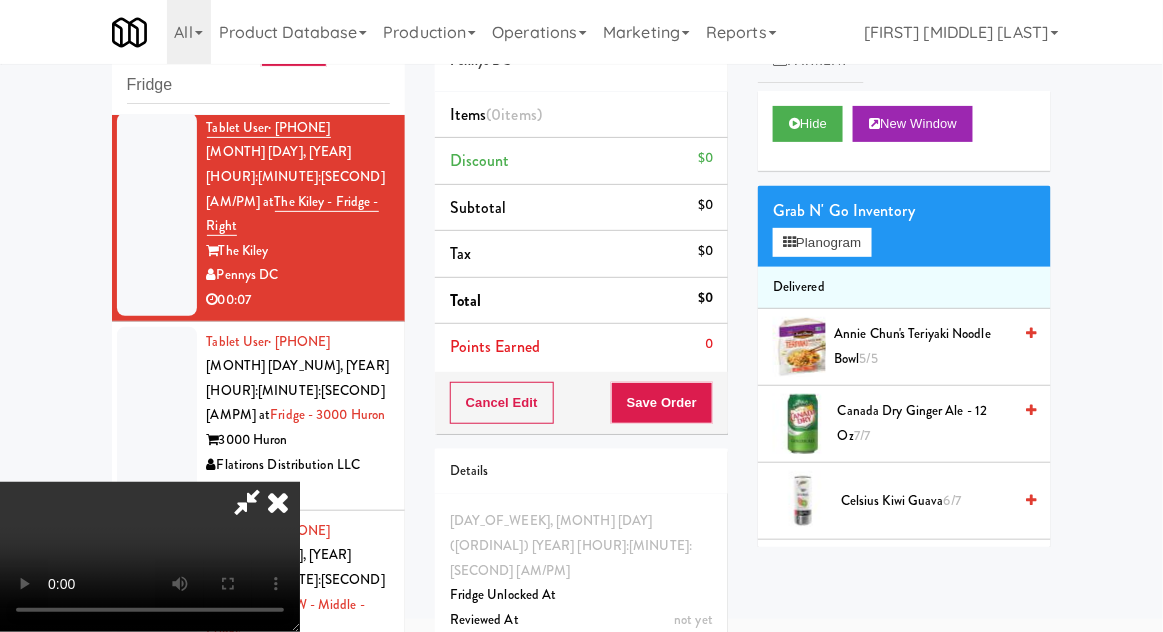 type 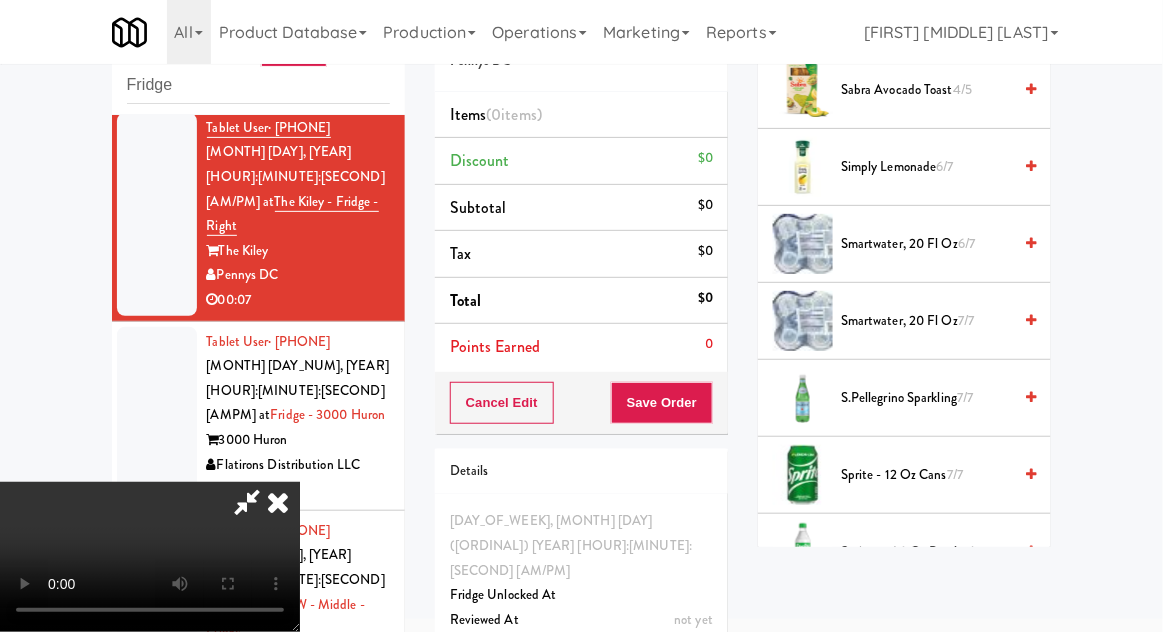 scroll, scrollTop: 2348, scrollLeft: 0, axis: vertical 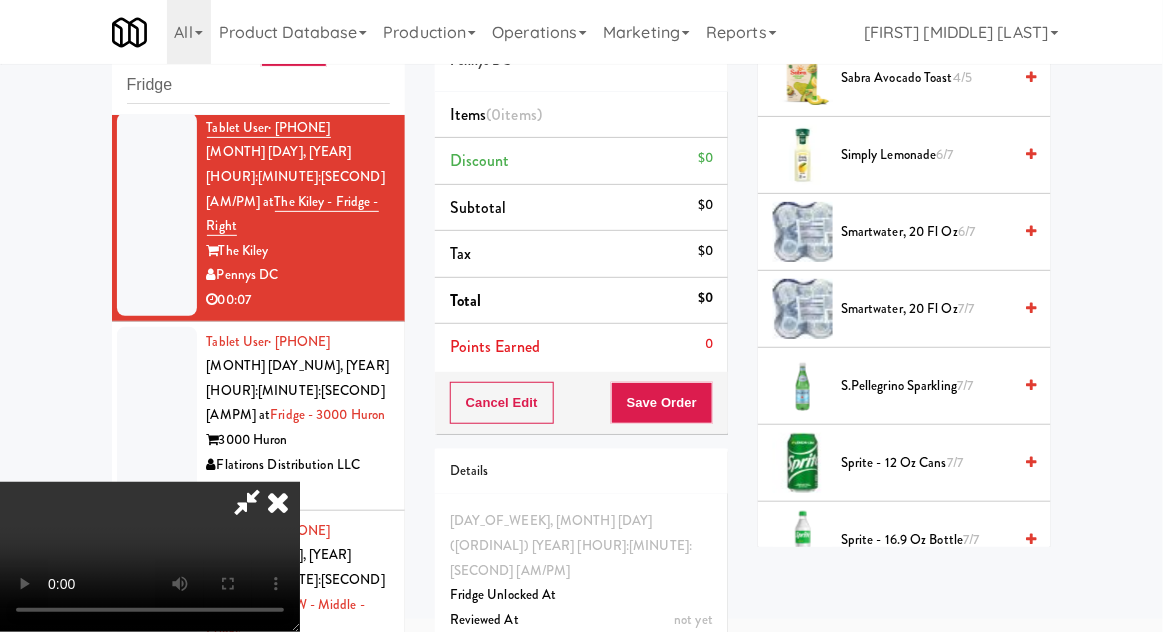 click on "Sprite - 16.9 oz Bottle  7/7" at bounding box center [926, 540] 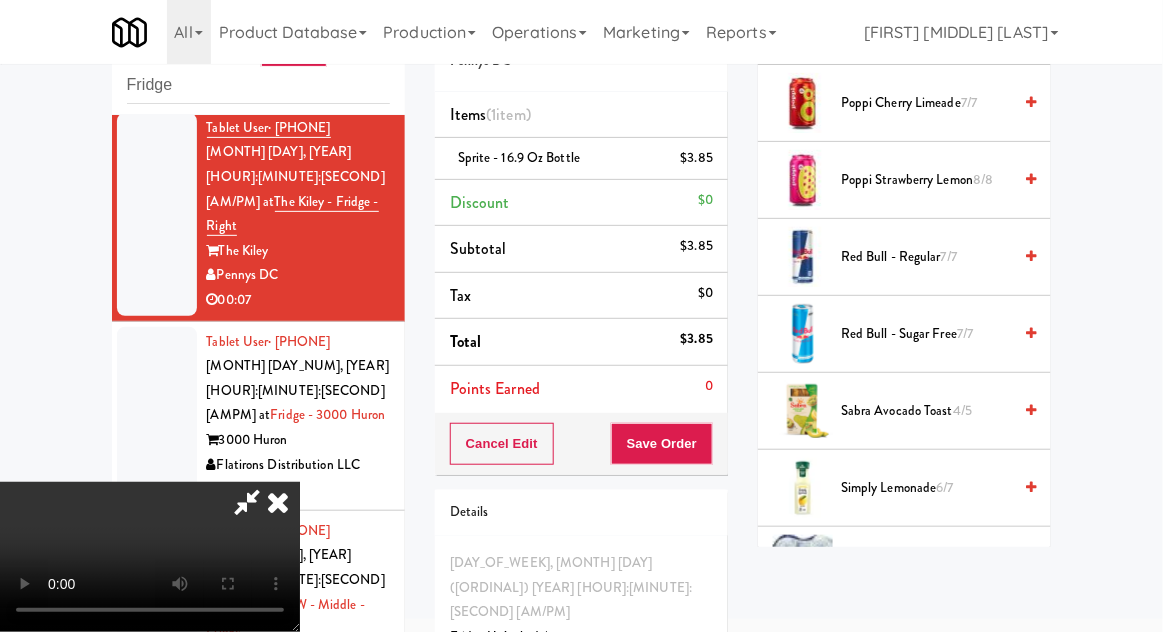 scroll, scrollTop: 2027, scrollLeft: 0, axis: vertical 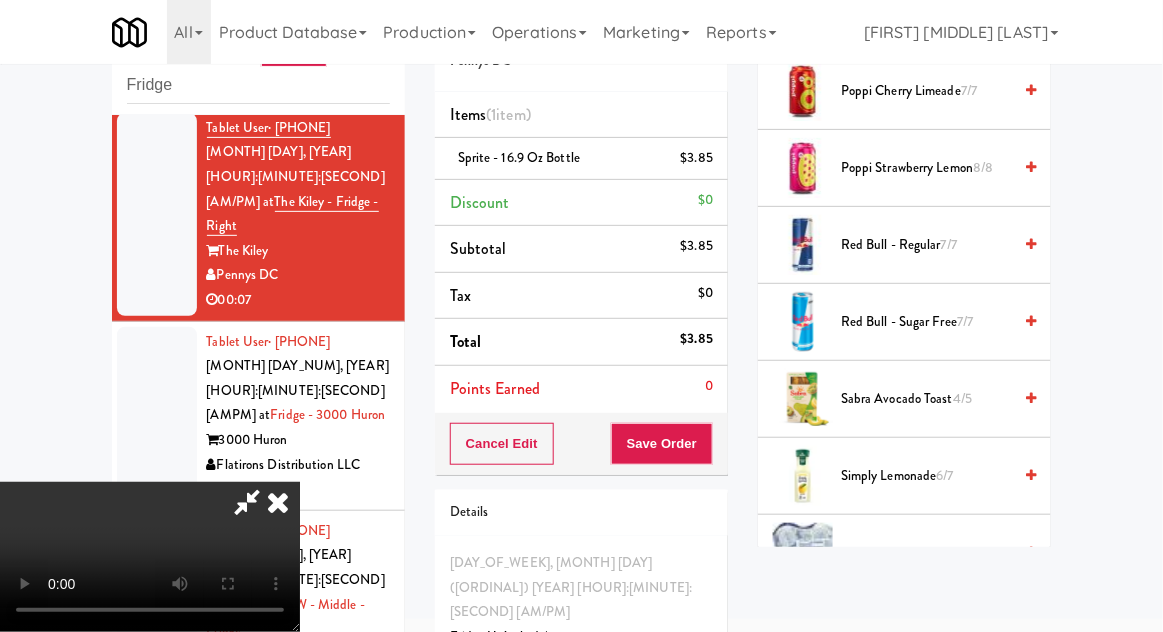 click on "Simply Lemonade  6/7" at bounding box center (926, 476) 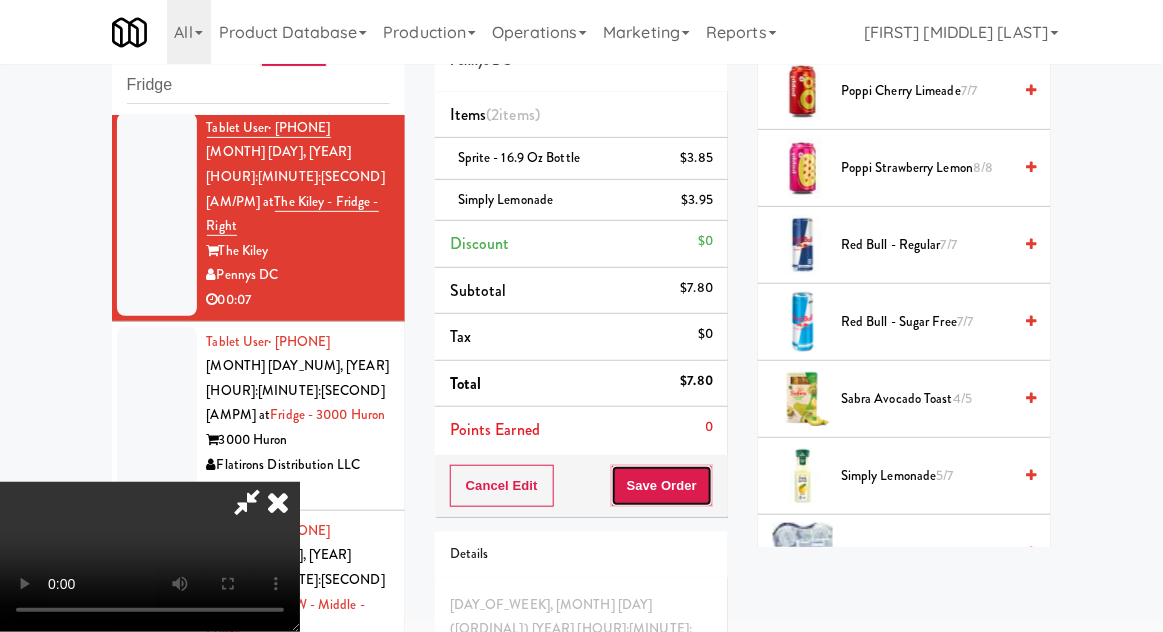 click on "Save Order" at bounding box center (662, 486) 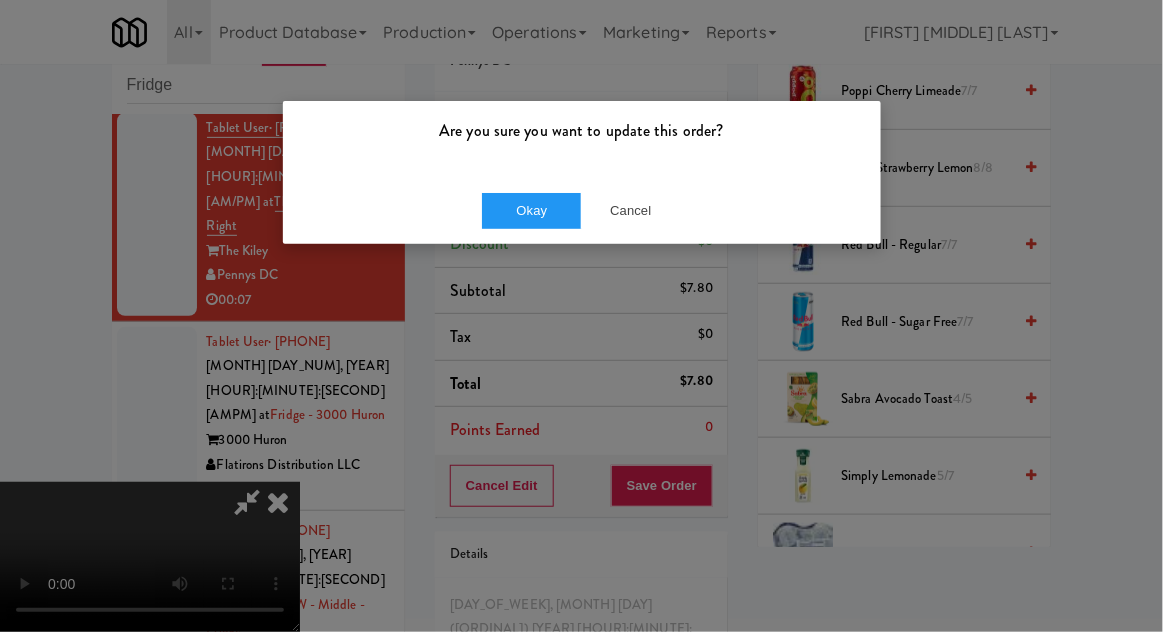 click on "Okay Cancel" at bounding box center (582, 210) 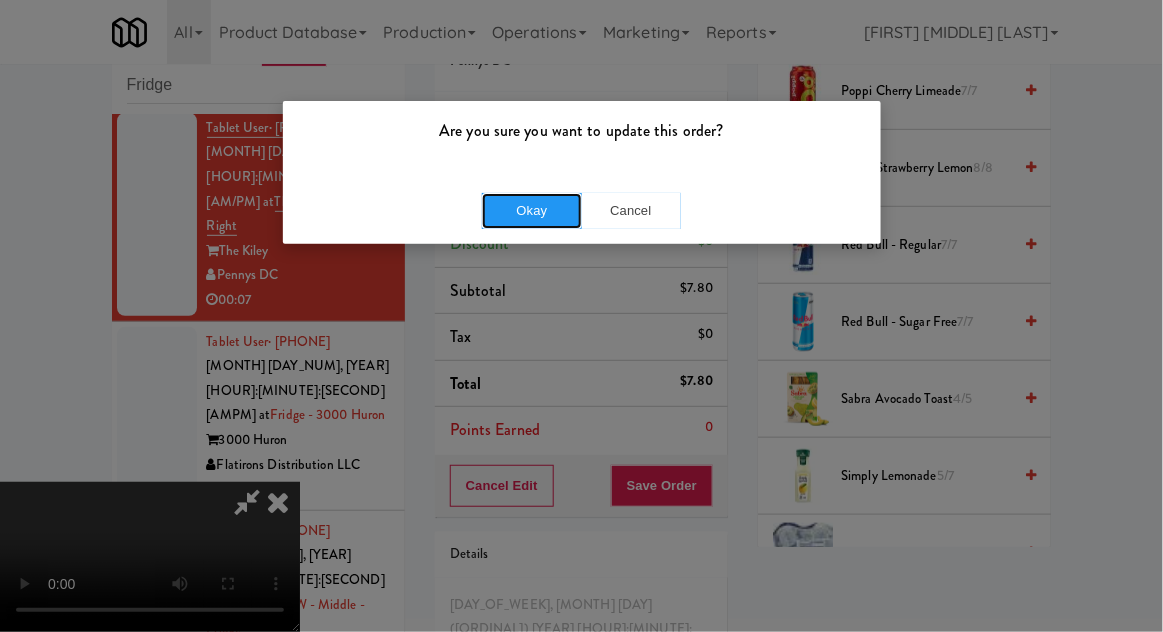 click on "Okay" at bounding box center [532, 211] 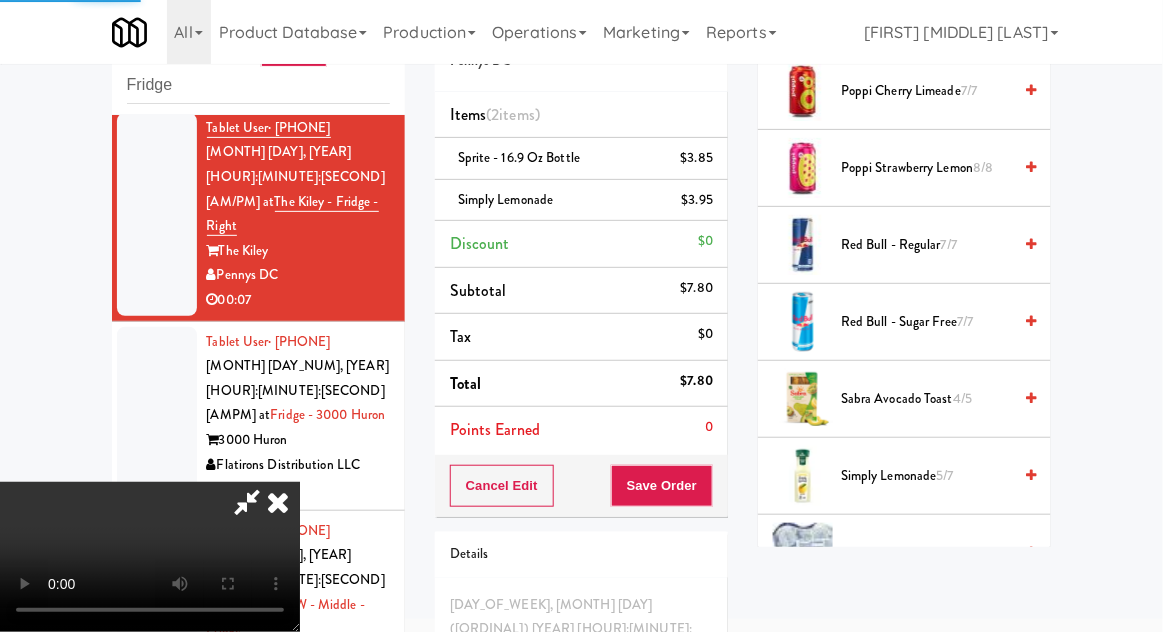 scroll, scrollTop: 197, scrollLeft: 0, axis: vertical 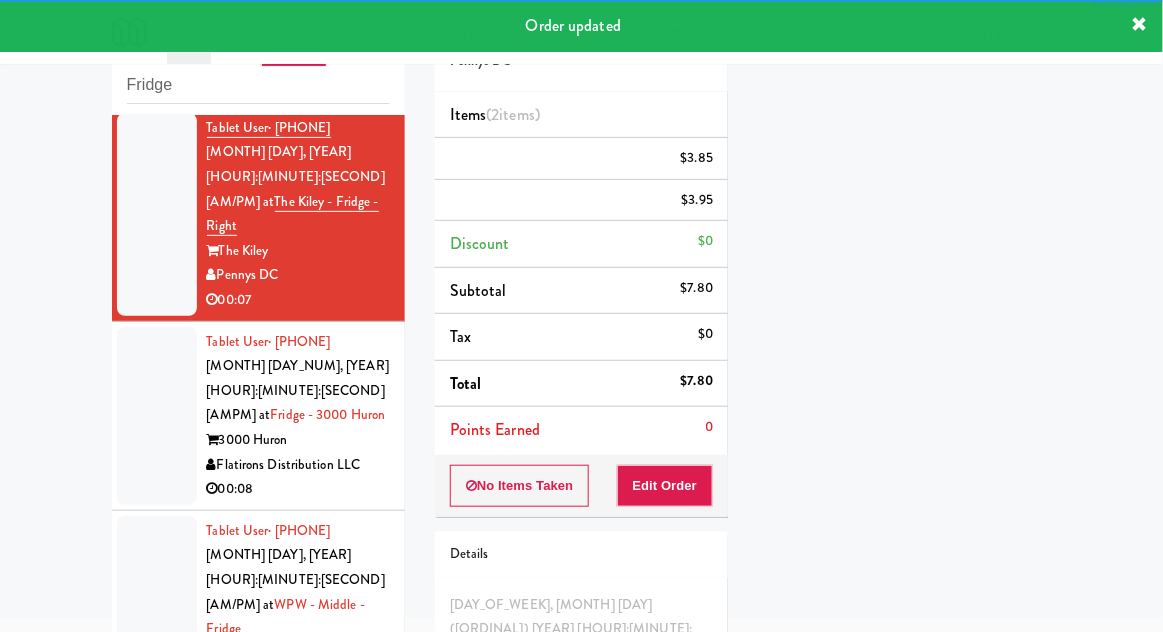 click at bounding box center [157, 416] 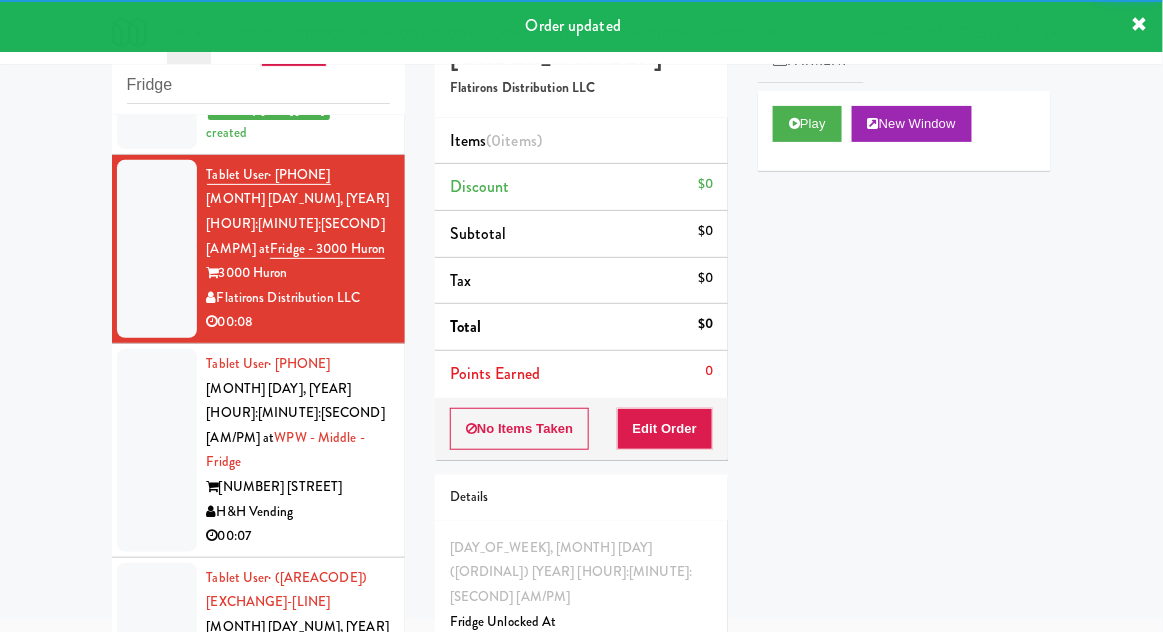 scroll, scrollTop: 450, scrollLeft: 0, axis: vertical 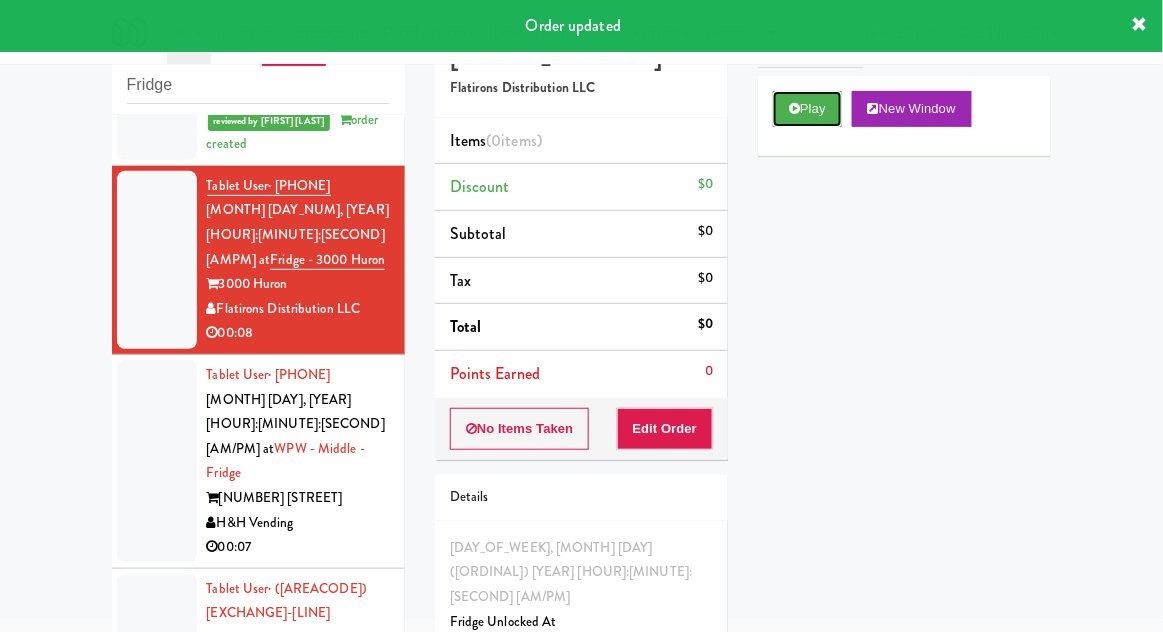 click on "Play" at bounding box center (807, 109) 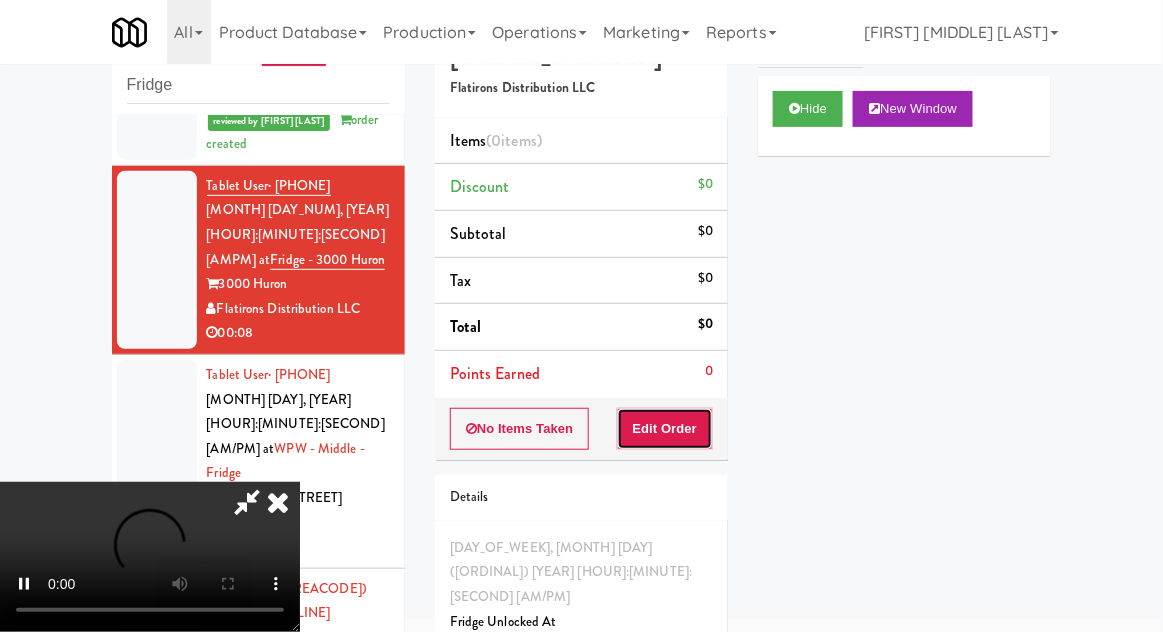 click on "Edit Order" at bounding box center (665, 429) 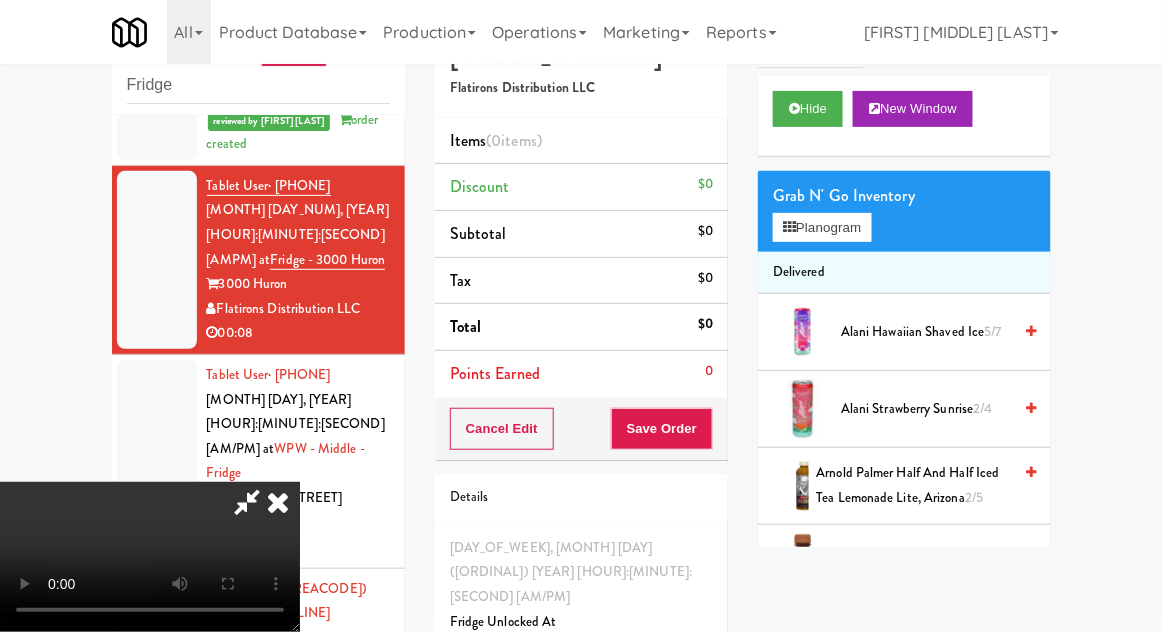 type 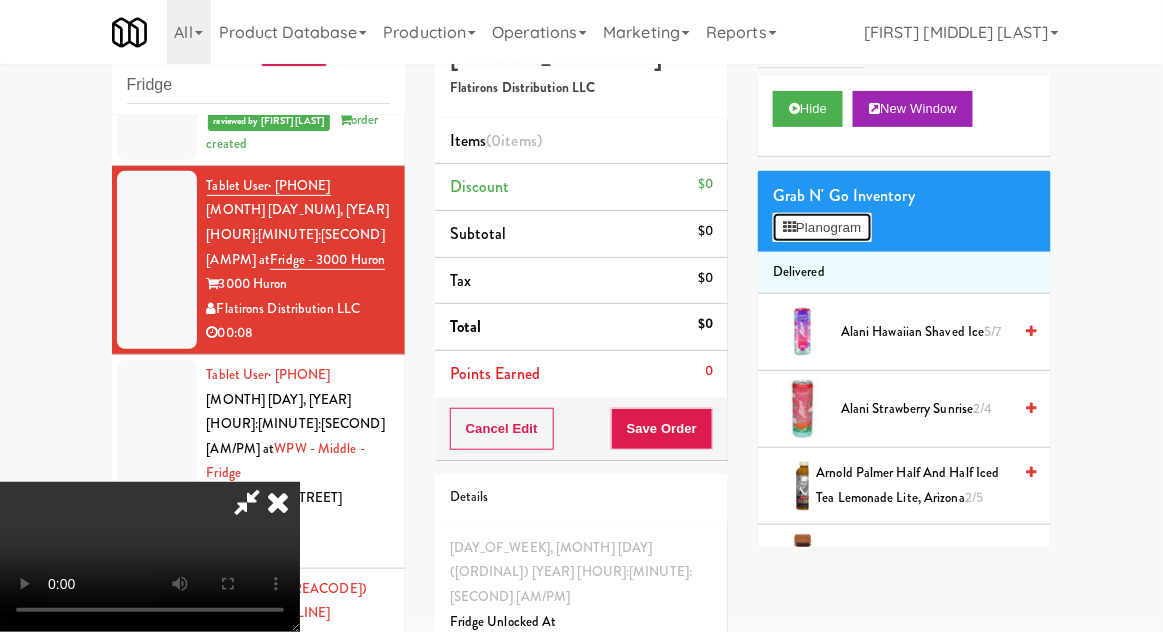 click on "Planogram" at bounding box center (822, 228) 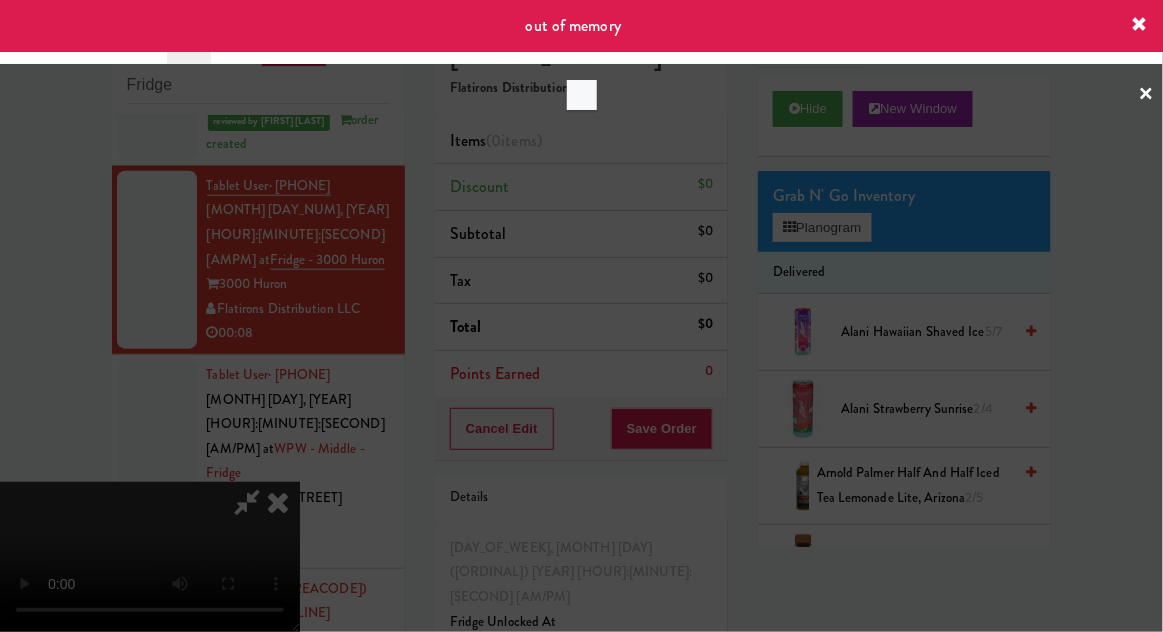 click at bounding box center [581, 316] 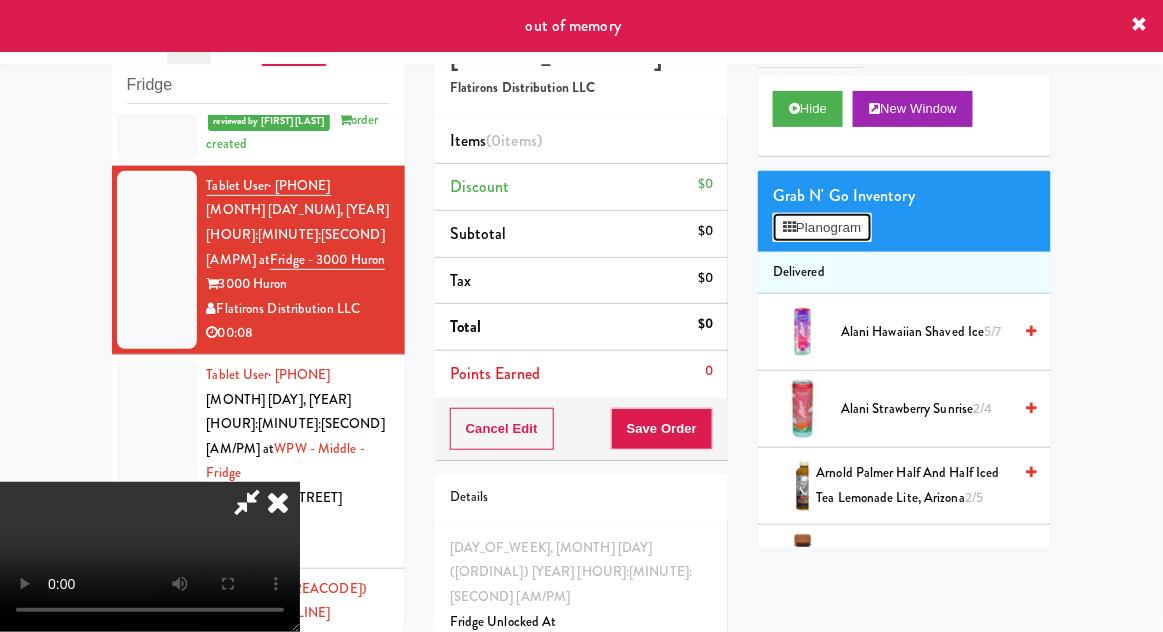 click on "Planogram" at bounding box center (822, 228) 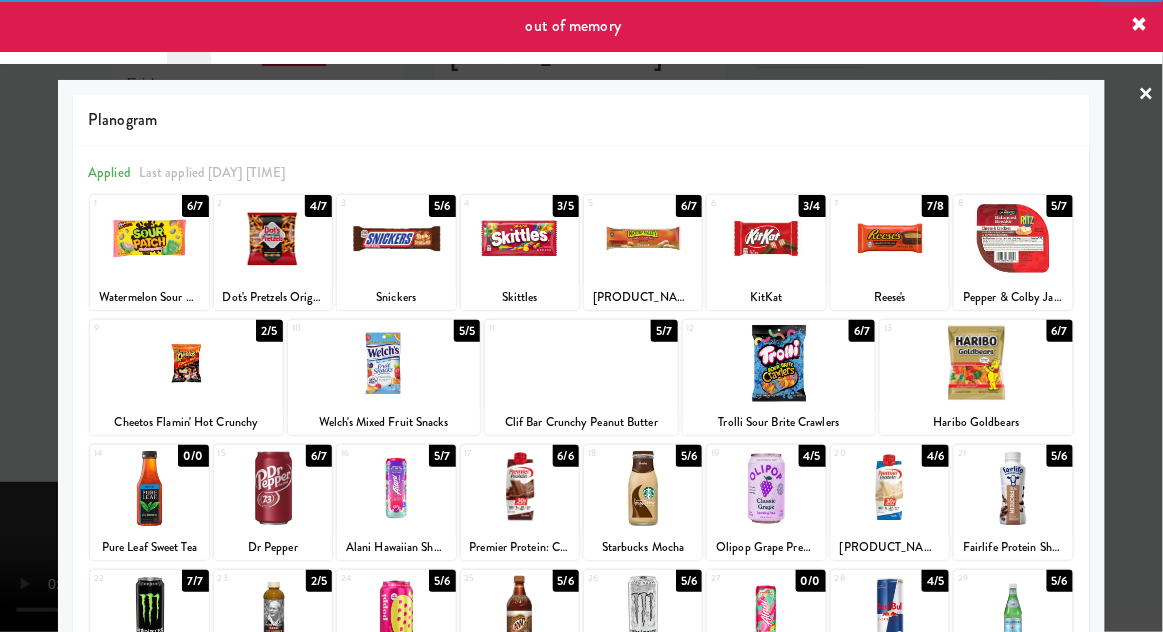 click at bounding box center [581, 363] 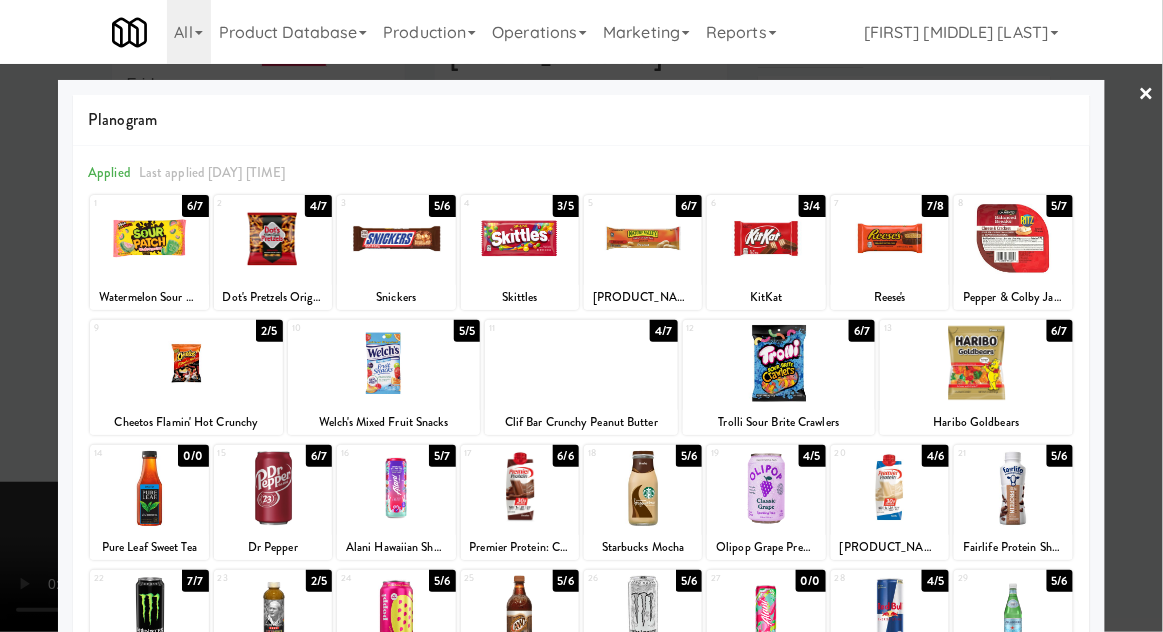 click at bounding box center (581, 316) 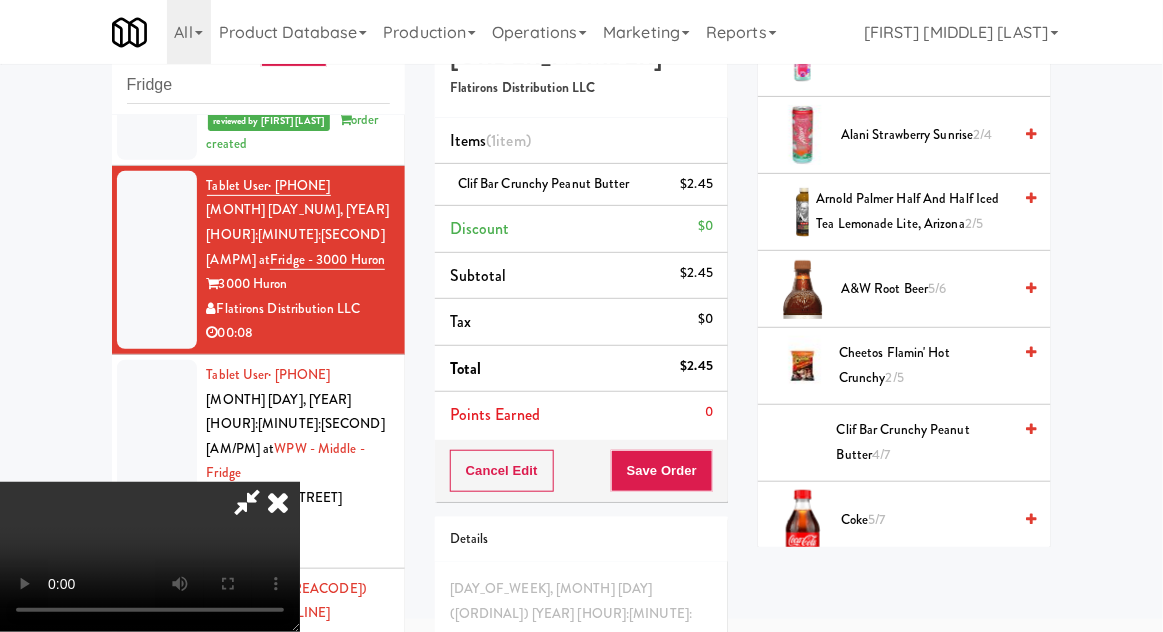 scroll, scrollTop: 289, scrollLeft: 0, axis: vertical 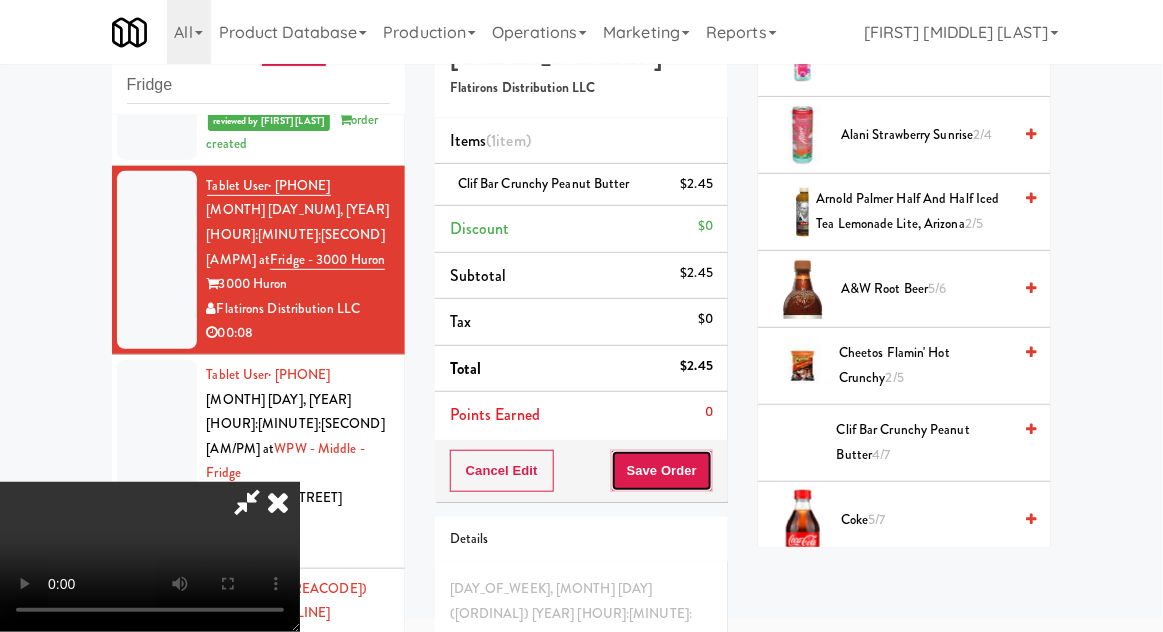click on "Save Order" at bounding box center [662, 471] 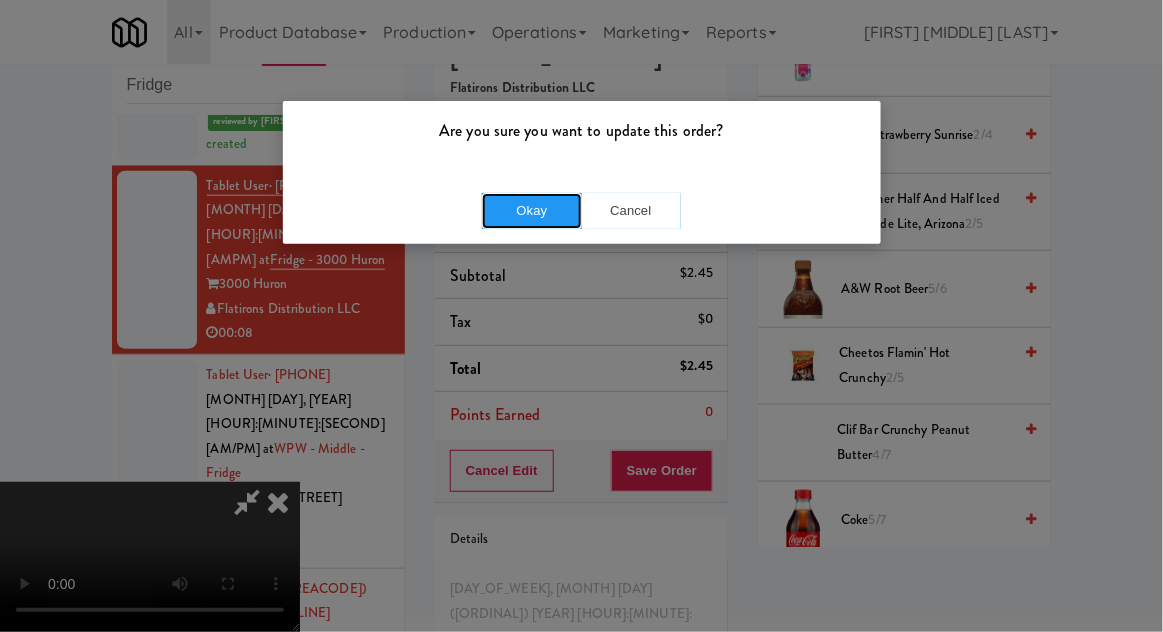 click on "Okay" at bounding box center (532, 211) 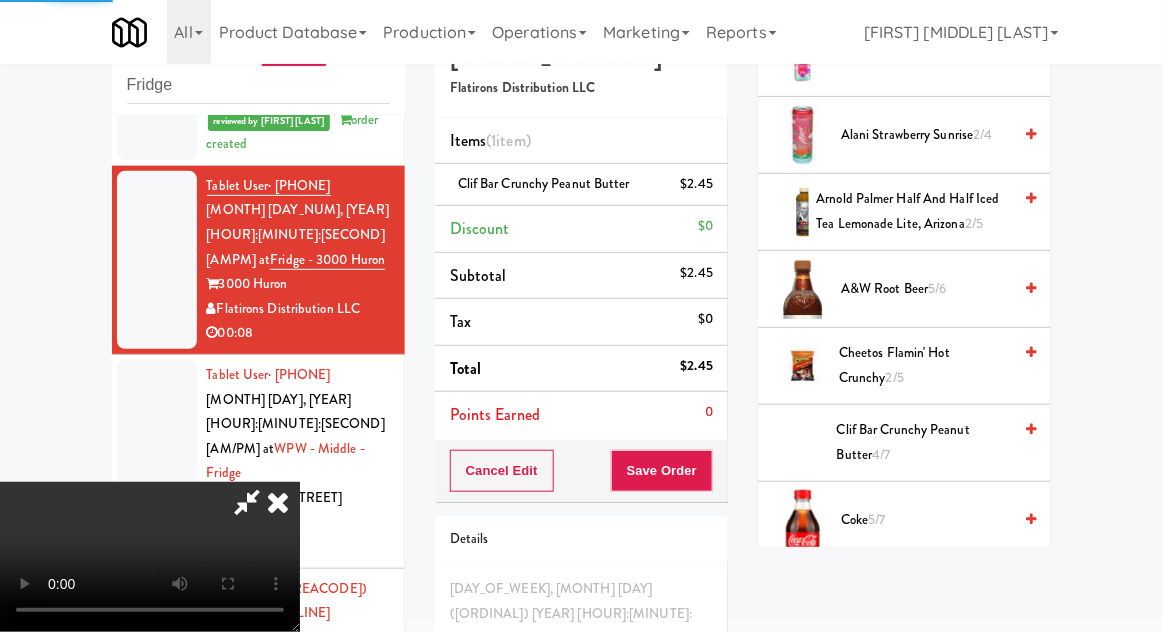 scroll, scrollTop: 197, scrollLeft: 0, axis: vertical 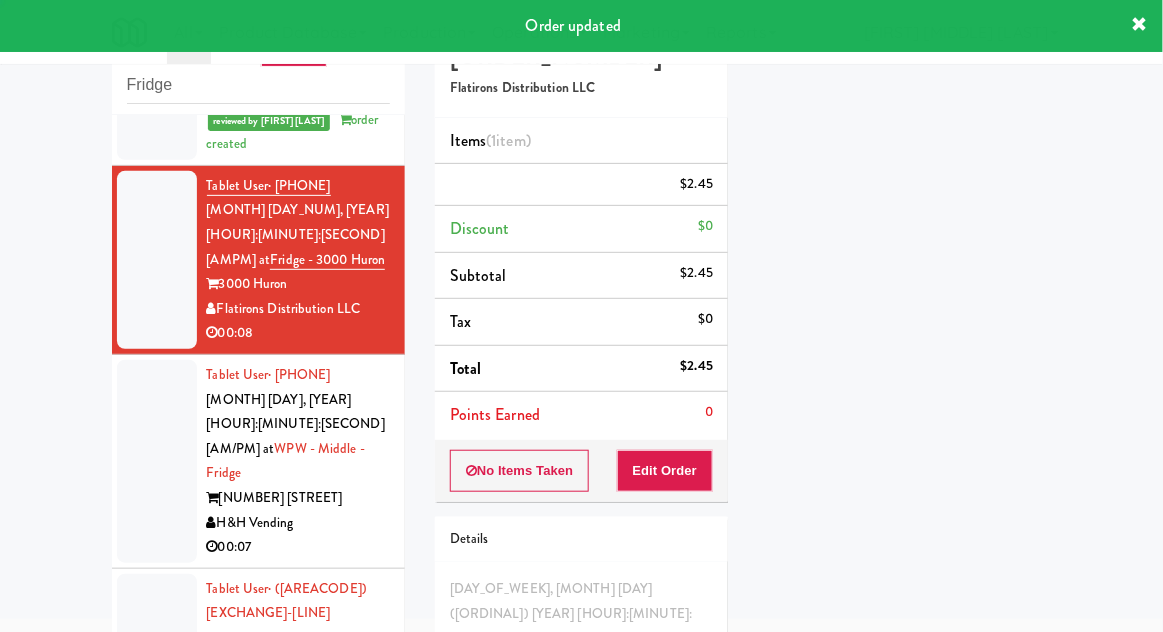 click at bounding box center (157, 461) 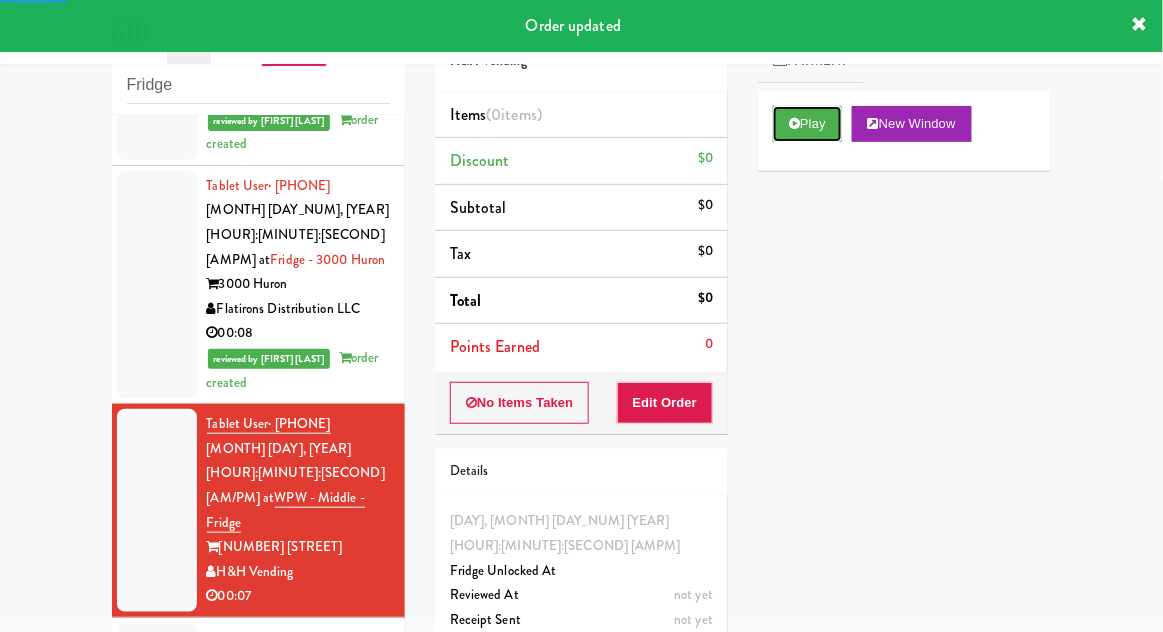 click on "Play" at bounding box center (807, 124) 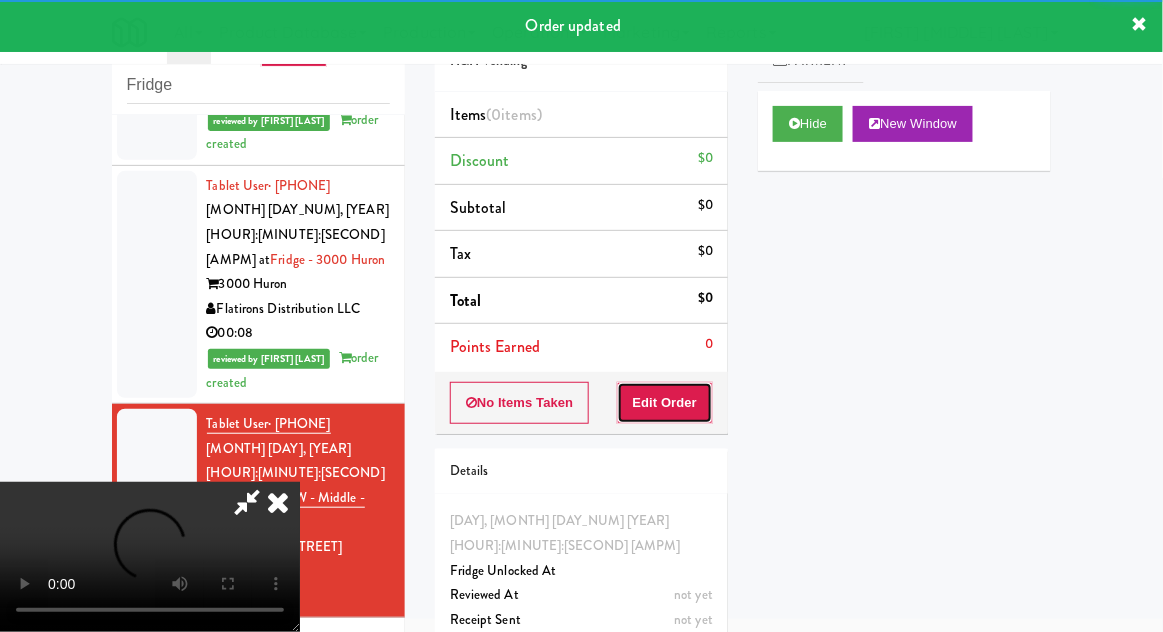 click on "Edit Order" at bounding box center [665, 403] 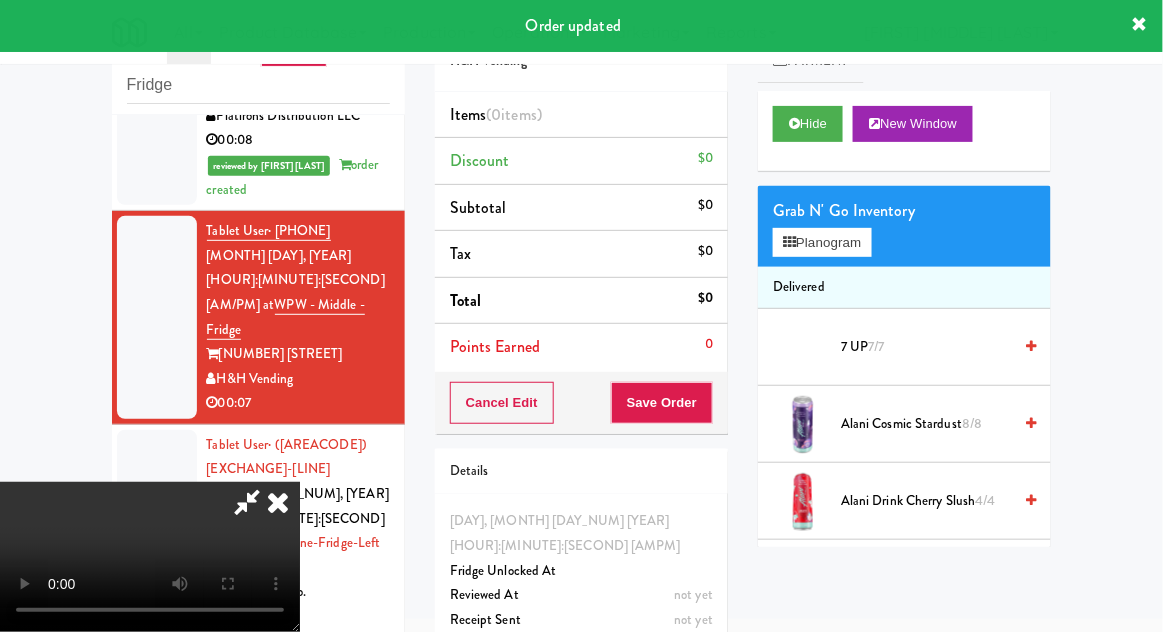 scroll, scrollTop: 642, scrollLeft: 0, axis: vertical 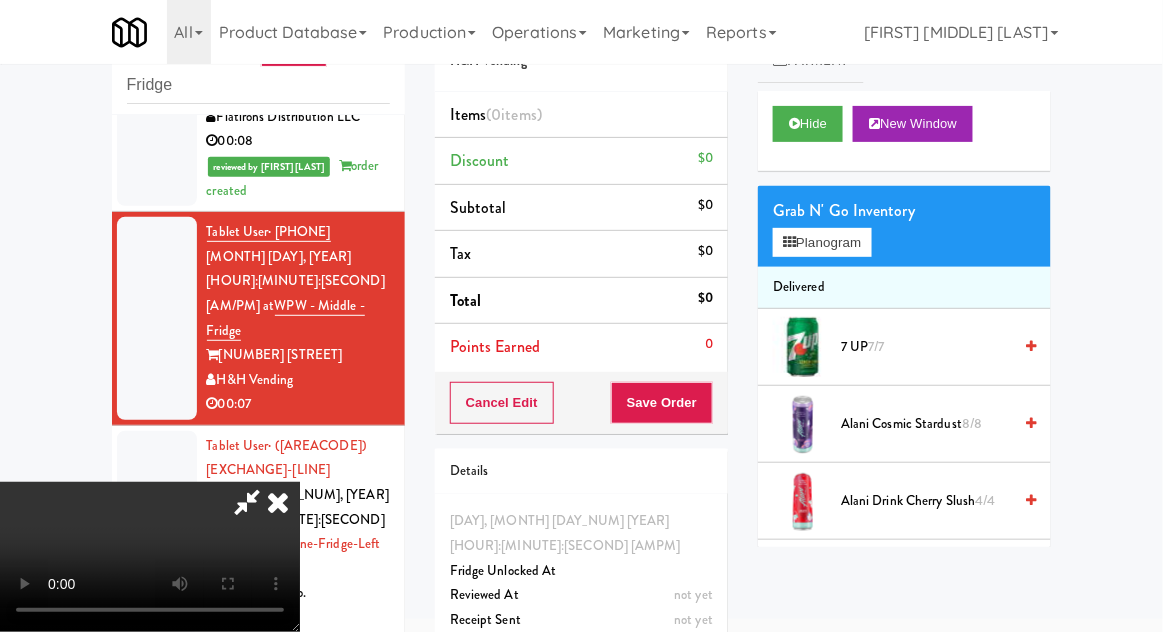 type 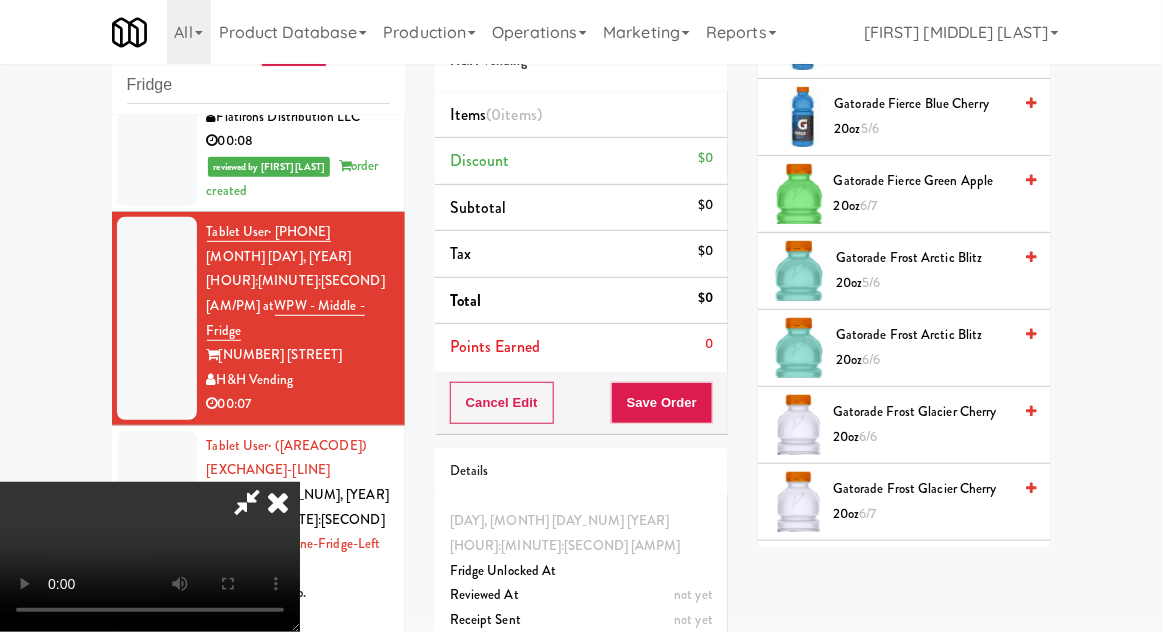 scroll, scrollTop: 1083, scrollLeft: 0, axis: vertical 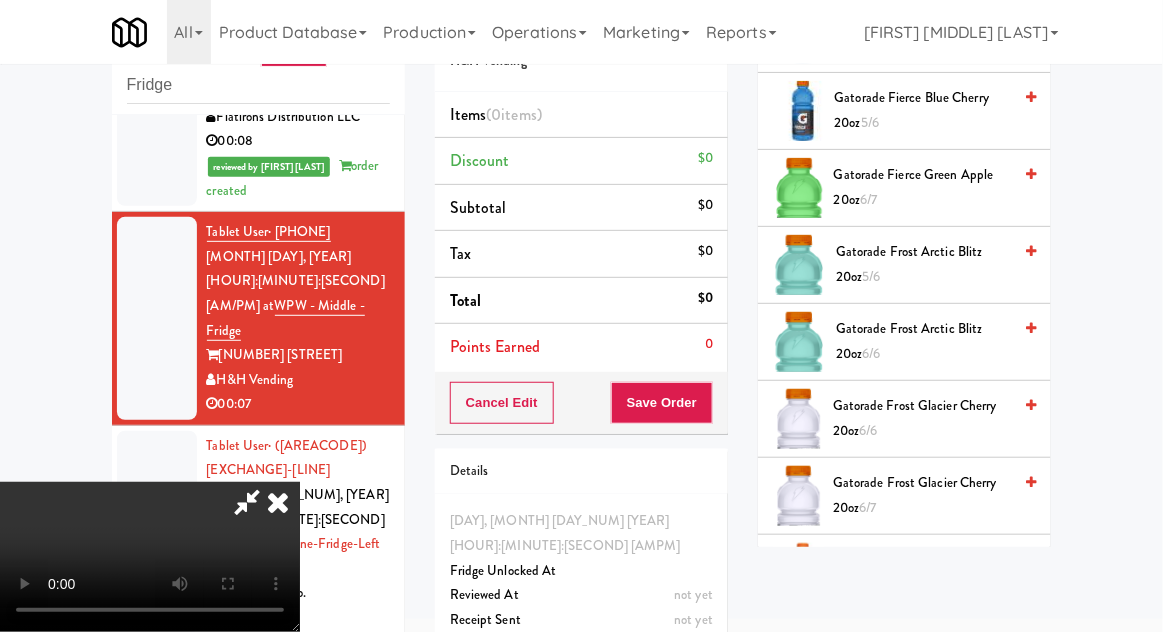 click on "Gatorade Frost Glacier Cherry 20oz  6/6" at bounding box center (922, 418) 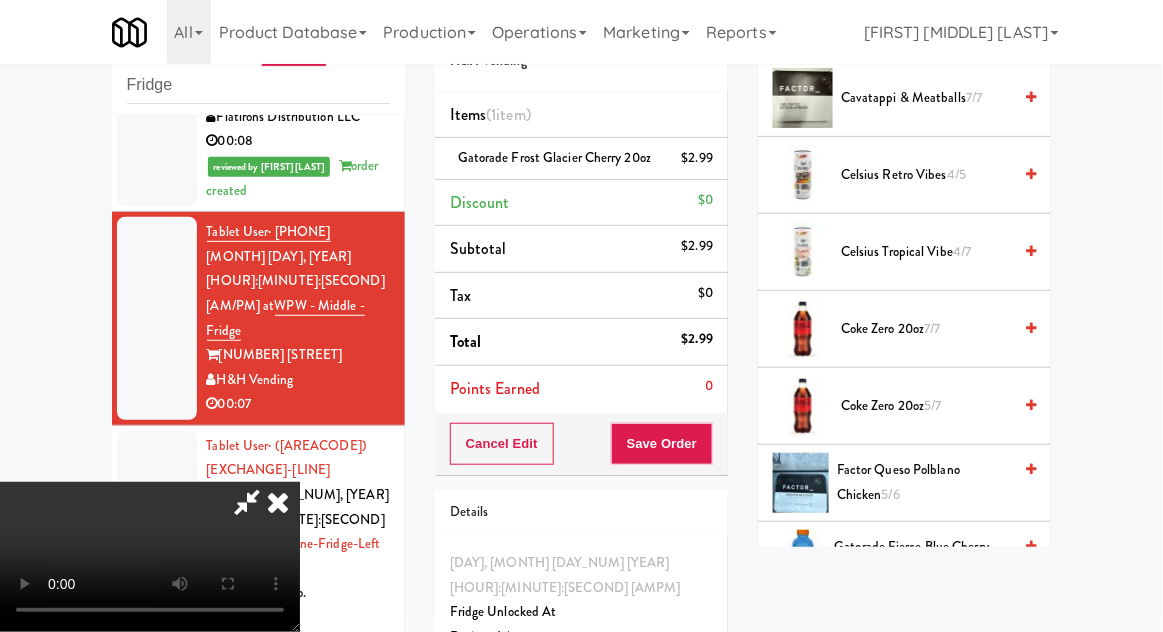 scroll, scrollTop: 0, scrollLeft: 0, axis: both 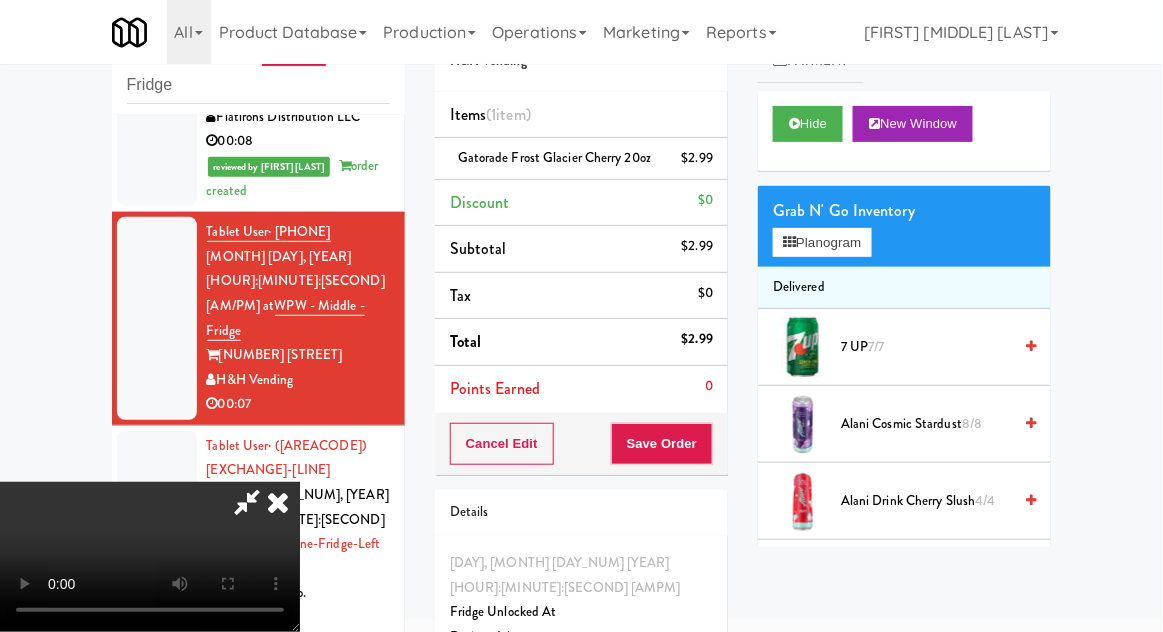 click on "Delivered" at bounding box center (904, 288) 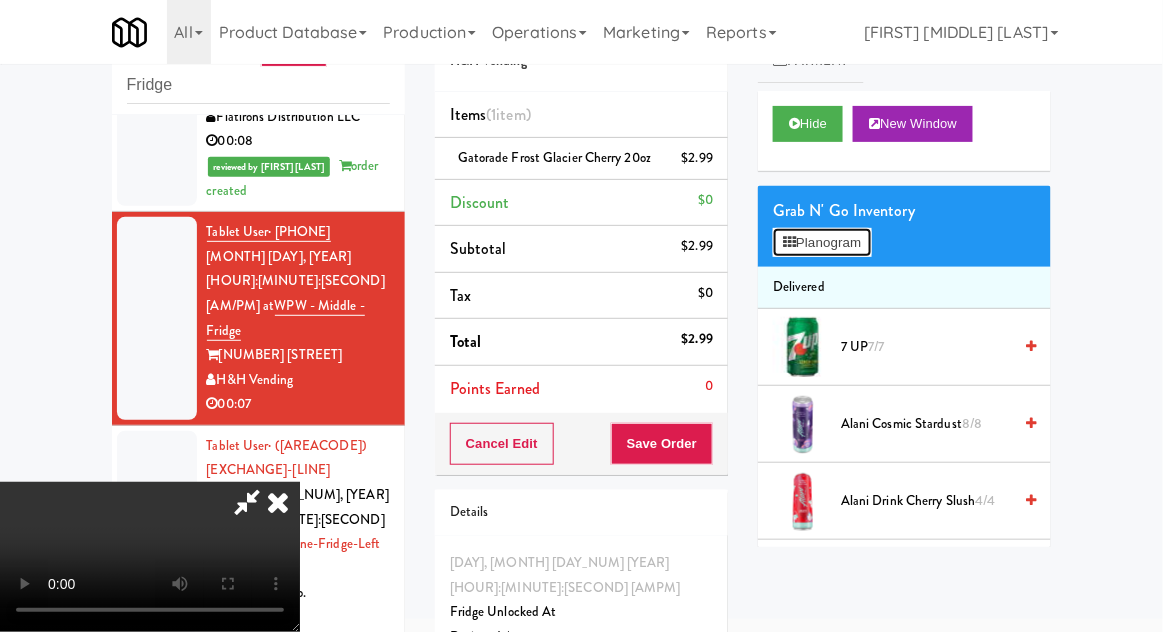 click on "Planogram" at bounding box center [822, 243] 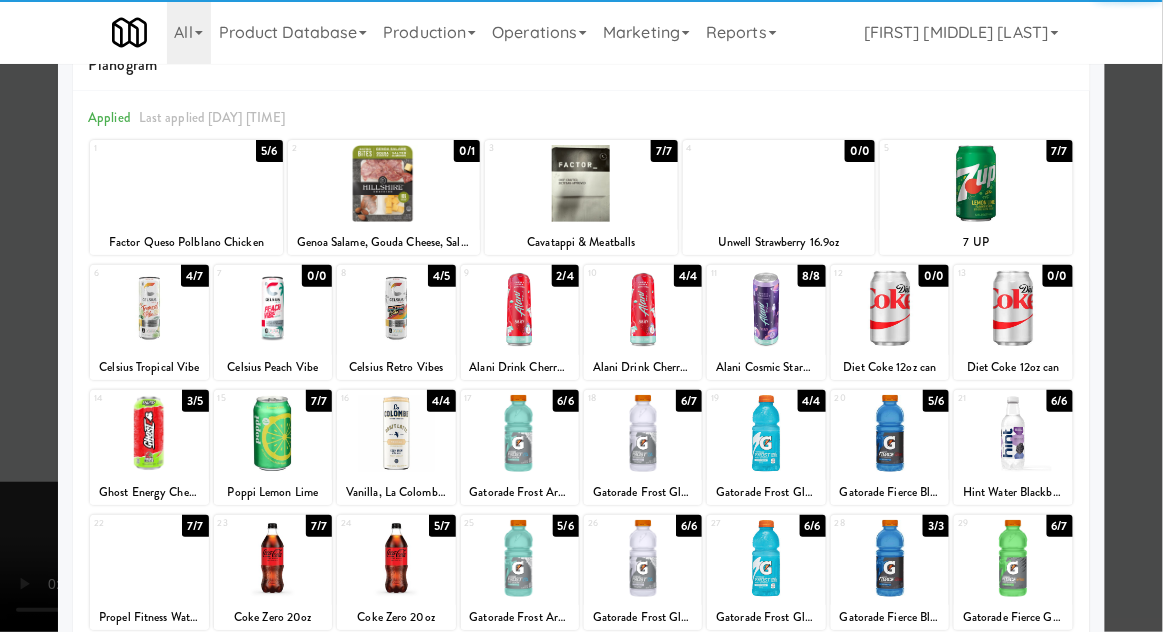 scroll, scrollTop: 69, scrollLeft: 0, axis: vertical 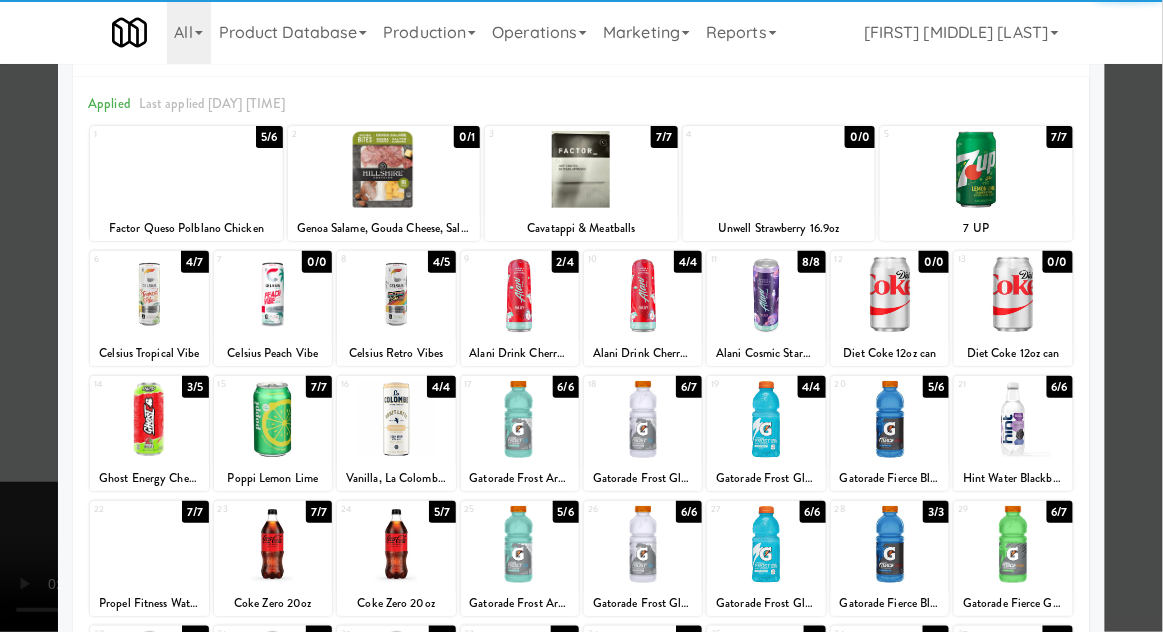 click at bounding box center [1013, 419] 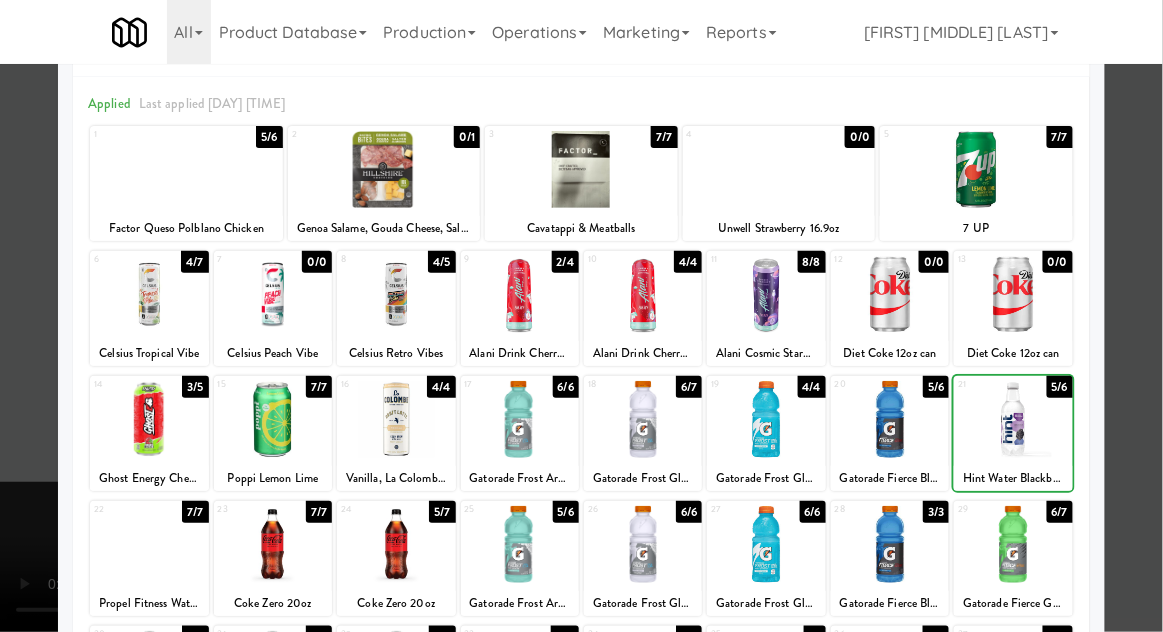 click at bounding box center [581, 316] 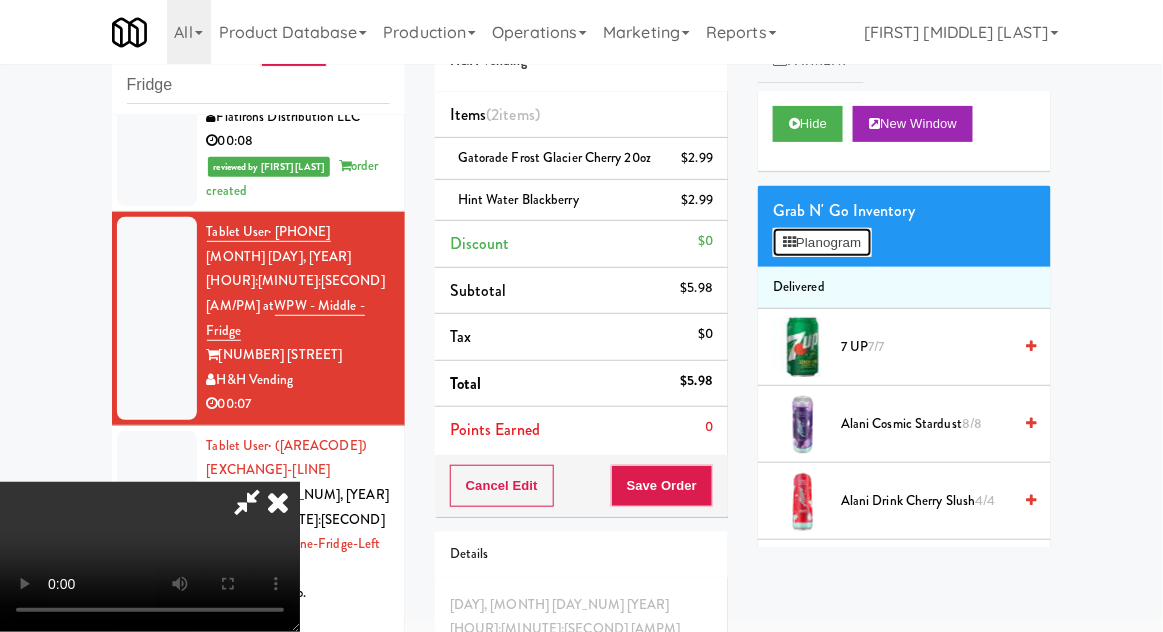 click on "Planogram" at bounding box center [822, 243] 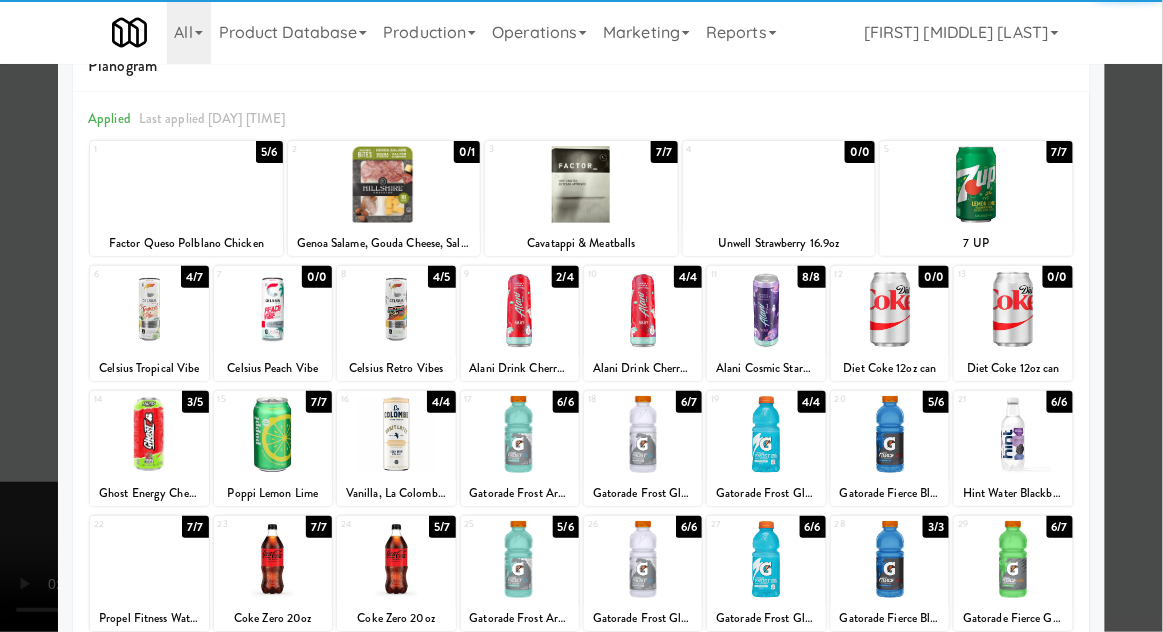 scroll, scrollTop: 73, scrollLeft: 0, axis: vertical 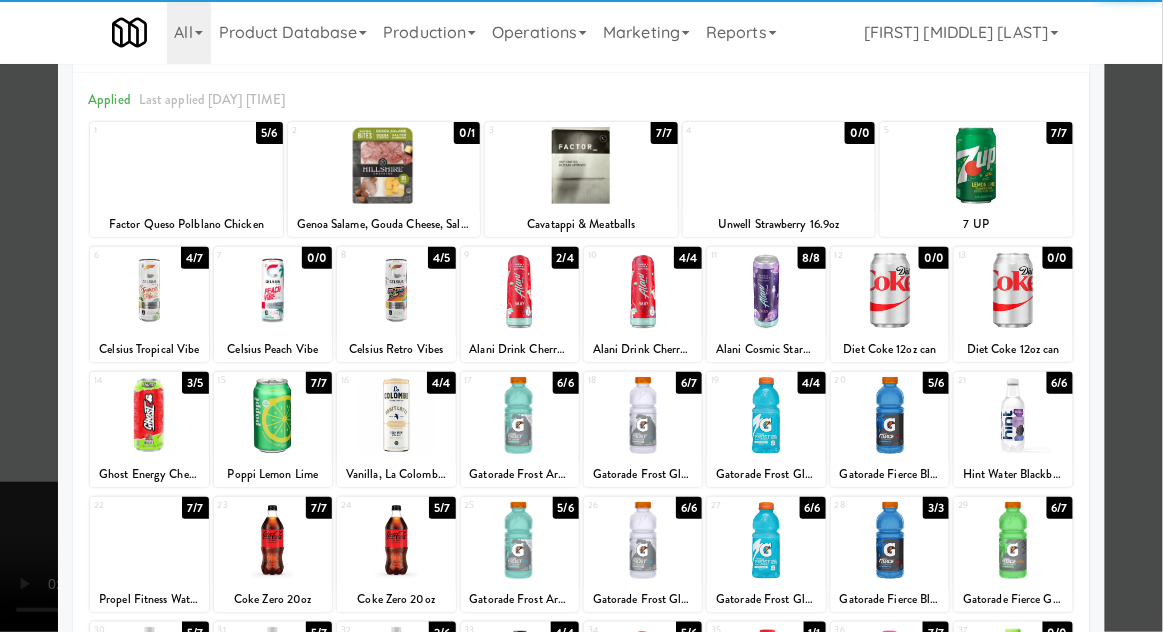 click at bounding box center [396, 540] 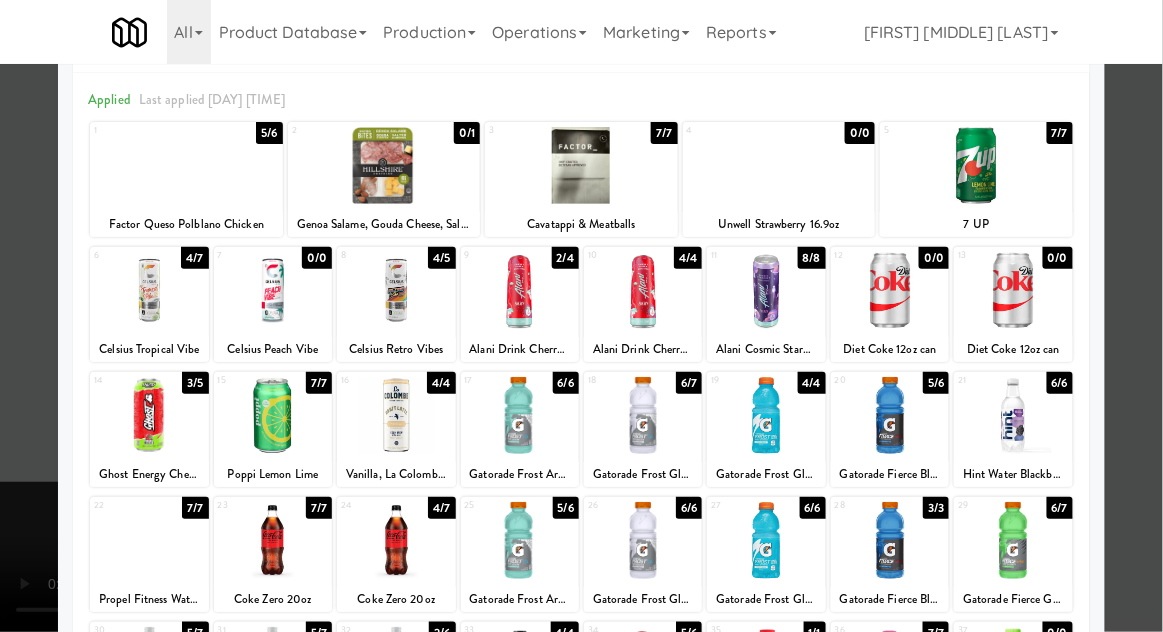 click at bounding box center (581, 316) 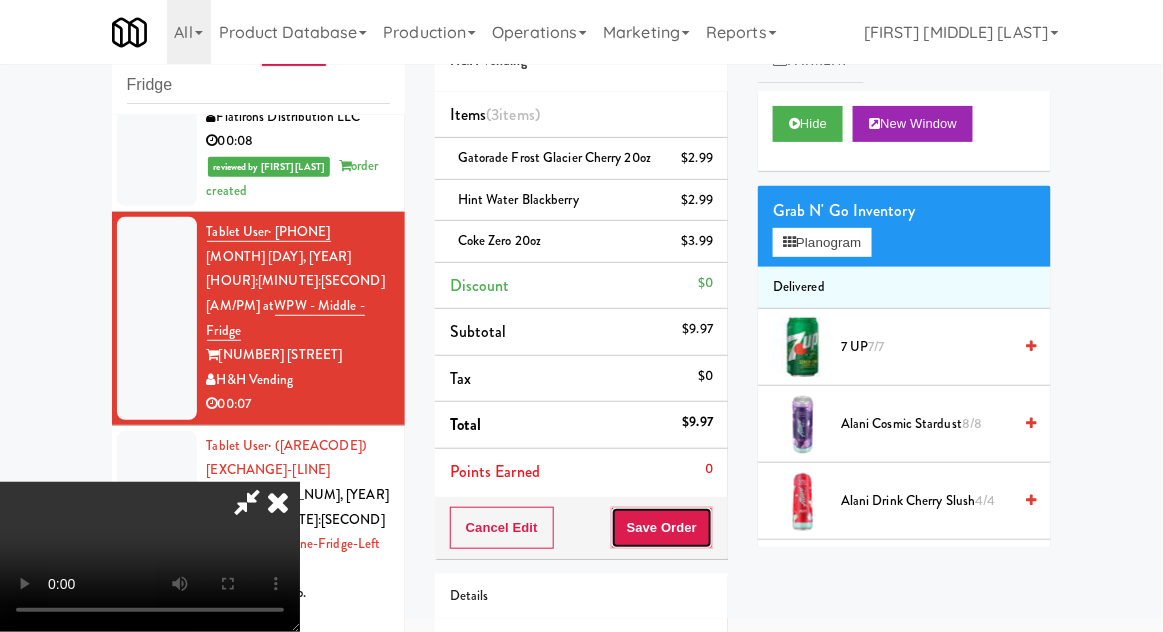 click on "Save Order" at bounding box center [662, 528] 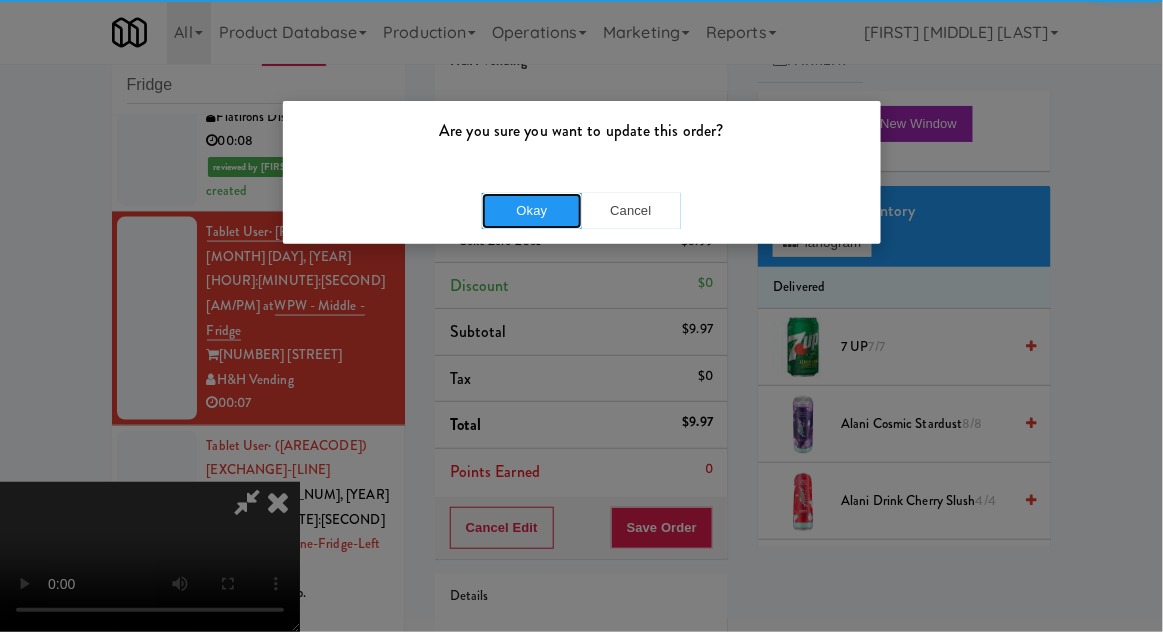 click on "Okay" at bounding box center (532, 211) 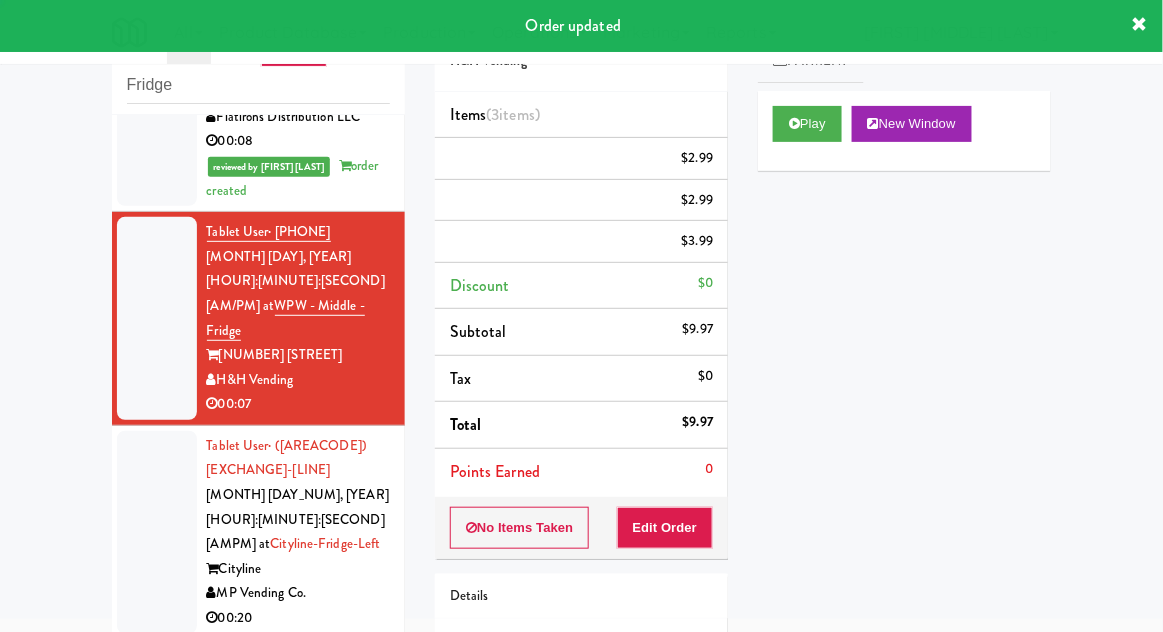 click at bounding box center [157, 532] 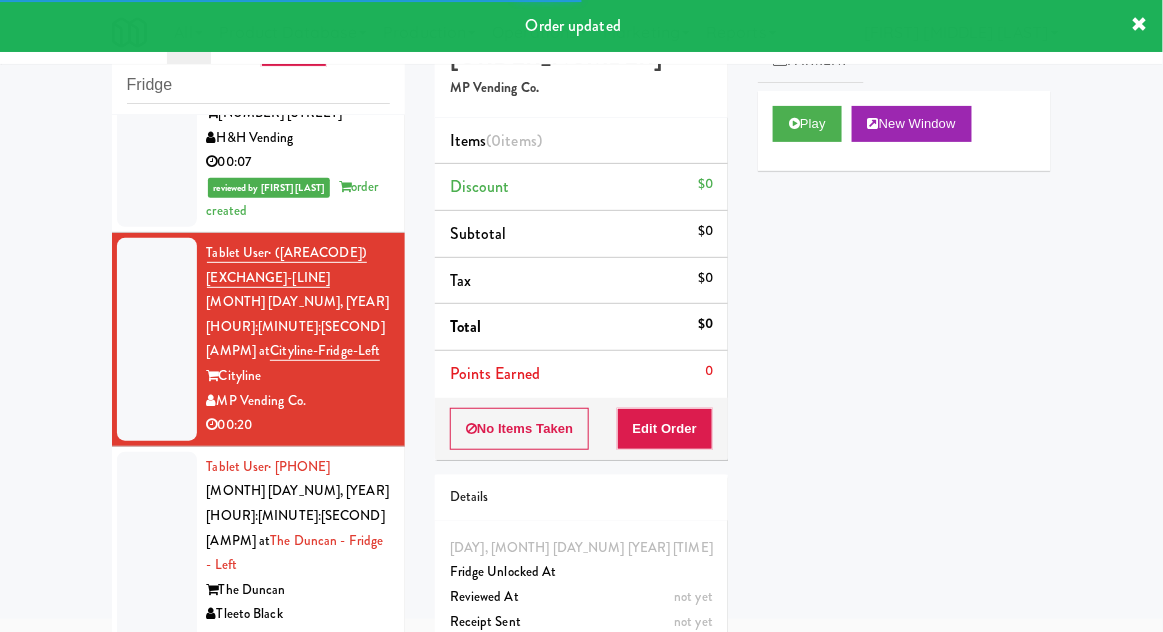 scroll, scrollTop: 885, scrollLeft: 0, axis: vertical 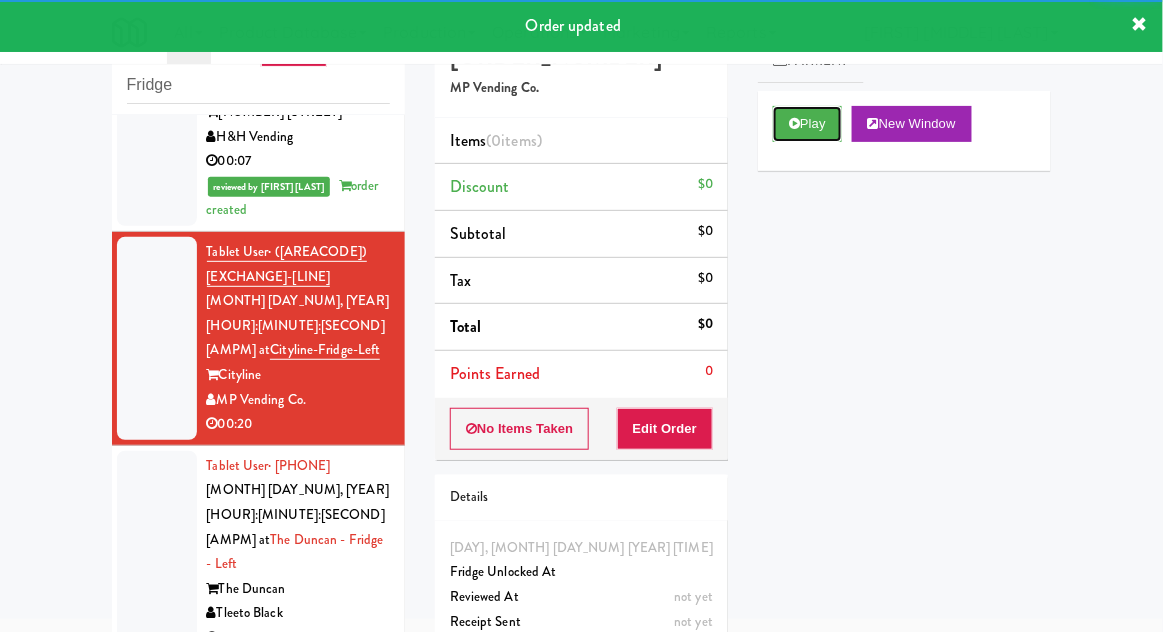 click on "Play" at bounding box center [807, 124] 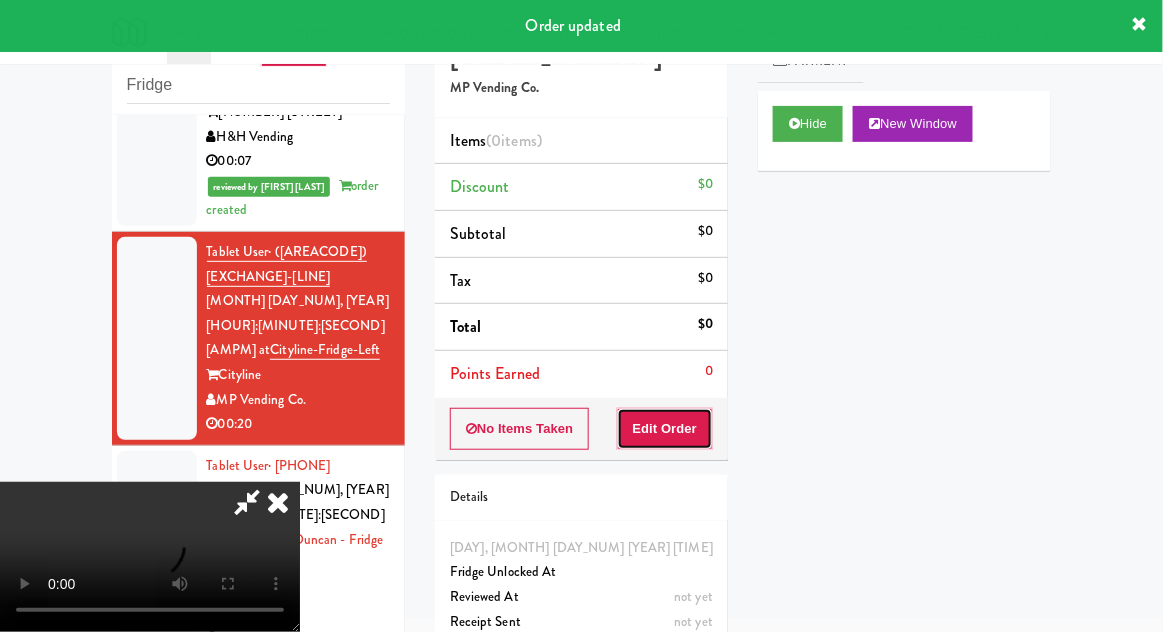 click on "Edit Order" at bounding box center [665, 429] 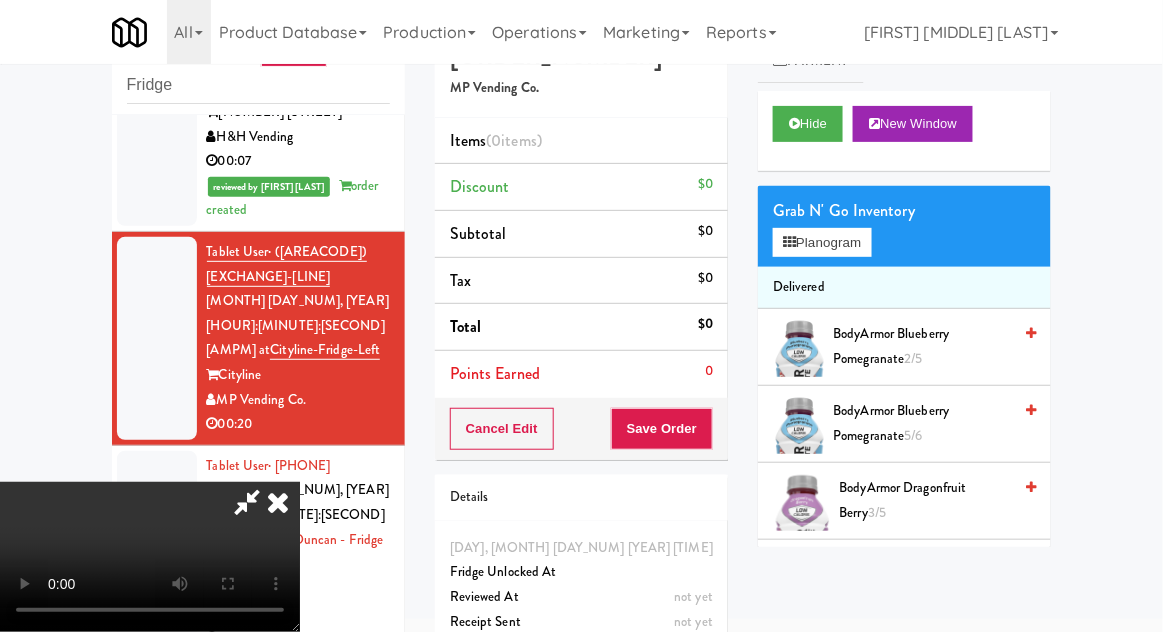 type 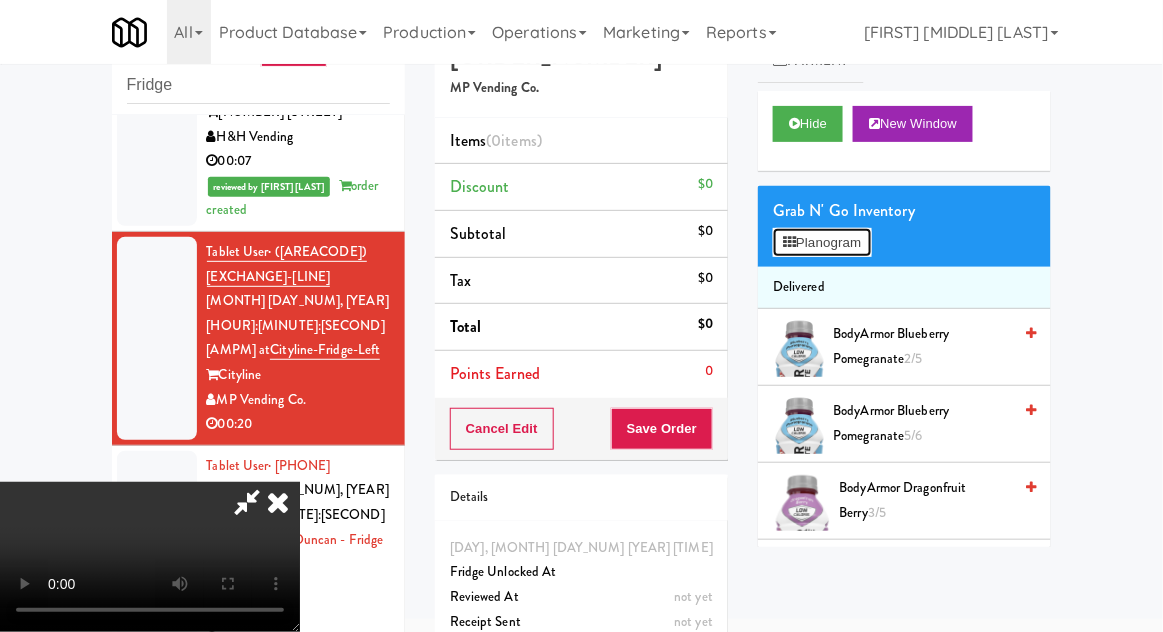 click on "Planogram" at bounding box center (822, 243) 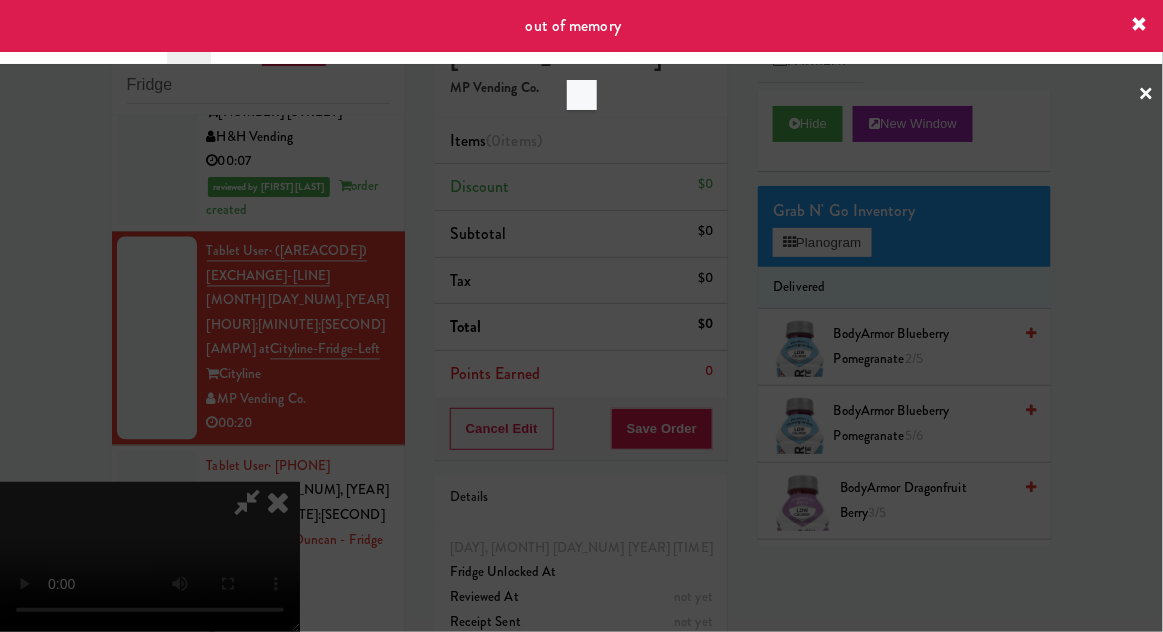 click at bounding box center (581, 316) 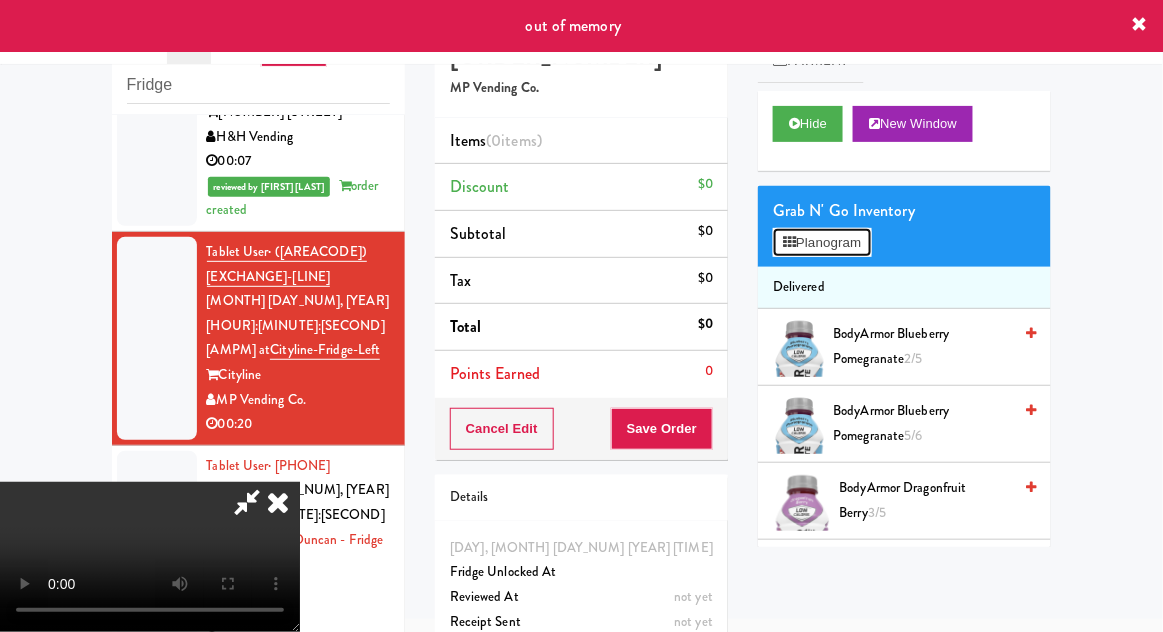 click on "Planogram" at bounding box center (822, 243) 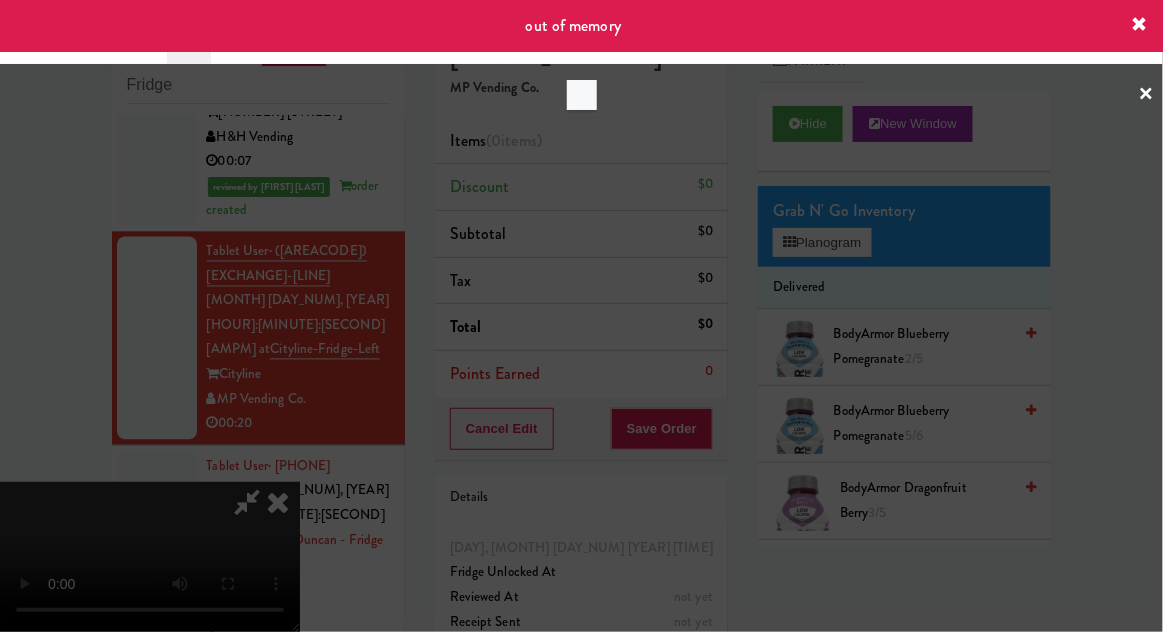 click at bounding box center [581, 316] 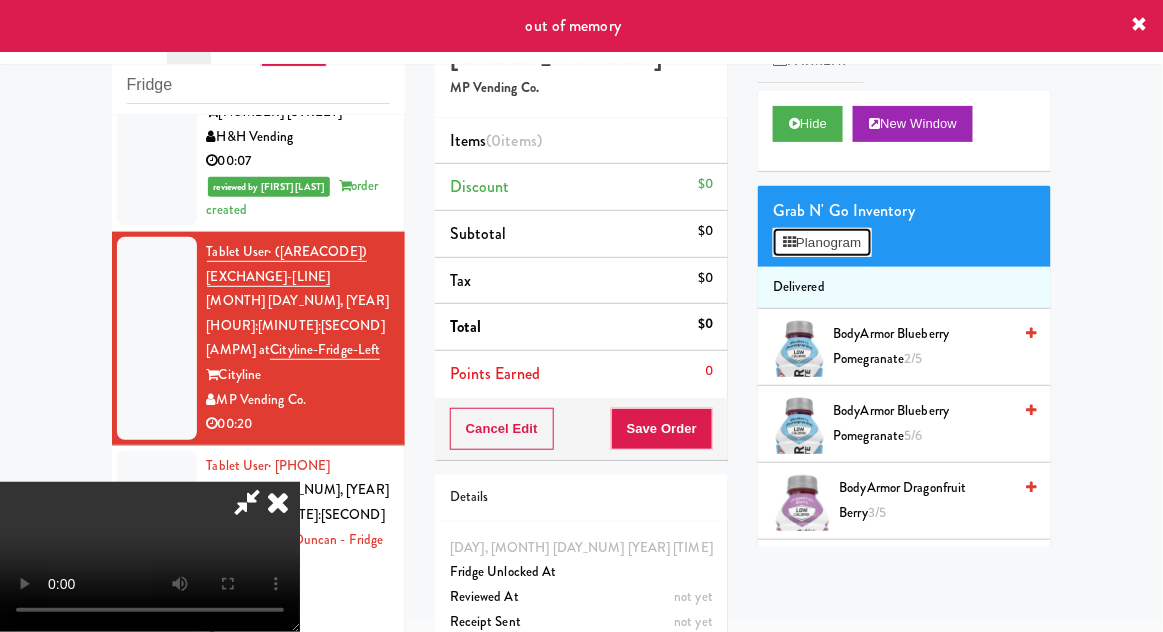 click on "Planogram" at bounding box center (822, 243) 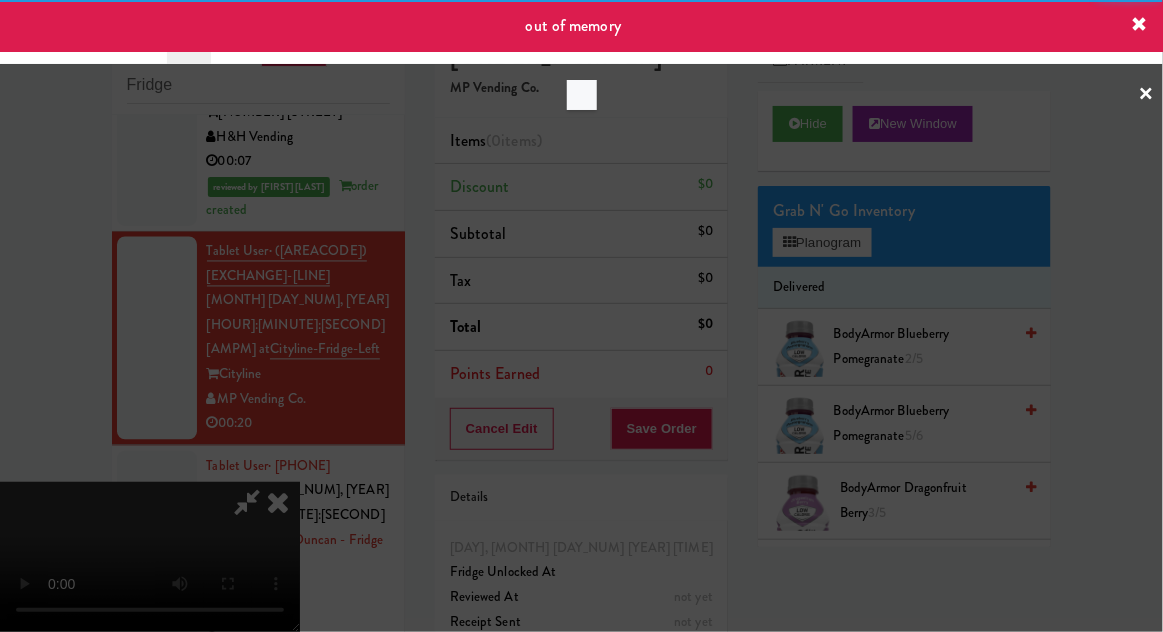 click at bounding box center [581, 316] 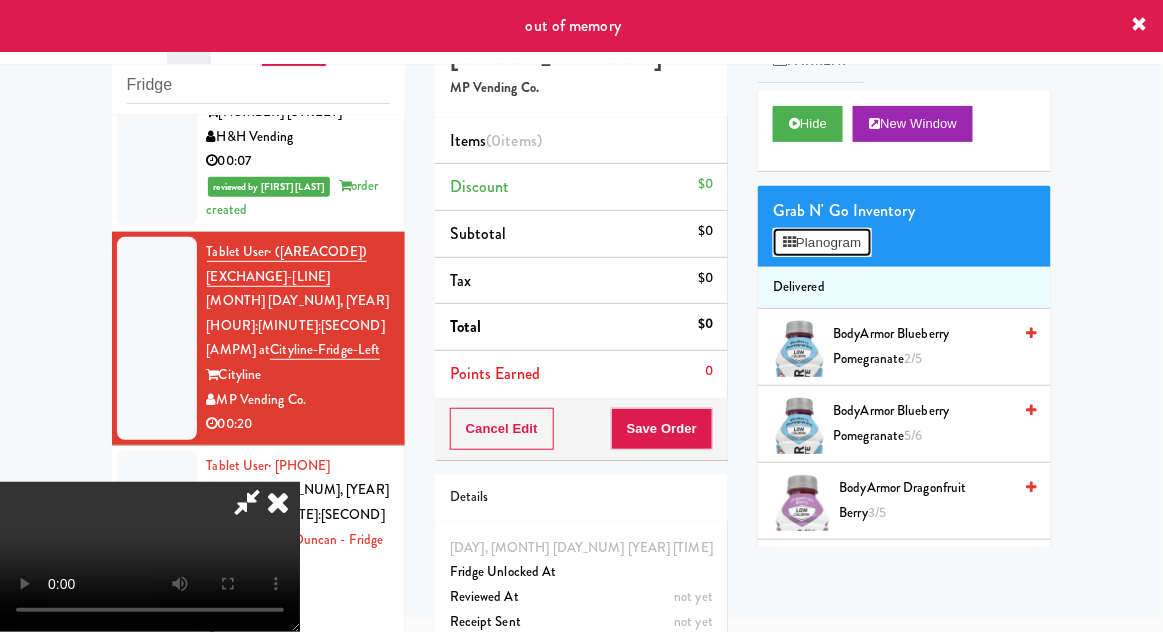 click on "Planogram" at bounding box center [822, 243] 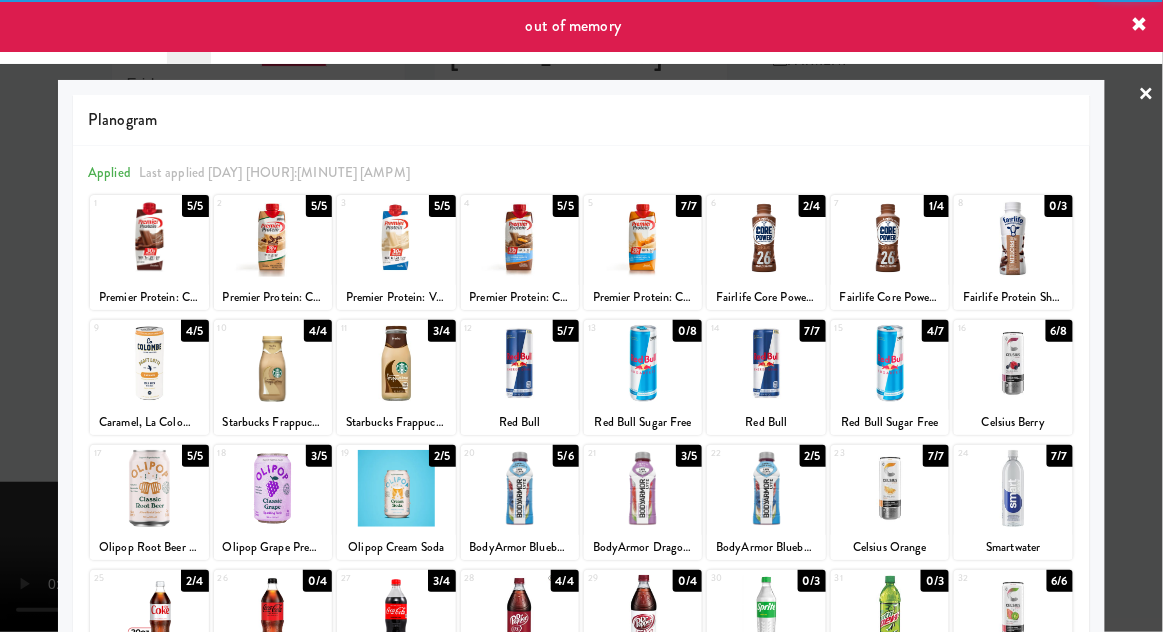 click at bounding box center (396, 238) 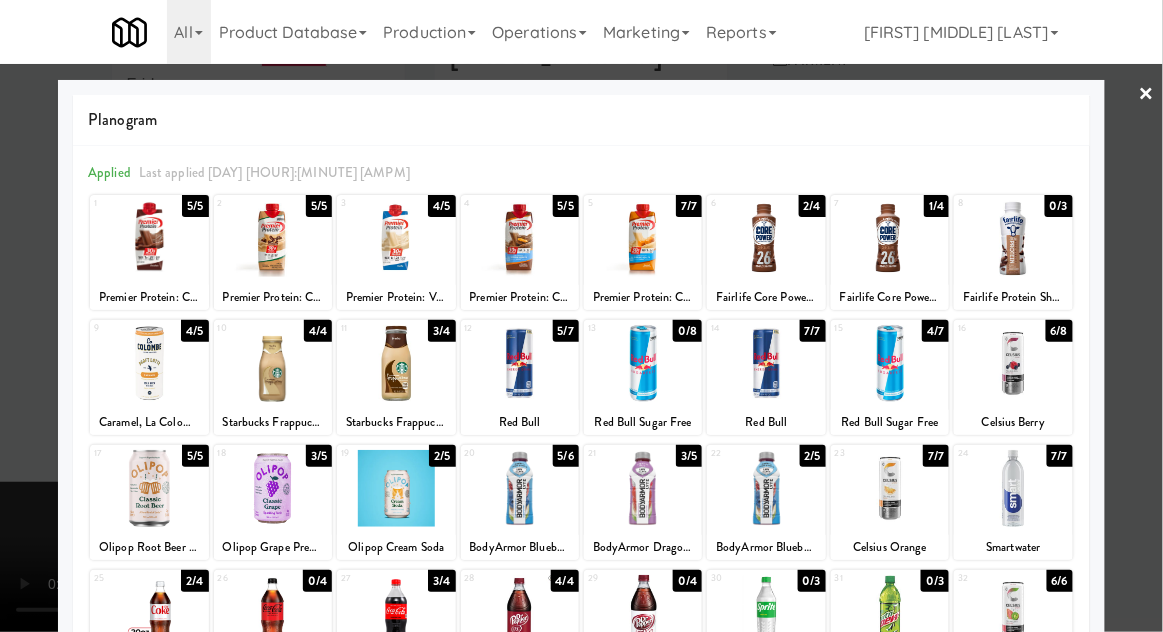 click at bounding box center [581, 316] 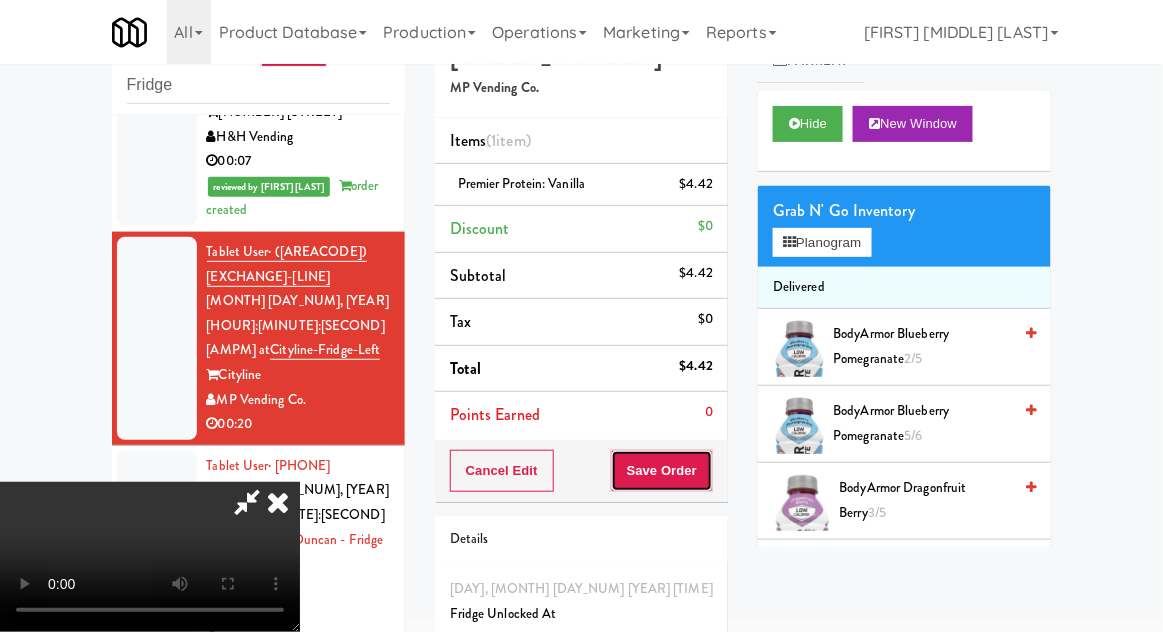 click on "Save Order" at bounding box center (662, 471) 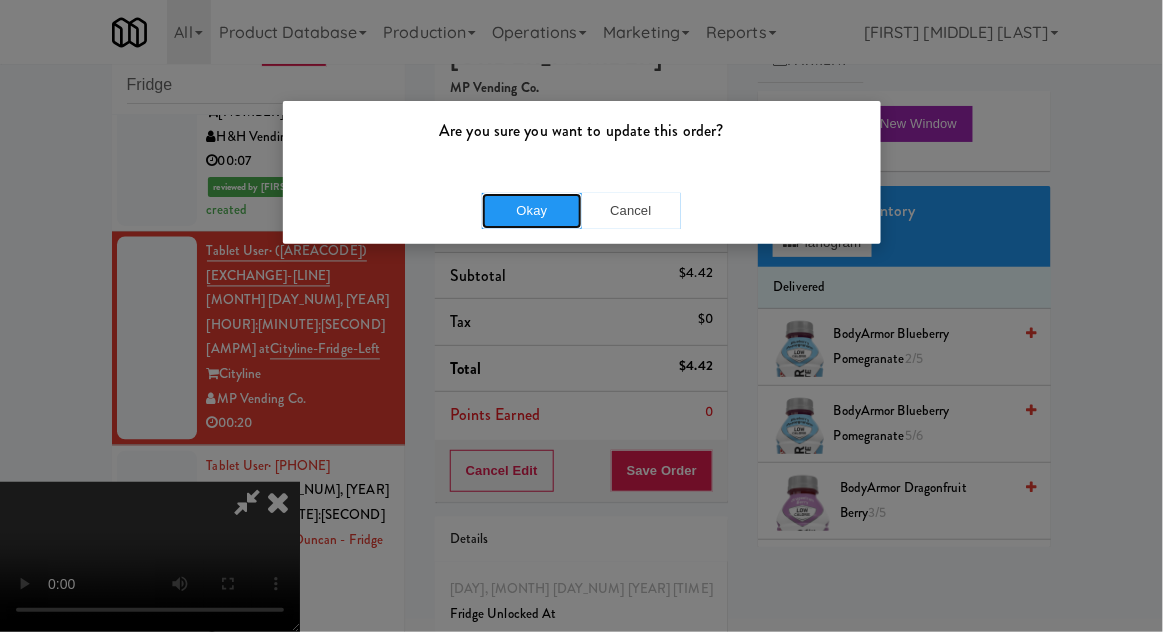 click on "Okay" at bounding box center (532, 211) 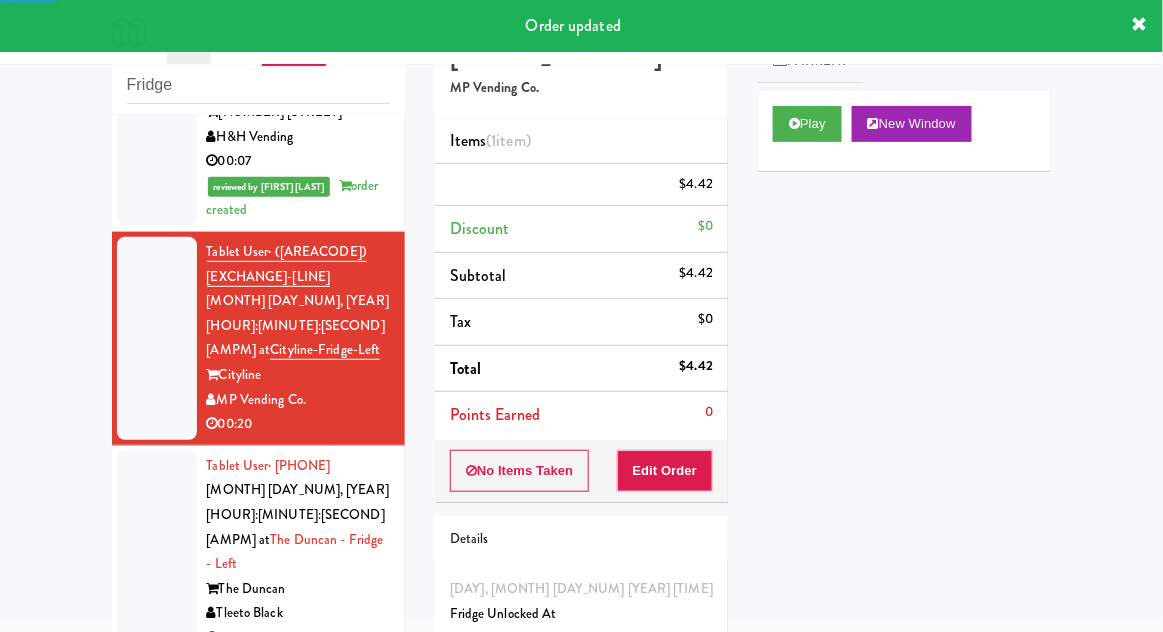 click at bounding box center (157, 552) 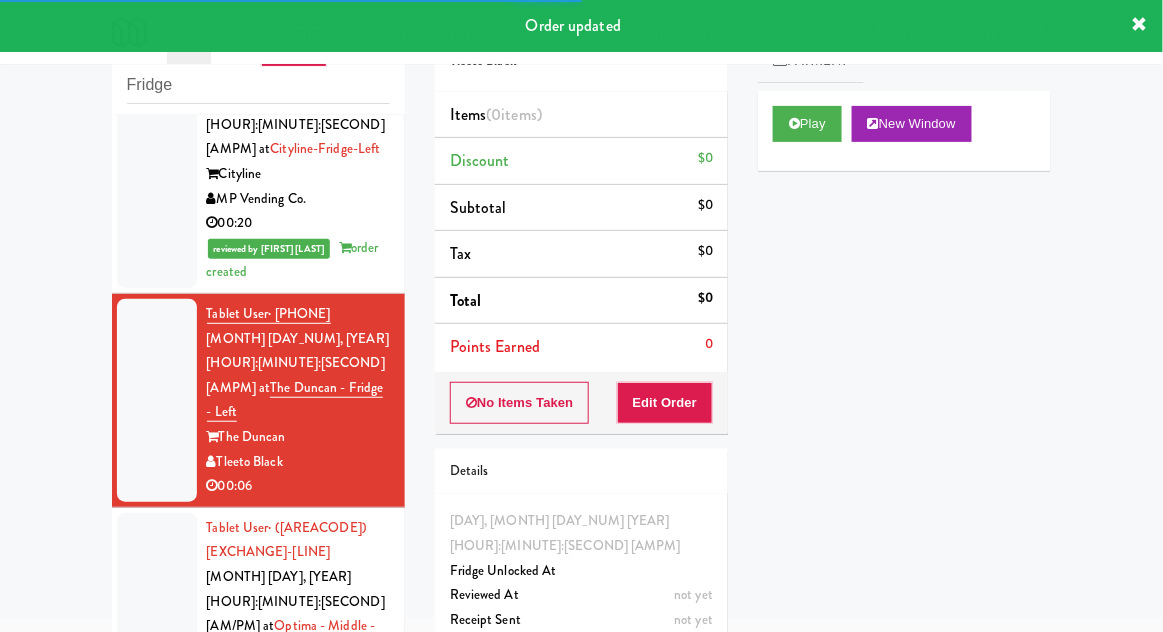 scroll, scrollTop: 1087, scrollLeft: 0, axis: vertical 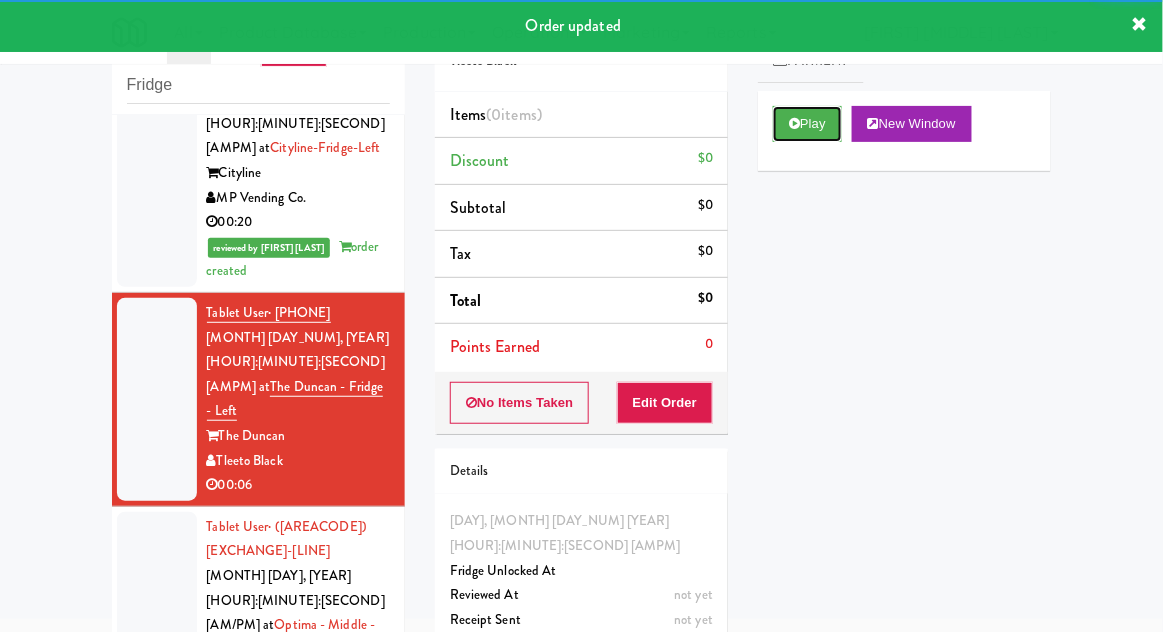 click on "Play" at bounding box center [807, 124] 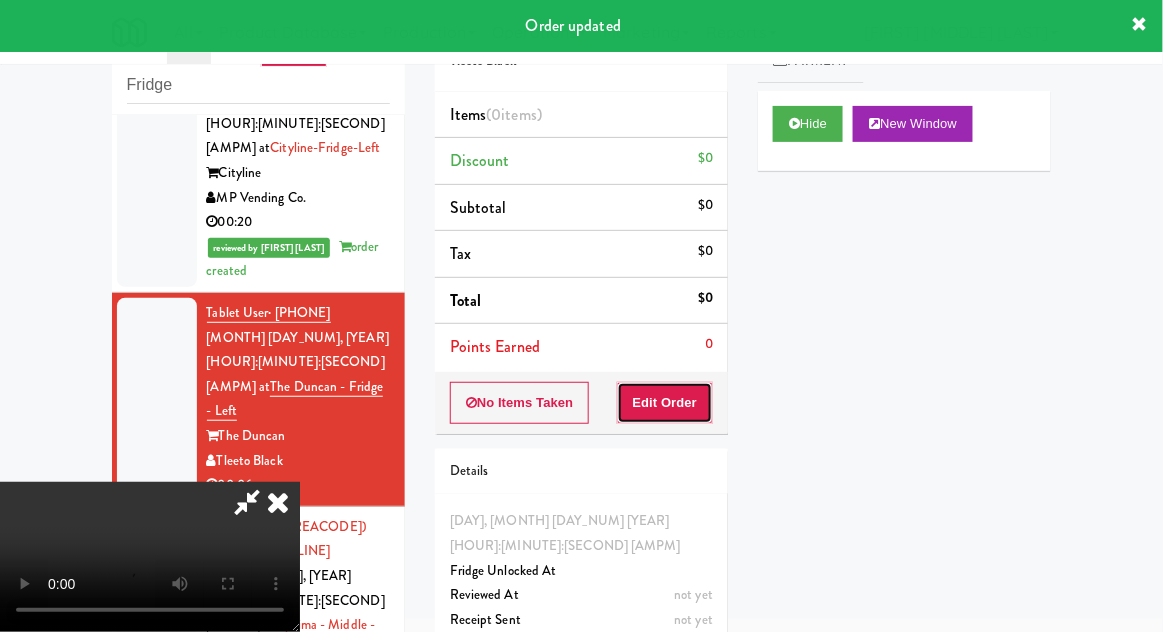 click on "Edit Order" at bounding box center [665, 403] 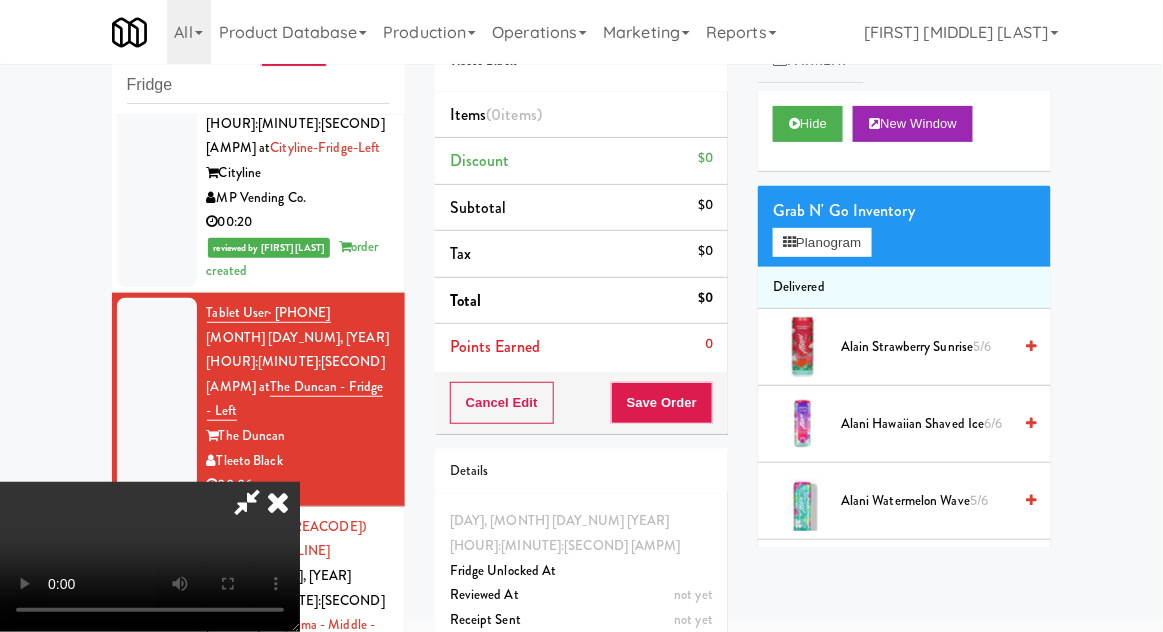 scroll, scrollTop: 73, scrollLeft: 0, axis: vertical 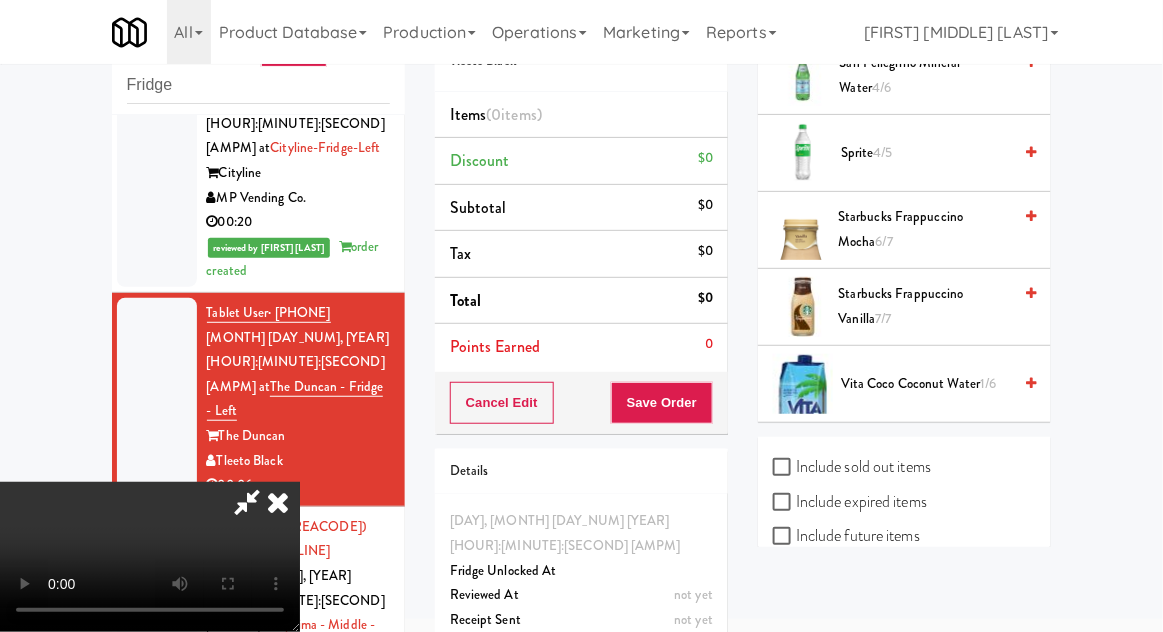 click on "Vita Coco Coconut Water  1/6" at bounding box center [926, 384] 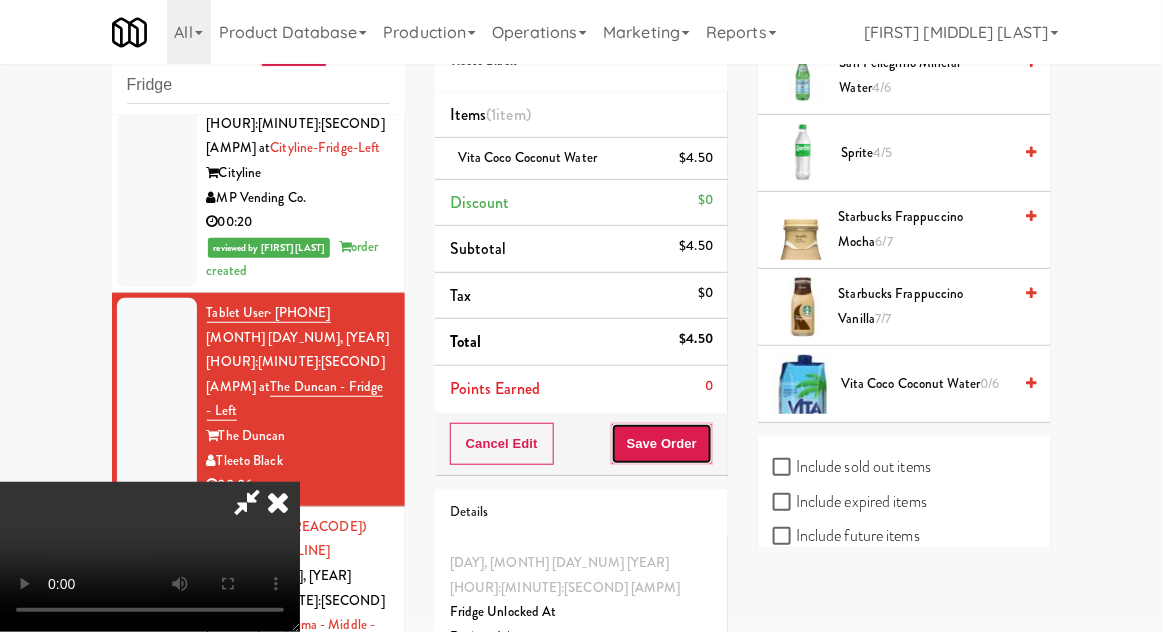 click on "Save Order" at bounding box center [662, 444] 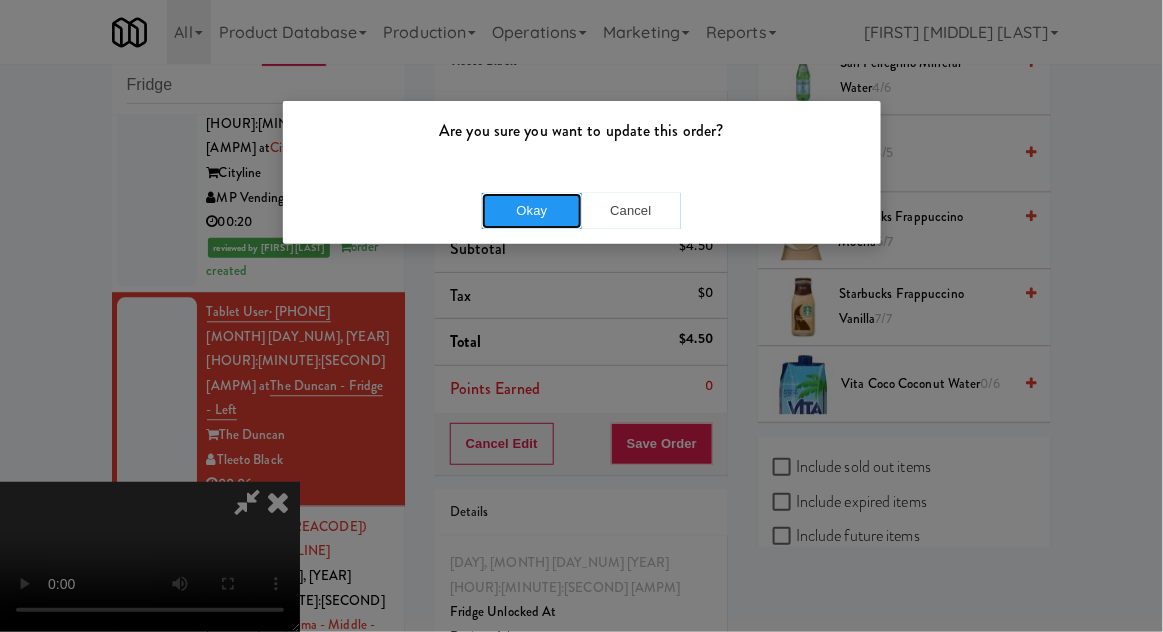 click on "Okay" at bounding box center [532, 211] 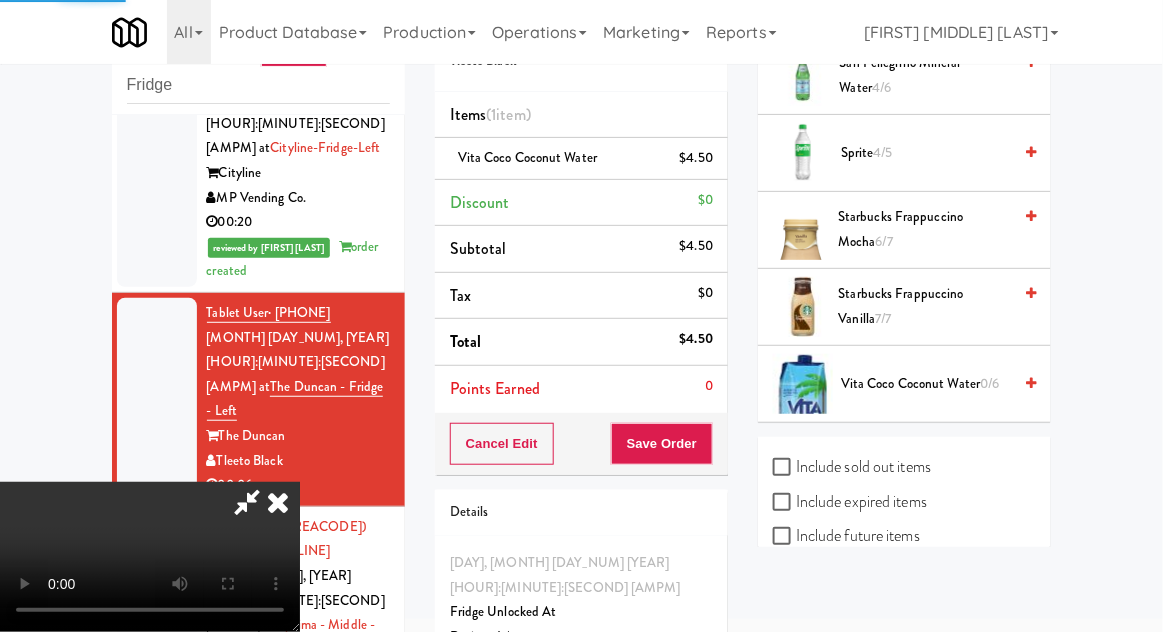 scroll, scrollTop: 197, scrollLeft: 0, axis: vertical 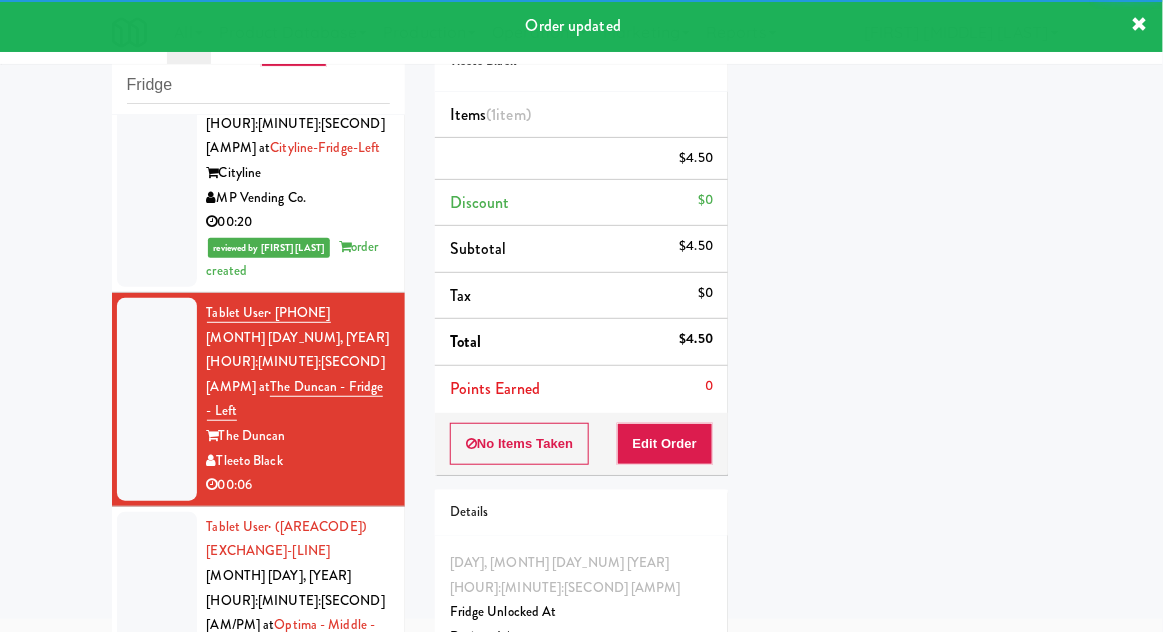 click on "Tablet User  · (312) 608-5312 Aug 3, 2025 7:36:32 PM at  215 Lake - Right - Fridge   215 W Lake St  H&H Vending  00:20" at bounding box center (258, 852) 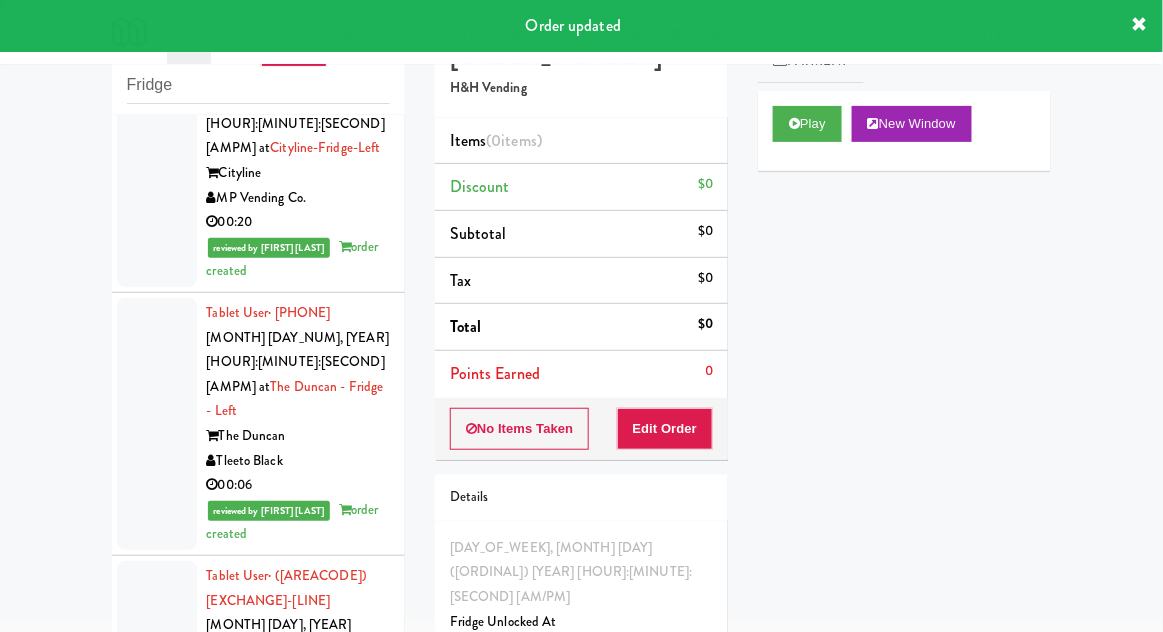 click at bounding box center (157, 674) 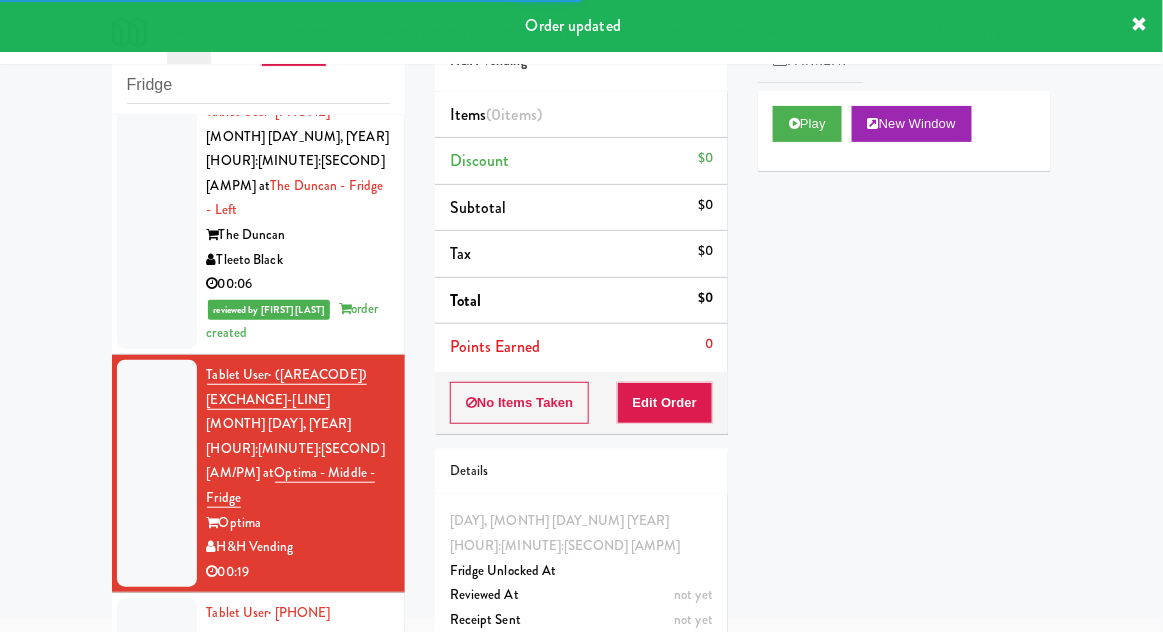 scroll, scrollTop: 1290, scrollLeft: 0, axis: vertical 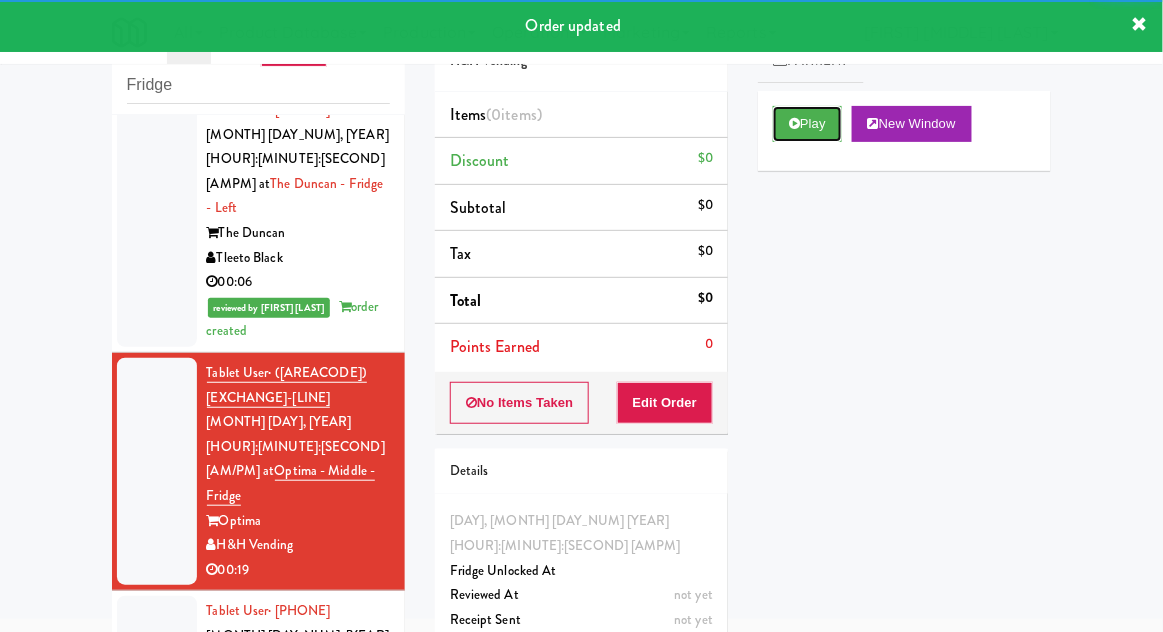 click at bounding box center [794, 123] 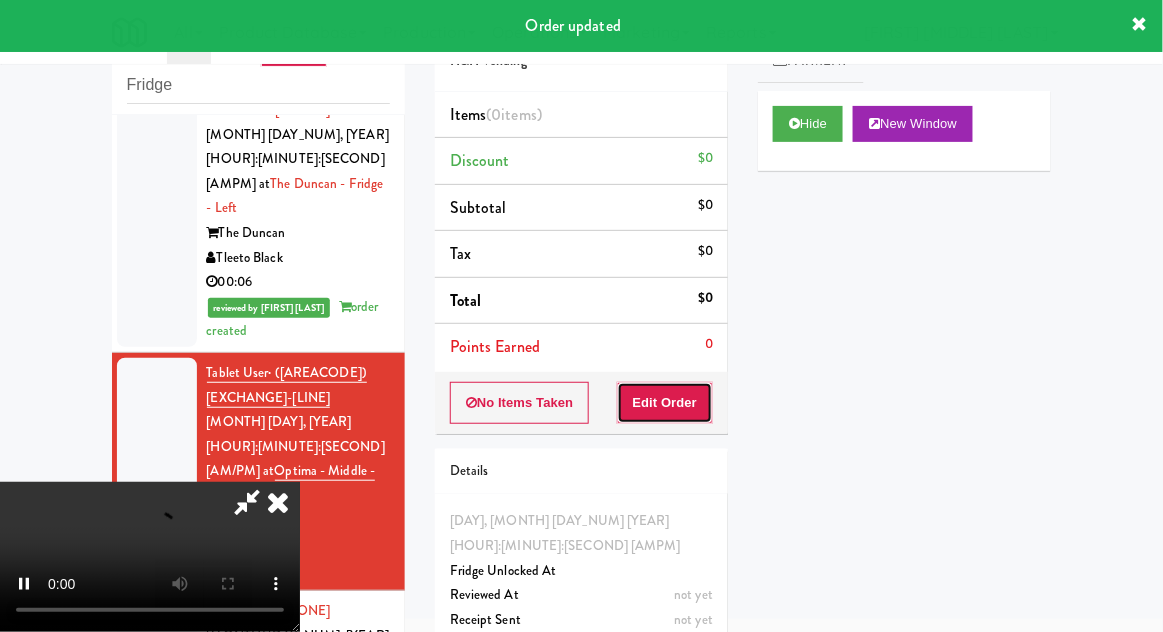 click on "Edit Order" at bounding box center [665, 403] 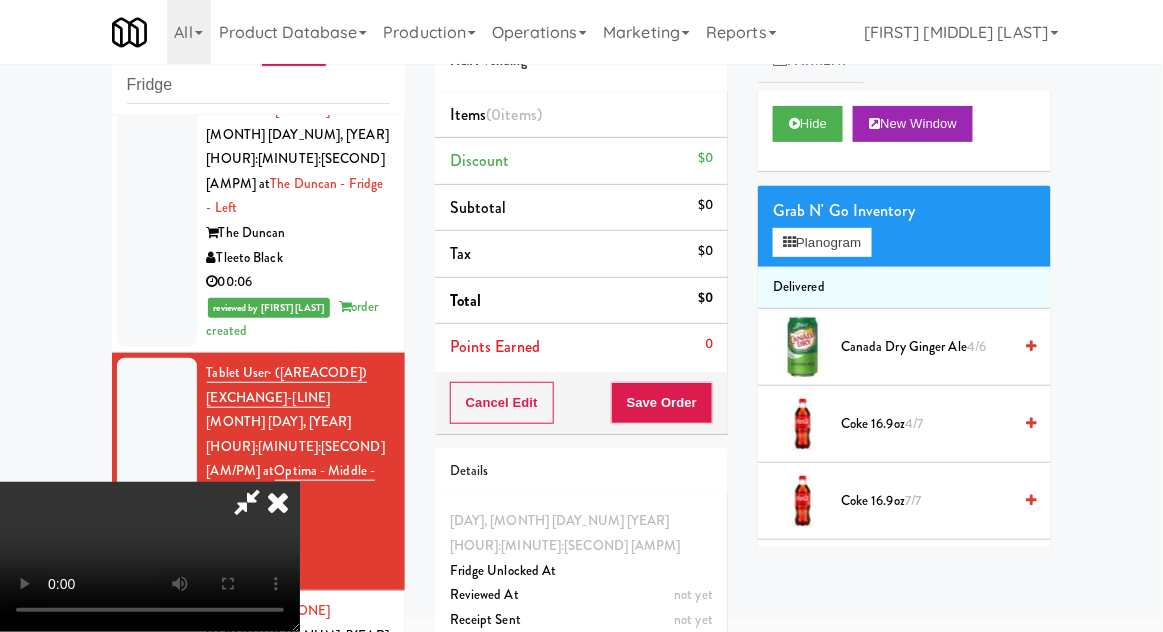 type 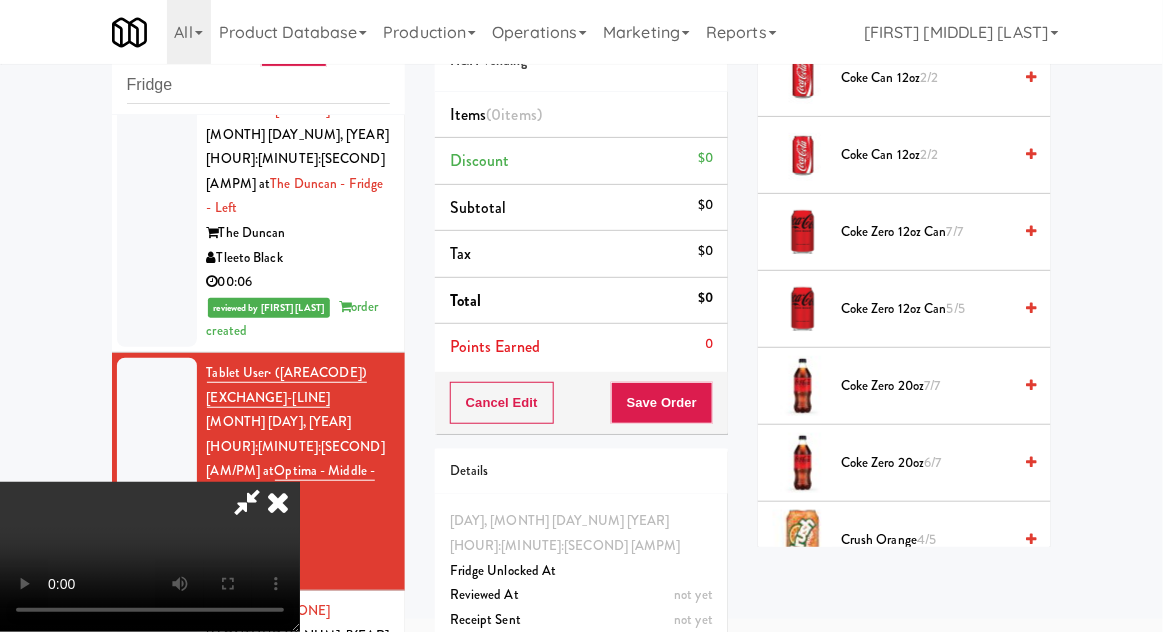 scroll, scrollTop: 519, scrollLeft: 0, axis: vertical 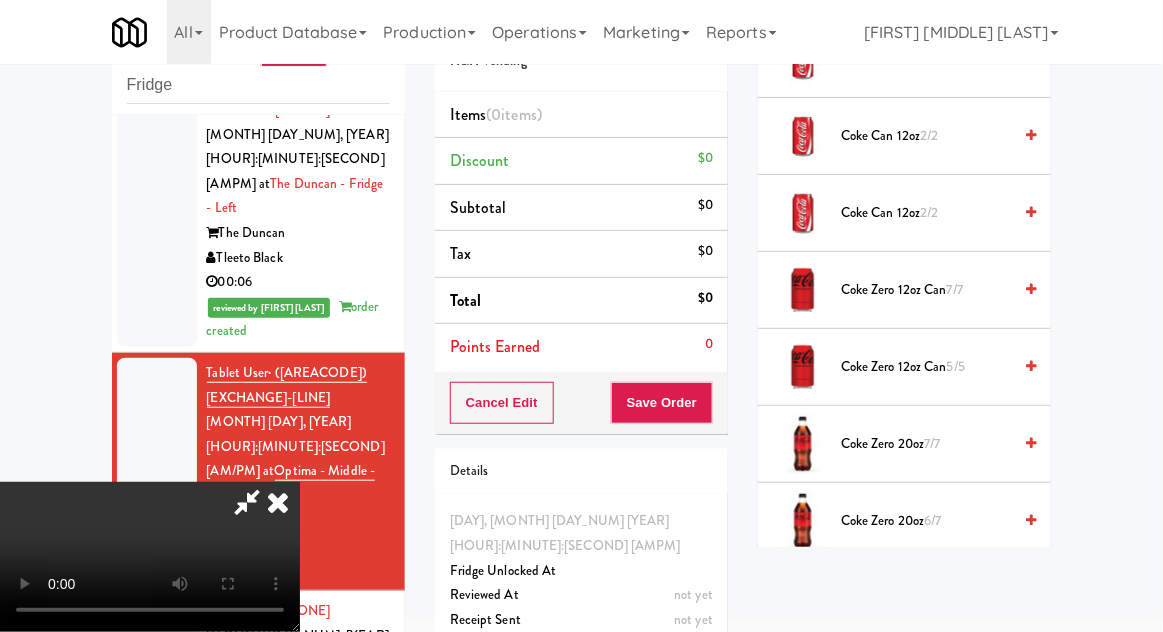 click on "7/7" at bounding box center (933, 443) 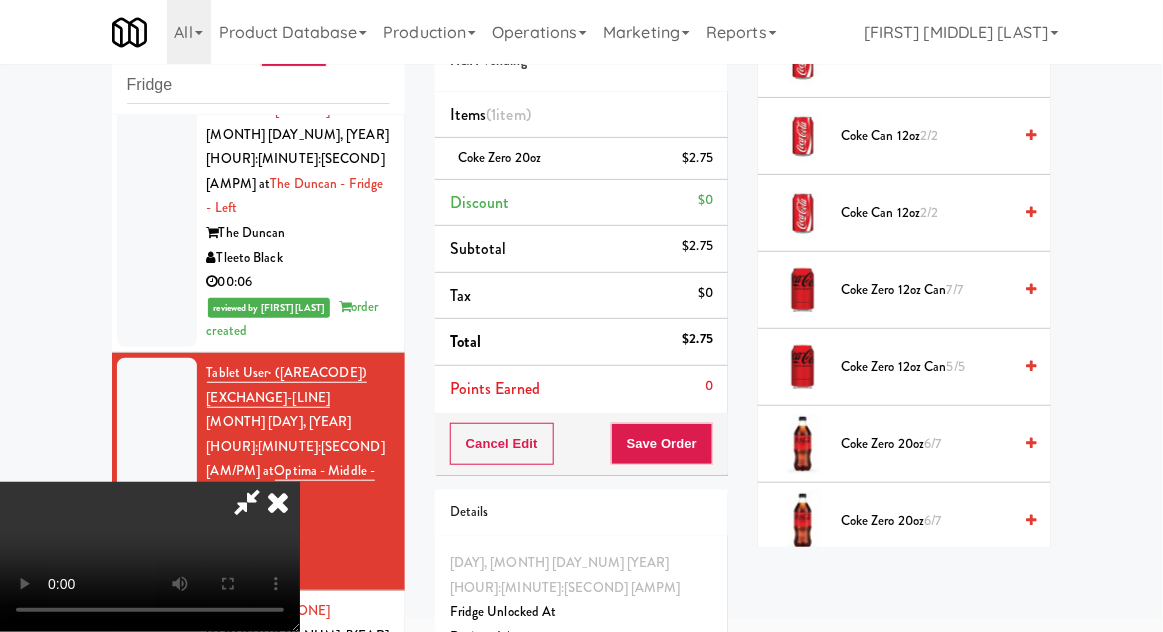 click on "Coke Zero 20oz  6/7" at bounding box center [926, 444] 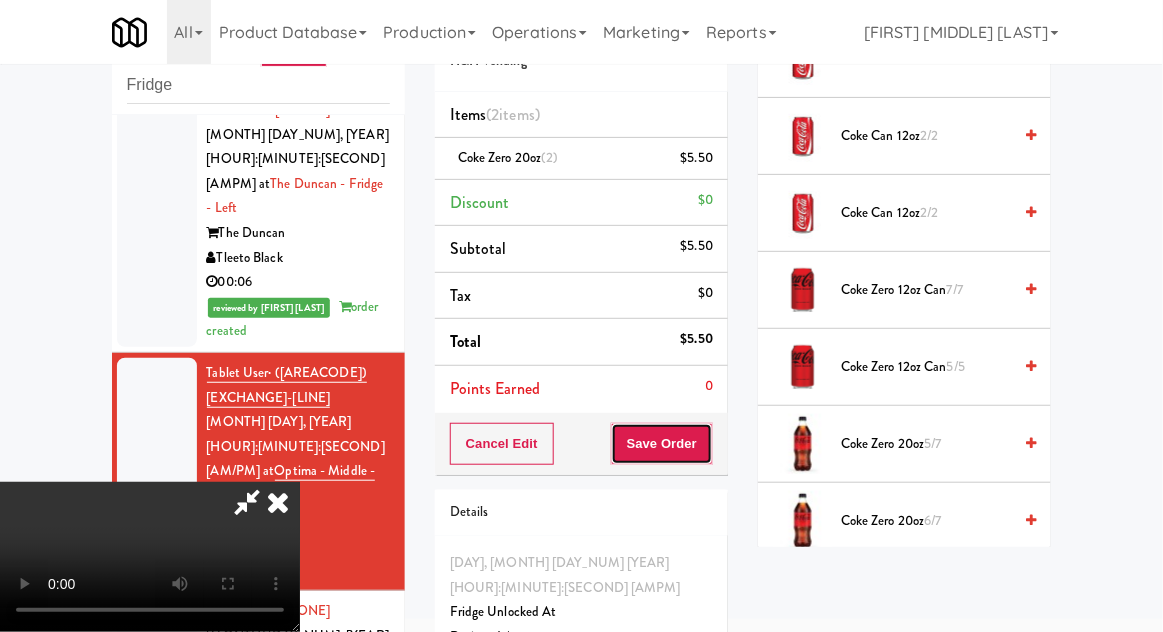 click on "Save Order" at bounding box center [662, 444] 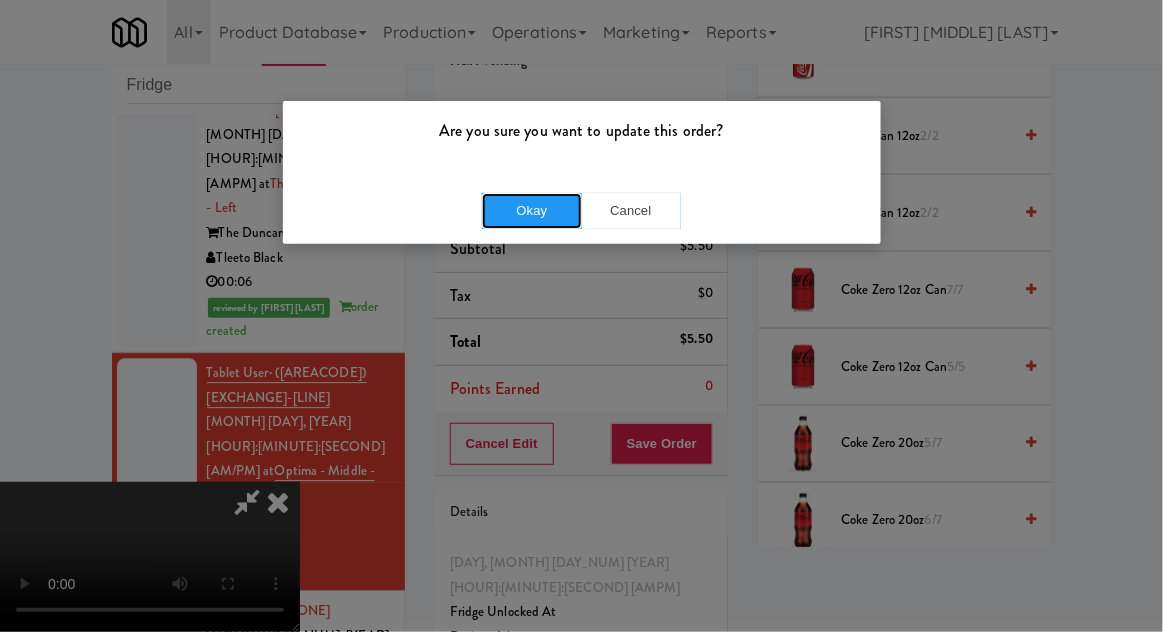 click on "Okay" at bounding box center (532, 211) 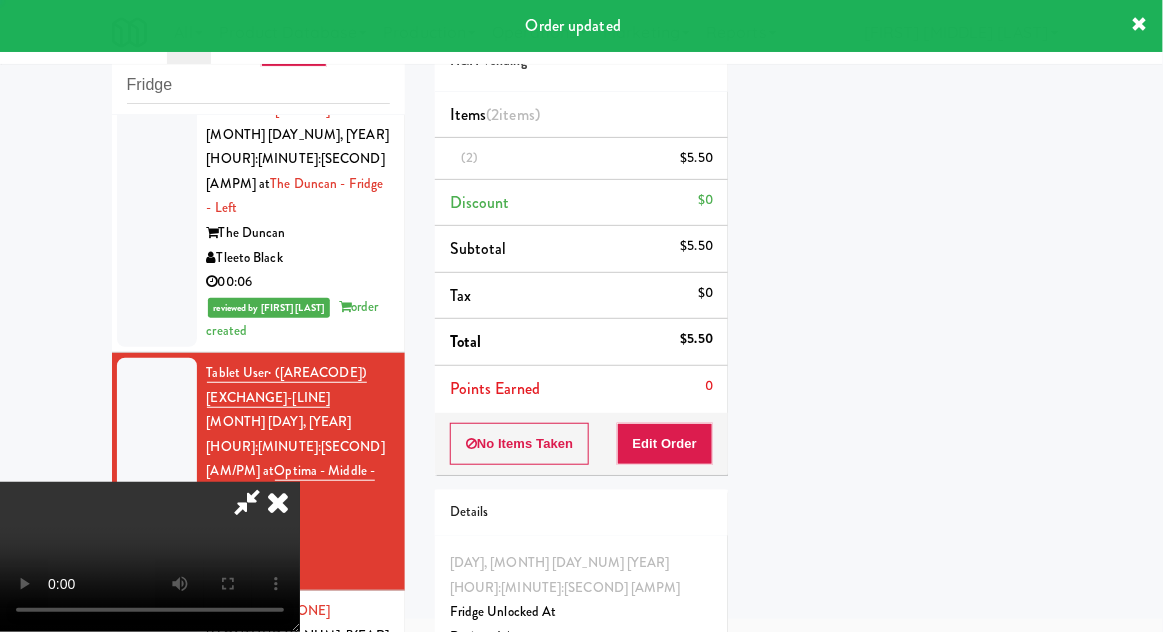 scroll, scrollTop: 197, scrollLeft: 0, axis: vertical 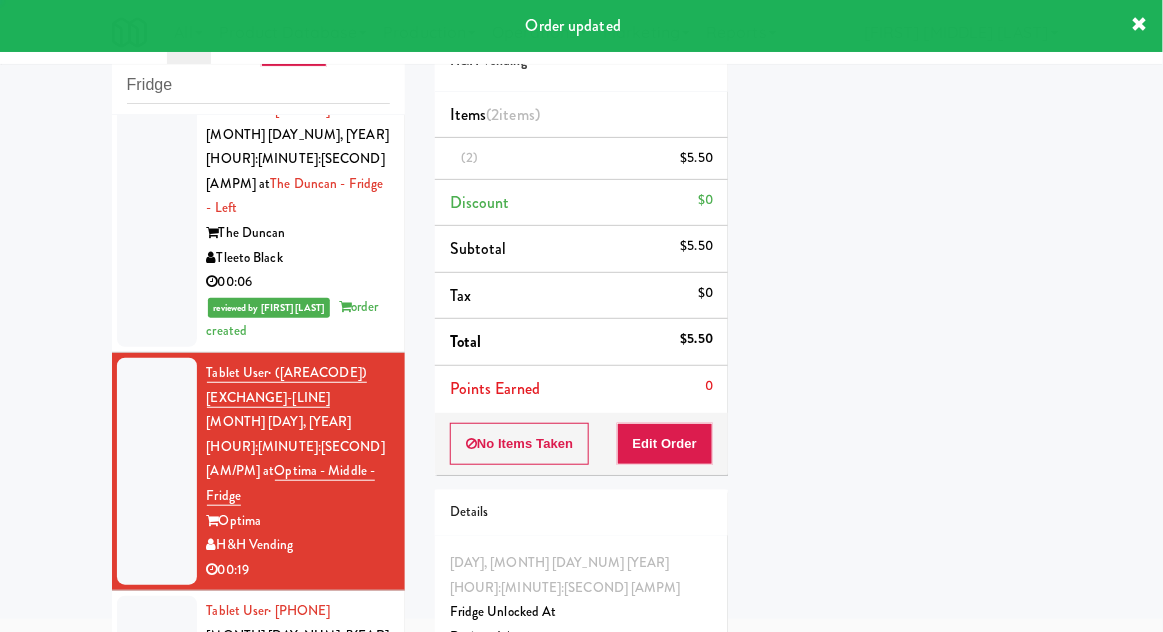 click on "Tablet User  · (312) 608-5312 Aug 3, 2025 7:36:32 PM at  215 Lake - Right - Fridge   215 W Lake St  H&H Vending  00:20" at bounding box center [258, 698] 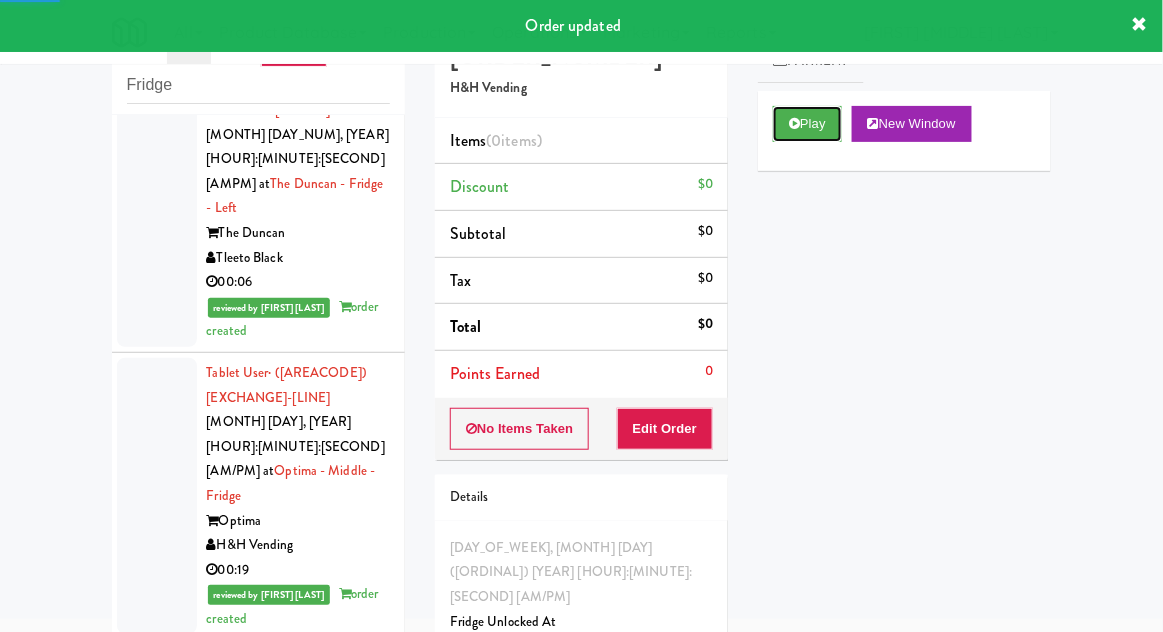 click on "Play" at bounding box center (807, 124) 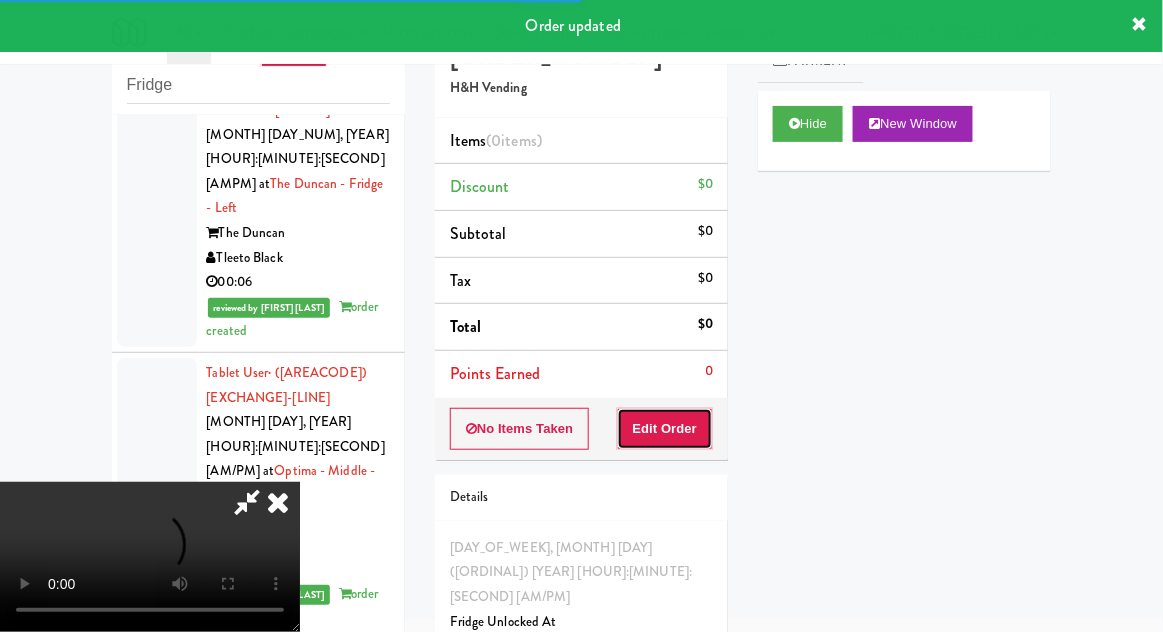 click on "Edit Order" at bounding box center [665, 429] 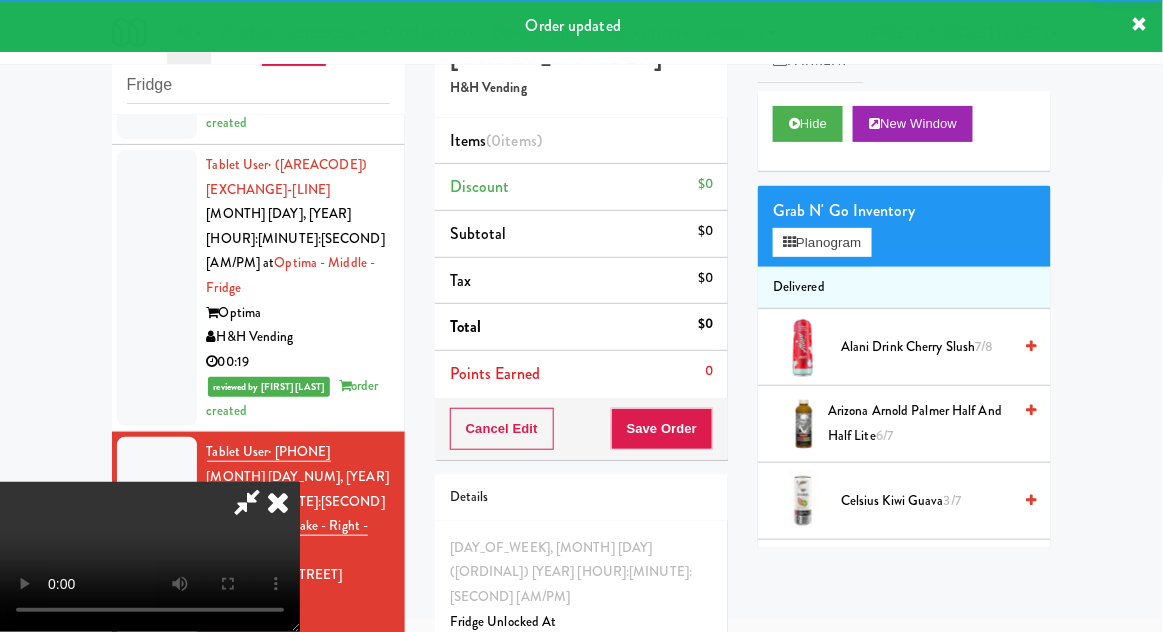 scroll, scrollTop: 1499, scrollLeft: 0, axis: vertical 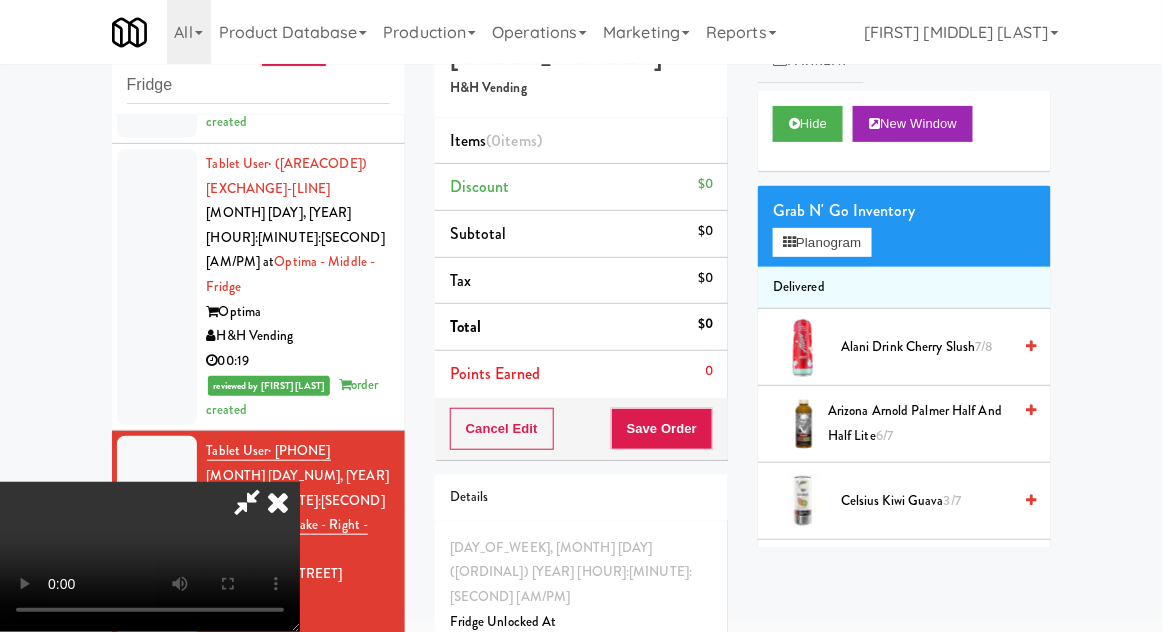 type 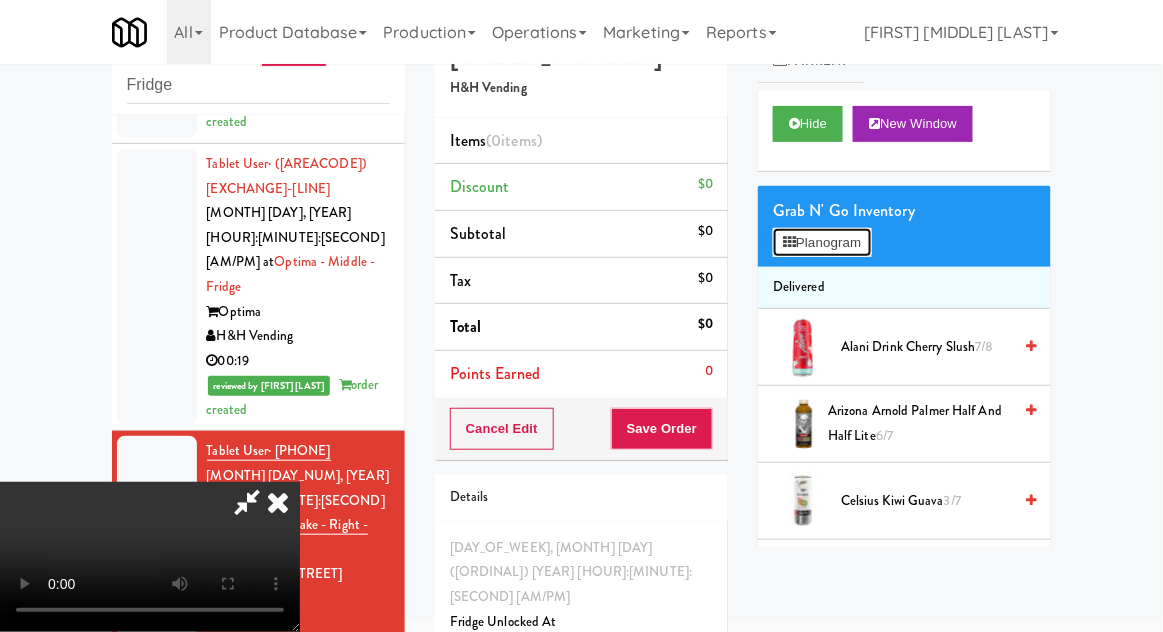 click on "Planogram" at bounding box center [822, 243] 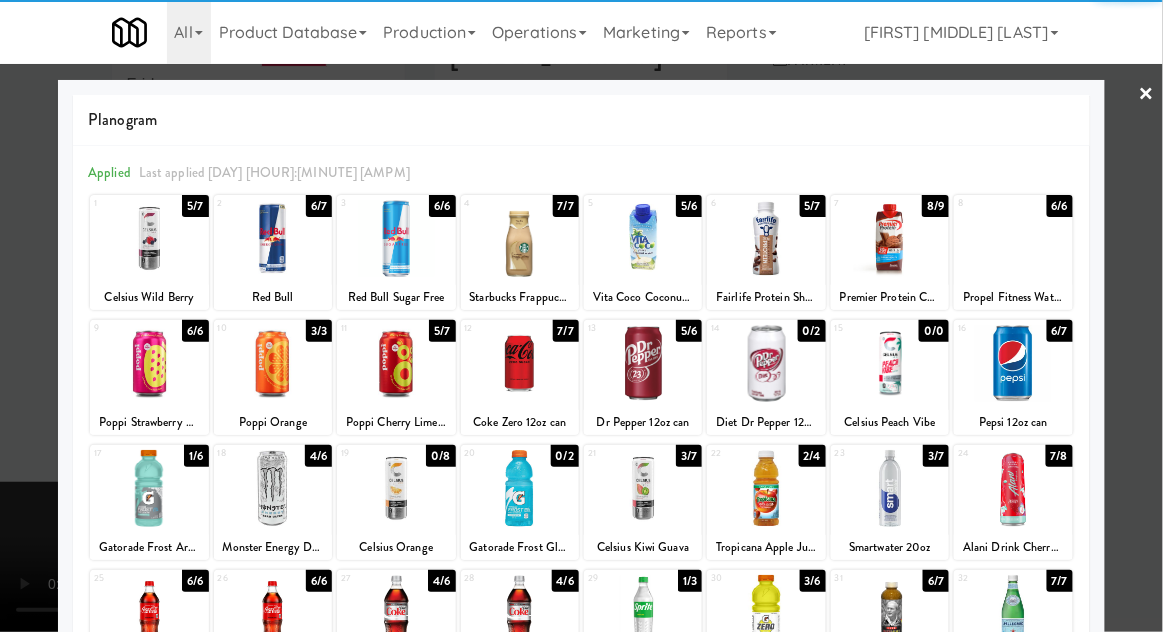 click at bounding box center (149, 488) 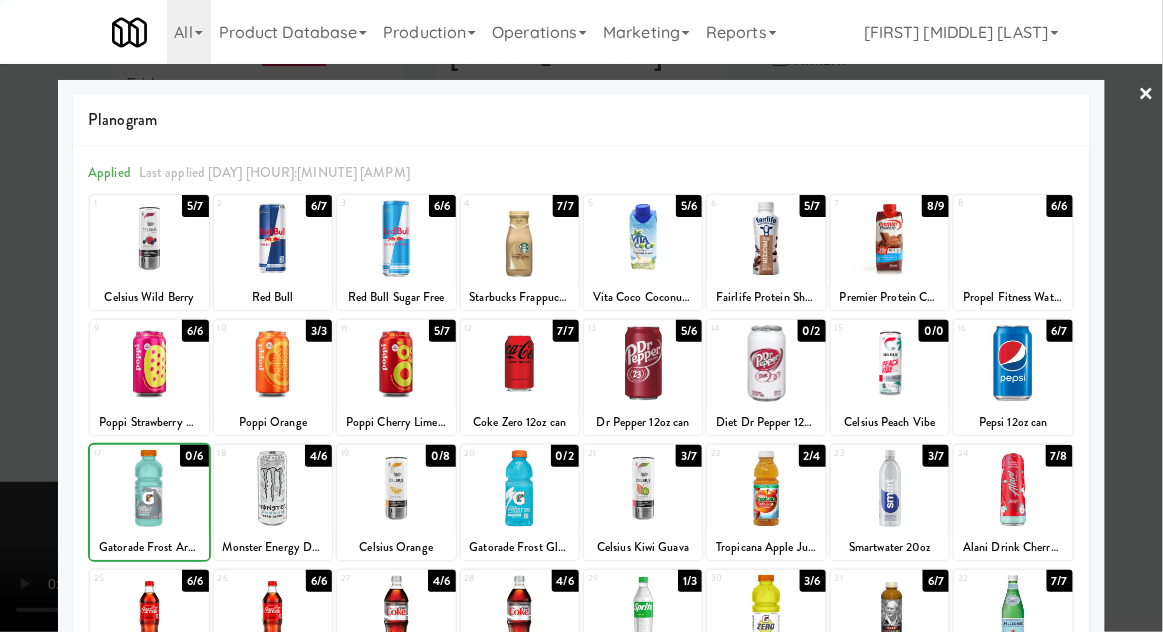 click at bounding box center [581, 316] 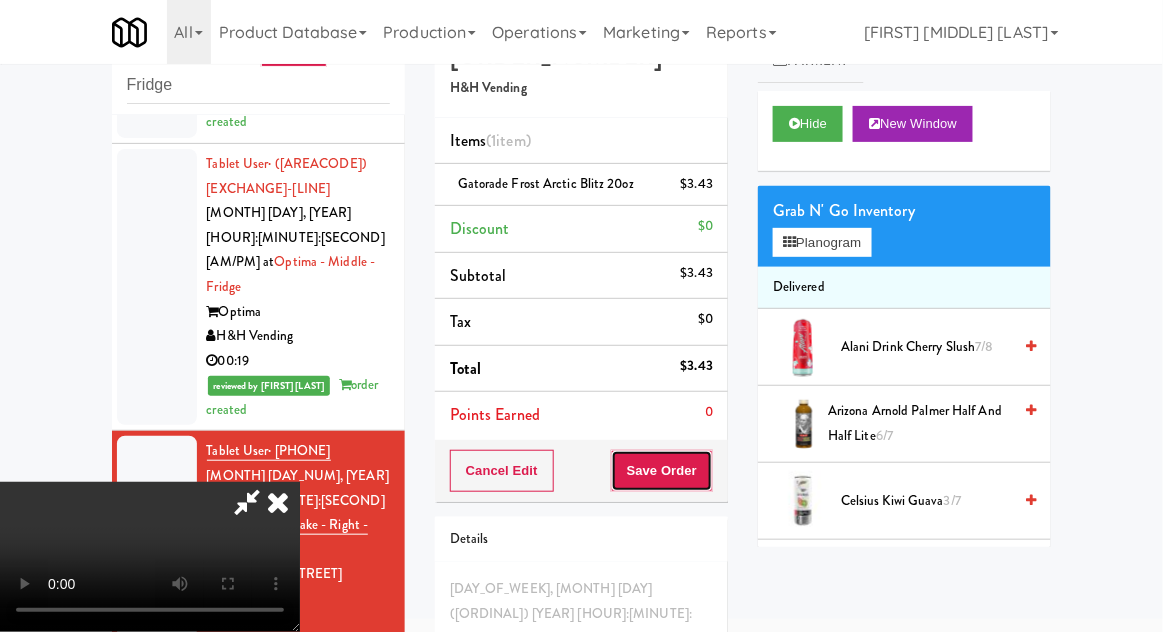 click on "Save Order" at bounding box center (662, 471) 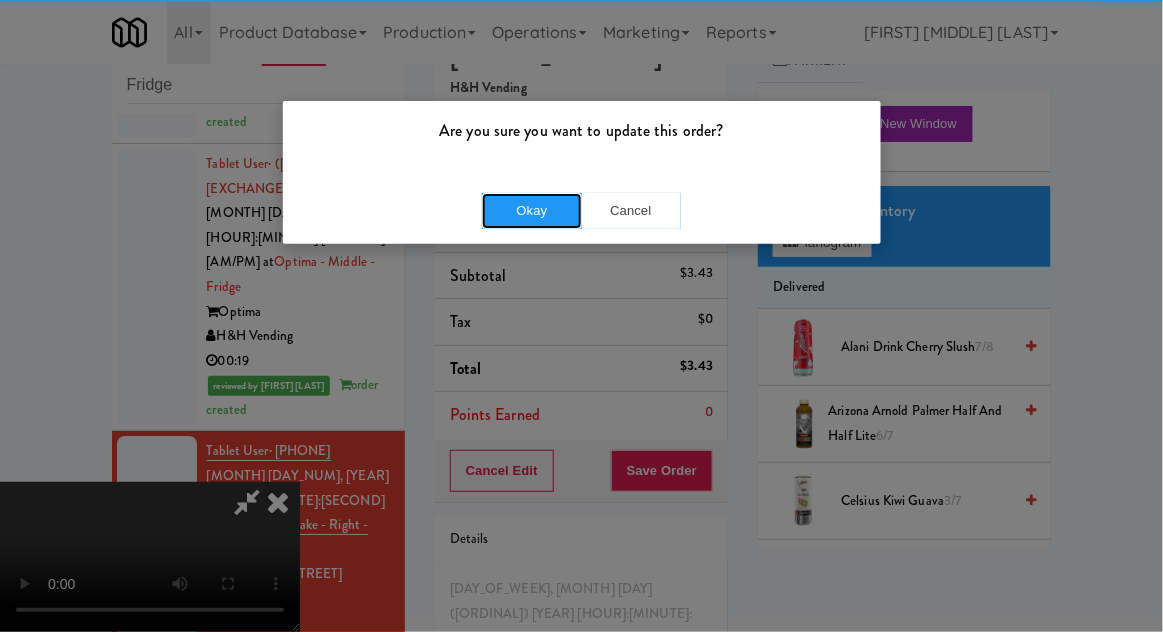 click on "Okay" at bounding box center (532, 211) 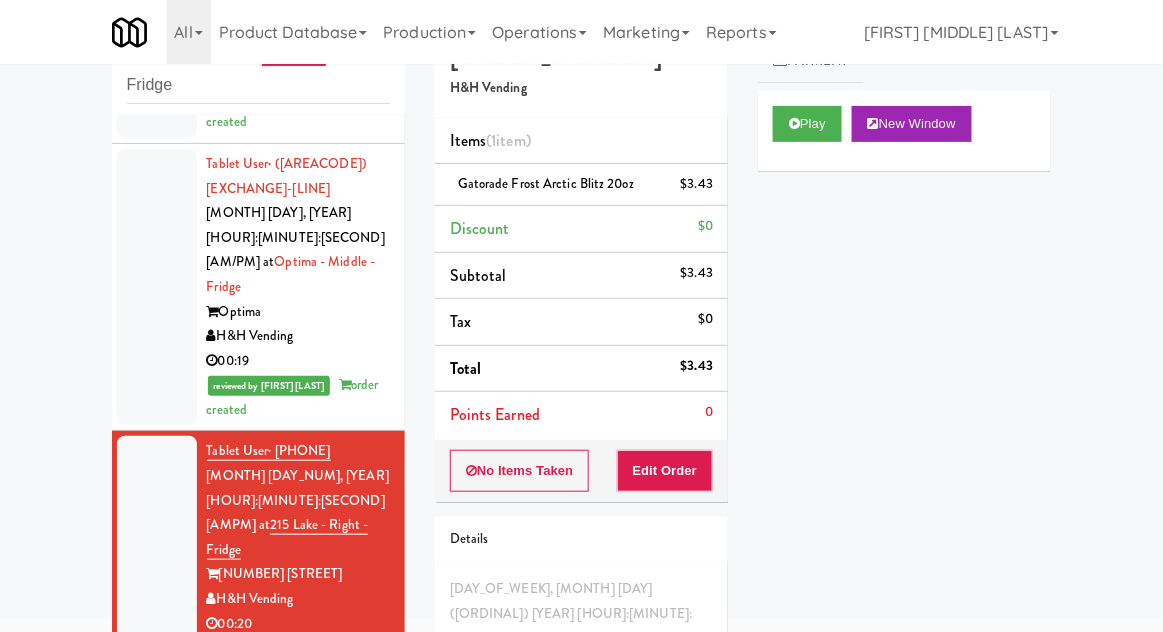 click at bounding box center (157, 825) 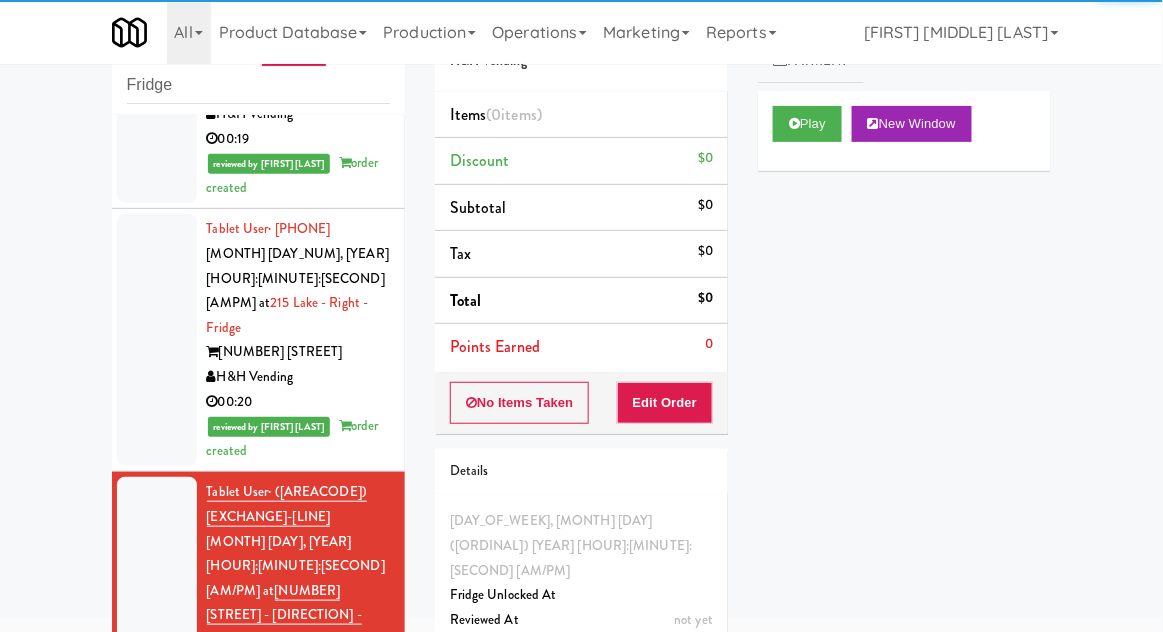 scroll, scrollTop: 1726, scrollLeft: 0, axis: vertical 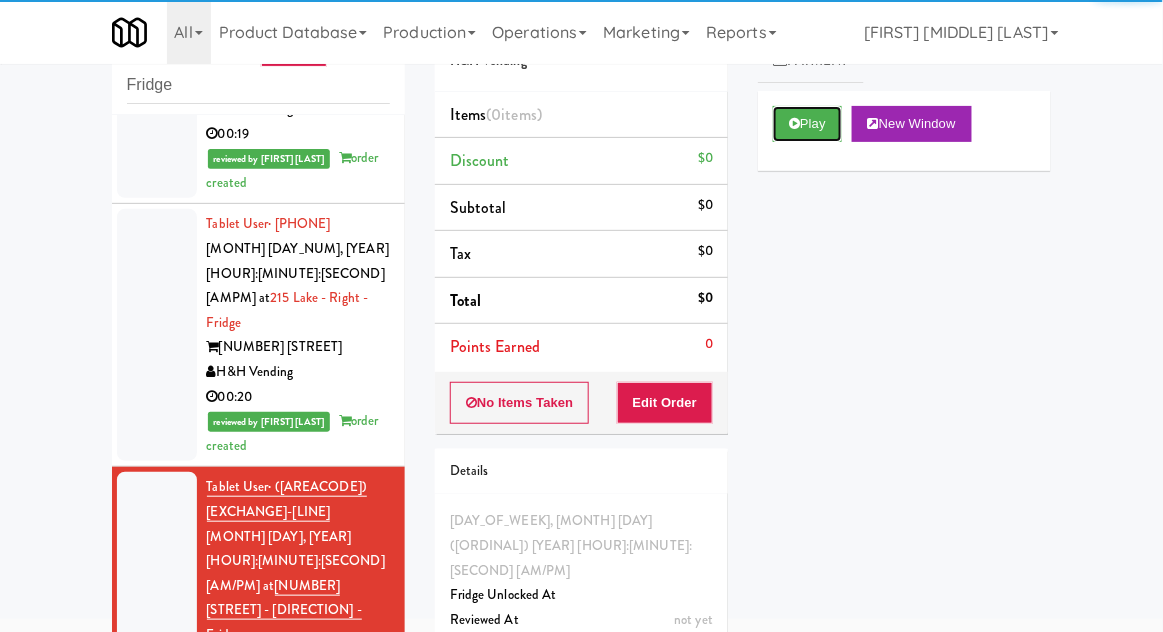 click on "Play" at bounding box center [807, 124] 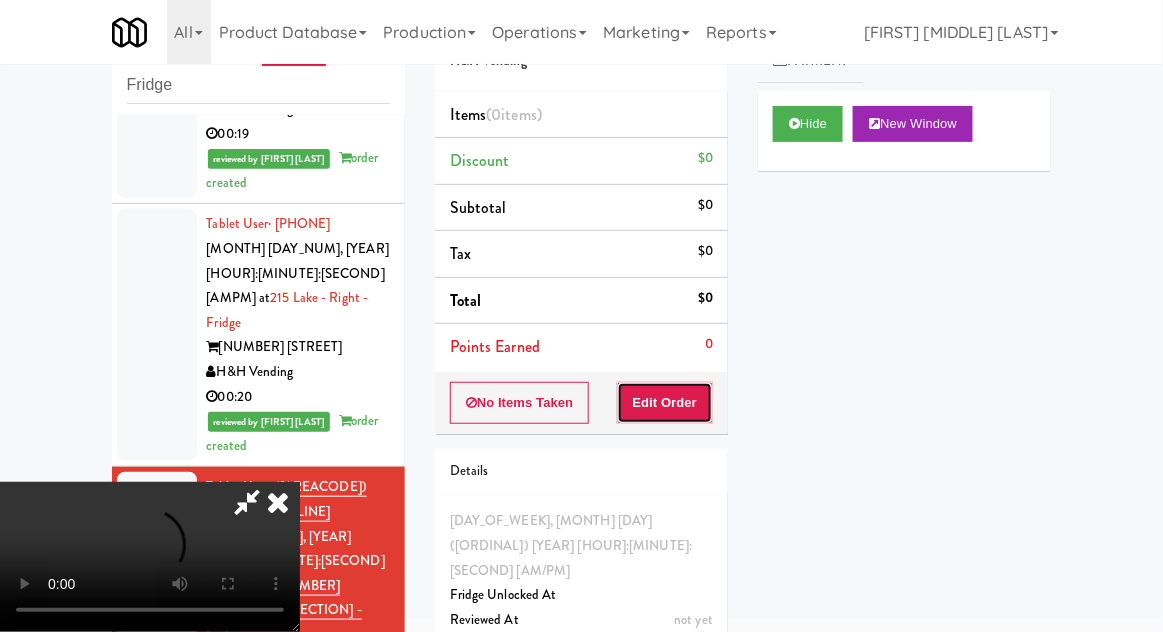 click on "Edit Order" at bounding box center [665, 403] 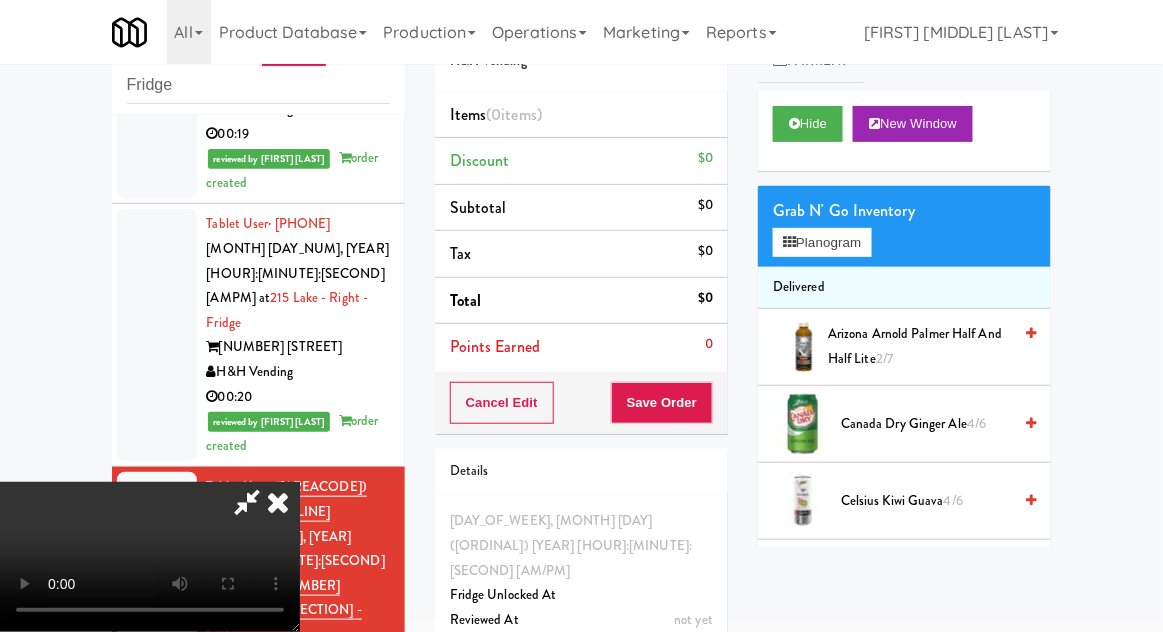 scroll, scrollTop: 73, scrollLeft: 0, axis: vertical 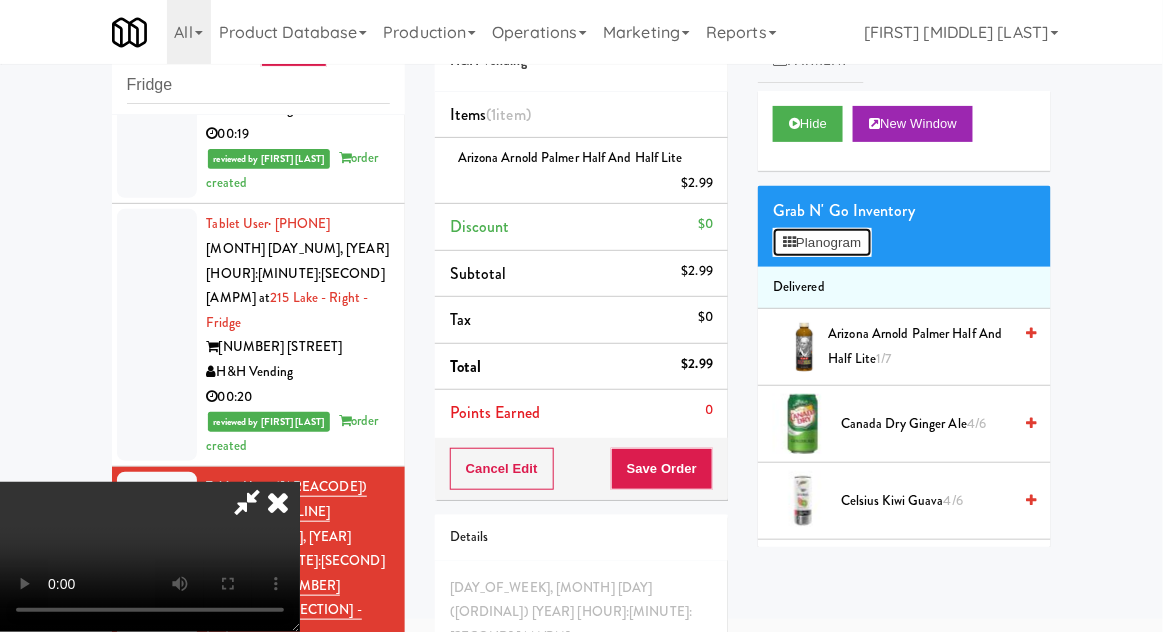 click on "Planogram" at bounding box center (822, 243) 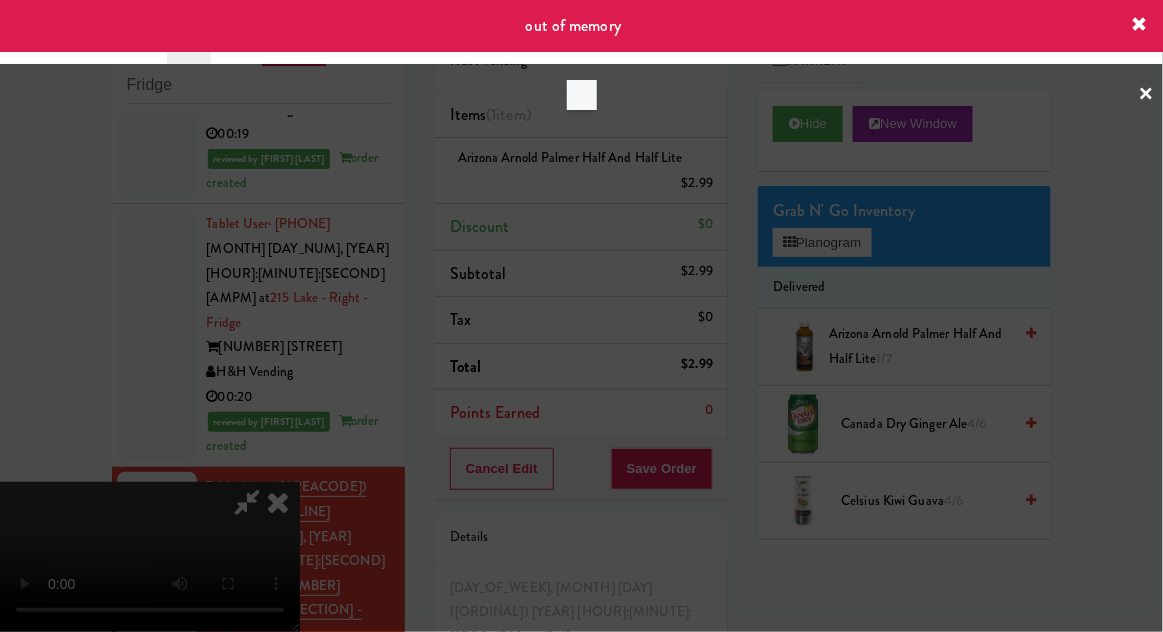 click at bounding box center [581, 316] 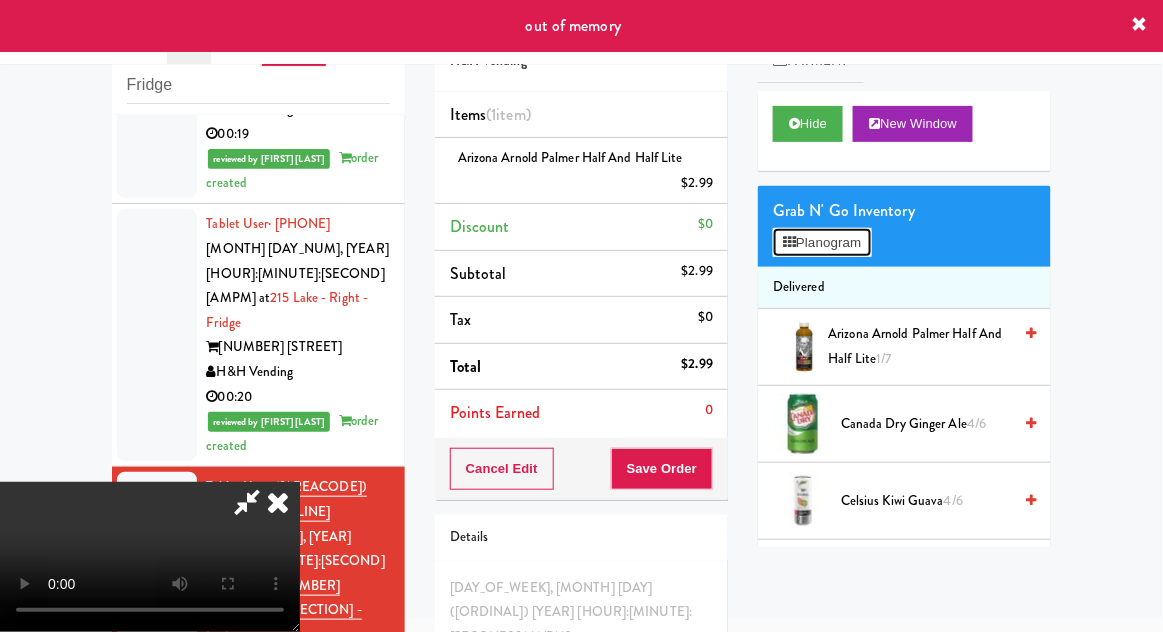 click on "Planogram" at bounding box center [822, 243] 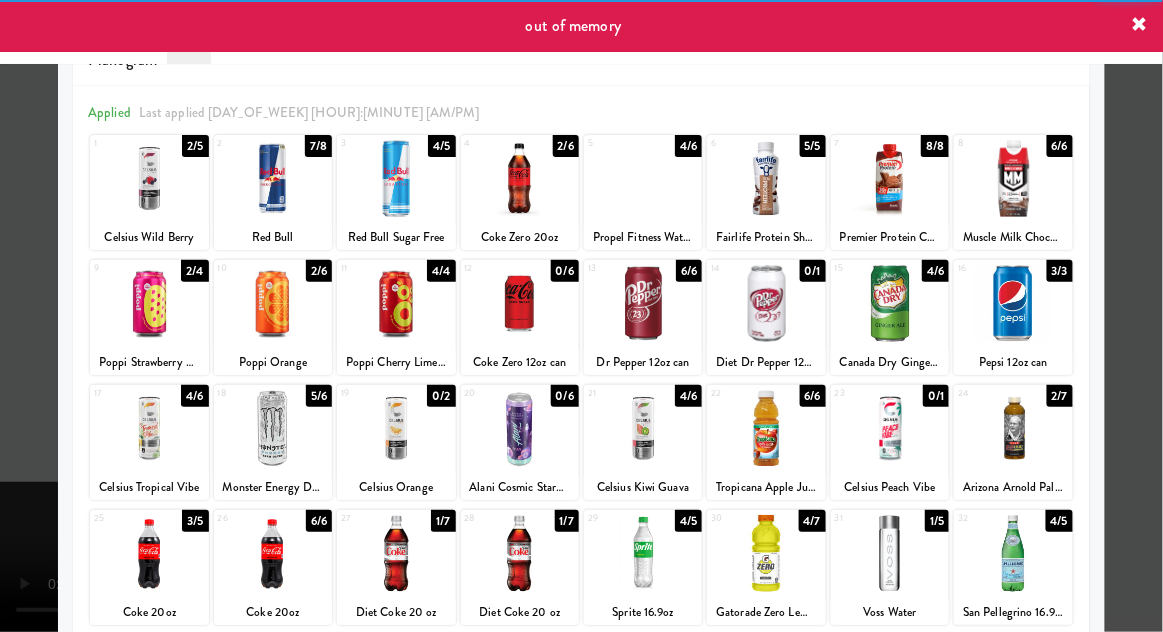 scroll, scrollTop: 60, scrollLeft: 0, axis: vertical 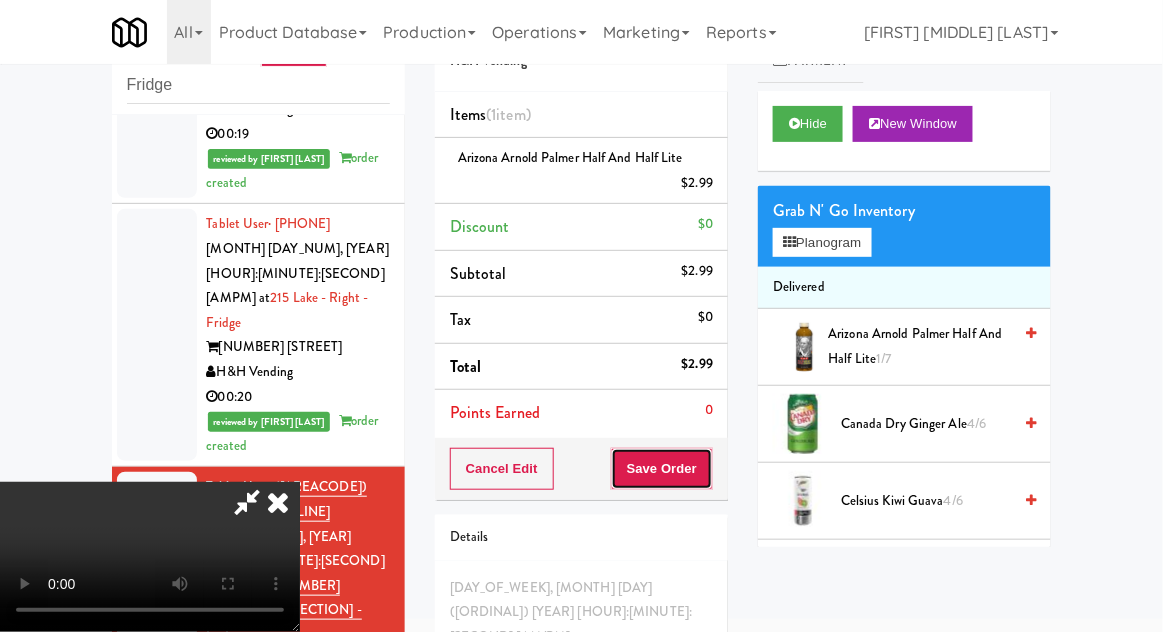click on "Save Order" at bounding box center (662, 469) 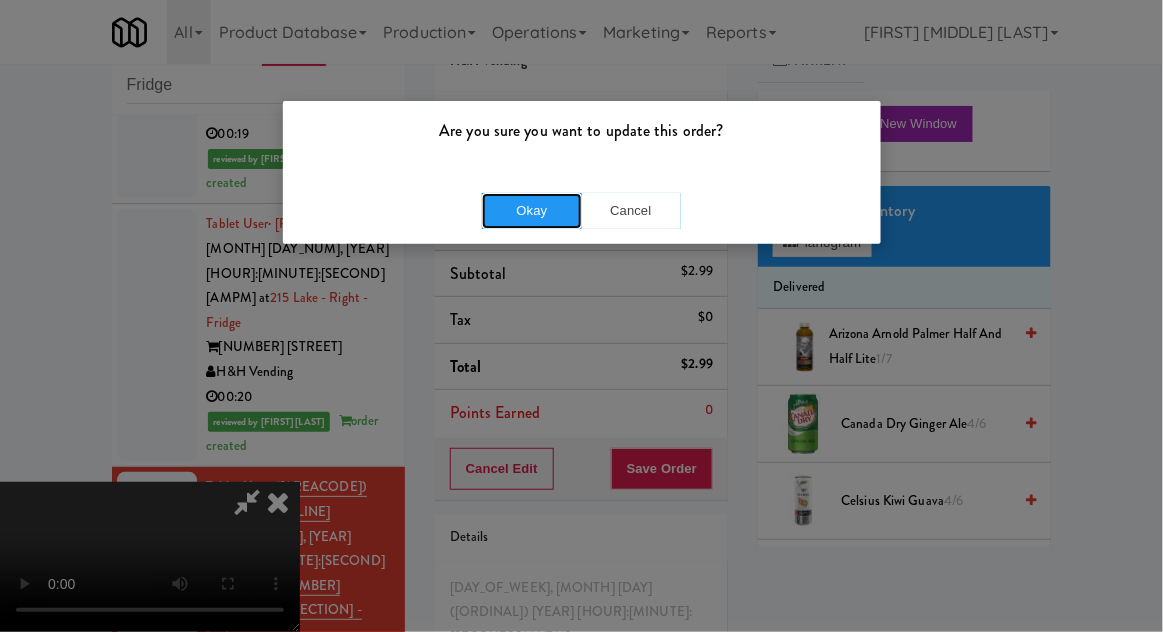 click on "Okay" at bounding box center (532, 211) 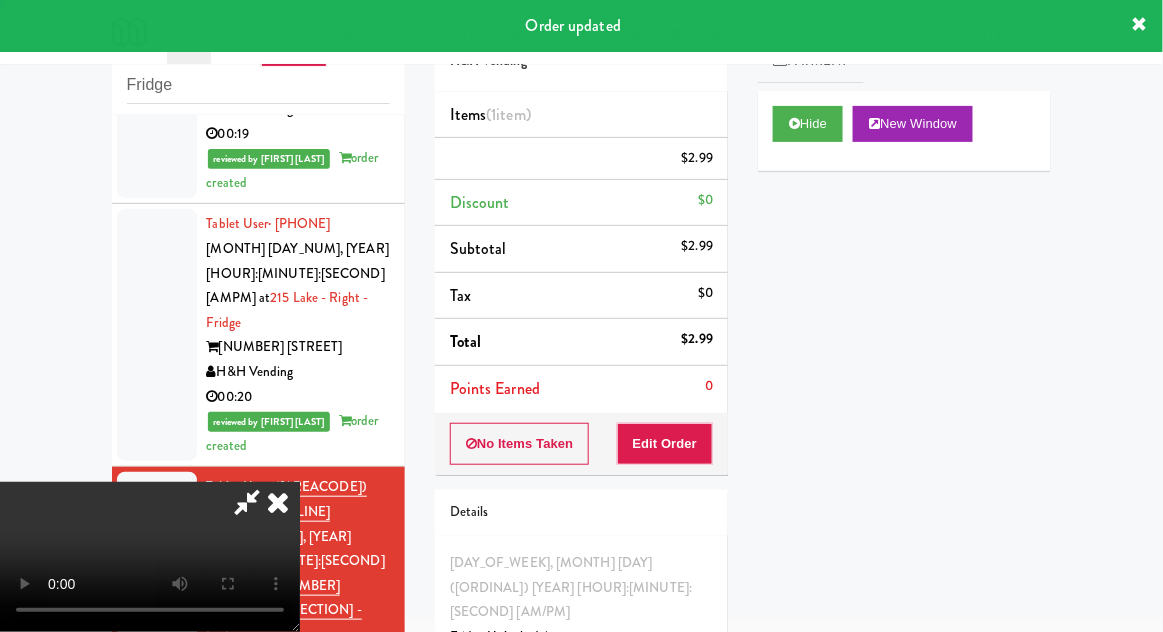scroll, scrollTop: 0, scrollLeft: 0, axis: both 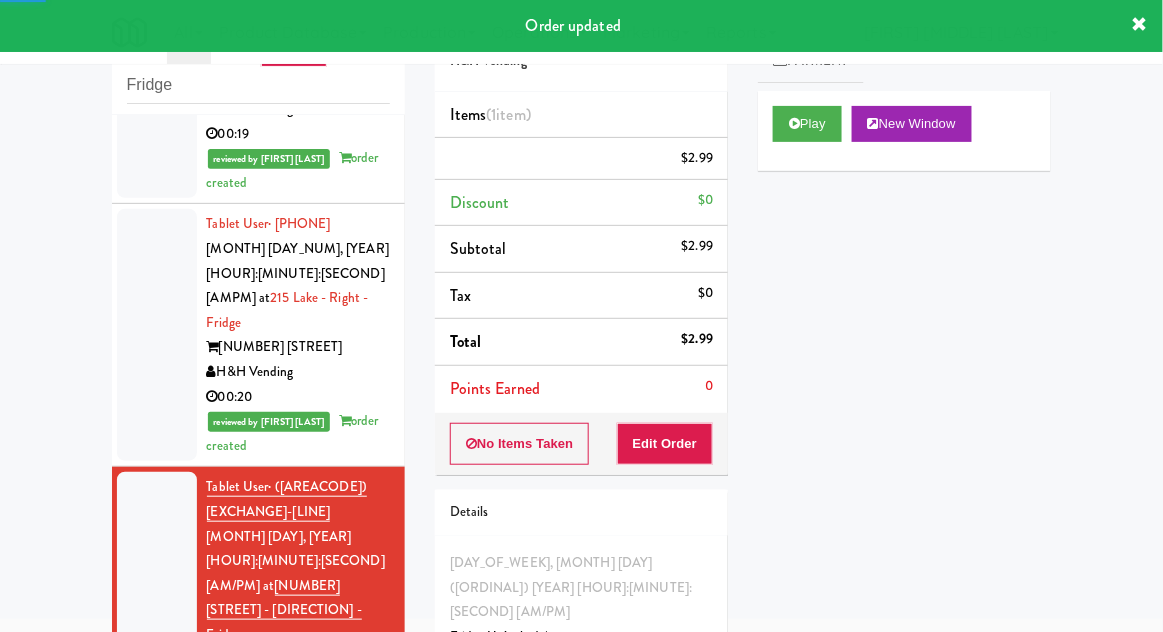 click on "Tablet User  · (847) 401-8743 Aug 3, 2025 7:43:22 PM at  WPW - Middle - Fridge  343 W Wolf Point Plaza  H&H Vending  00:03" at bounding box center (258, 837) 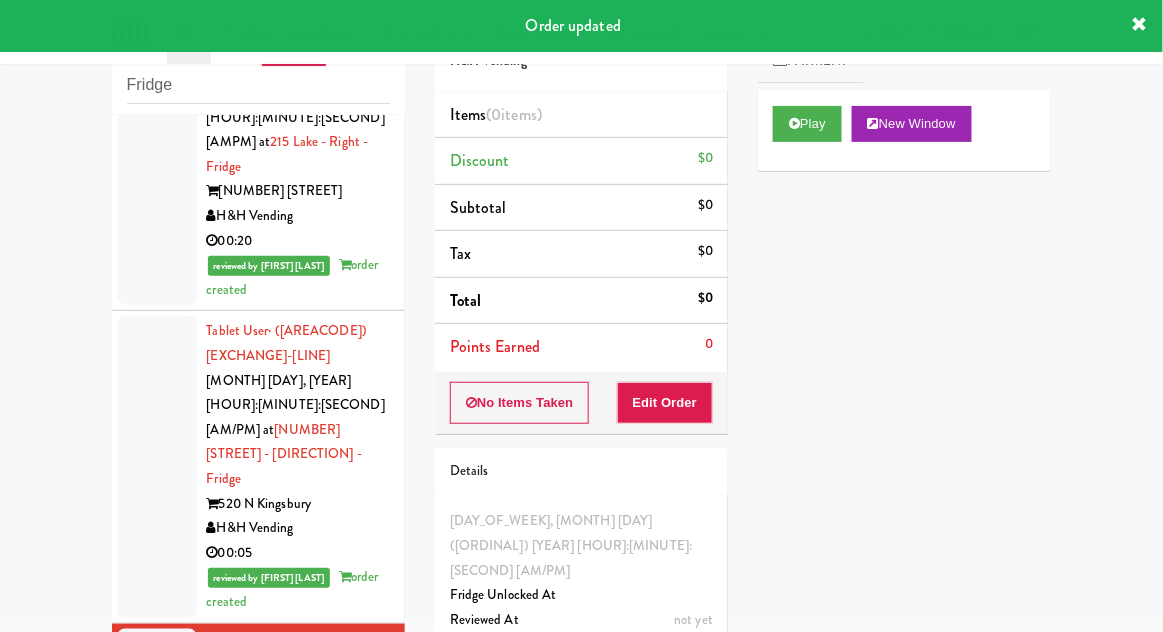 scroll, scrollTop: 1892, scrollLeft: 0, axis: vertical 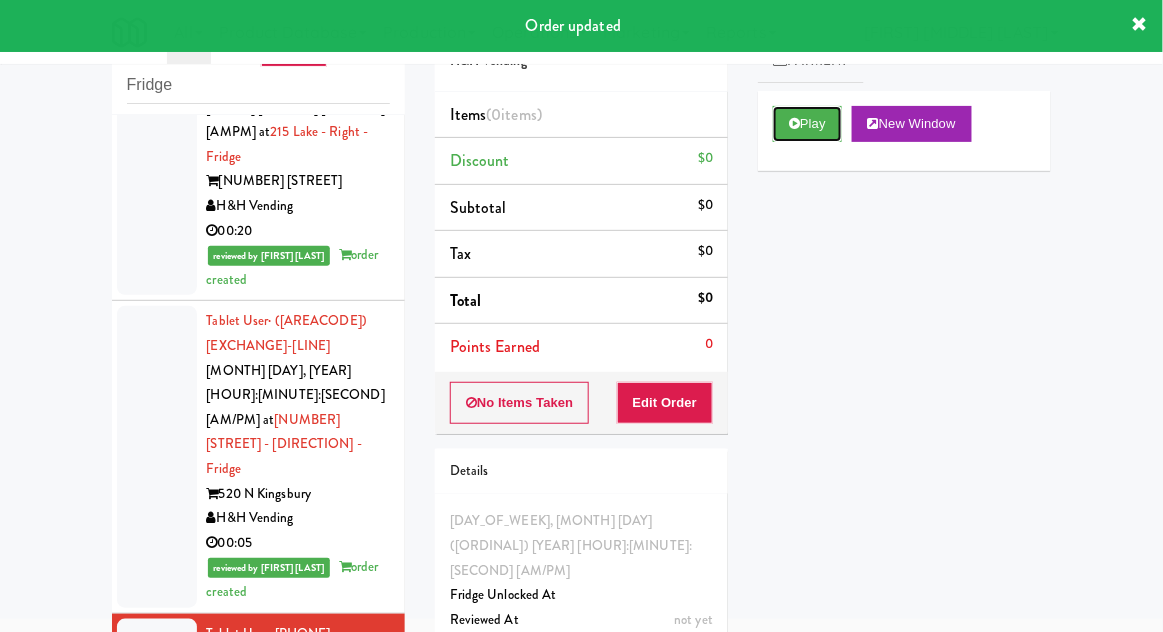 click on "Play" at bounding box center (807, 124) 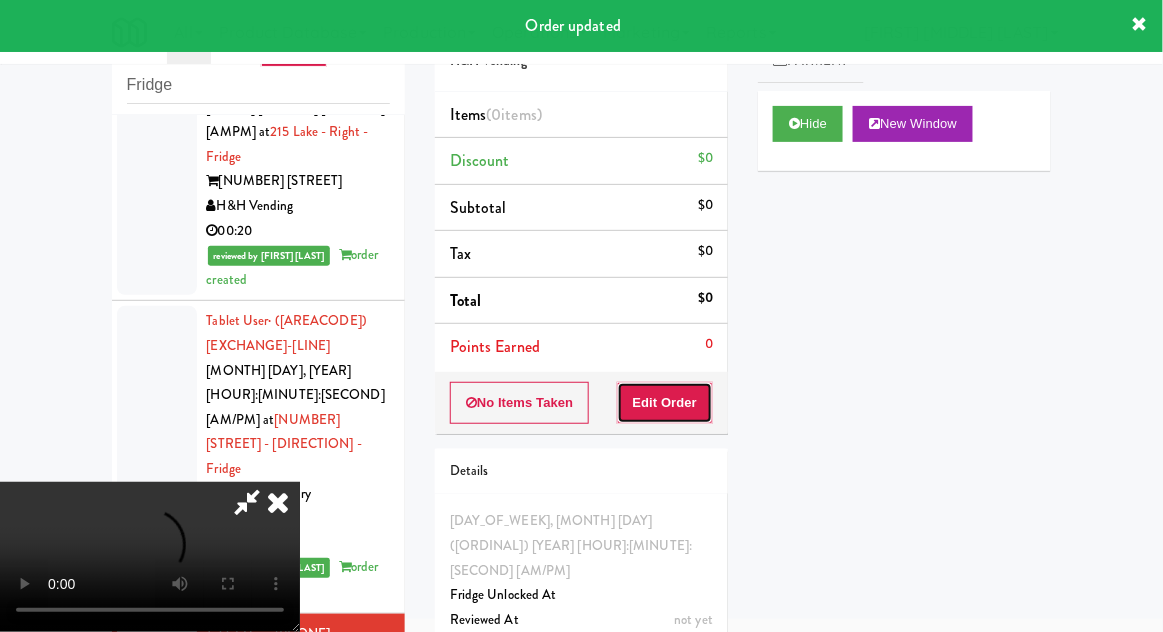 click on "Edit Order" at bounding box center [665, 403] 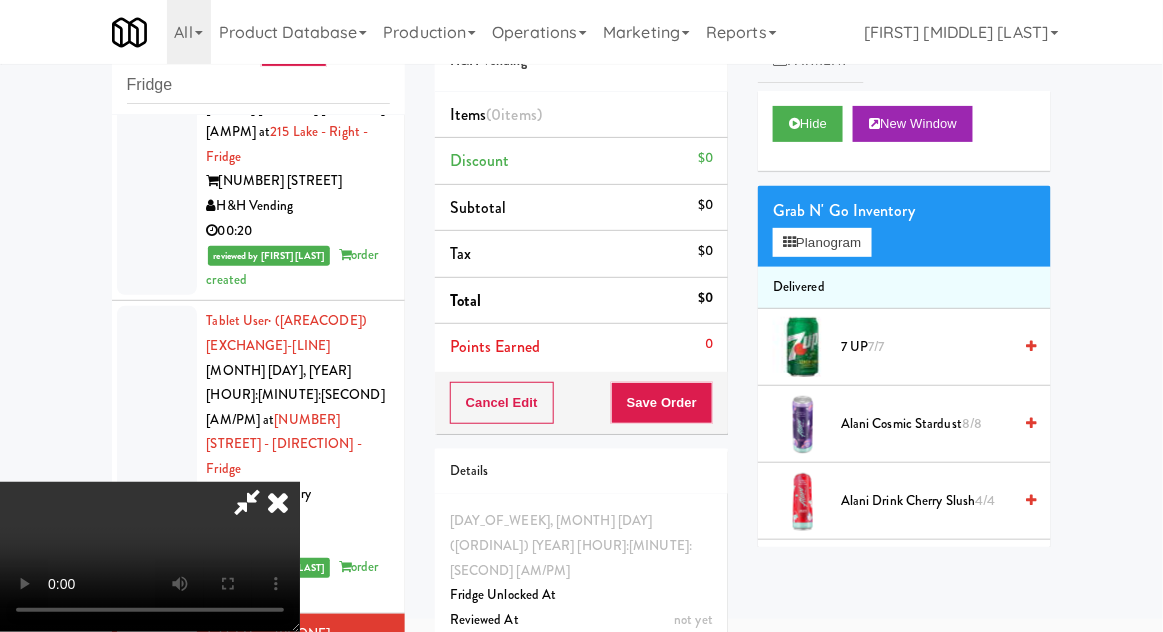 type 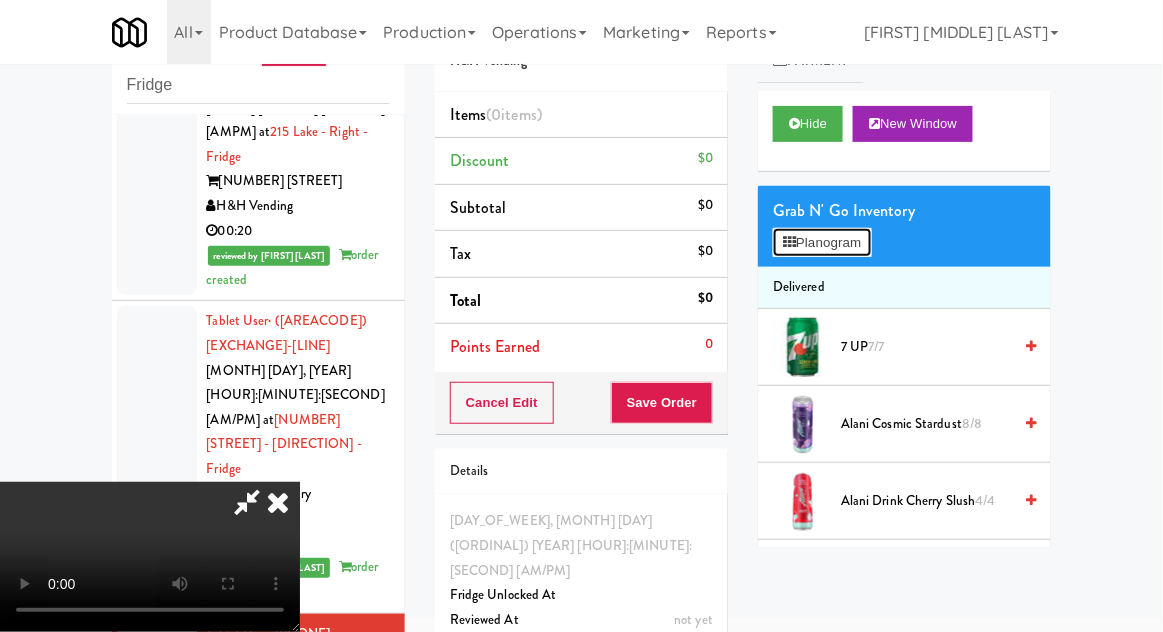 click on "Planogram" at bounding box center (822, 243) 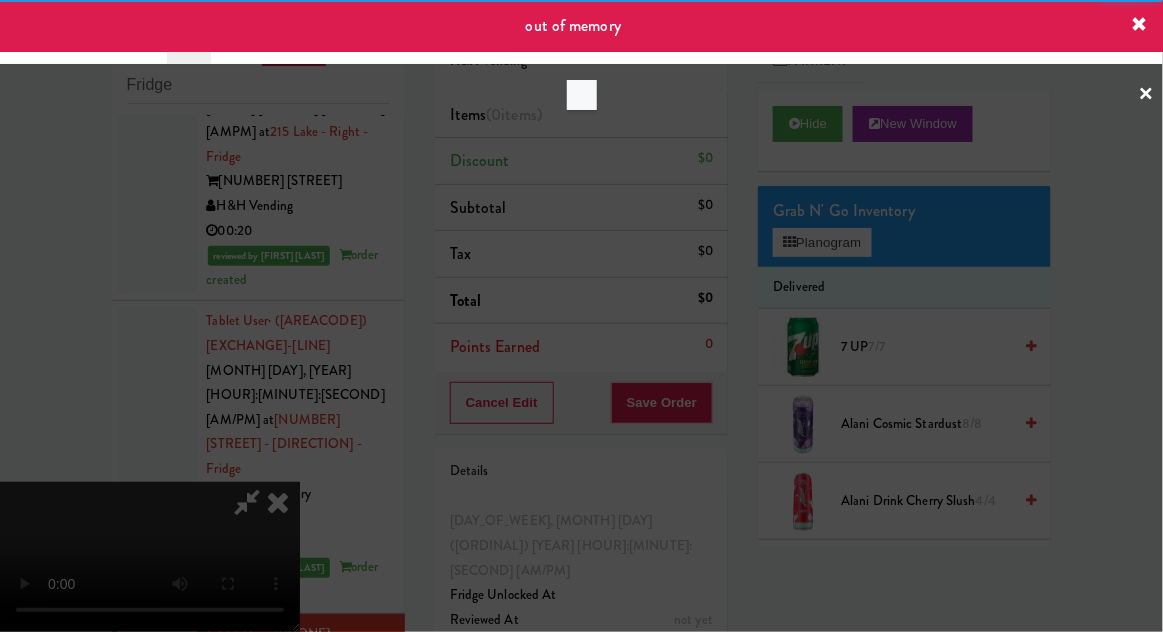 click at bounding box center [581, 316] 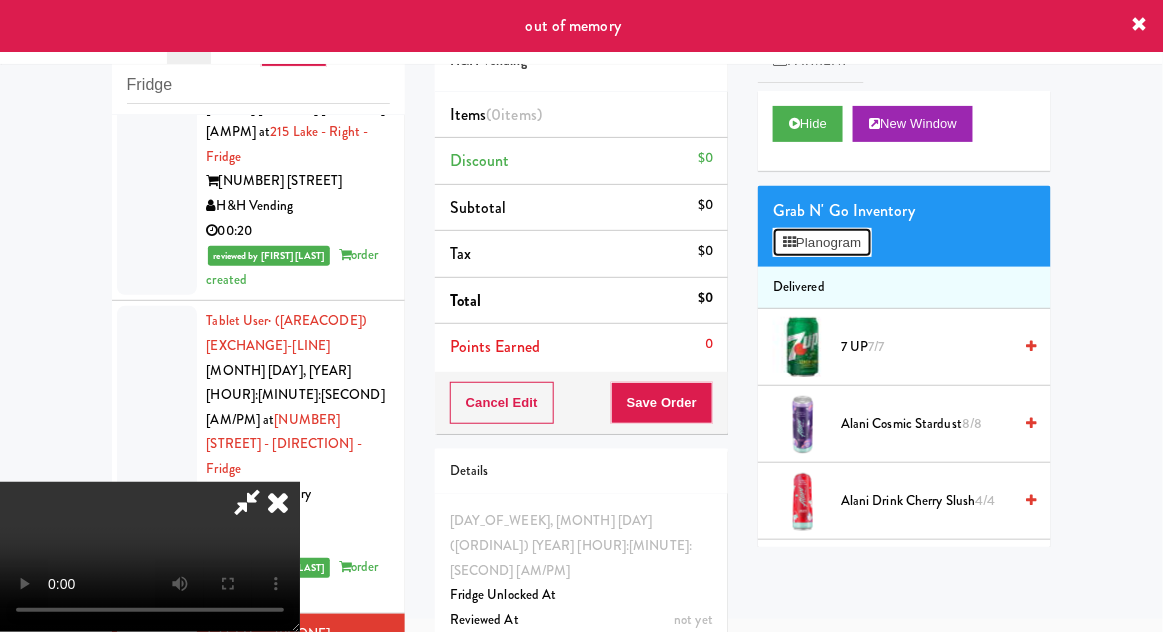 click on "Planogram" at bounding box center (822, 243) 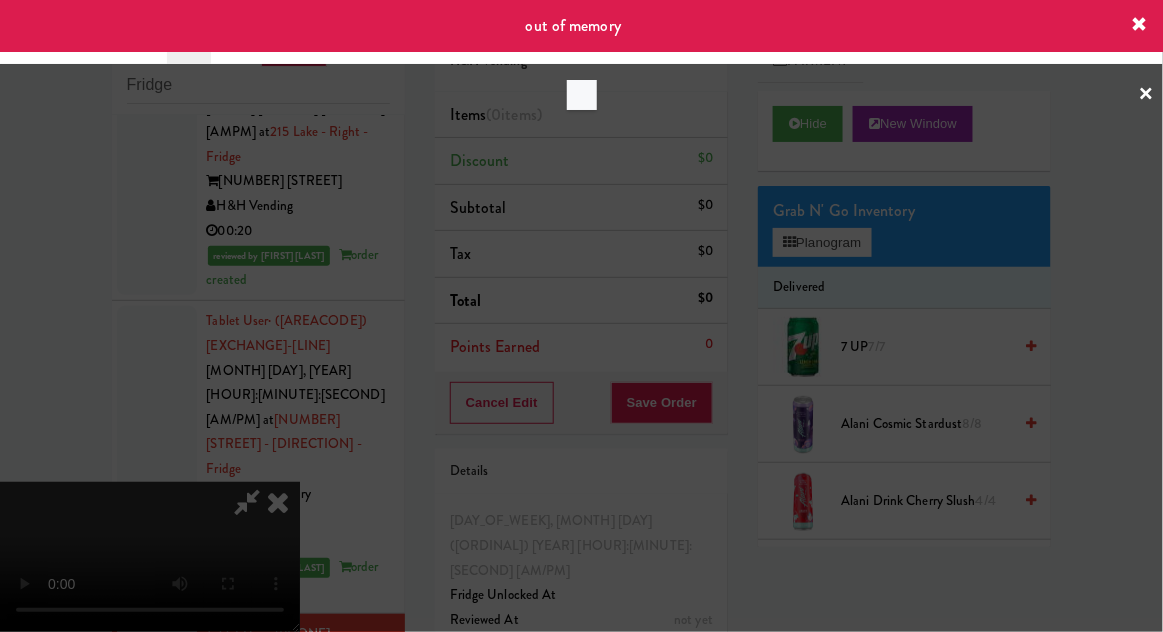 click at bounding box center (581, 316) 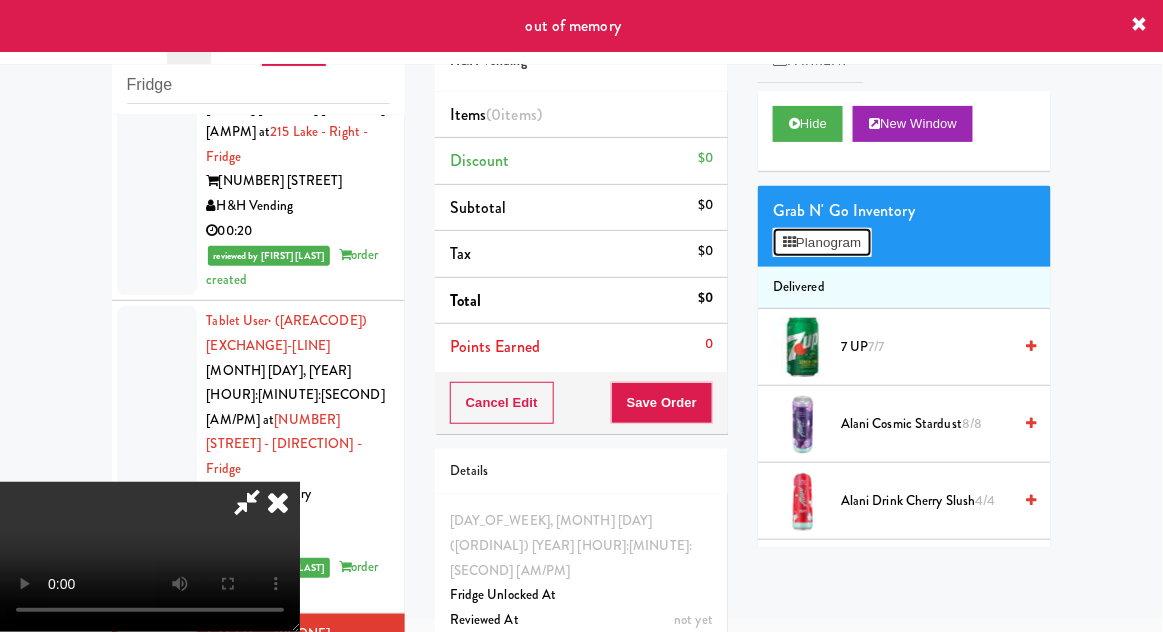 click on "Planogram" at bounding box center (822, 243) 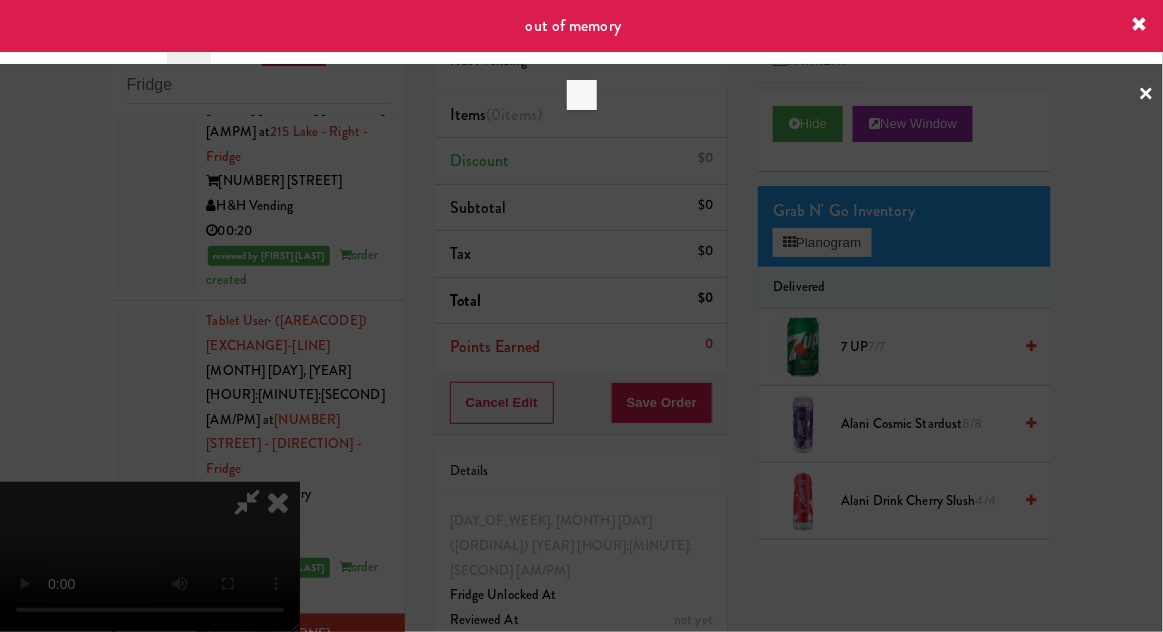 click at bounding box center [581, 316] 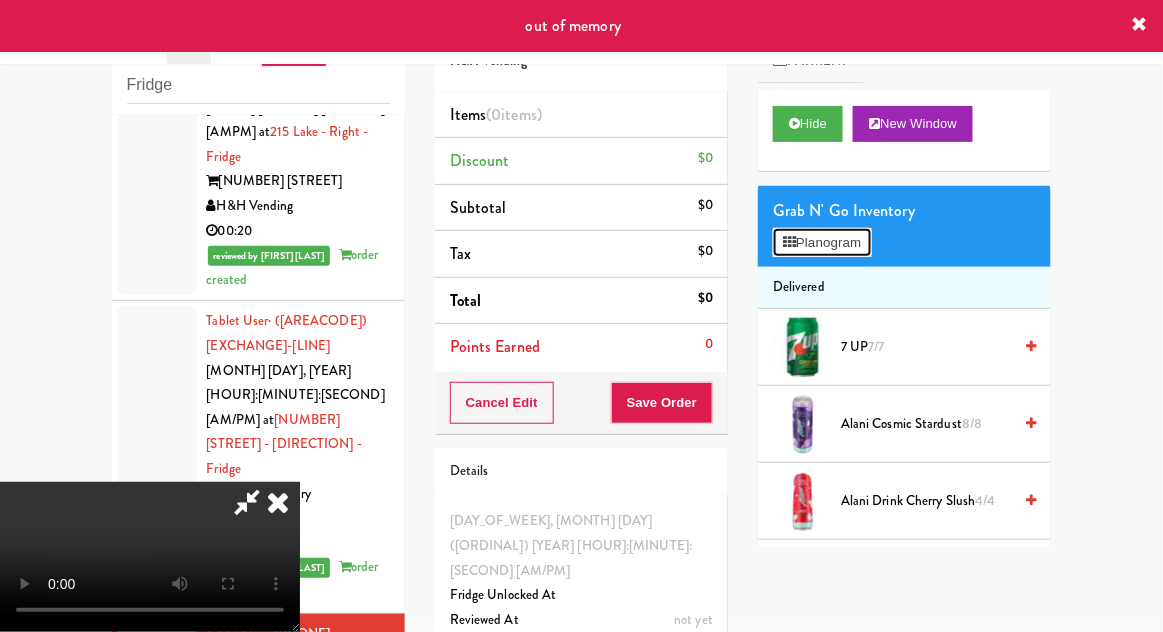 click on "Planogram" at bounding box center [822, 243] 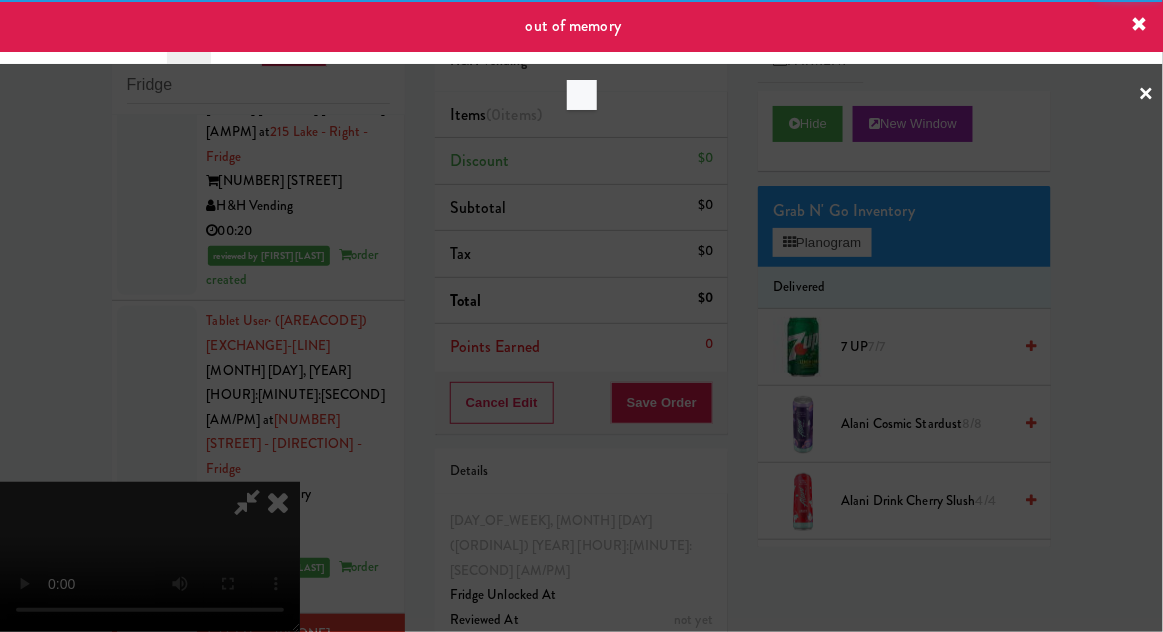 click at bounding box center [581, 316] 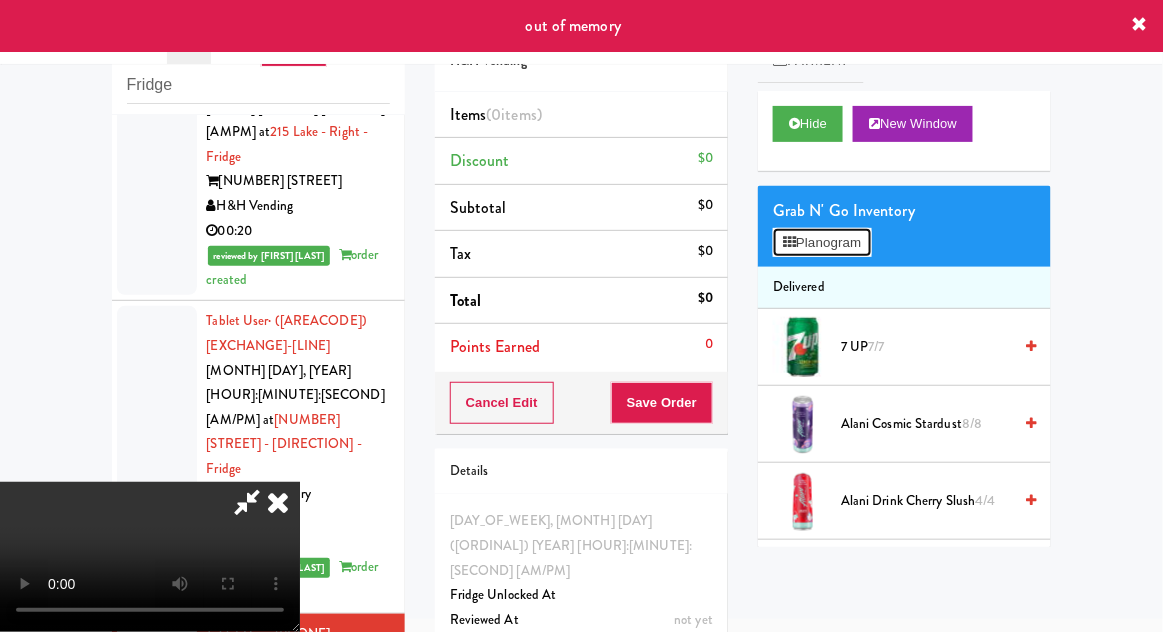 click on "Planogram" at bounding box center (822, 243) 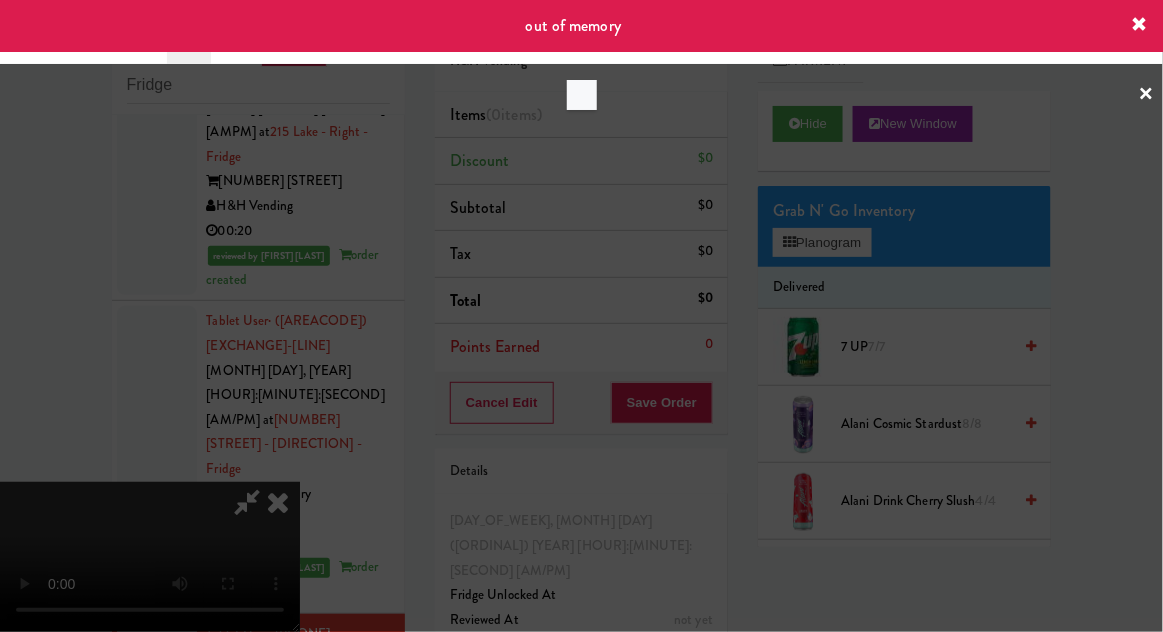 click at bounding box center [581, 316] 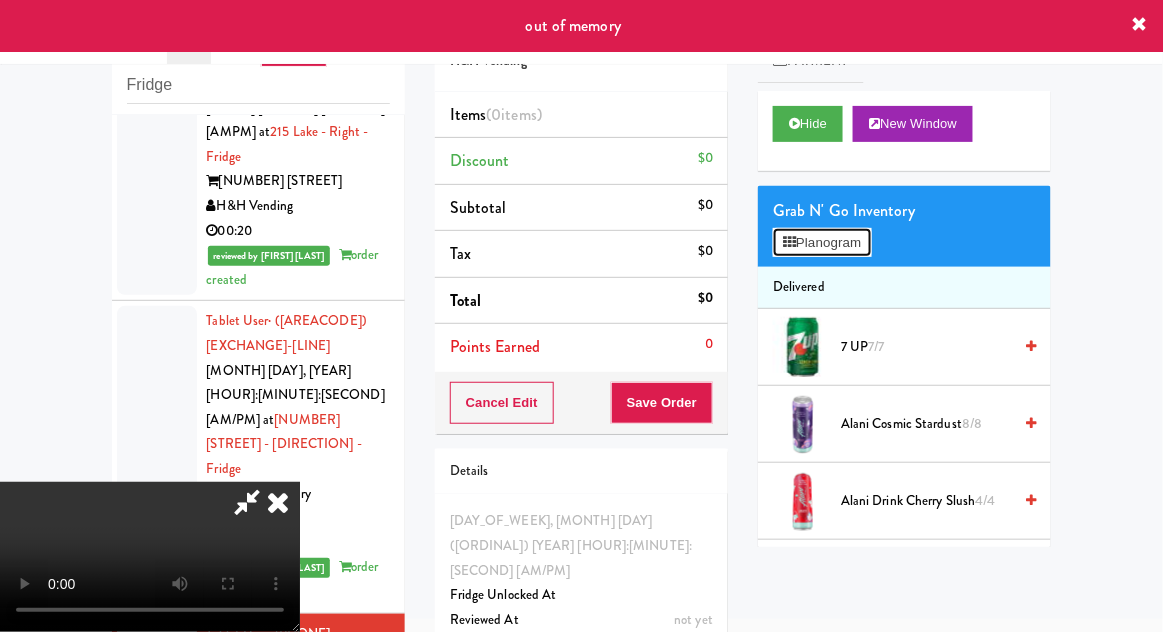click on "Planogram" at bounding box center [822, 243] 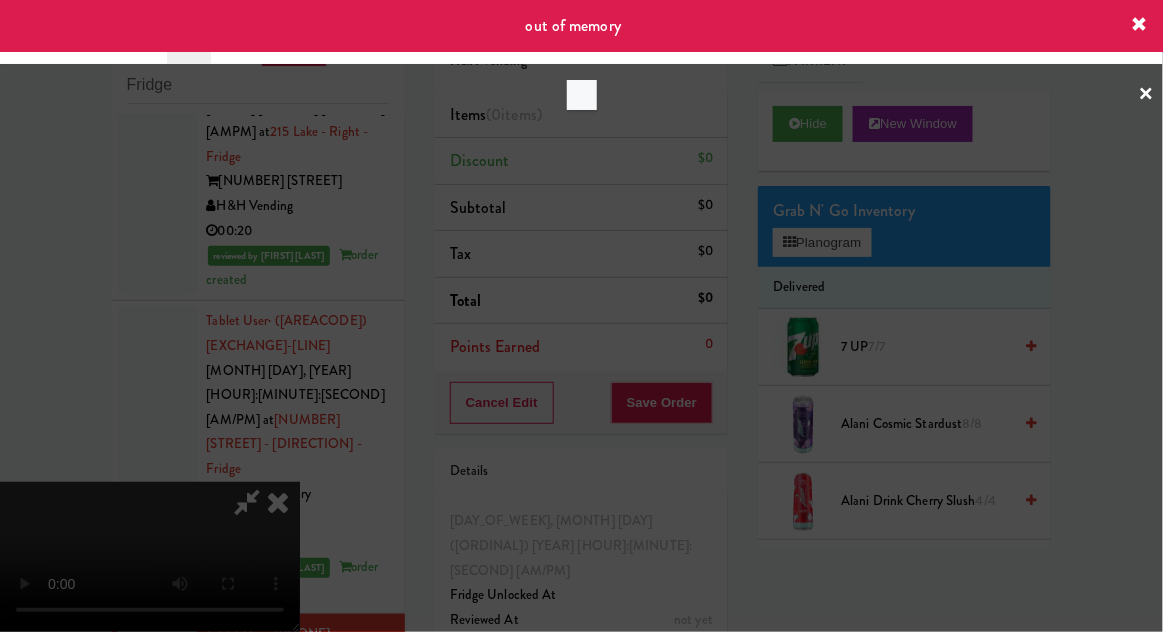 click at bounding box center [581, 316] 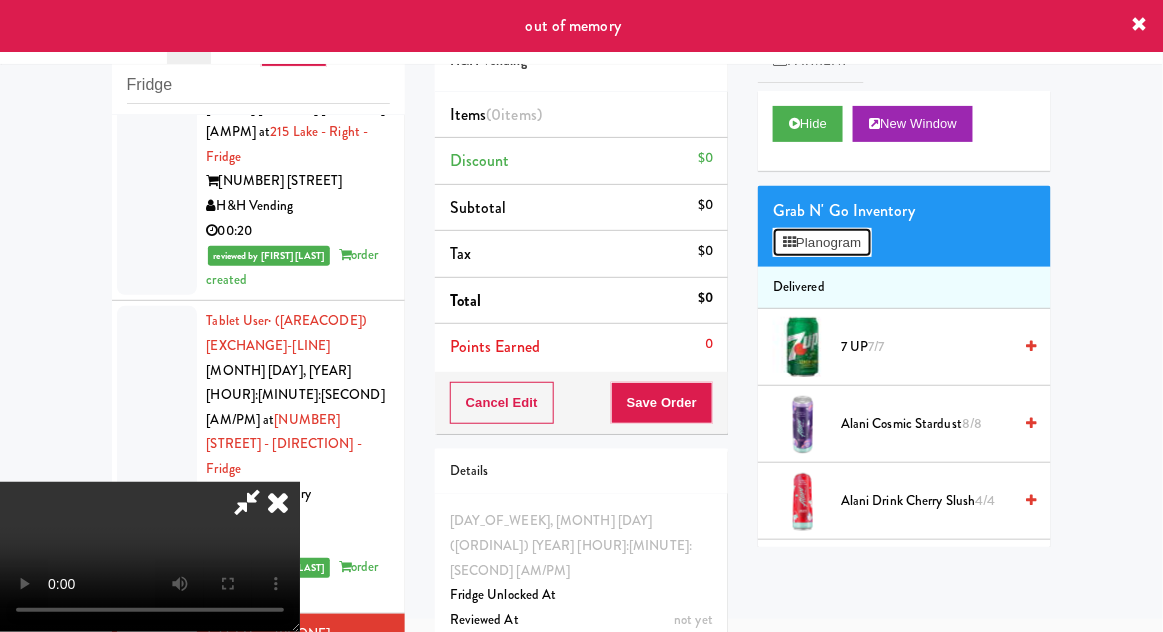 click on "Planogram" at bounding box center (822, 243) 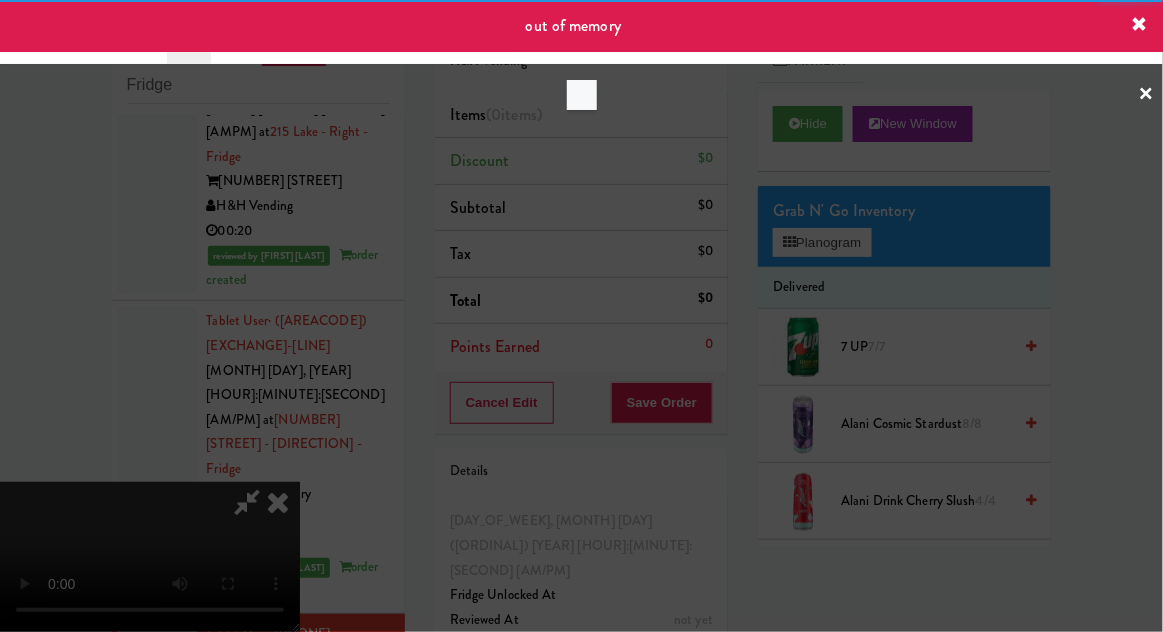 click at bounding box center [581, 316] 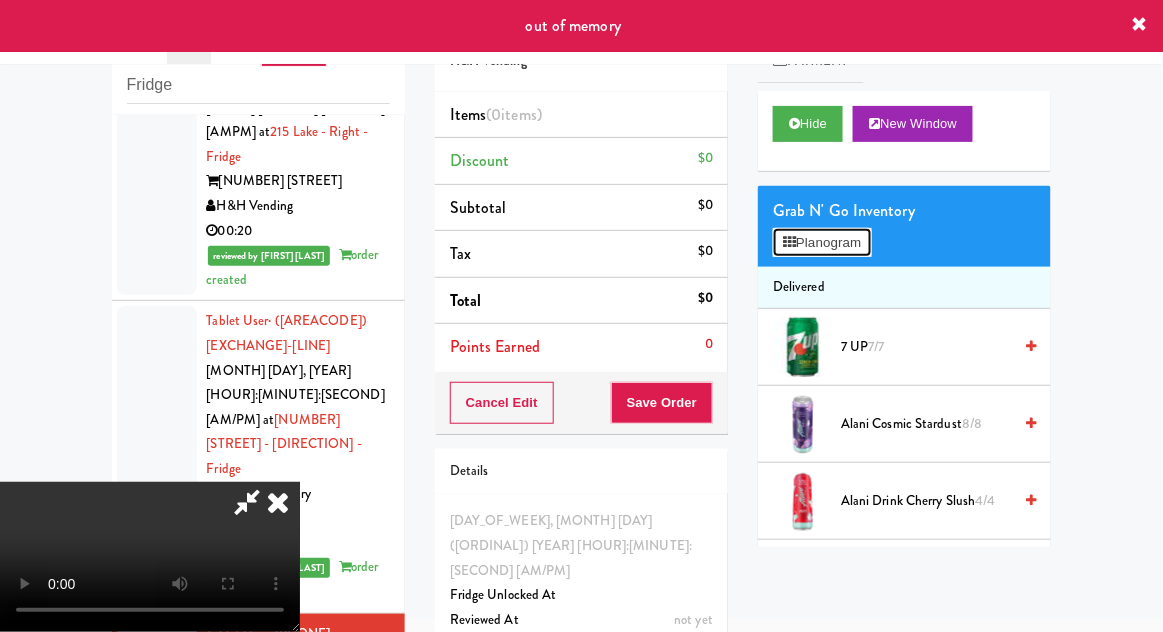 click on "Planogram" at bounding box center (822, 243) 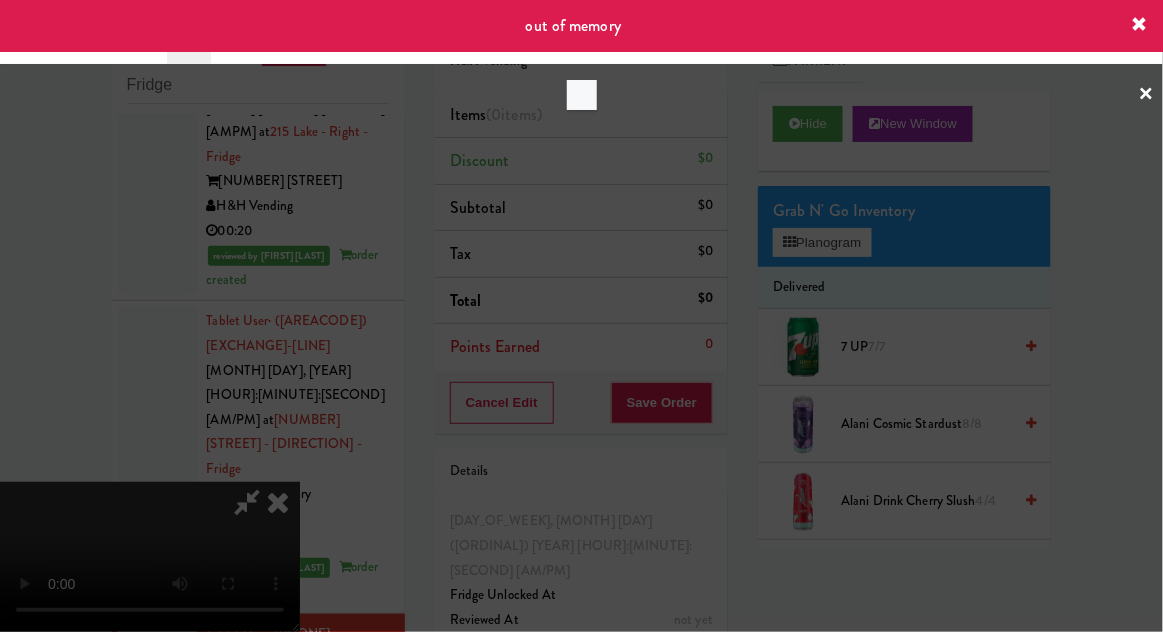 click at bounding box center [581, 316] 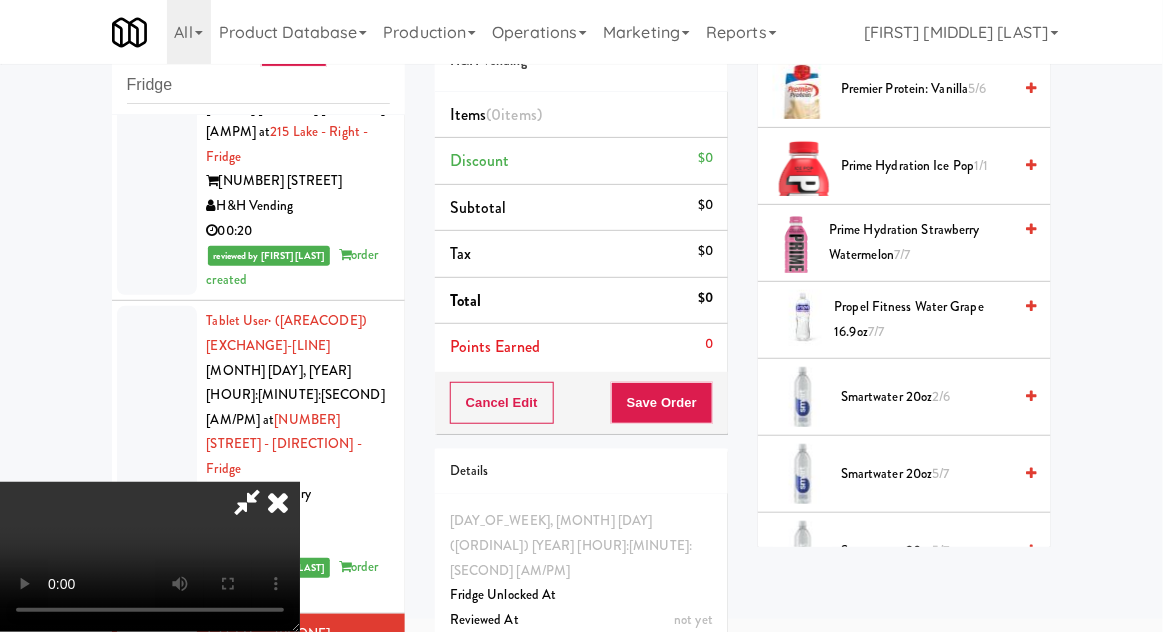 scroll, scrollTop: 2041, scrollLeft: 0, axis: vertical 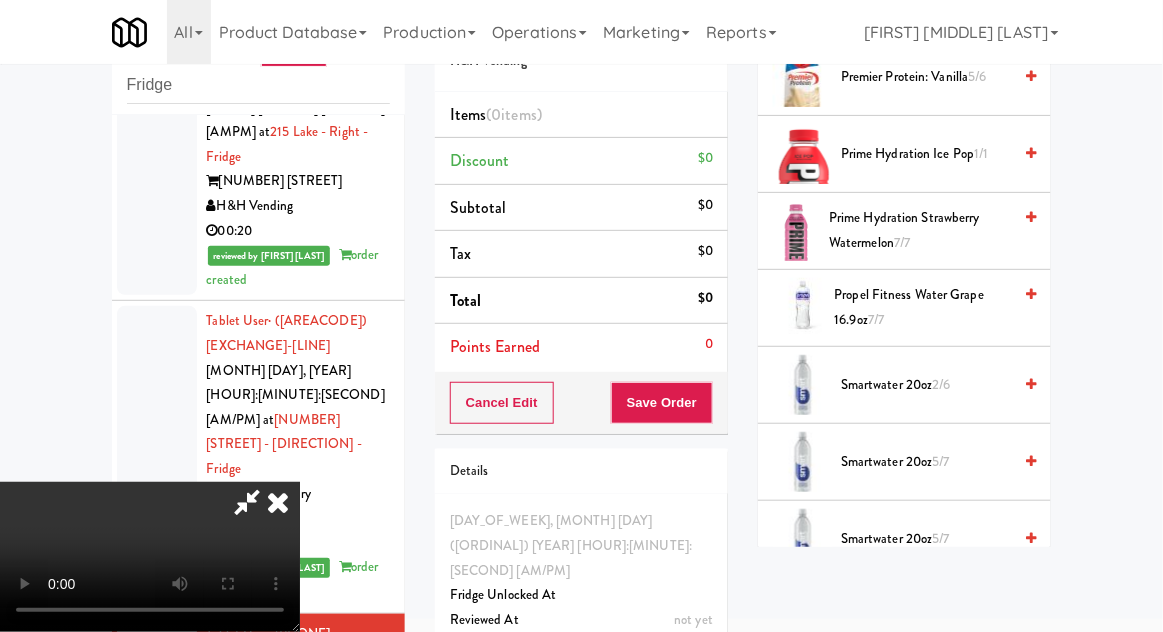 click on "Smartwater 20oz  5/7" at bounding box center (926, 462) 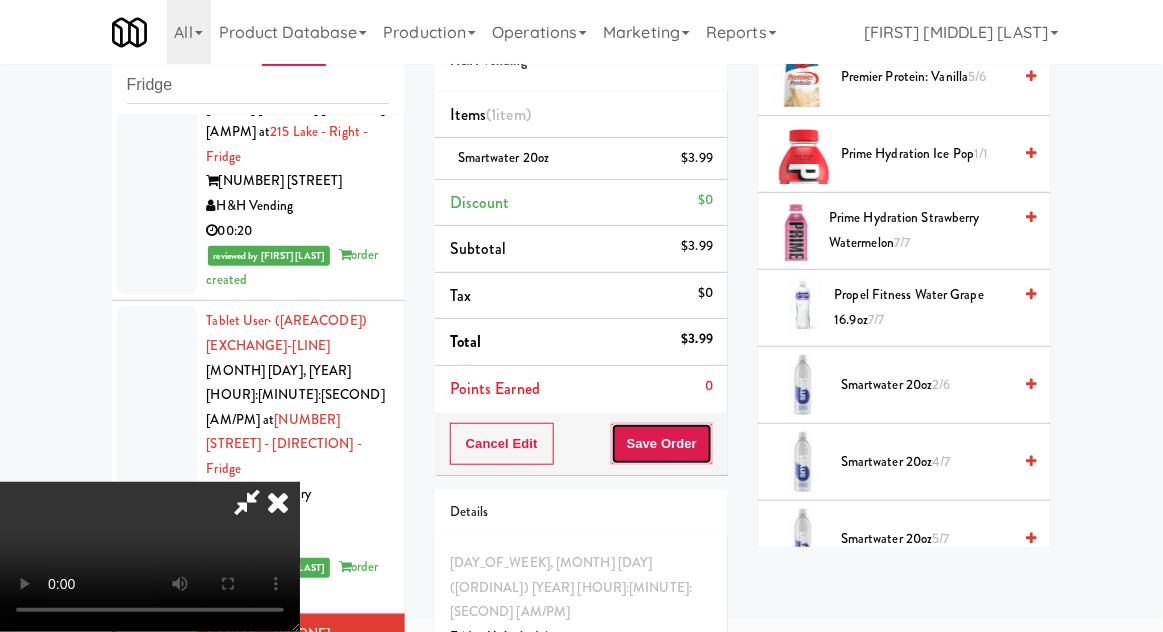 click on "Save Order" at bounding box center (662, 444) 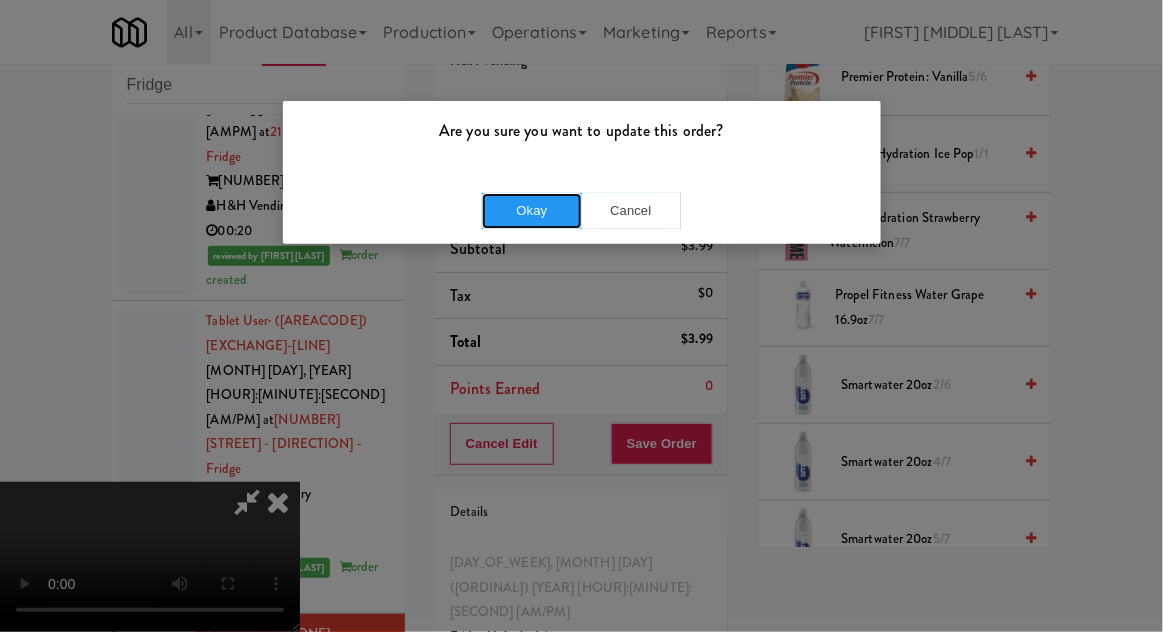 click on "Okay" at bounding box center (532, 211) 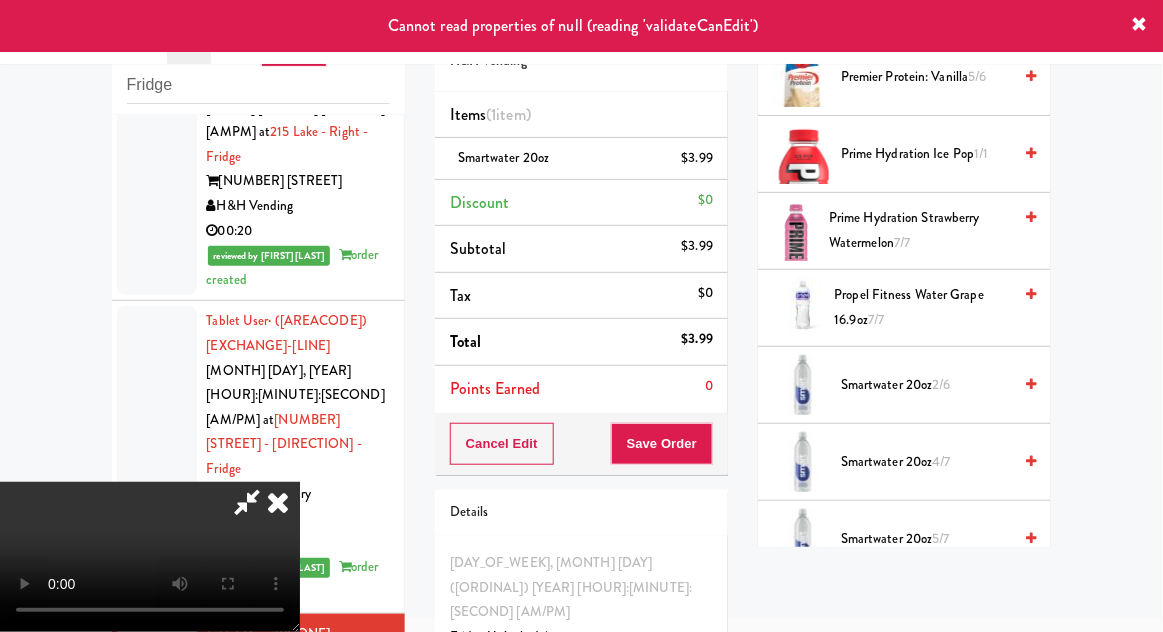 click at bounding box center (278, 502) 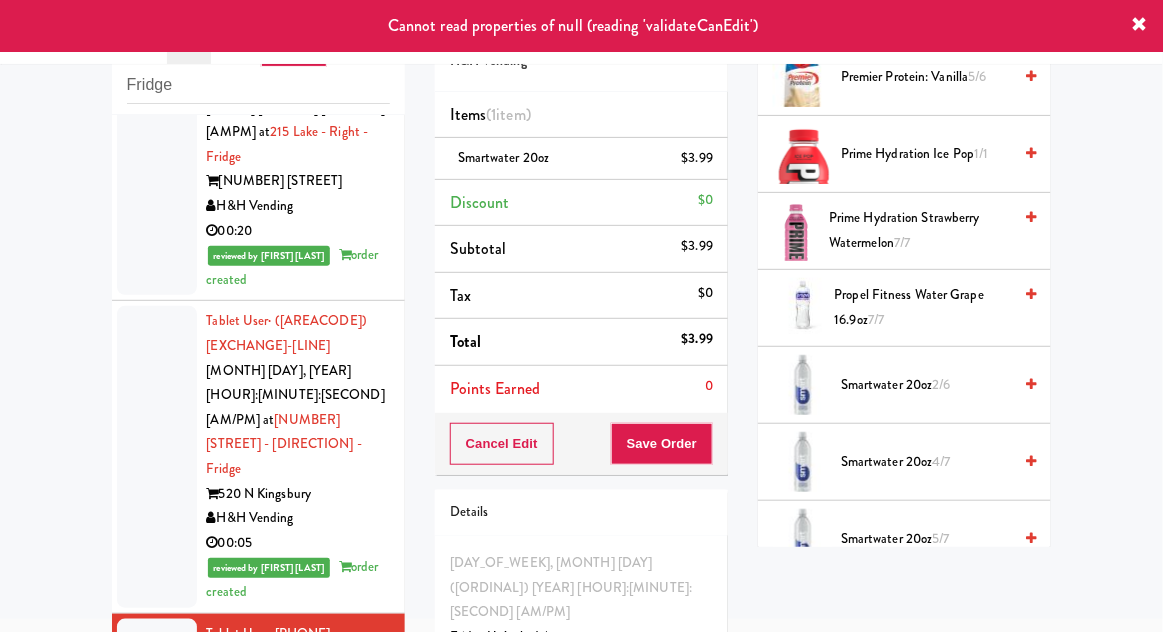 click at bounding box center (157, 933) 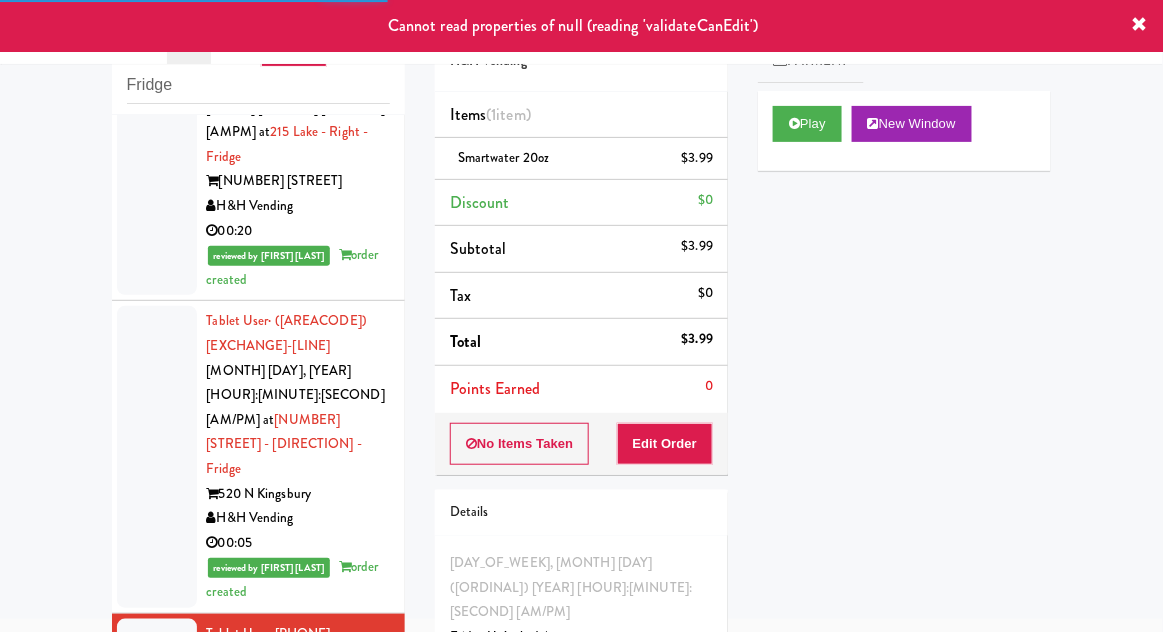click at bounding box center (157, 982) 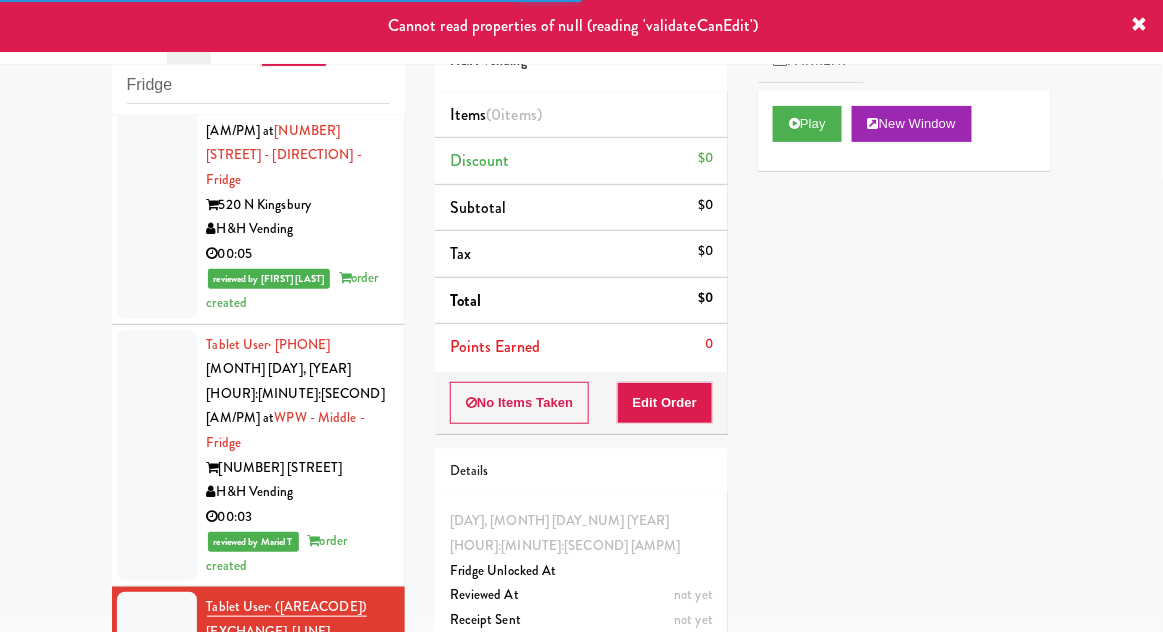 scroll, scrollTop: 2194, scrollLeft: 0, axis: vertical 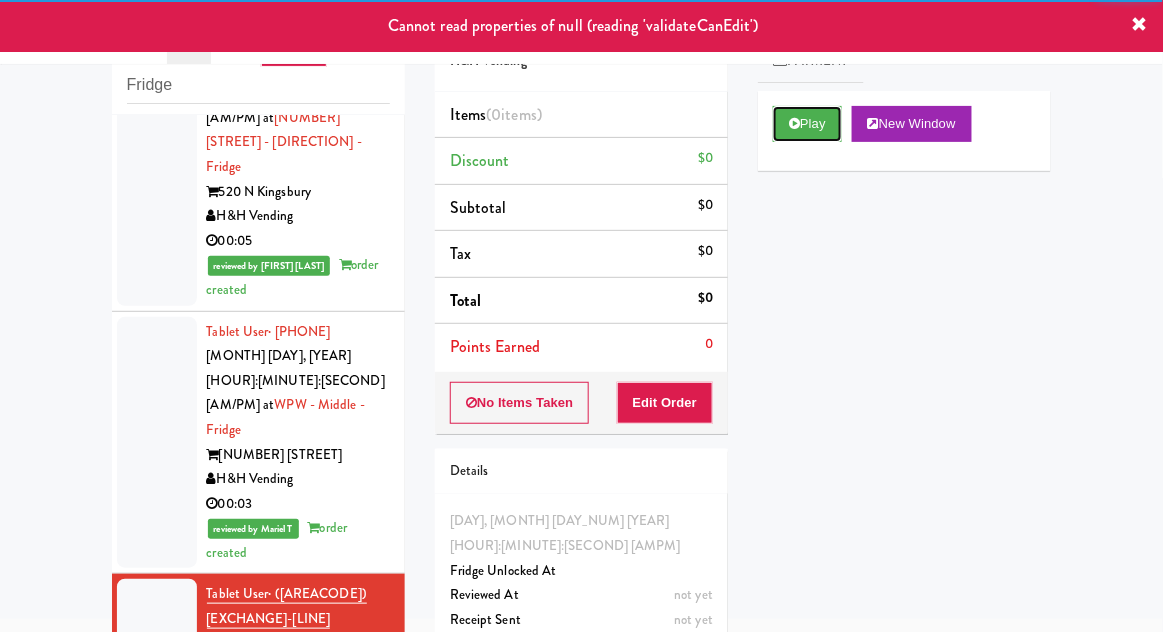 click on "Play" at bounding box center [807, 124] 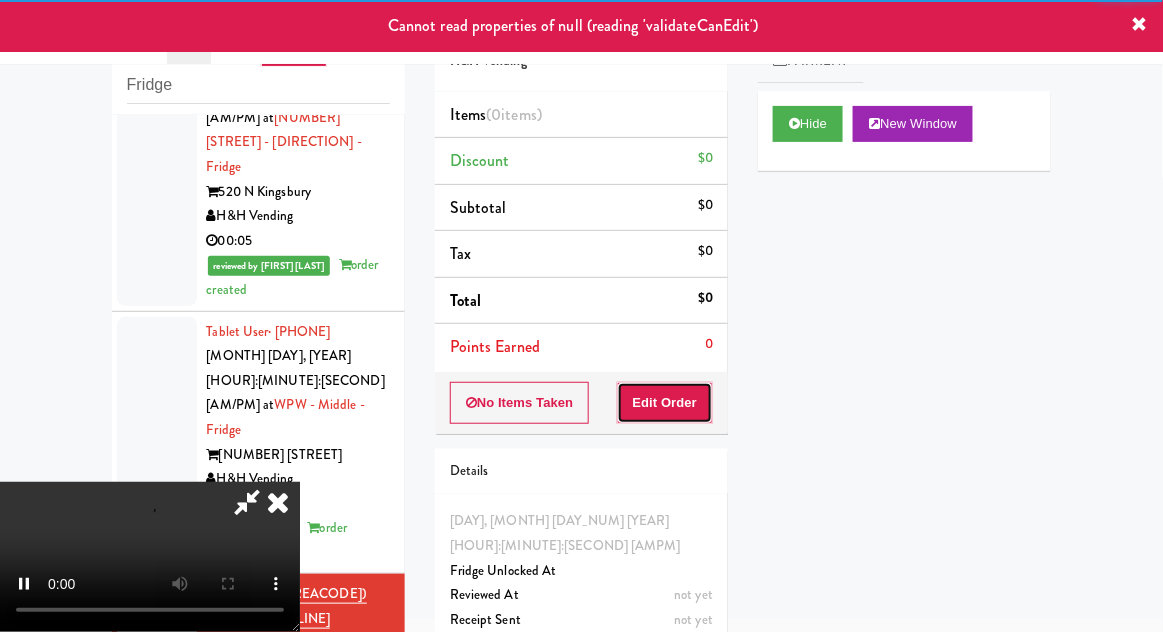 click on "Edit Order" at bounding box center [665, 403] 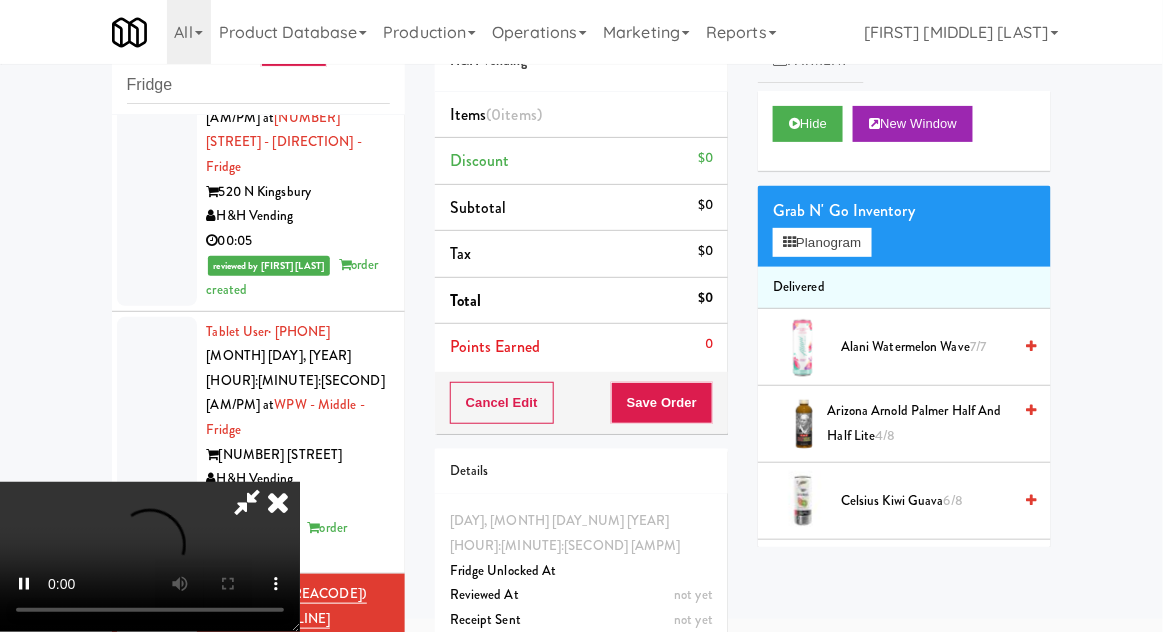 type 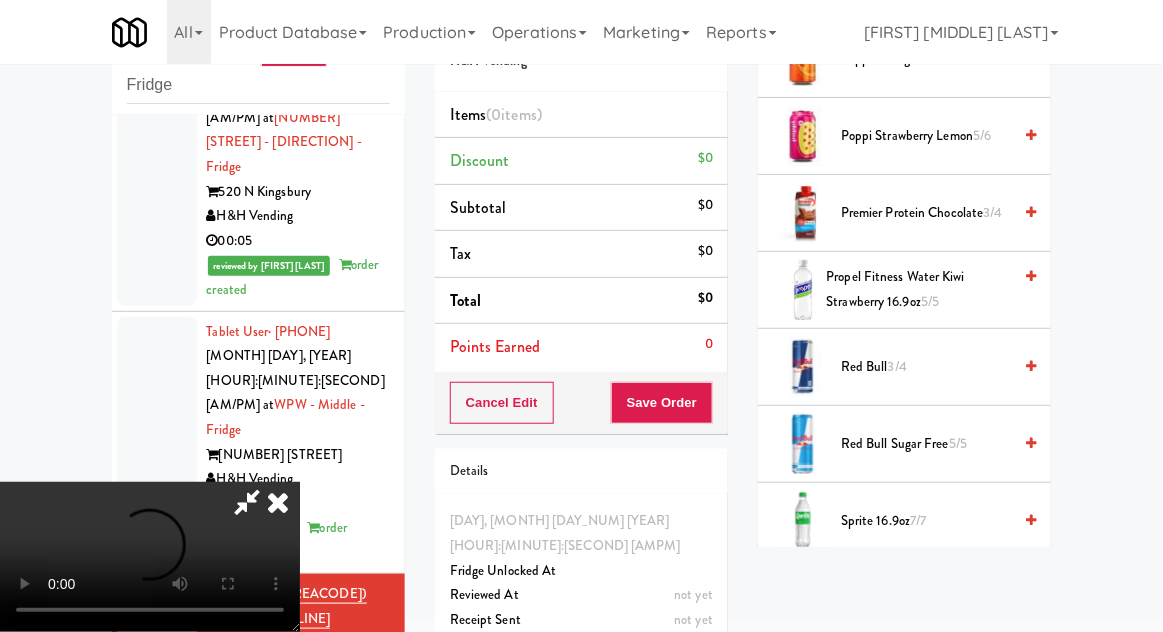 scroll, scrollTop: 2081, scrollLeft: 0, axis: vertical 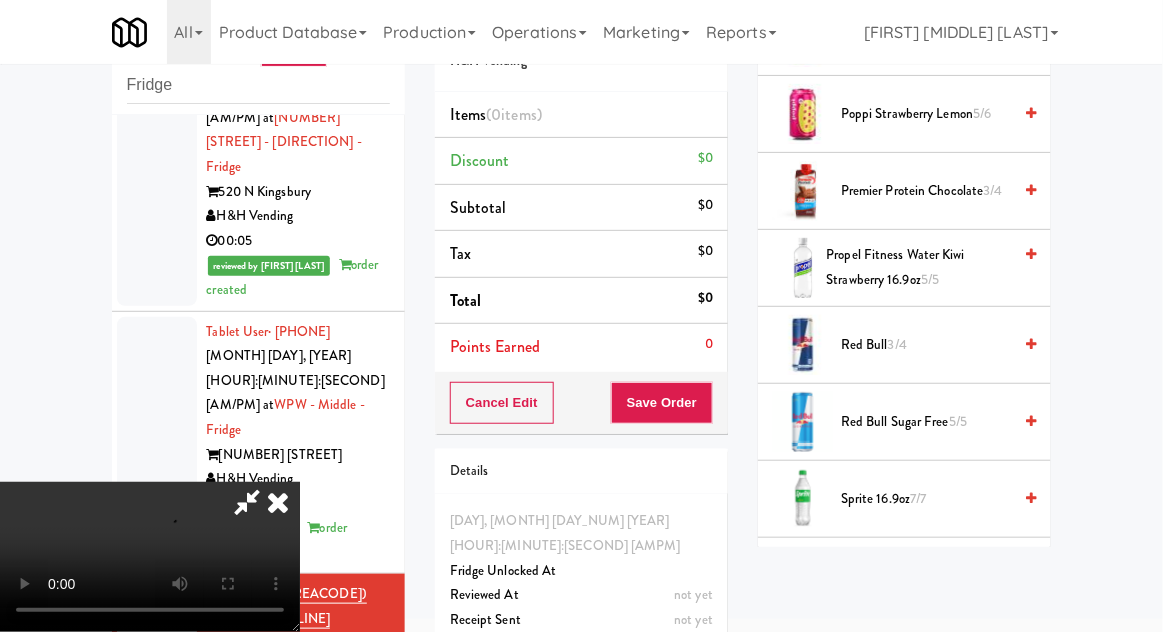 click on "7/7" at bounding box center (918, 498) 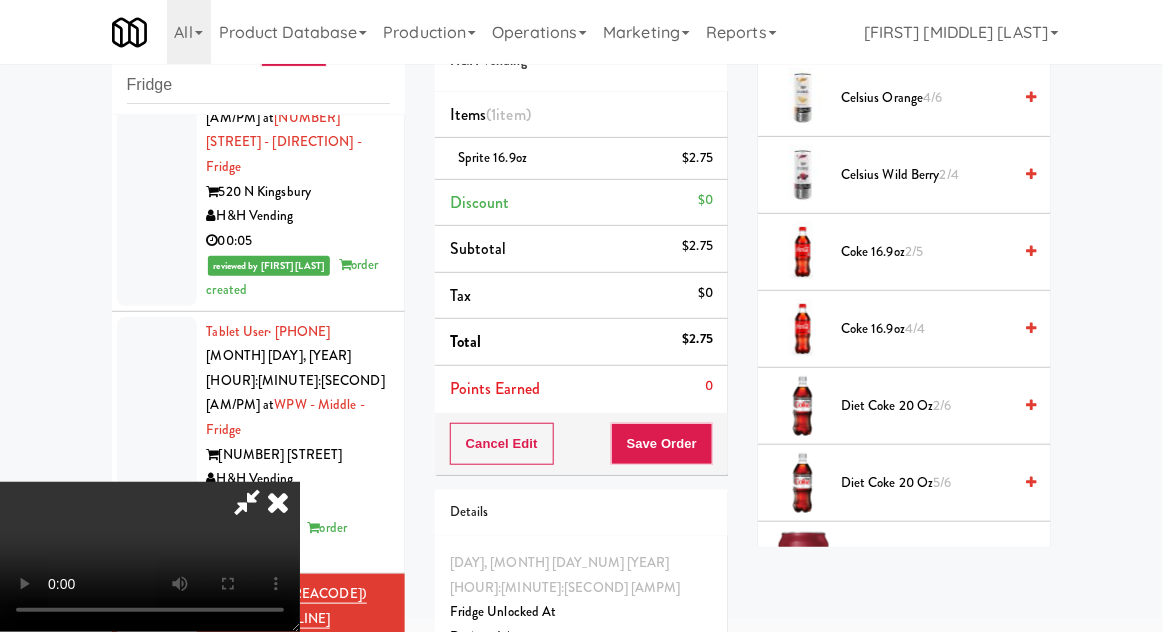 scroll, scrollTop: 0, scrollLeft: 0, axis: both 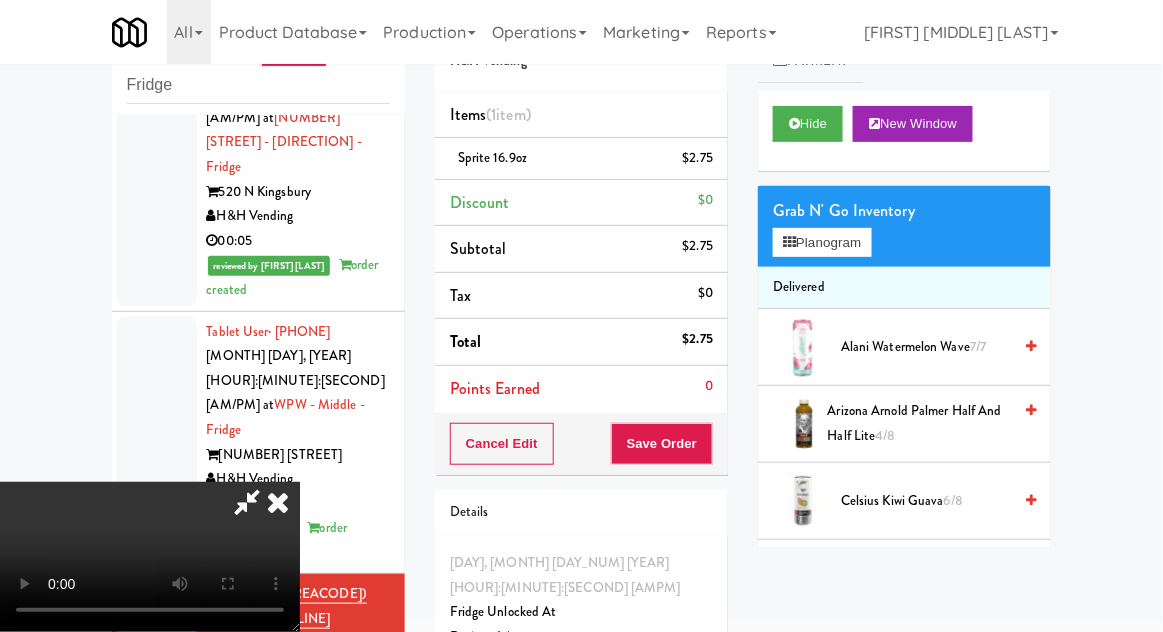 click on "Arizona Arnold Palmer Half and Half Lite  4/8" at bounding box center [920, 423] 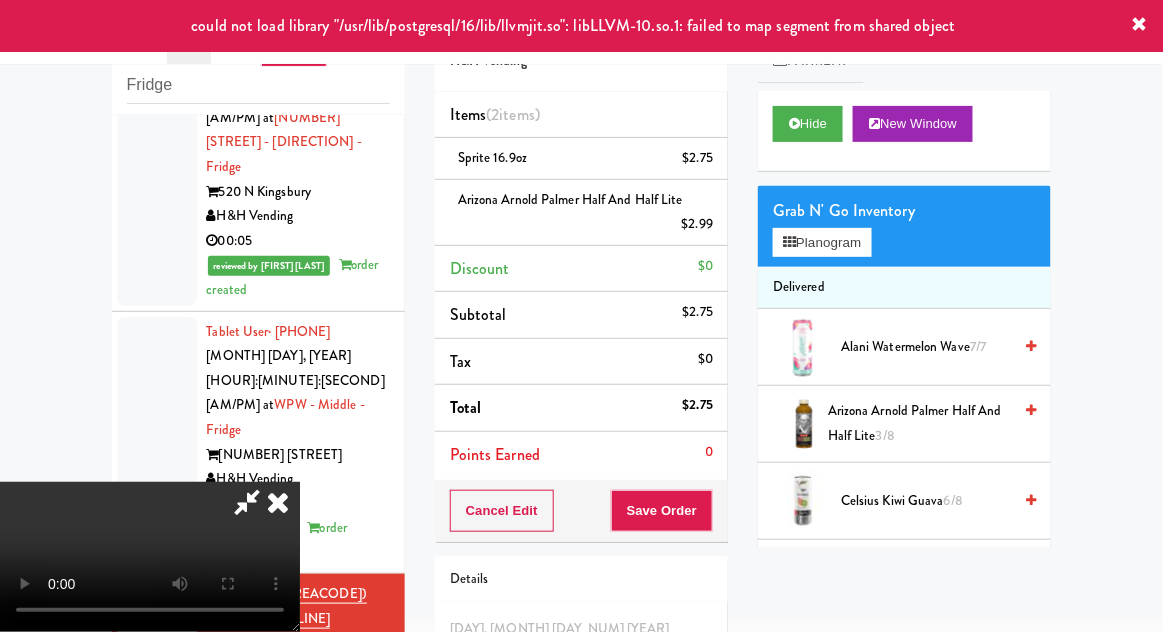 scroll, scrollTop: 116, scrollLeft: 0, axis: vertical 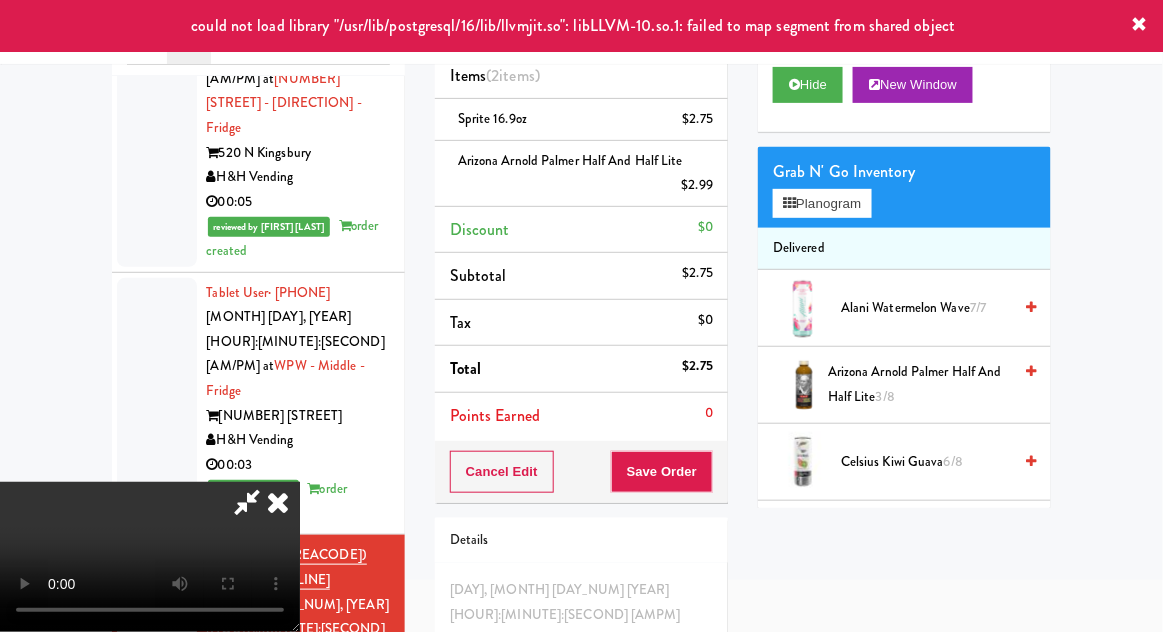 click at bounding box center (247, 502) 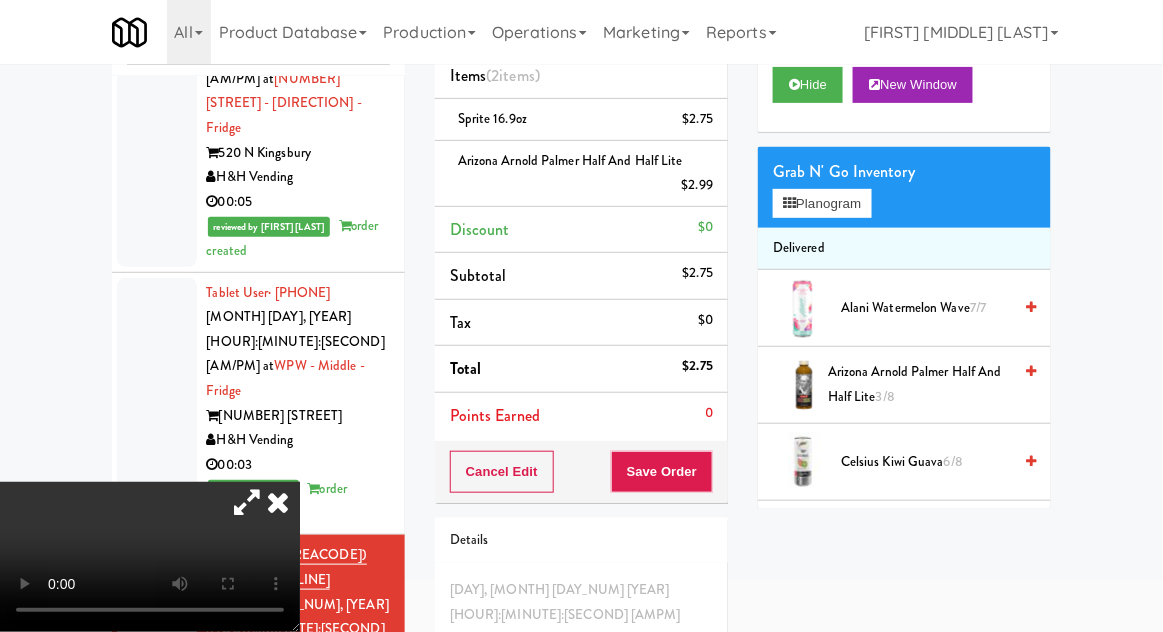 click at bounding box center (157, 843) 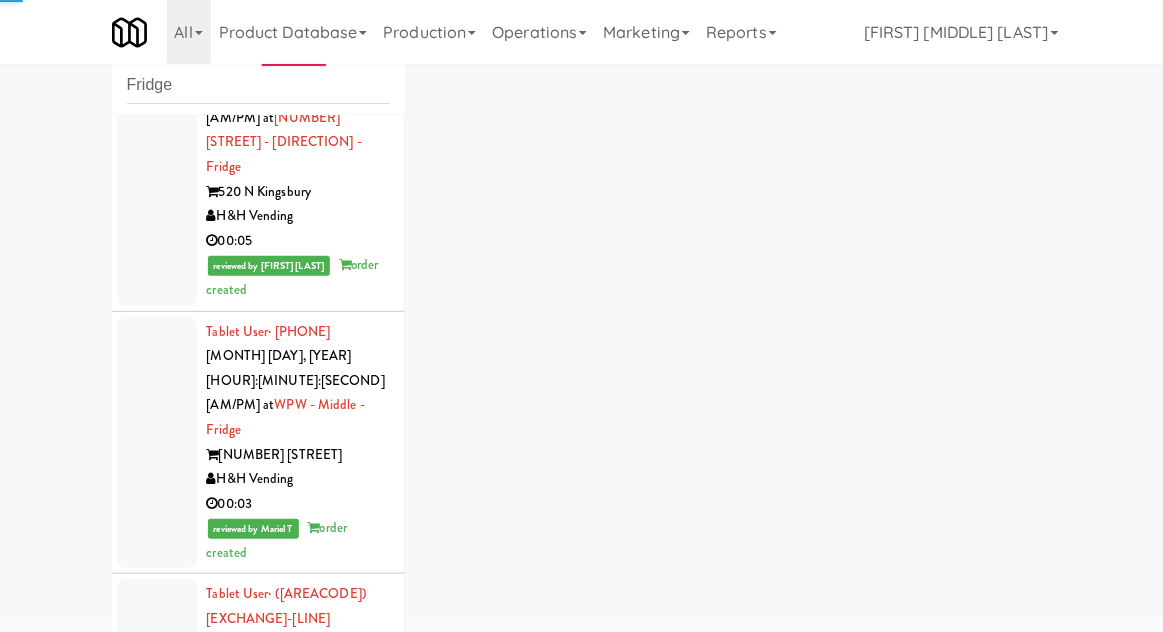 click at bounding box center [157, 680] 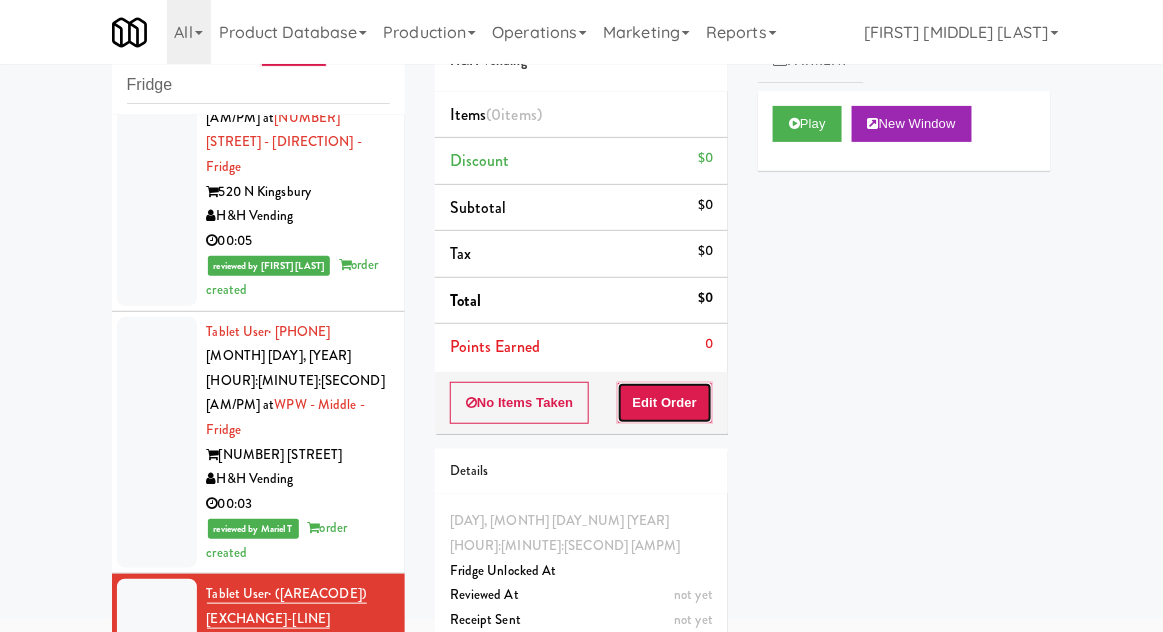 click on "Edit Order" at bounding box center (665, 403) 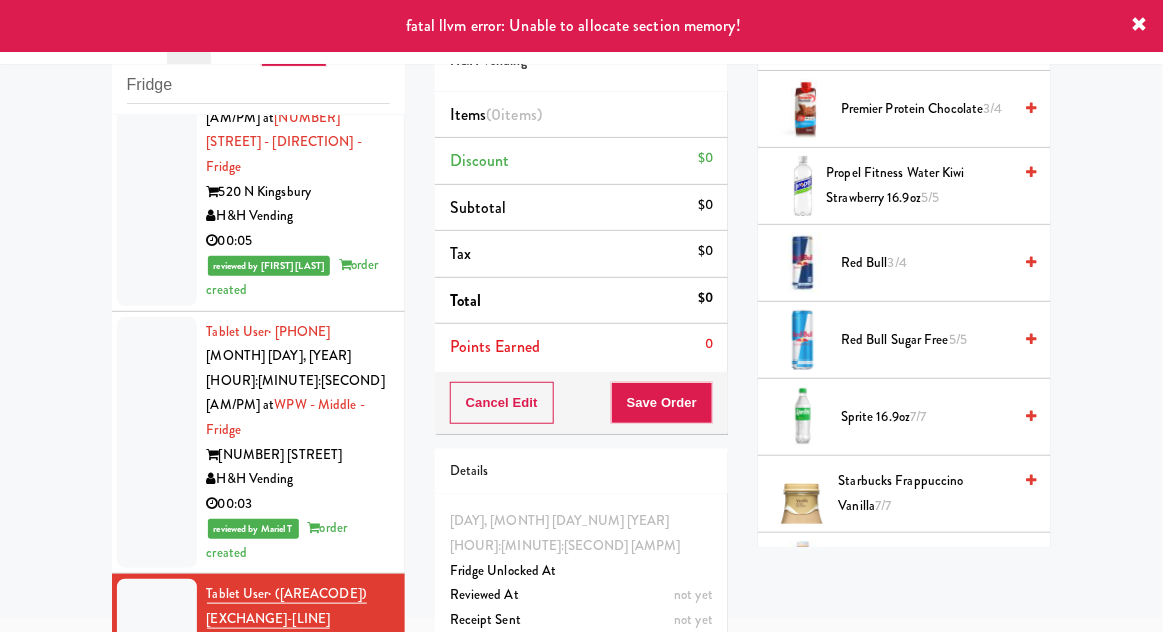 click on "7/7" at bounding box center (918, 416) 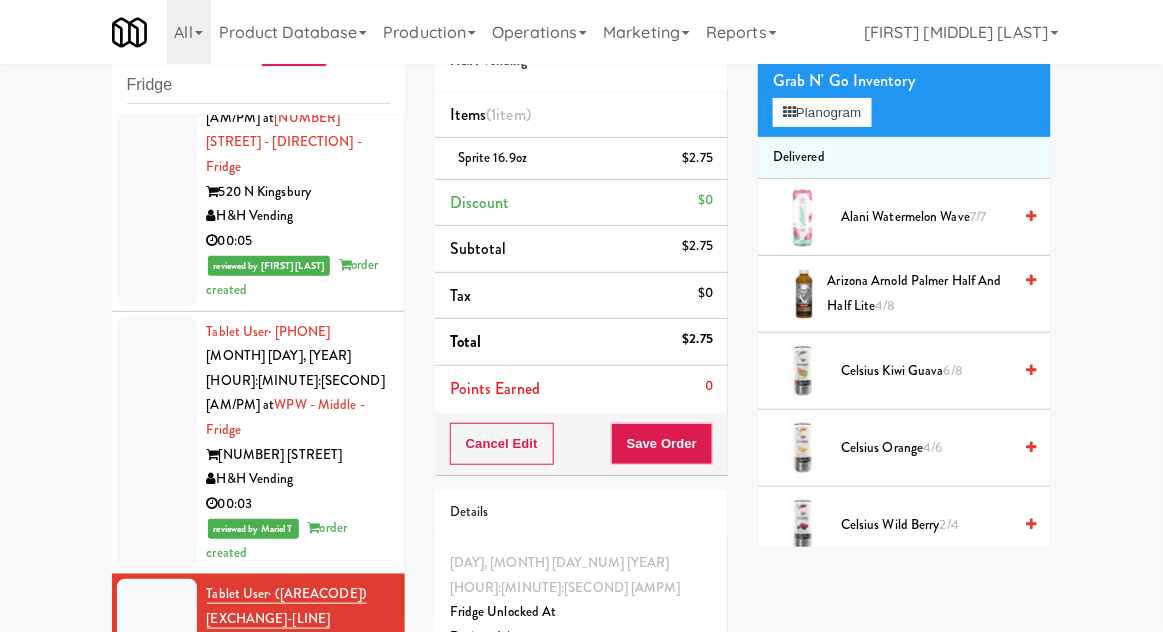 scroll, scrollTop: 130, scrollLeft: 0, axis: vertical 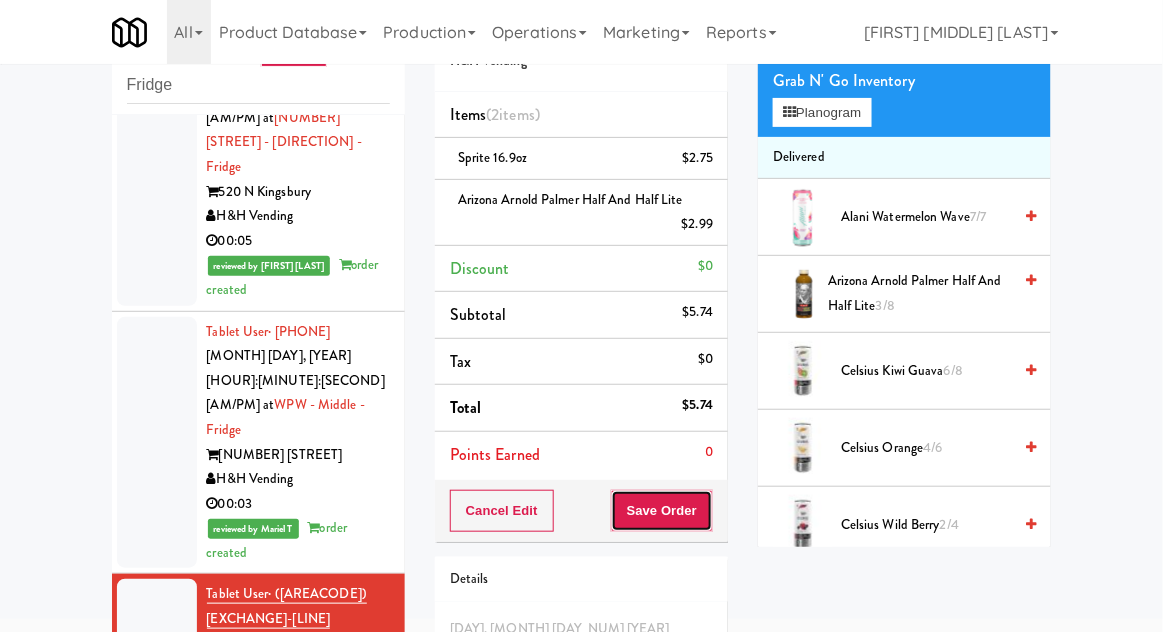 click on "Save Order" at bounding box center [662, 511] 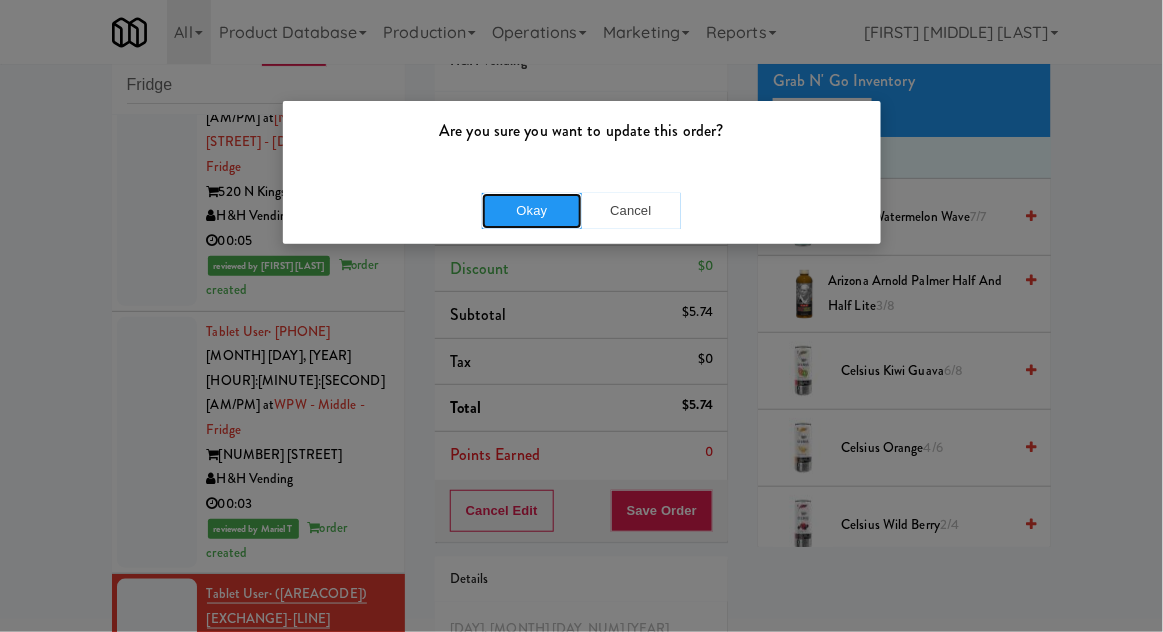 click on "Okay" at bounding box center (532, 211) 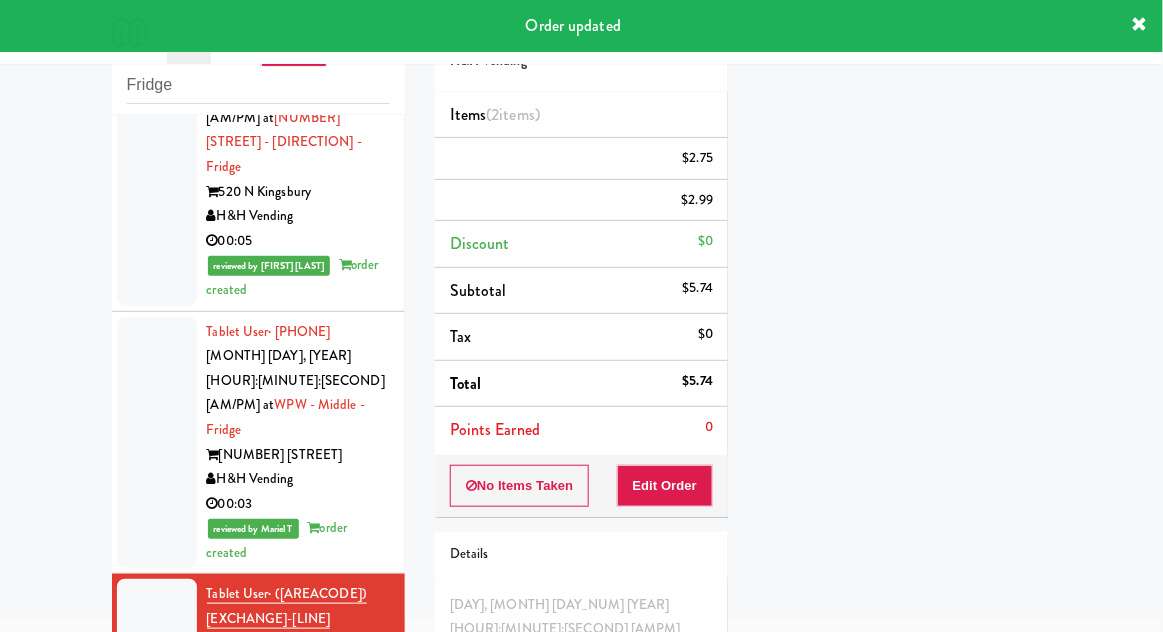 click at bounding box center (157, 882) 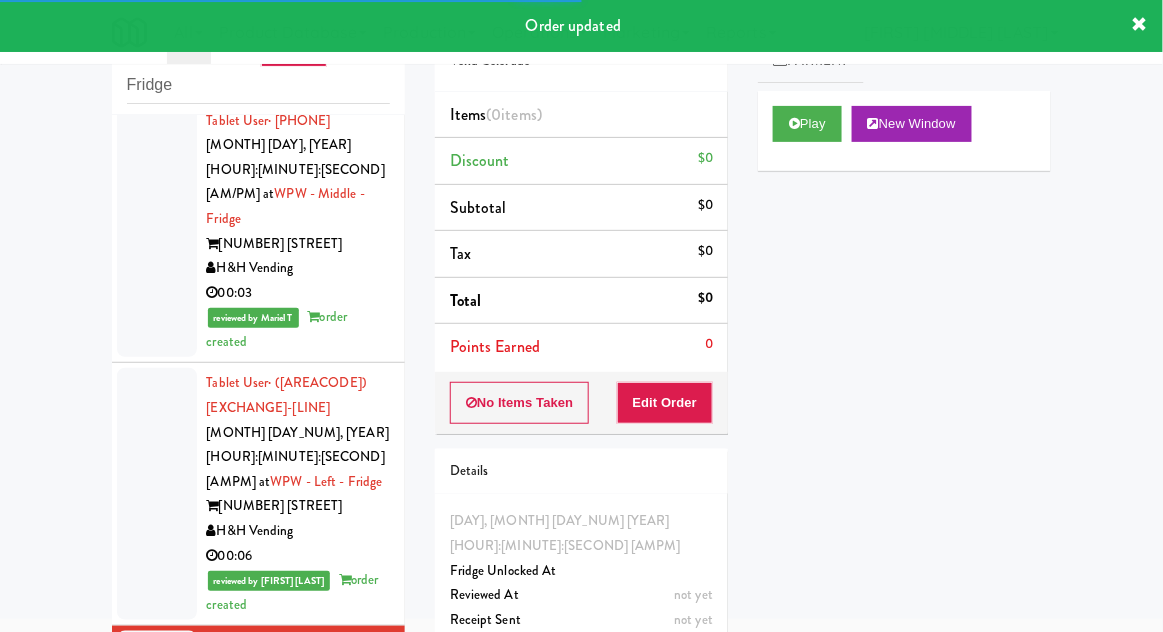 scroll, scrollTop: 2735, scrollLeft: 0, axis: vertical 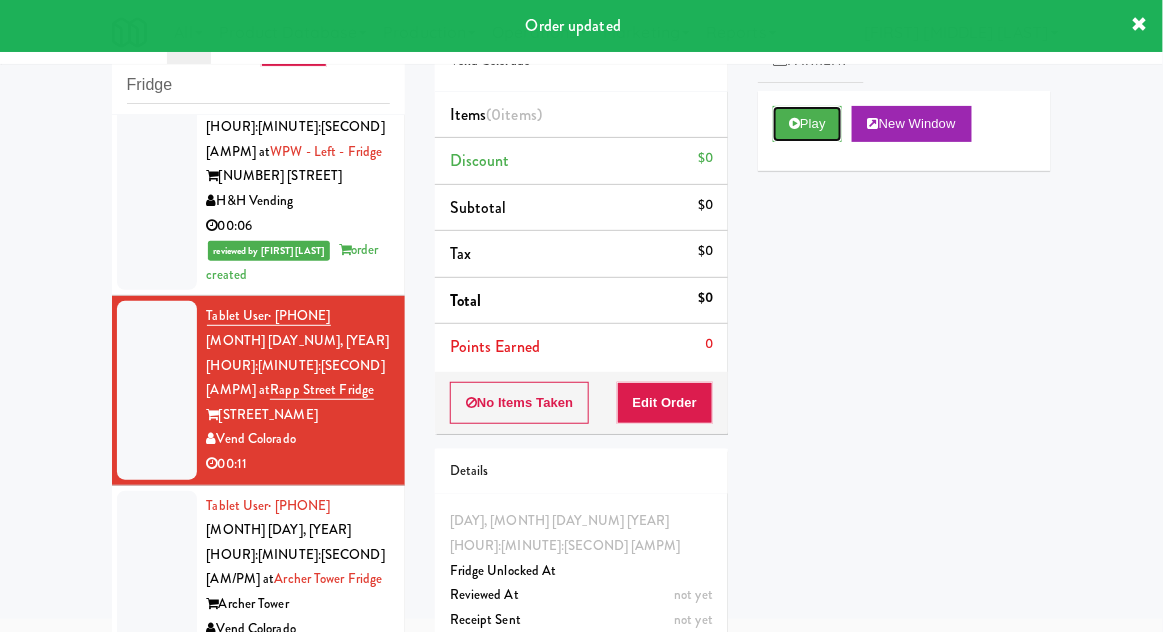 click at bounding box center (794, 123) 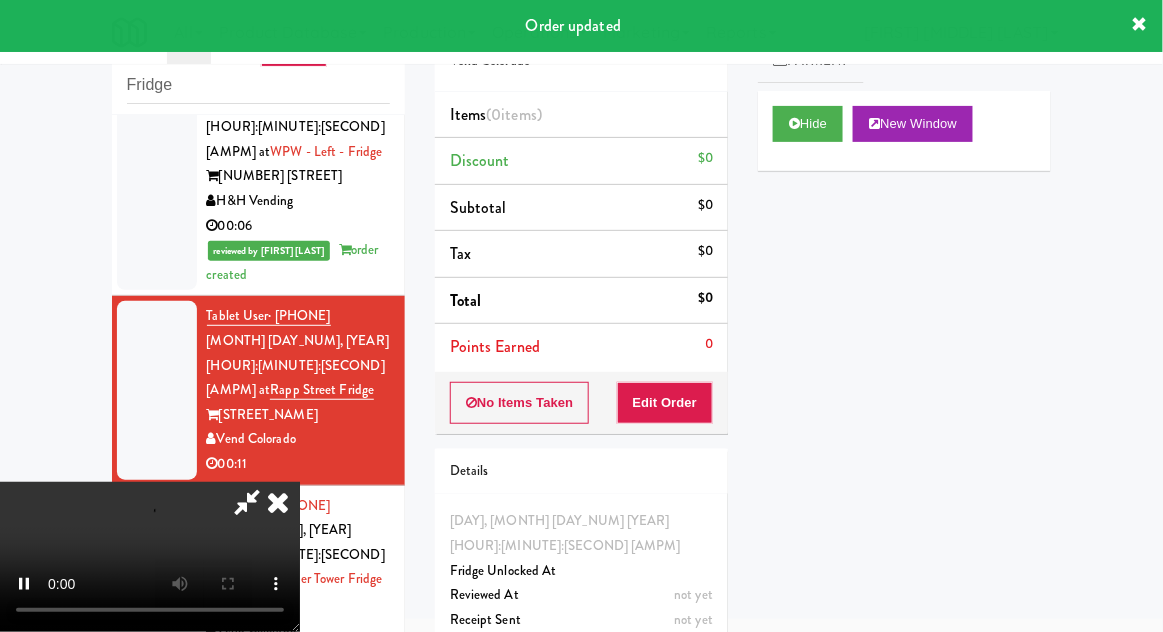 click on "Order # 583339 Vend Colorado Items  (0  items ) Discount  $0 Subtotal $0 Tax $0 Total $0 Points Earned  0  No Items Taken Edit Order Details Sunday, August 3rd 2025 7:46:31 PM Fridge Unlocked At not yet Reviewed At not yet Receipt Sent not yet Order Paid" at bounding box center [581, 341] 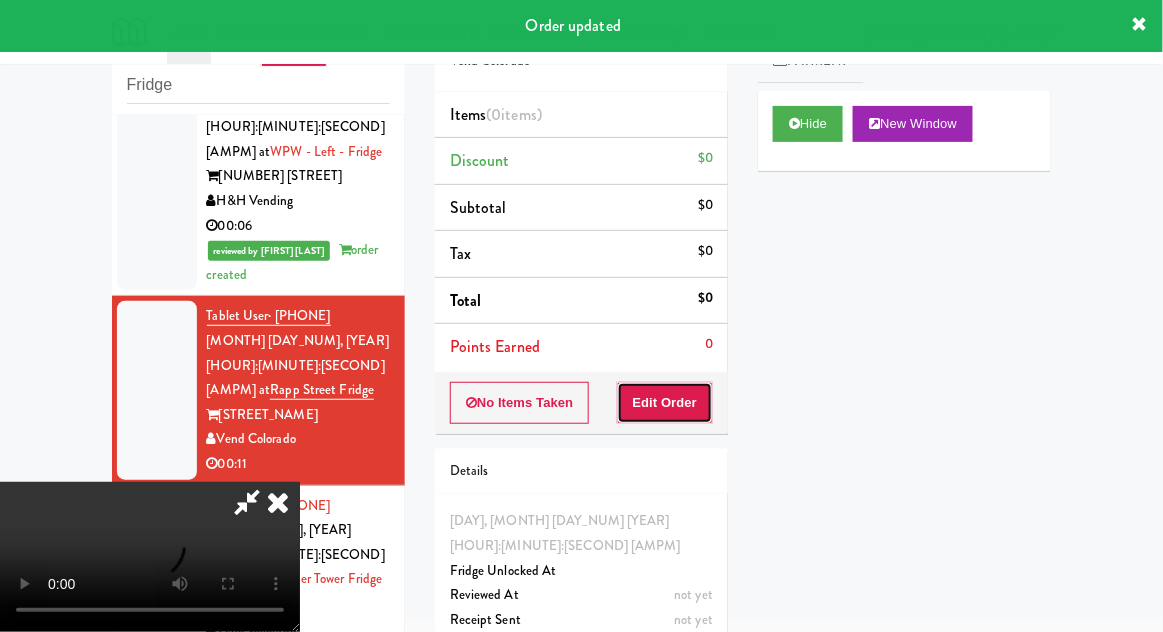 click on "Edit Order" at bounding box center (665, 403) 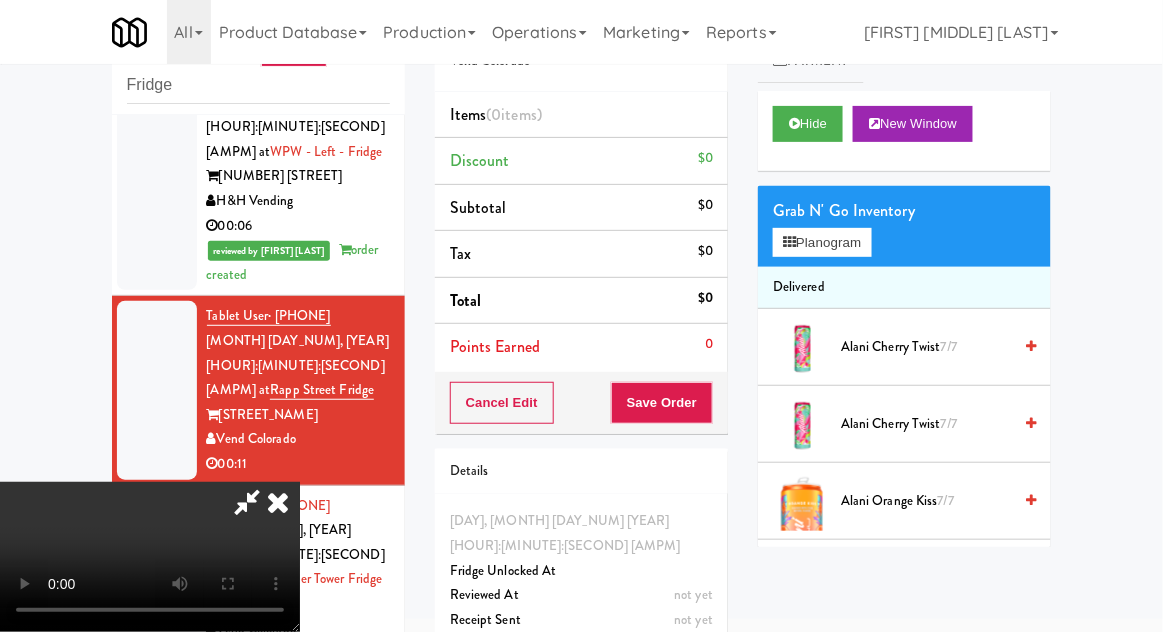 type 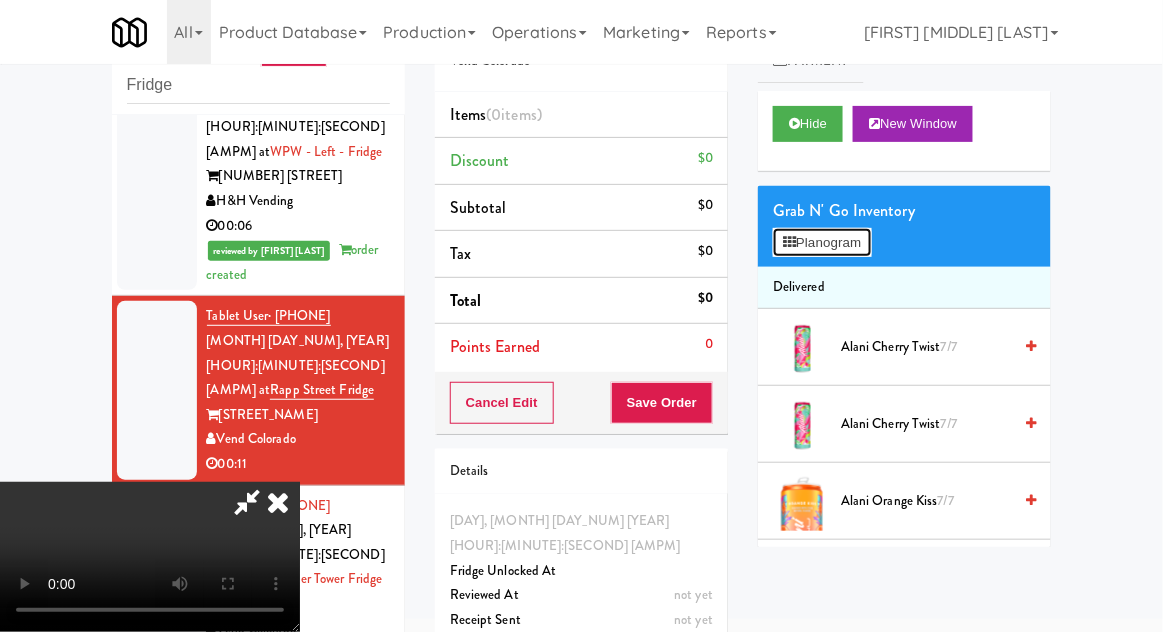 click on "Planogram" at bounding box center [822, 243] 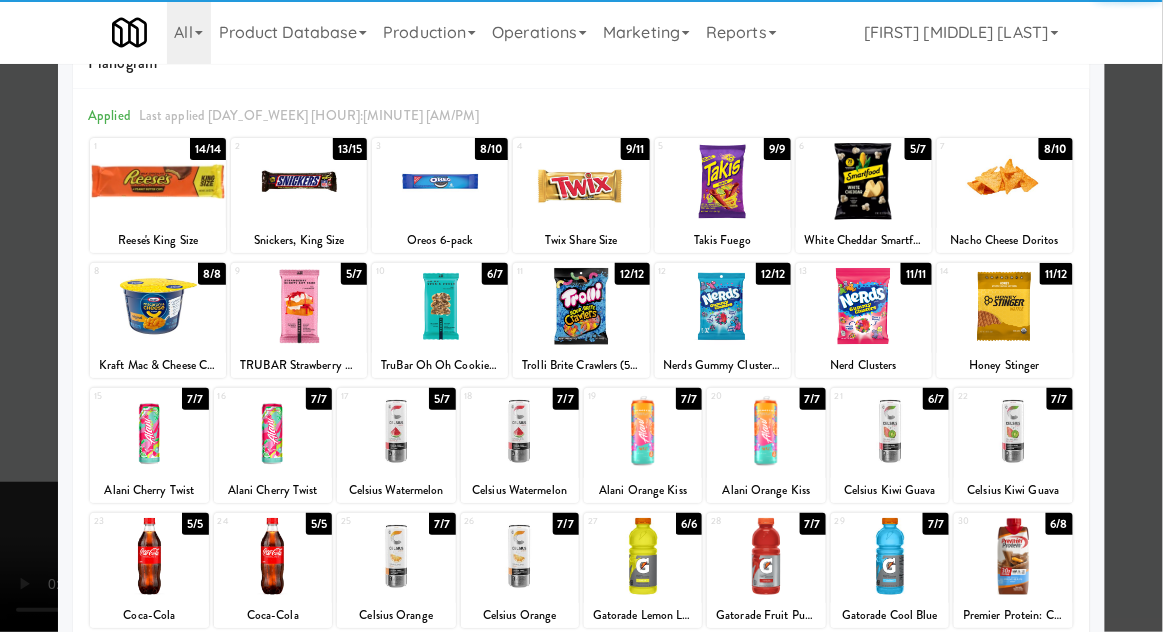 scroll, scrollTop: 253, scrollLeft: 0, axis: vertical 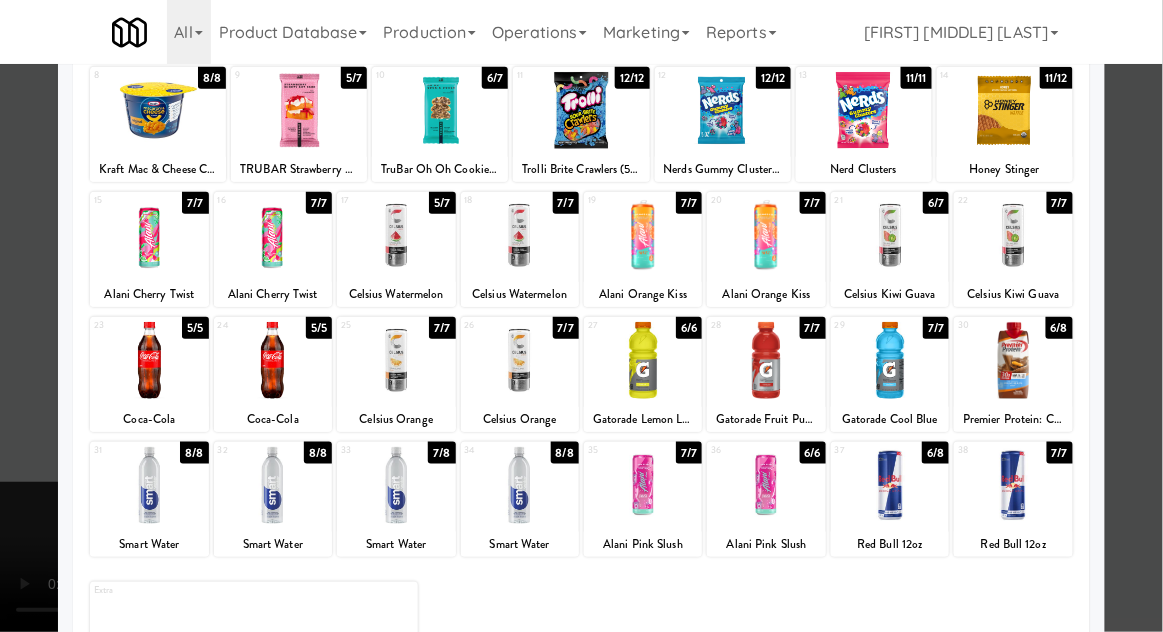 click at bounding box center [890, 360] 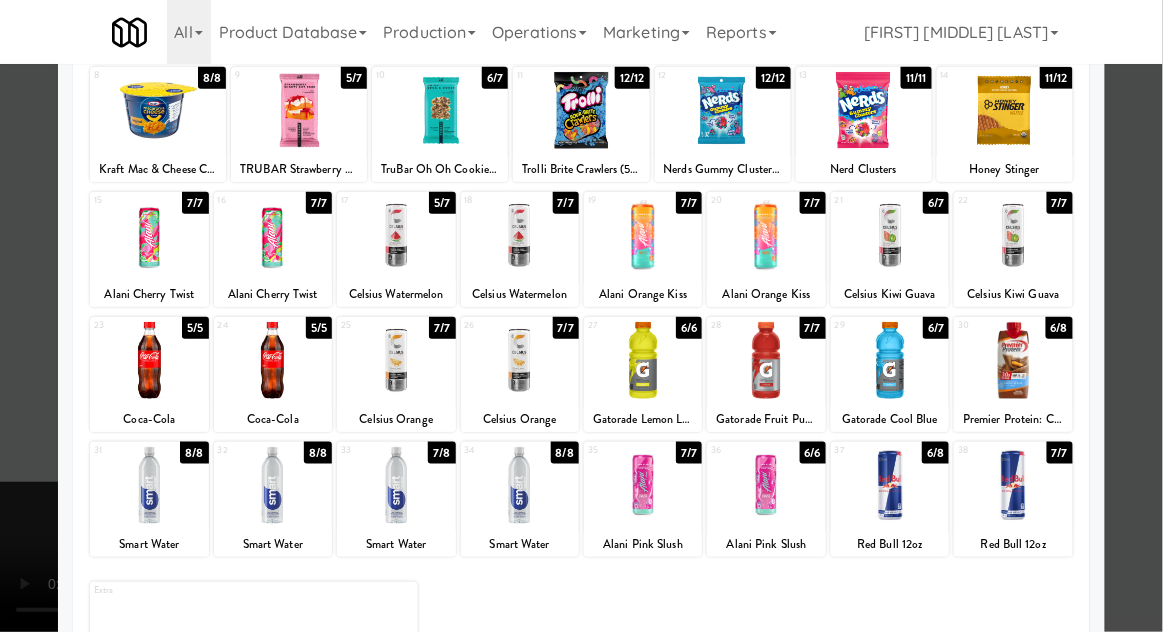 click at bounding box center (581, 316) 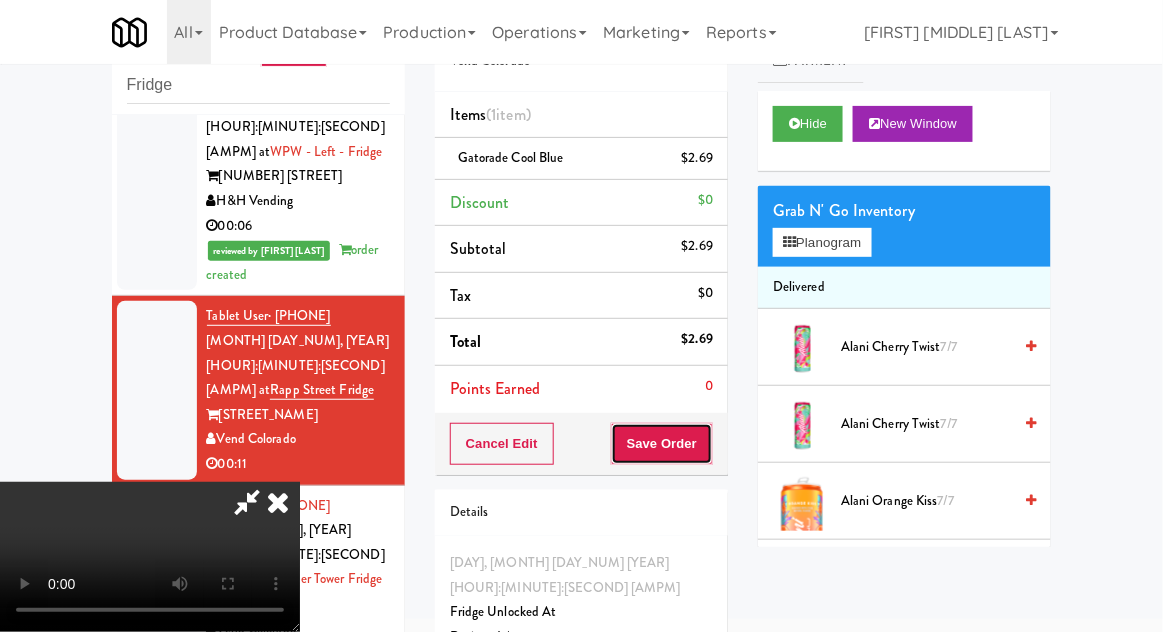 click on "Save Order" at bounding box center (662, 444) 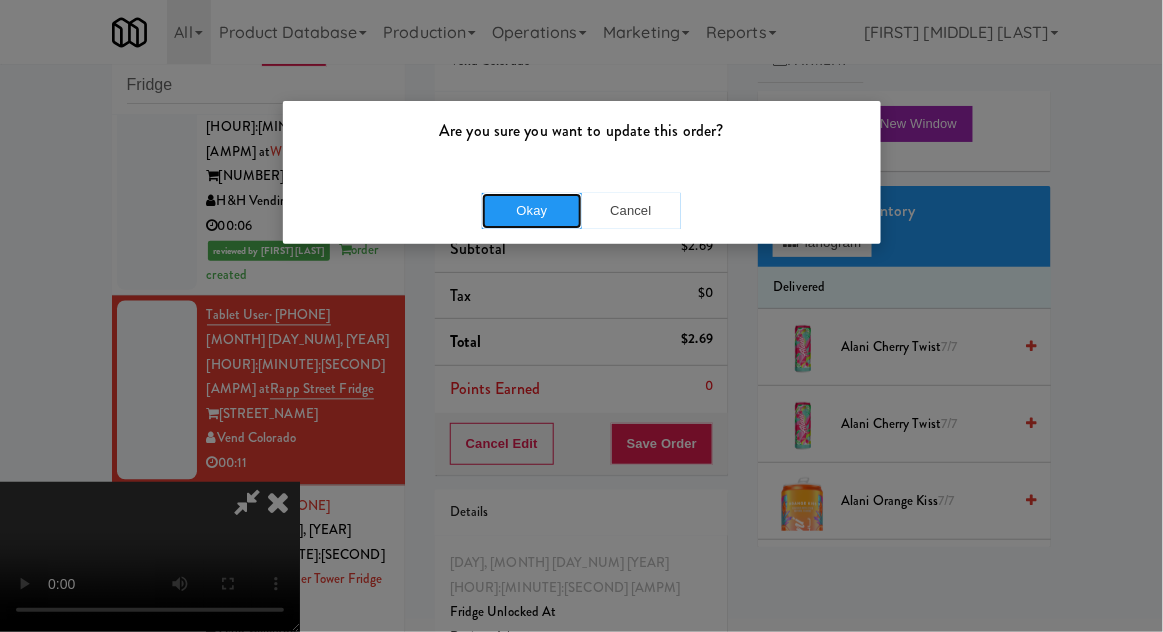 click on "Okay" at bounding box center (532, 211) 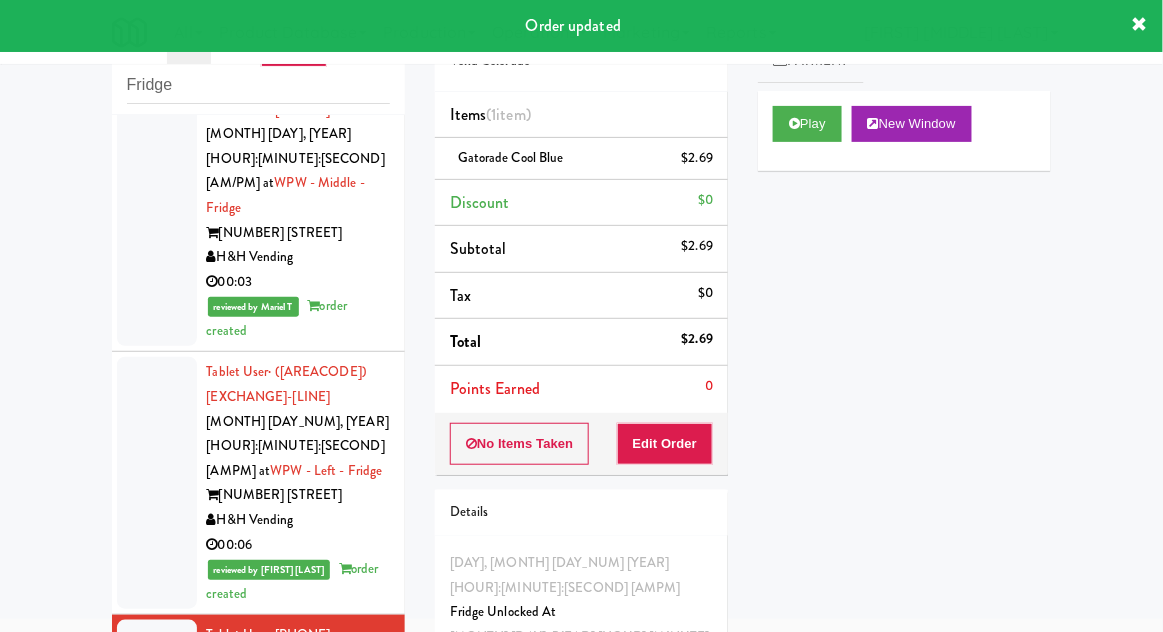 click at bounding box center [157, 948] 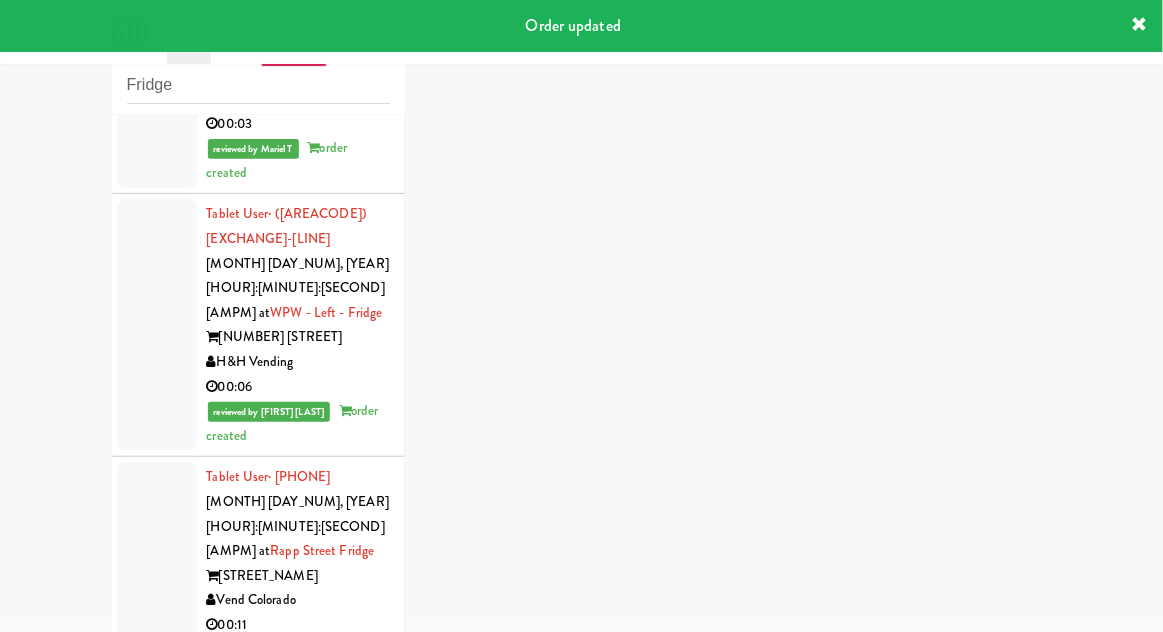 scroll, scrollTop: 2785, scrollLeft: 0, axis: vertical 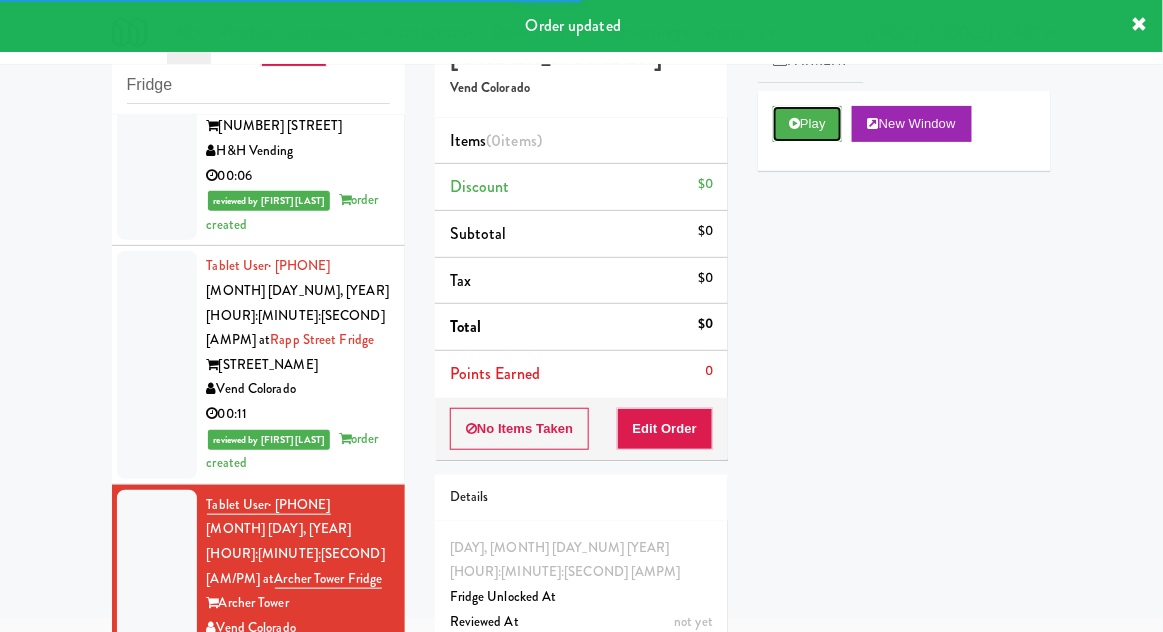 click on "Play" at bounding box center (807, 124) 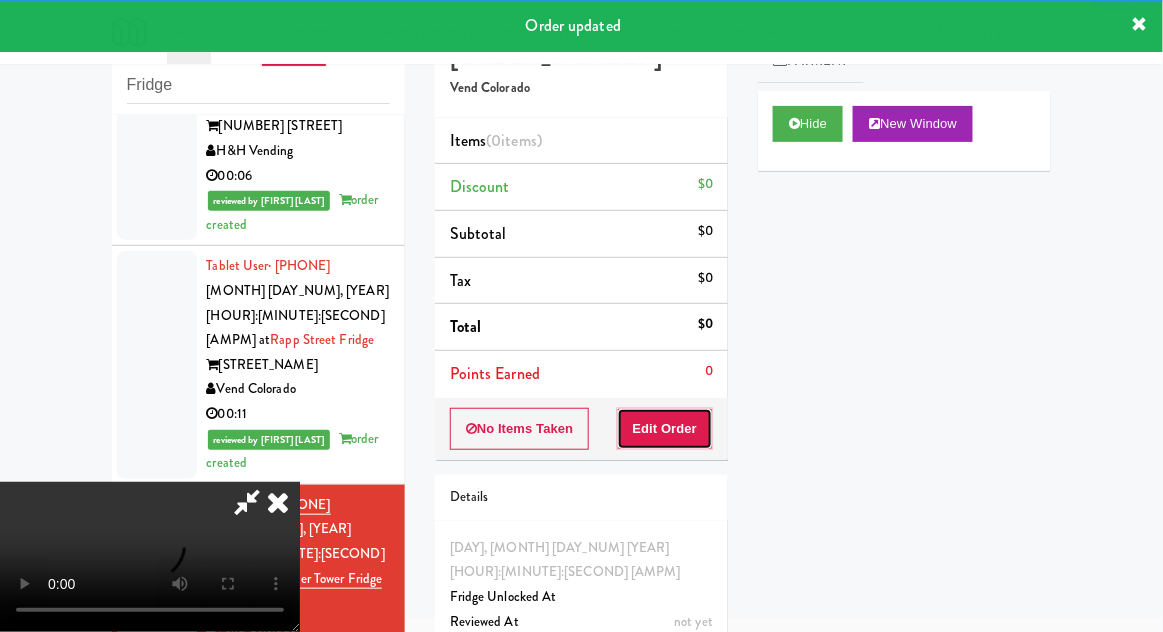 click on "Edit Order" at bounding box center (665, 429) 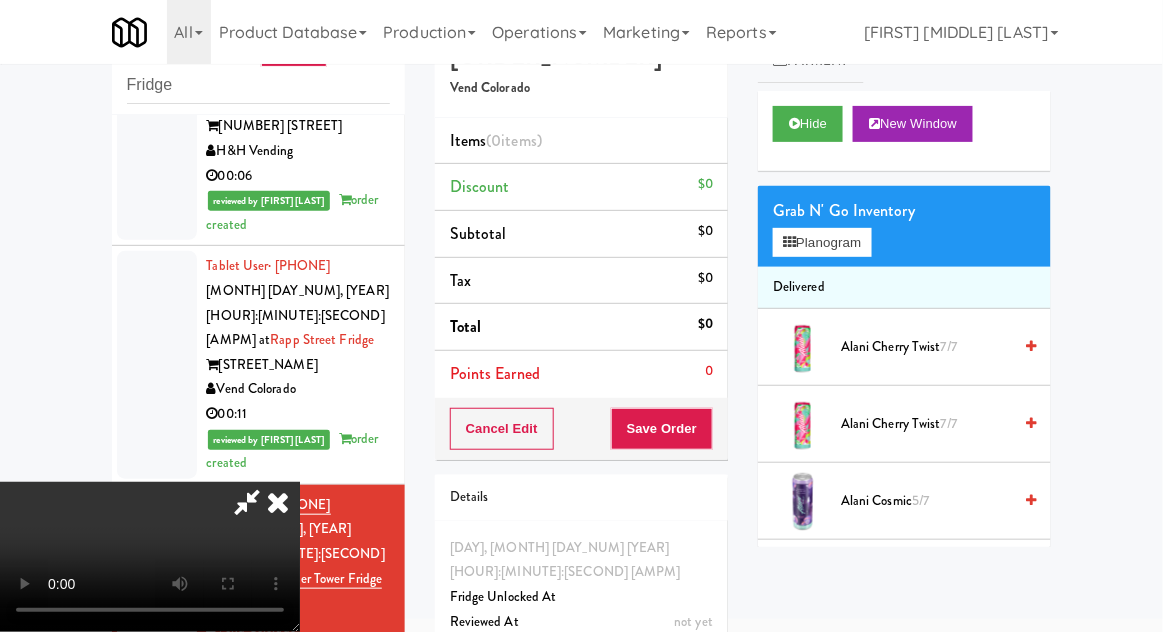 scroll, scrollTop: 73, scrollLeft: 0, axis: vertical 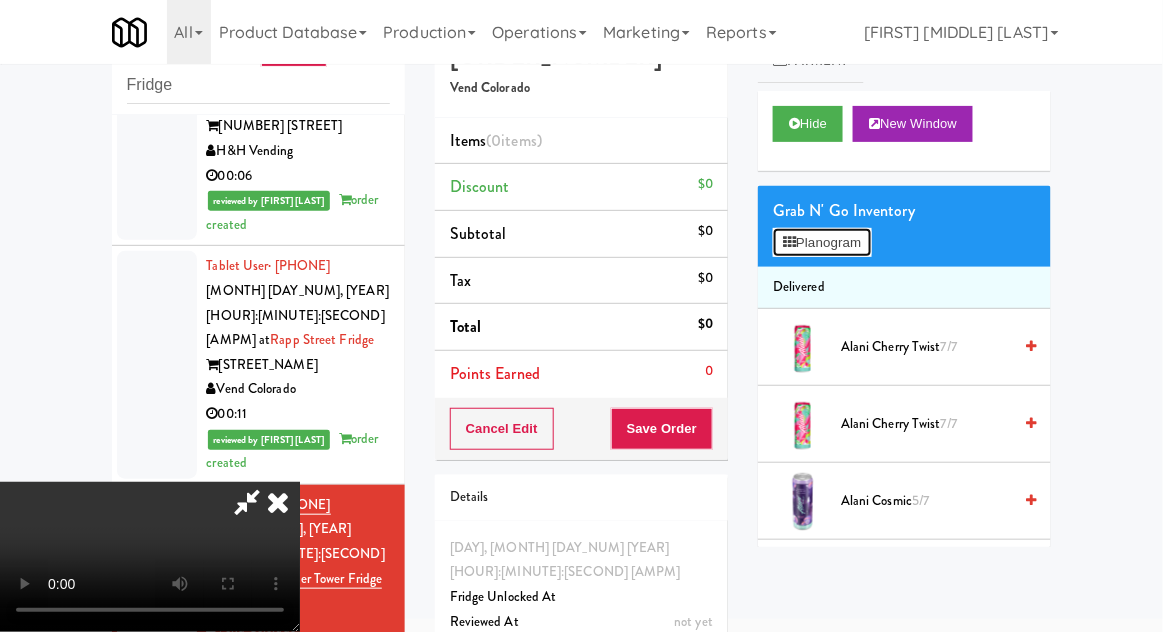 click on "Planogram" at bounding box center (822, 243) 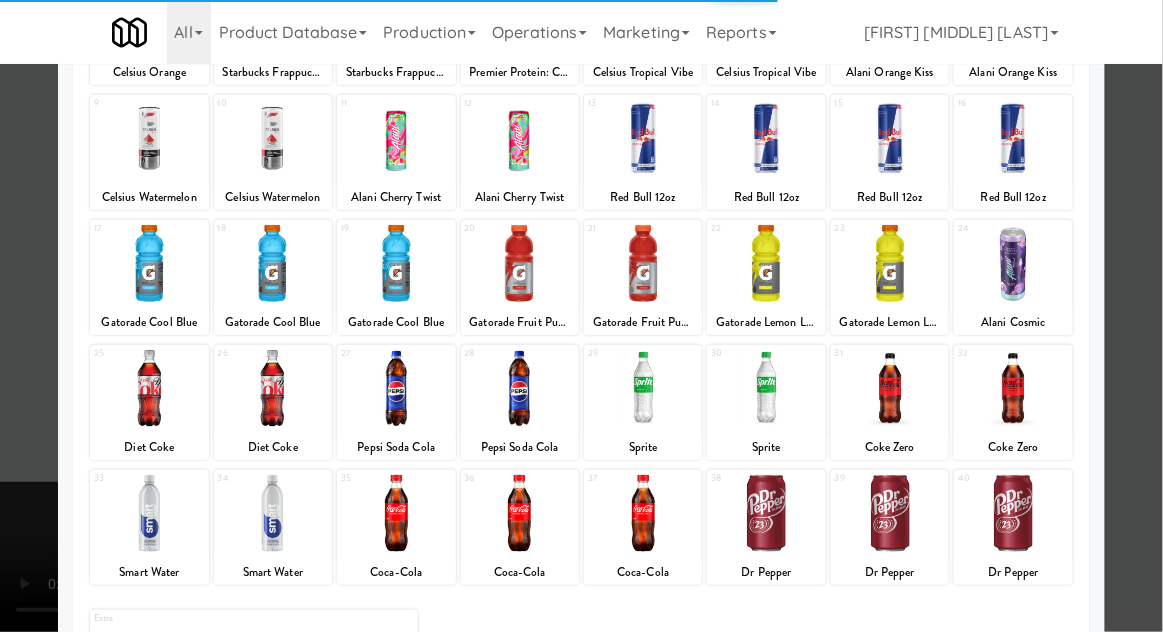 scroll, scrollTop: 253, scrollLeft: 0, axis: vertical 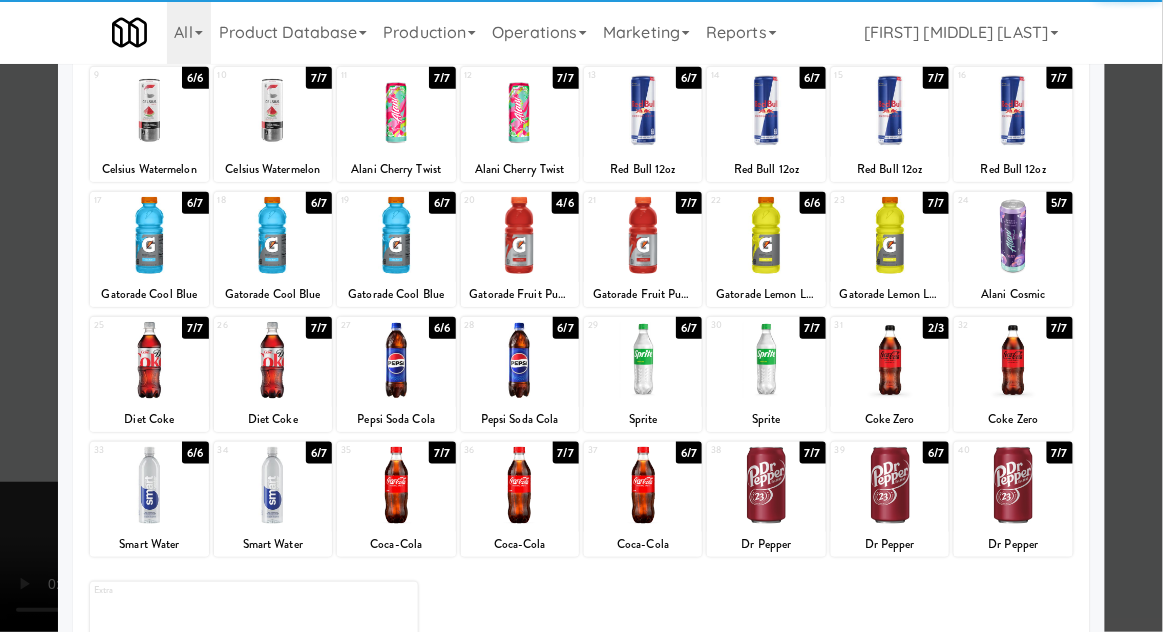 click at bounding box center [1013, 360] 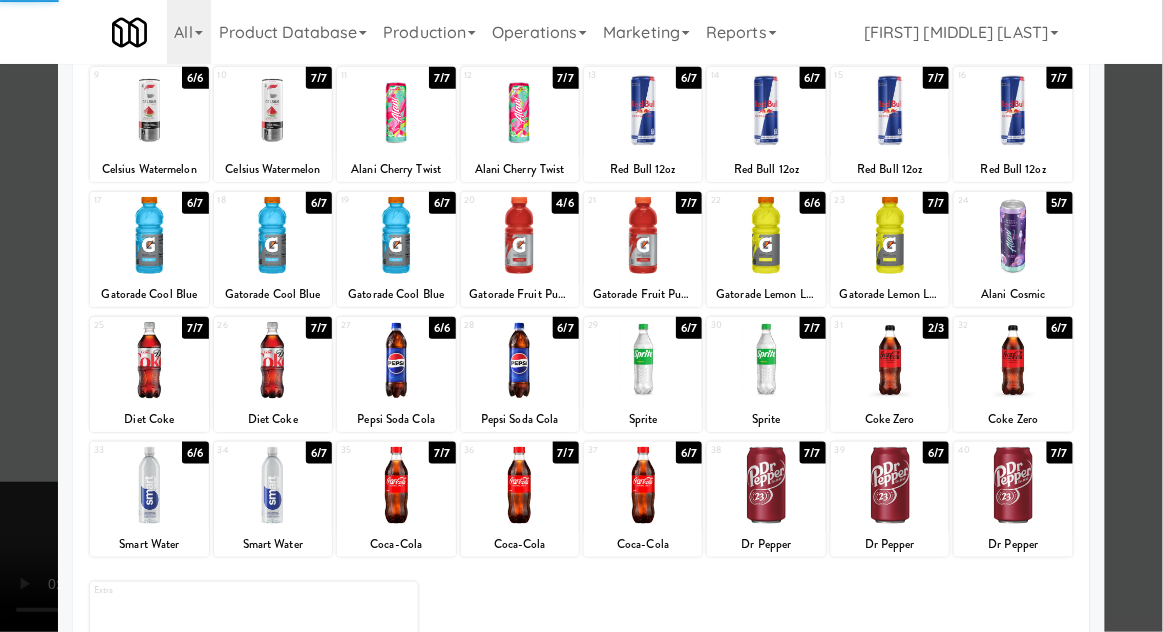 click at bounding box center [581, 316] 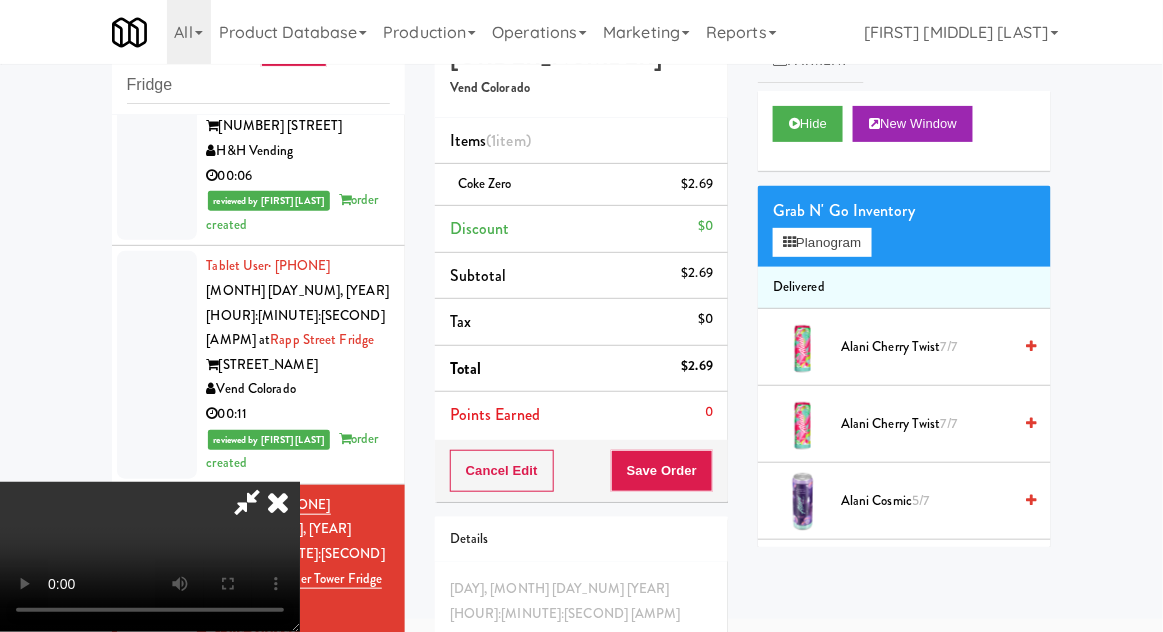 scroll, scrollTop: 73, scrollLeft: 0, axis: vertical 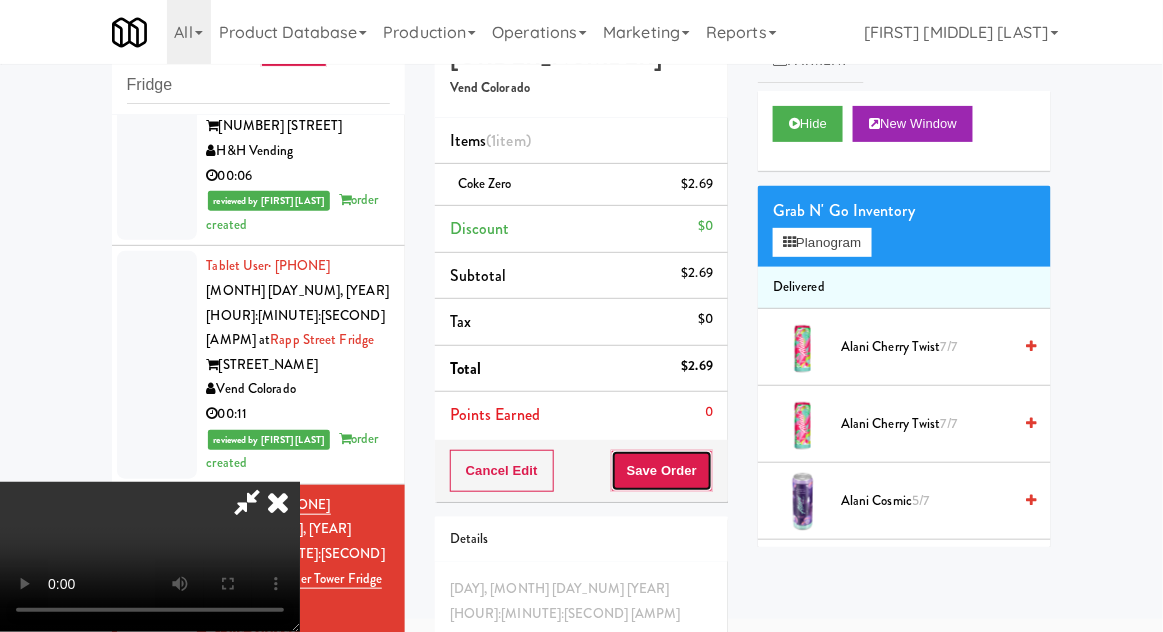 click on "Save Order" at bounding box center [662, 471] 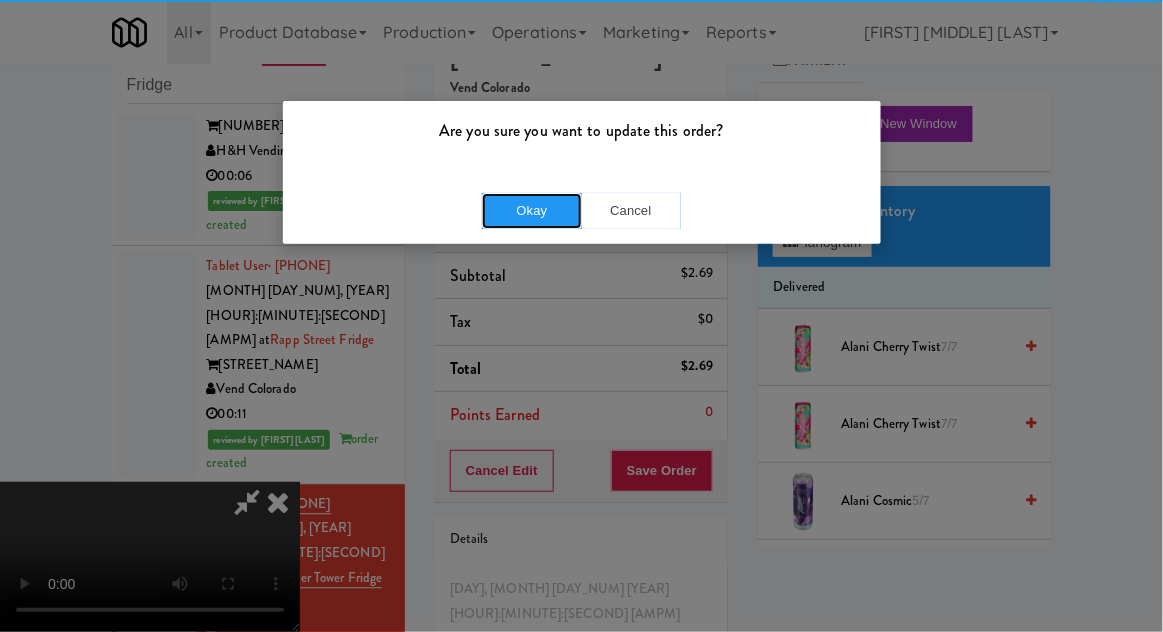 click on "Okay" at bounding box center (532, 211) 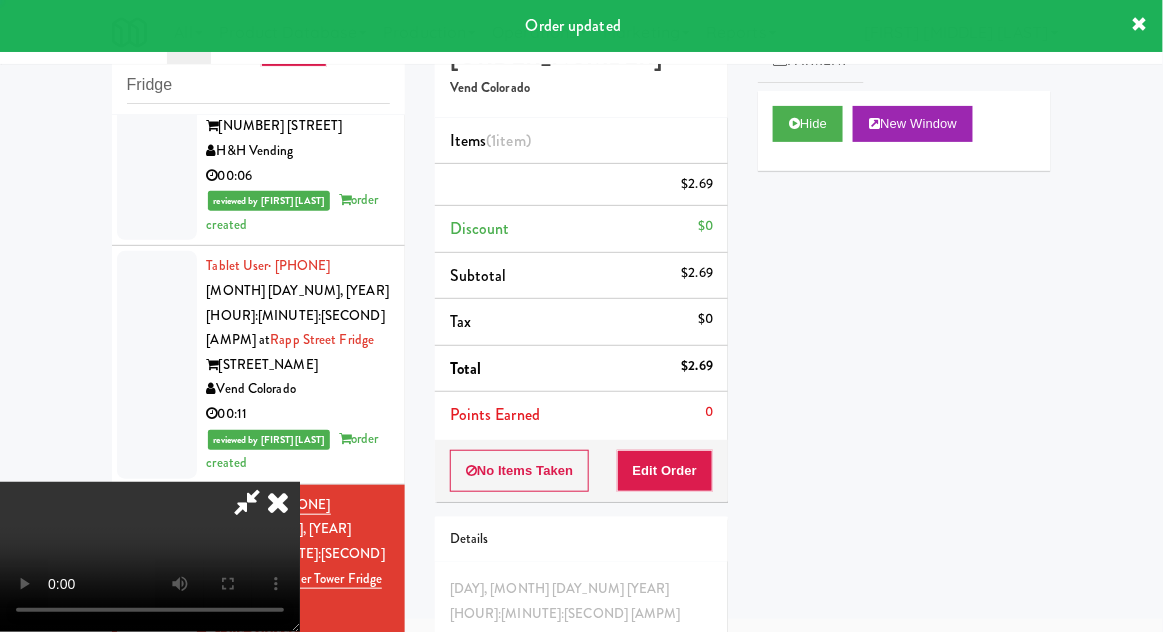 scroll, scrollTop: 0, scrollLeft: 0, axis: both 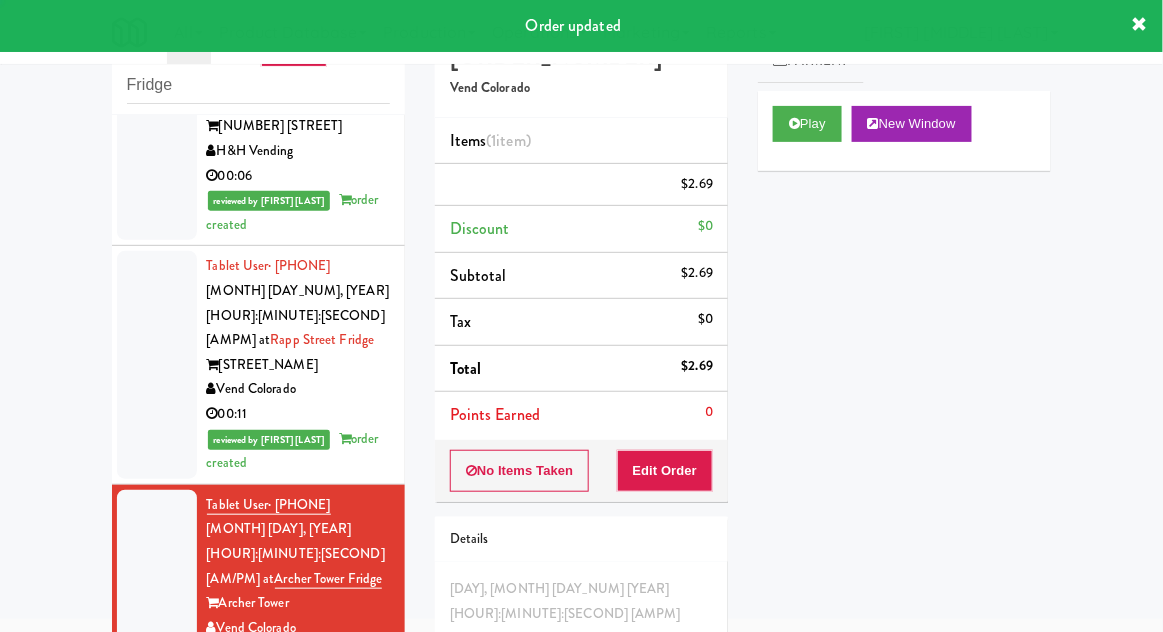 click at bounding box center (157, 1006) 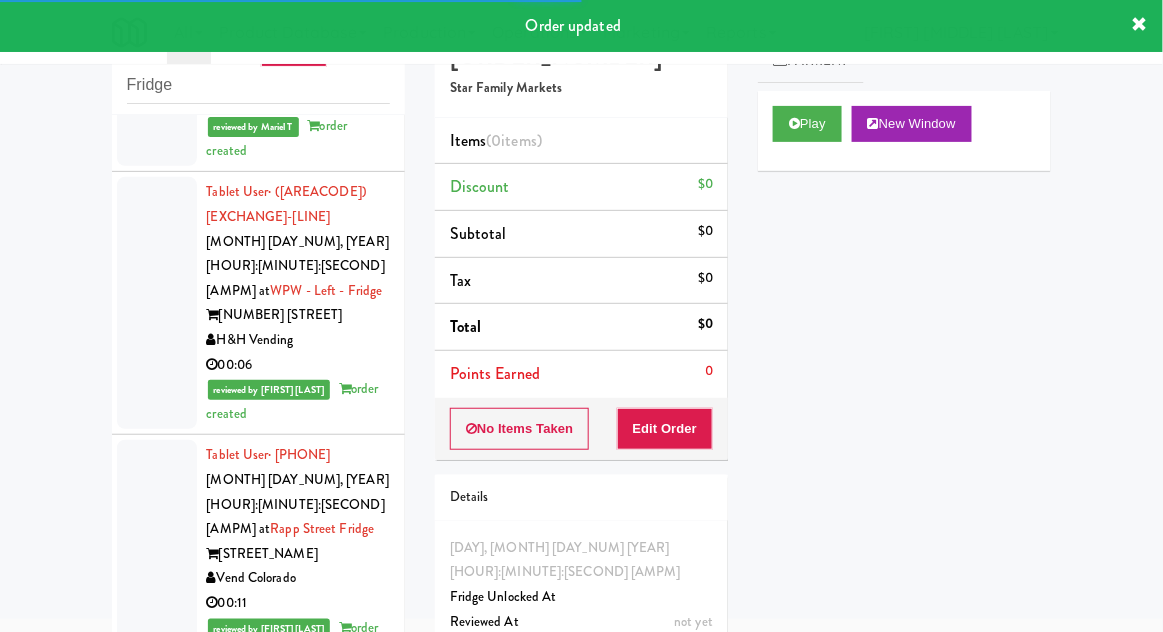 click at bounding box center [157, 1018] 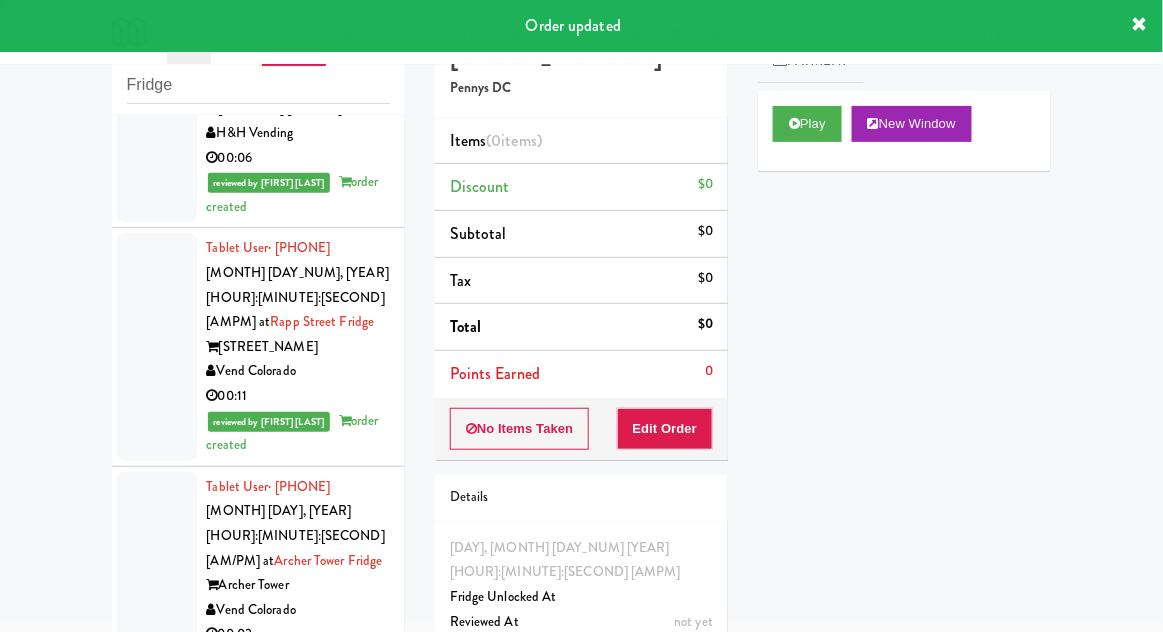 scroll, scrollTop: 2834, scrollLeft: 0, axis: vertical 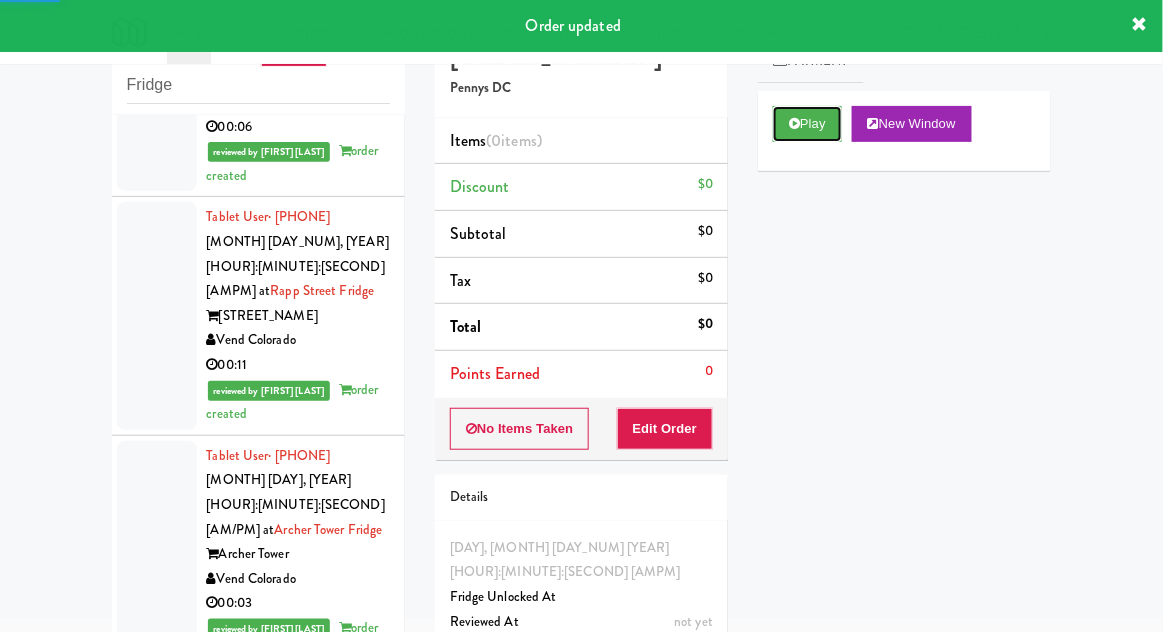 click on "Play" at bounding box center [807, 124] 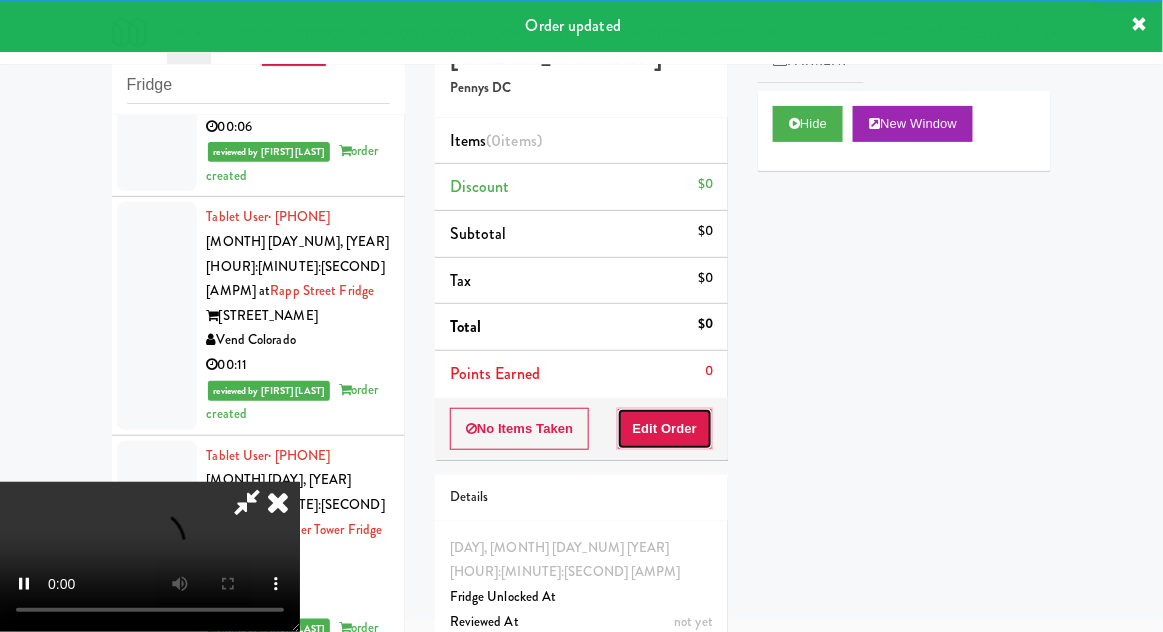 click on "Edit Order" at bounding box center [665, 429] 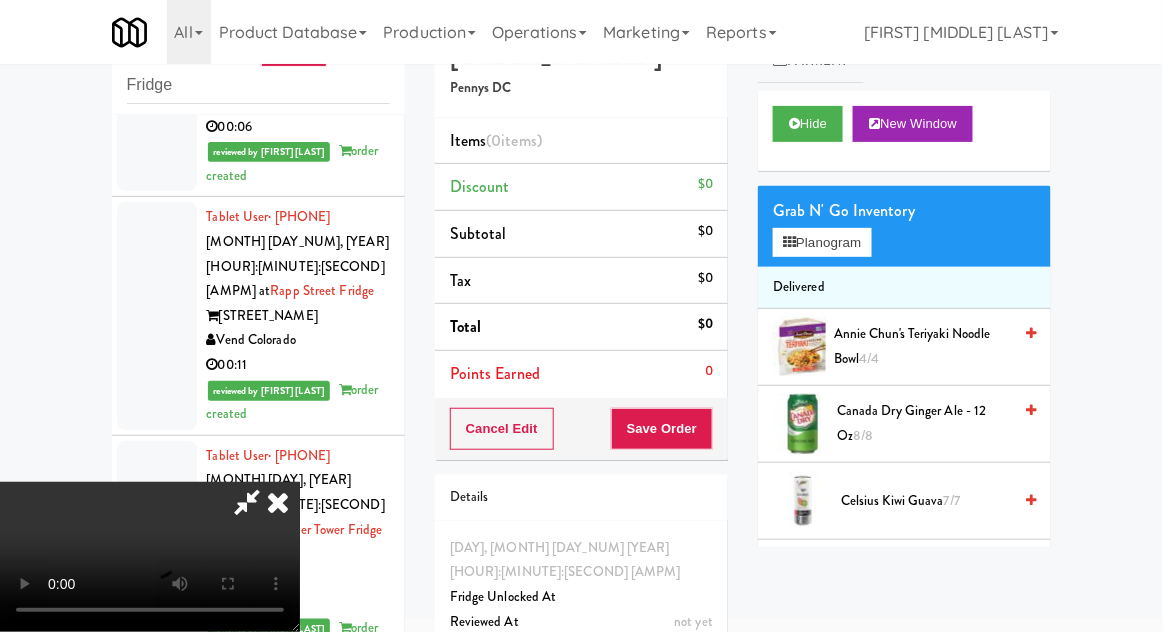 scroll, scrollTop: 73, scrollLeft: 0, axis: vertical 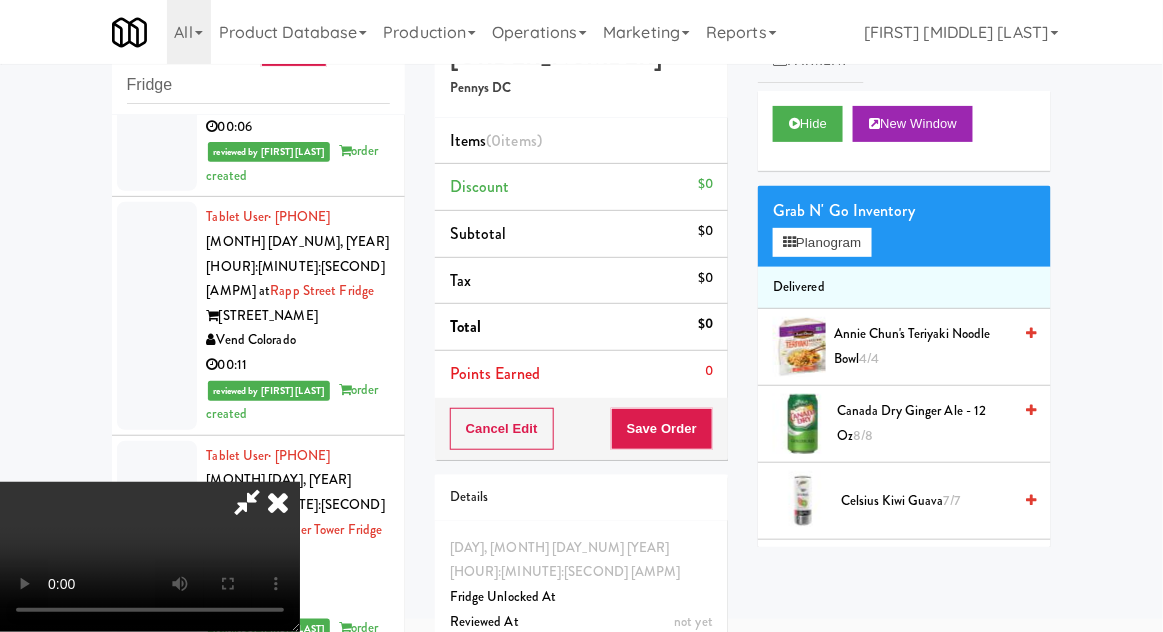 type 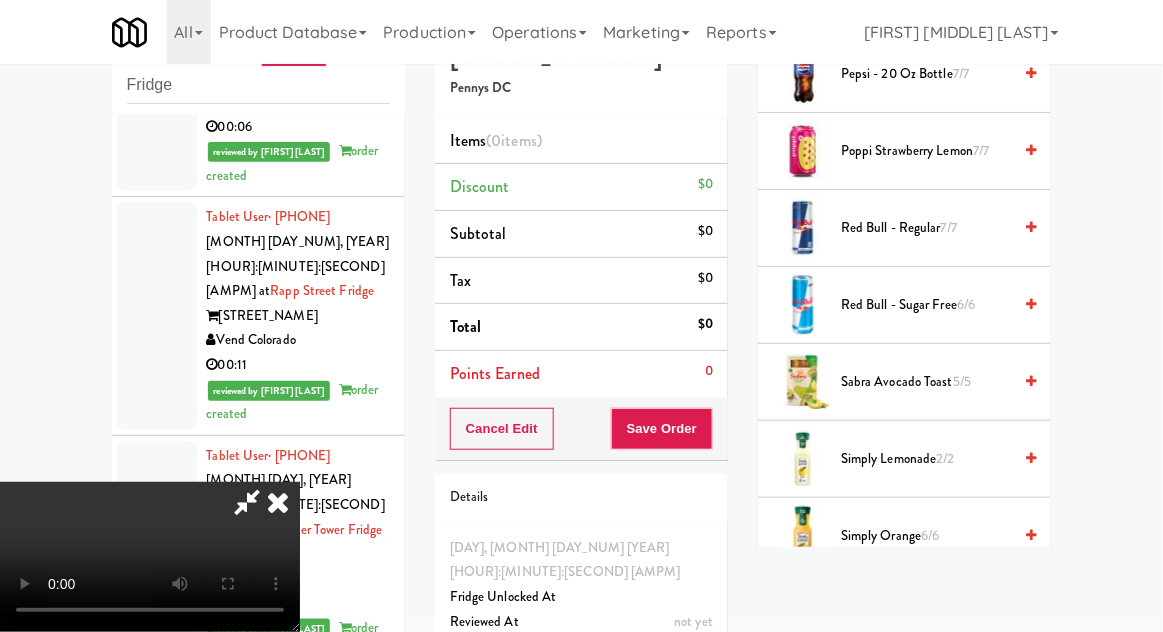 scroll, scrollTop: 2659, scrollLeft: 0, axis: vertical 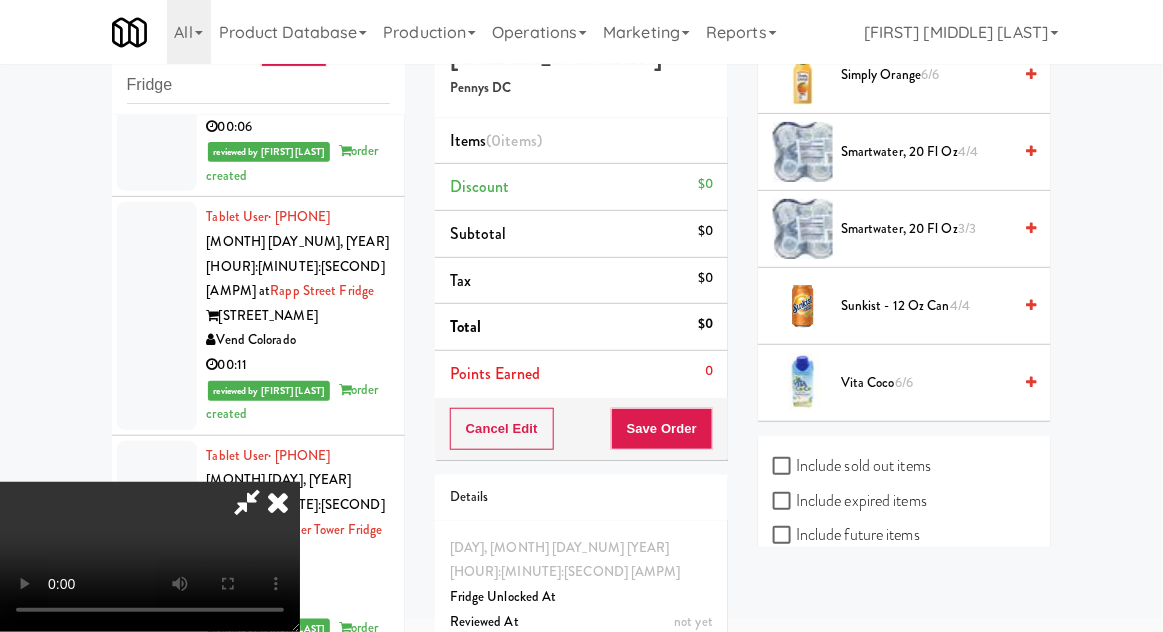 click on "Vita Coco  6/6" at bounding box center (926, 383) 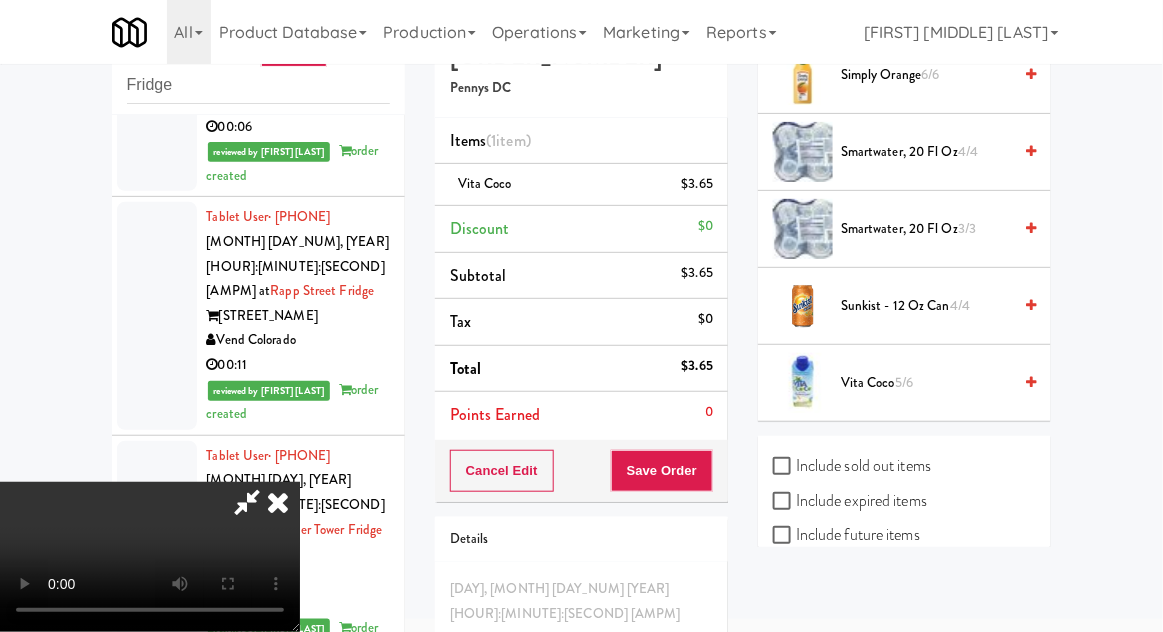 scroll, scrollTop: 73, scrollLeft: 0, axis: vertical 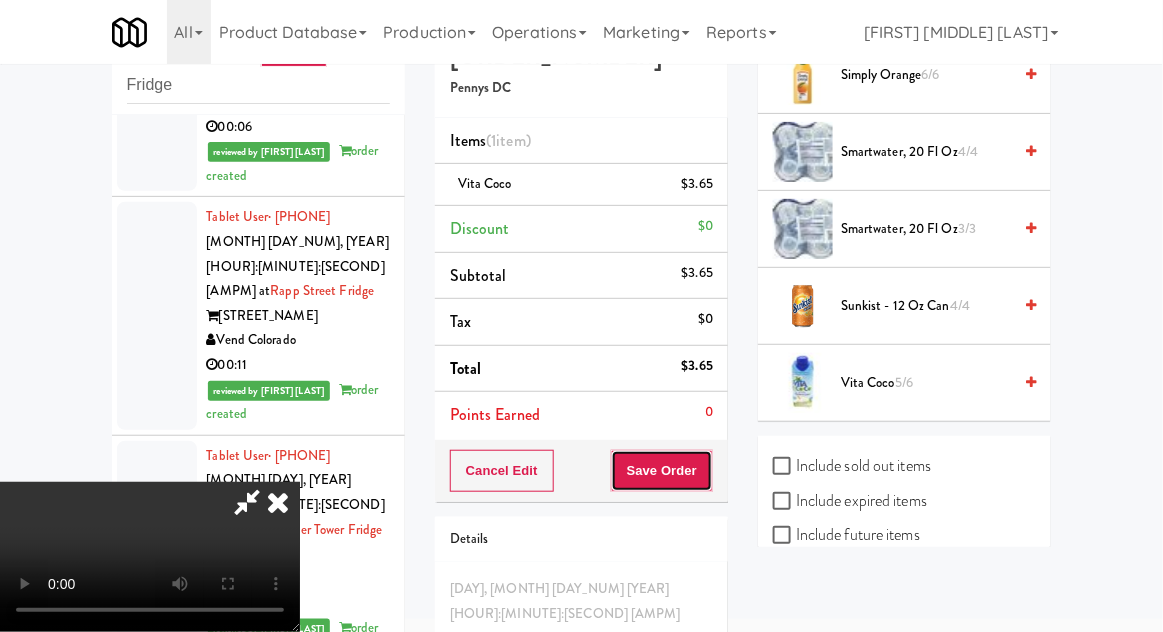 click on "Save Order" at bounding box center [662, 471] 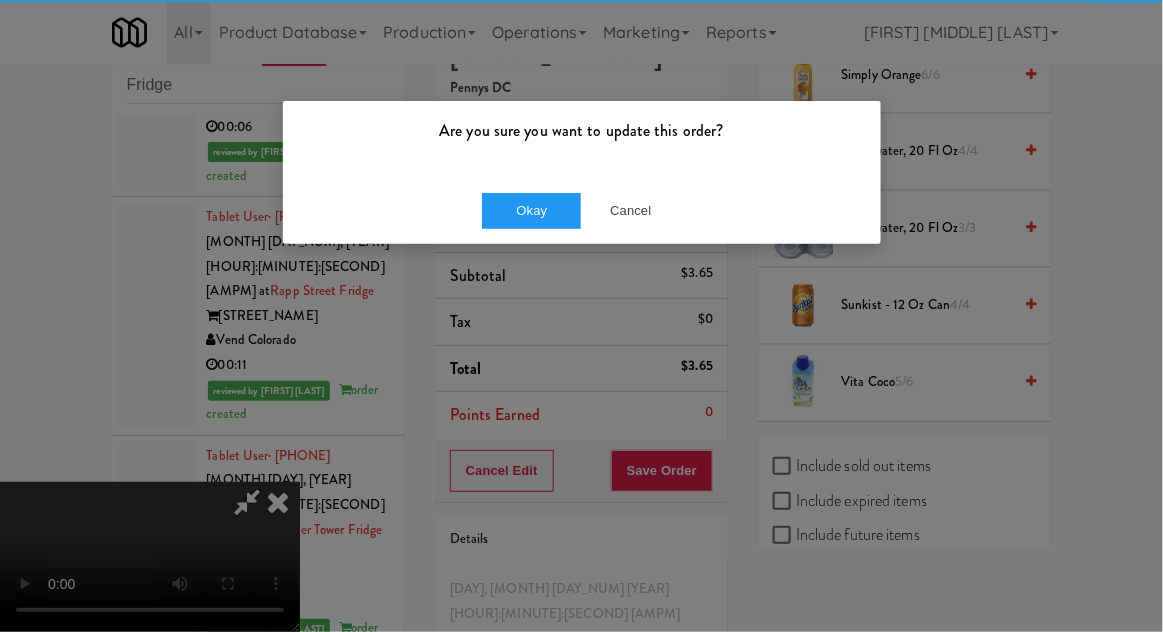click on "Okay Cancel" at bounding box center [582, 210] 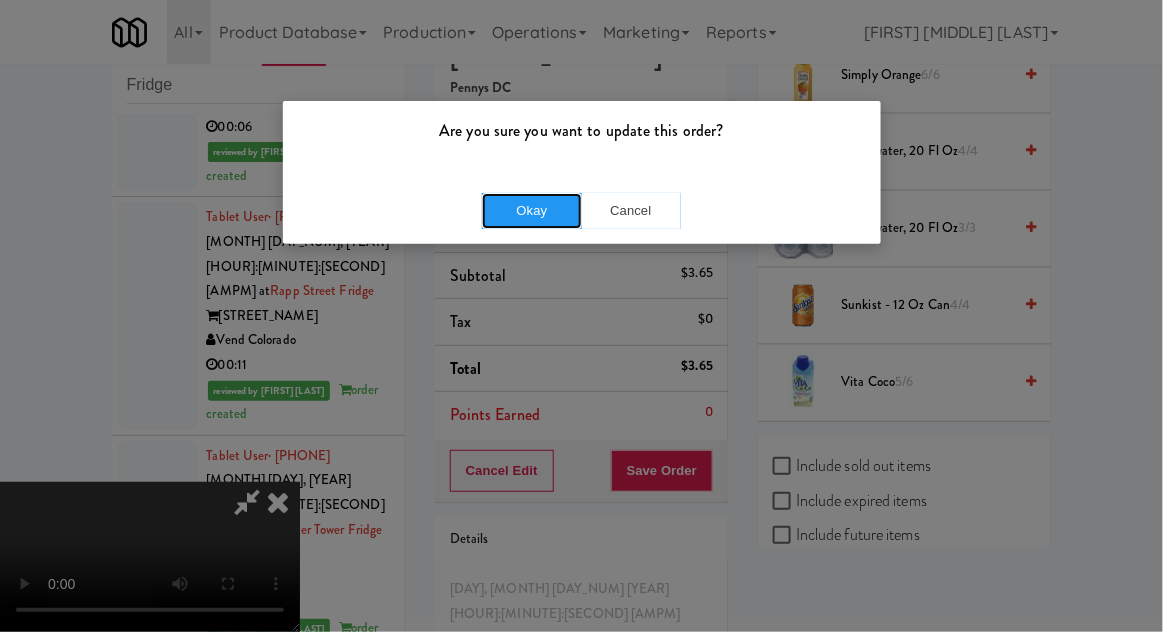 click on "Okay" at bounding box center [532, 211] 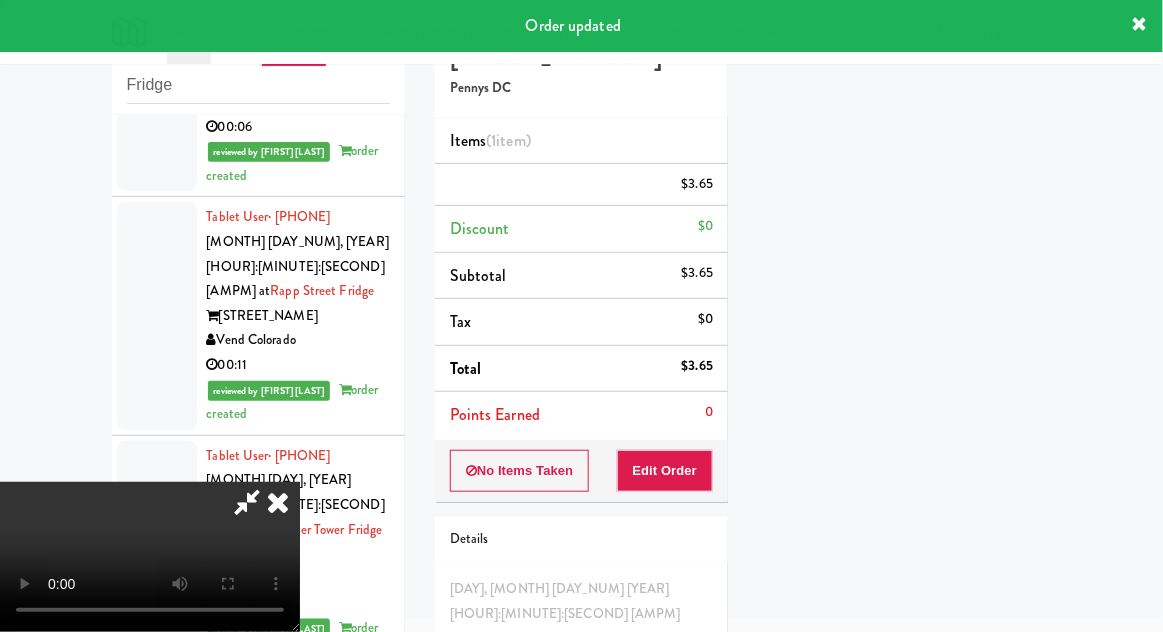 scroll, scrollTop: 197, scrollLeft: 0, axis: vertical 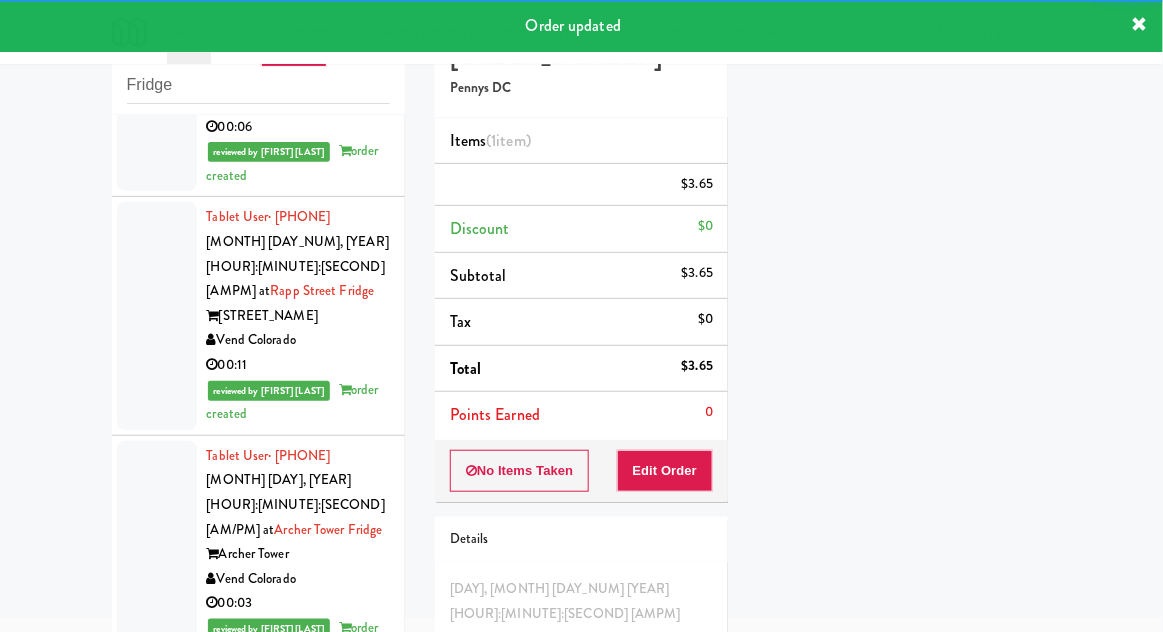 click at bounding box center (157, 1006) 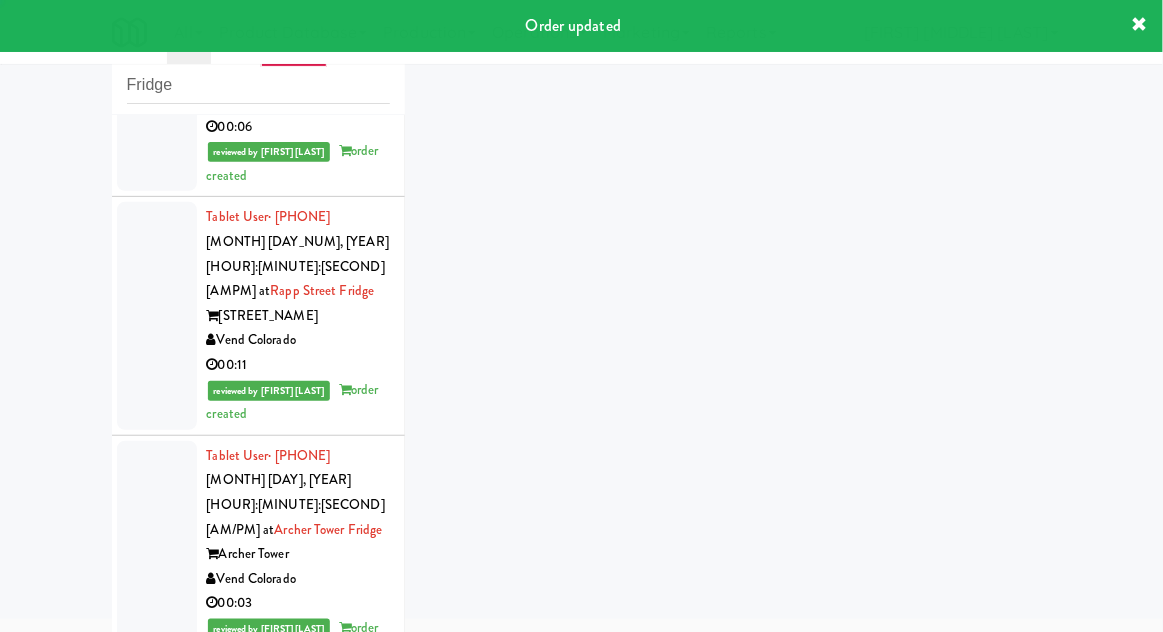 scroll, scrollTop: 2883, scrollLeft: 0, axis: vertical 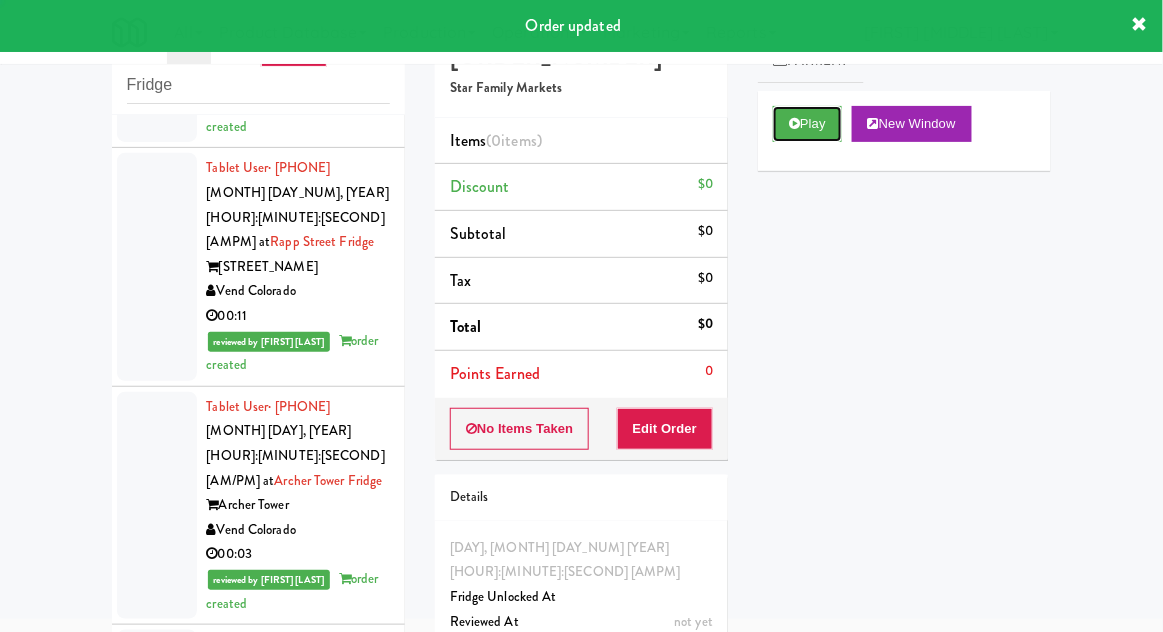 click on "Play" at bounding box center (807, 124) 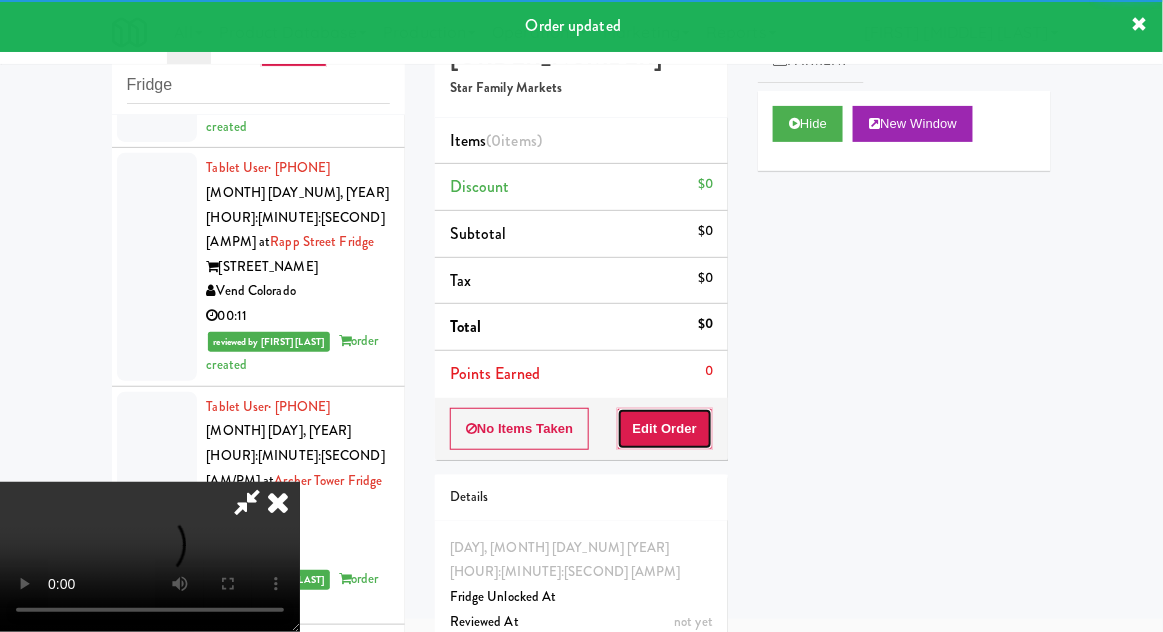 click on "Edit Order" at bounding box center (665, 429) 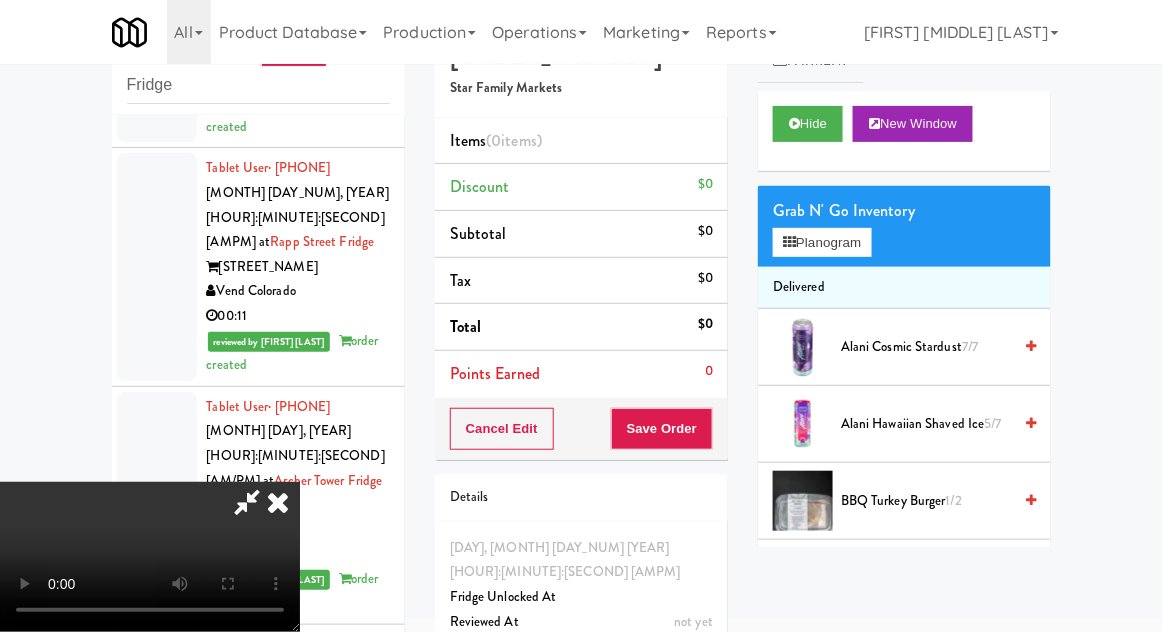 scroll, scrollTop: 73, scrollLeft: 0, axis: vertical 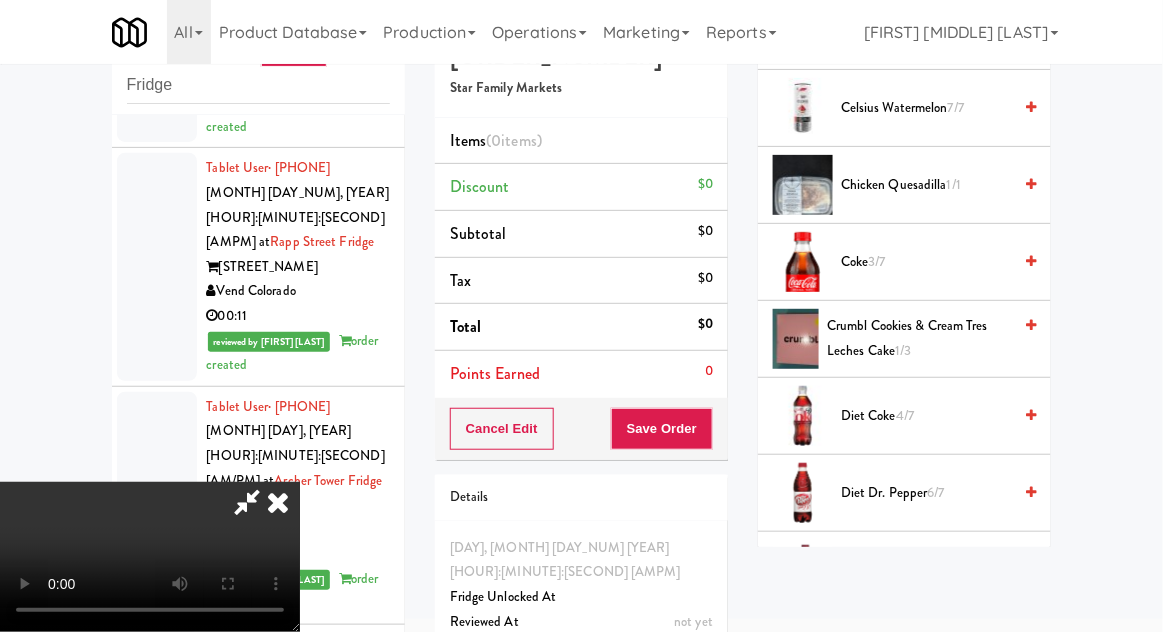 click on "Crumbl Cookies & Cream Tres Leches Cake  1/3" at bounding box center (919, 338) 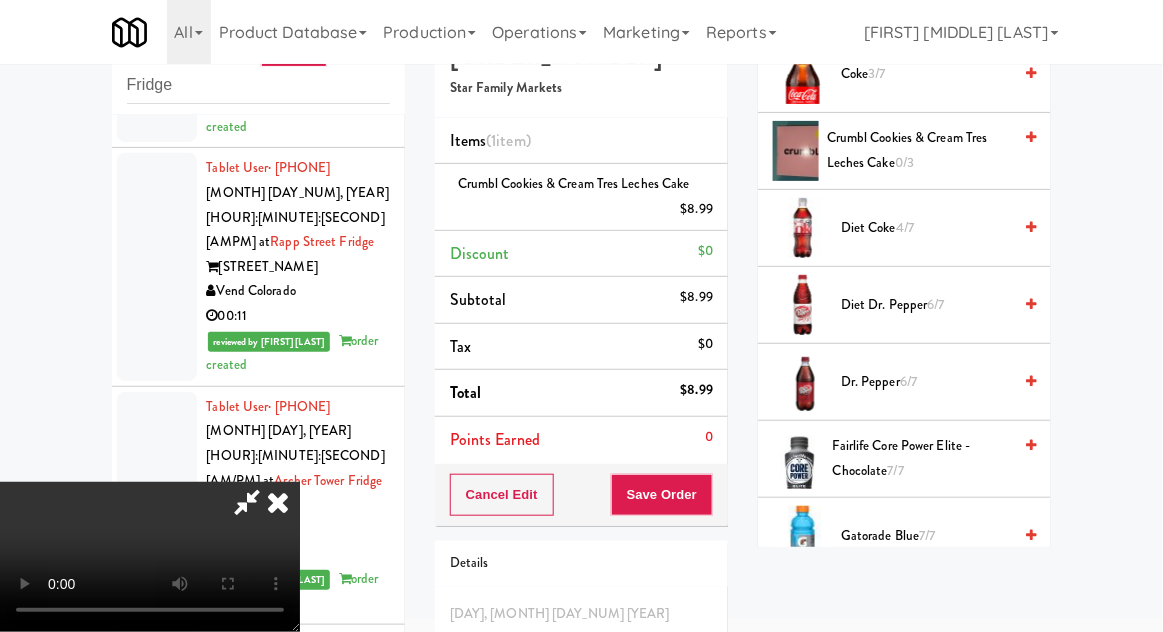 scroll, scrollTop: 879, scrollLeft: 0, axis: vertical 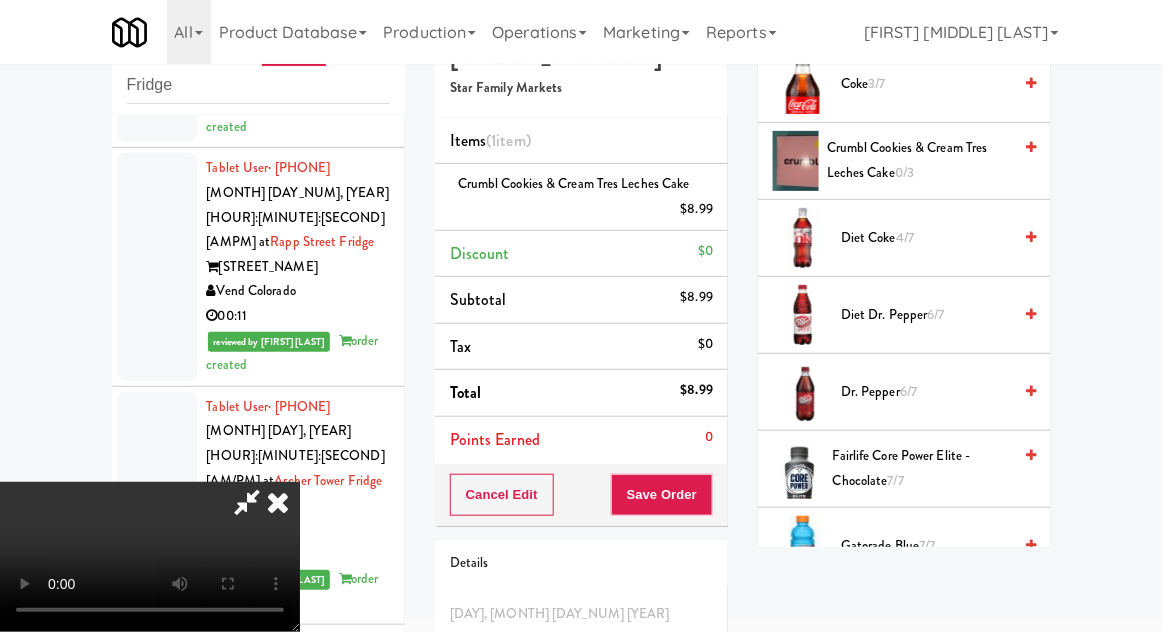 click on "6/7" at bounding box center (936, 314) 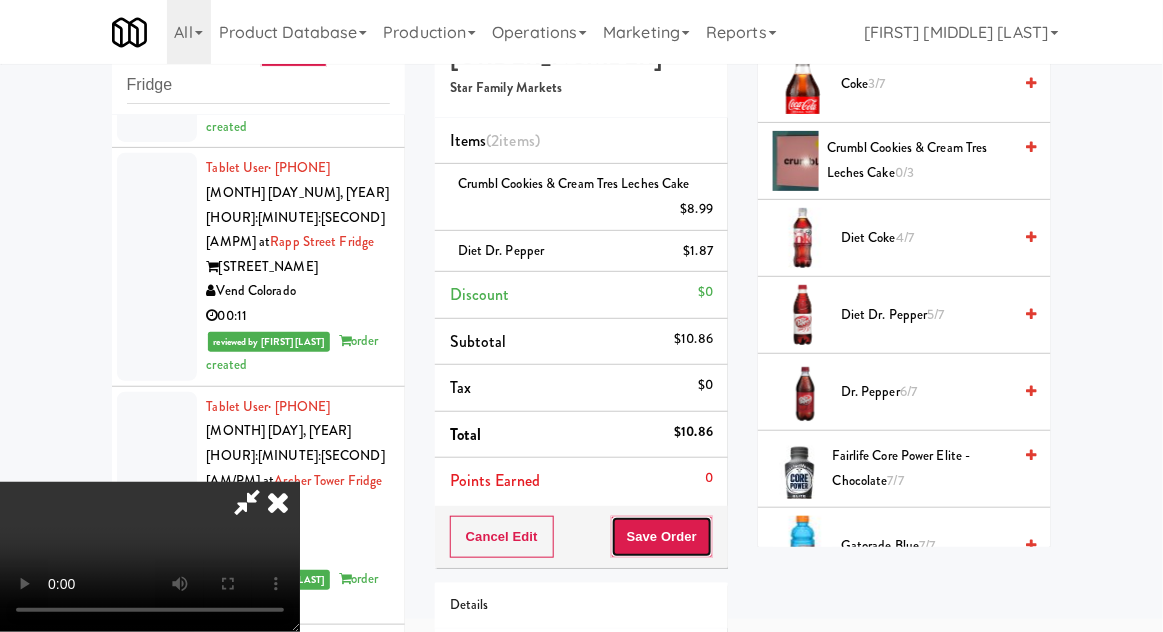 click on "Save Order" at bounding box center [662, 537] 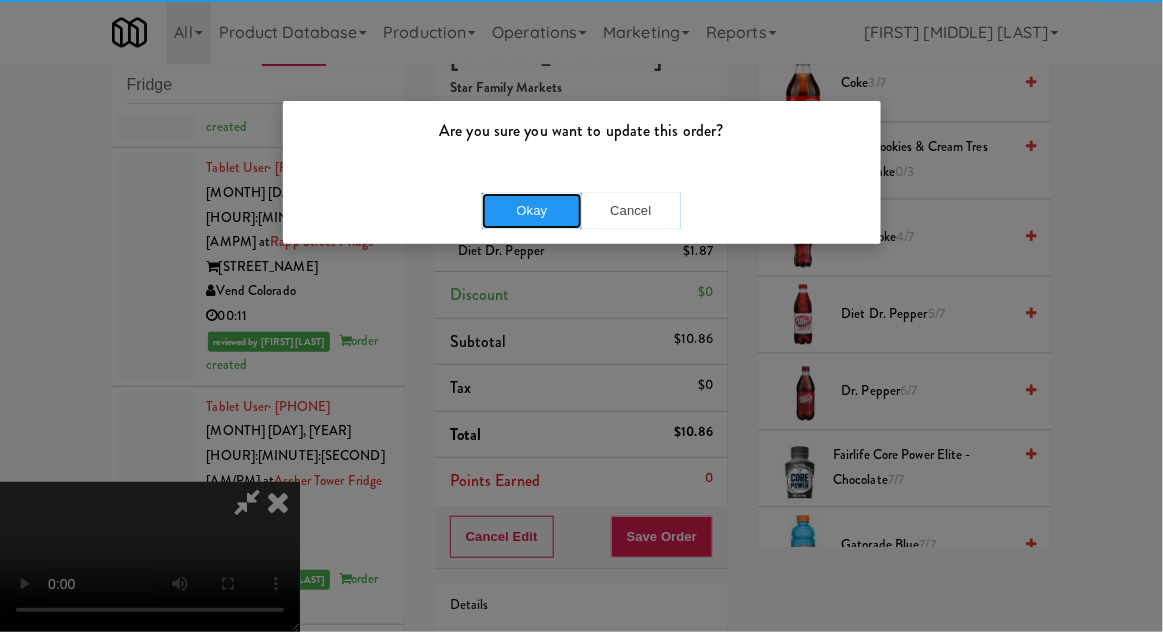 click on "Okay" at bounding box center [532, 211] 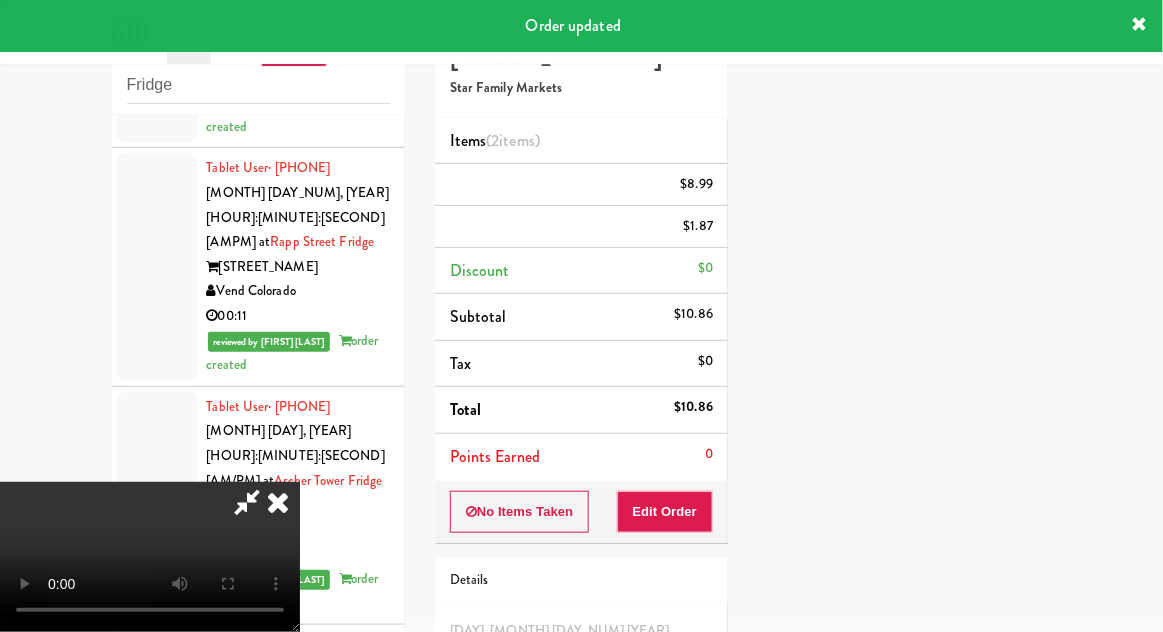 scroll, scrollTop: 197, scrollLeft: 0, axis: vertical 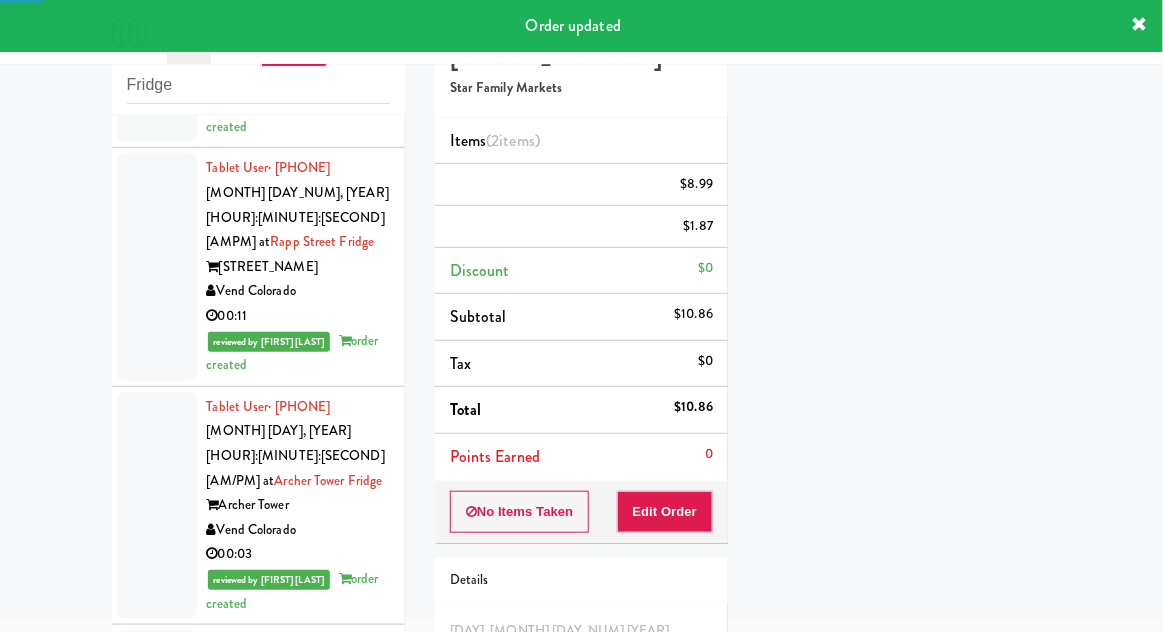 click at bounding box center [157, 1458] 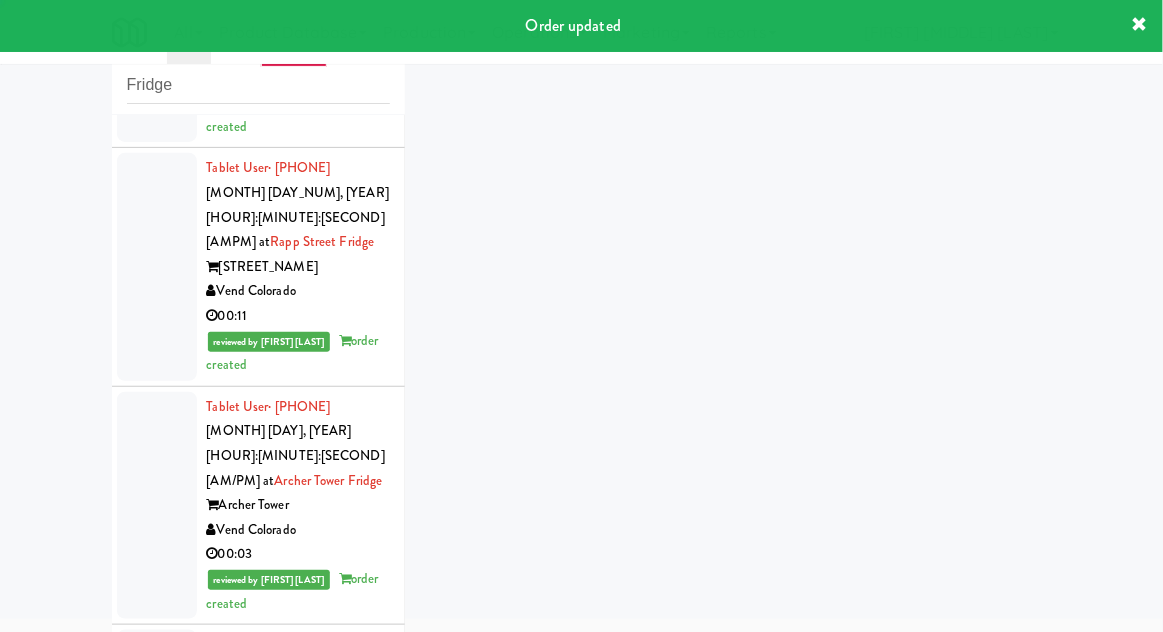 click at bounding box center (157, 1282) 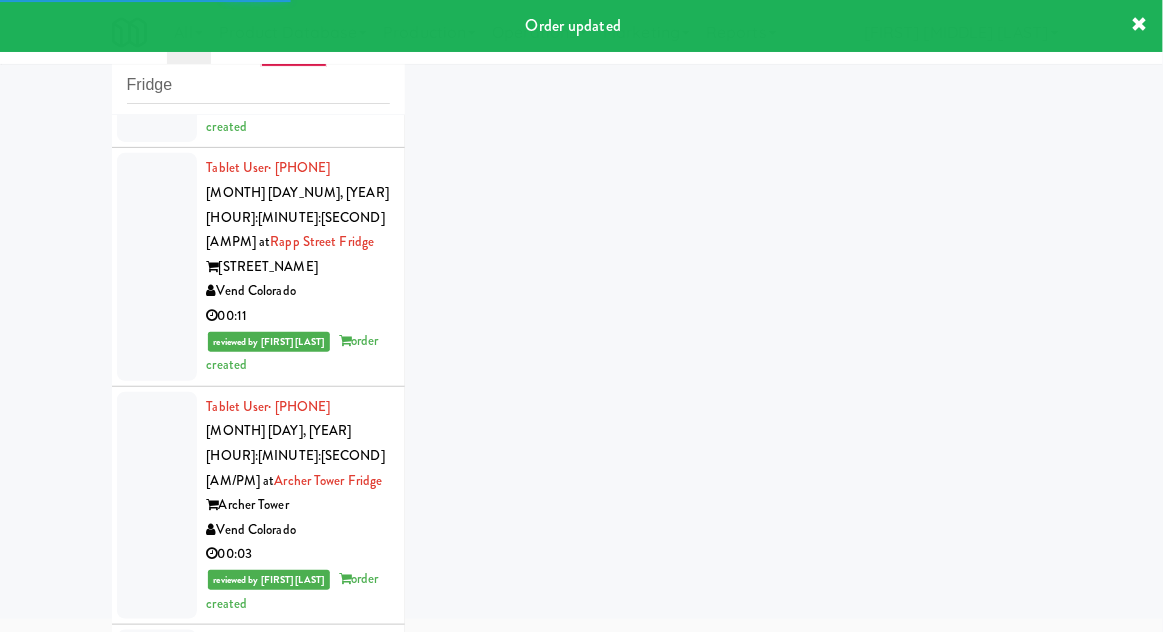 scroll, scrollTop: 2932, scrollLeft: 0, axis: vertical 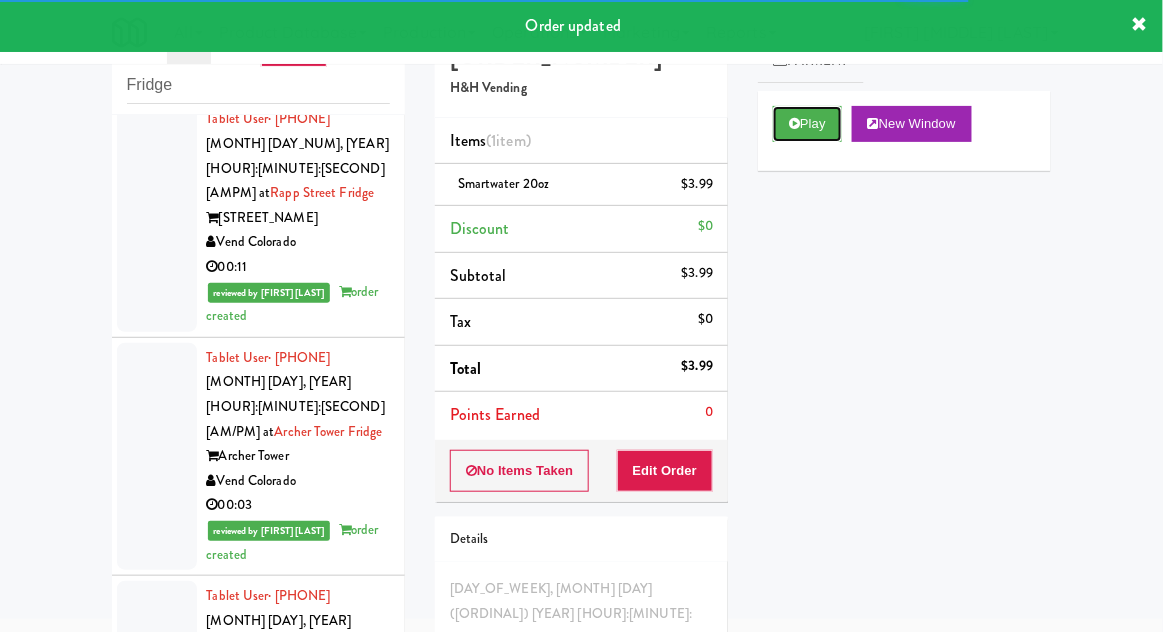 click on "Play" at bounding box center [807, 124] 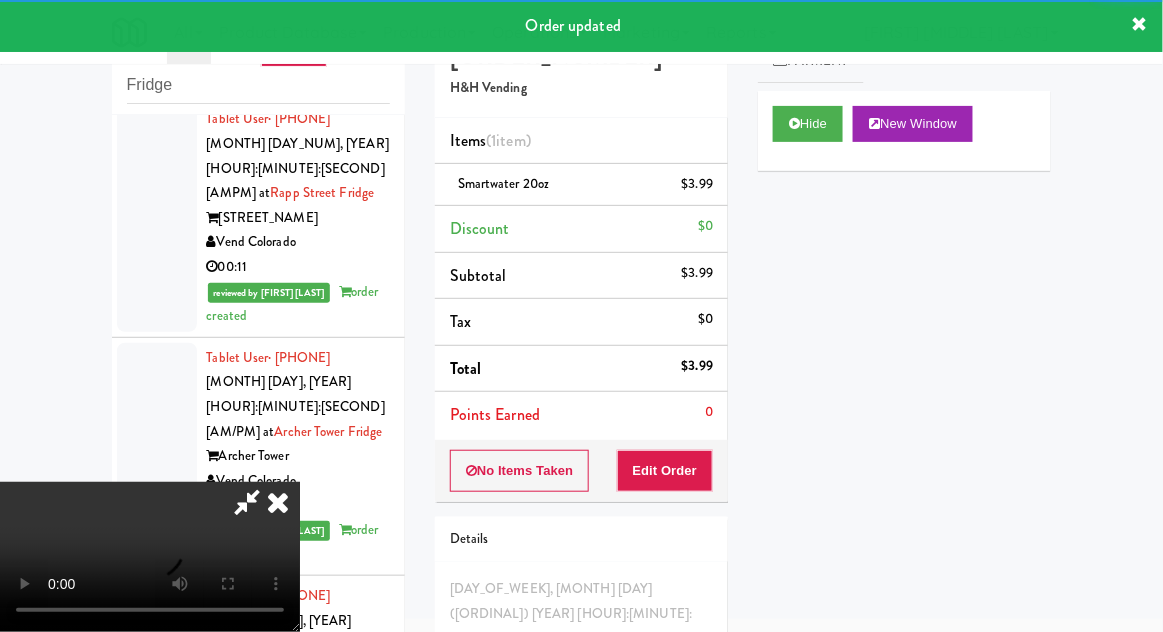 click at bounding box center (278, 502) 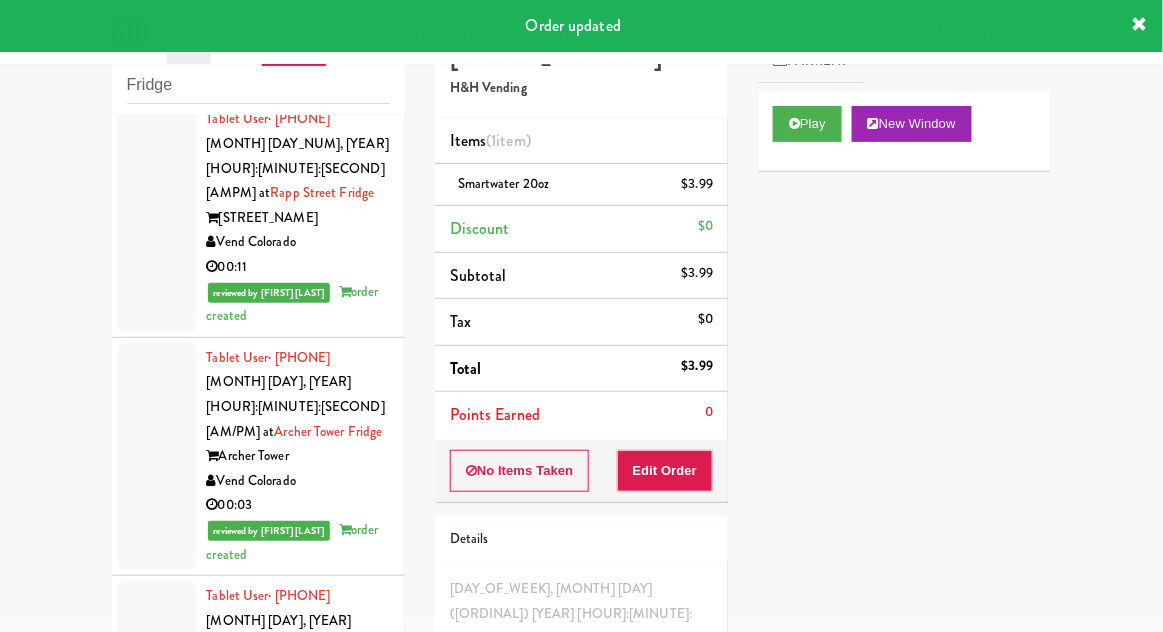 scroll, scrollTop: 2981, scrollLeft: 0, axis: vertical 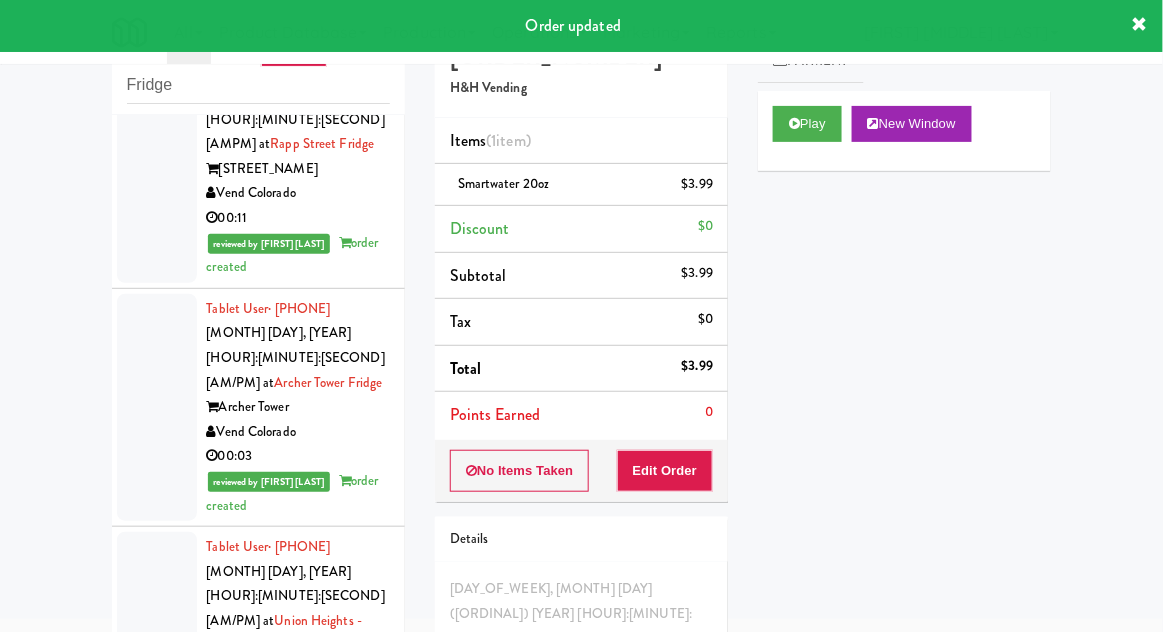 click at bounding box center (157, 1459) 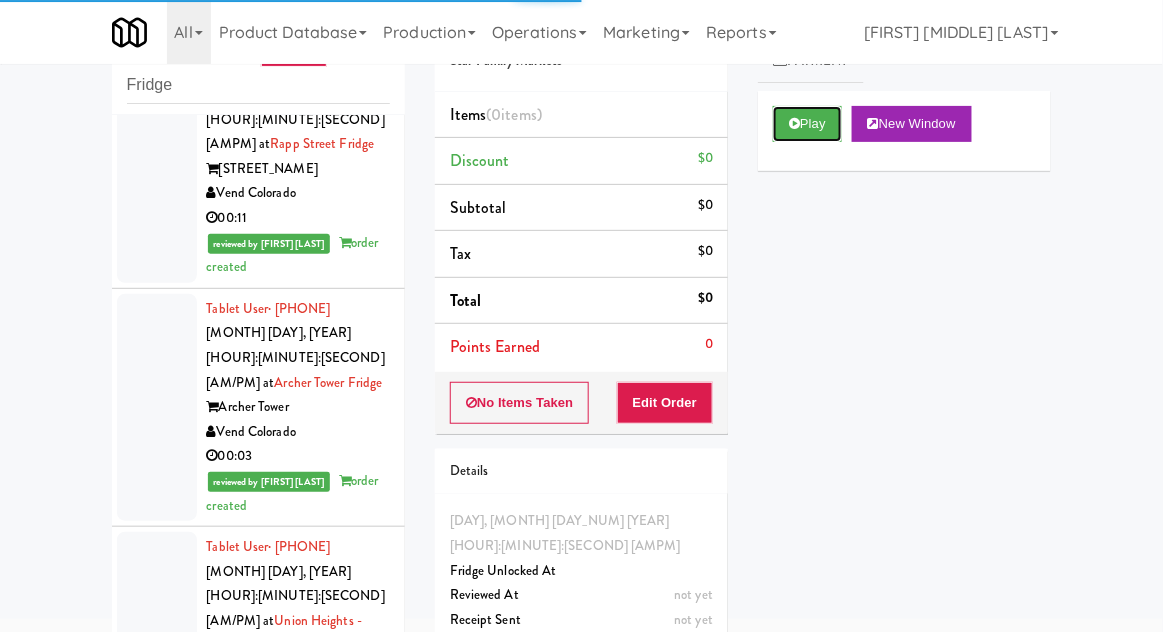 click on "Play" at bounding box center (807, 124) 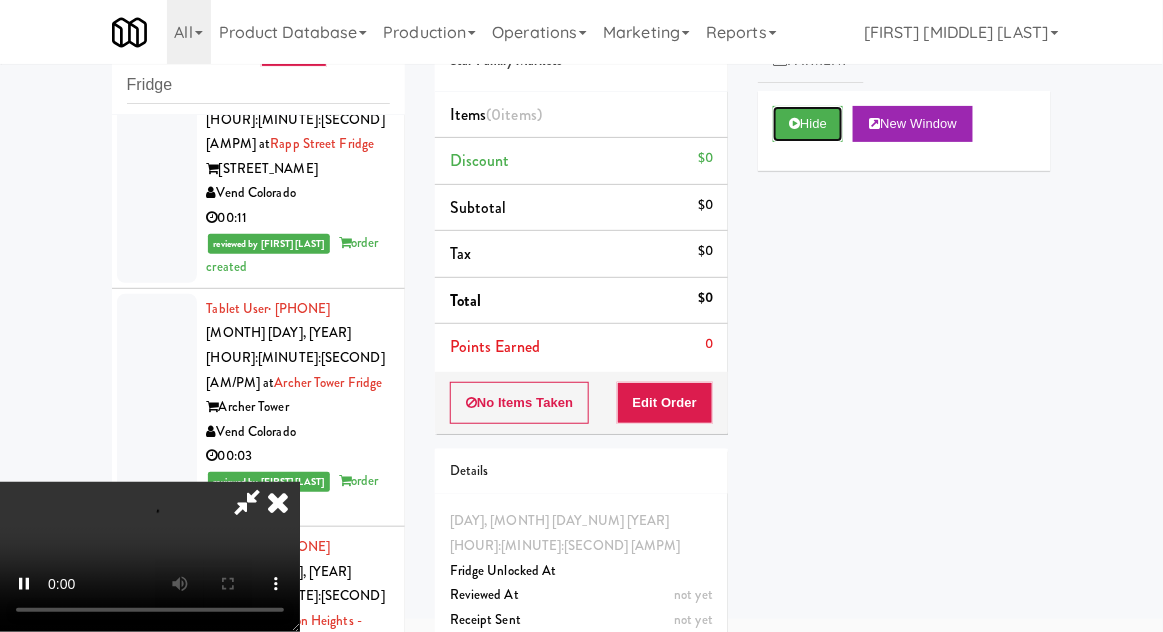 scroll, scrollTop: 73, scrollLeft: 0, axis: vertical 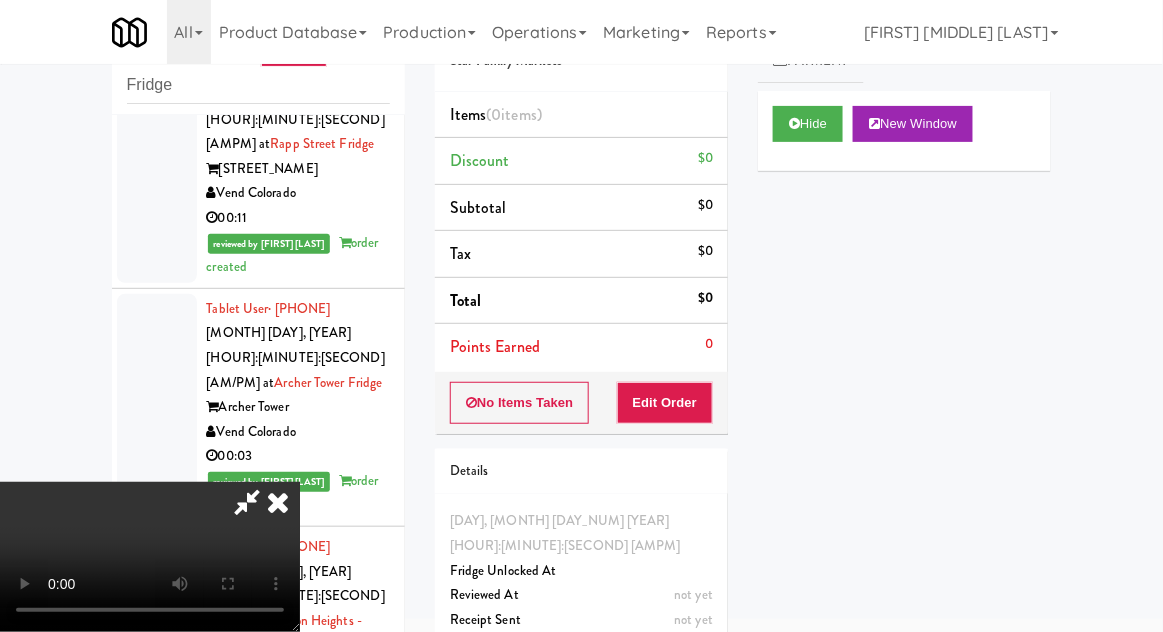 type 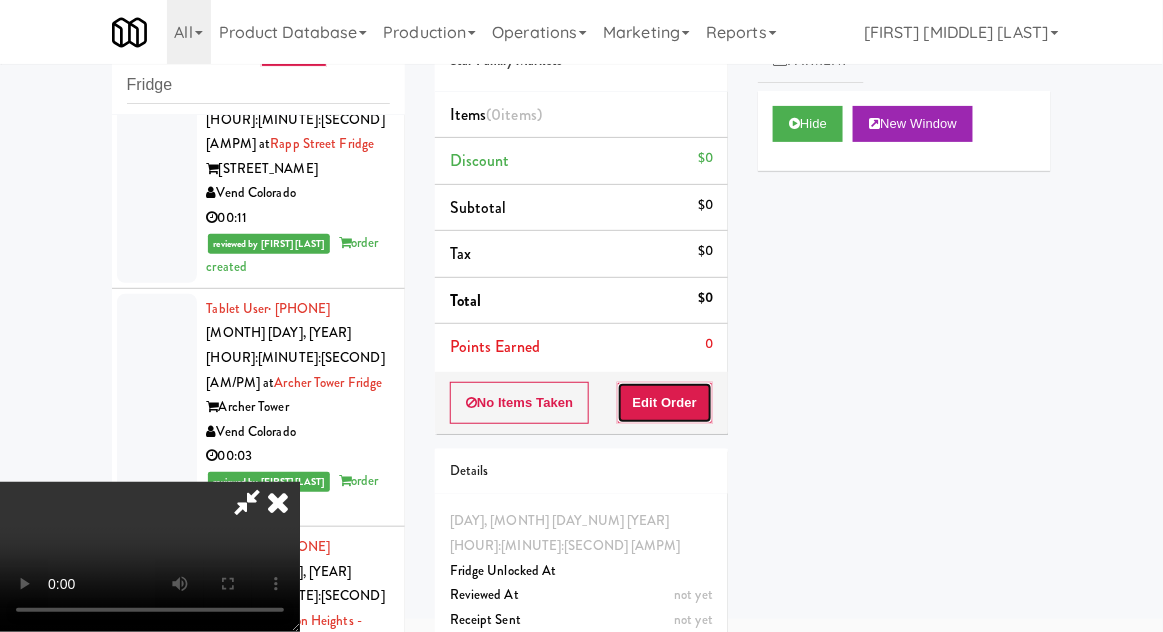 click on "Edit Order" at bounding box center [665, 403] 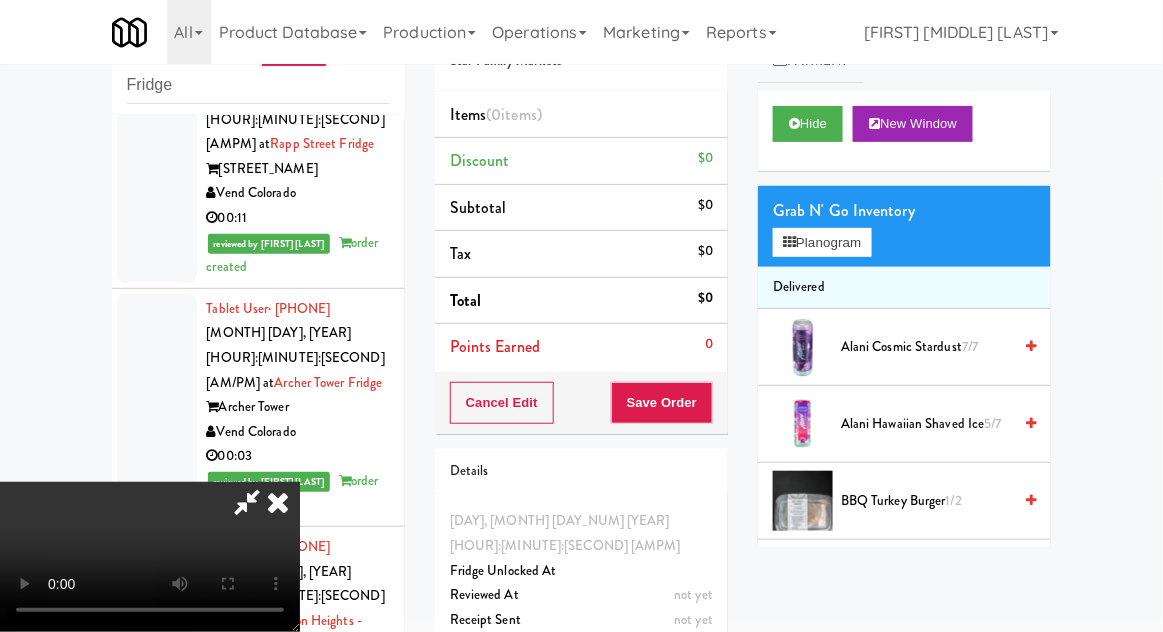 scroll, scrollTop: 73, scrollLeft: 0, axis: vertical 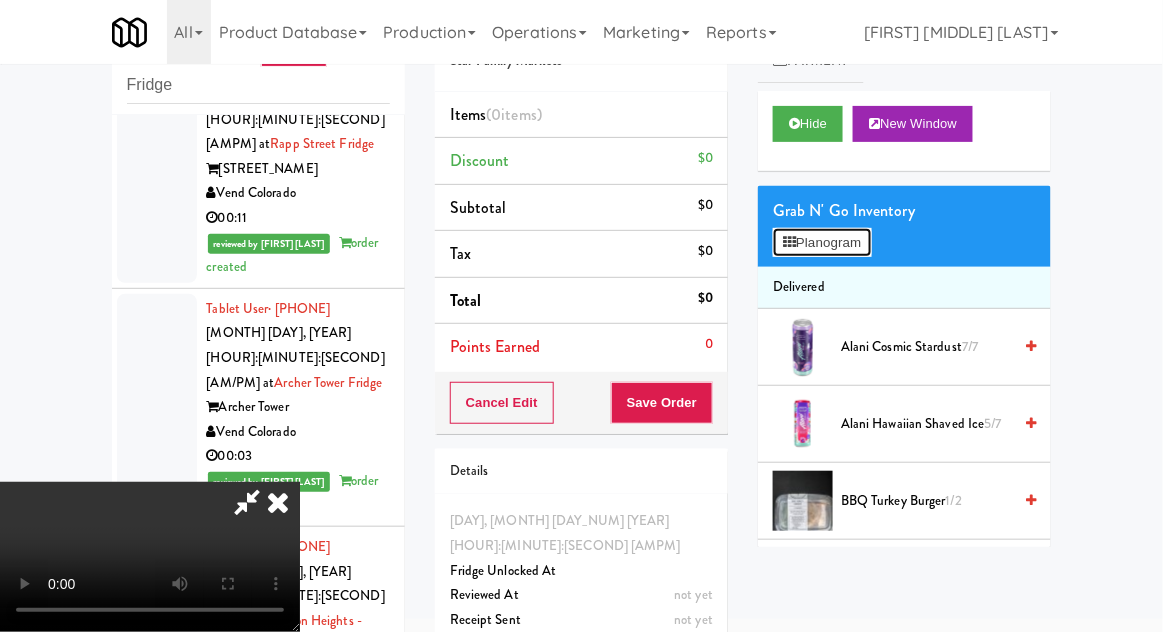 click on "Planogram" at bounding box center [822, 243] 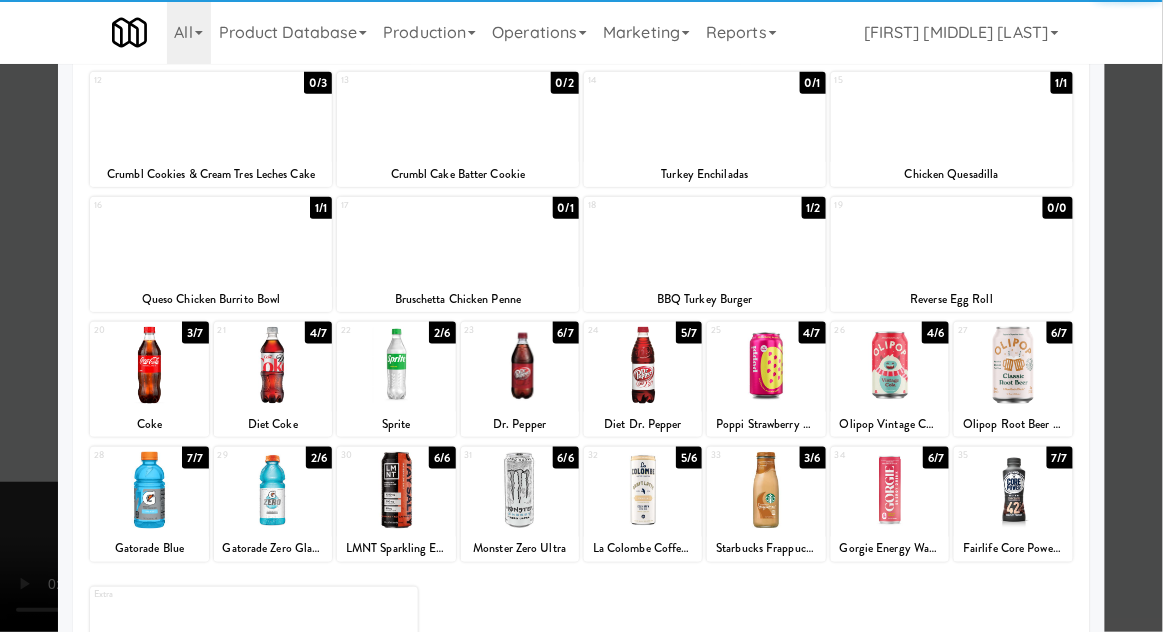 scroll, scrollTop: 378, scrollLeft: 0, axis: vertical 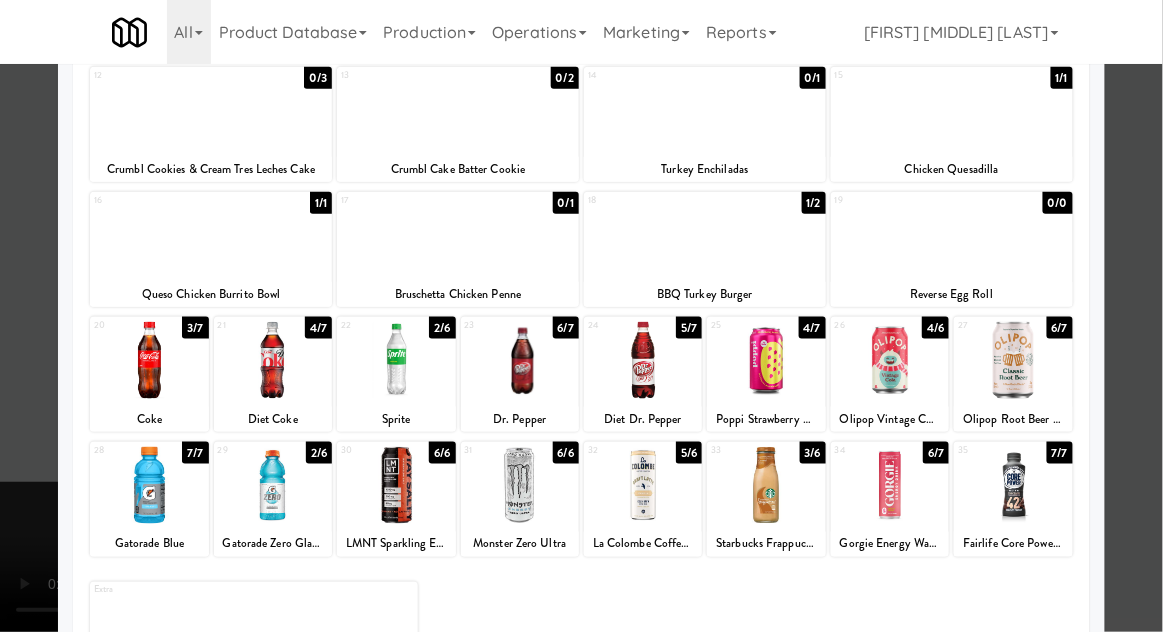 click at bounding box center [766, 485] 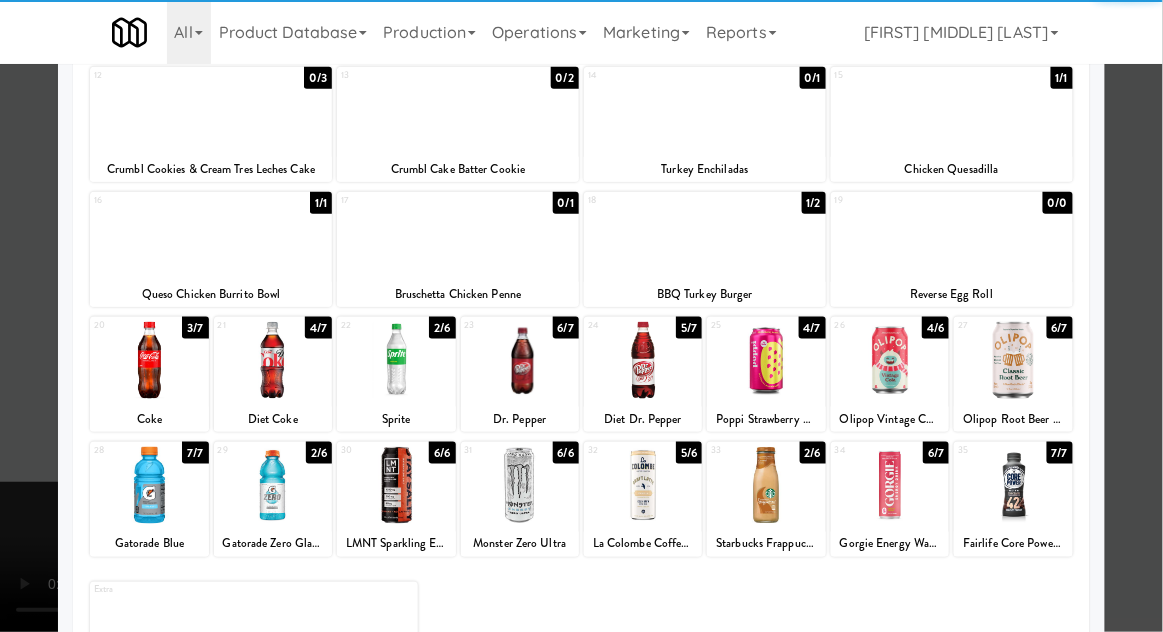 click at bounding box center (581, 316) 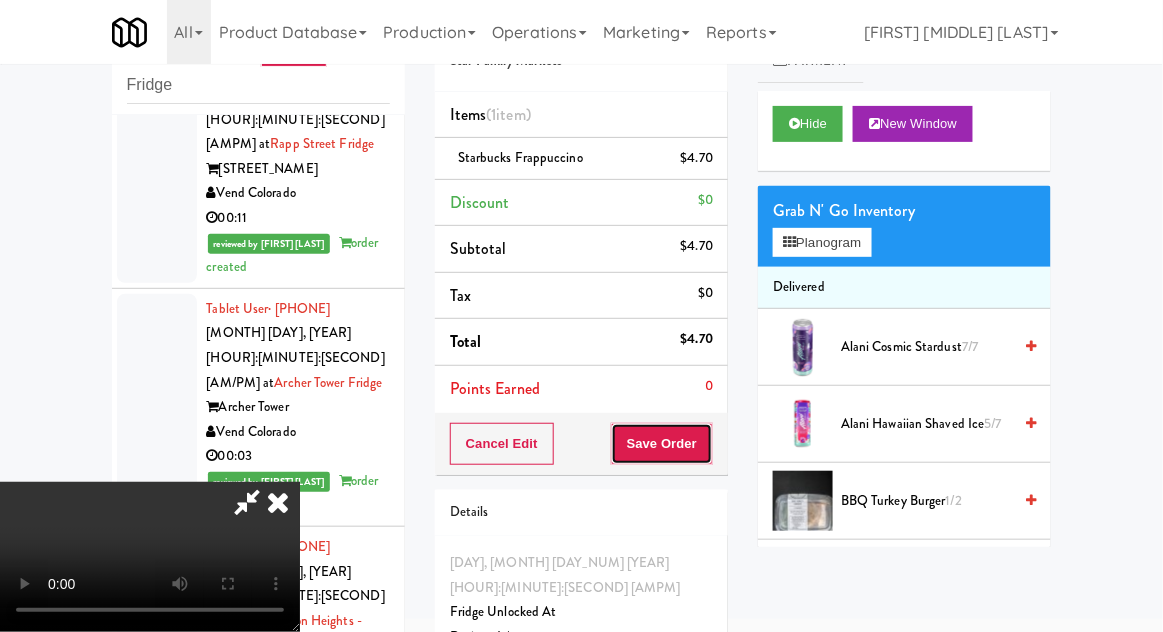 click on "Save Order" at bounding box center (662, 444) 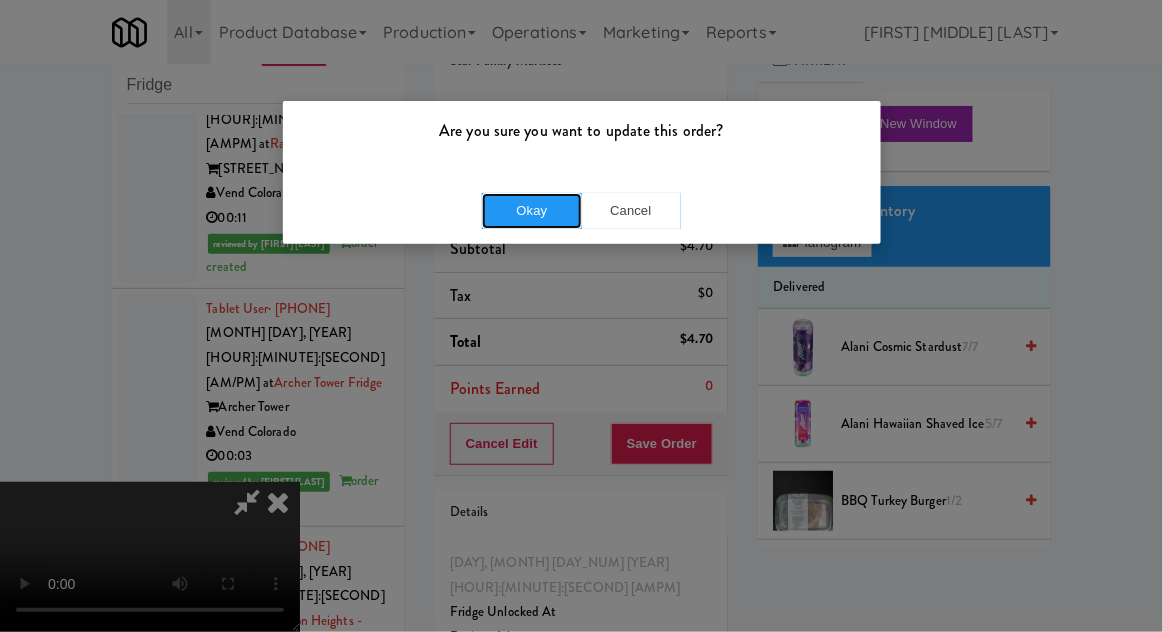 click on "Okay" at bounding box center (532, 211) 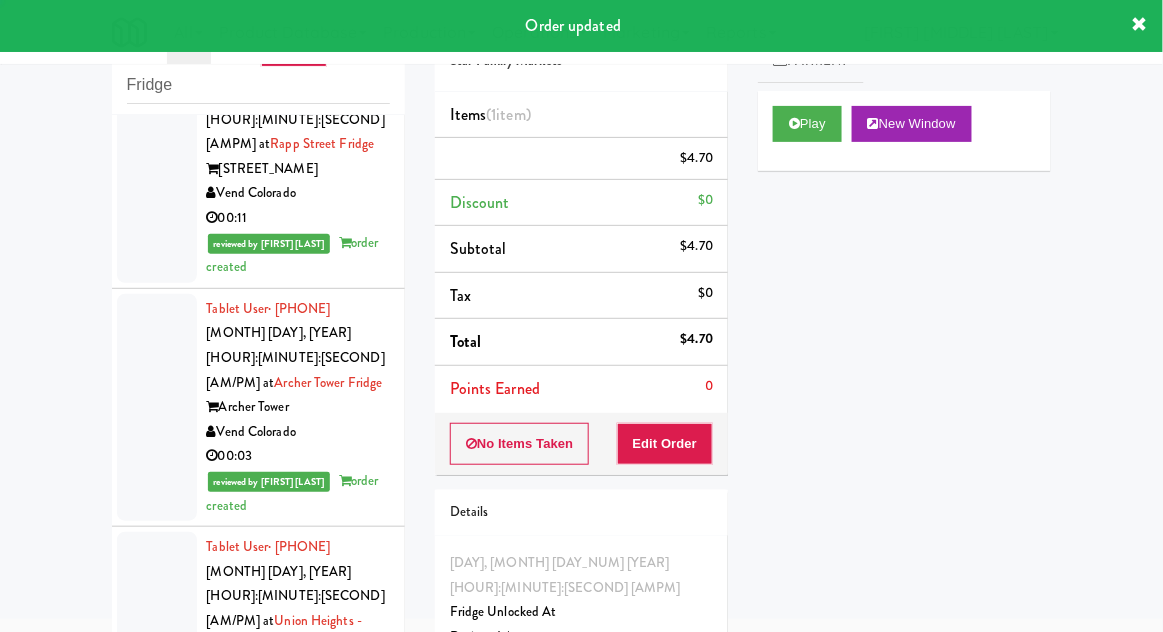 scroll, scrollTop: 0, scrollLeft: 0, axis: both 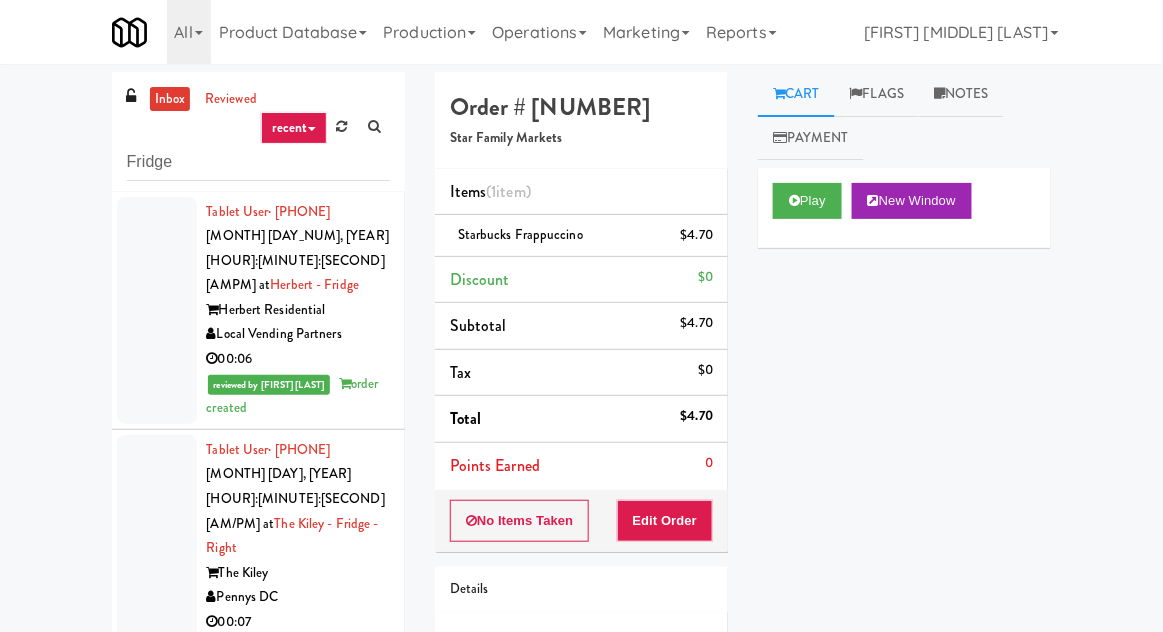 click at bounding box center (157, 310) 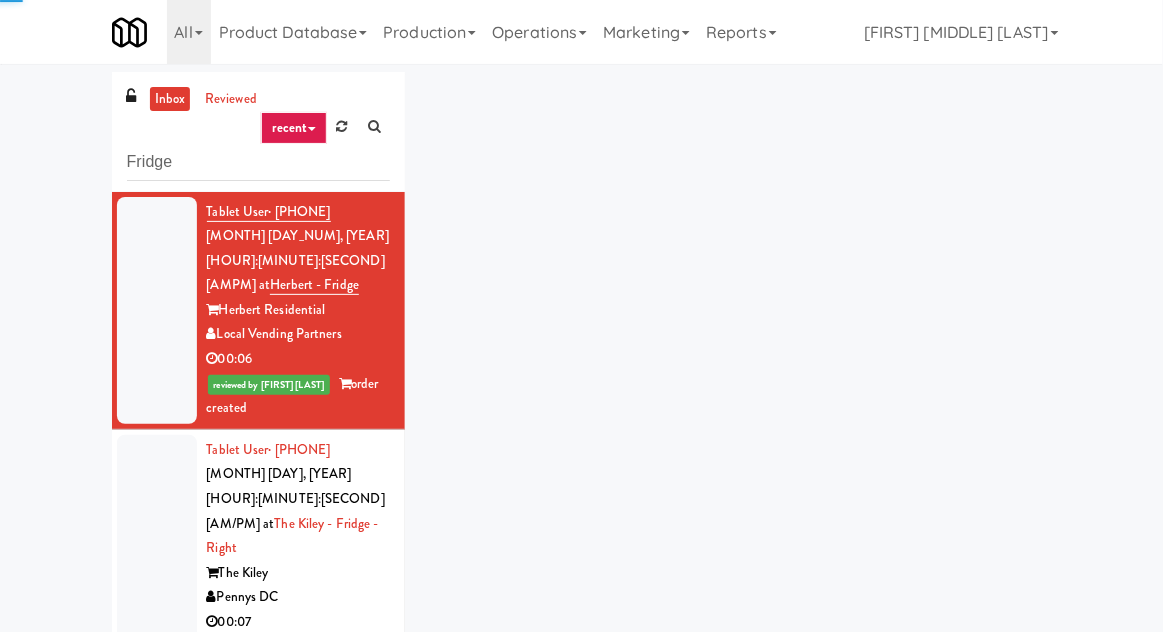 click at bounding box center (157, 561) 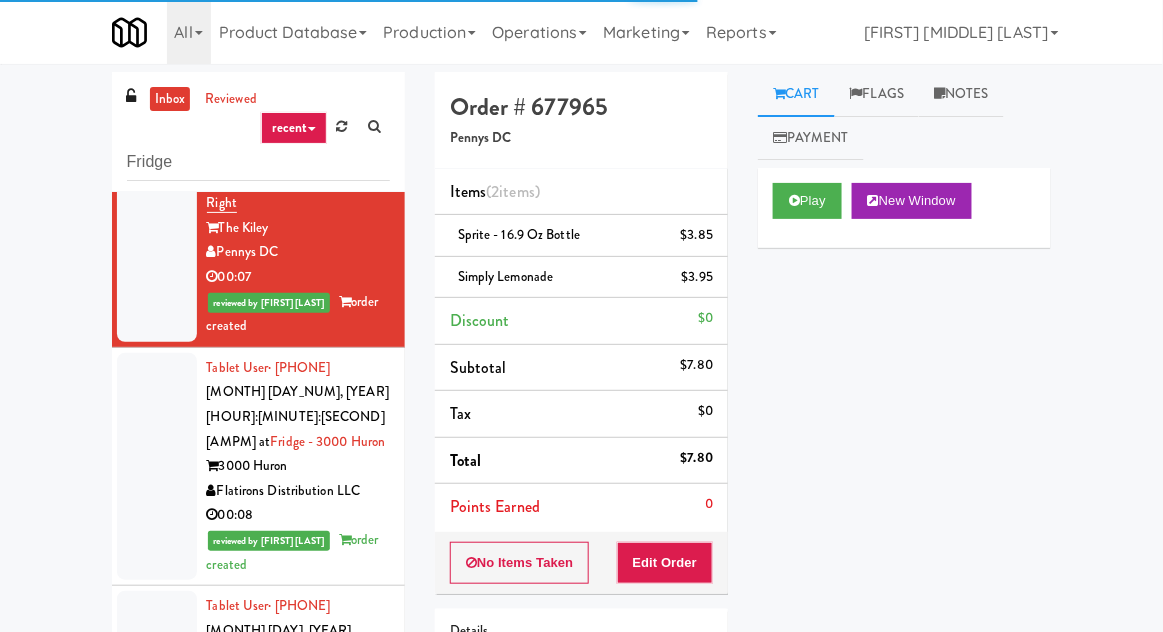 click at bounding box center (157, 466) 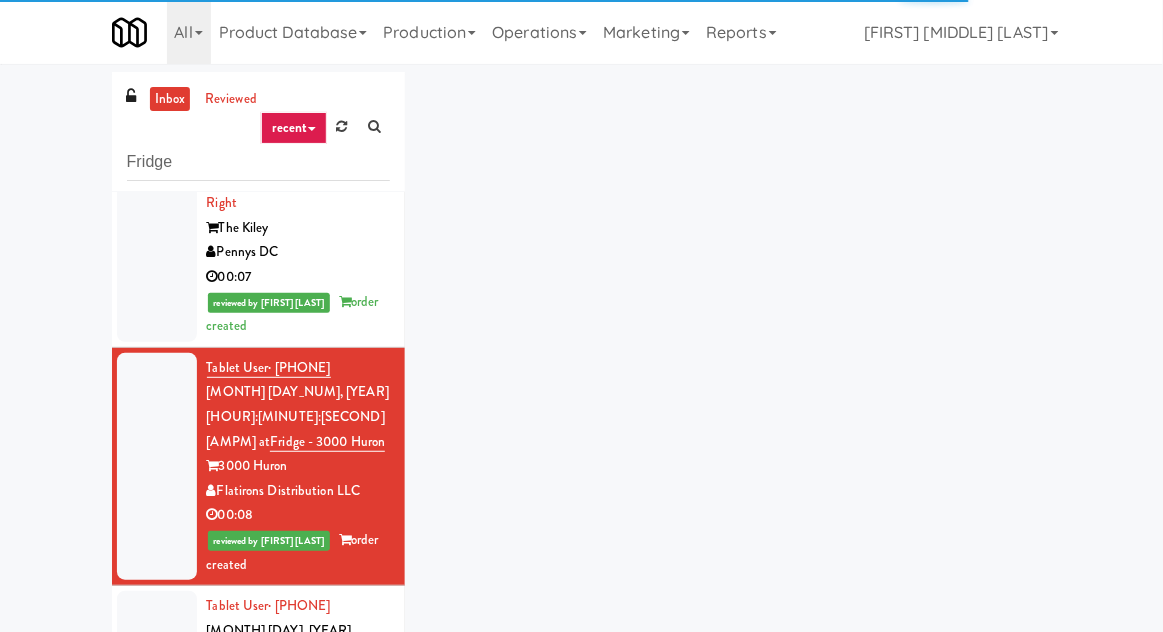 click at bounding box center [157, 717] 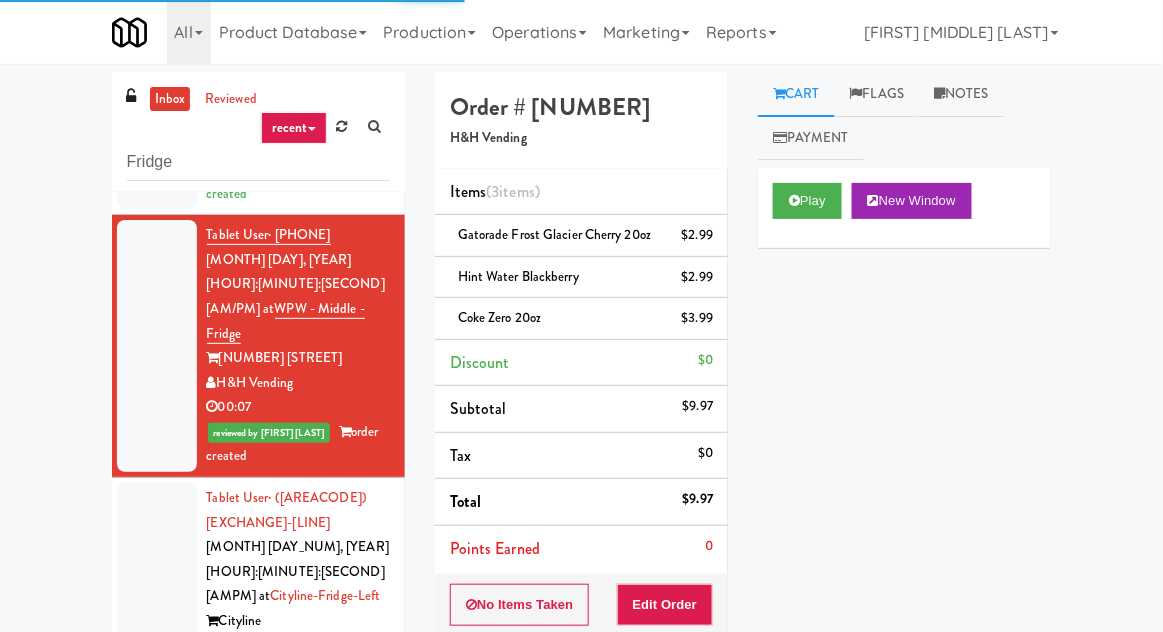 scroll, scrollTop: 744, scrollLeft: 0, axis: vertical 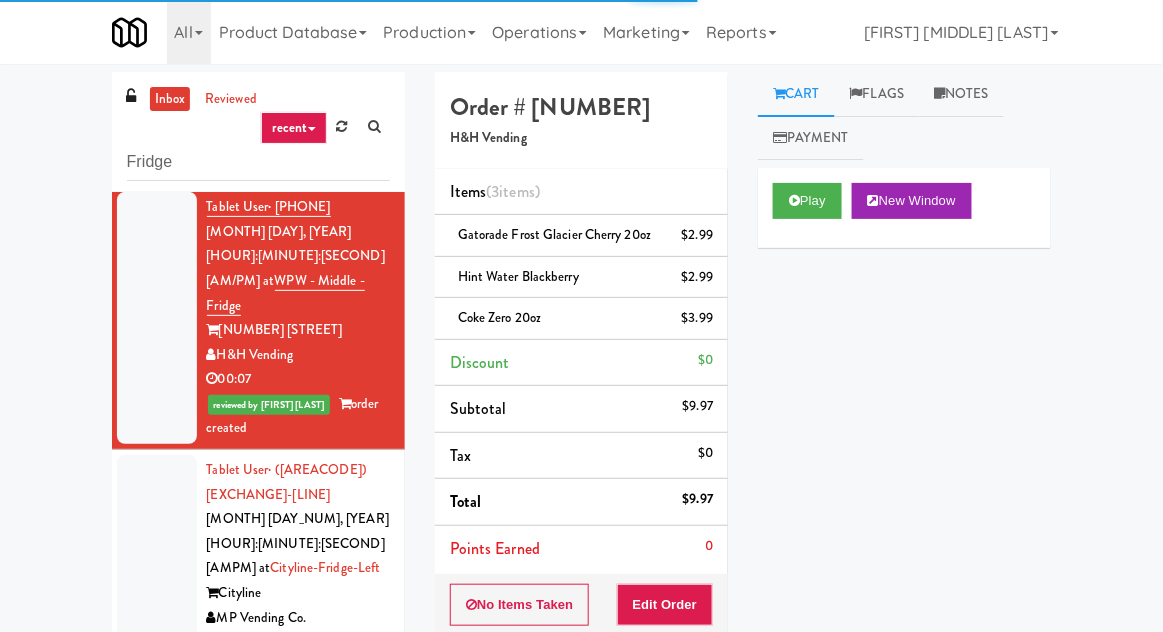 click at bounding box center (157, 581) 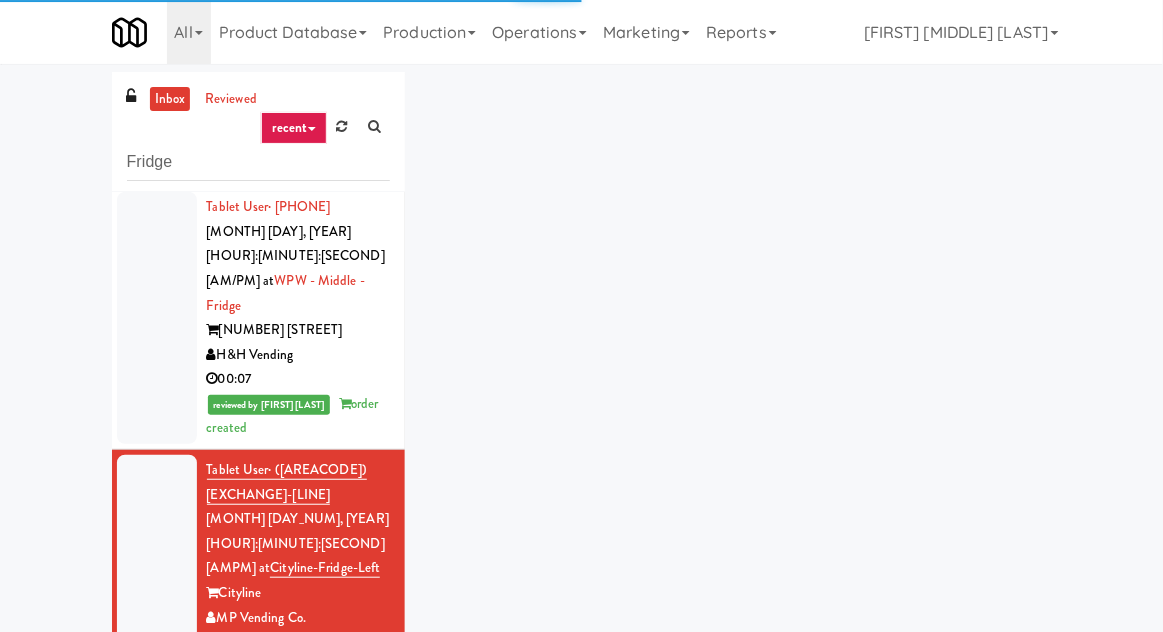 scroll, scrollTop: 77, scrollLeft: 0, axis: vertical 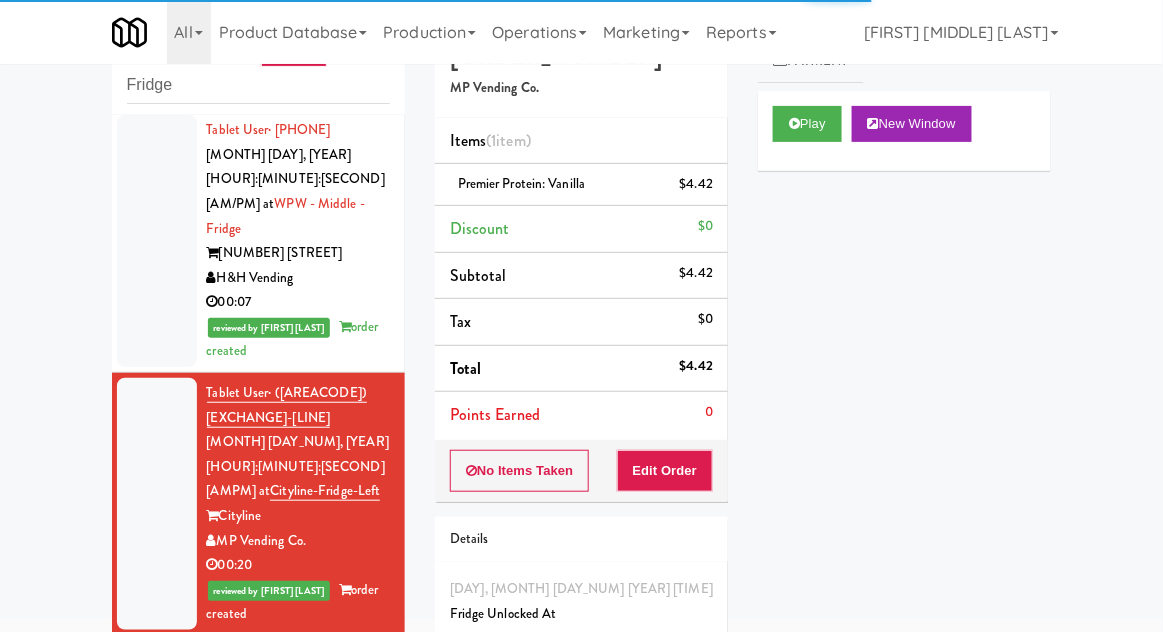 click at bounding box center [157, 767] 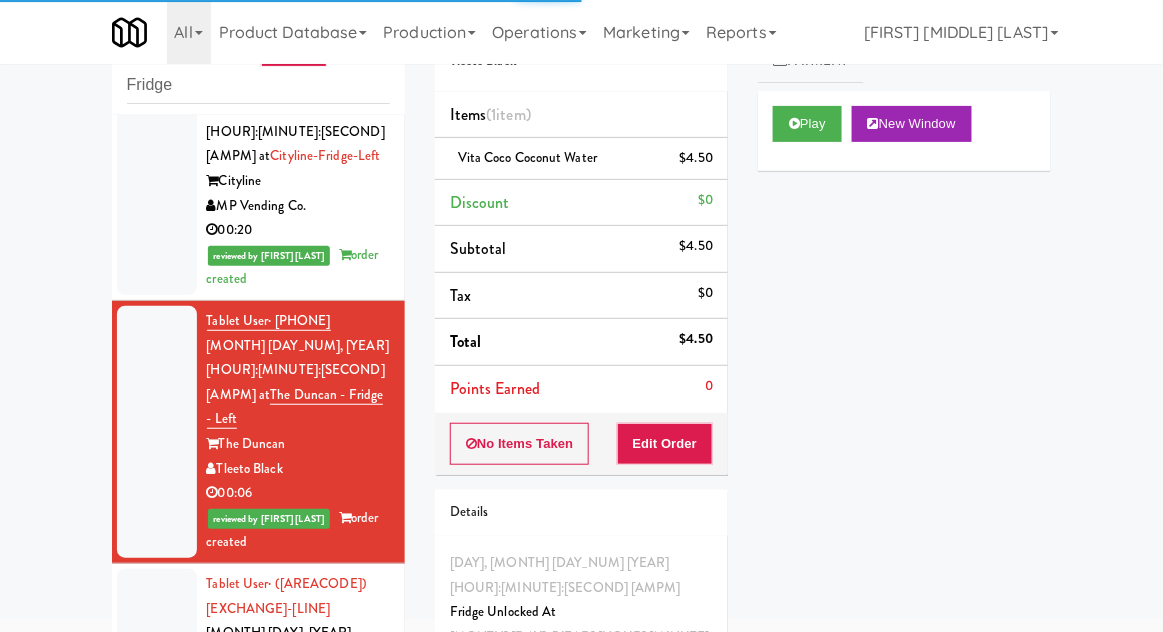 click at bounding box center [157, 707] 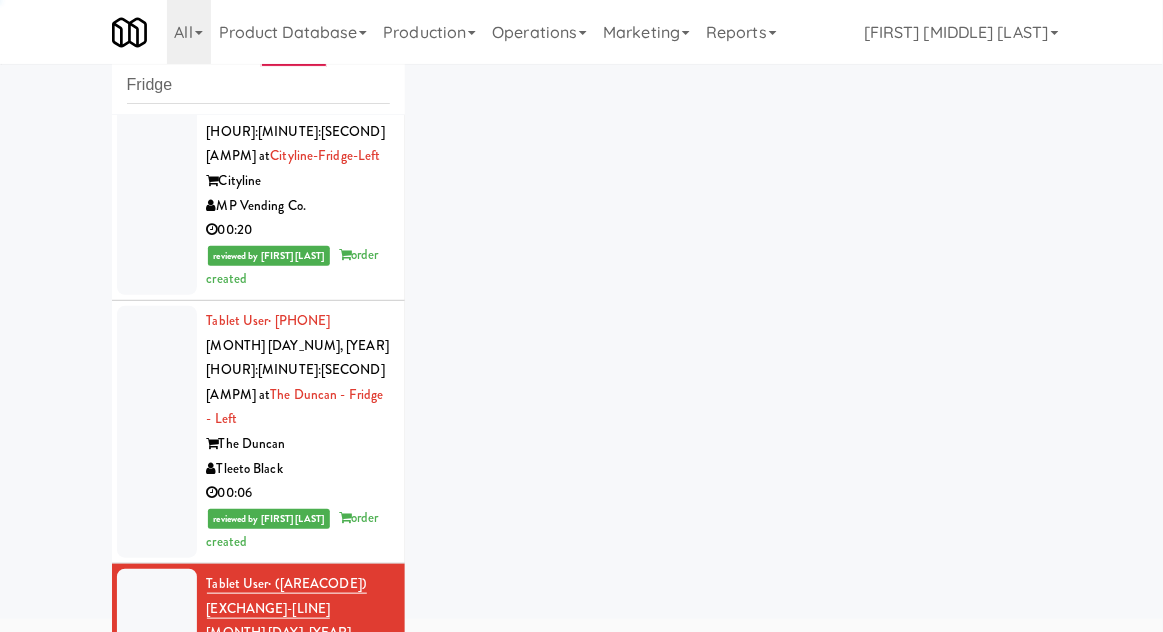 click at bounding box center (157, 982) 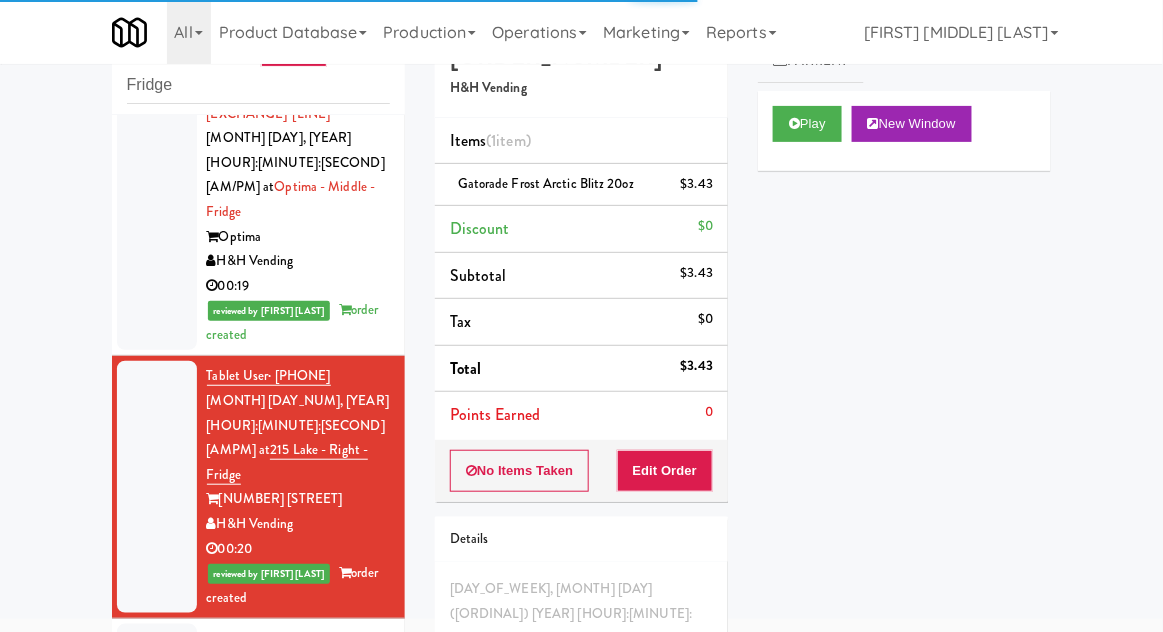 scroll, scrollTop: 1575, scrollLeft: 0, axis: vertical 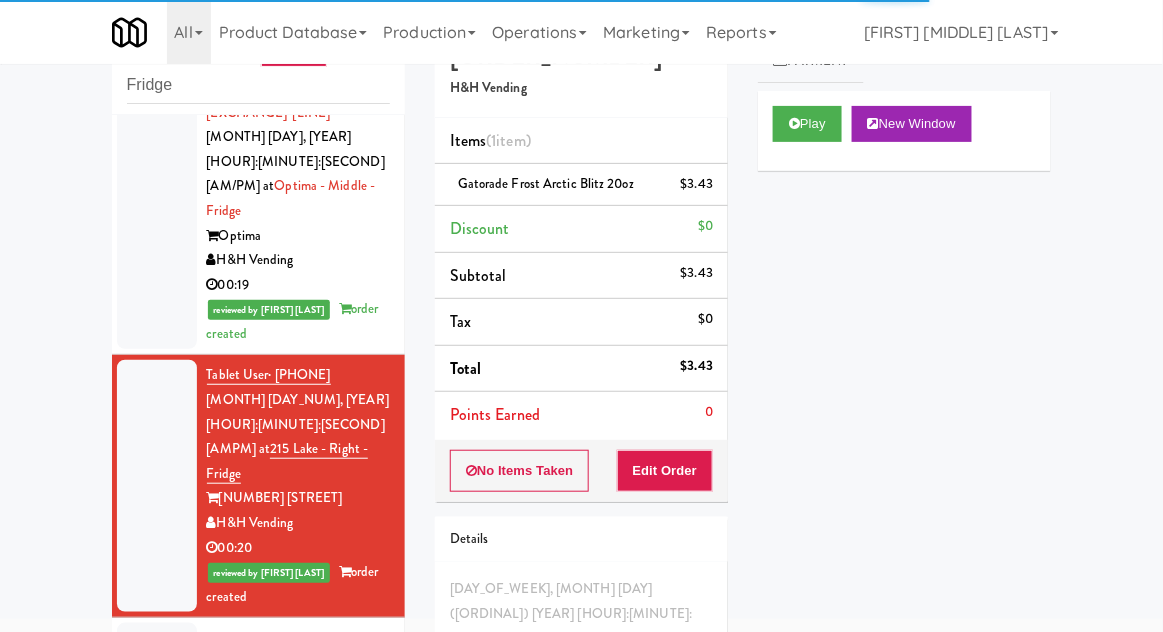 click at bounding box center [157, 773] 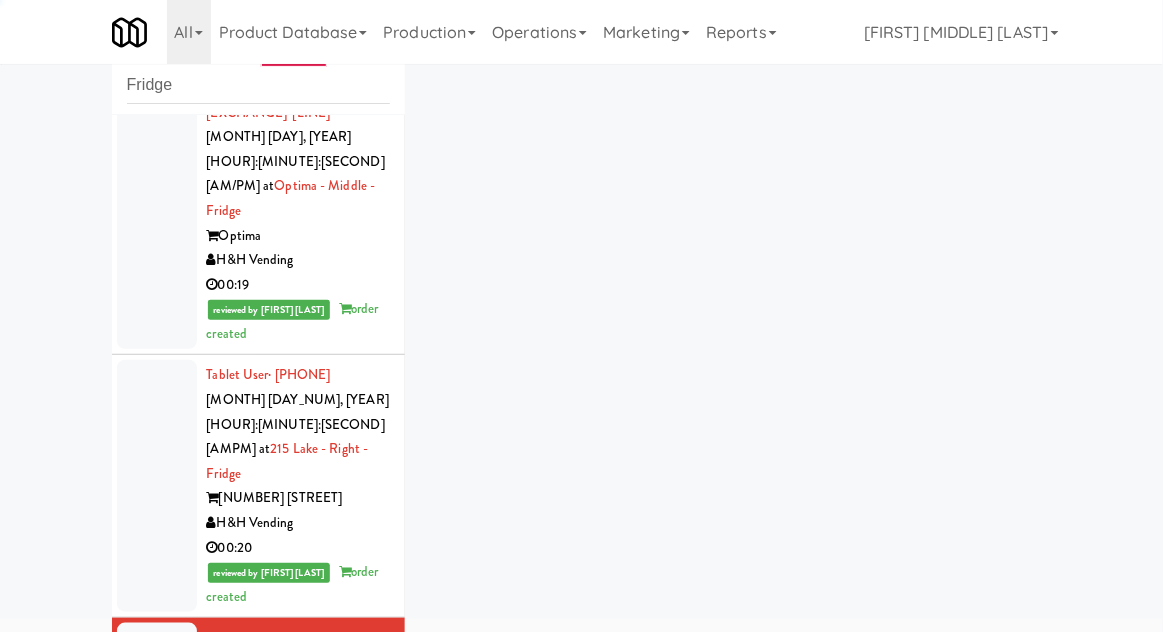 click at bounding box center (157, 1062) 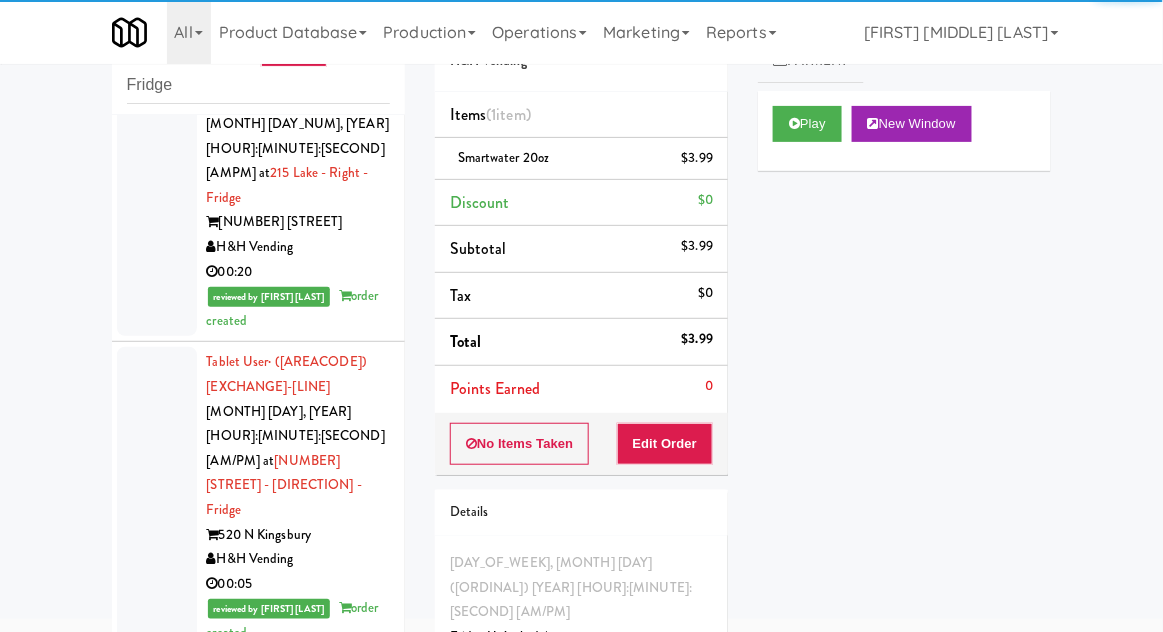 click at bounding box center (157, 1048) 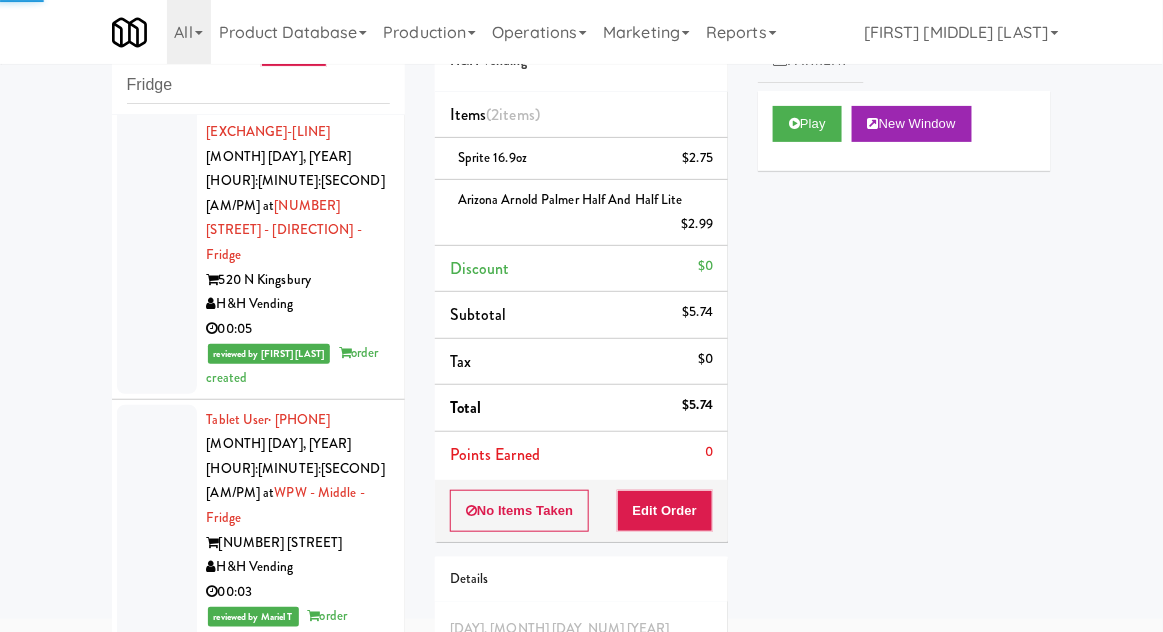 click at bounding box center (157, 1043) 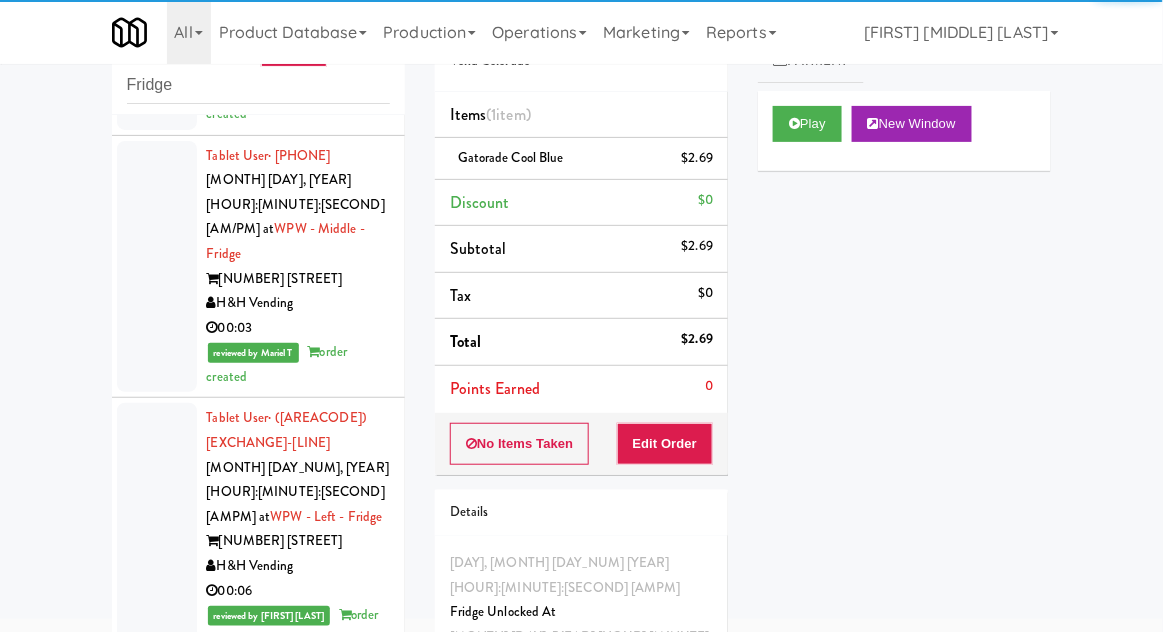click at bounding box center [157, 1018] 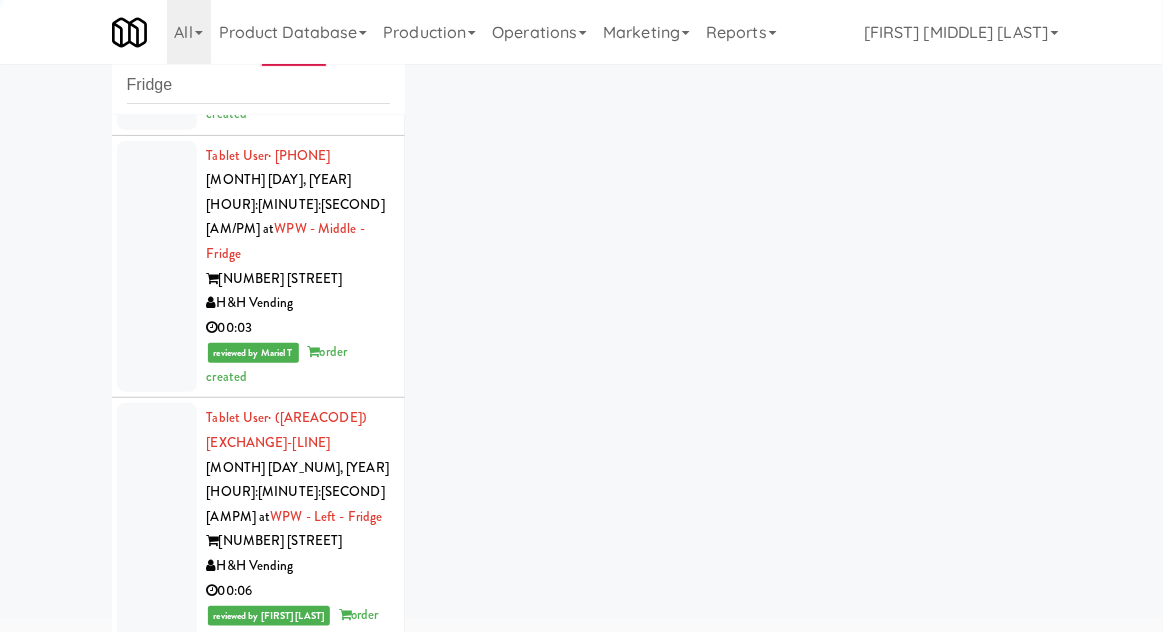 click at bounding box center (157, 1269) 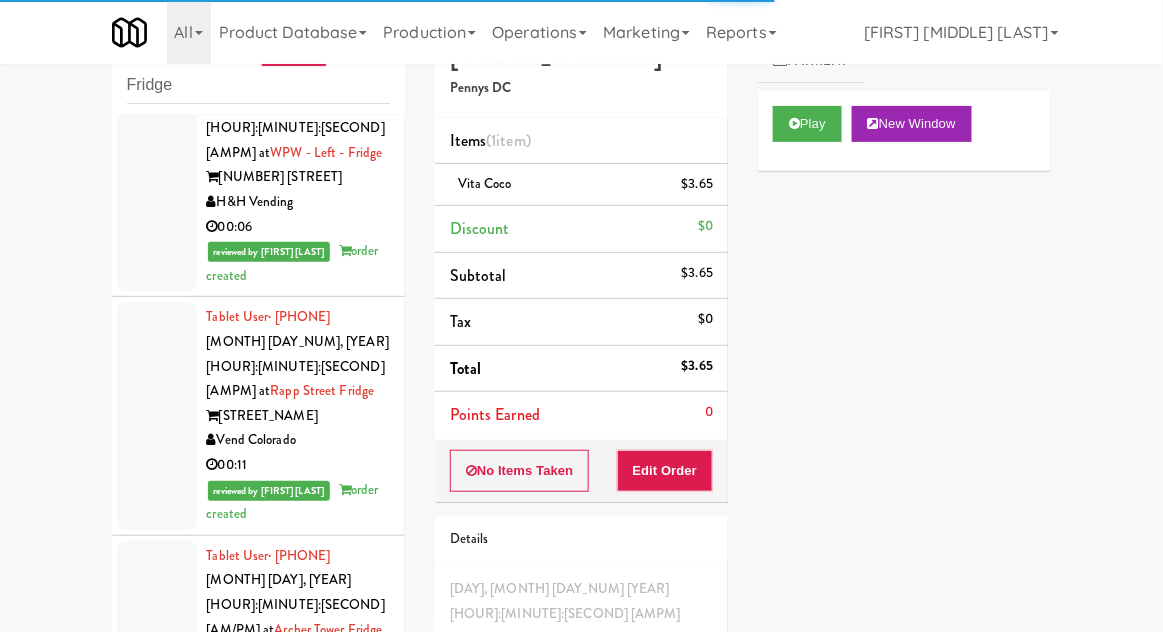 click at bounding box center [157, 1180] 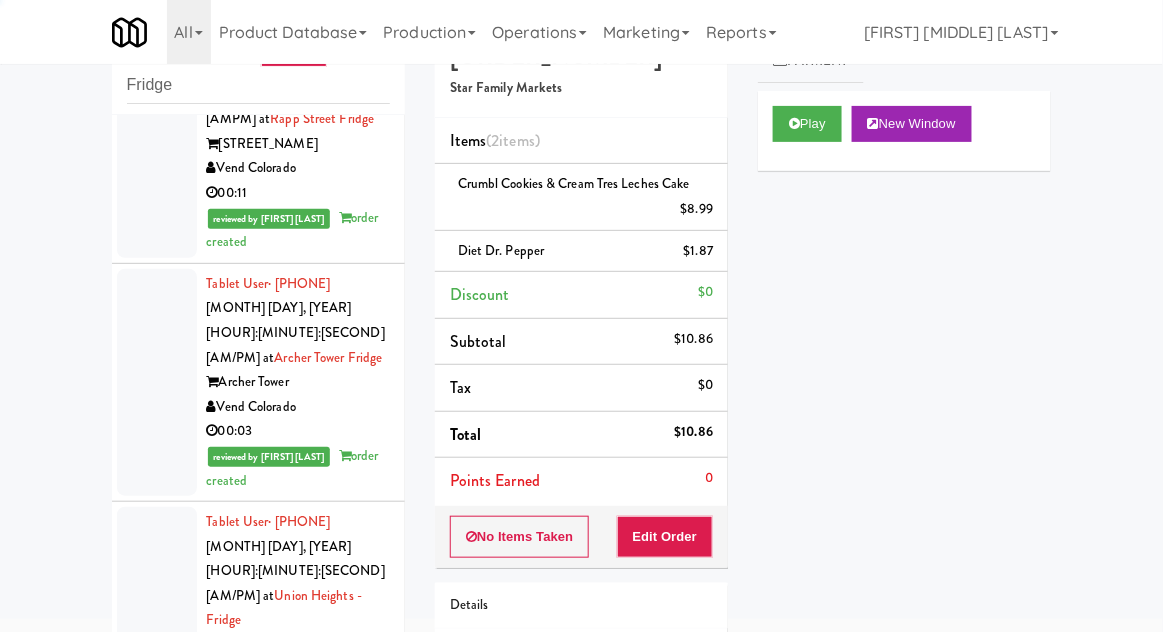 scroll, scrollTop: 3031, scrollLeft: 0, axis: vertical 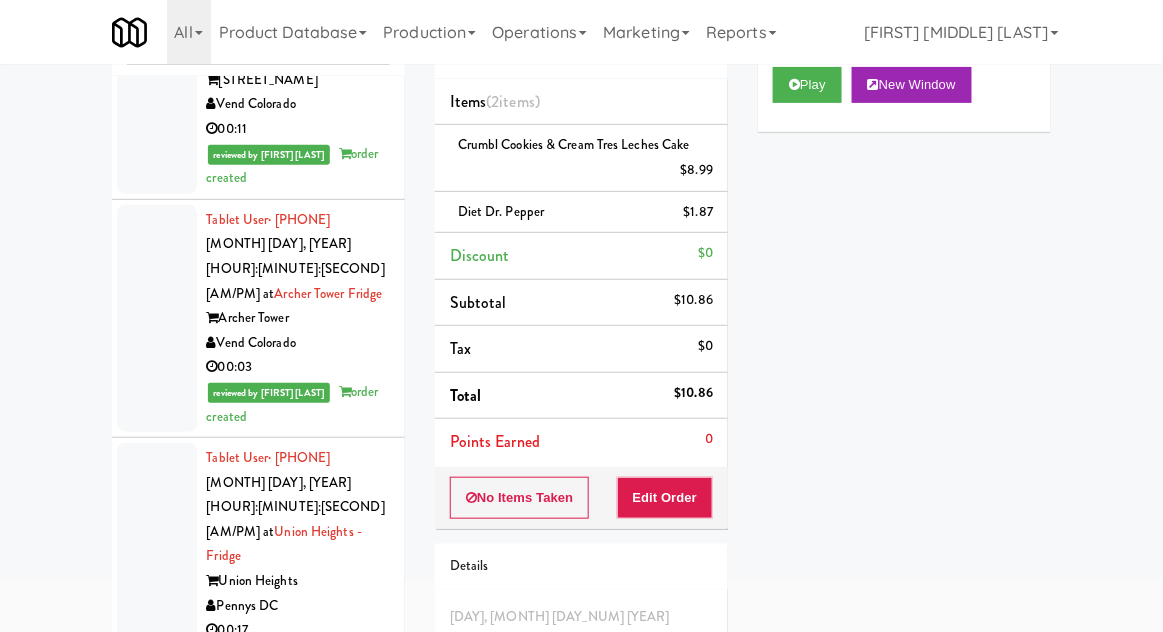 click at bounding box center (157, 1395) 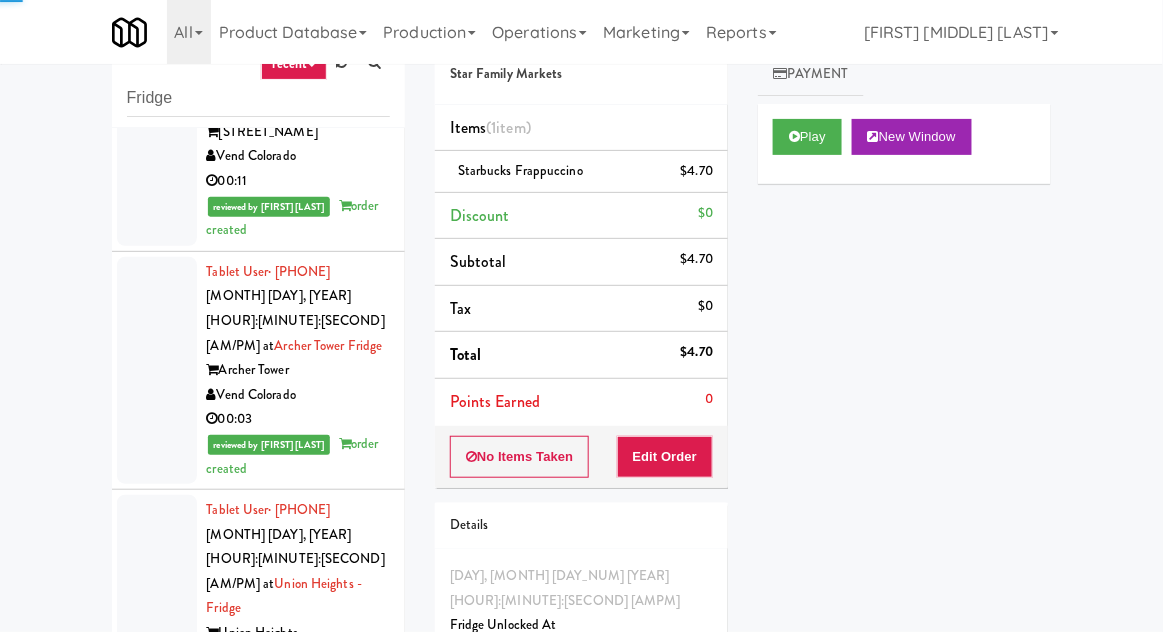 scroll, scrollTop: 0, scrollLeft: 0, axis: both 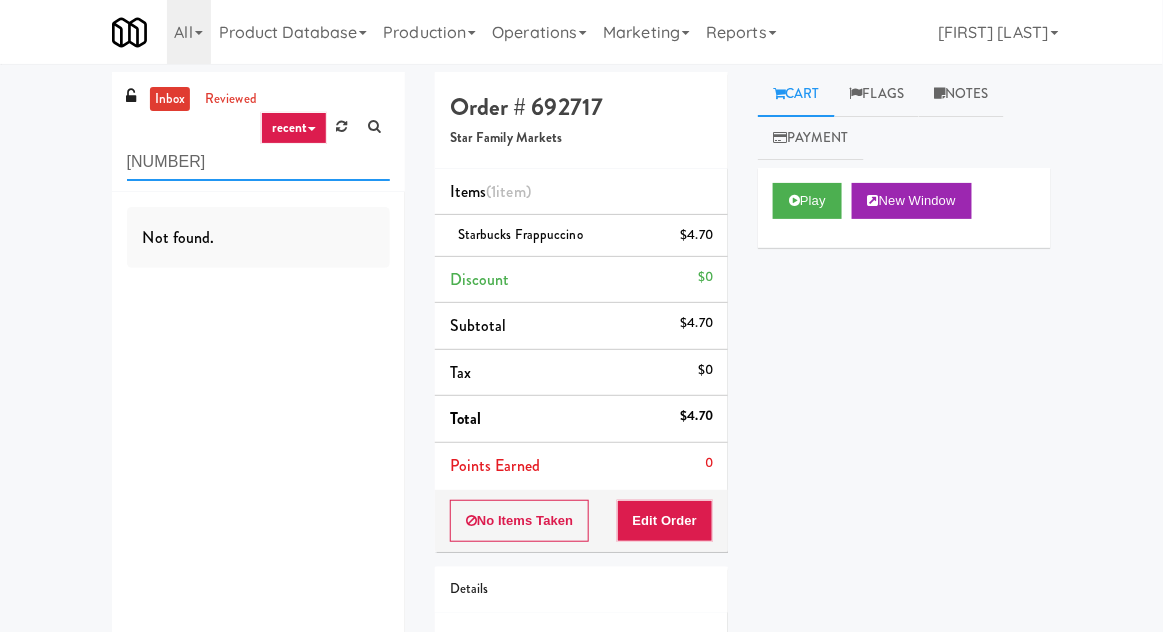 click on "[NUMBER]" at bounding box center (258, 162) 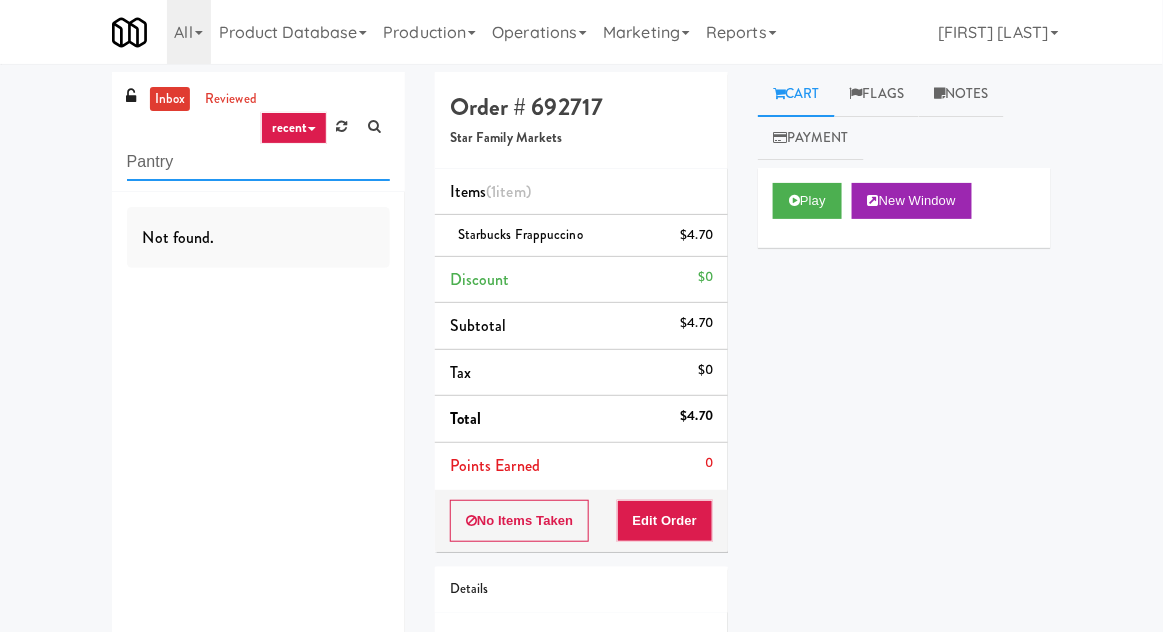 type on "Pantry" 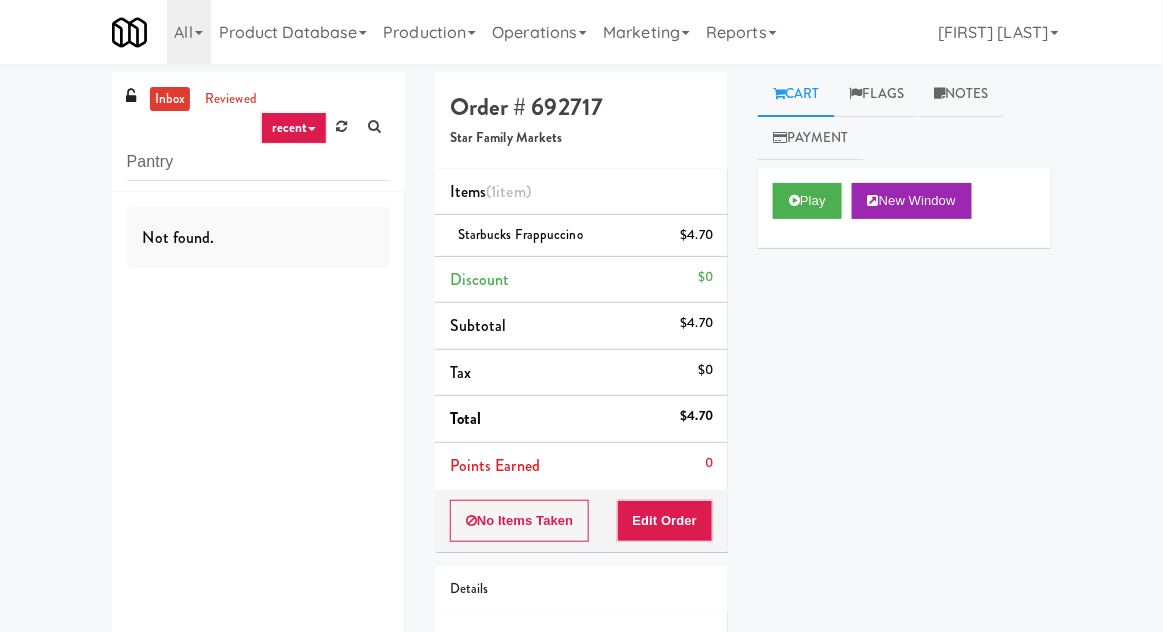 click on "inbox reviewed recent    all     unclear take     inventory issue     suspicious     failed     recent   Pantry   Not found. Order # 692717 Star Family Markets Items  (1  item ) Starbucks Frappuccino  $[PRICE] Discount  $[PRICE] Subtotal $[PRICE] Tax $[PRICE] Total $[PRICE] Points Earned  0  No Items Taken Edit Order Details [DAY], [MONTH] [DAY] [YEAR] [TIME] Fridge Unlocked At [MONTH] [DAY], [YEAR] [TIME] Reviewed At not yet Receipt Sent not yet Order Paid  Cart  Flags  Notes  Payment  Play  New Window  Primary Flag  Clear     Flag if unable to determine what was taken or order not processable due to inventory issues Unclear Take - No Video Unclear Take - Short or Cut Off Unclear Take - Obstructed Inventory Issue - Product Not in Inventory Inventory Issue - Product prices as $[PRICE]  Additional Concerns  Clear Flag as Suspicious Returned Product Place a foreign product in  Internal Notes" at bounding box center (581, 426) 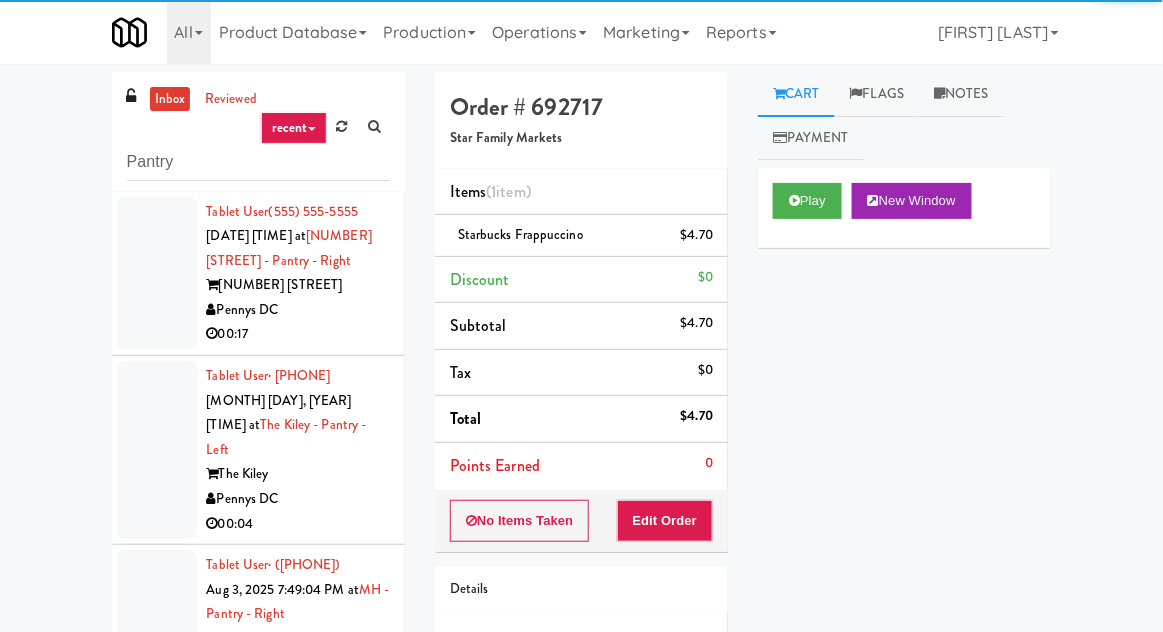 scroll, scrollTop: 173, scrollLeft: 0, axis: vertical 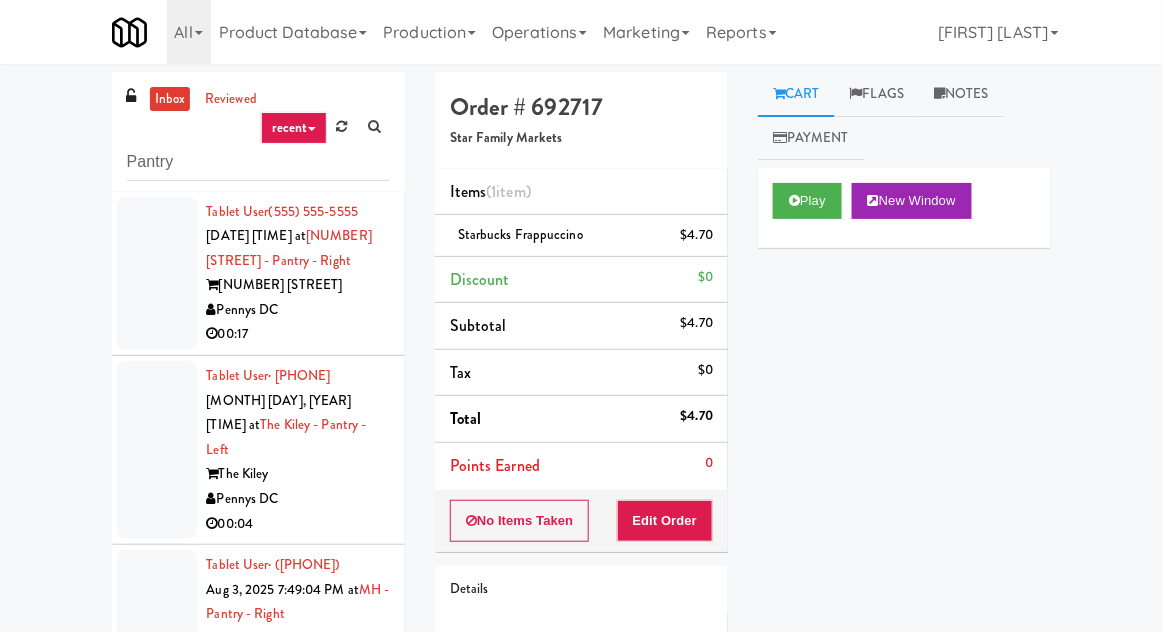 click at bounding box center [157, 274] 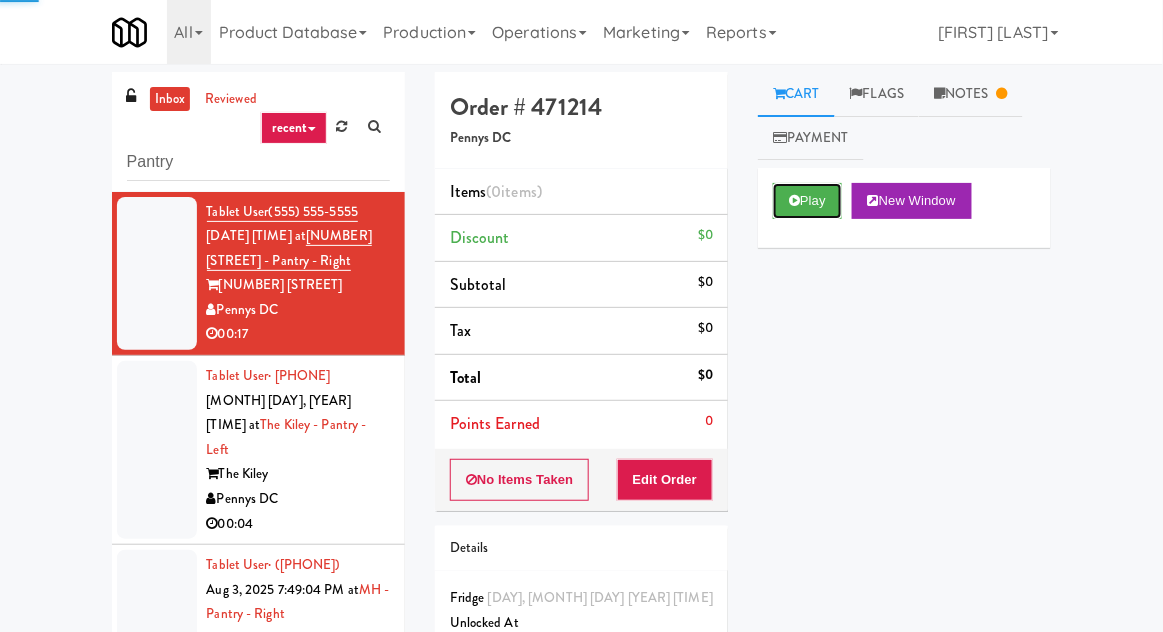 click on "Play" at bounding box center (807, 201) 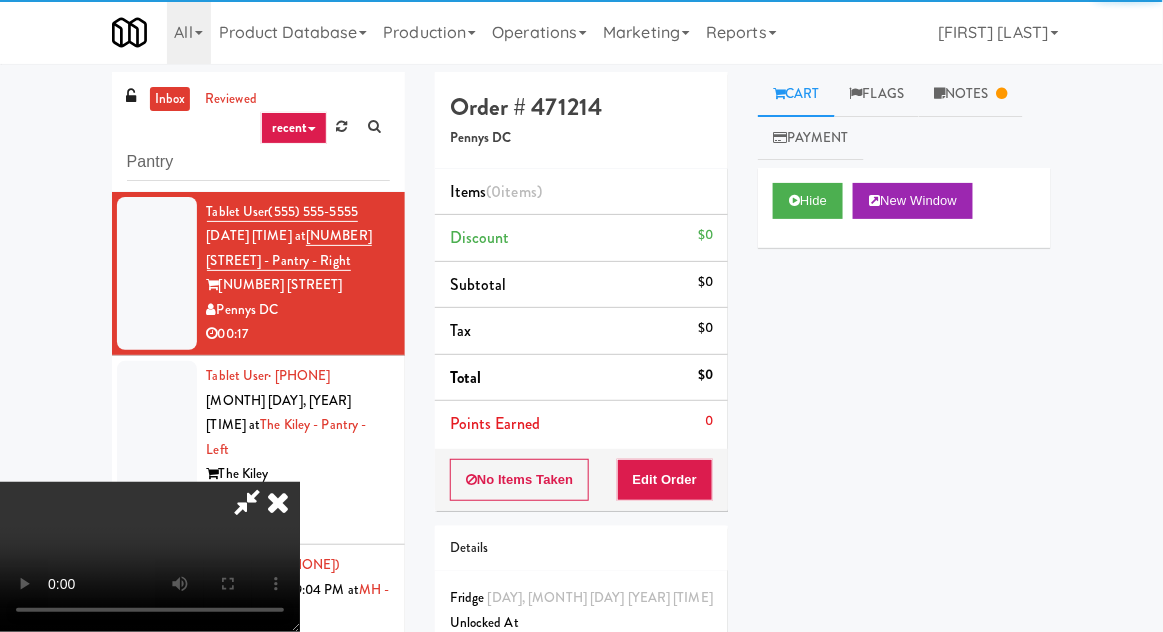 click on "Notes" at bounding box center [971, 94] 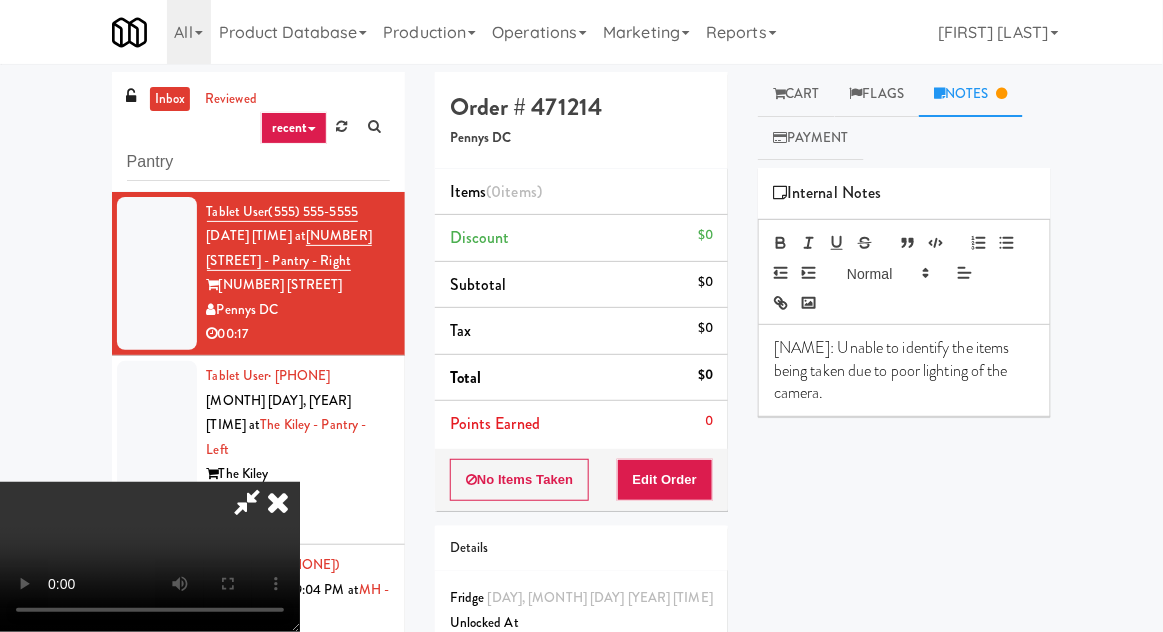 click on "Cart" at bounding box center [796, 94] 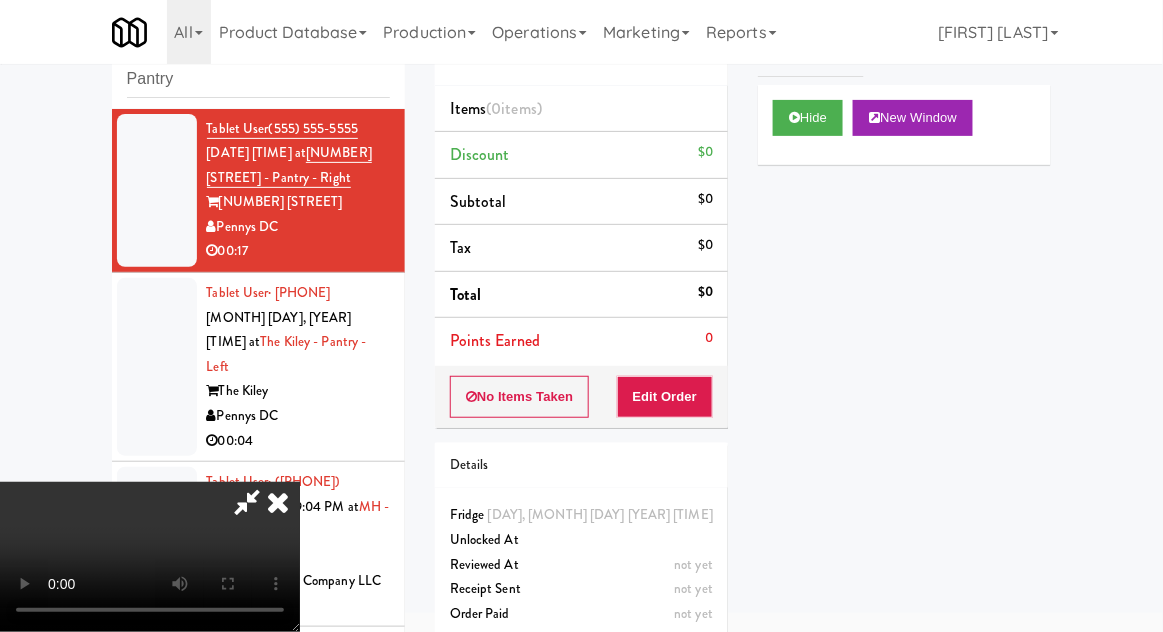 scroll, scrollTop: 96, scrollLeft: 0, axis: vertical 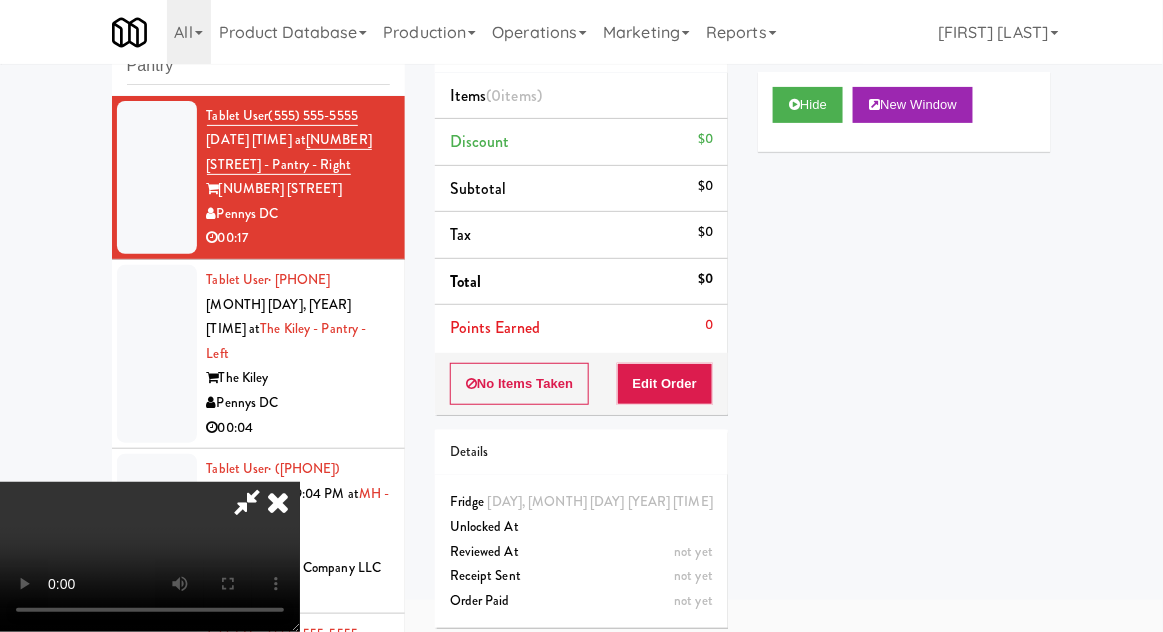 click at bounding box center (278, 502) 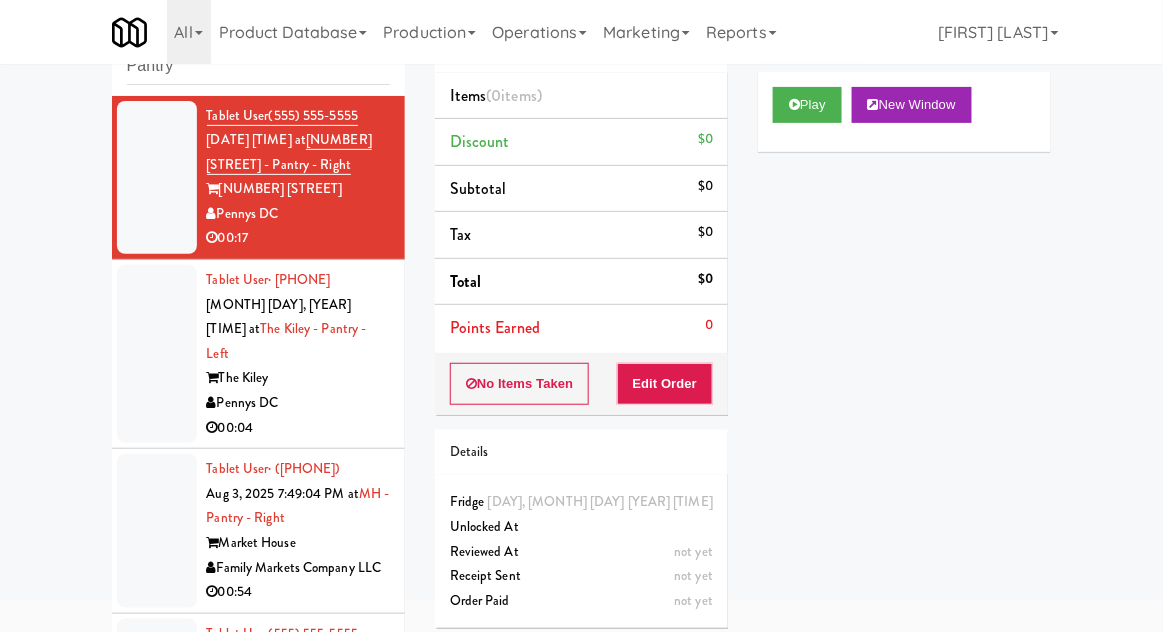 click at bounding box center [157, 354] 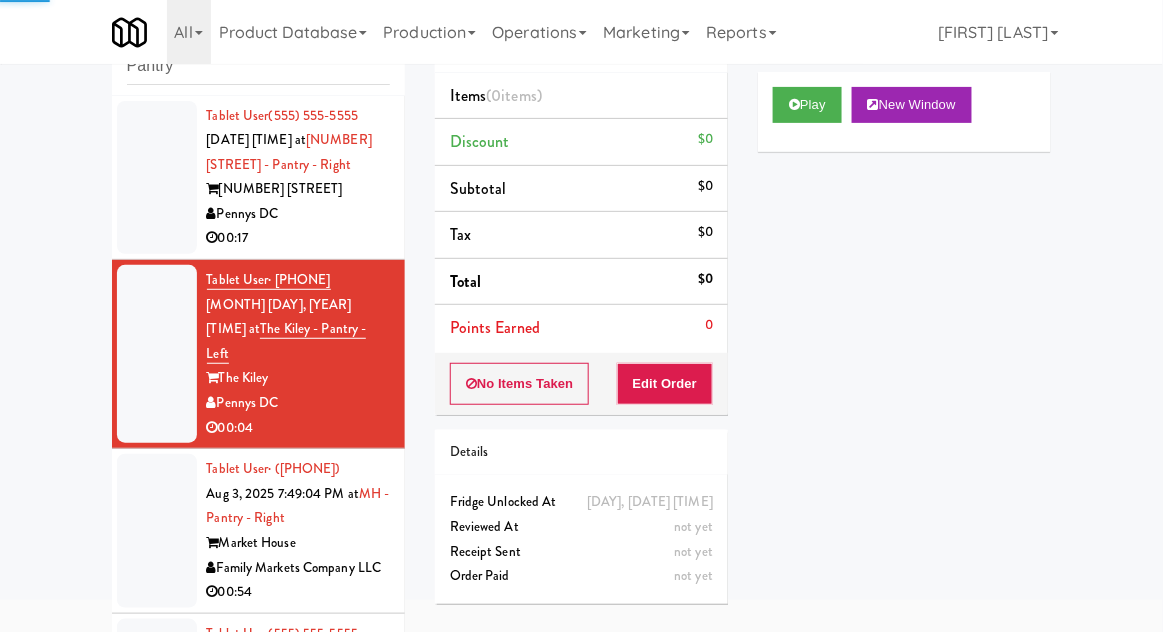 scroll, scrollTop: 173, scrollLeft: 0, axis: vertical 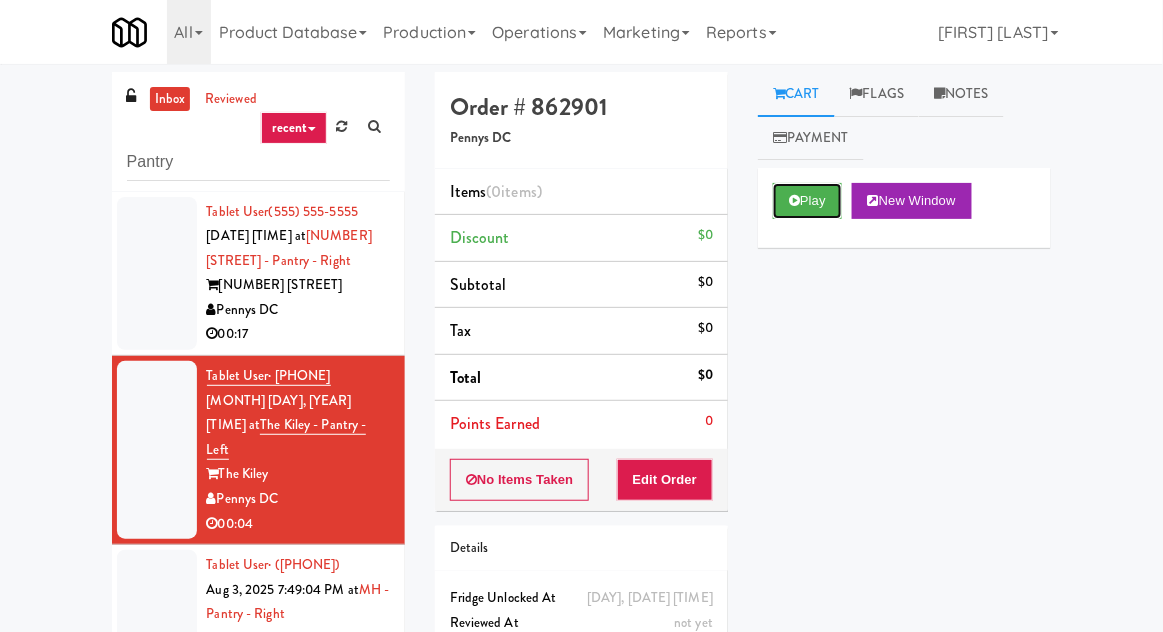 click on "Play" at bounding box center (807, 201) 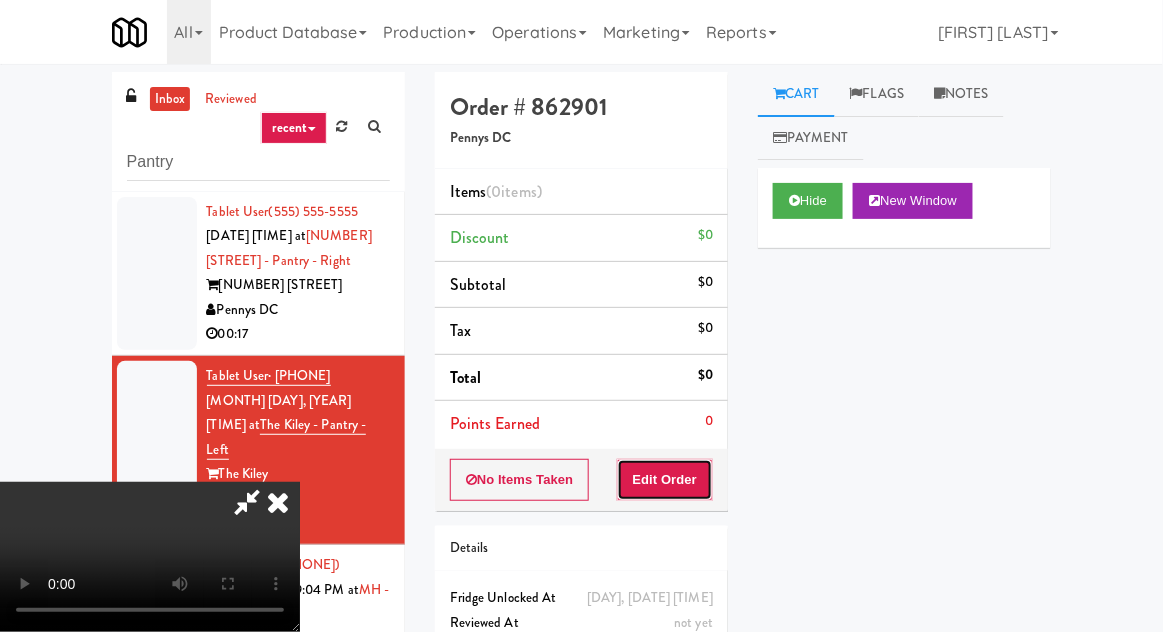 click on "Edit Order" at bounding box center (665, 480) 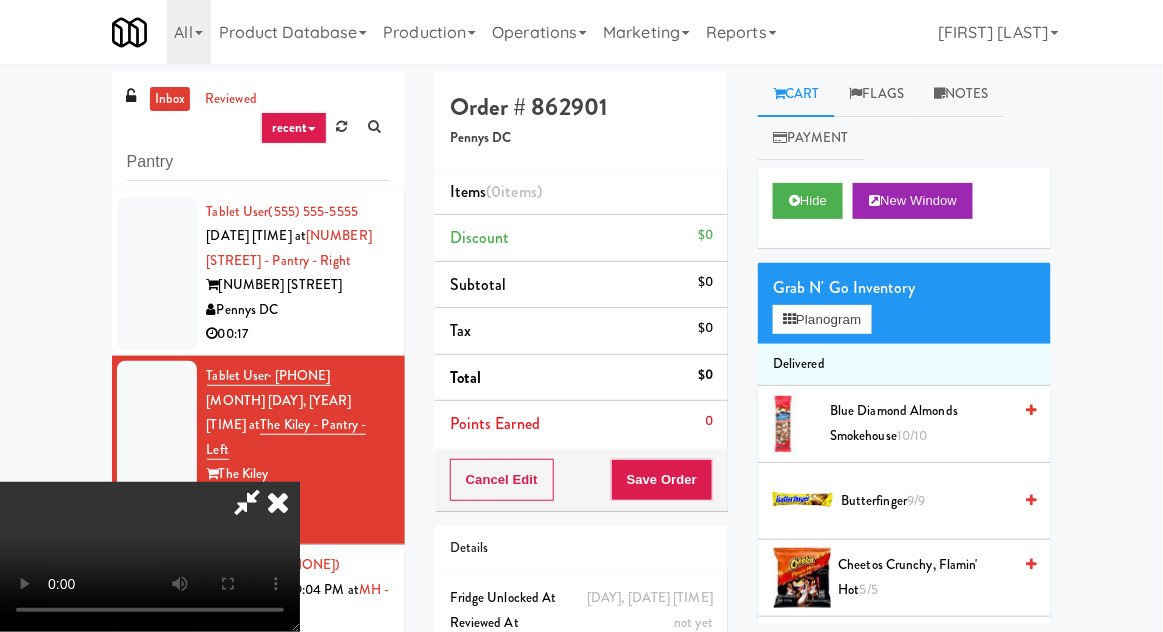 scroll, scrollTop: 73, scrollLeft: 0, axis: vertical 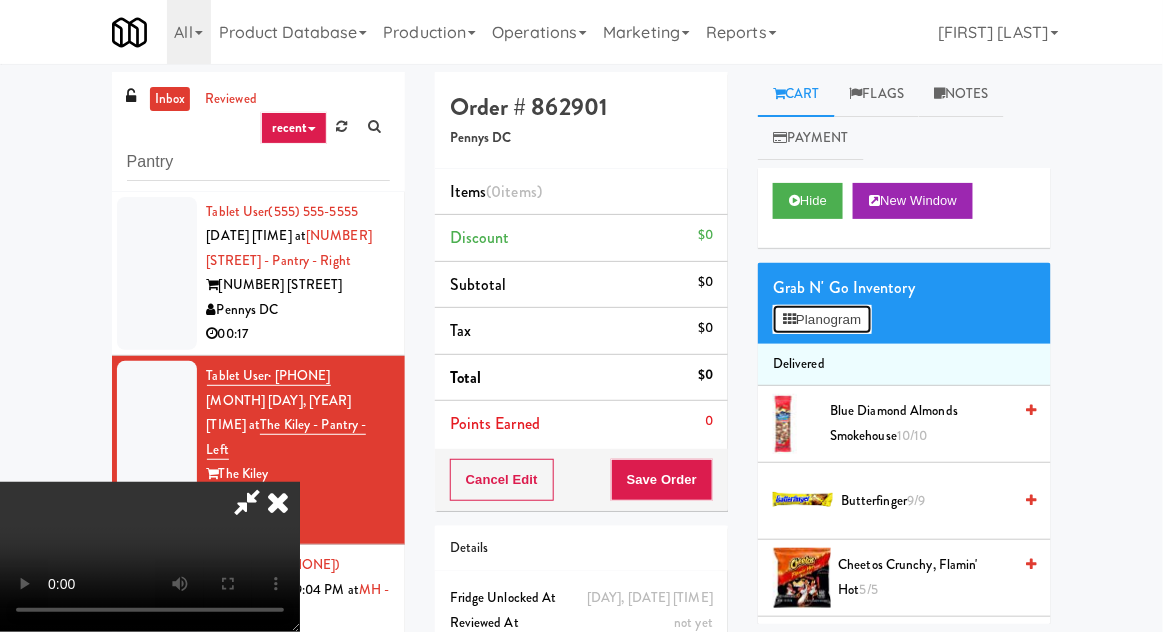 click on "Planogram" at bounding box center [822, 320] 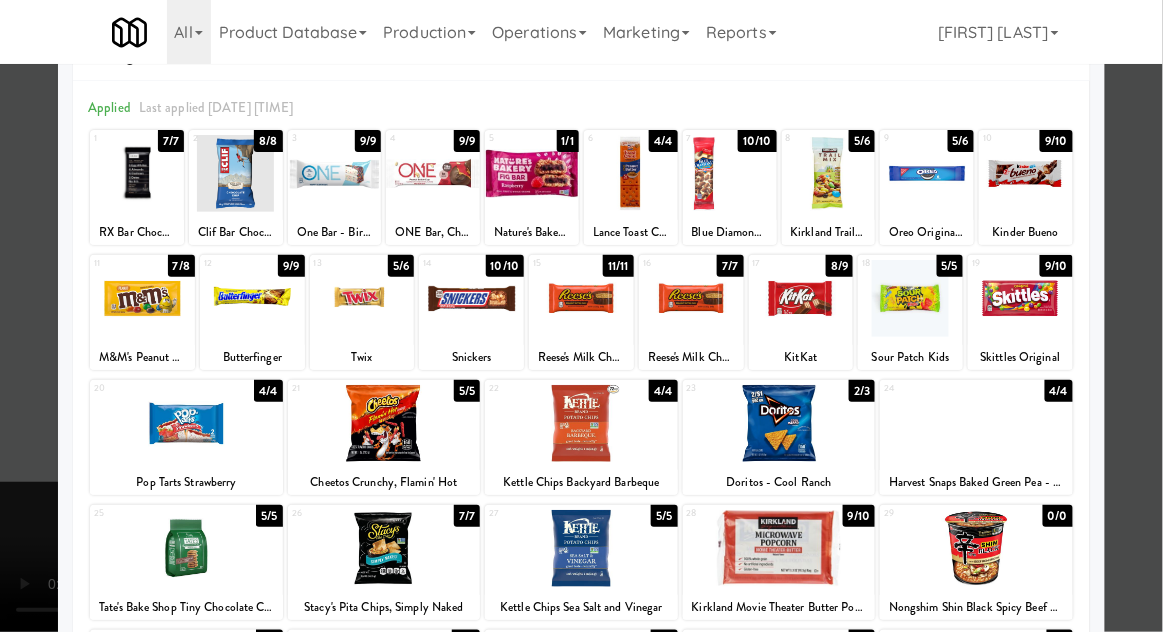 scroll, scrollTop: 100, scrollLeft: 0, axis: vertical 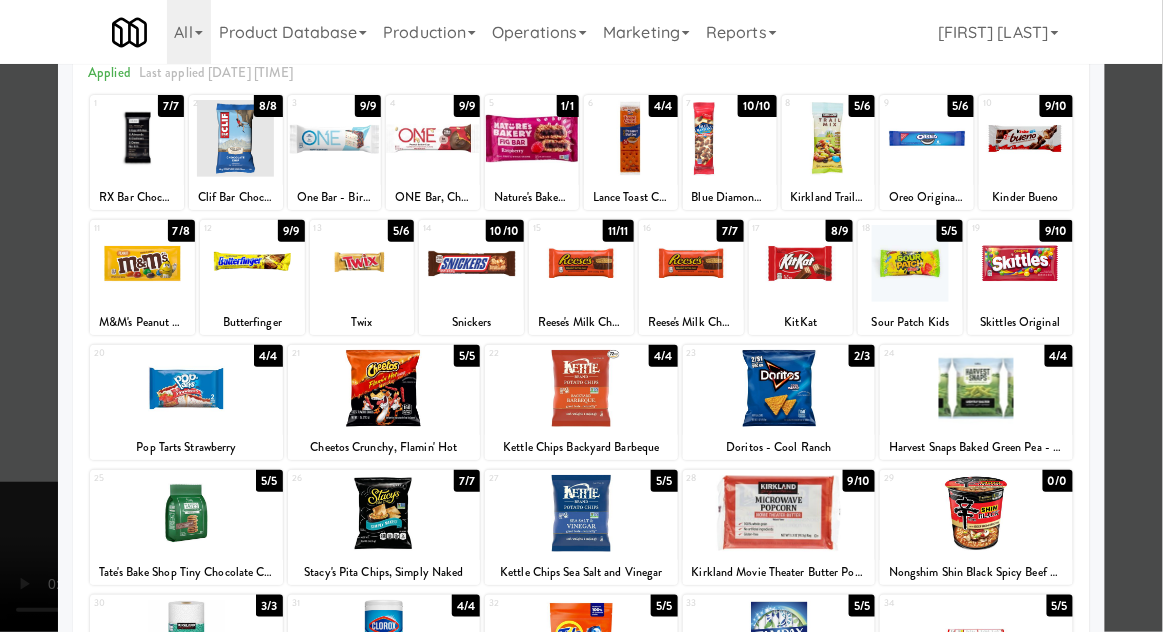 click at bounding box center (581, 316) 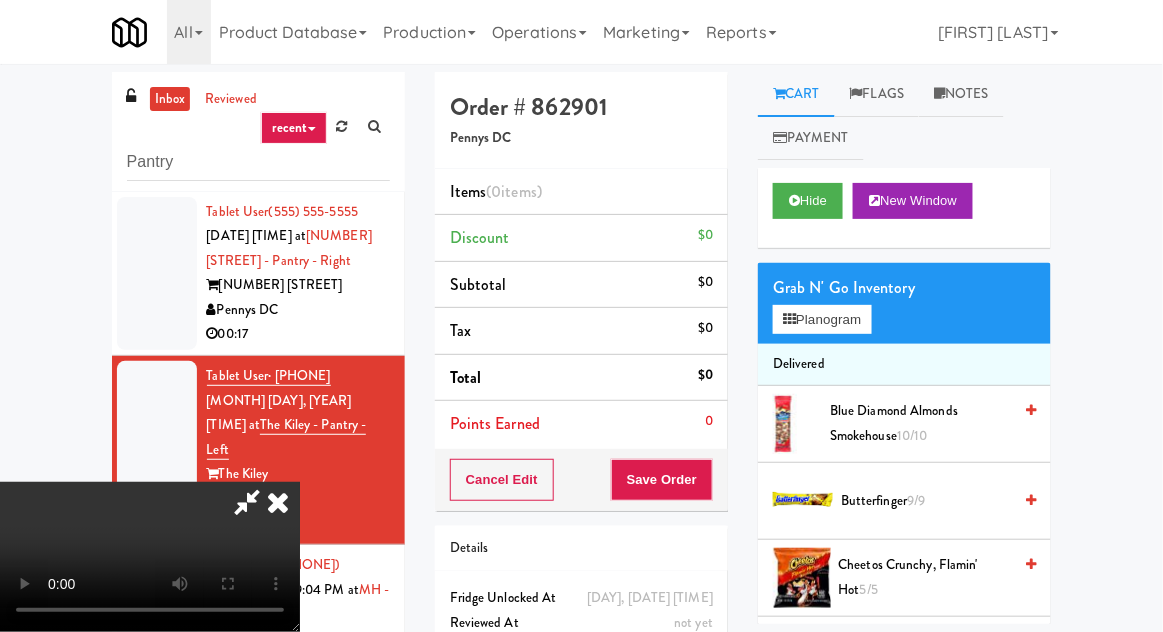 scroll, scrollTop: 0, scrollLeft: 0, axis: both 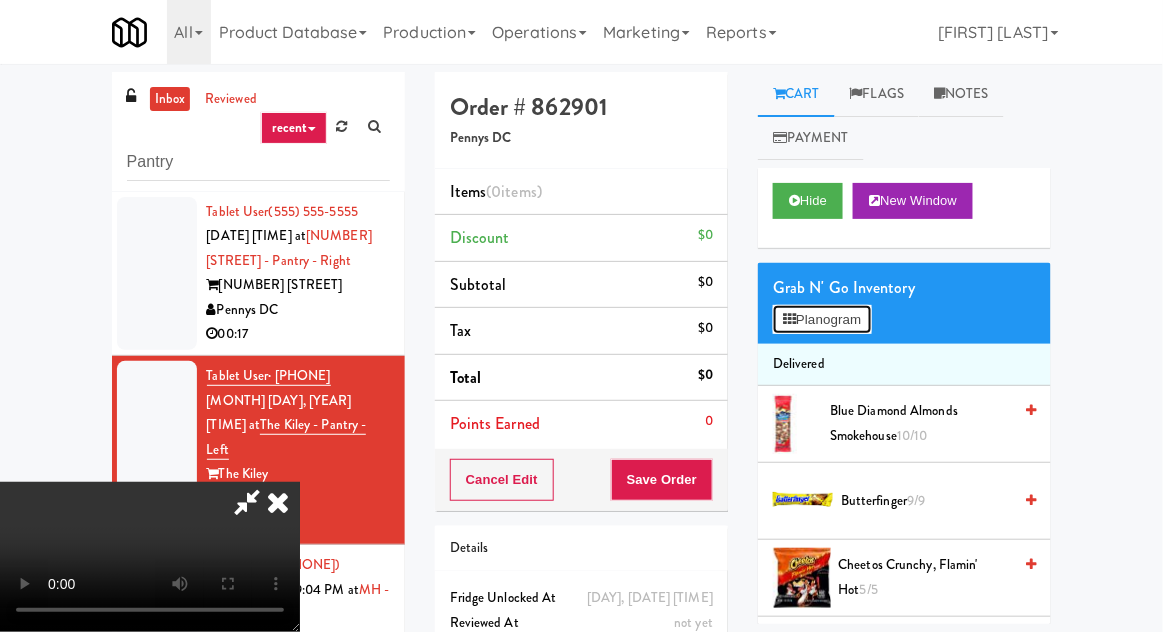 click on "Planogram" at bounding box center [822, 320] 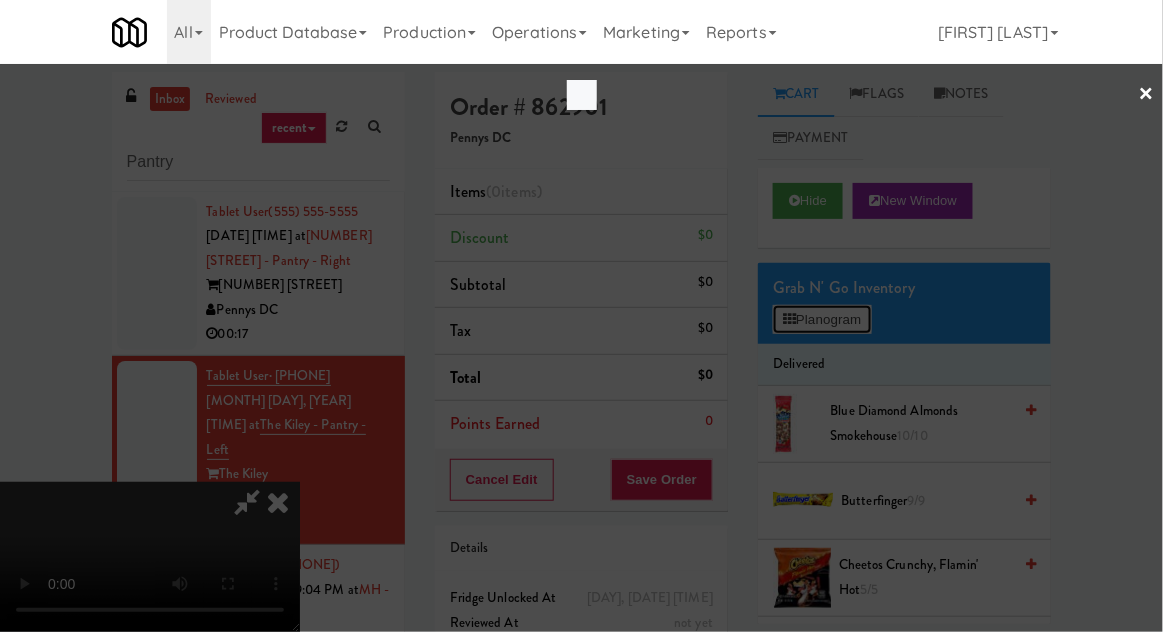 scroll, scrollTop: 0, scrollLeft: 0, axis: both 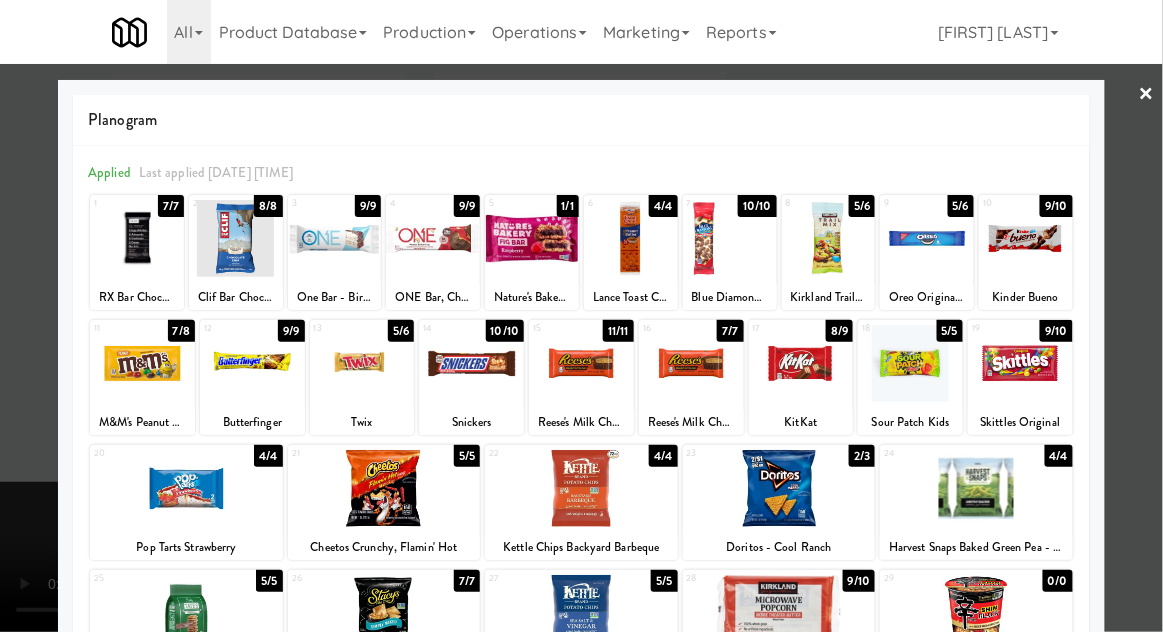click on "Planogram Applied Last applied [DATE] [TIME] 1 7/7 [PRODUCT_NAME] 2 8/8 [PRODUCT_NAME] 3 9/9 [PRODUCT_NAME] 4 9/9 [PRODUCT_NAME], [PRODUCT_NAME] 5 1/1 [PRODUCT_NAME] 6 4/4 [PRODUCT_NAME] 7 10/10 [PRODUCT_NAME] 8 5/6 [PRODUCT_NAME] 9 5/6 [PRODUCT_NAME] 10 9/10 [PRODUCT_NAME] 11 7/8 [PRODUCT_NAME] 12 9/9 [PRODUCT_NAME] 13 5/6 [PRODUCT_NAME] 14 10/10 [PRODUCT_NAME] 15 11/11 [PRODUCT_NAME] 16 7/7 [PRODUCT_NAME] 17 8/9 [PRODUCT_NAME] 18 5/5 [PRODUCT_NAME] 19 9/10 [PRODUCT_NAME] 20 4/4 [PRODUCT_NAME] 21 5/5 [PRODUCT_NAME] 22 4/4 [PRODUCT_NAME] 23 2/3 [PRODUCT_NAME] 24 4/4 [PRODUCT_NAME] 25 5/5 [PRODUCT_NAME] 26 7/7 [PRODUCT_NAME] 27 5/5 [PRODUCT_NAME] 28 9/10 [PRODUCT_NAME] 29 0/0 [PRODUCT_NAME] 30 31" at bounding box center (581, 531) 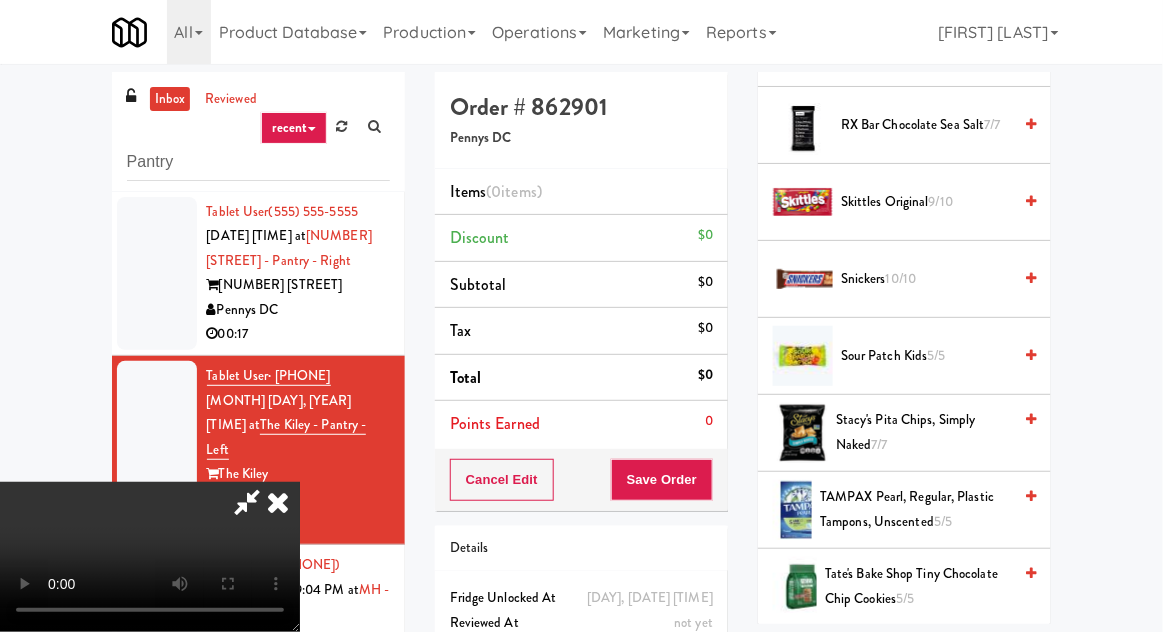 scroll, scrollTop: 2429, scrollLeft: 0, axis: vertical 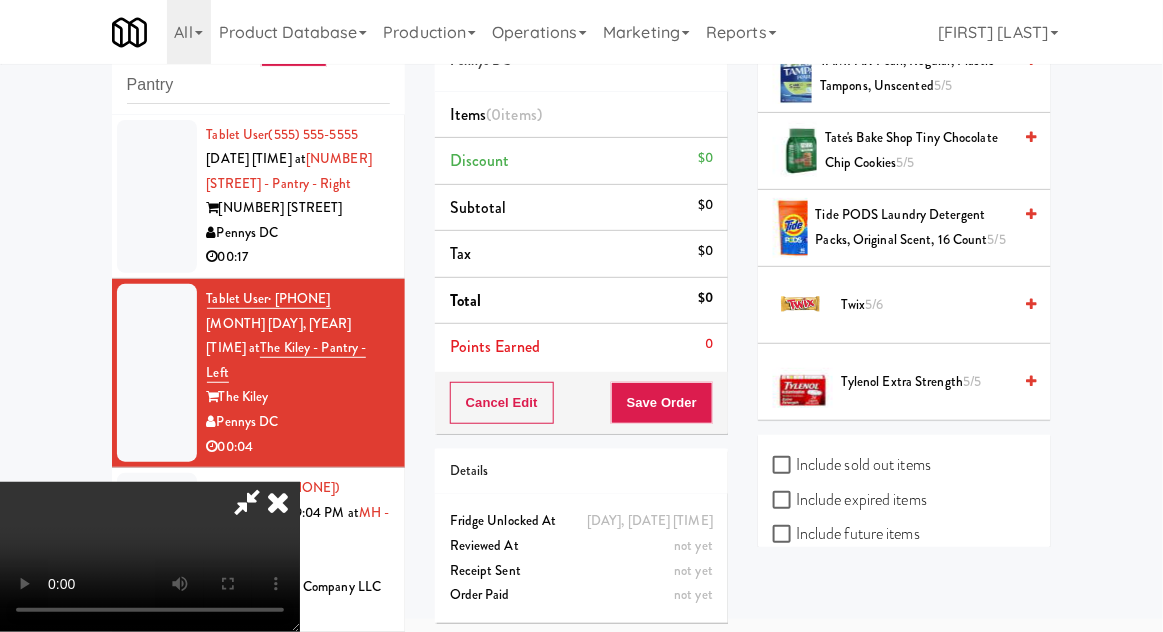 click on "Include previous static inventory" at bounding box center [884, 603] 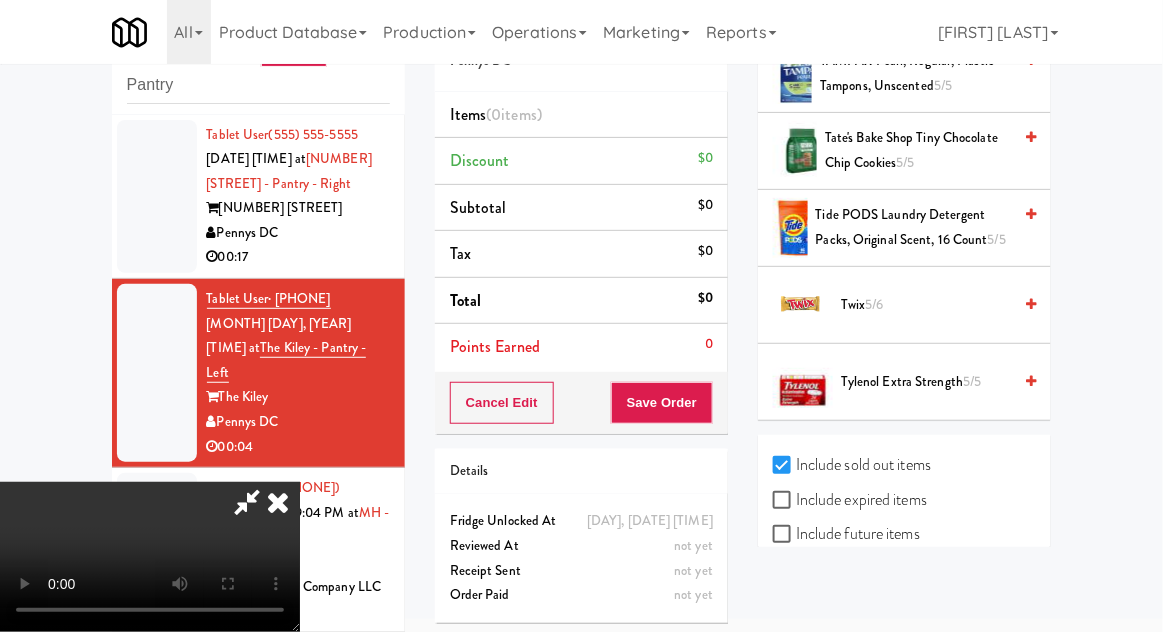 checkbox on "true" 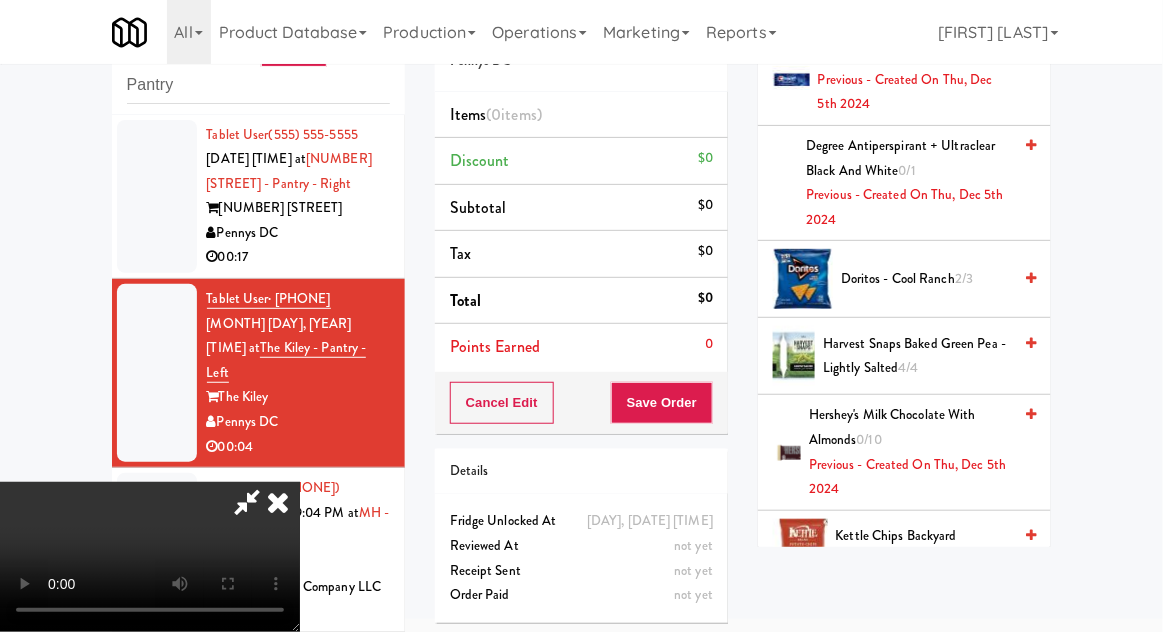 scroll, scrollTop: 860, scrollLeft: 0, axis: vertical 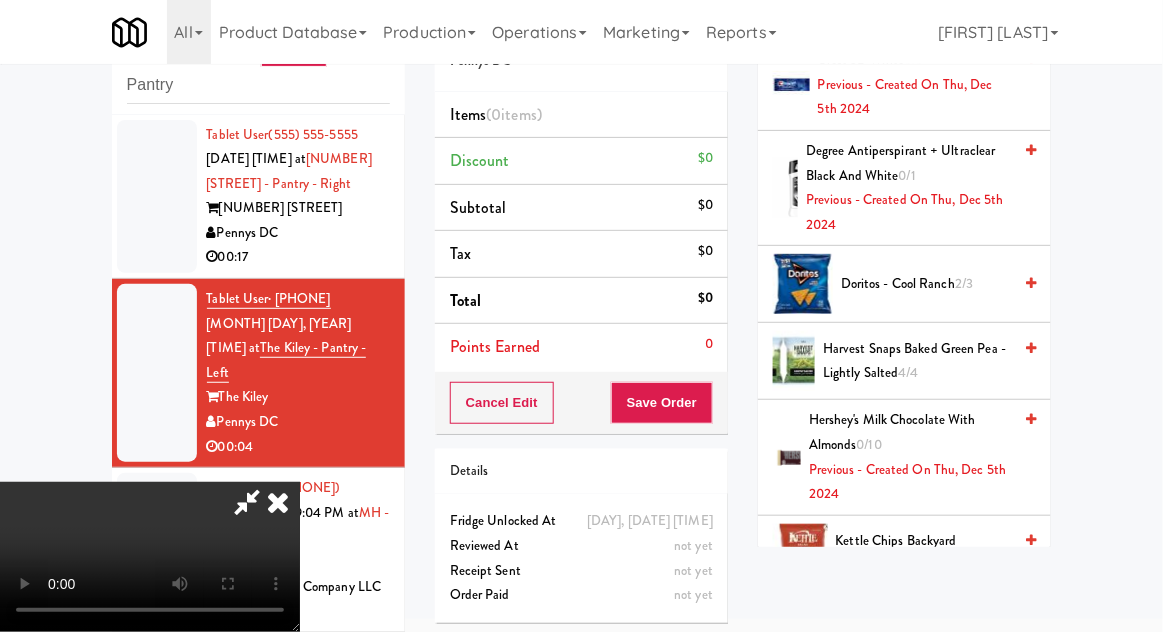 click on "[PRODUCT_NAME]  0/10 Previous - Created on [DATE]" at bounding box center (910, 457) 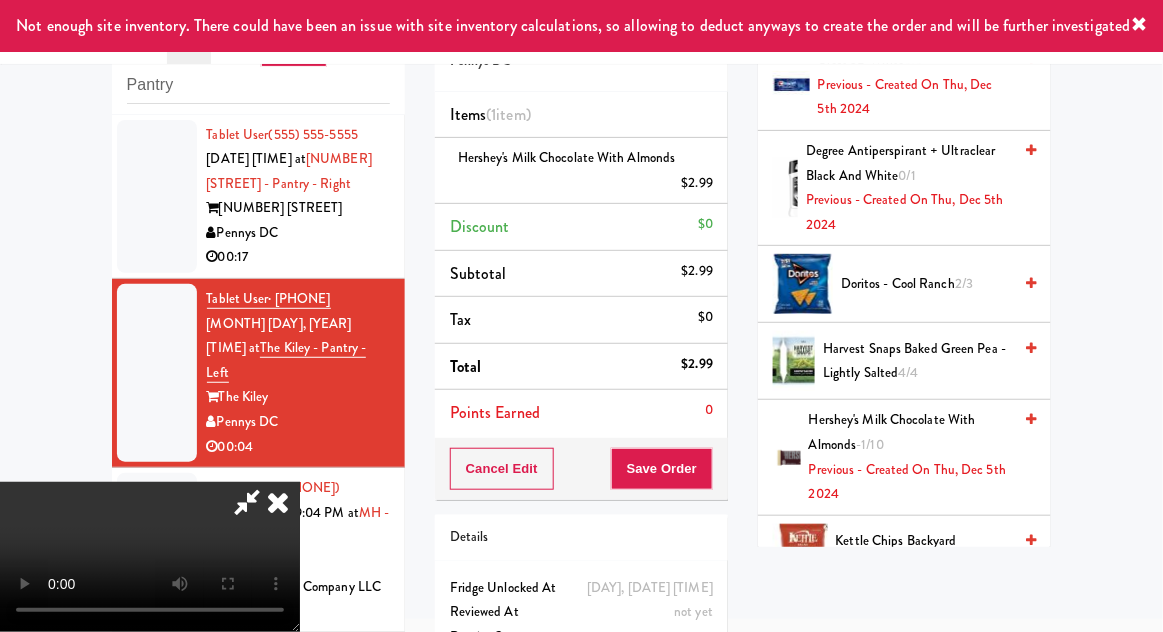 scroll, scrollTop: 73, scrollLeft: 0, axis: vertical 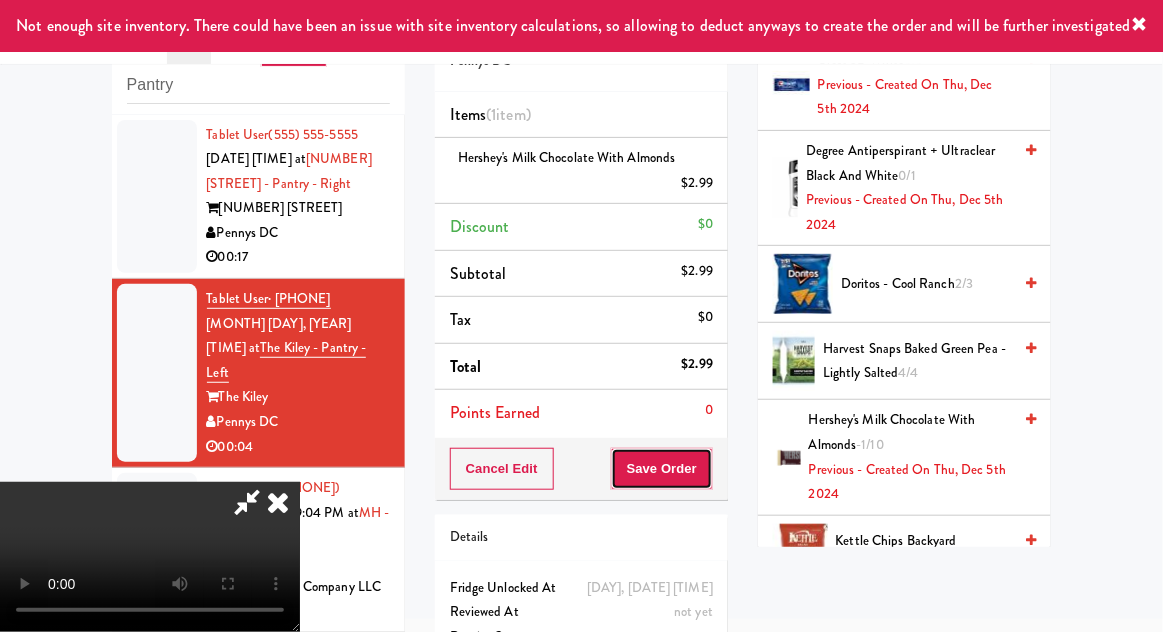 click on "Save Order" at bounding box center (662, 469) 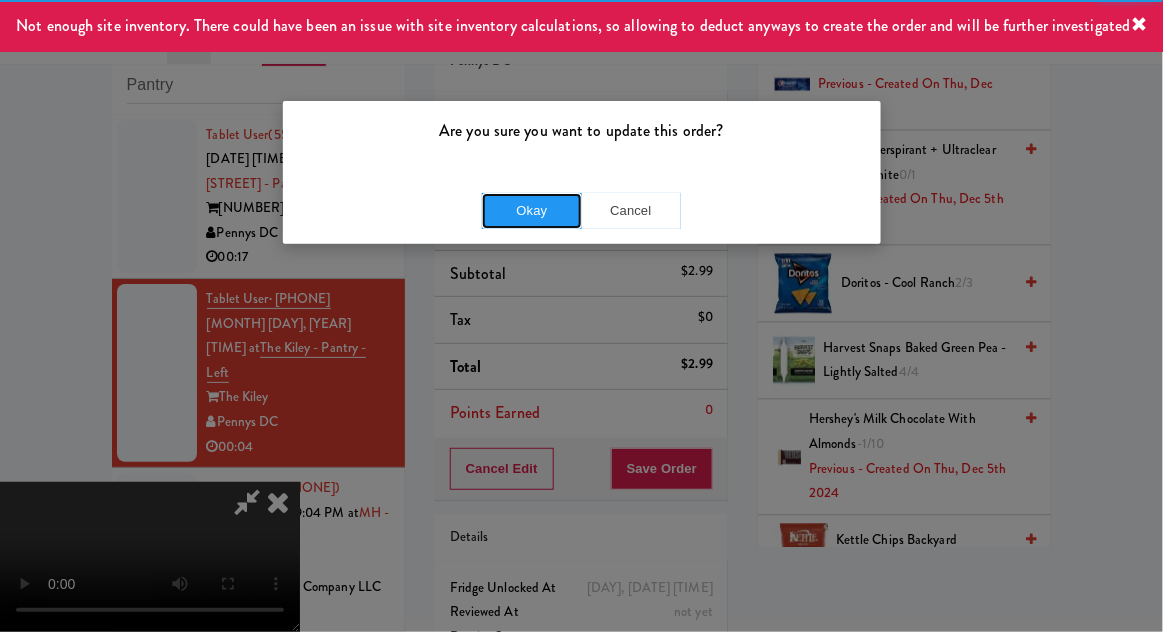 click on "Okay" at bounding box center [532, 211] 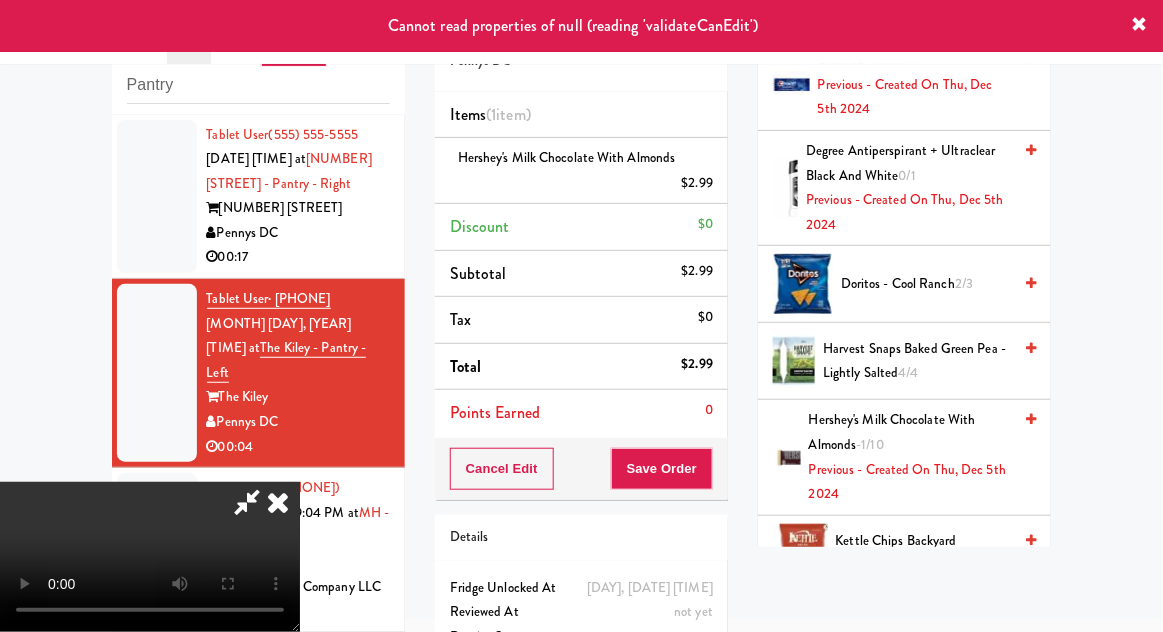 scroll, scrollTop: 0, scrollLeft: 0, axis: both 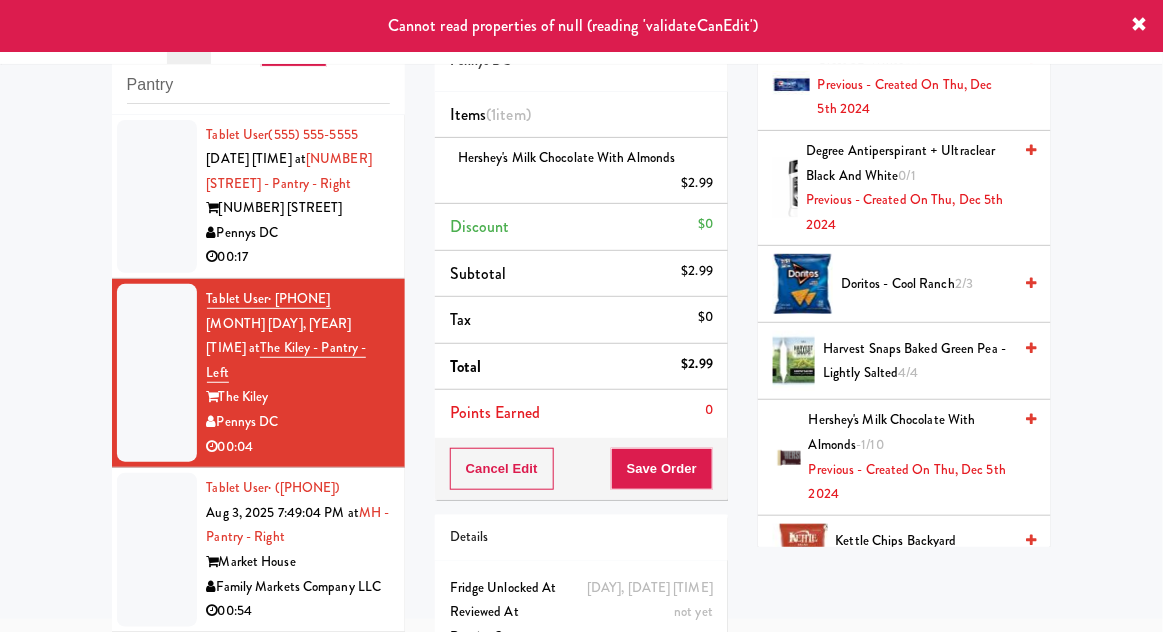 click at bounding box center (157, 550) 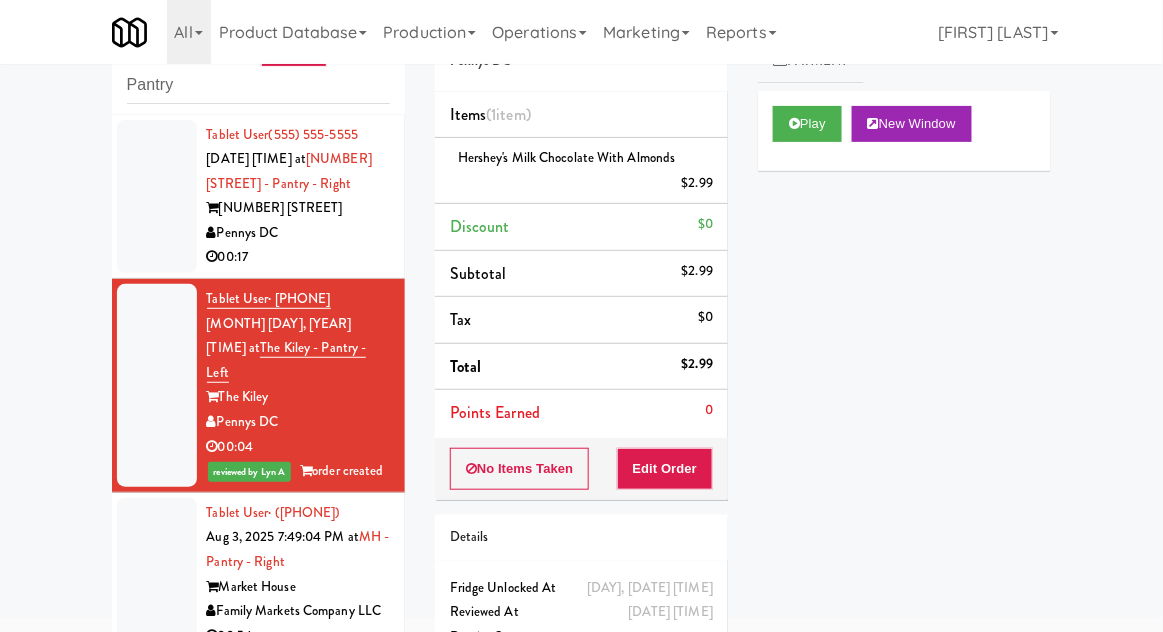 click at bounding box center (157, 575) 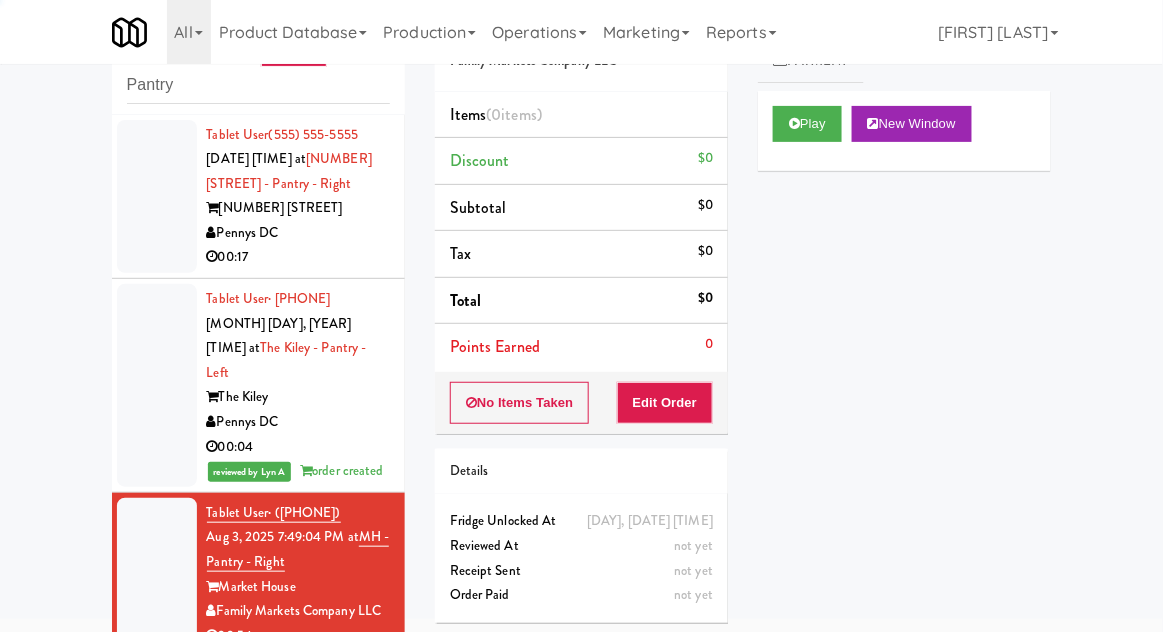 click at bounding box center (157, 197) 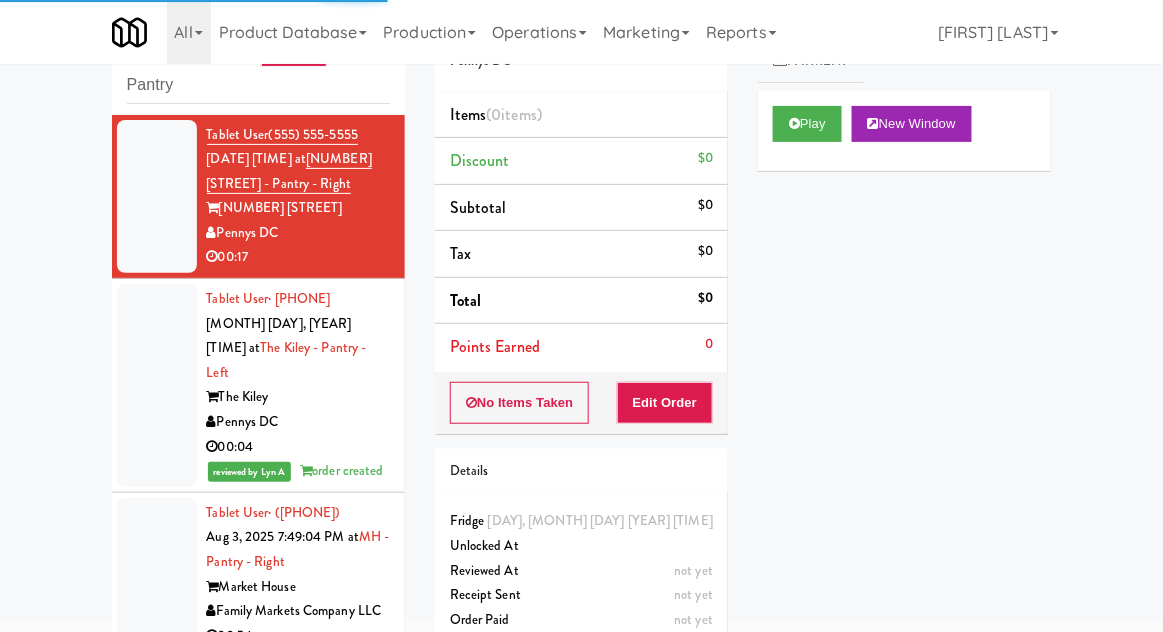click at bounding box center (157, 575) 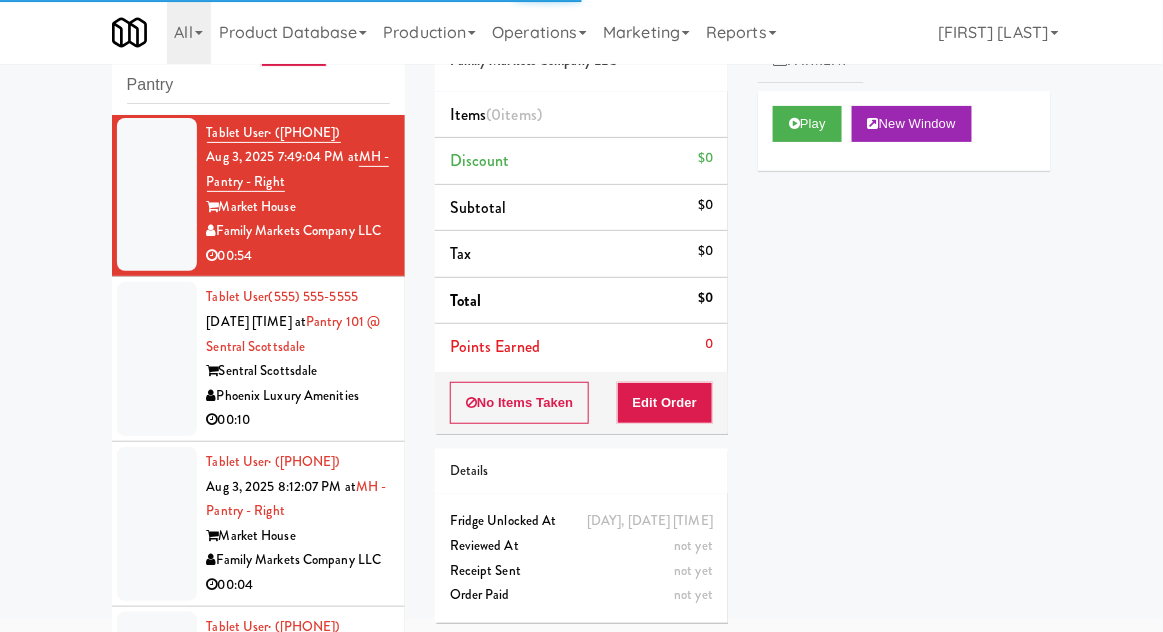 scroll, scrollTop: 382, scrollLeft: 0, axis: vertical 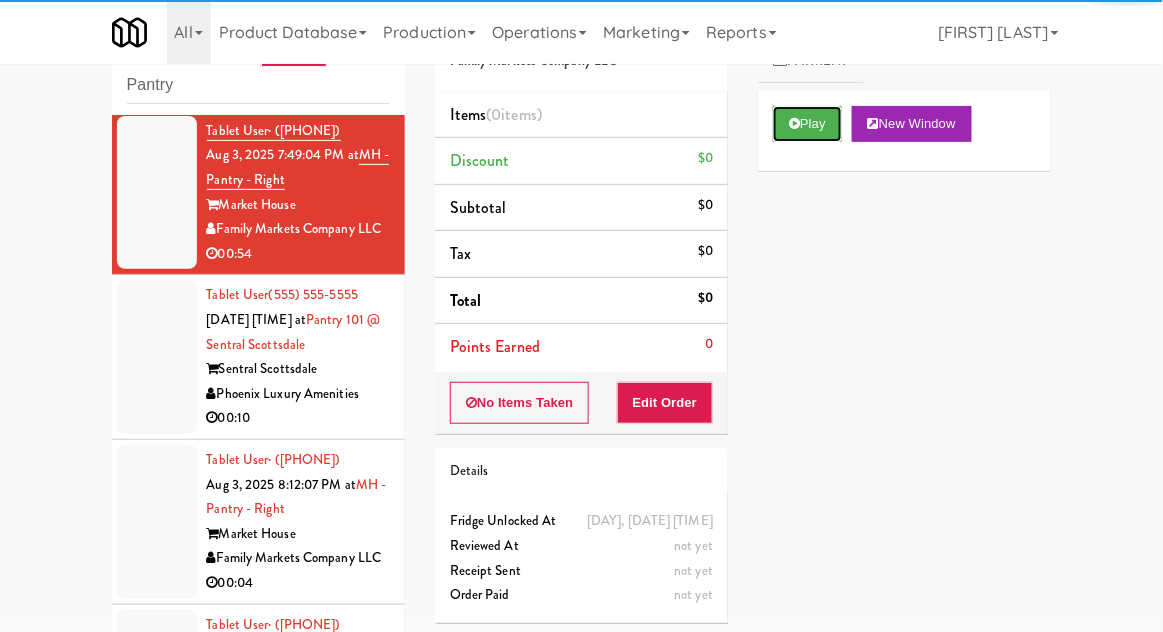 click on "Play" at bounding box center (807, 124) 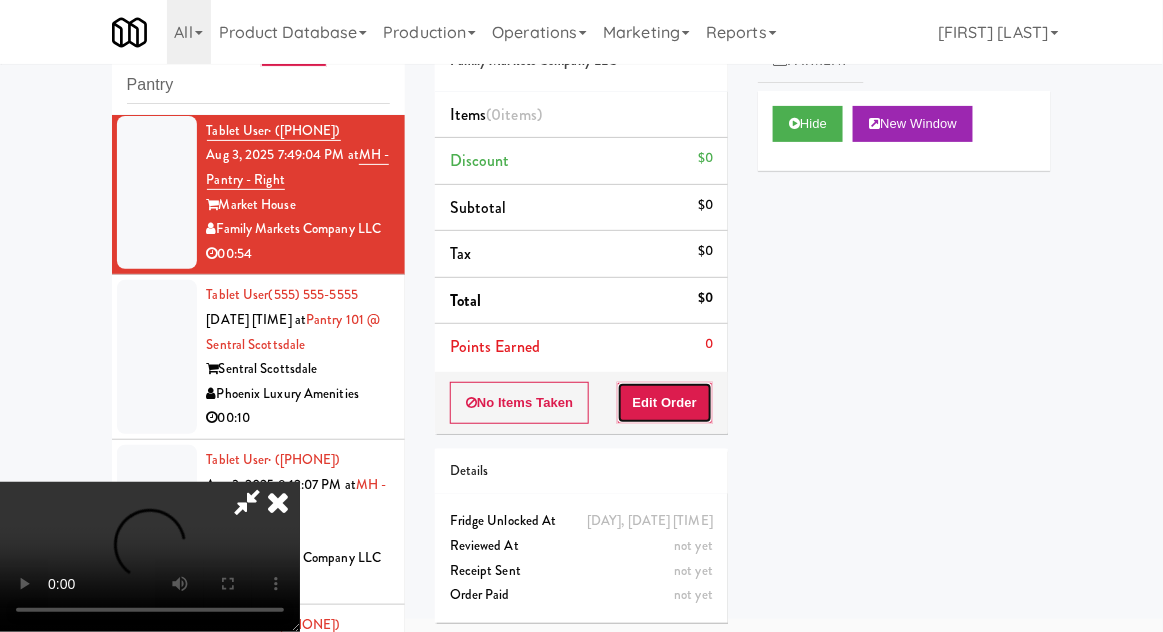 click on "Edit Order" at bounding box center (665, 403) 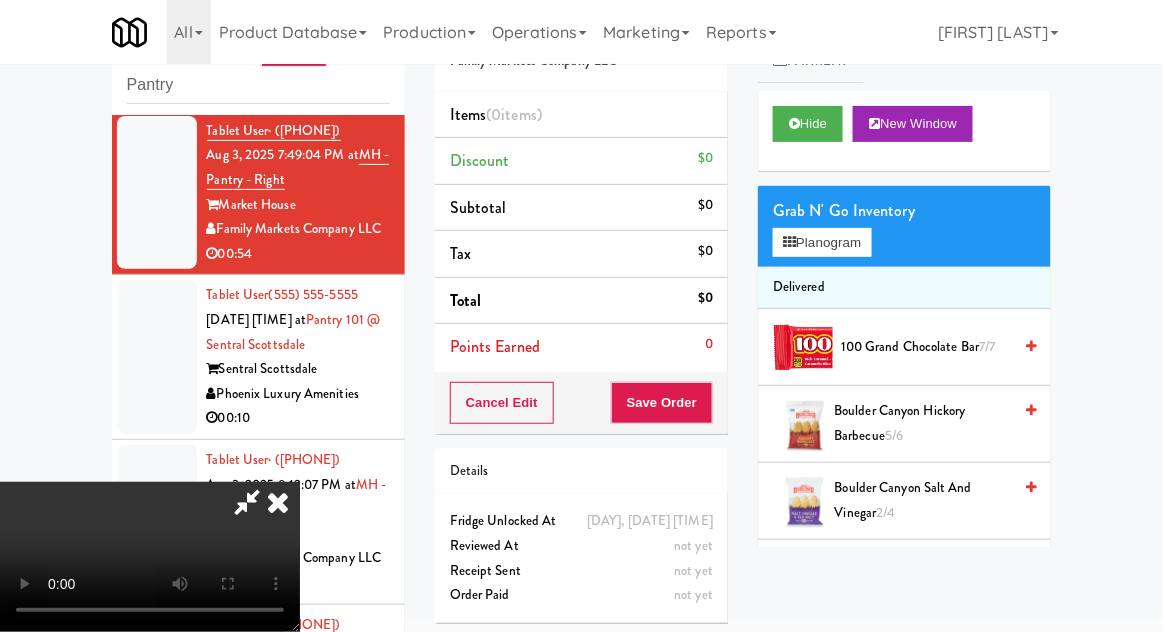 type 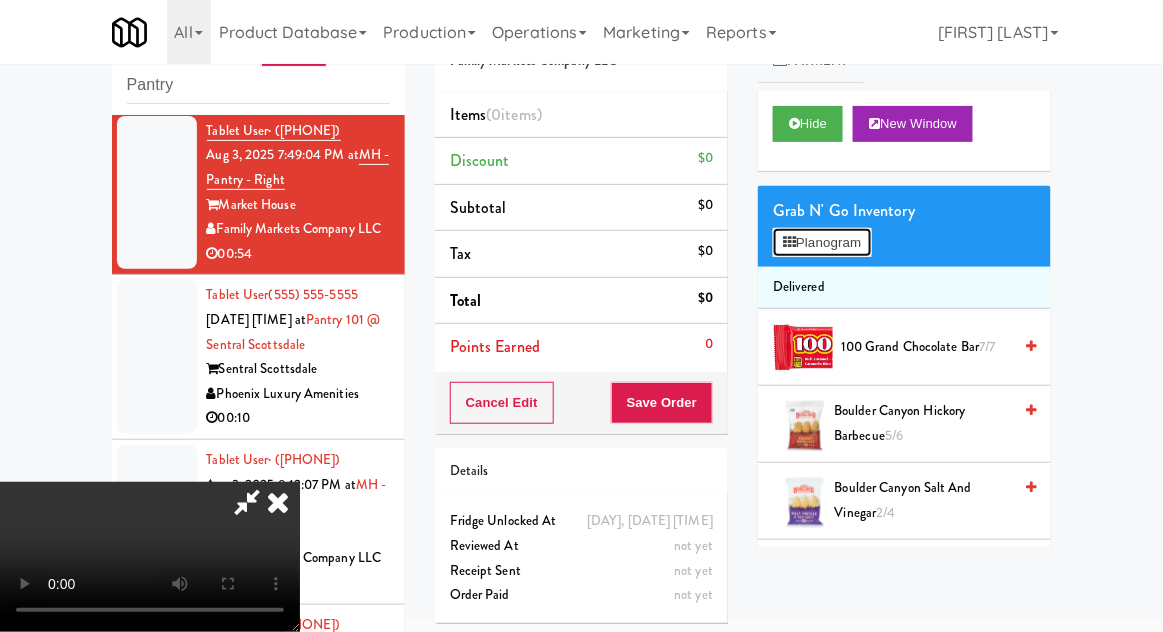 click on "Planogram" at bounding box center [822, 243] 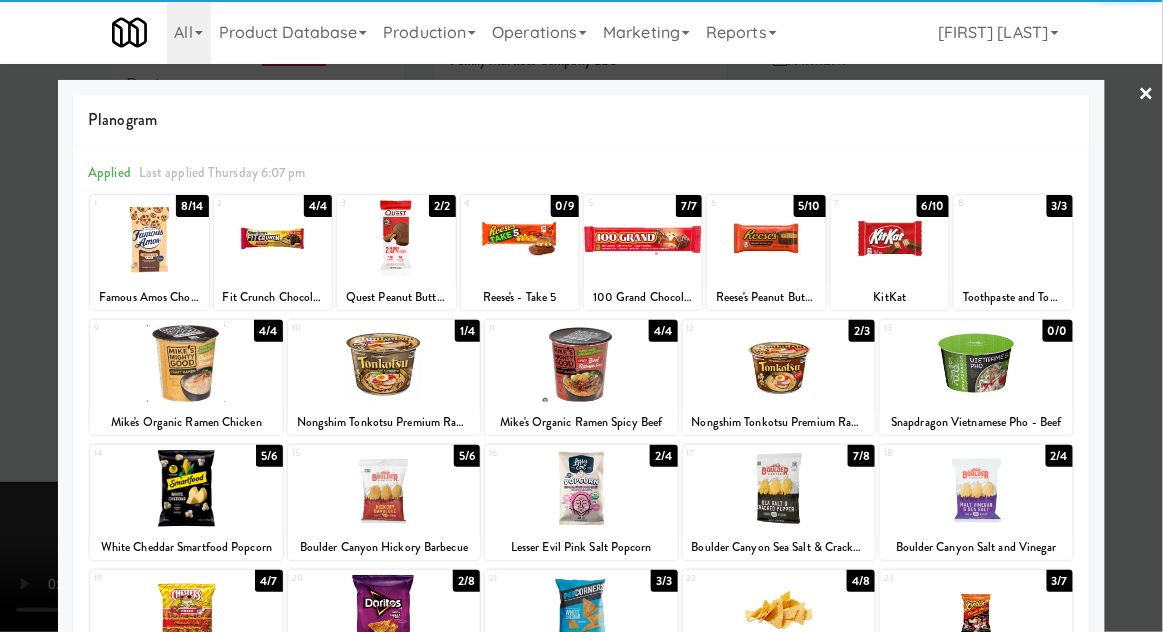 click at bounding box center (779, 363) 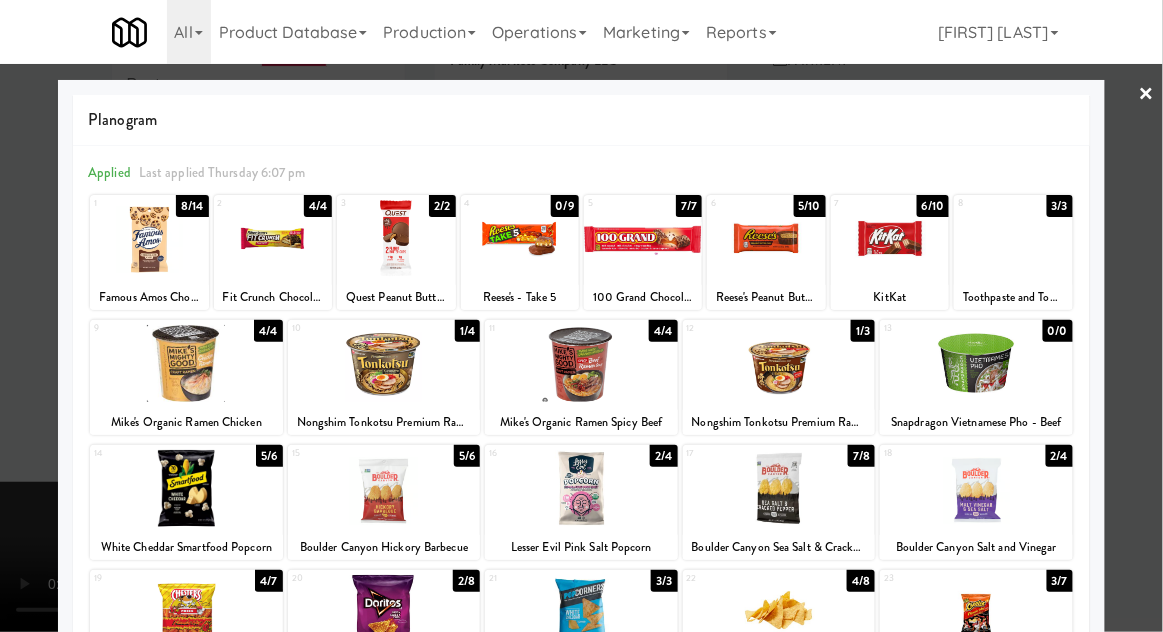 click at bounding box center [581, 316] 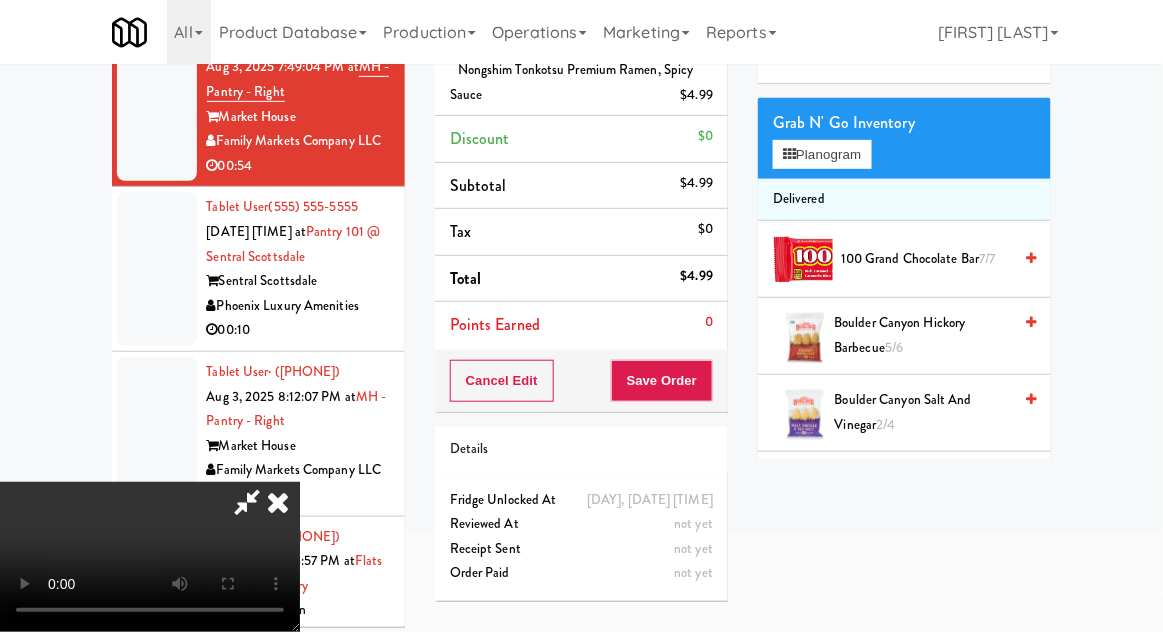 scroll, scrollTop: 173, scrollLeft: 0, axis: vertical 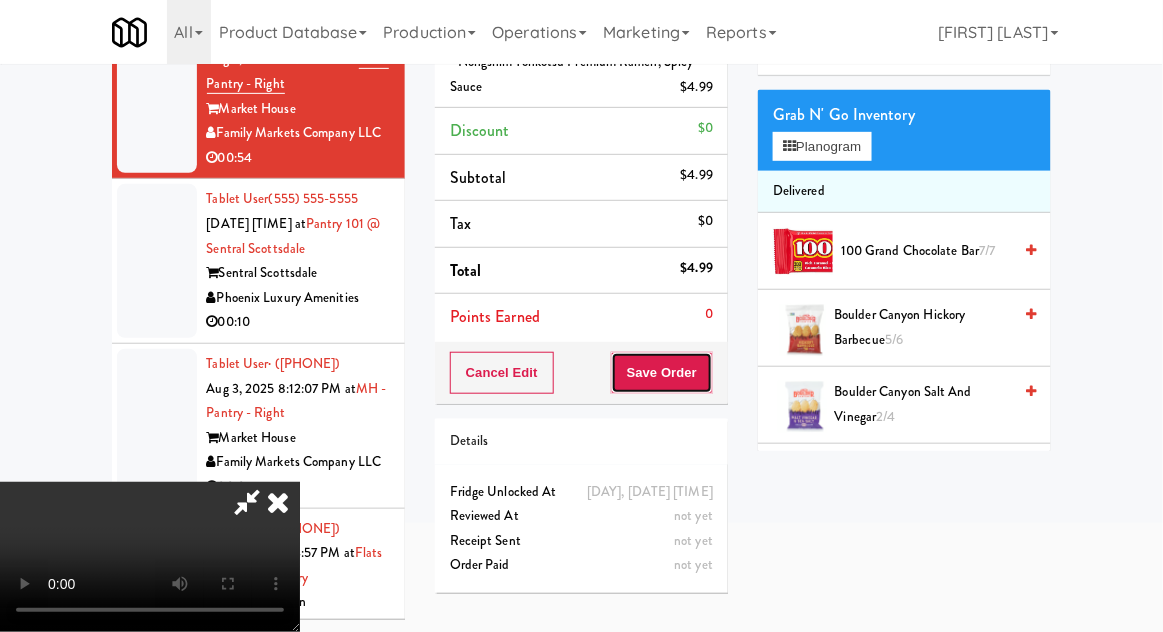 click on "Save Order" at bounding box center (662, 373) 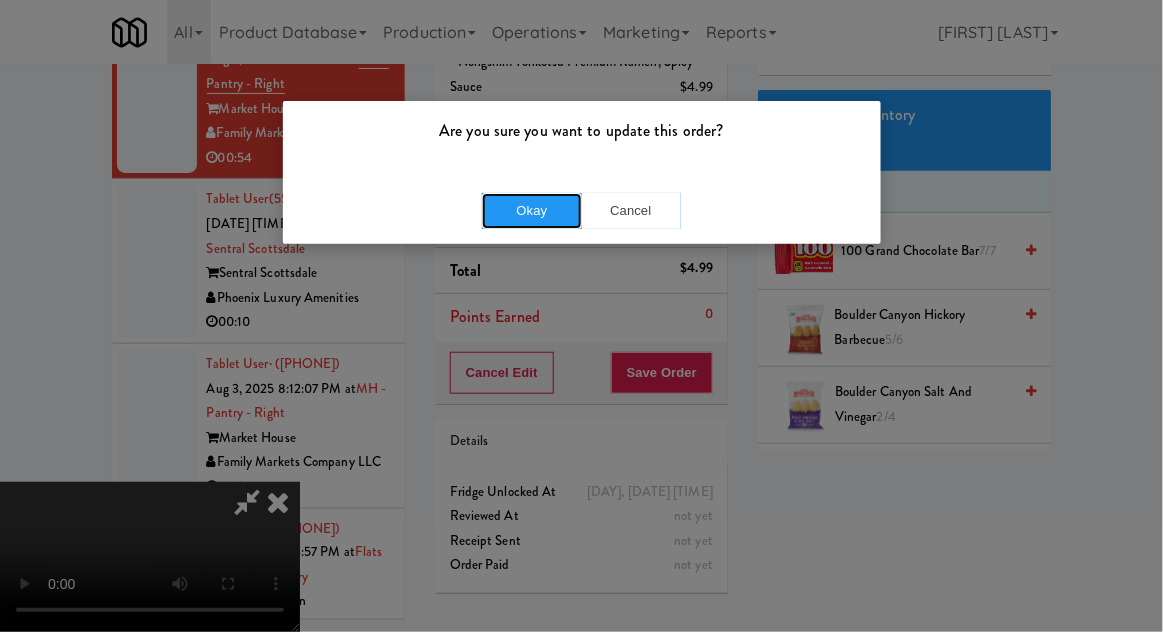 click on "Okay" at bounding box center [532, 211] 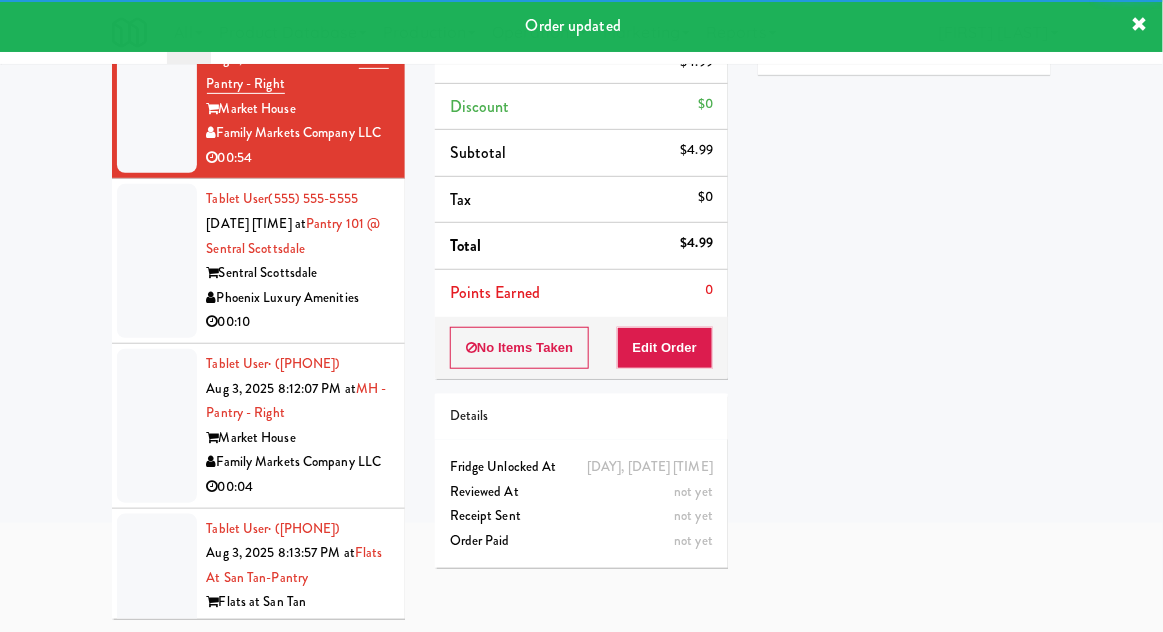 click at bounding box center [157, 261] 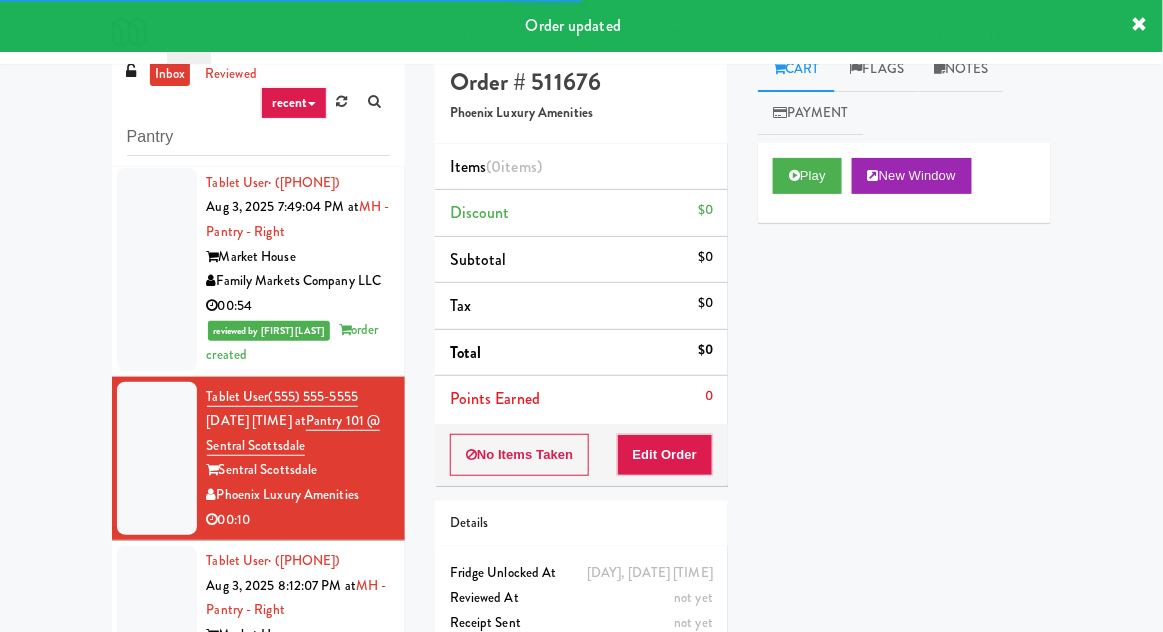 scroll, scrollTop: 0, scrollLeft: 0, axis: both 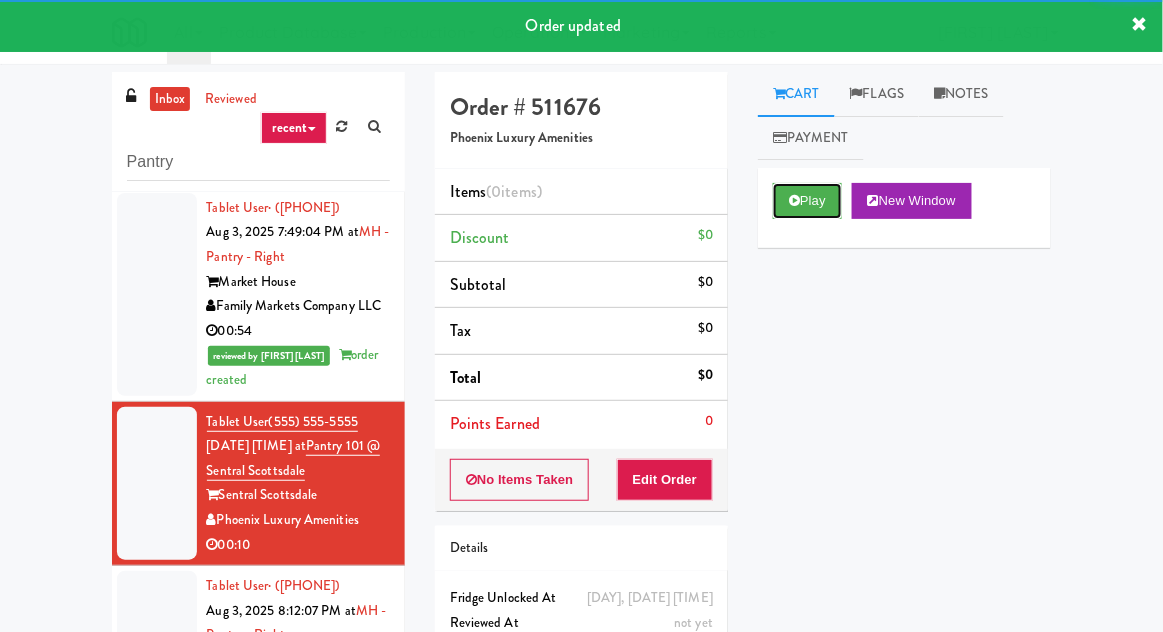 click on "Play" at bounding box center [807, 201] 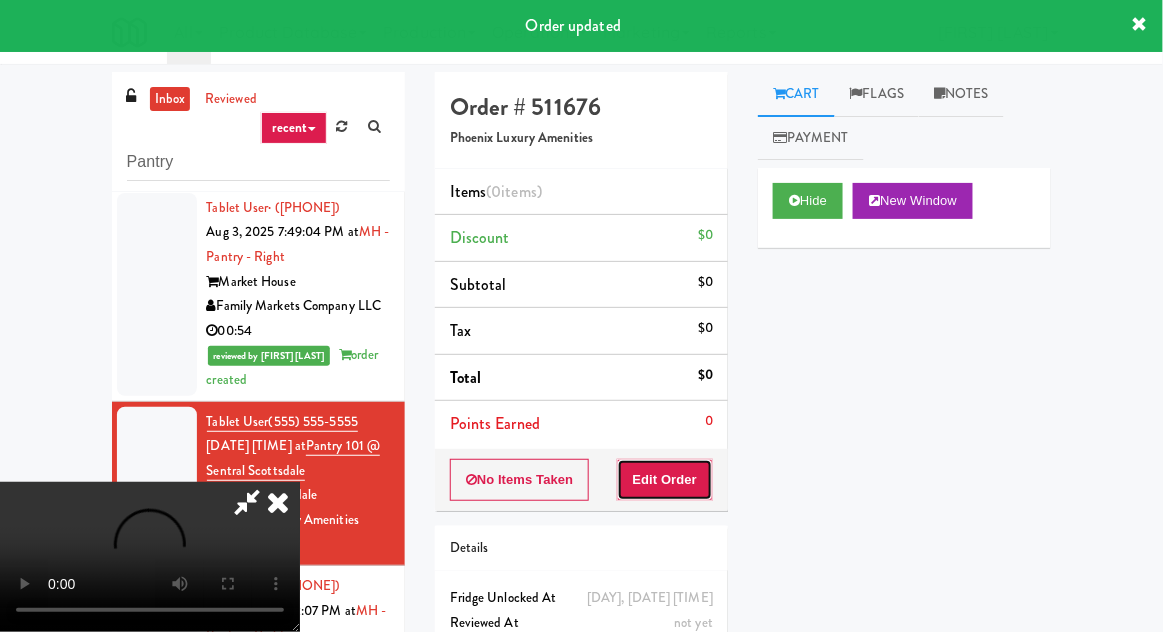 click on "Edit Order" at bounding box center [665, 480] 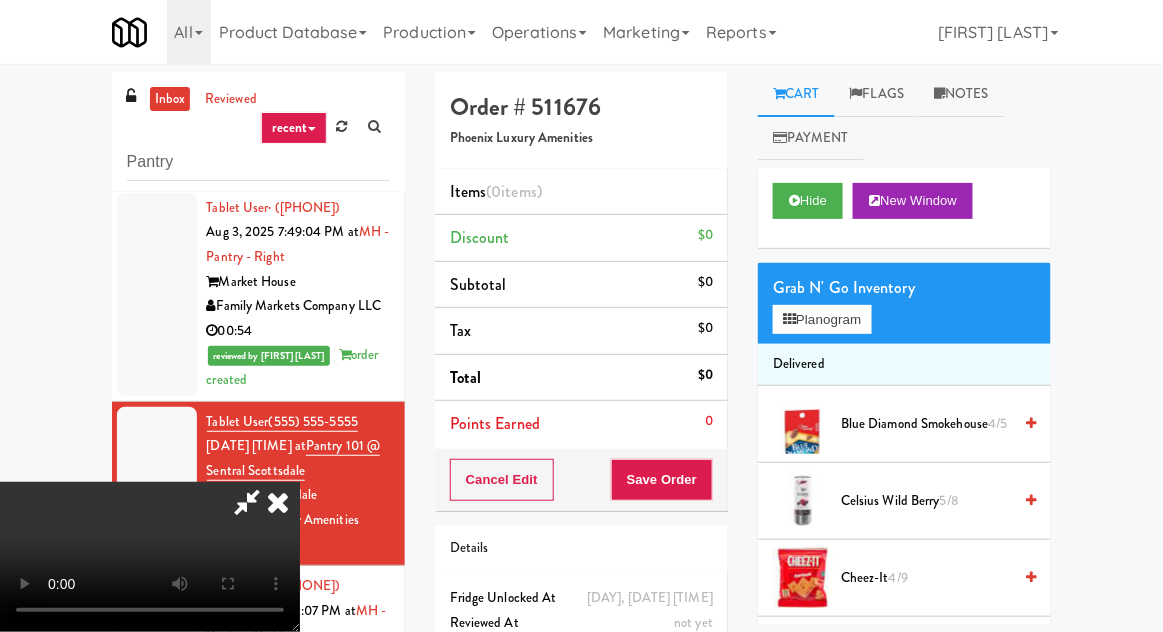 scroll, scrollTop: 73, scrollLeft: 0, axis: vertical 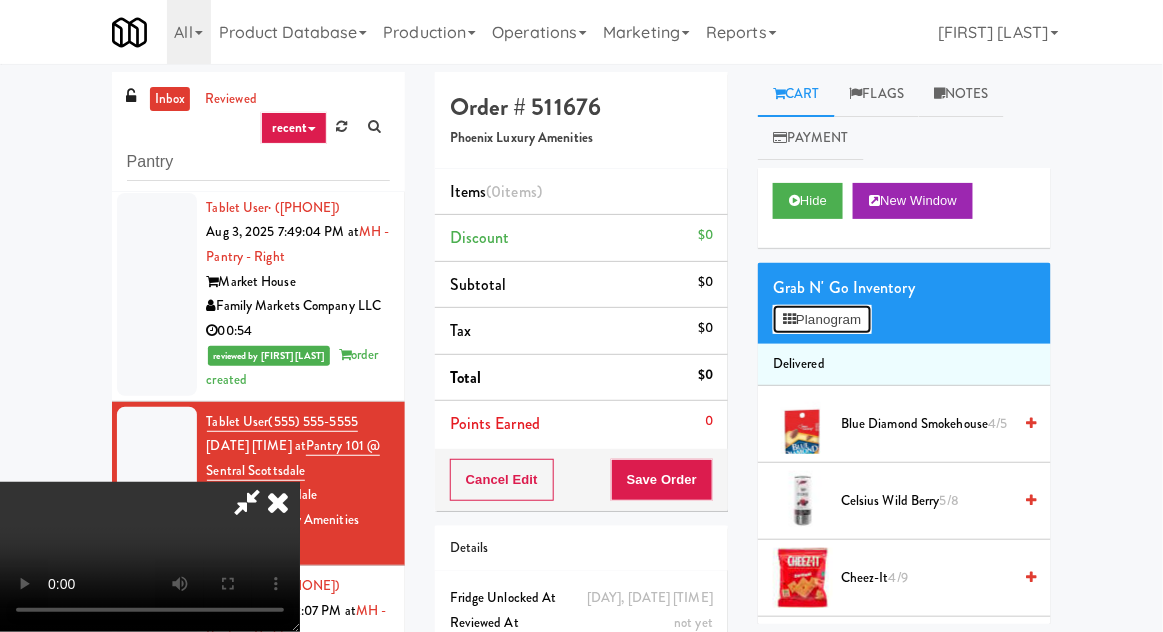 click on "Planogram" at bounding box center [822, 320] 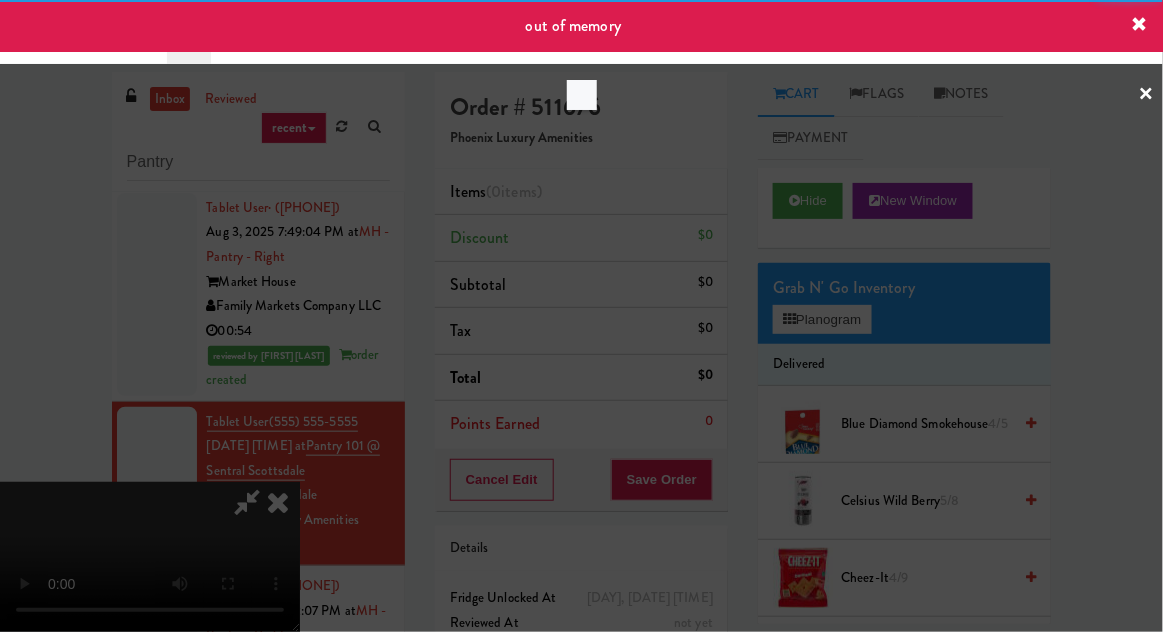 click at bounding box center [581, 316] 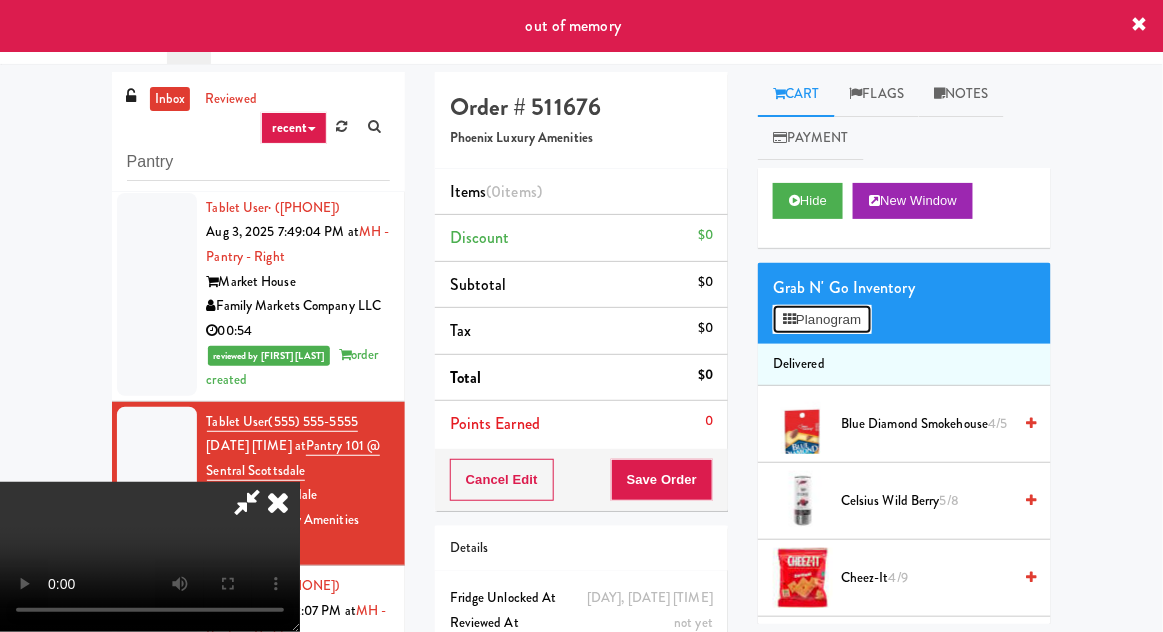 click on "Planogram" at bounding box center (822, 320) 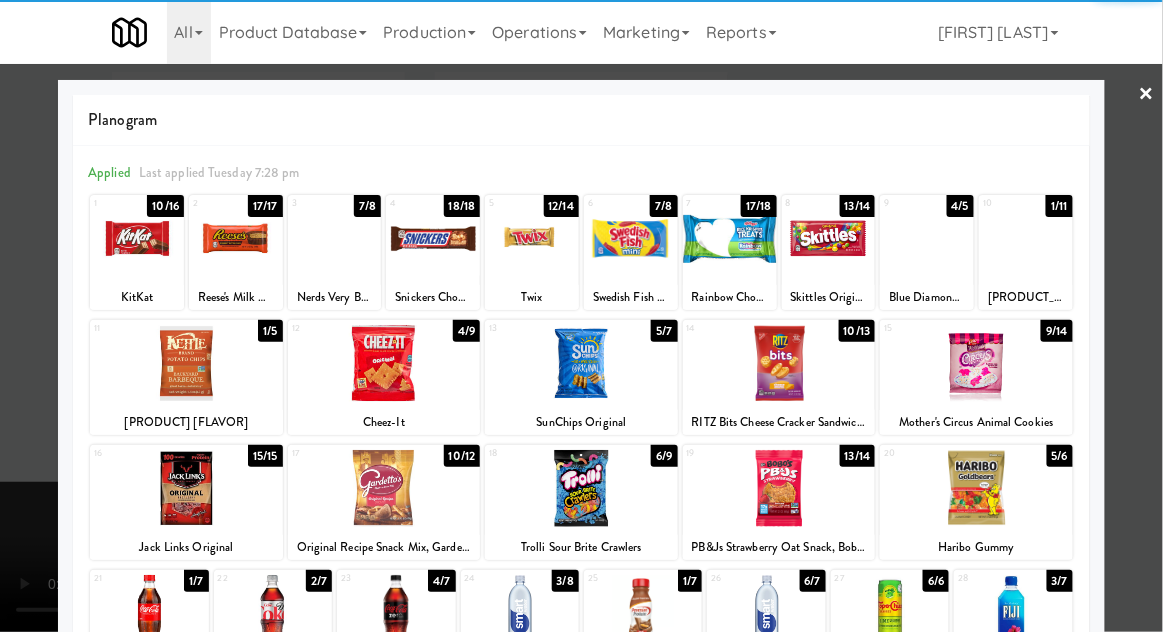 click at bounding box center [186, 363] 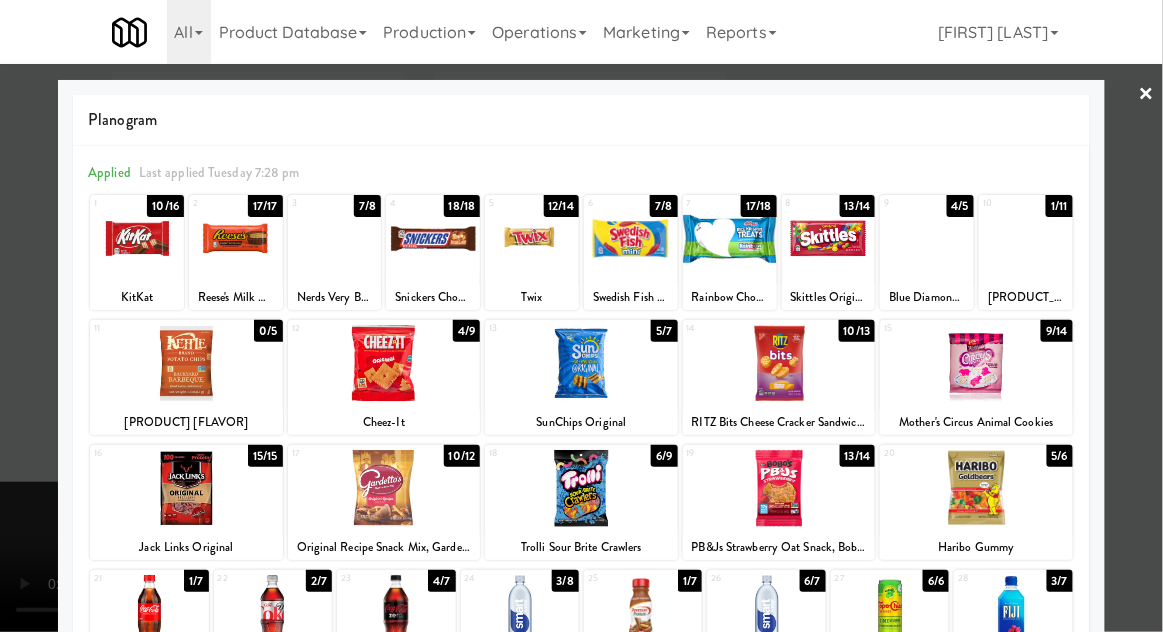 click at bounding box center (581, 316) 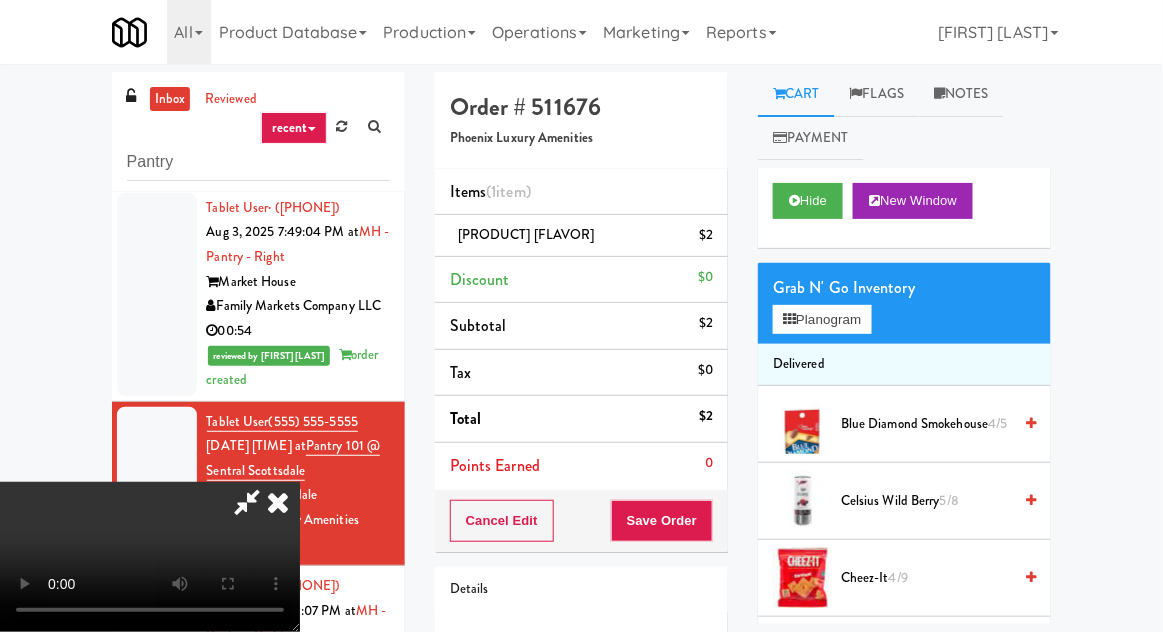 click on "[BRAND] [FLAVOR]  [DATE]" at bounding box center [926, 424] 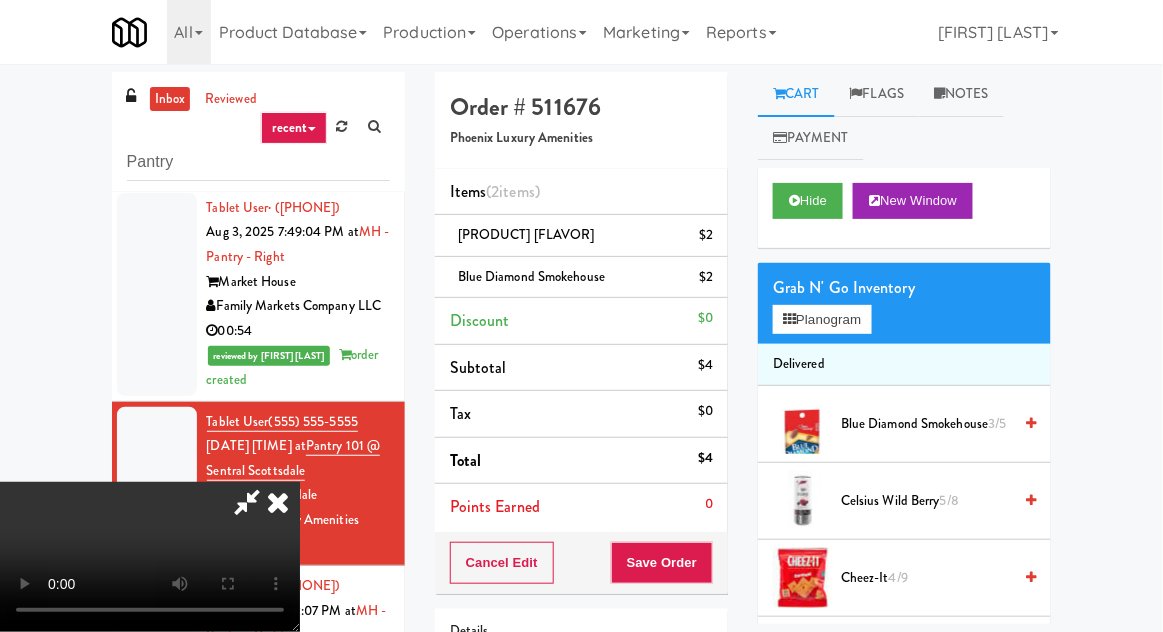 scroll, scrollTop: 73, scrollLeft: 0, axis: vertical 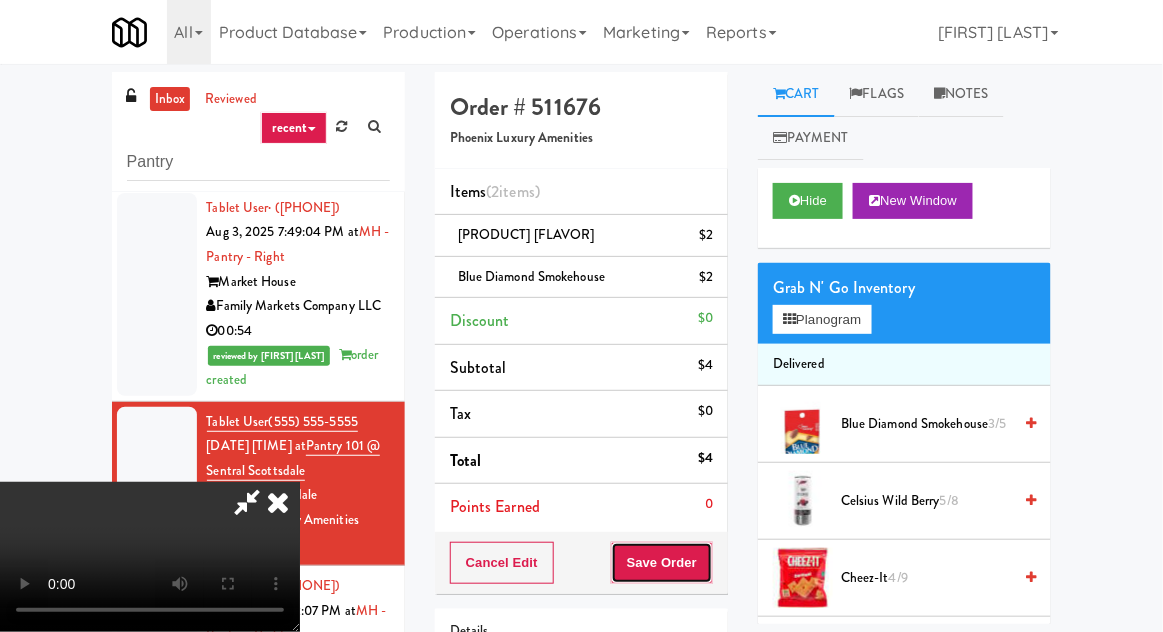 click on "Save Order" at bounding box center (662, 563) 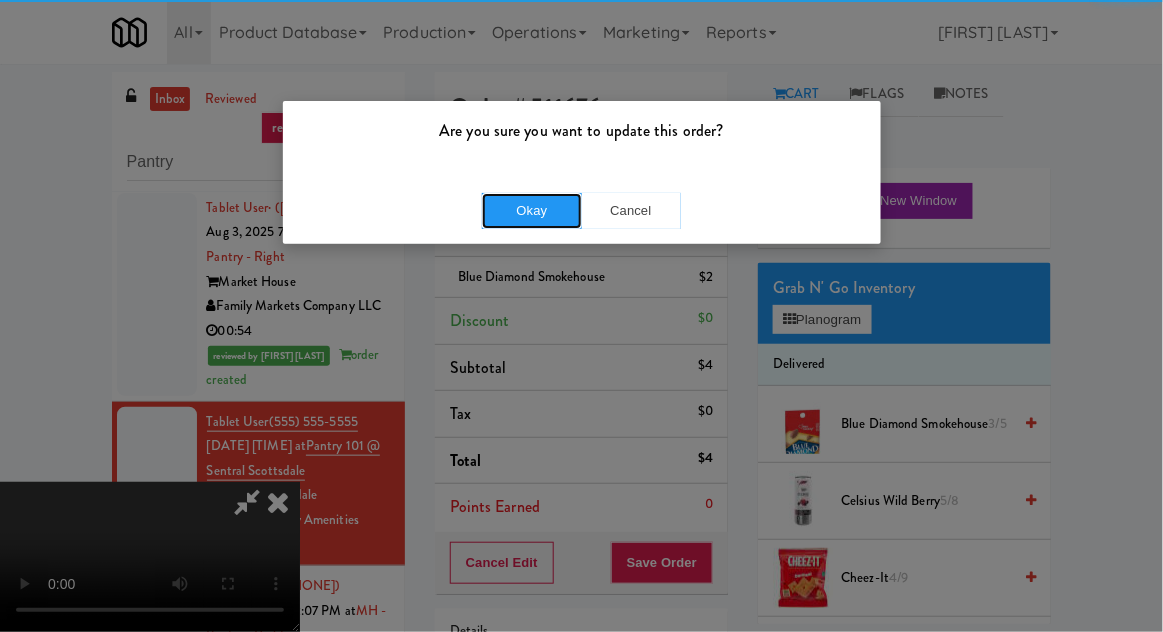 click on "Okay" at bounding box center [532, 211] 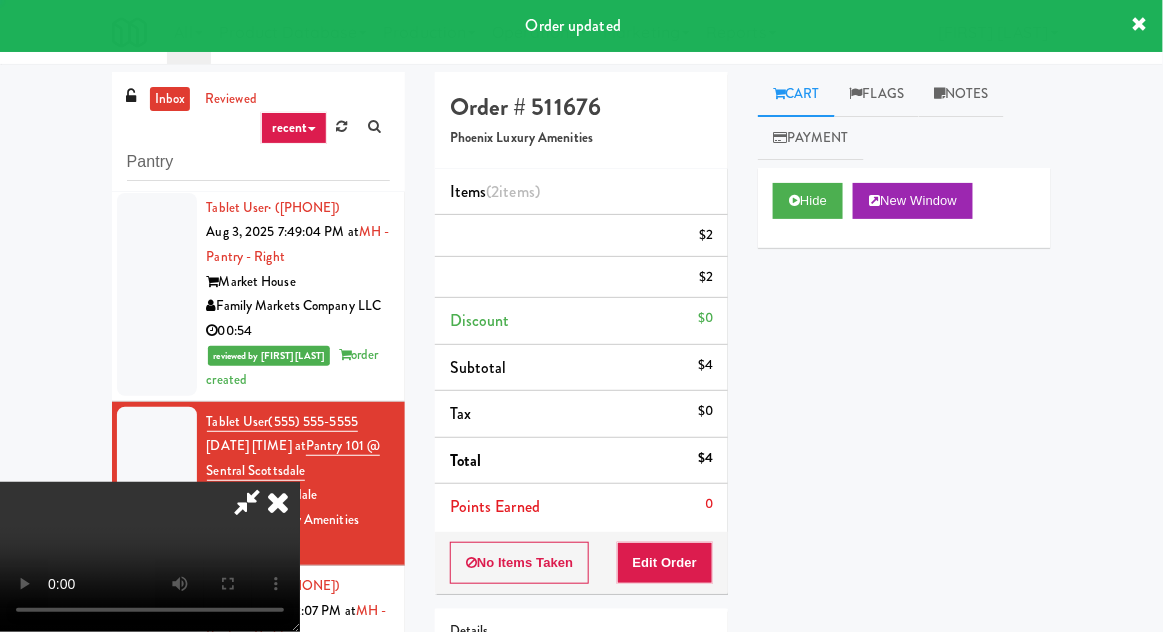 scroll, scrollTop: 0, scrollLeft: 0, axis: both 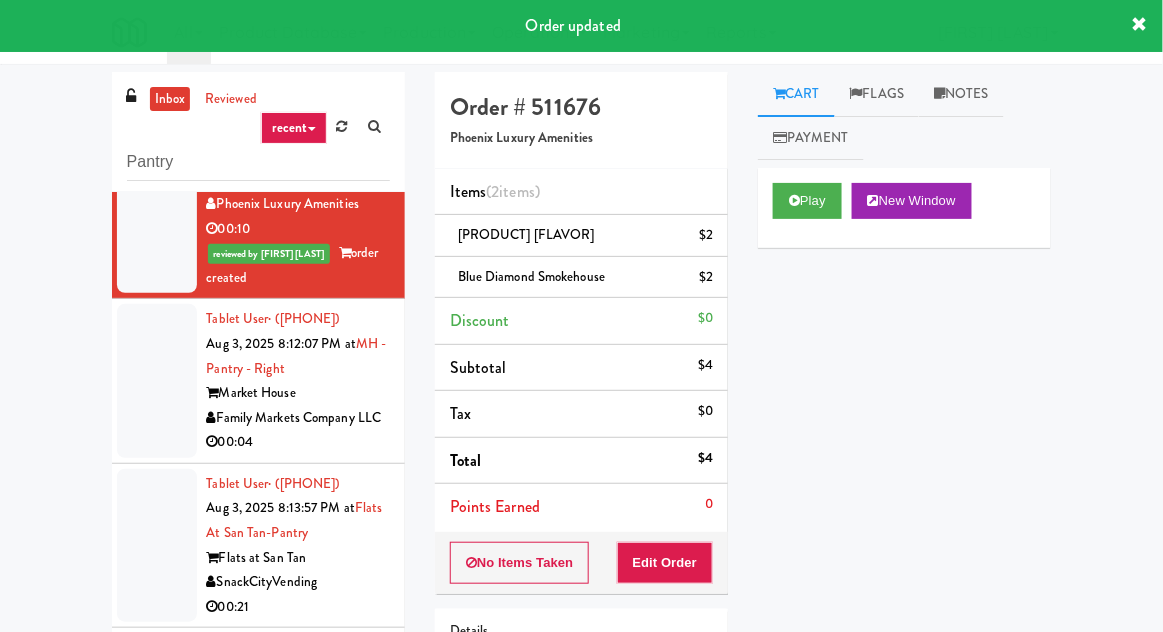 click at bounding box center [157, 381] 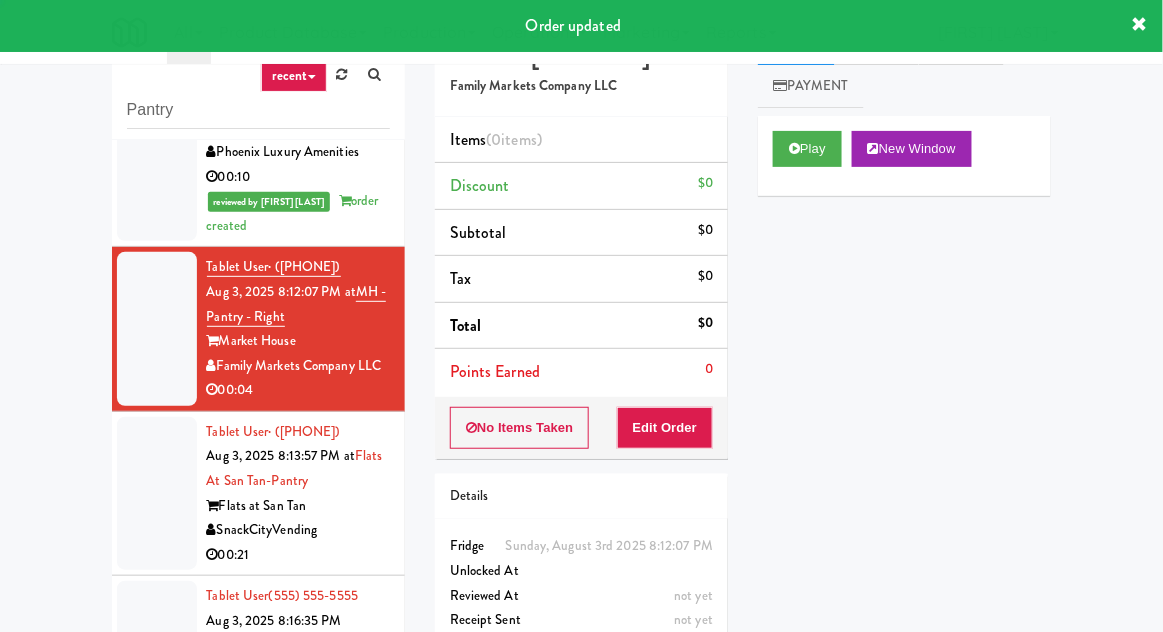 scroll, scrollTop: 173, scrollLeft: 0, axis: vertical 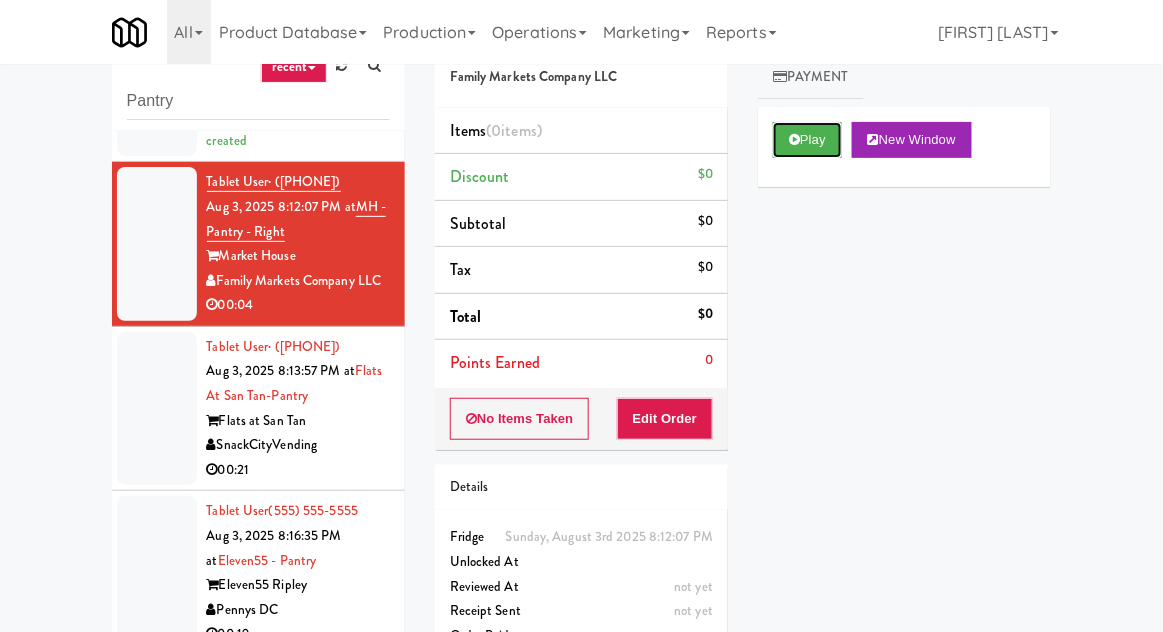 click on "Play" at bounding box center [807, 140] 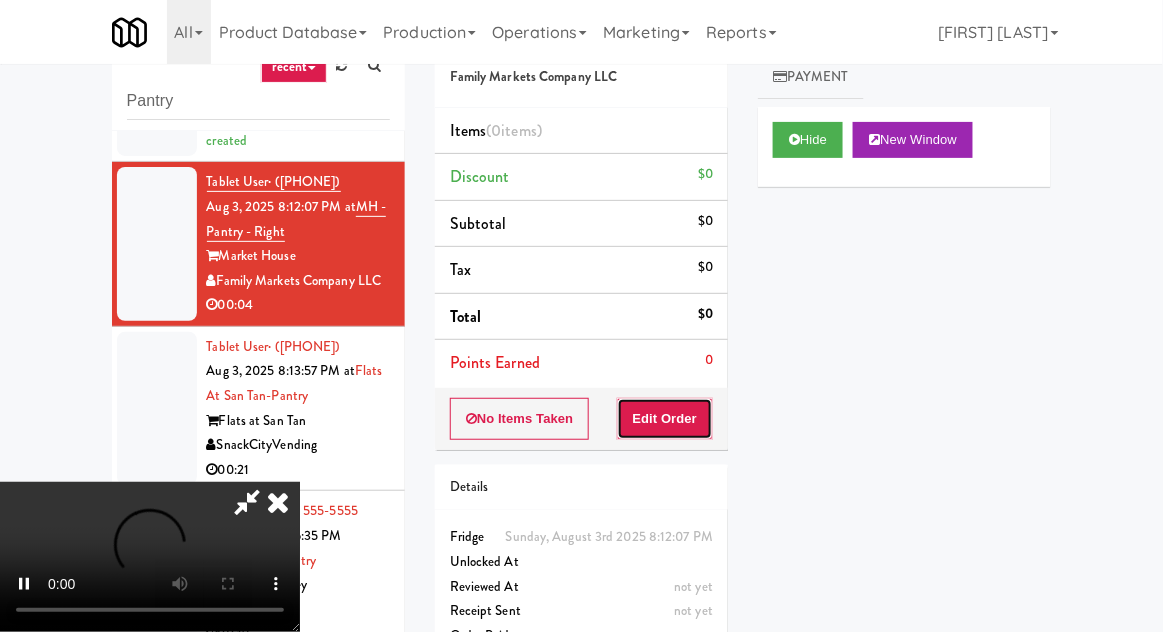 click on "Edit Order" at bounding box center (665, 419) 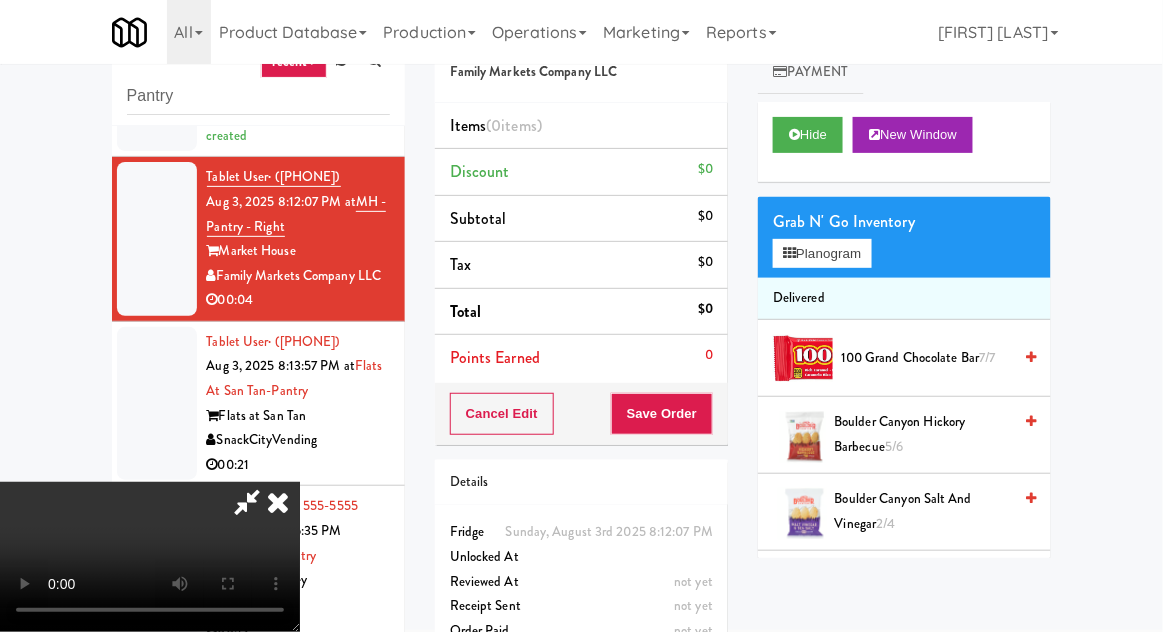 scroll, scrollTop: 77, scrollLeft: 0, axis: vertical 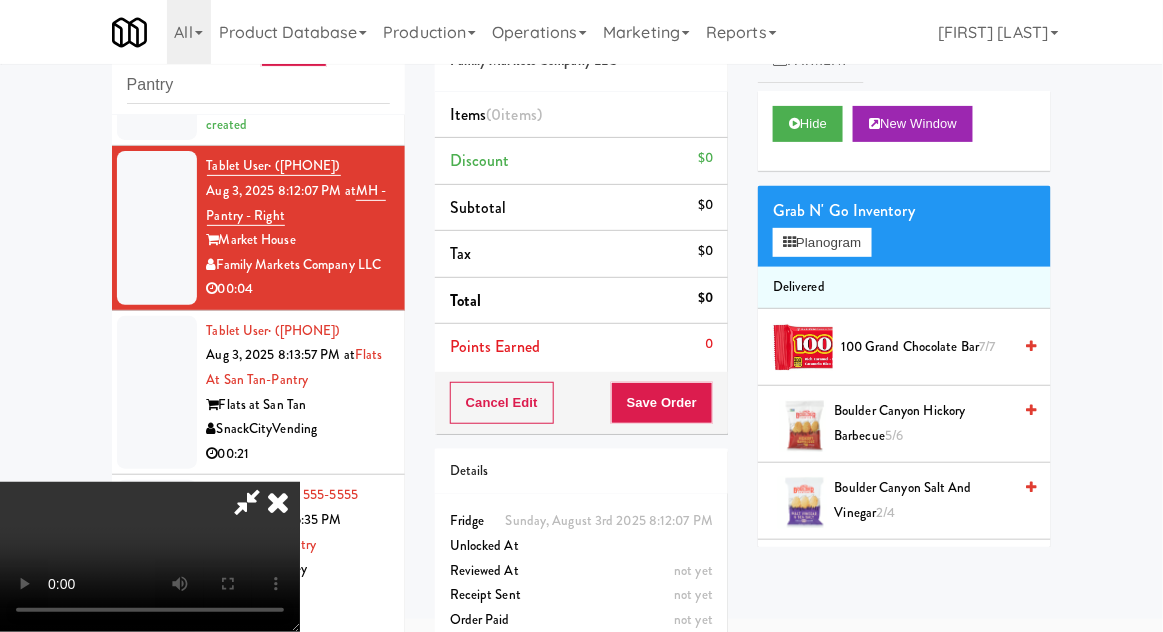 type 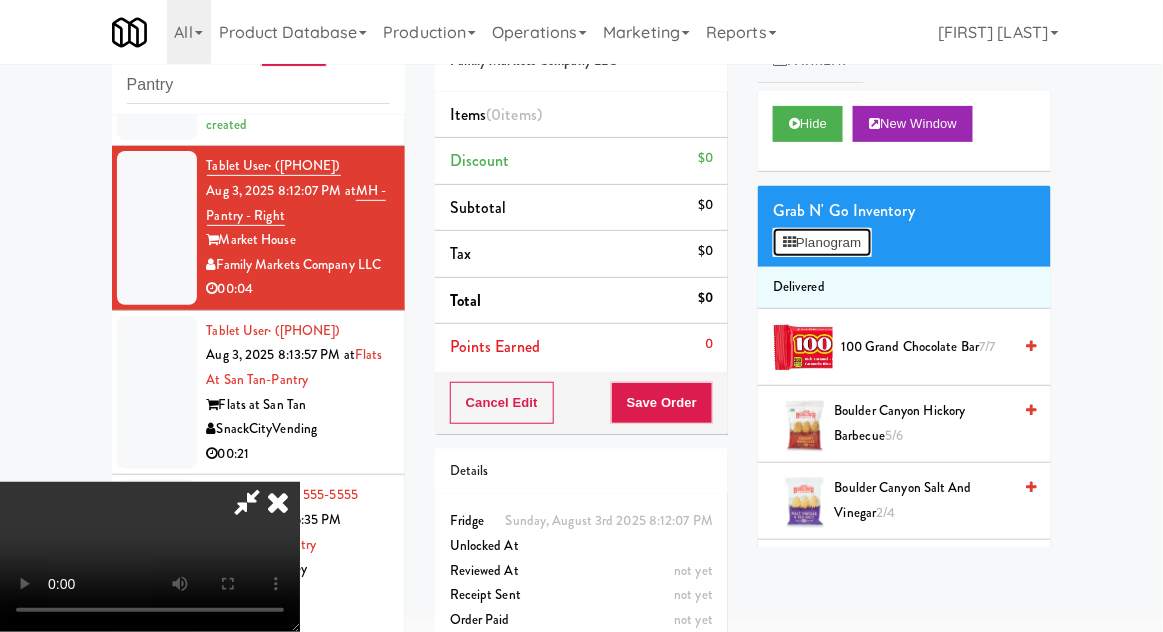 click on "Planogram" at bounding box center (822, 243) 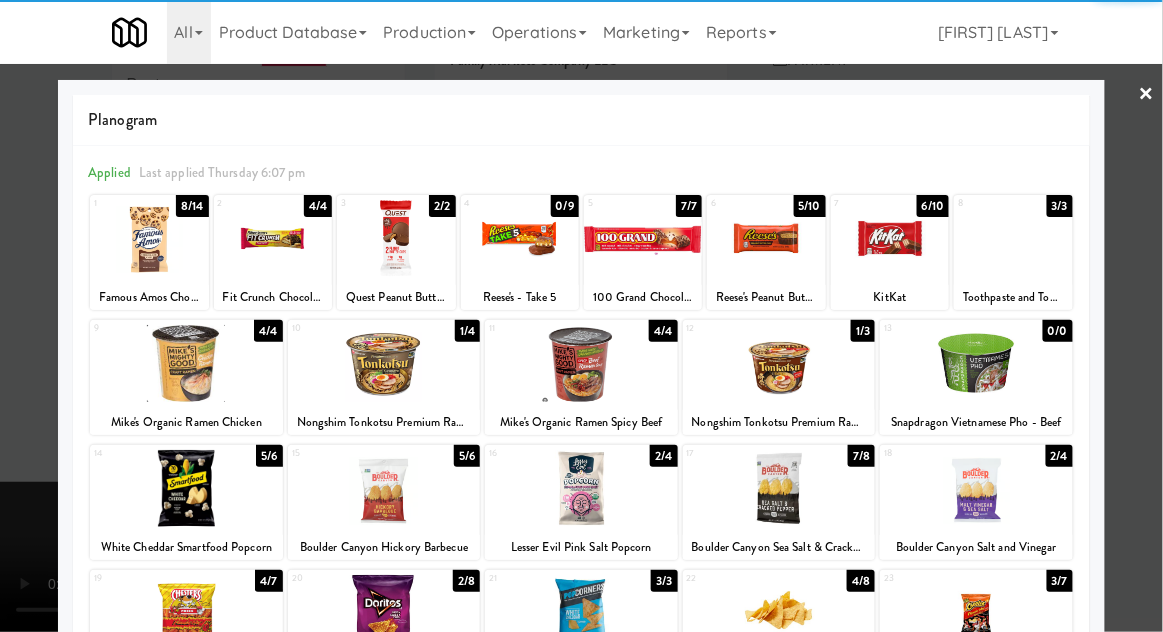 click at bounding box center [384, 363] 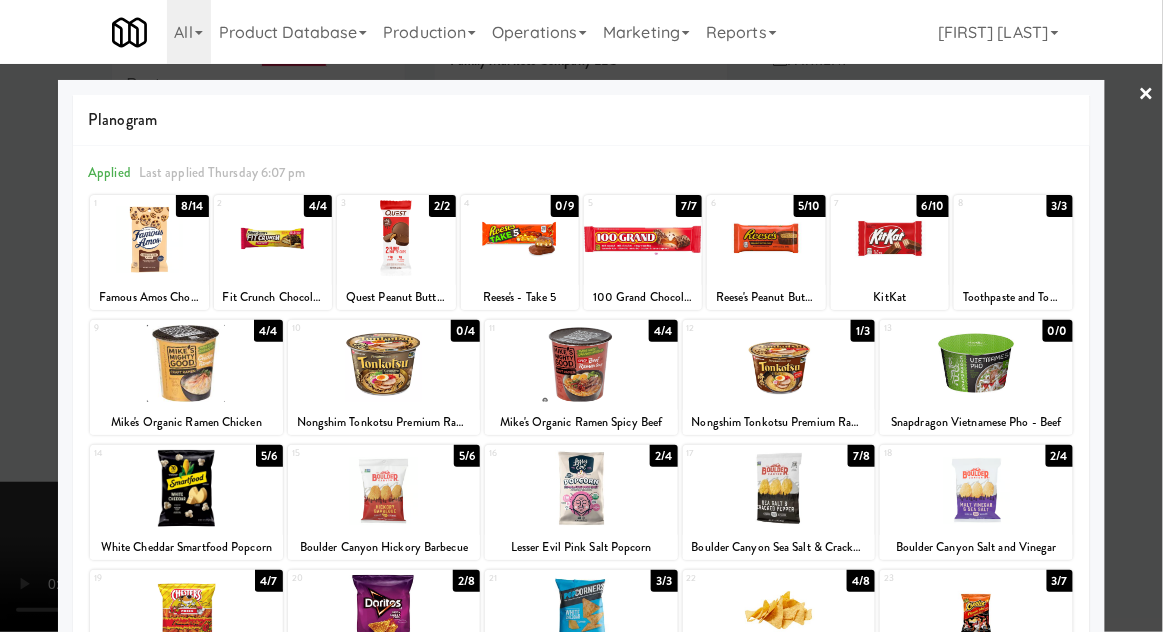 click at bounding box center (581, 316) 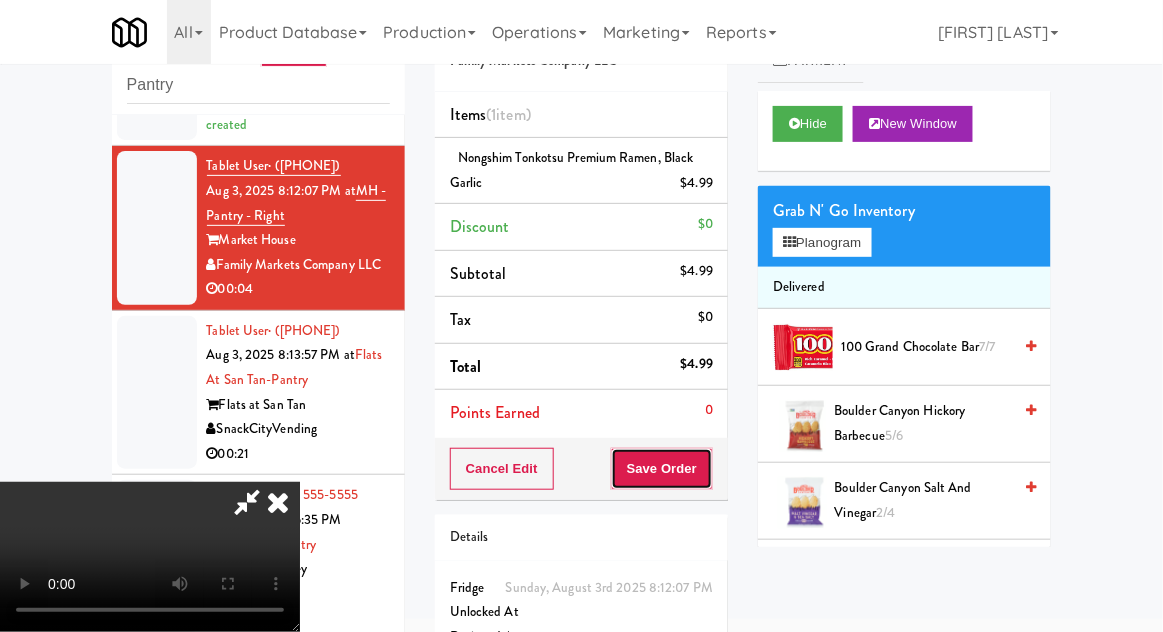 click on "Save Order" at bounding box center [662, 469] 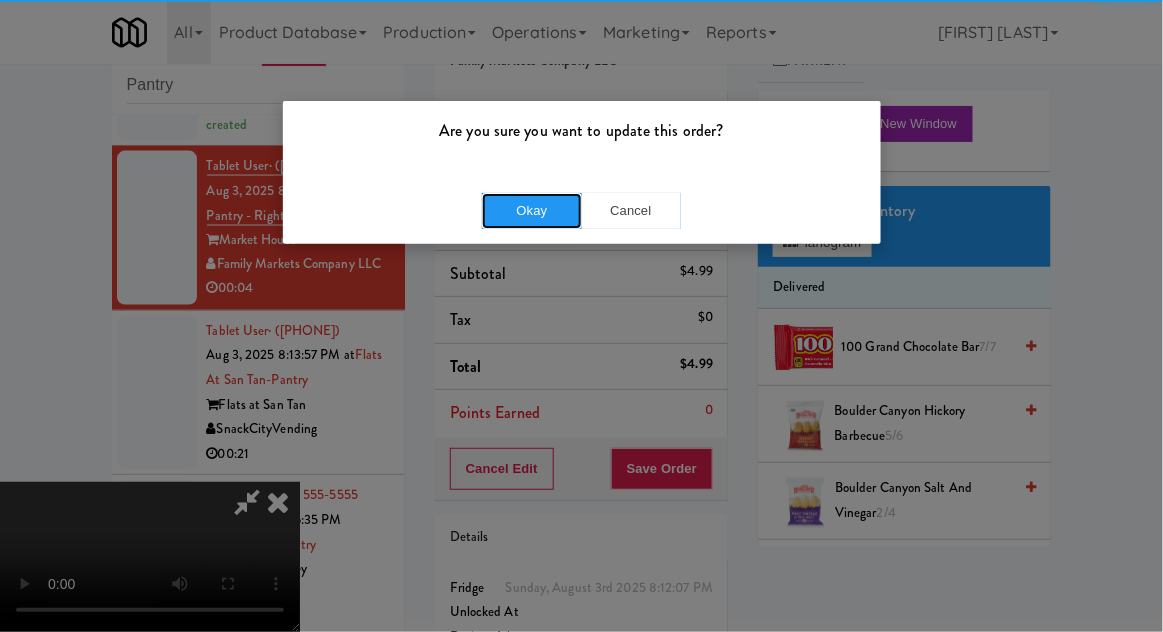 click on "Okay" at bounding box center [532, 211] 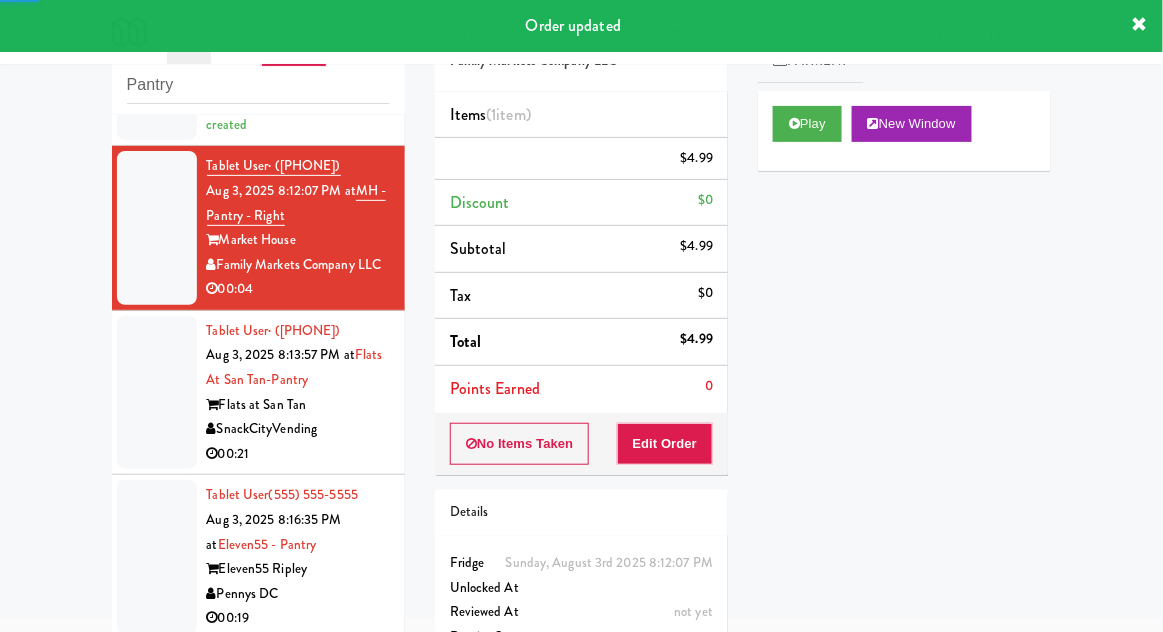 click at bounding box center (157, 393) 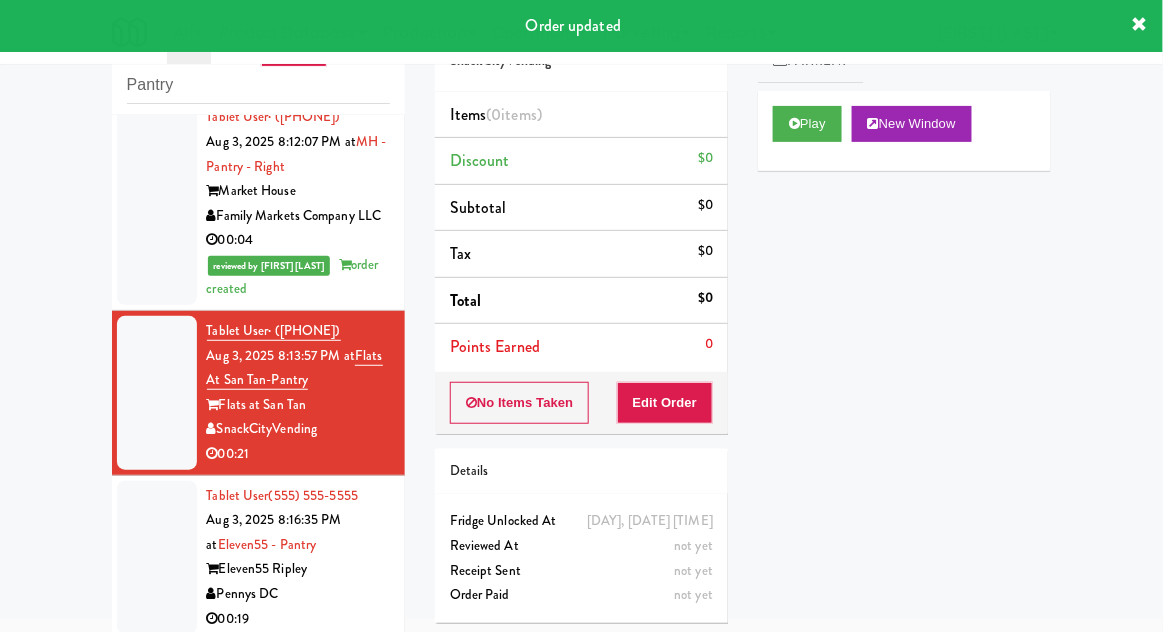 scroll, scrollTop: 824, scrollLeft: 0, axis: vertical 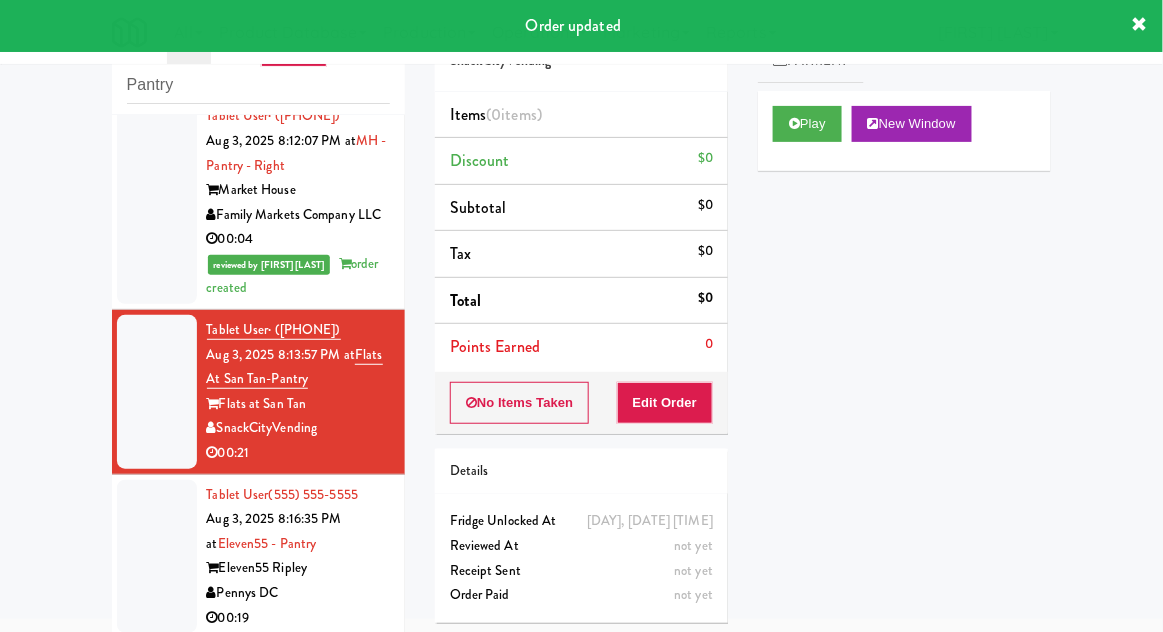 click on "Play" at bounding box center (807, 124) 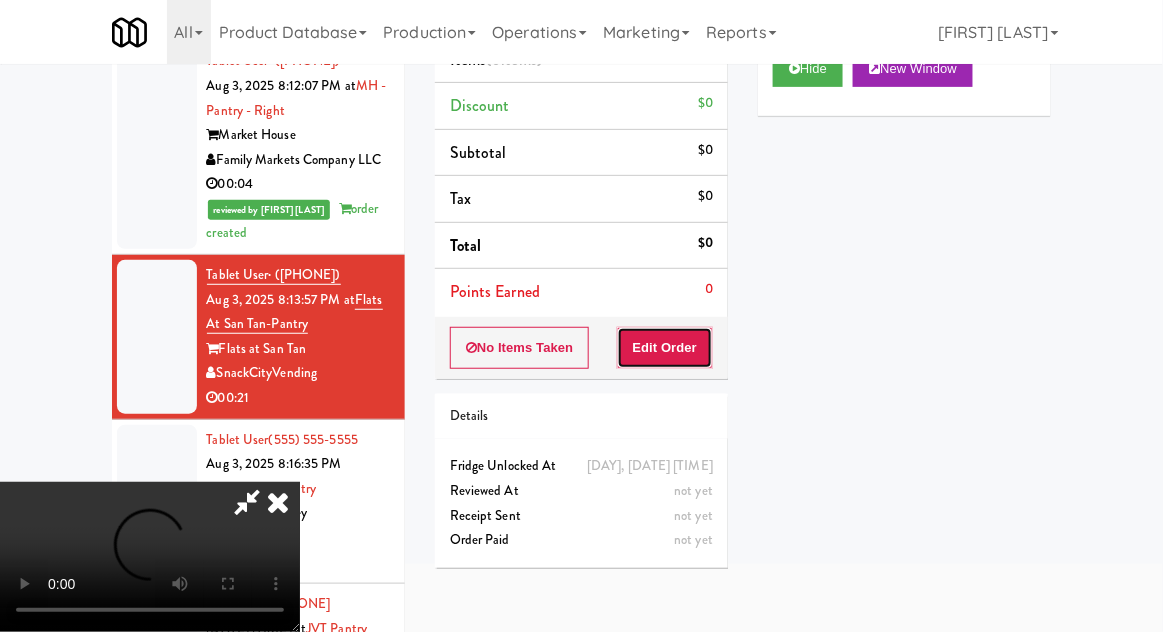 click on "Edit Order" at bounding box center (665, 348) 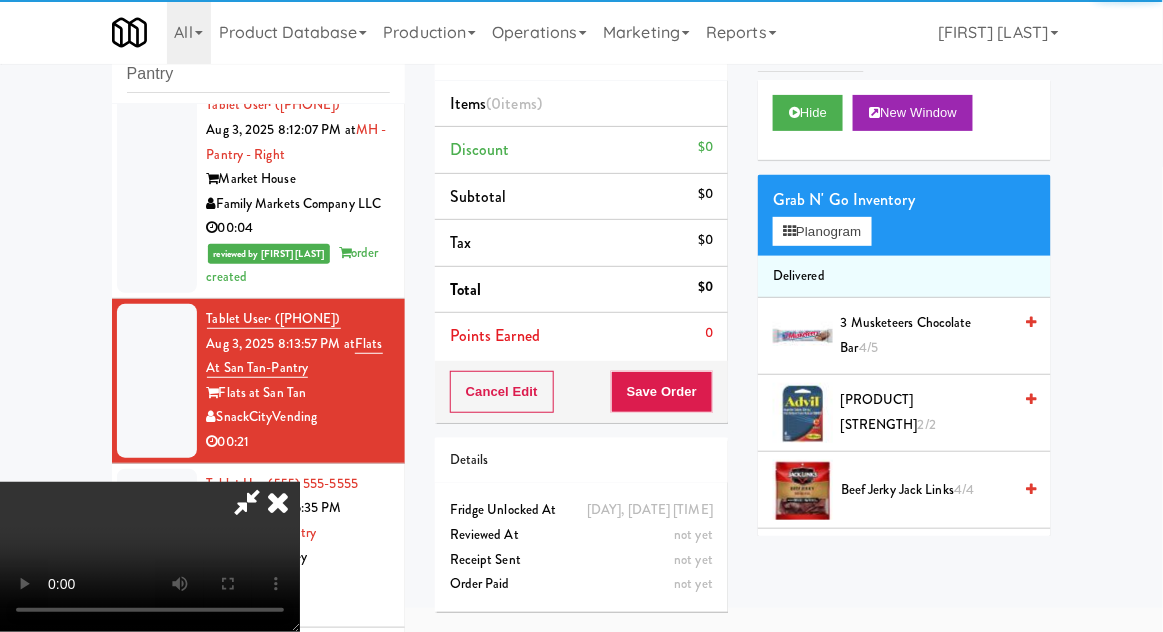 scroll, scrollTop: 77, scrollLeft: 0, axis: vertical 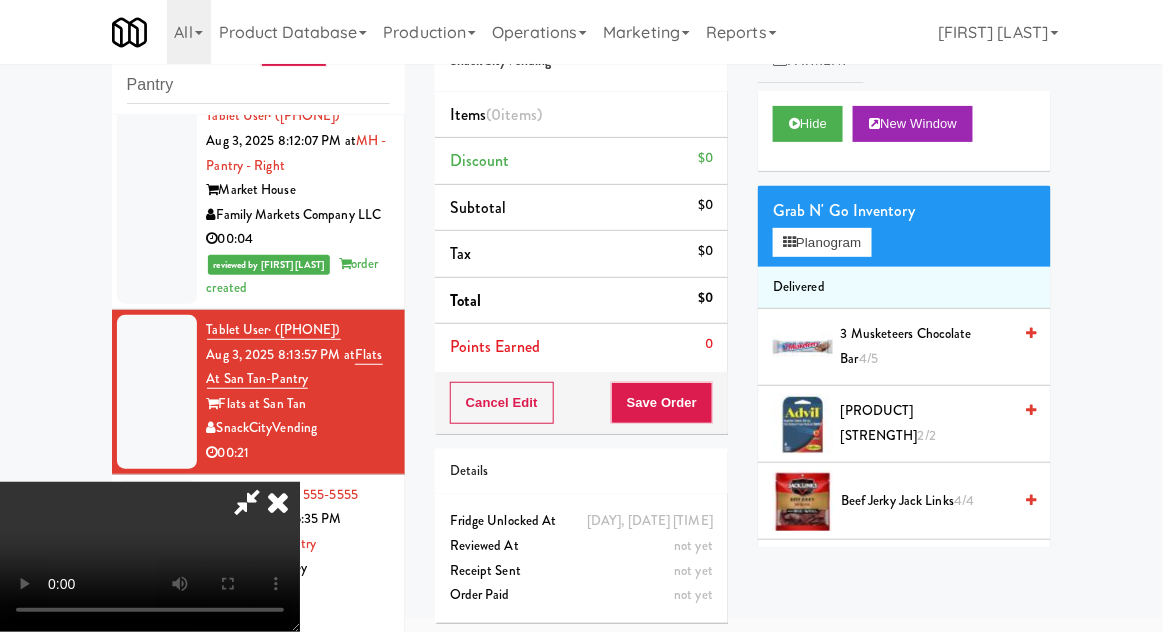 type 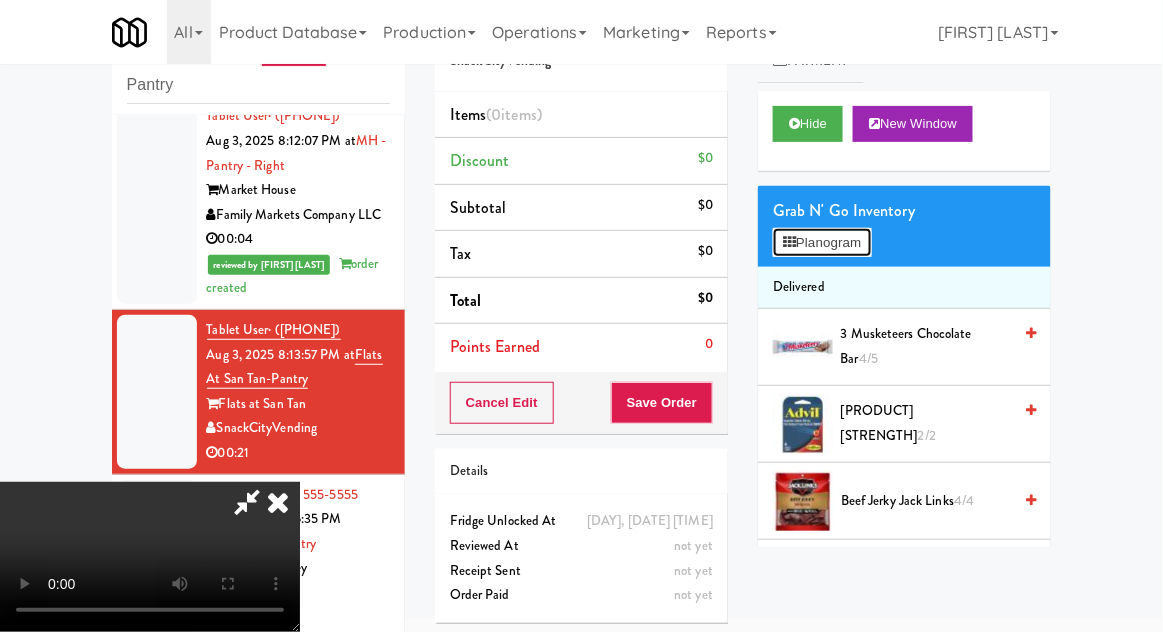 click on "Planogram" at bounding box center (822, 243) 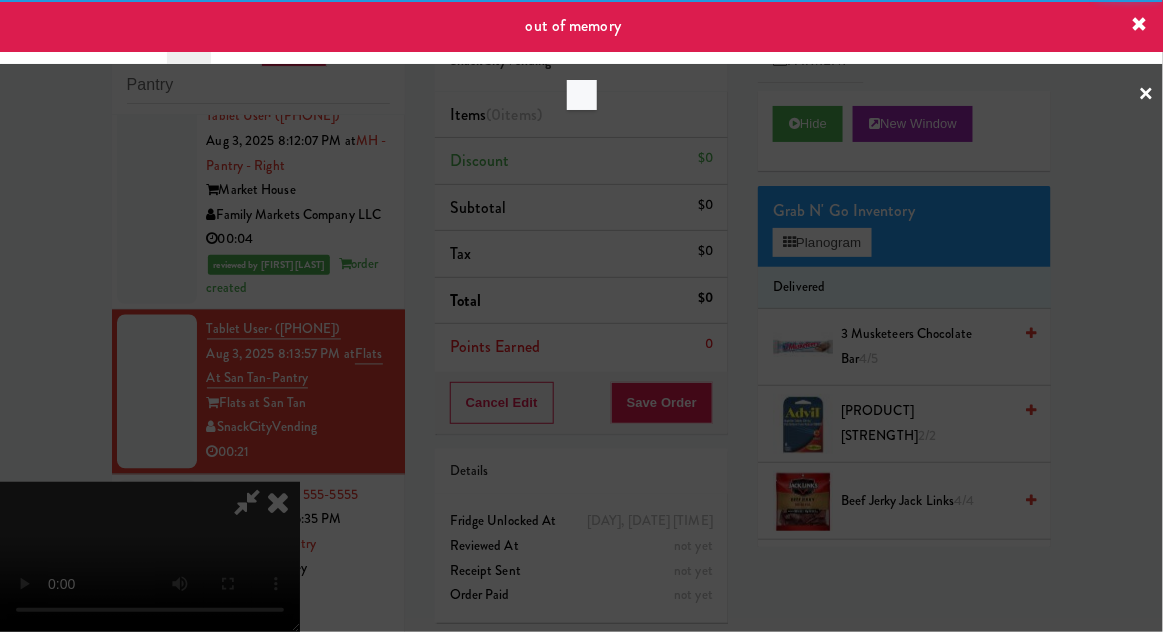 click at bounding box center [581, 316] 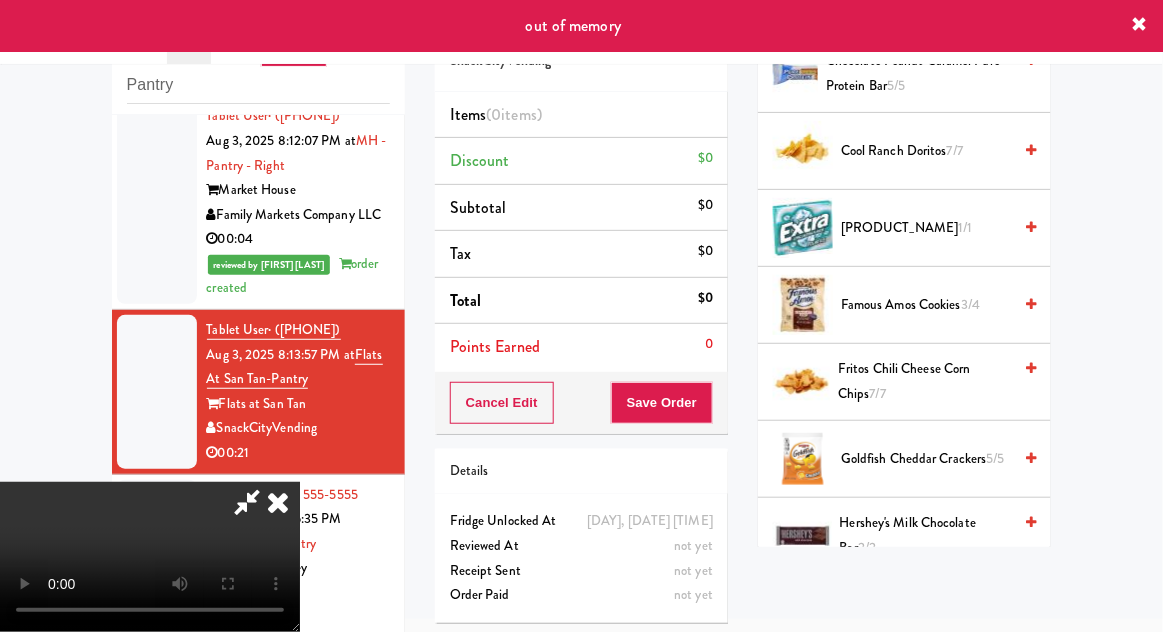 scroll, scrollTop: 890, scrollLeft: 0, axis: vertical 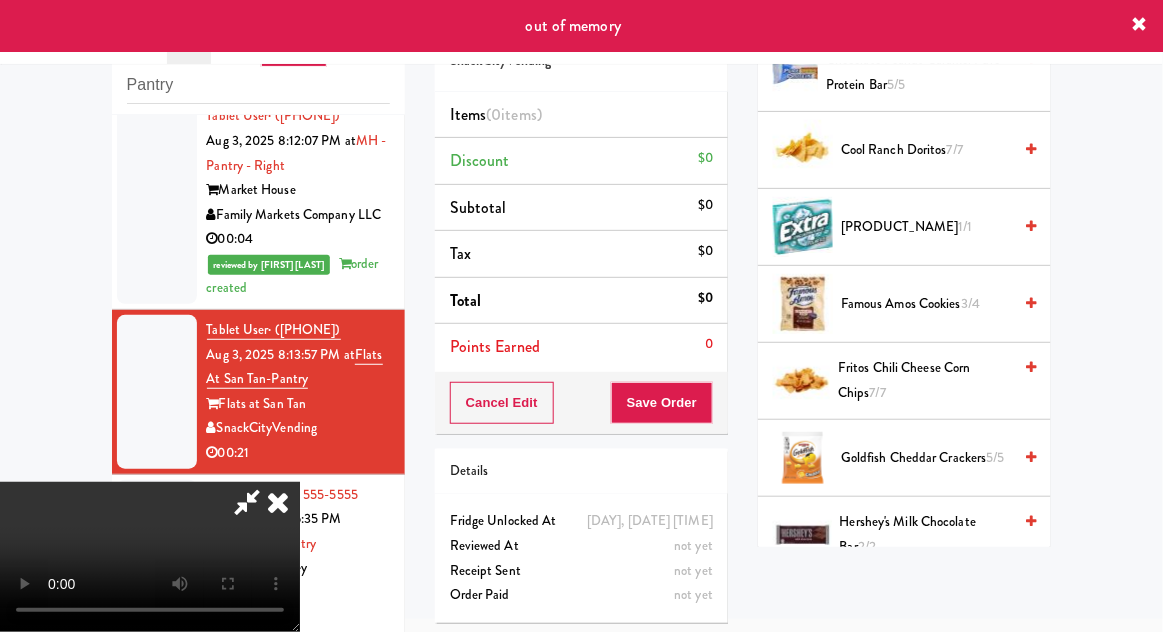click on "Goldfish Cheddar Crackers  5/5" at bounding box center [926, 458] 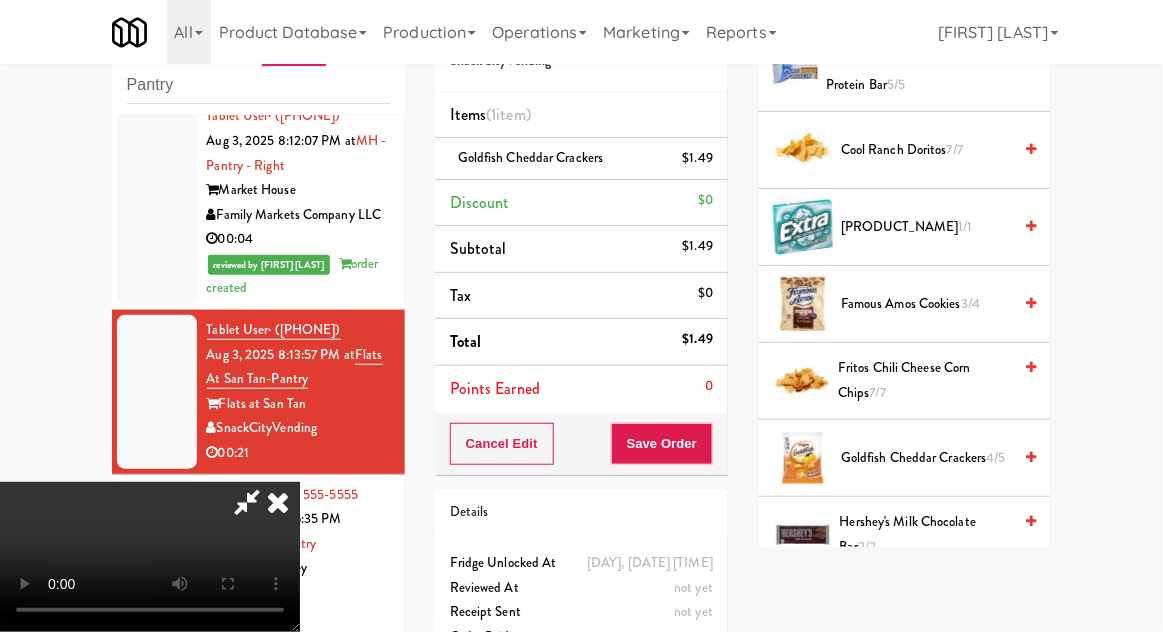 scroll, scrollTop: 73, scrollLeft: 0, axis: vertical 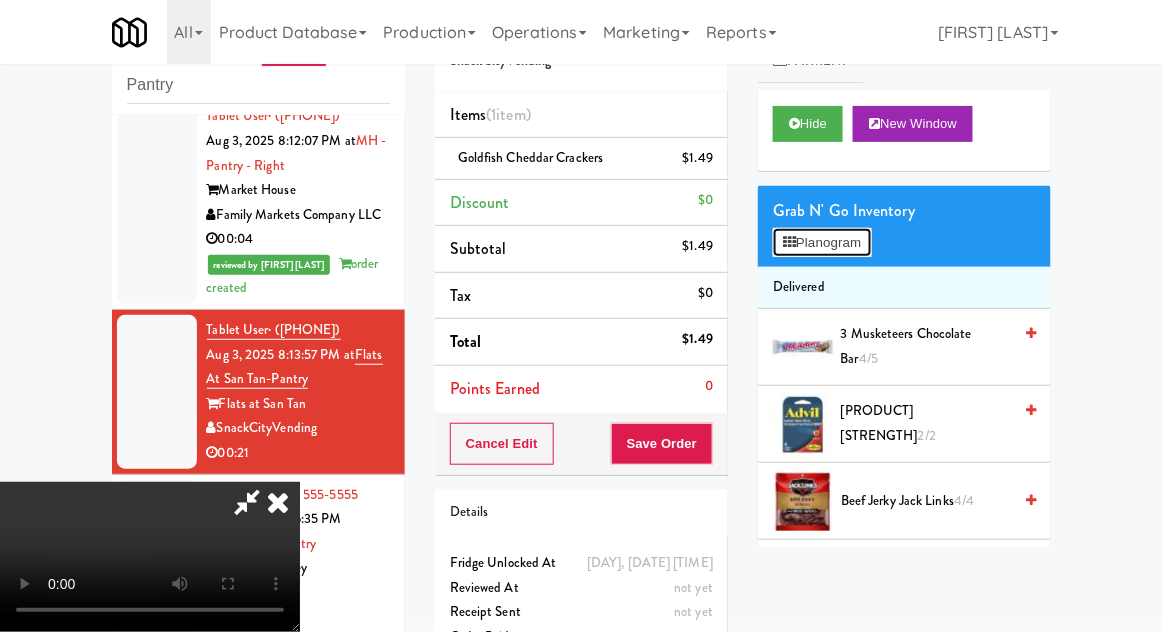 click on "Planogram" at bounding box center (822, 243) 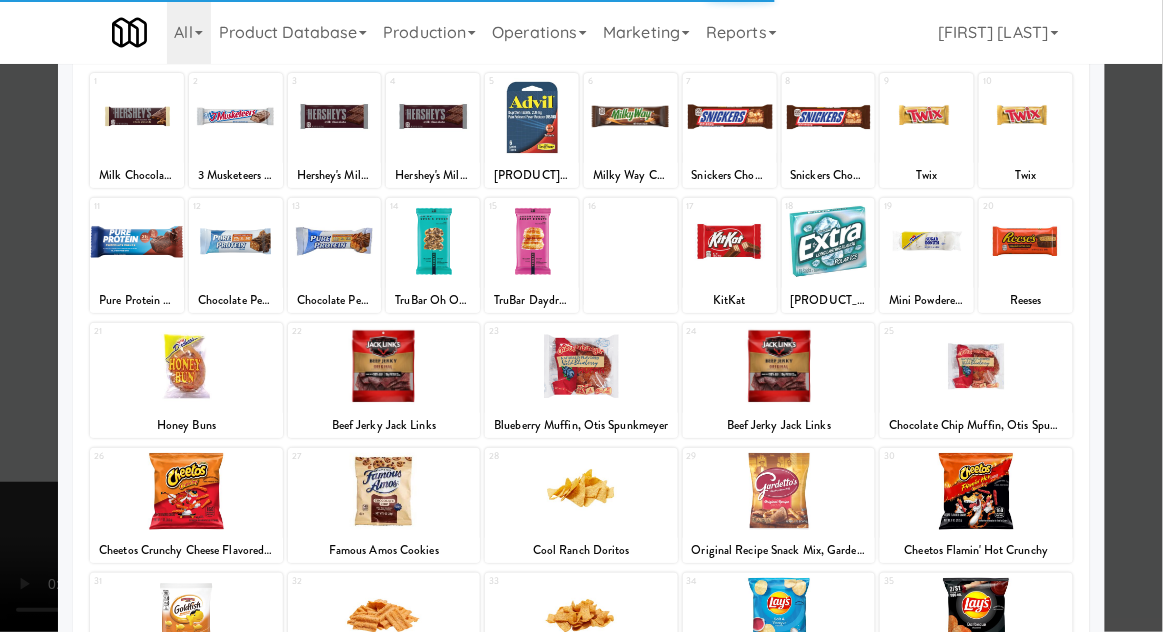 scroll, scrollTop: 253, scrollLeft: 0, axis: vertical 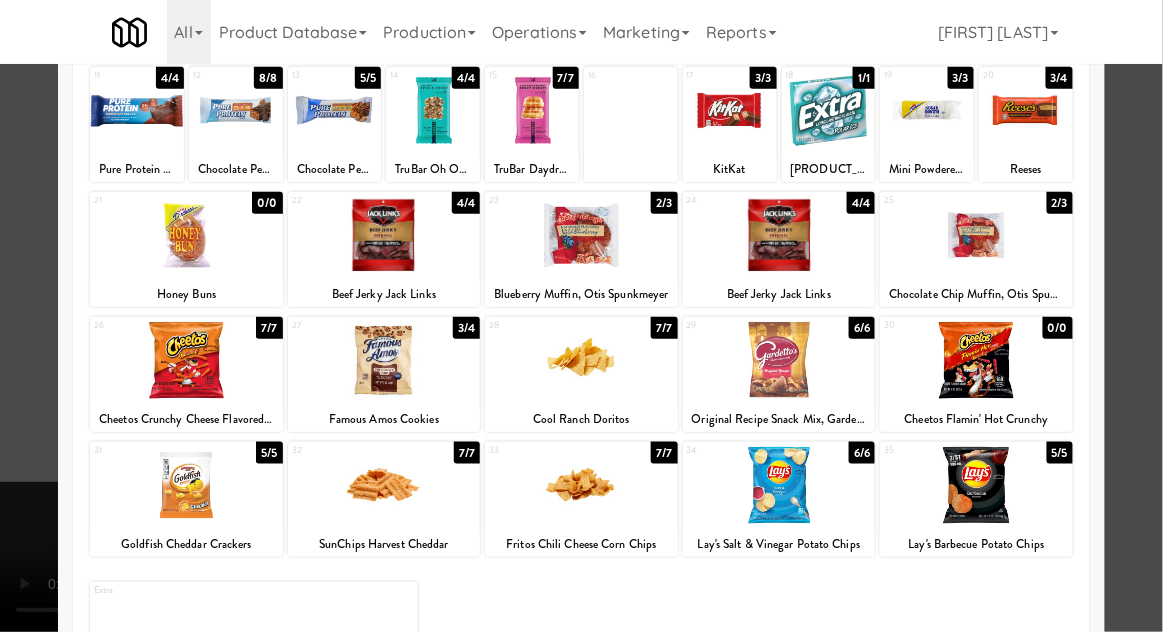 click at bounding box center [384, 485] 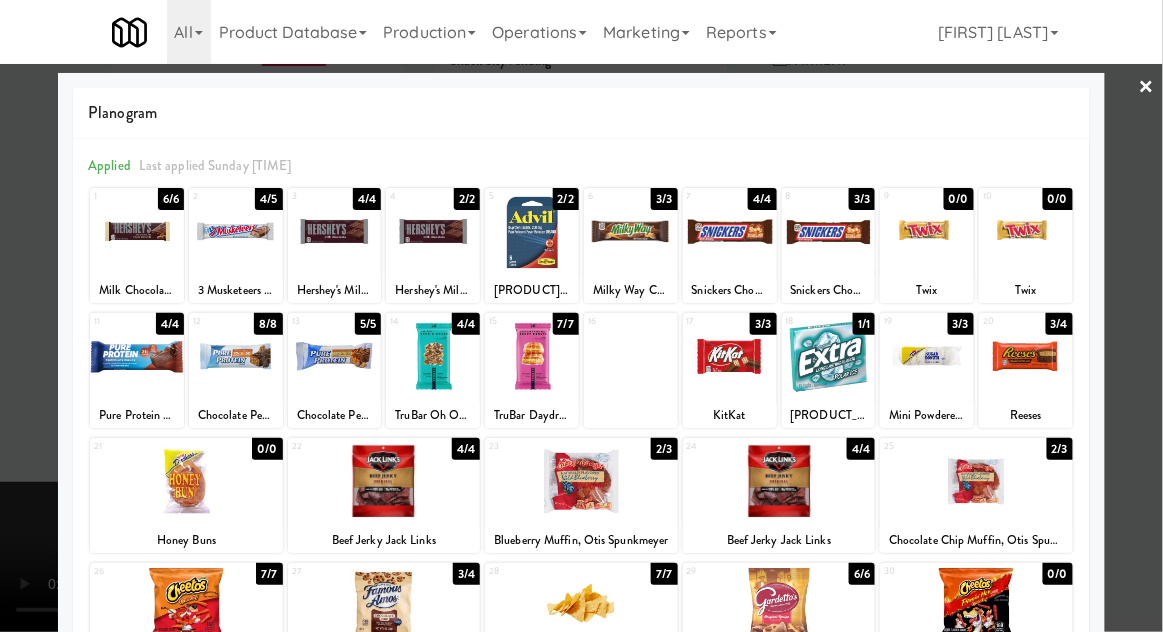 scroll, scrollTop: 0, scrollLeft: 0, axis: both 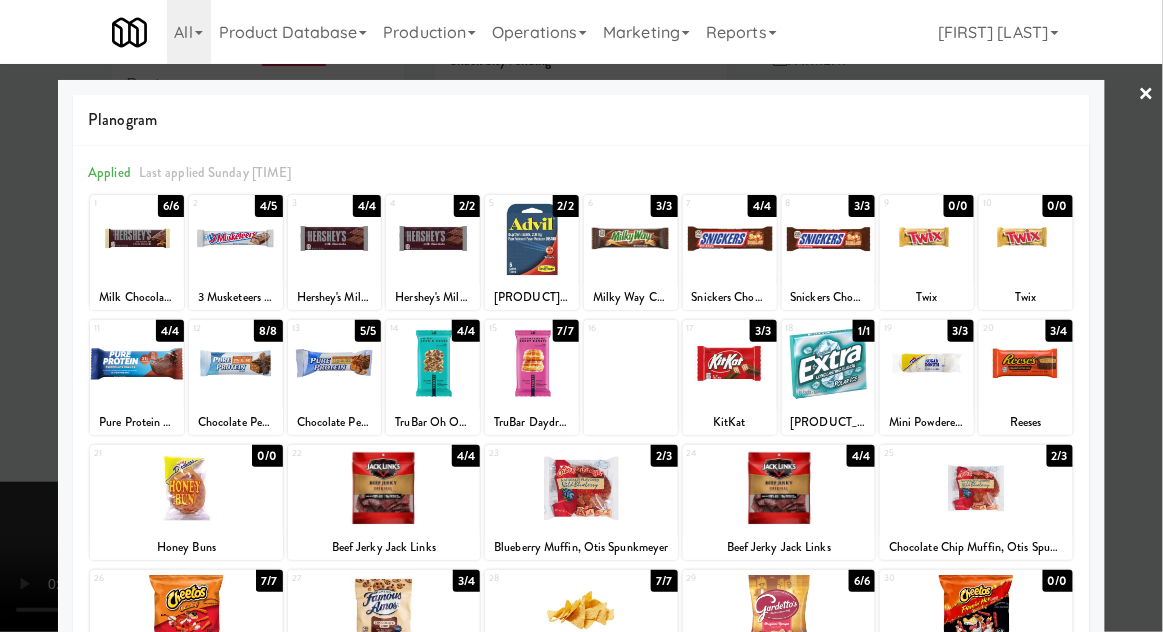 click at bounding box center [581, 316] 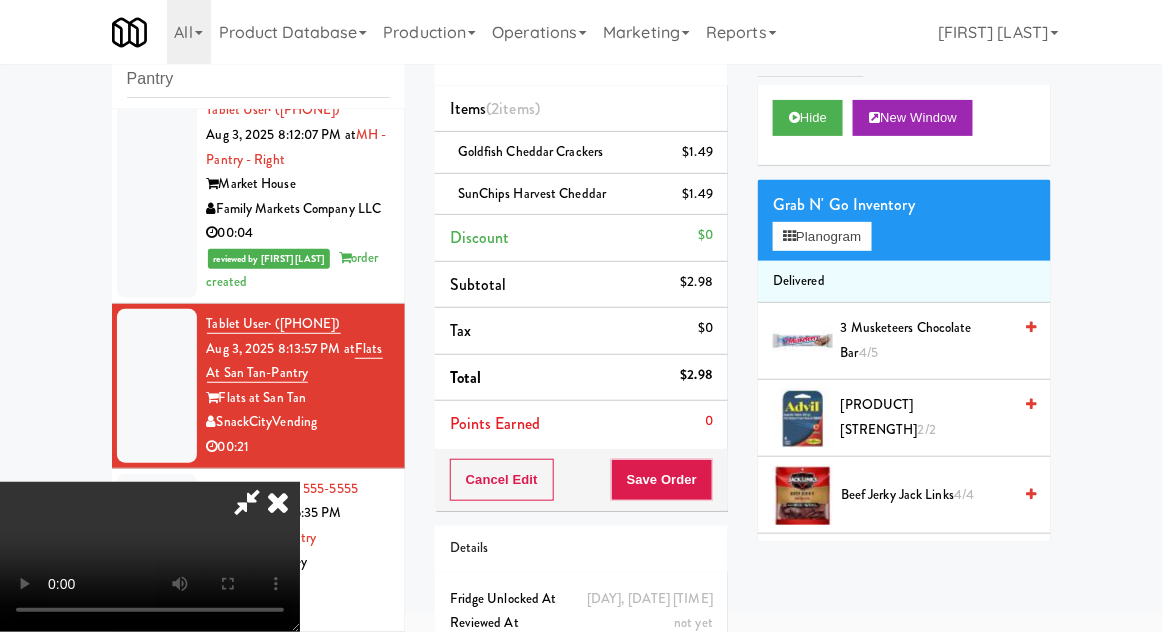 scroll, scrollTop: 89, scrollLeft: 0, axis: vertical 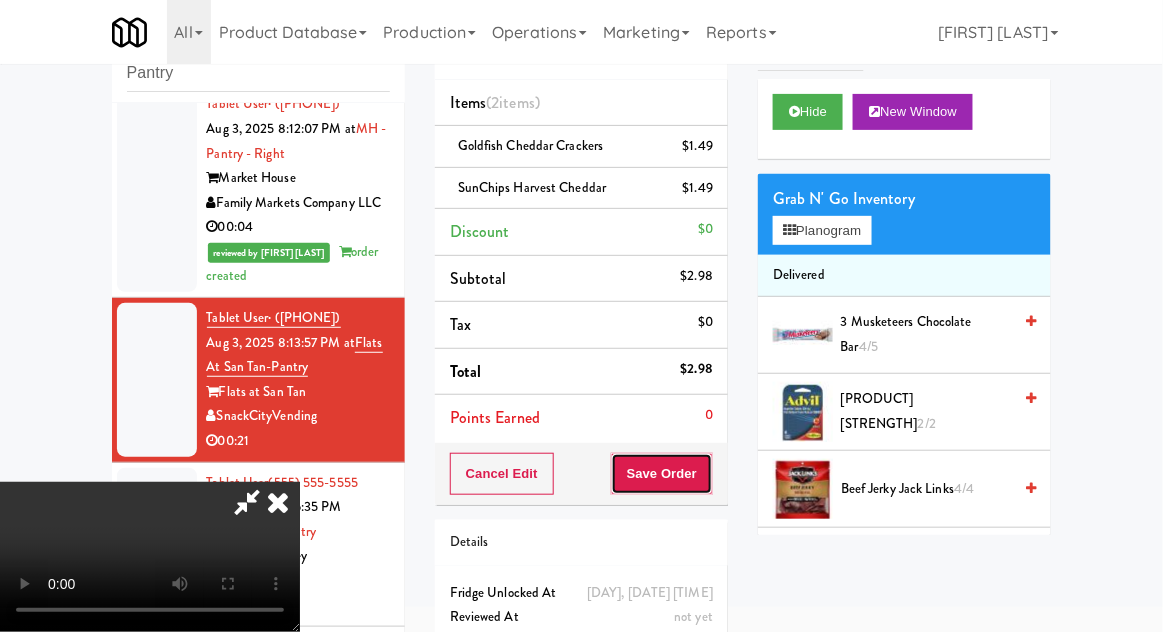 click on "Save Order" at bounding box center (662, 474) 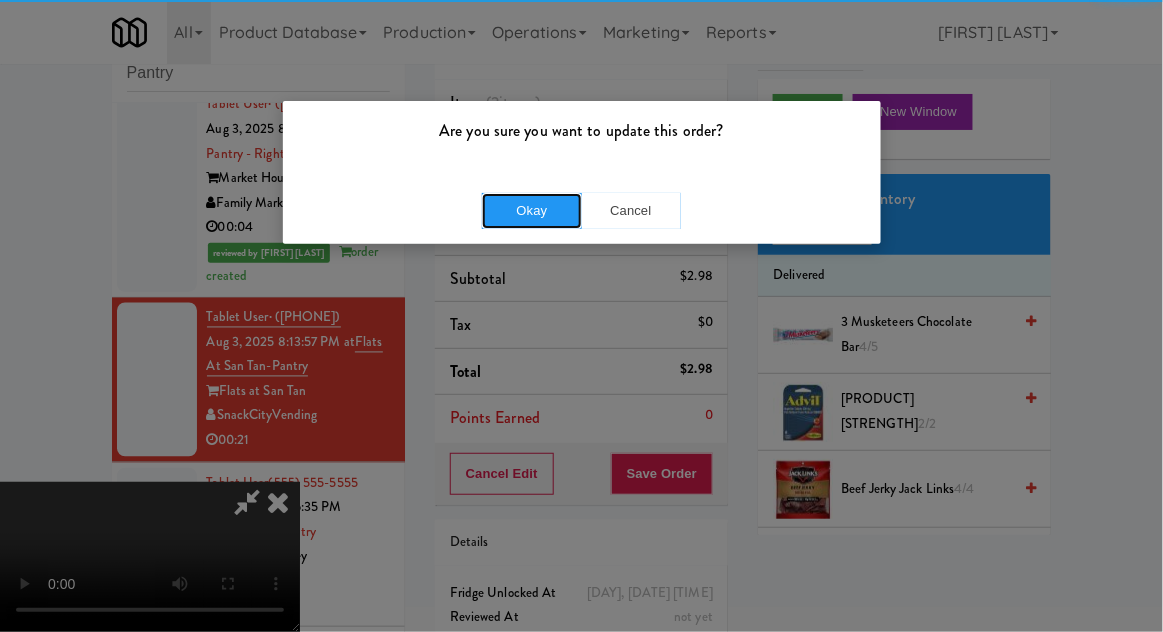 click on "Okay" at bounding box center (532, 211) 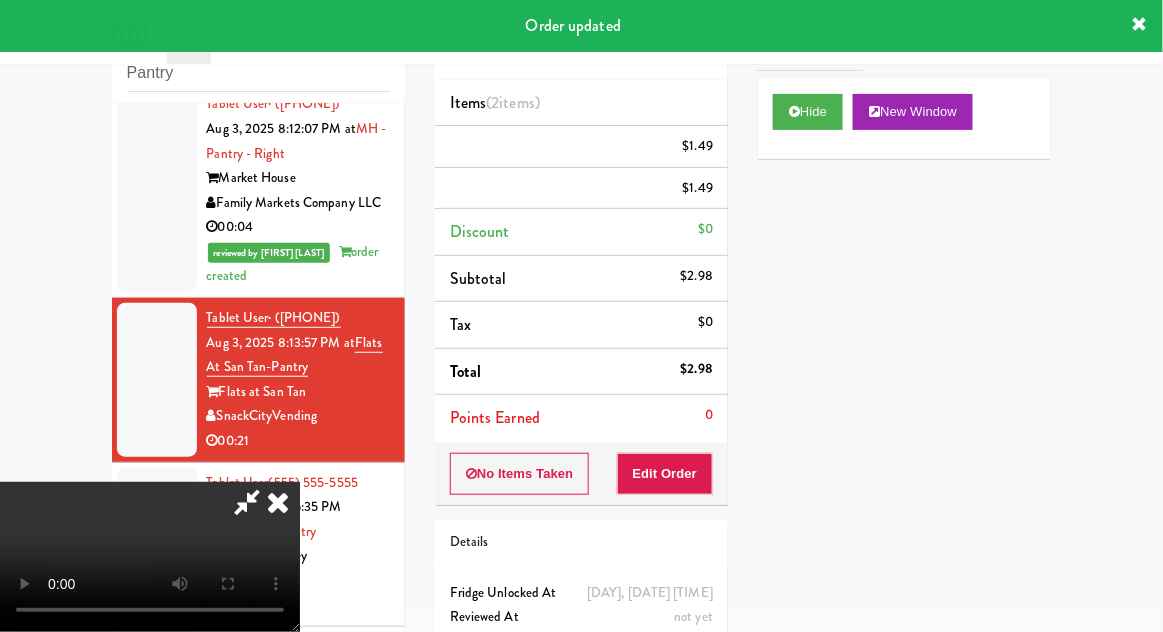 scroll, scrollTop: 0, scrollLeft: 0, axis: both 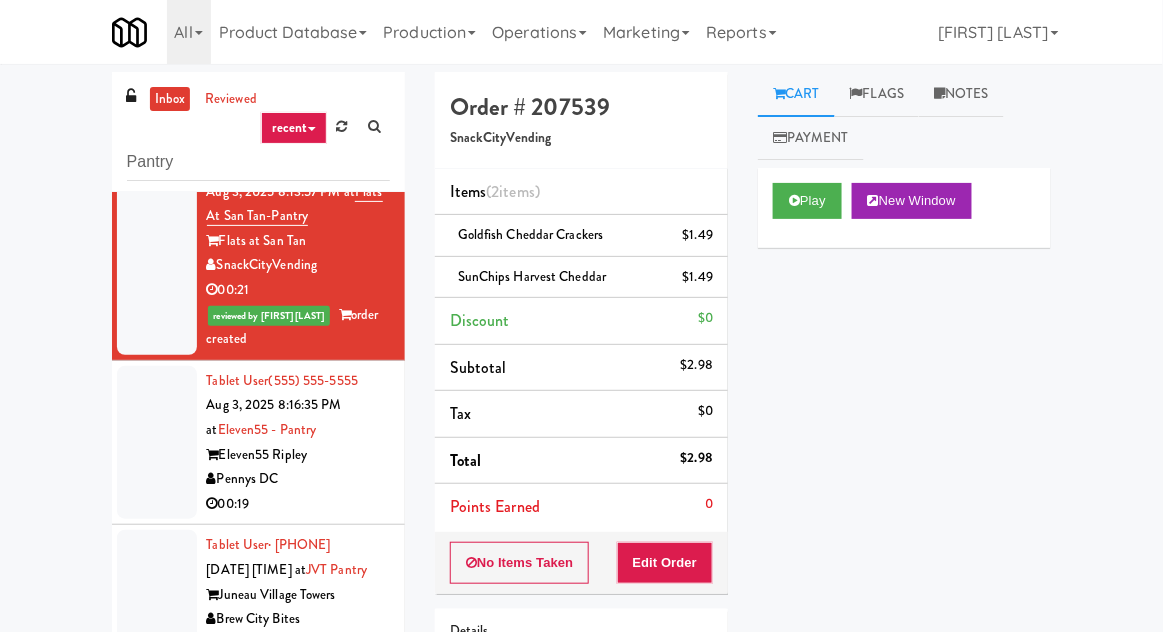 click at bounding box center (157, 443) 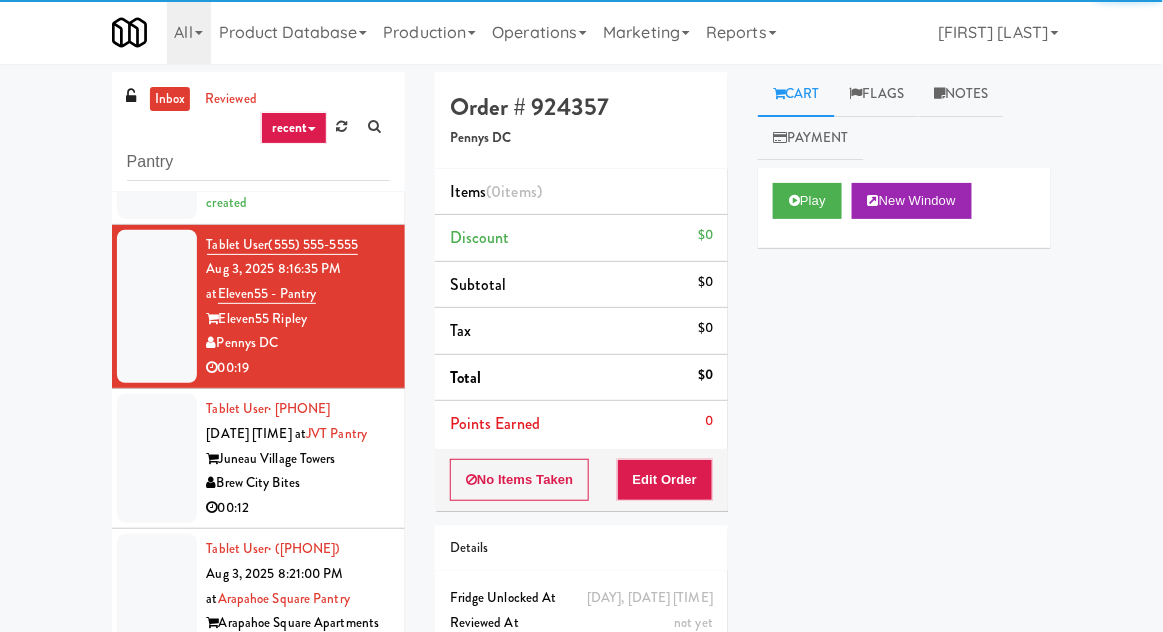 scroll, scrollTop: 1206, scrollLeft: 0, axis: vertical 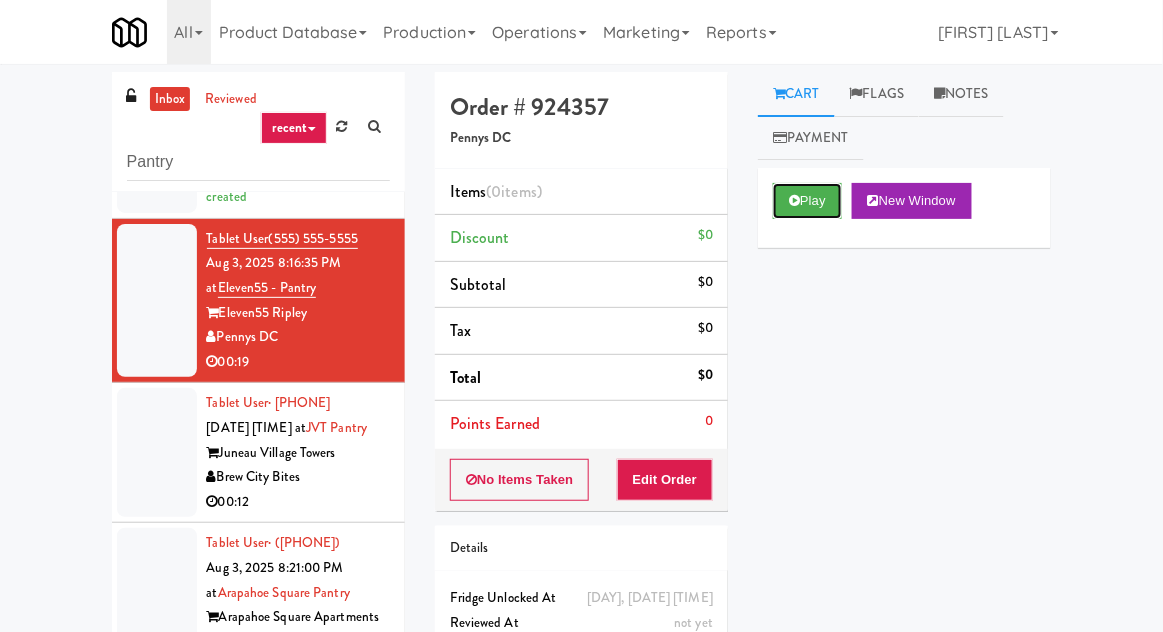 click on "Play" at bounding box center (807, 201) 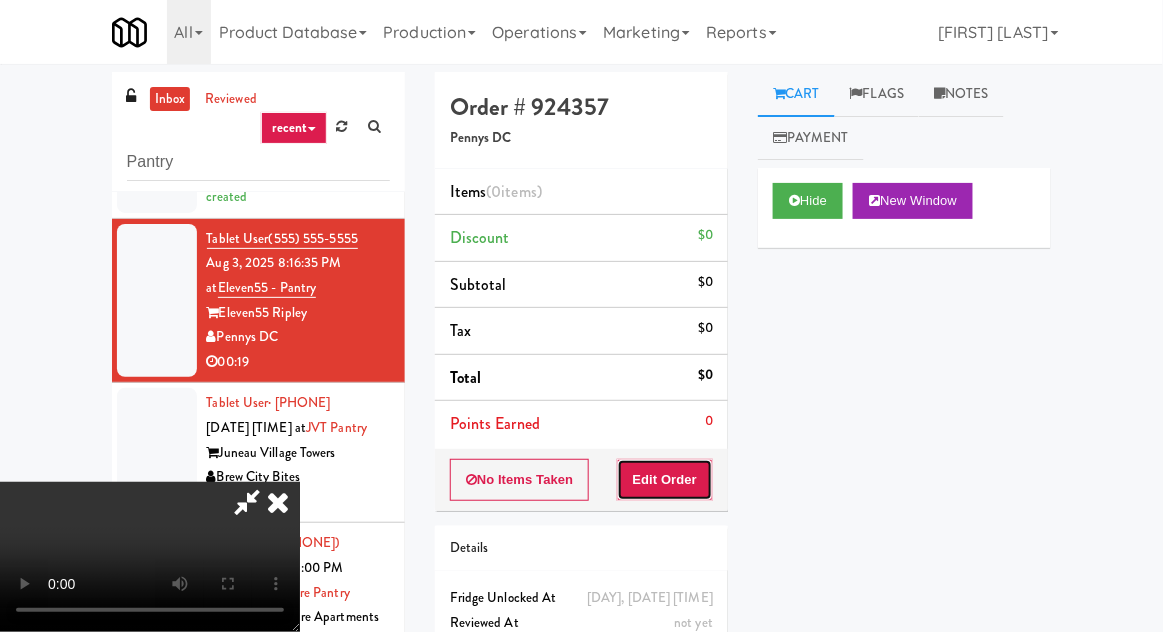 click on "Edit Order" at bounding box center (665, 480) 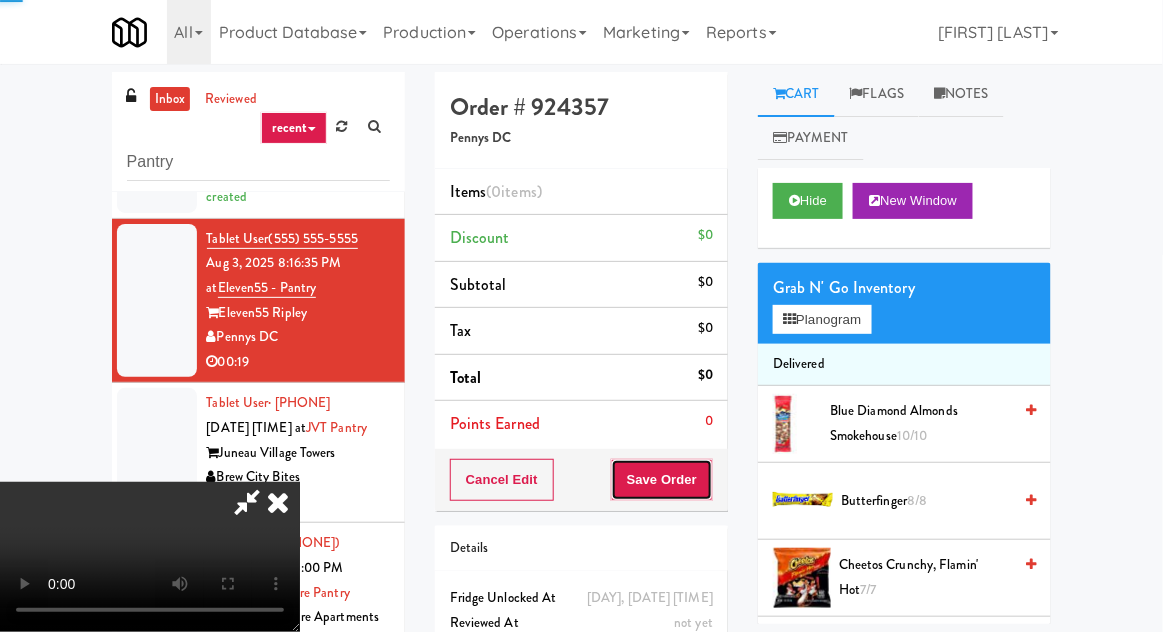 click on "Save Order" at bounding box center (662, 480) 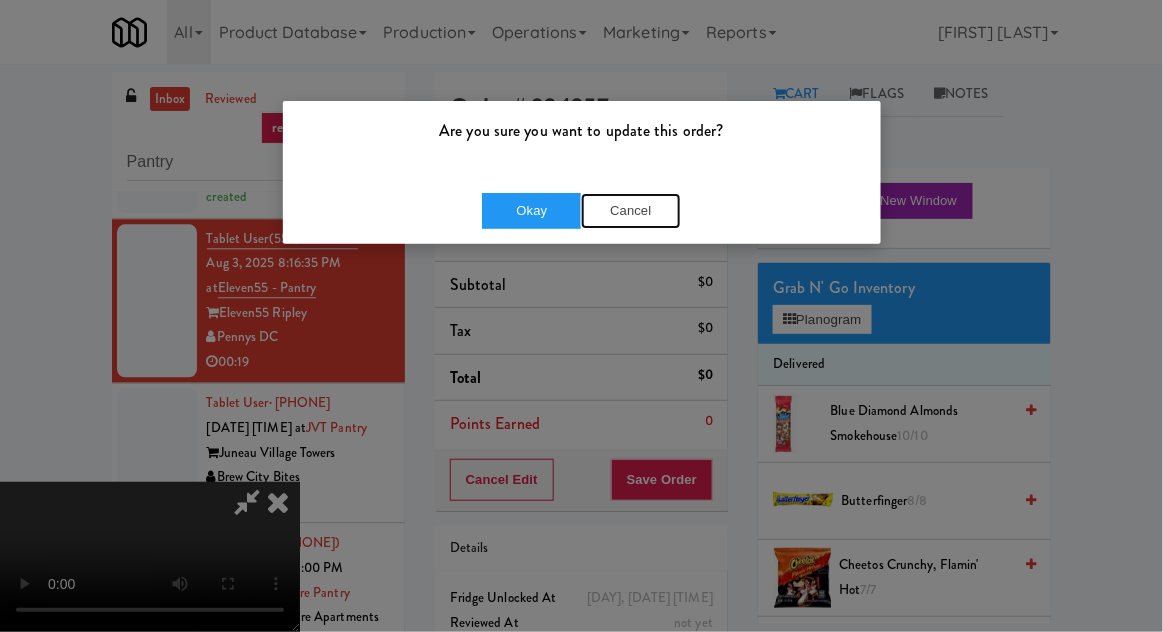 click on "Cancel" at bounding box center [631, 211] 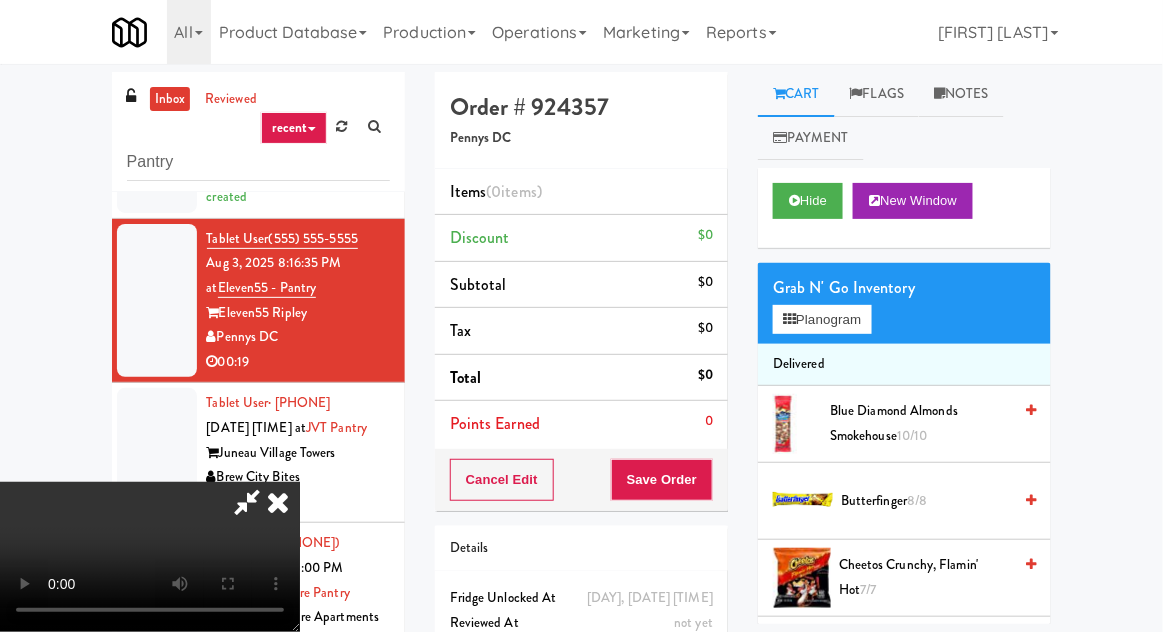 scroll, scrollTop: 77, scrollLeft: 0, axis: vertical 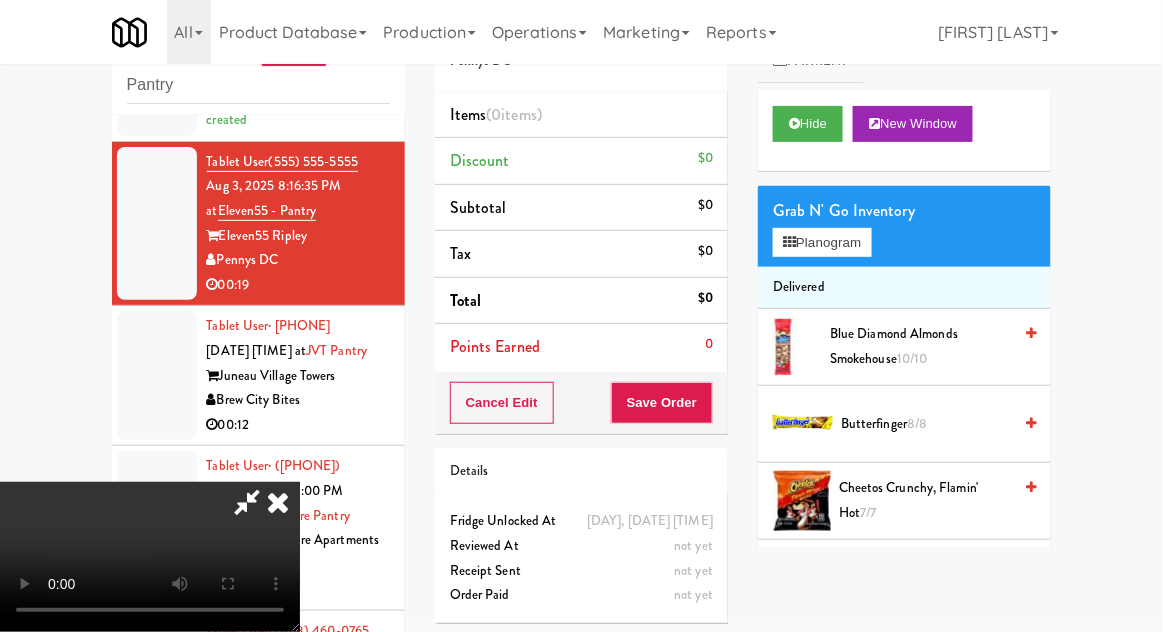 type 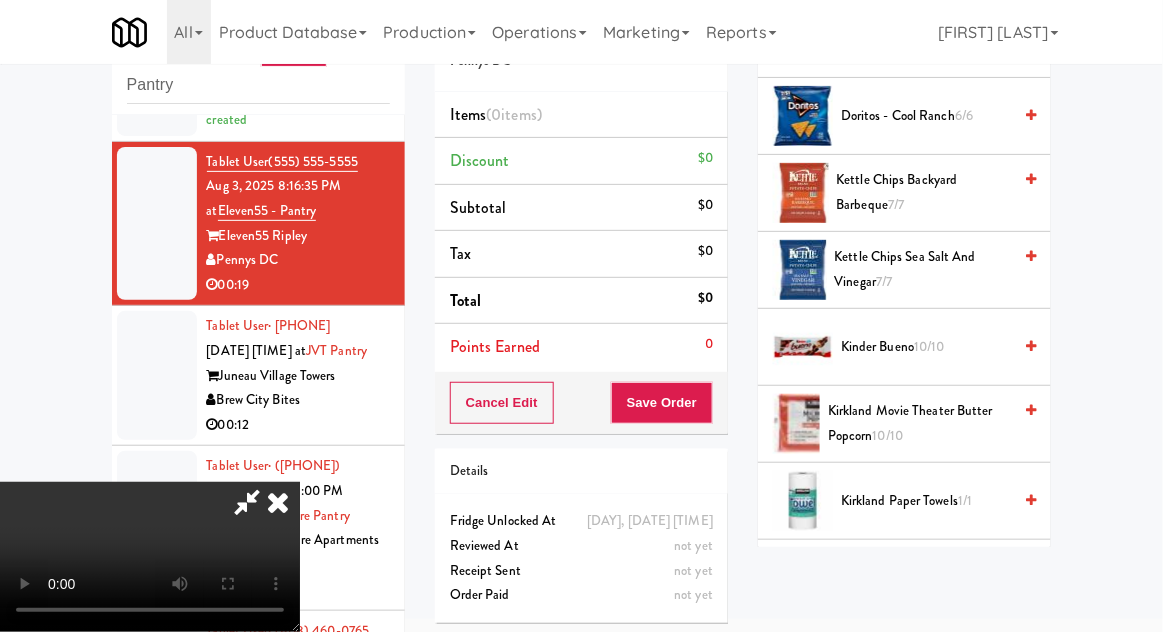 scroll, scrollTop: 616, scrollLeft: 0, axis: vertical 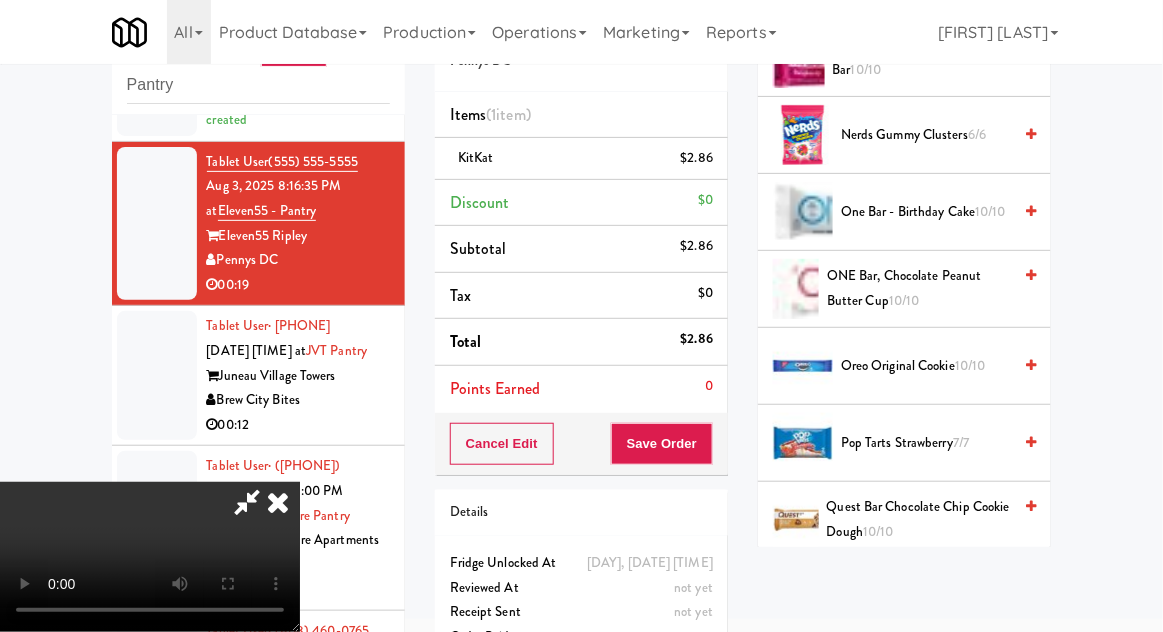 click on "Oreo Original Cookie  10/10" at bounding box center (926, 366) 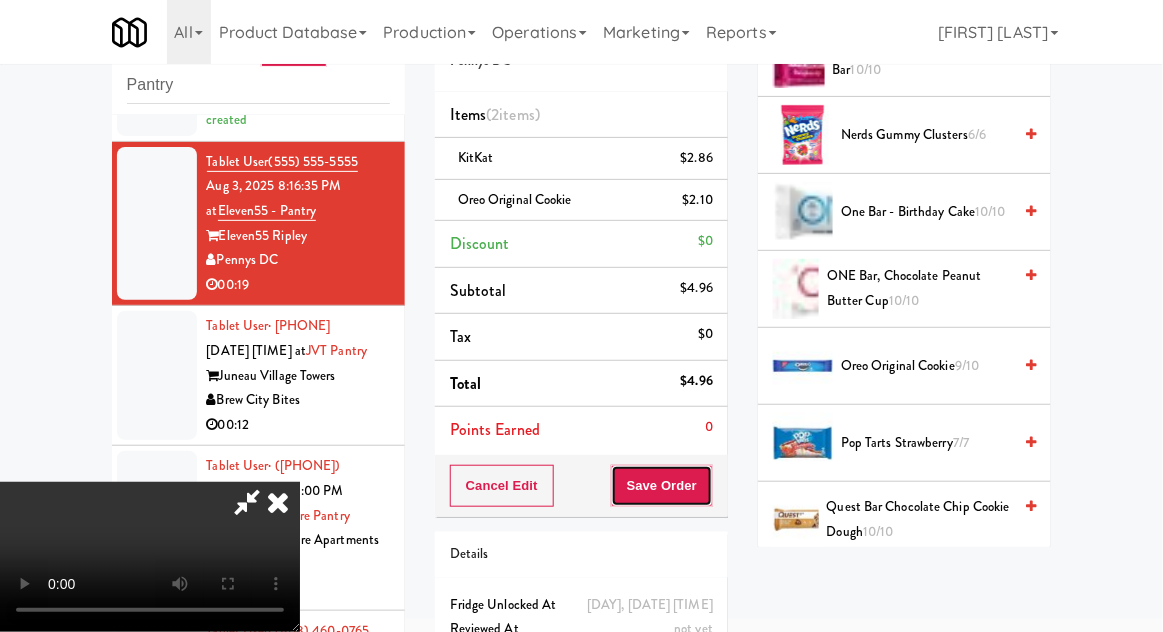 click on "Save Order" at bounding box center (662, 486) 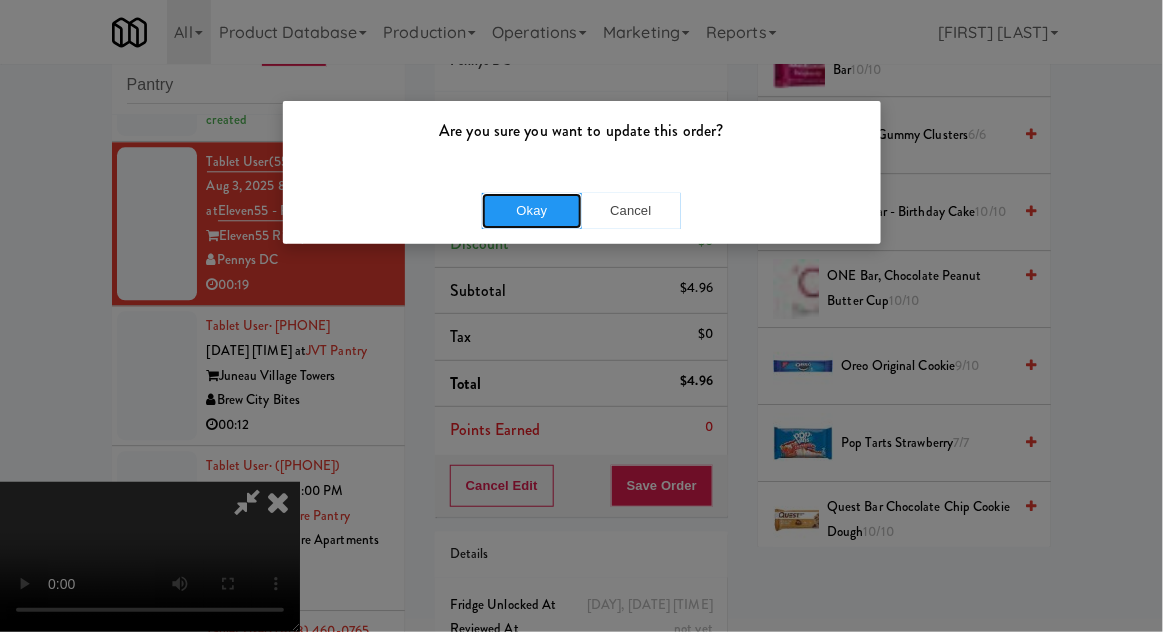 click on "Okay" at bounding box center (532, 211) 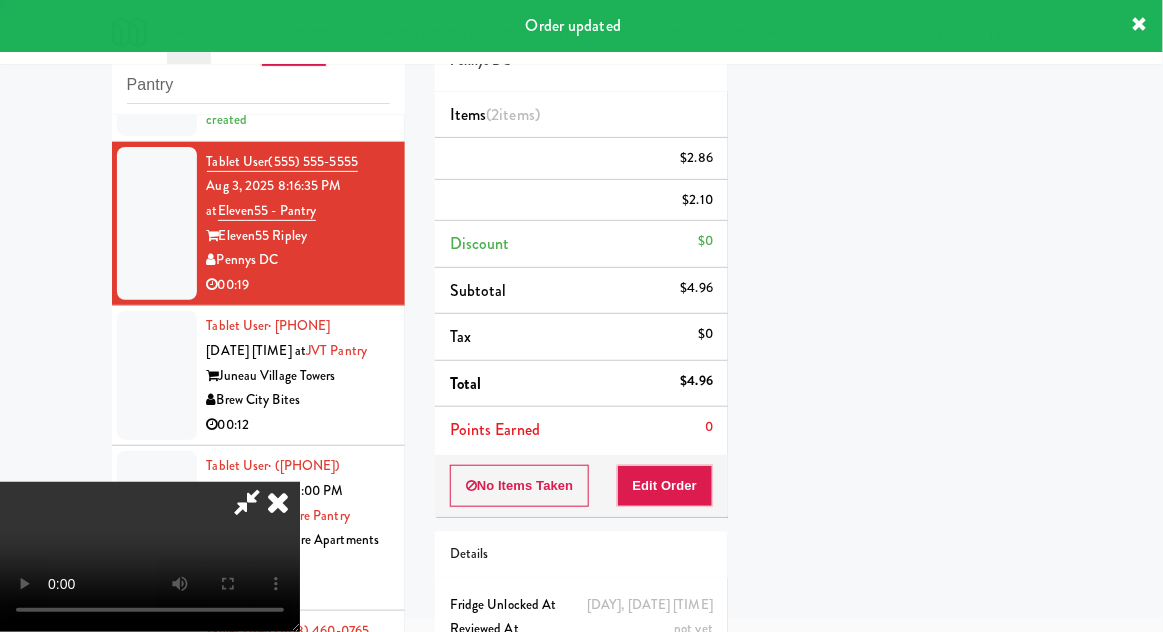 scroll, scrollTop: 197, scrollLeft: 0, axis: vertical 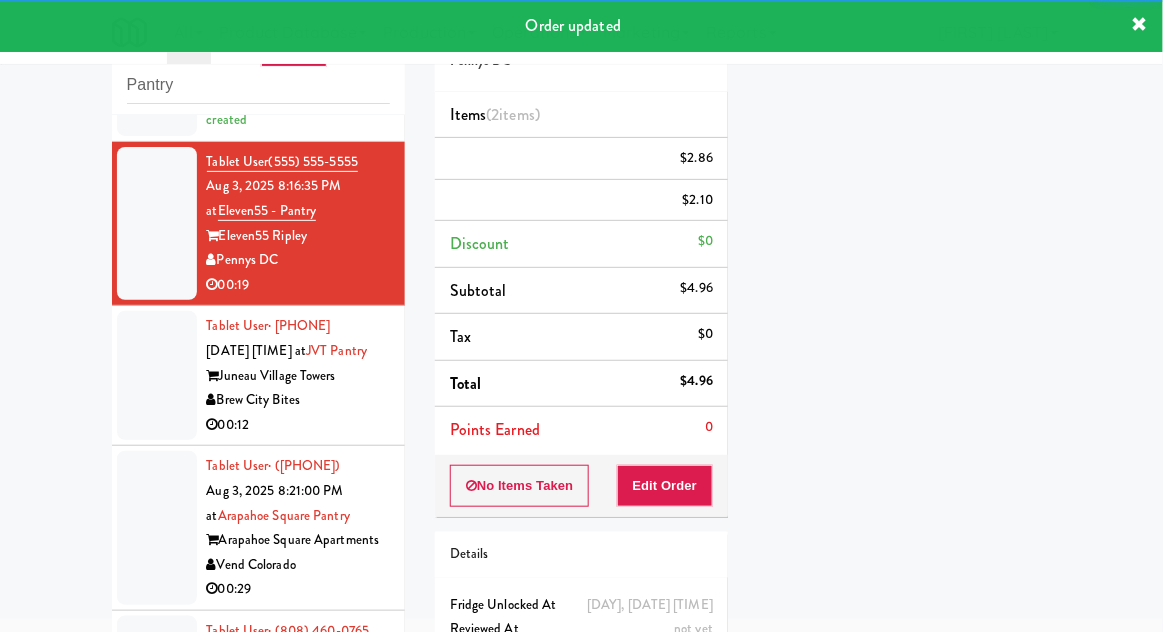 click at bounding box center (157, 375) 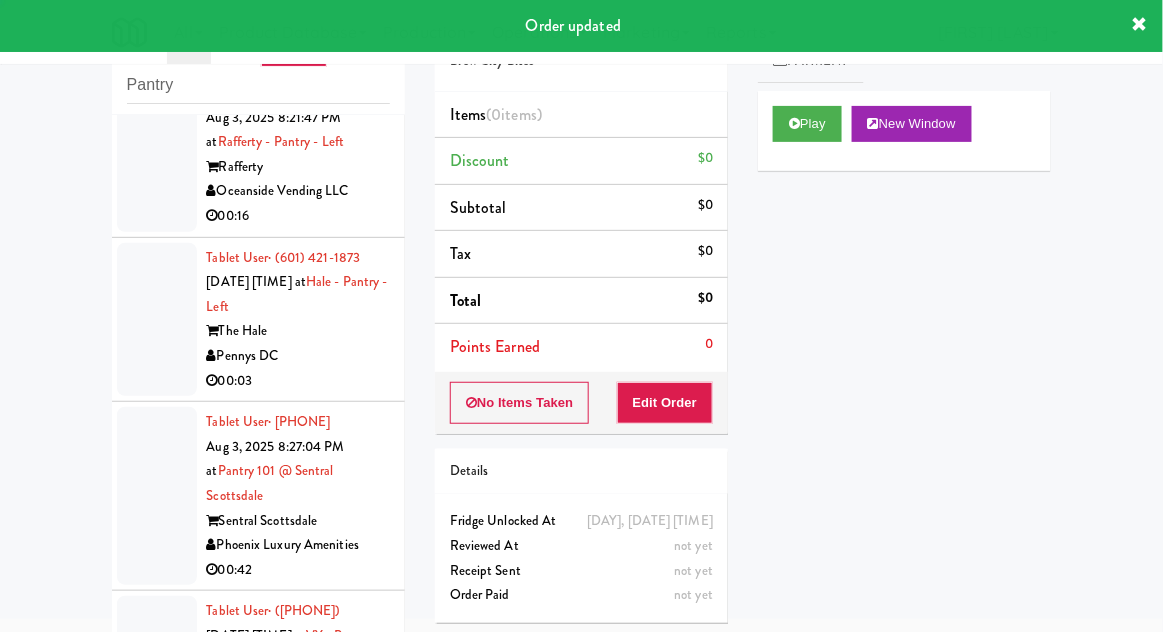 scroll, scrollTop: 1832, scrollLeft: 0, axis: vertical 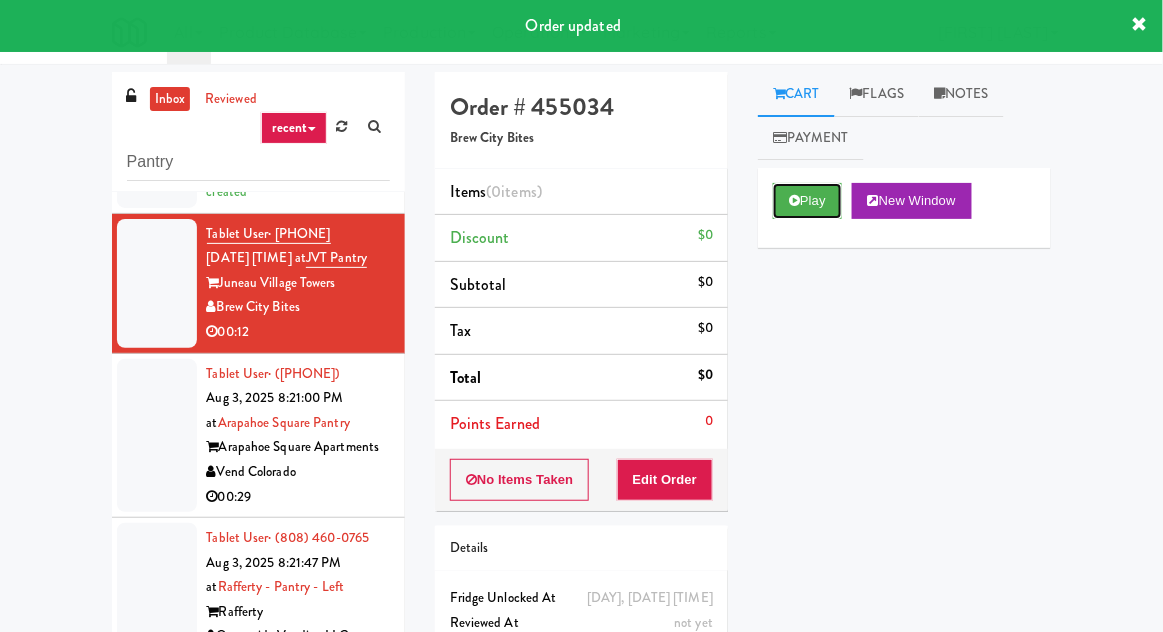 click on "Play" at bounding box center (807, 201) 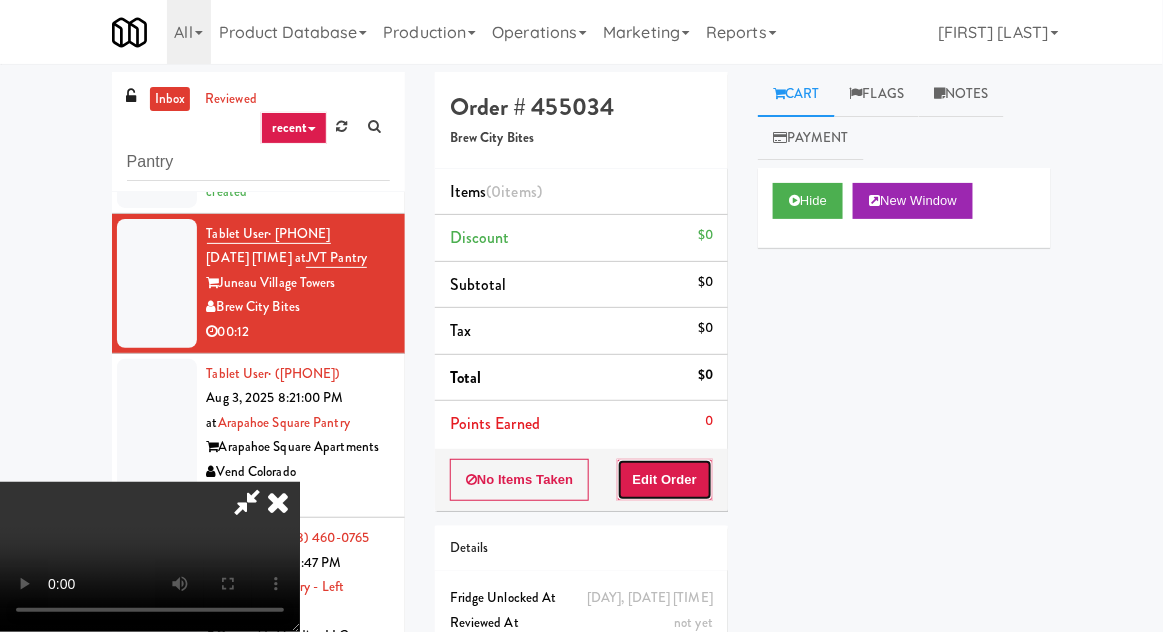 click on "Edit Order" at bounding box center (665, 480) 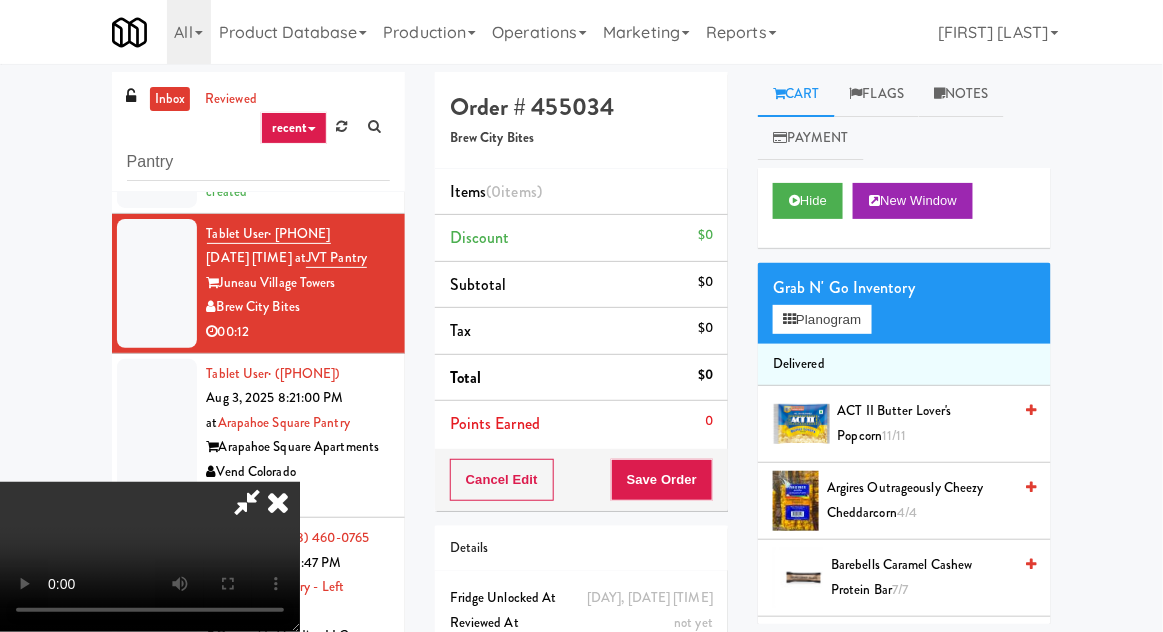 scroll, scrollTop: 73, scrollLeft: 0, axis: vertical 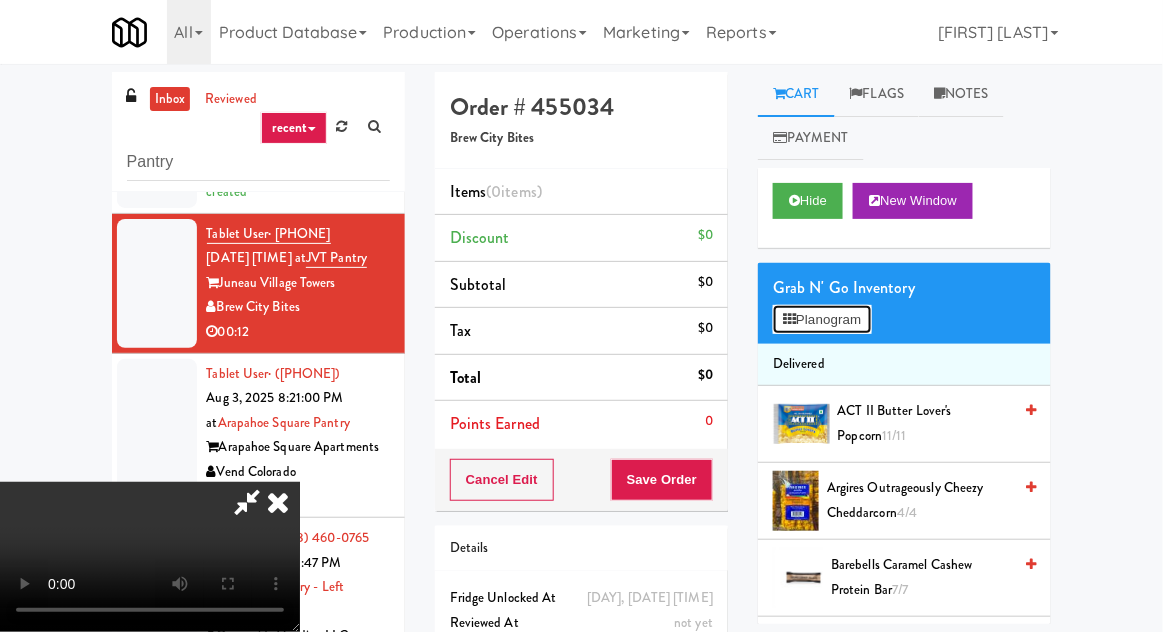 click on "Planogram" at bounding box center [822, 320] 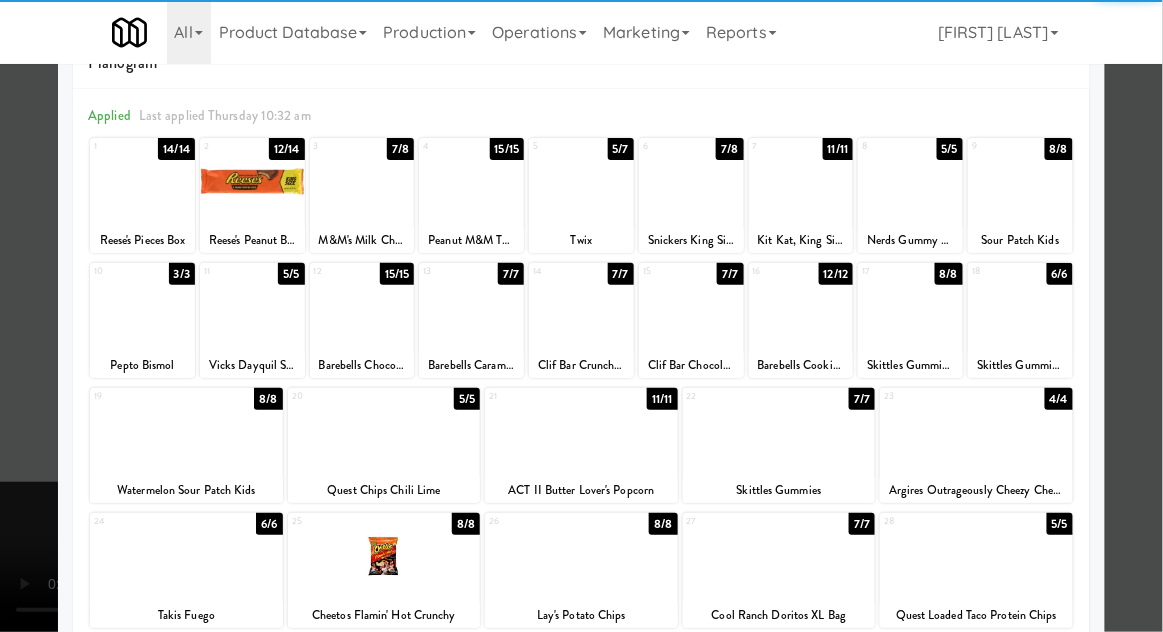scroll, scrollTop: 69, scrollLeft: 0, axis: vertical 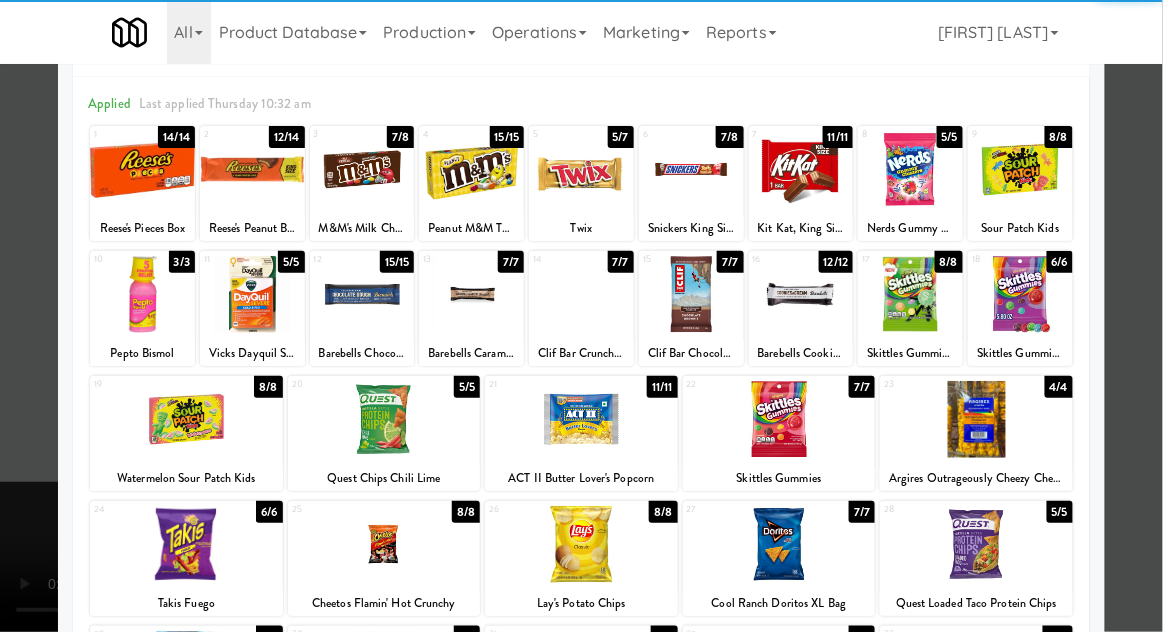 click at bounding box center [186, 419] 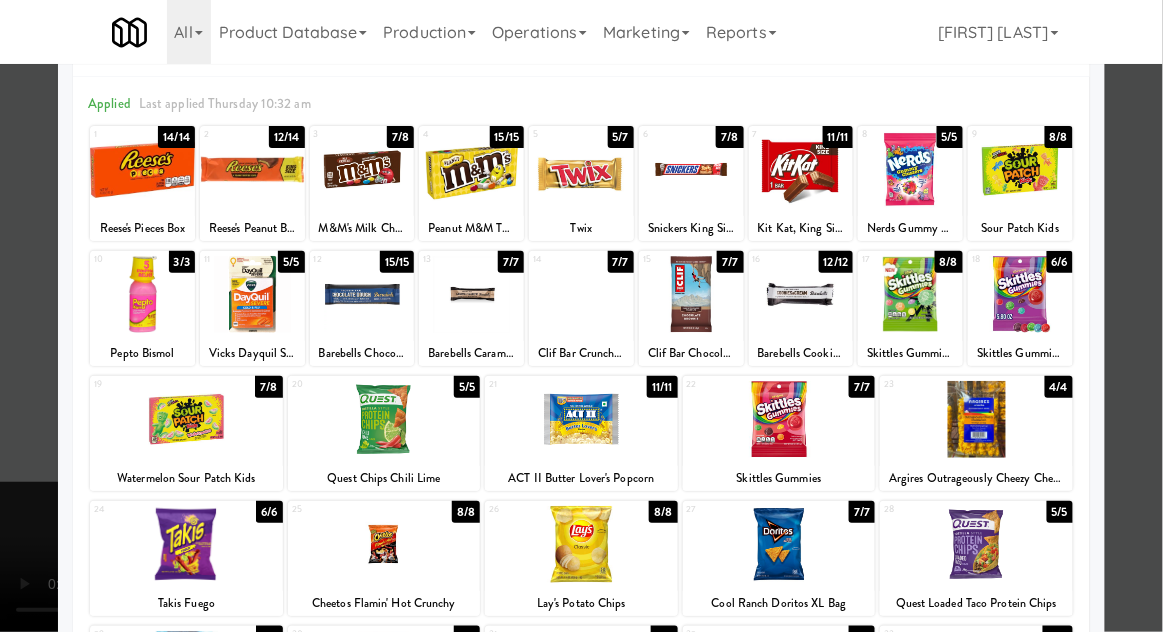 click at bounding box center [581, 316] 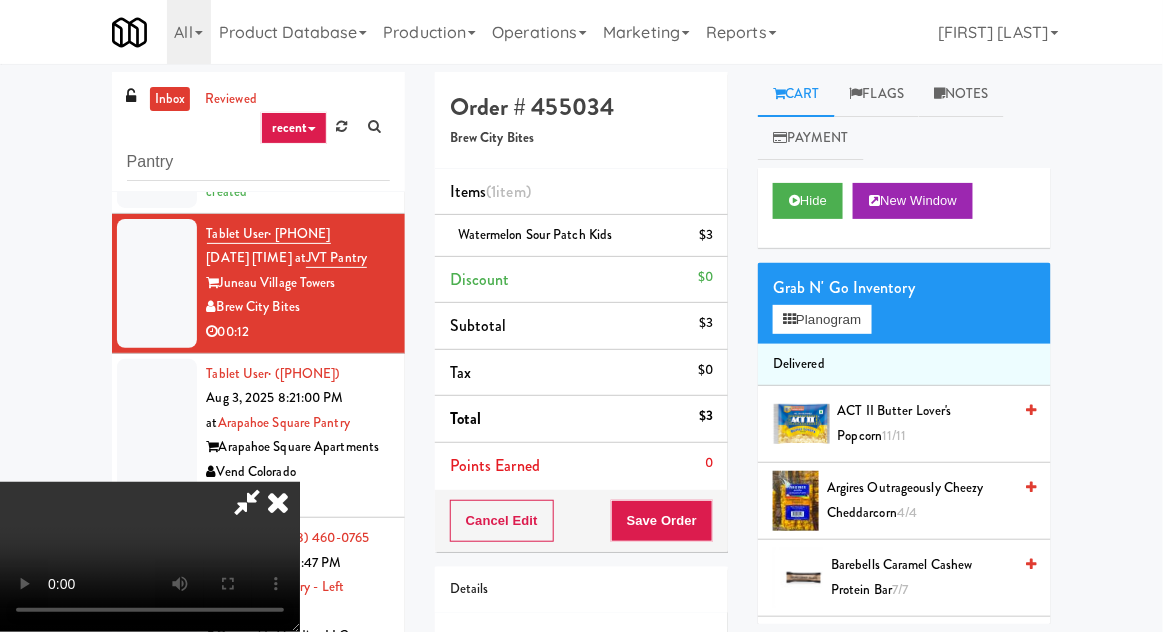 scroll, scrollTop: 0, scrollLeft: 0, axis: both 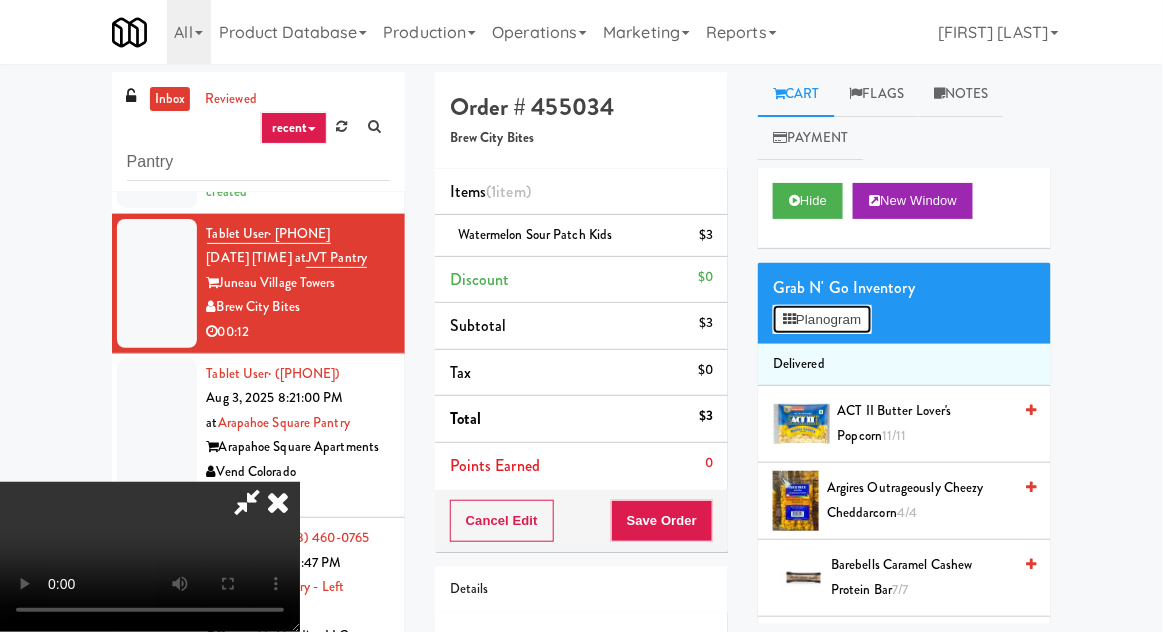 click on "Planogram" at bounding box center (822, 320) 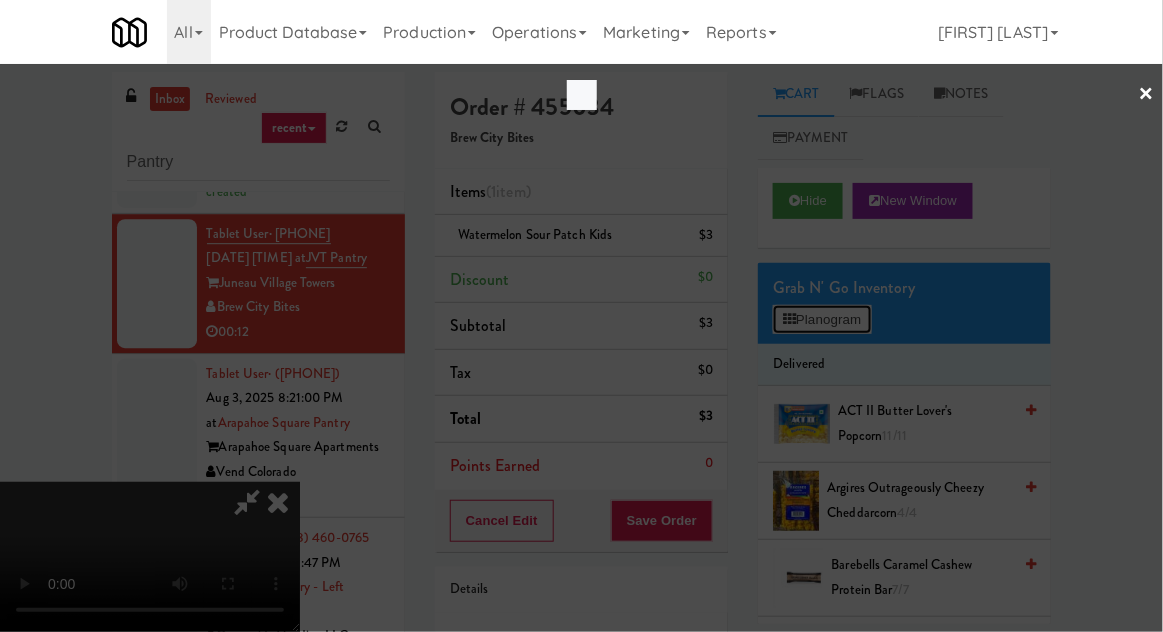 scroll, scrollTop: 0, scrollLeft: 0, axis: both 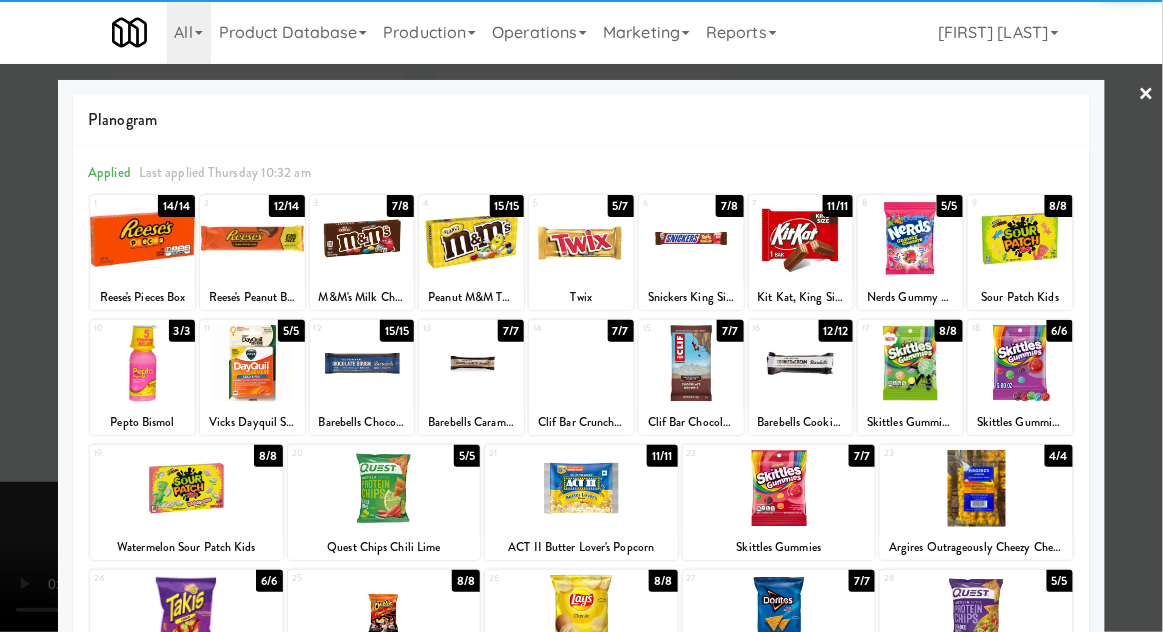 click at bounding box center (142, 238) 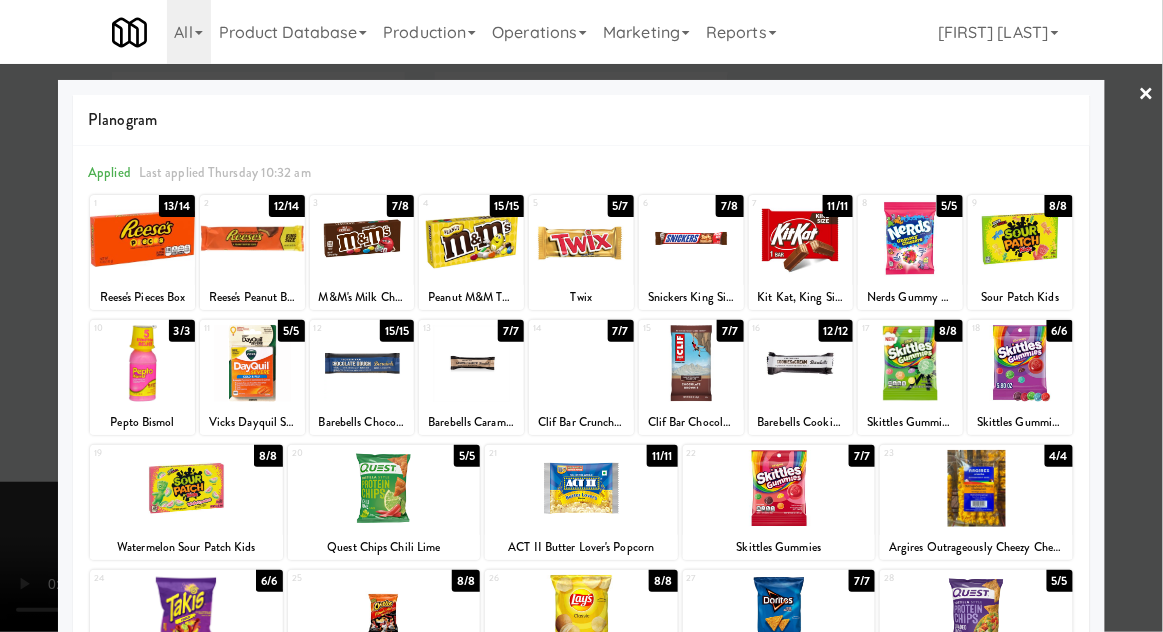 click at bounding box center (581, 316) 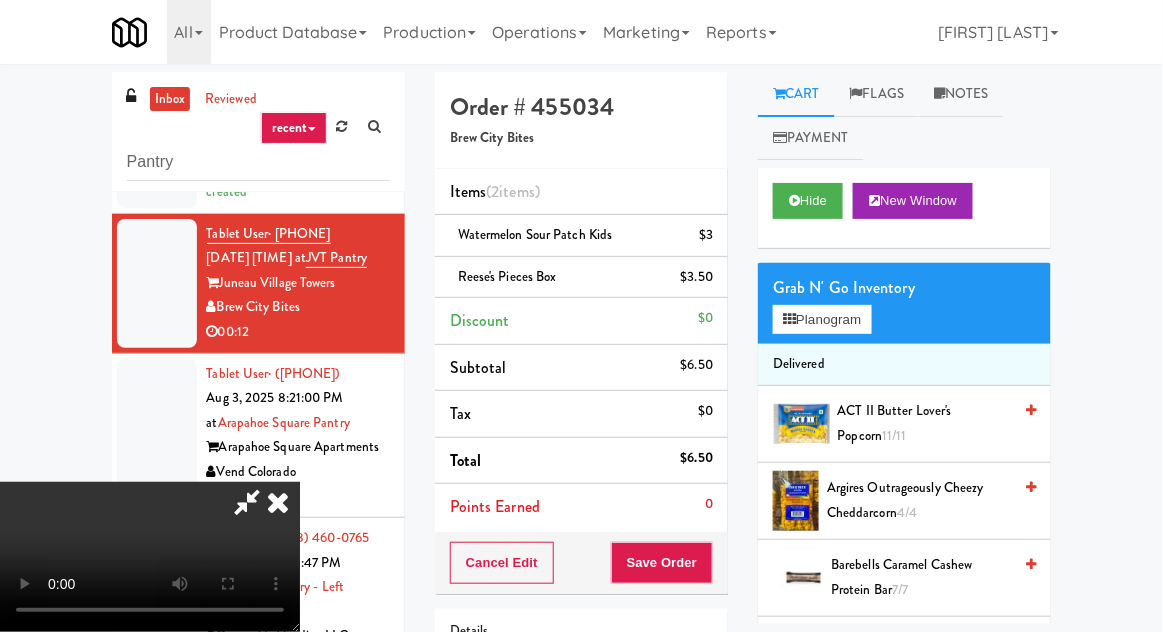 click on "ACT II Butter Lover's Popcorn  11/11" at bounding box center (925, 423) 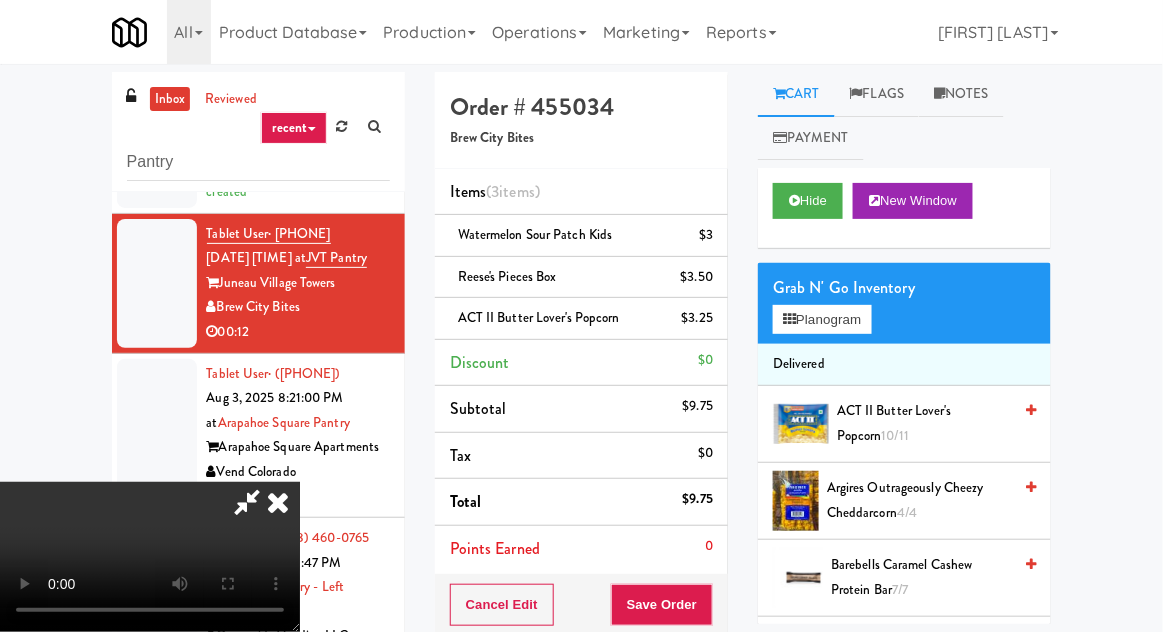 scroll, scrollTop: 73, scrollLeft: 0, axis: vertical 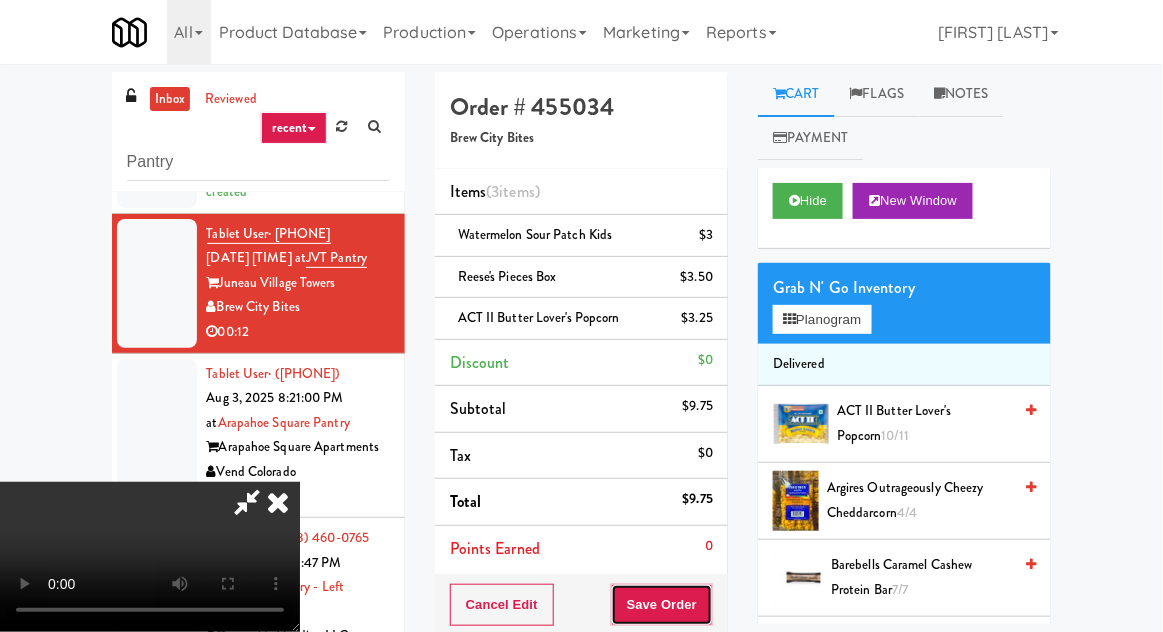 click on "Save Order" at bounding box center (662, 605) 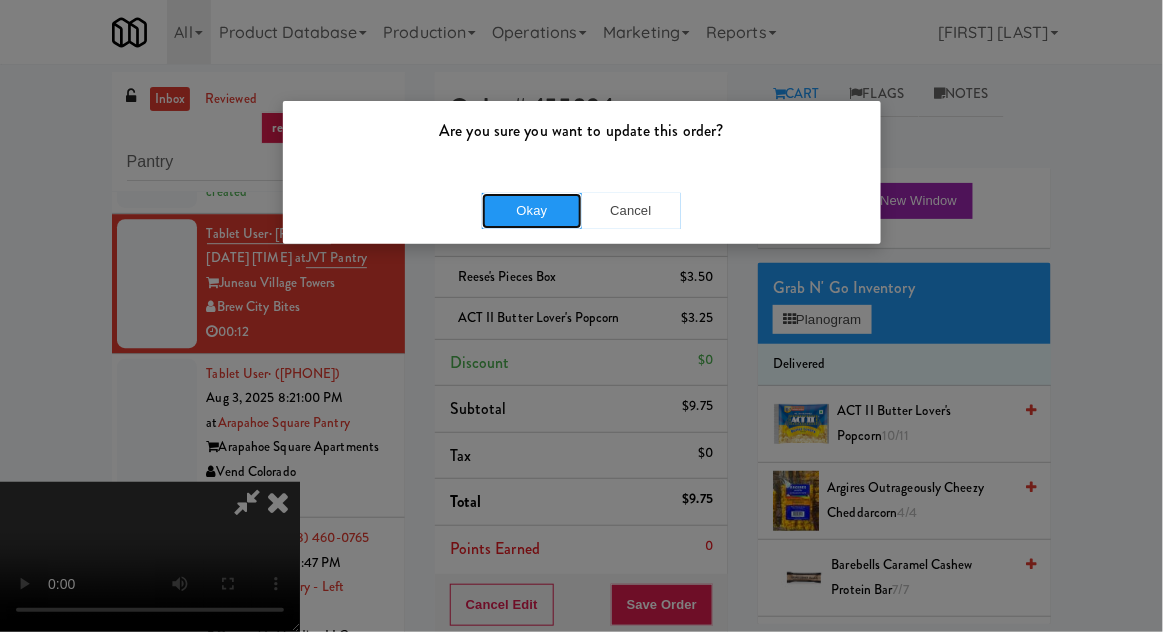 click on "Okay" at bounding box center [532, 211] 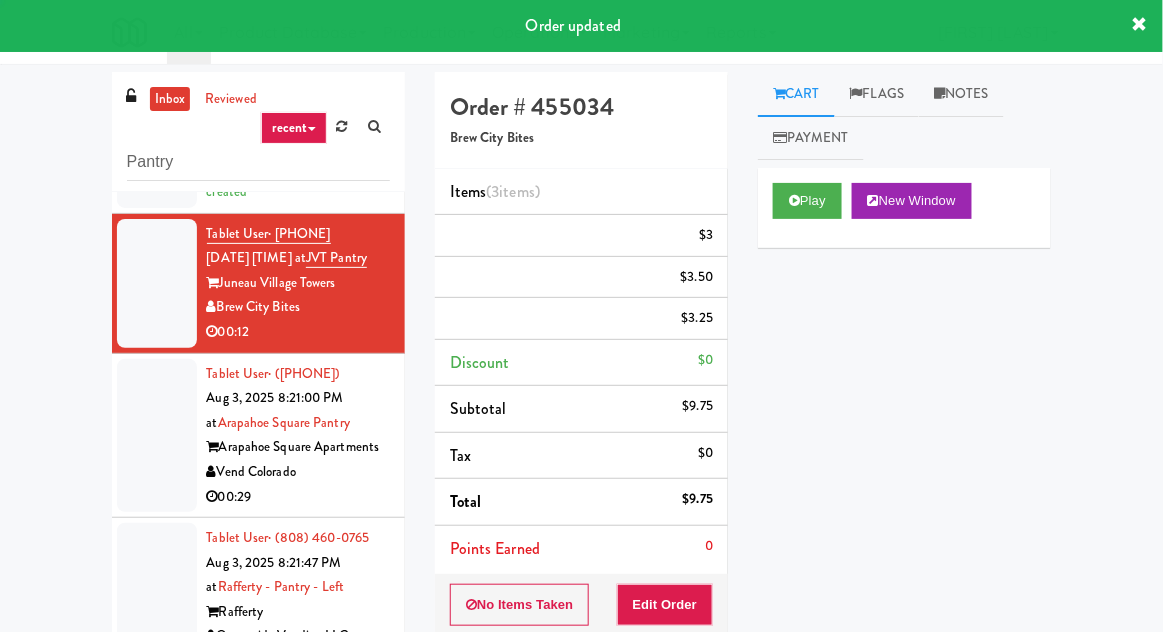 scroll, scrollTop: 0, scrollLeft: 0, axis: both 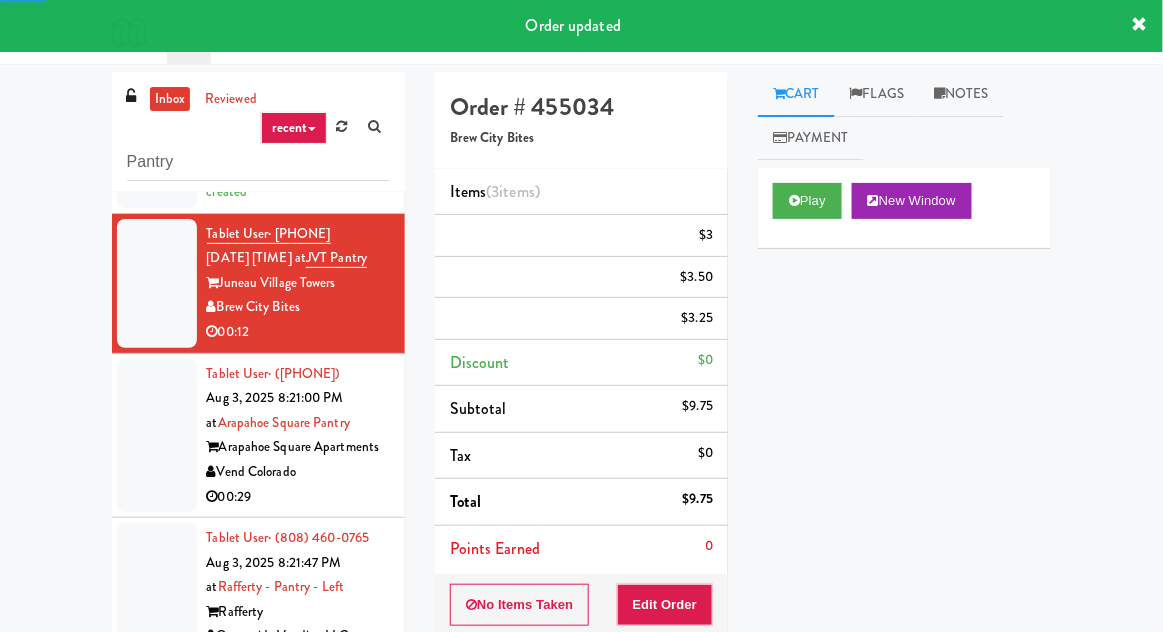 click at bounding box center (157, 436) 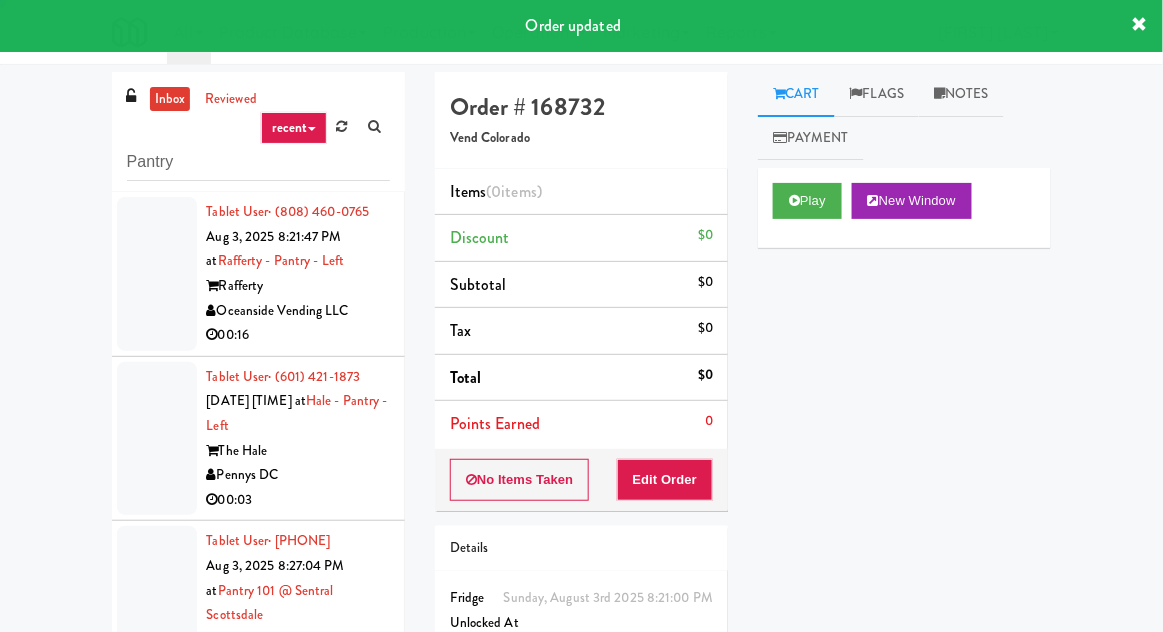 scroll, scrollTop: 1881, scrollLeft: 0, axis: vertical 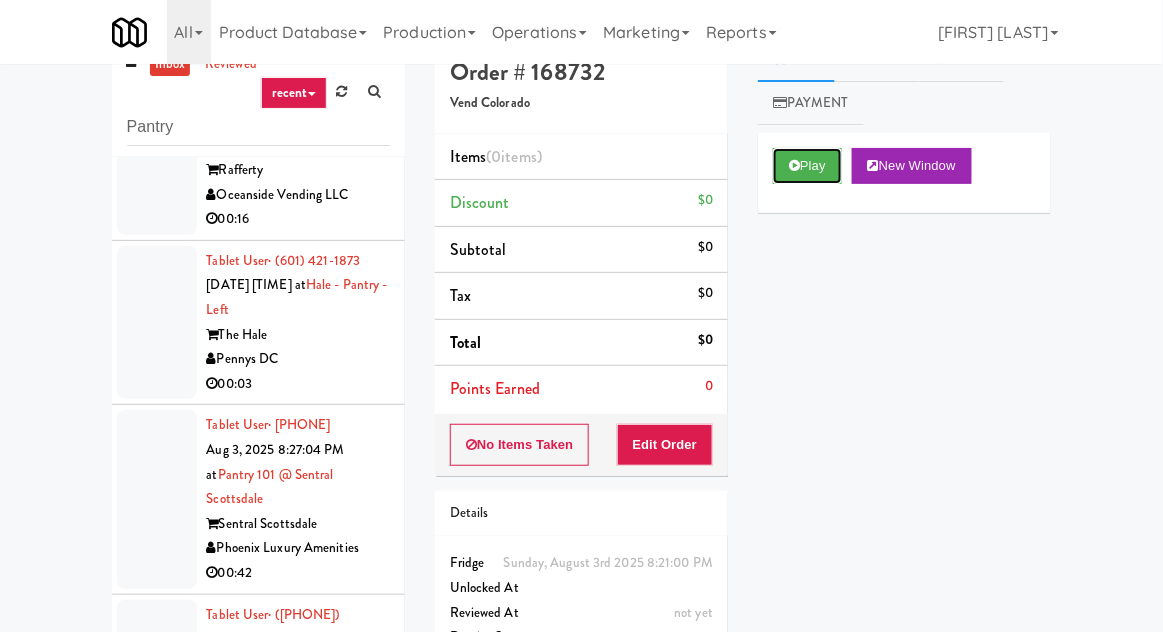 click on "Play" at bounding box center (807, 166) 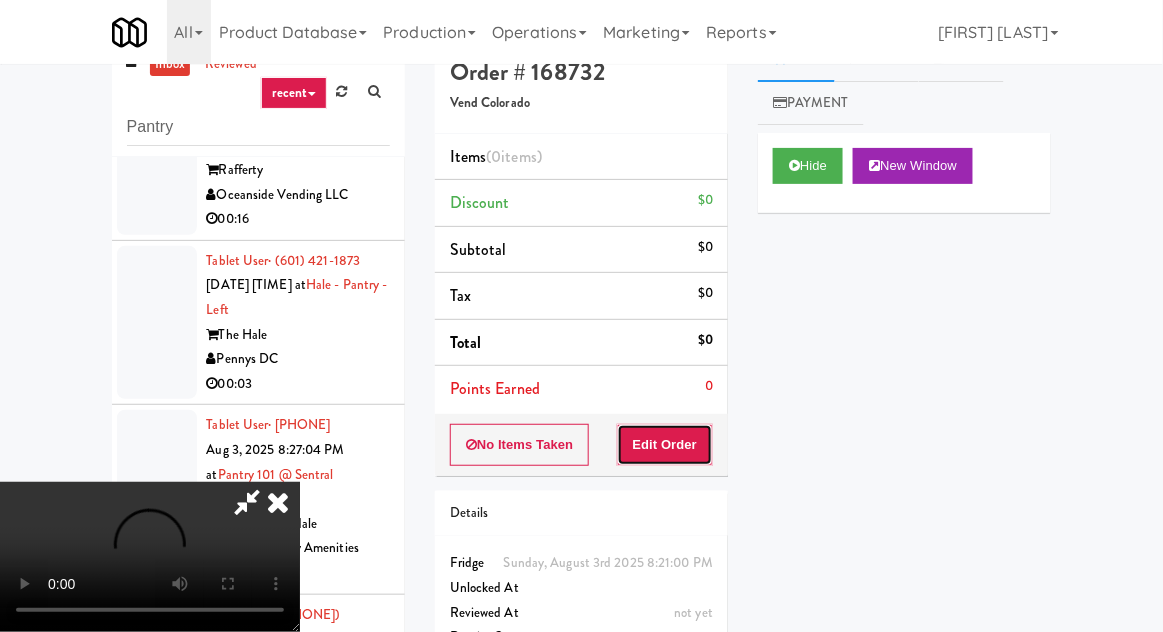 click on "Edit Order" at bounding box center [665, 445] 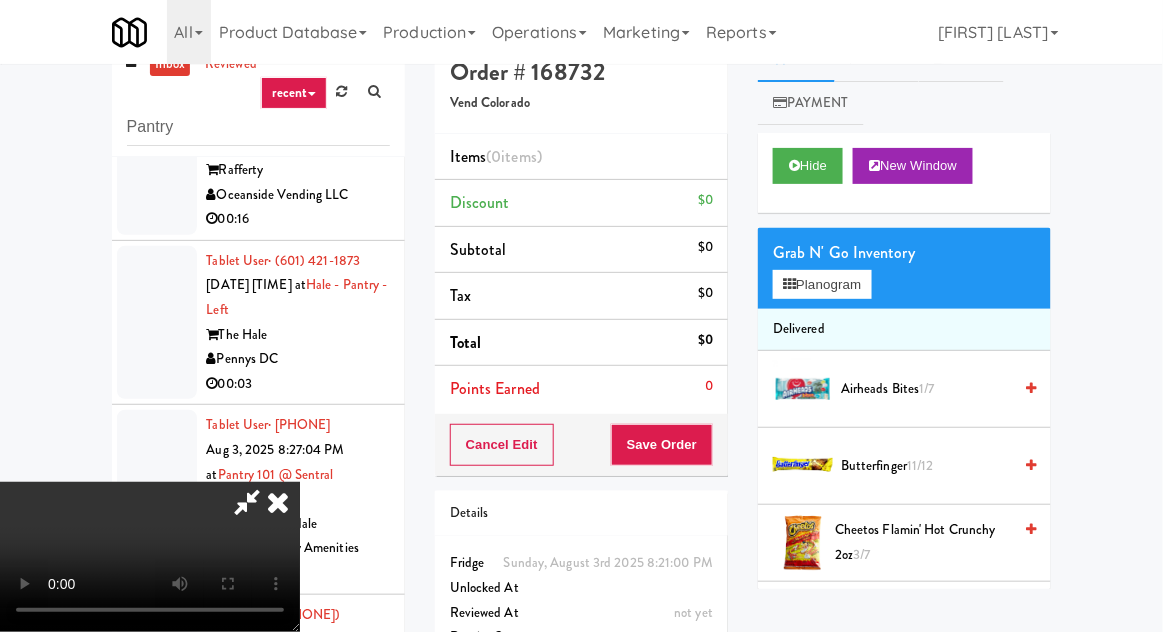 scroll, scrollTop: 73, scrollLeft: 0, axis: vertical 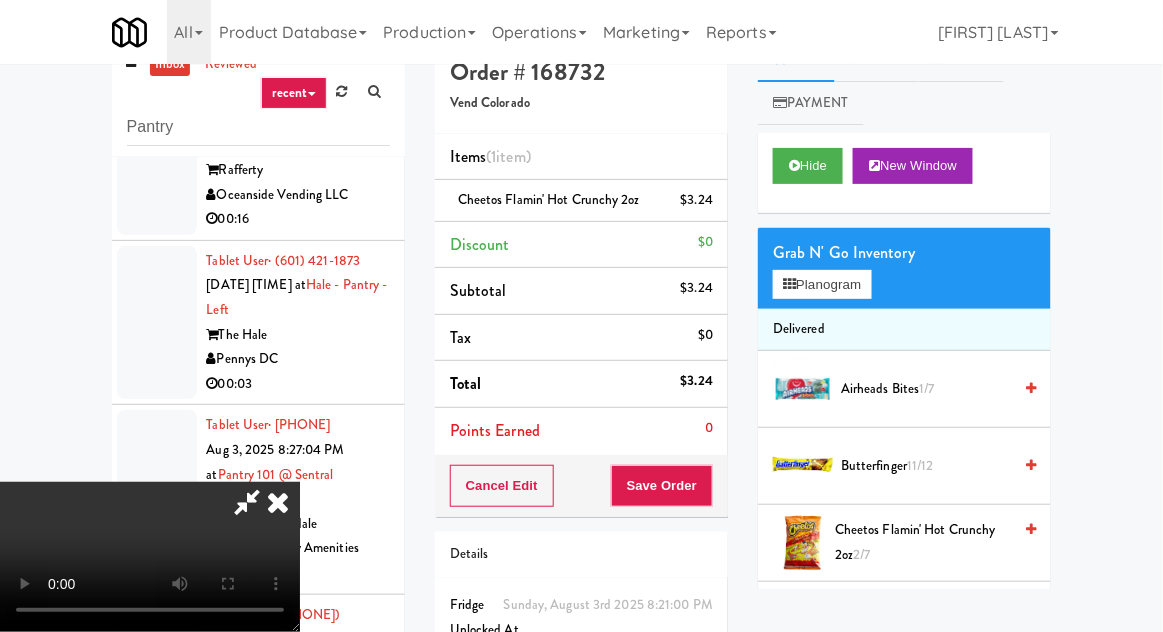 click on "[PRODUCT]  [DATE]" at bounding box center (923, 542) 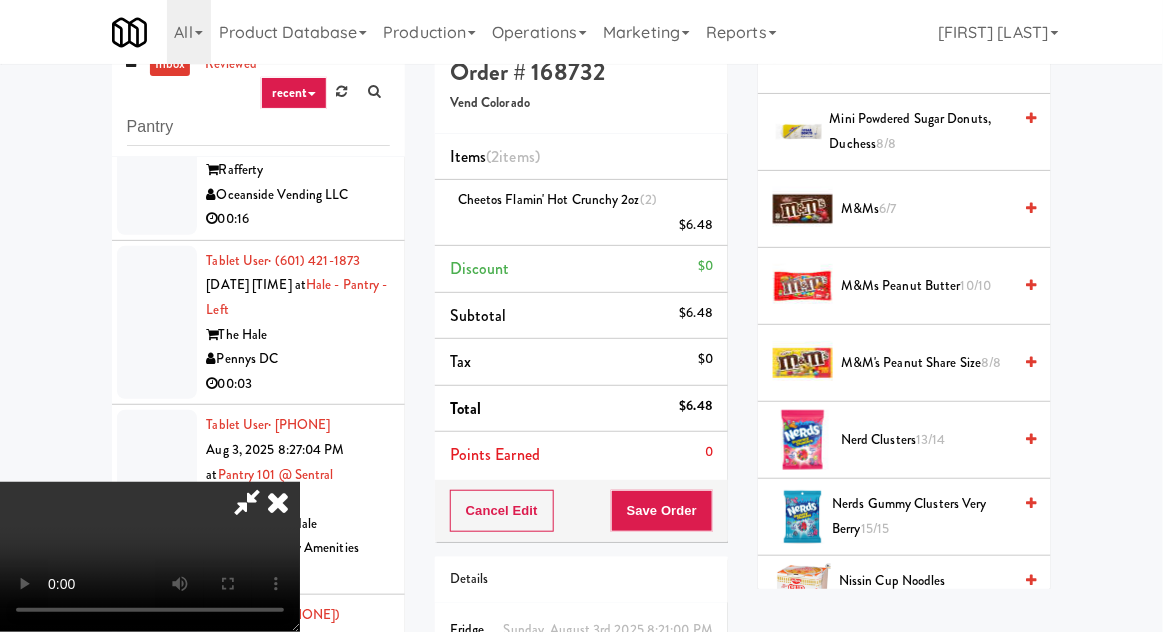 scroll, scrollTop: 946, scrollLeft: 0, axis: vertical 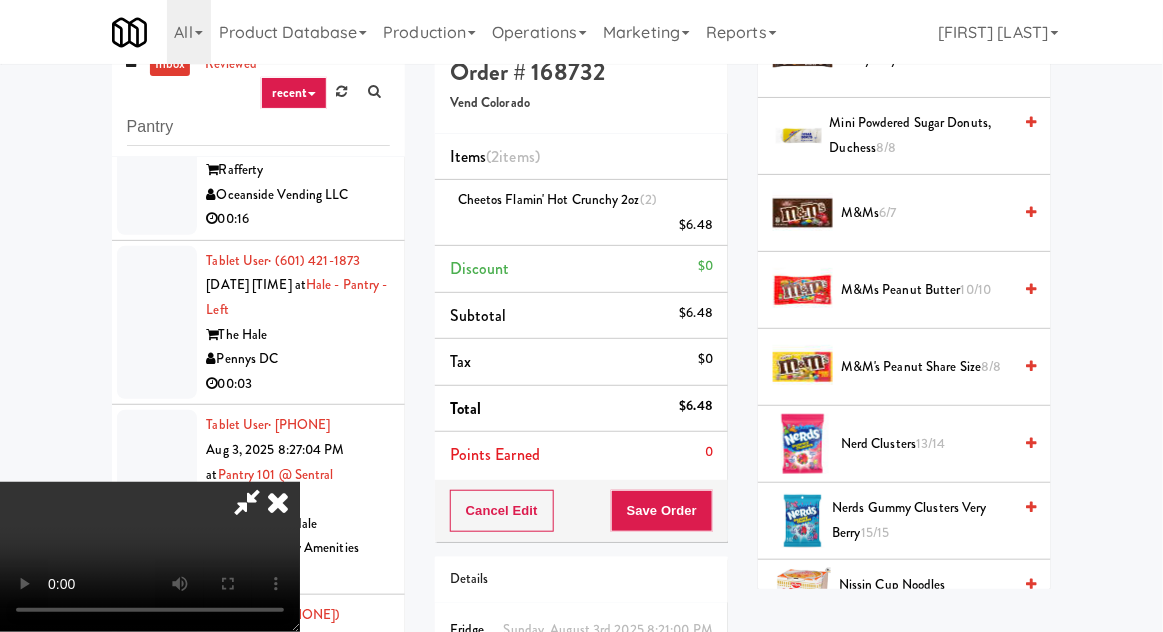click on "Nerd Clusters  13/14" at bounding box center (926, 444) 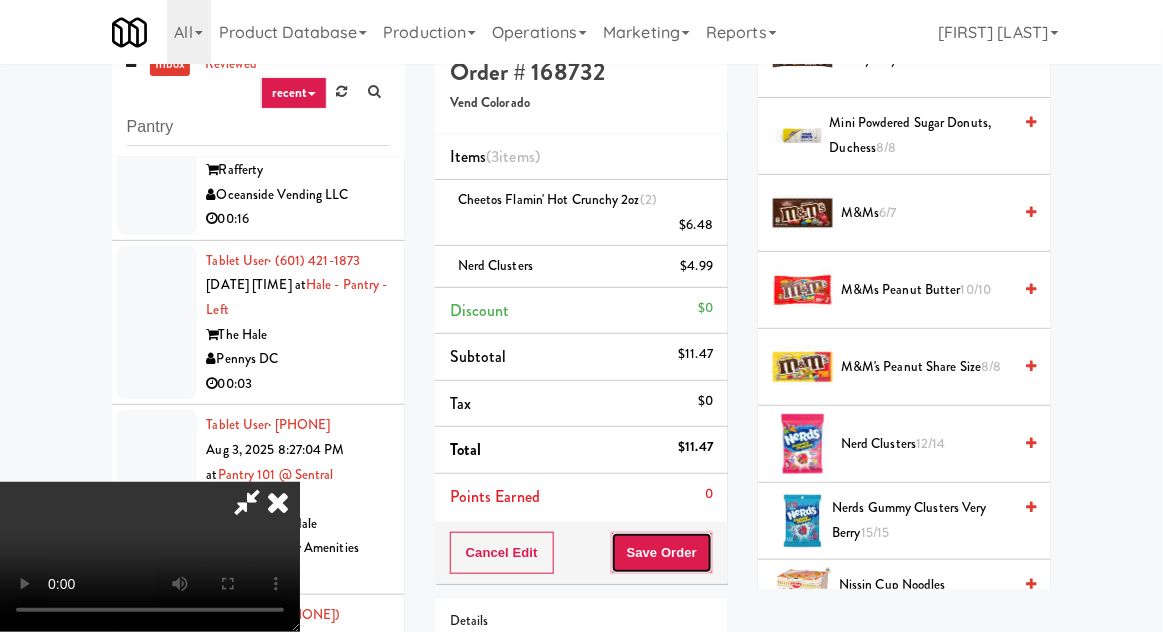 click on "Save Order" at bounding box center [662, 553] 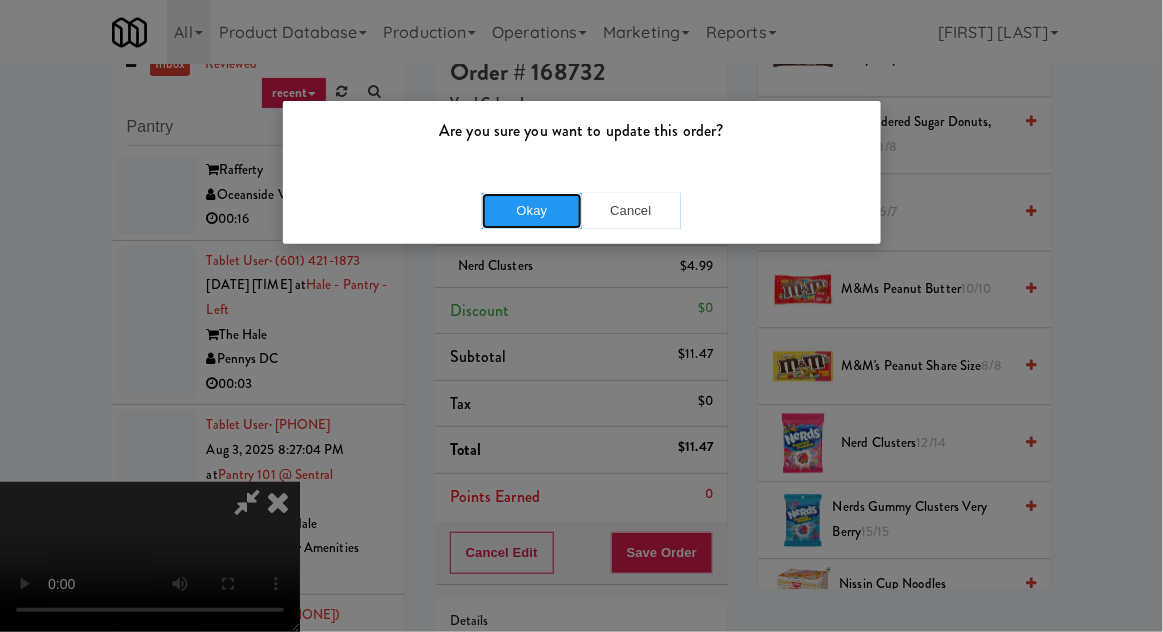 click on "Okay" at bounding box center [532, 211] 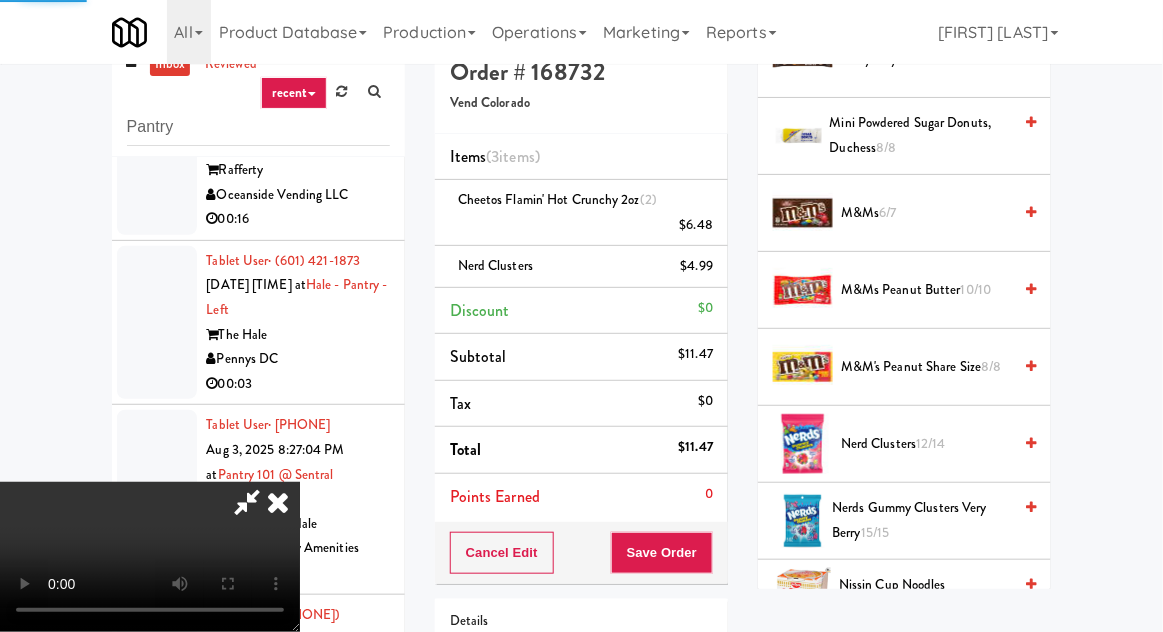 scroll, scrollTop: 197, scrollLeft: 0, axis: vertical 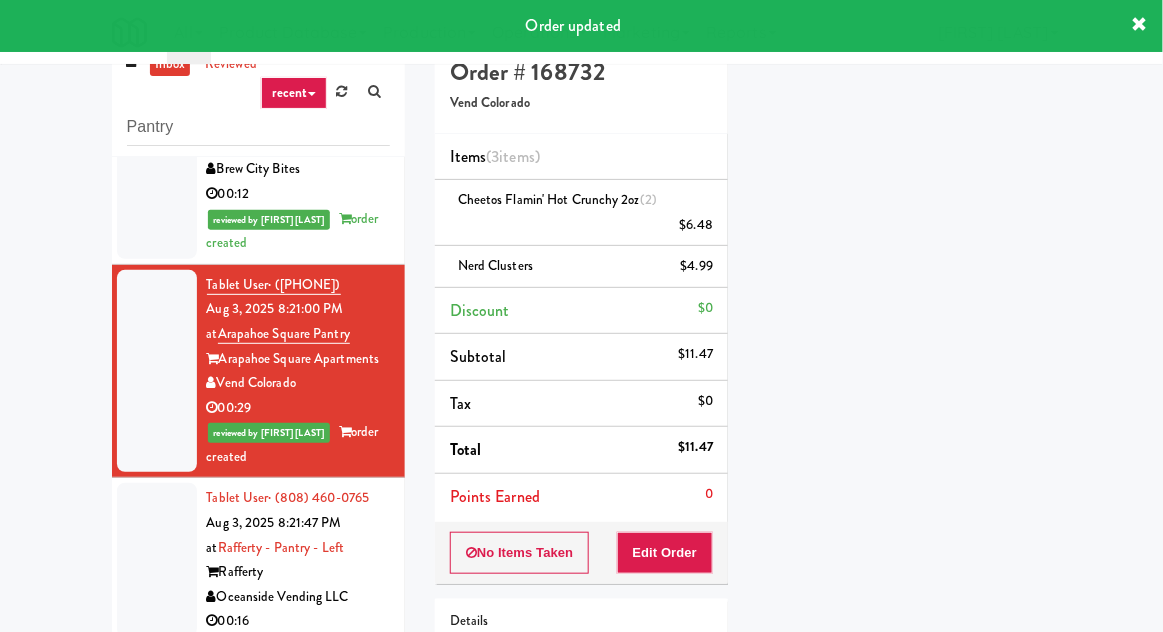 click at bounding box center [157, 560] 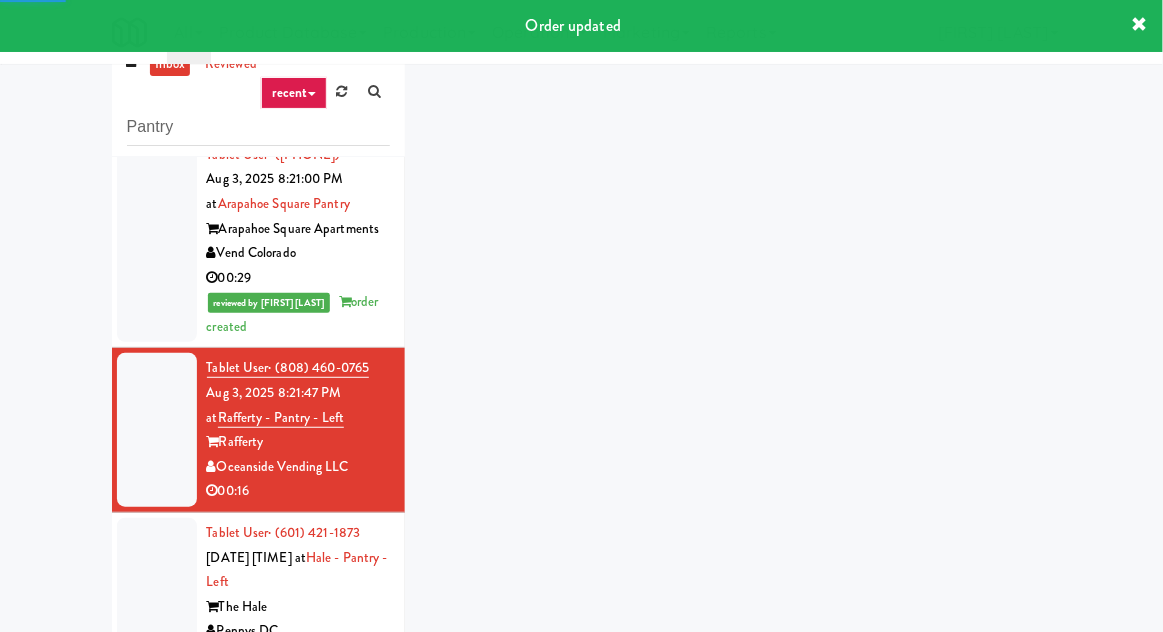 scroll, scrollTop: 1930, scrollLeft: 0, axis: vertical 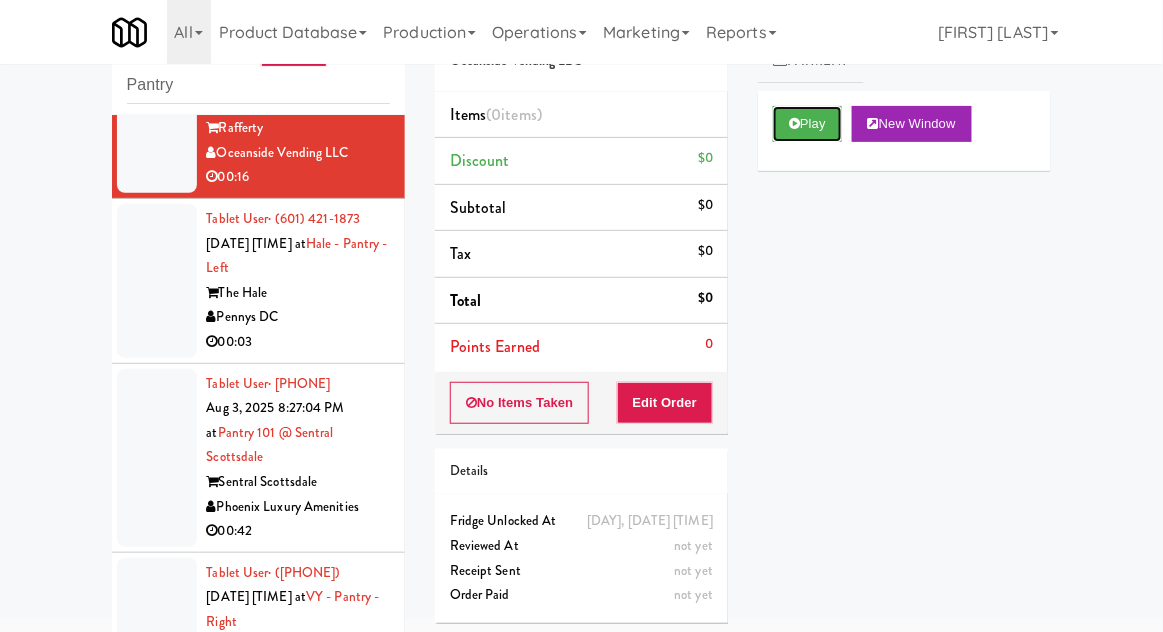 click on "Play" at bounding box center (807, 124) 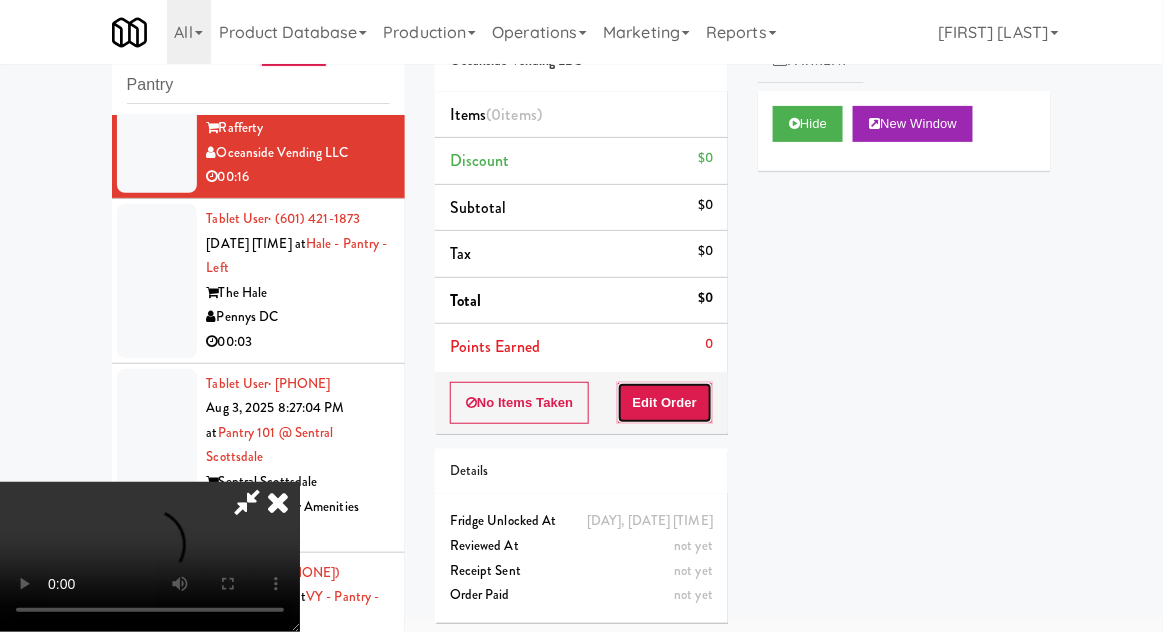 click on "Edit Order" at bounding box center [665, 403] 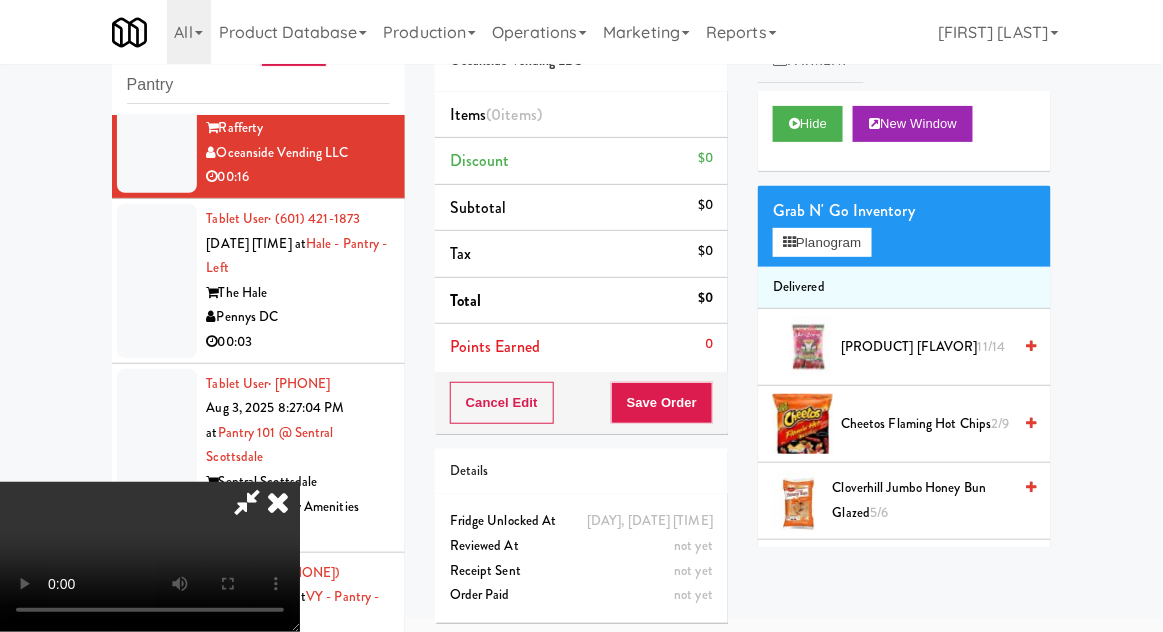 type 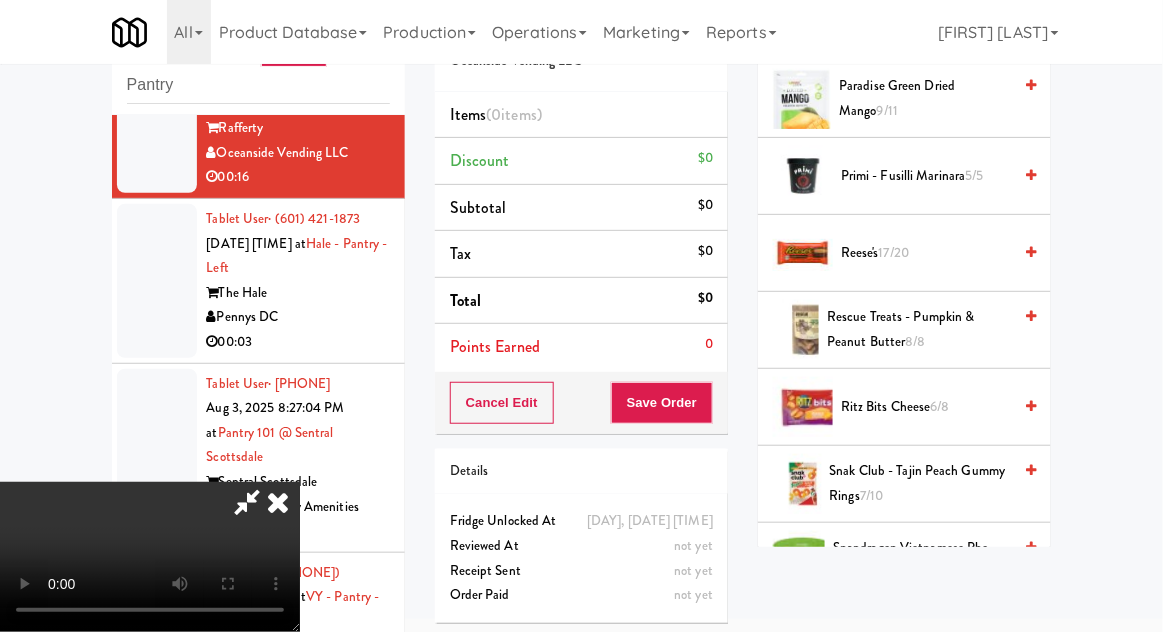 scroll, scrollTop: 1551, scrollLeft: 0, axis: vertical 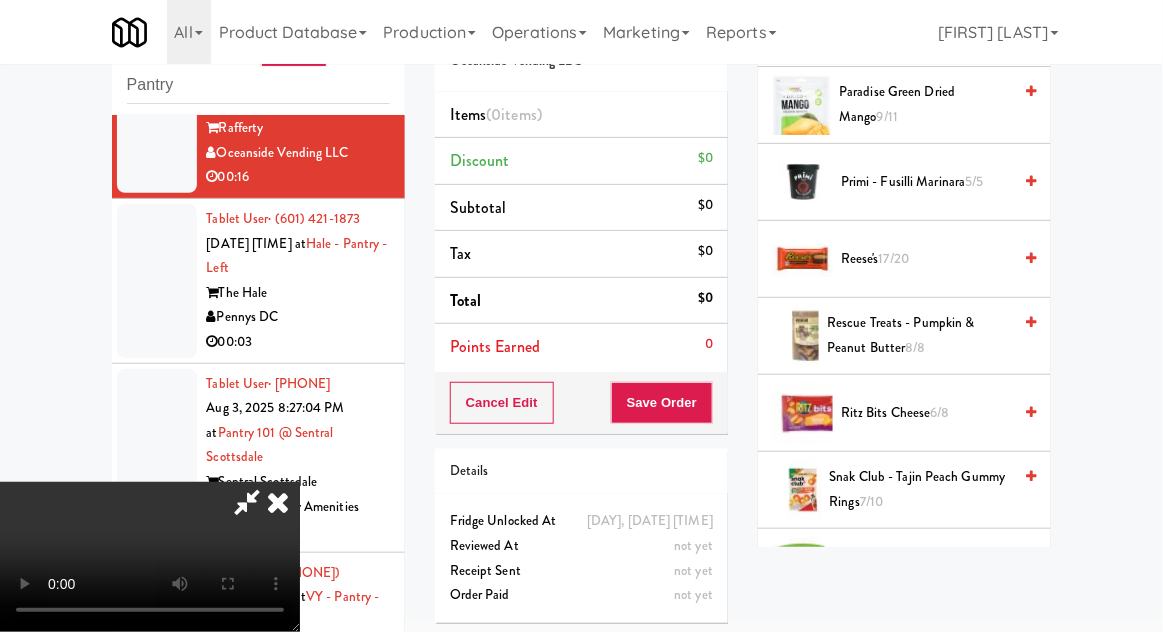click on "6/8" at bounding box center (940, 412) 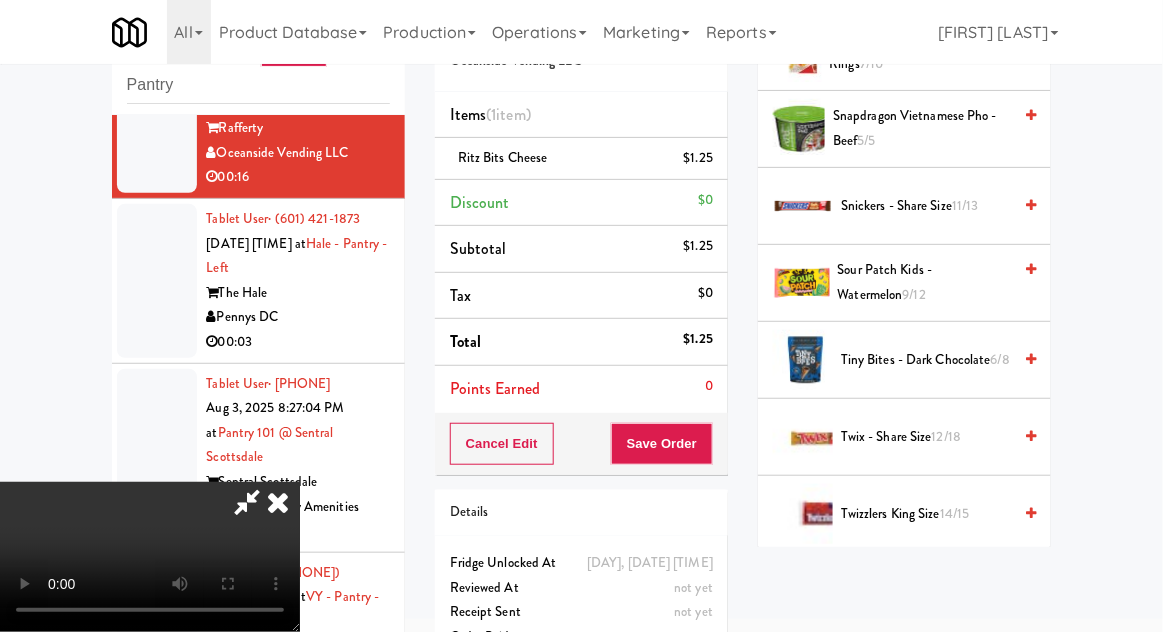 scroll, scrollTop: 1983, scrollLeft: 0, axis: vertical 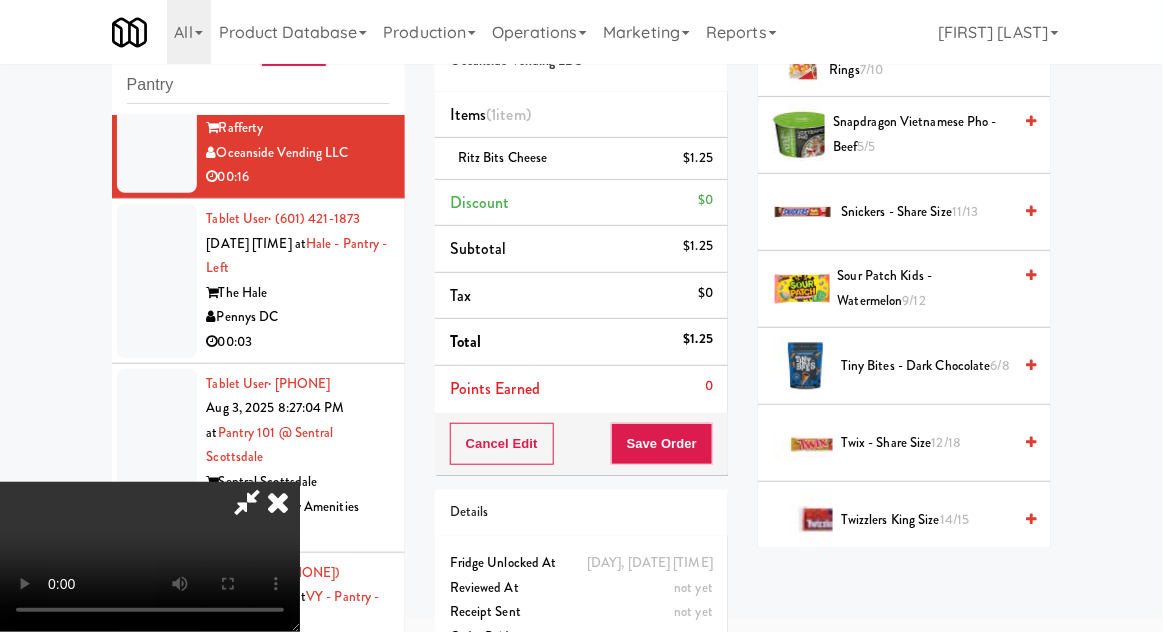 click on "12/18" at bounding box center [947, 442] 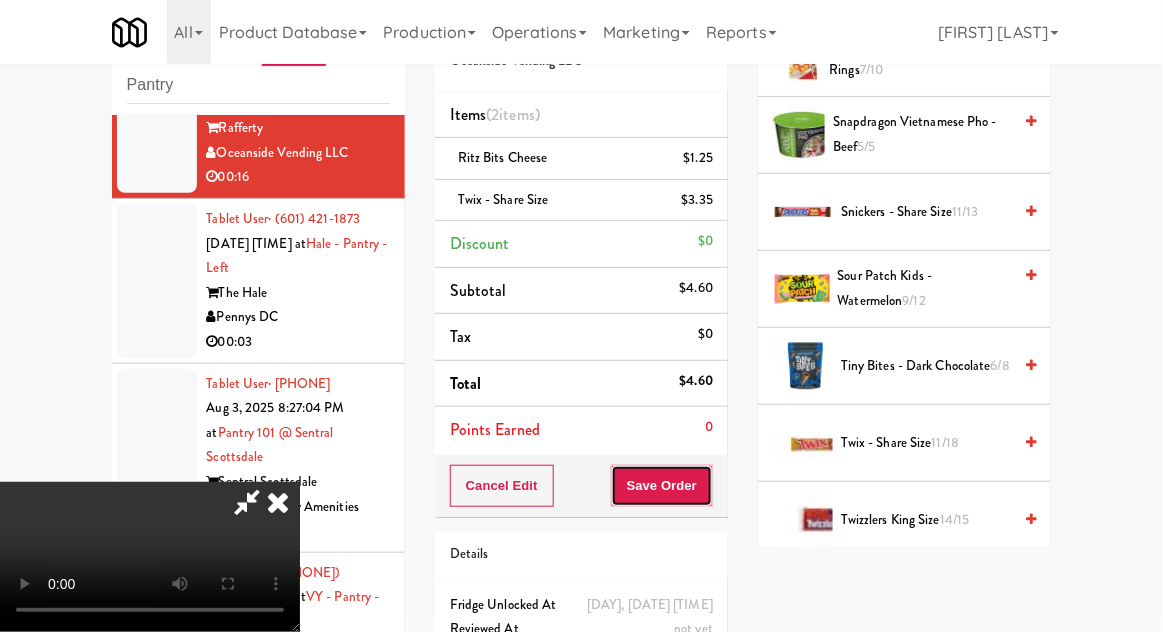 click on "Save Order" at bounding box center [662, 486] 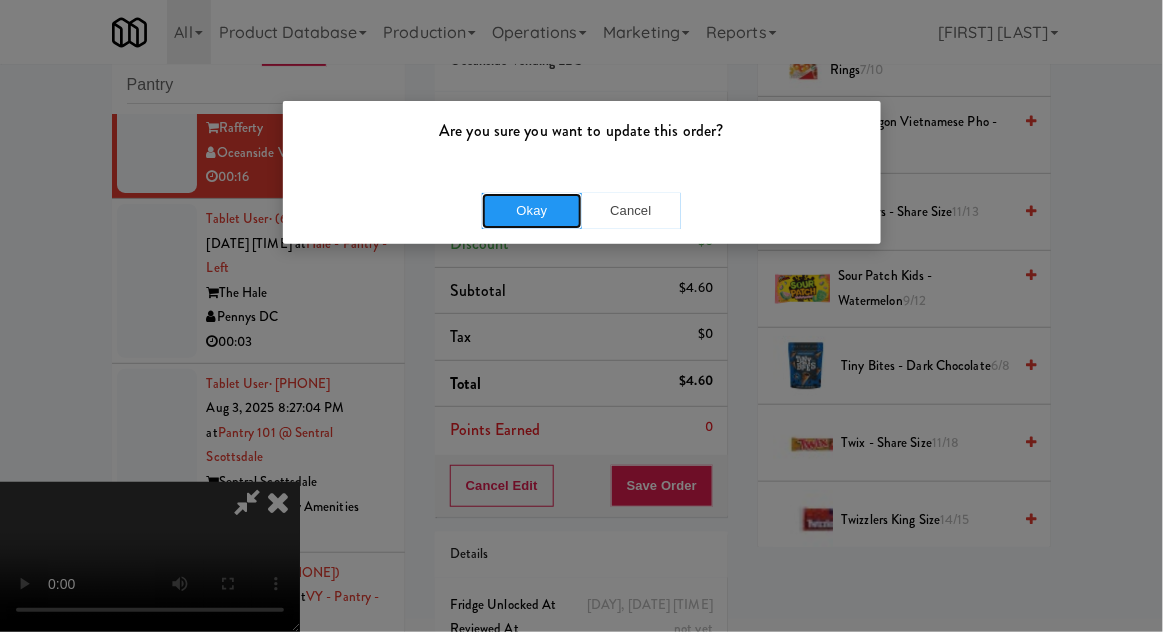 click on "Okay" at bounding box center [532, 211] 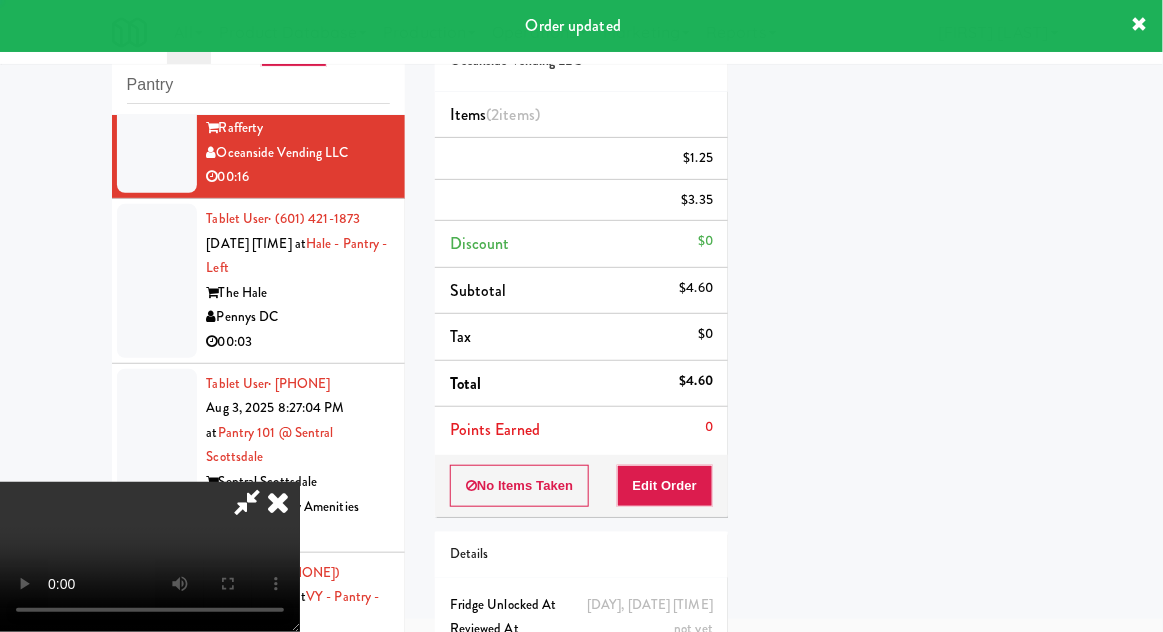 scroll, scrollTop: 197, scrollLeft: 0, axis: vertical 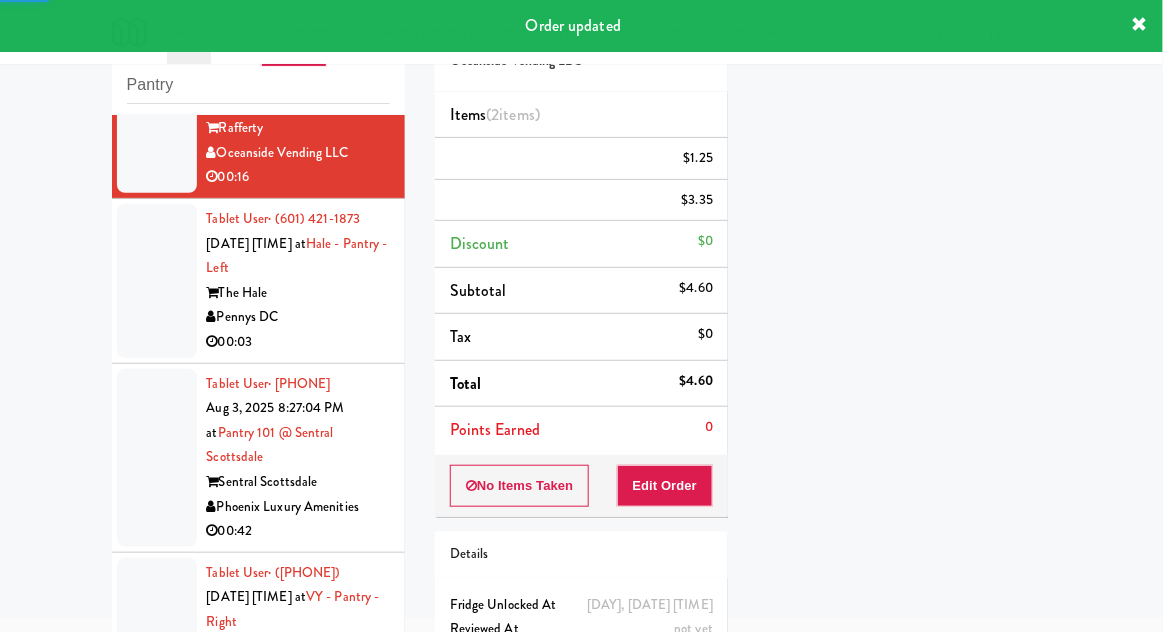 click at bounding box center (157, 281) 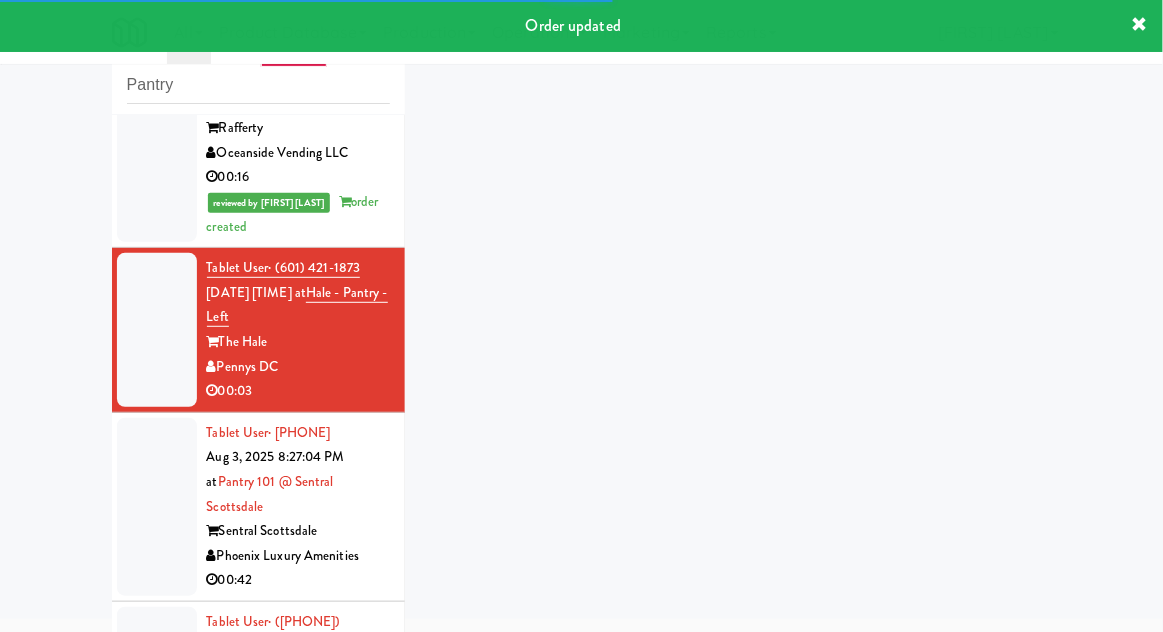 scroll, scrollTop: 1979, scrollLeft: 0, axis: vertical 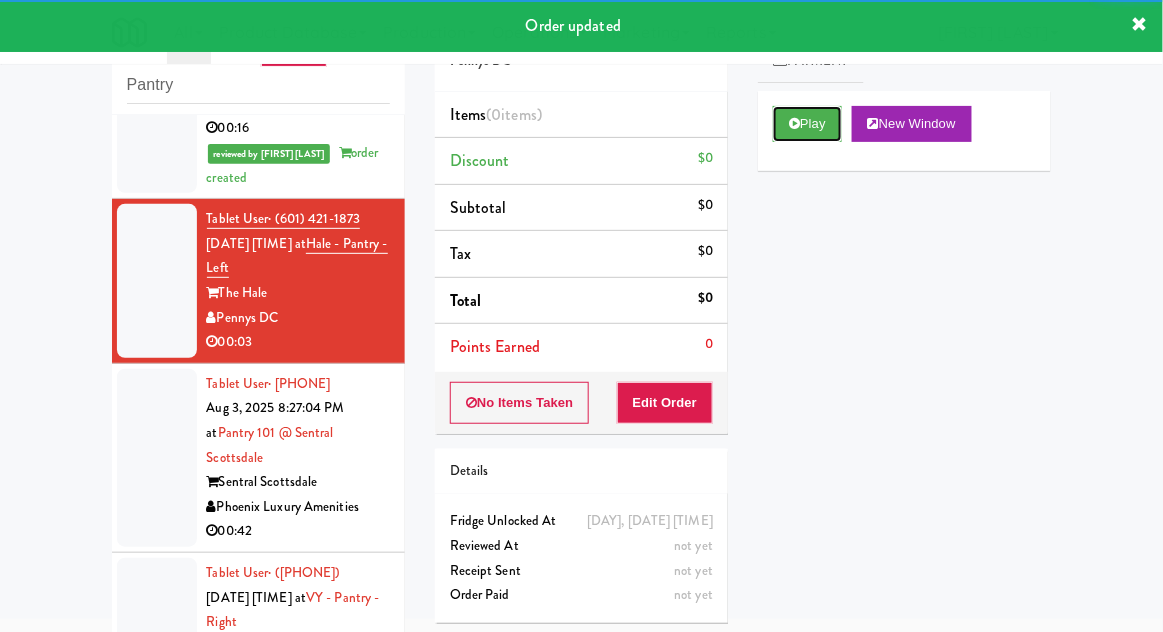 click on "Play" at bounding box center (807, 124) 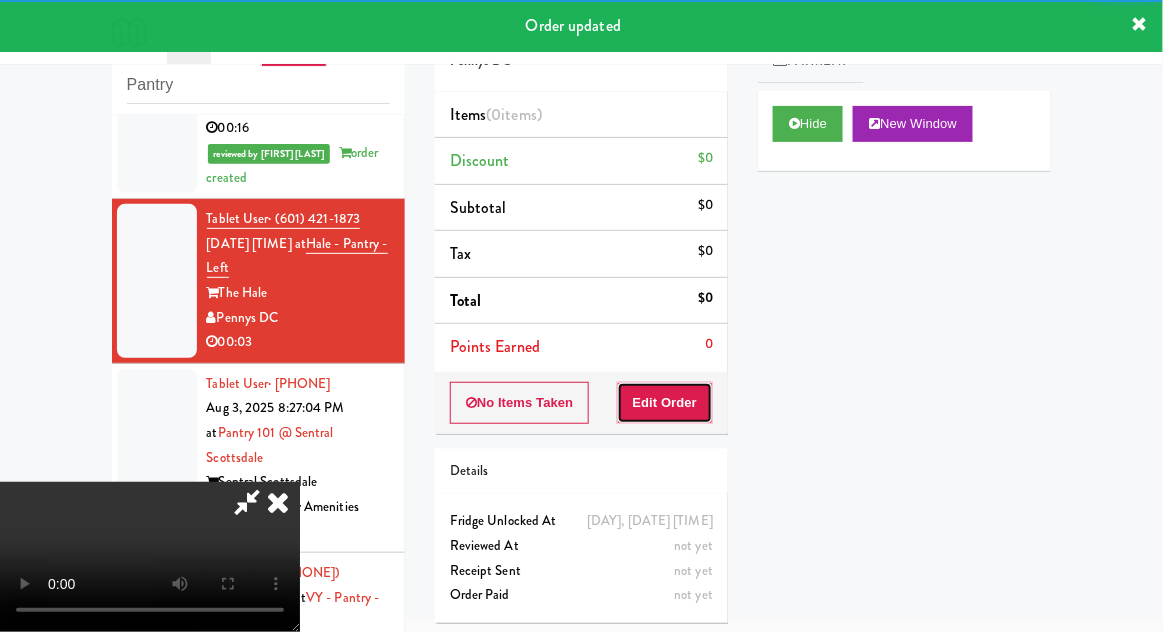 click on "Edit Order" at bounding box center (665, 403) 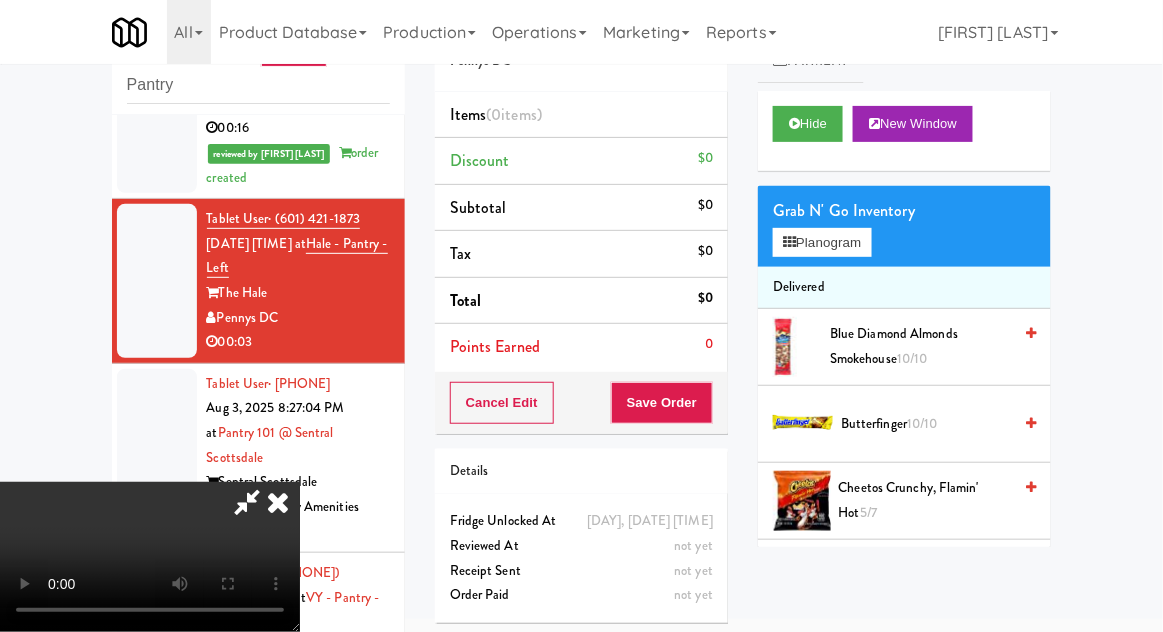type 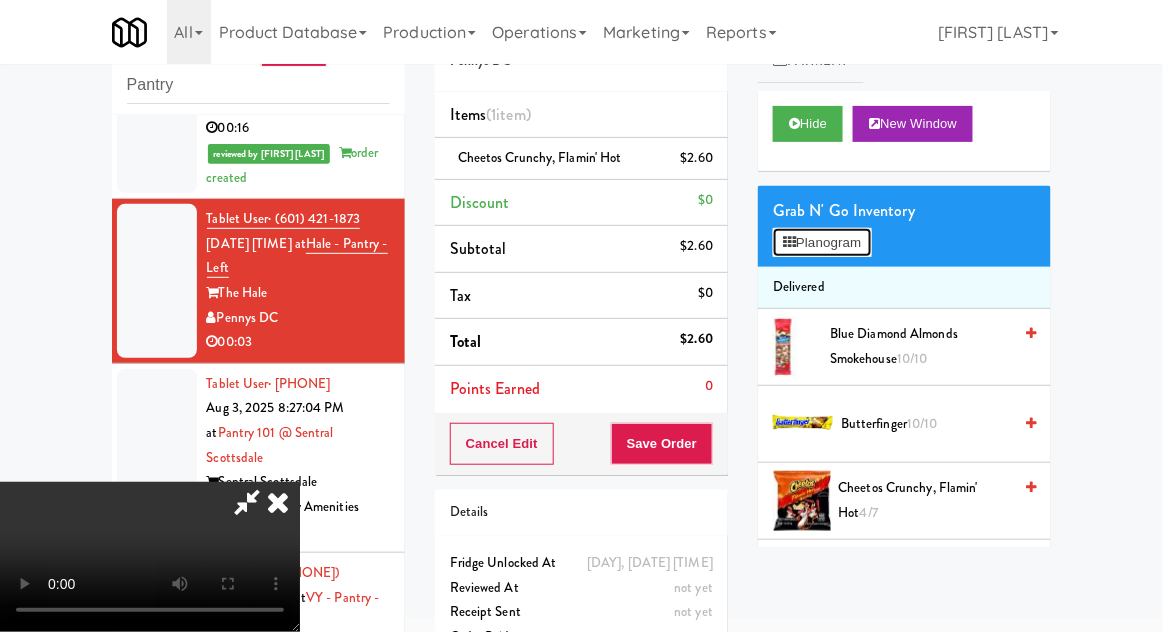 click on "Planogram" at bounding box center [822, 243] 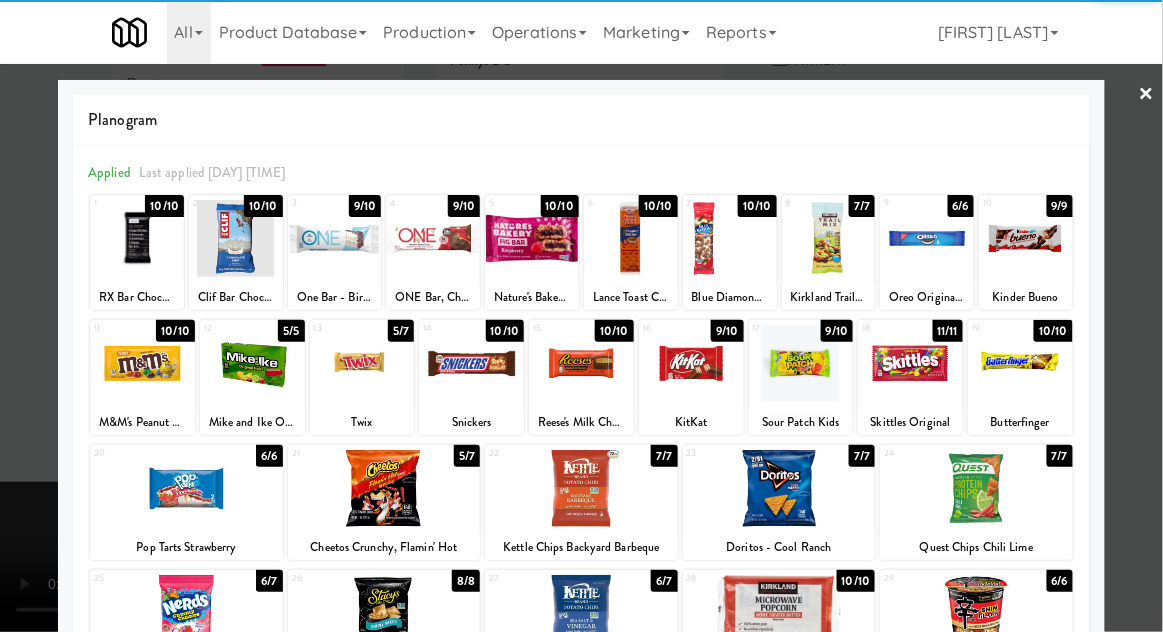 click at bounding box center (186, 488) 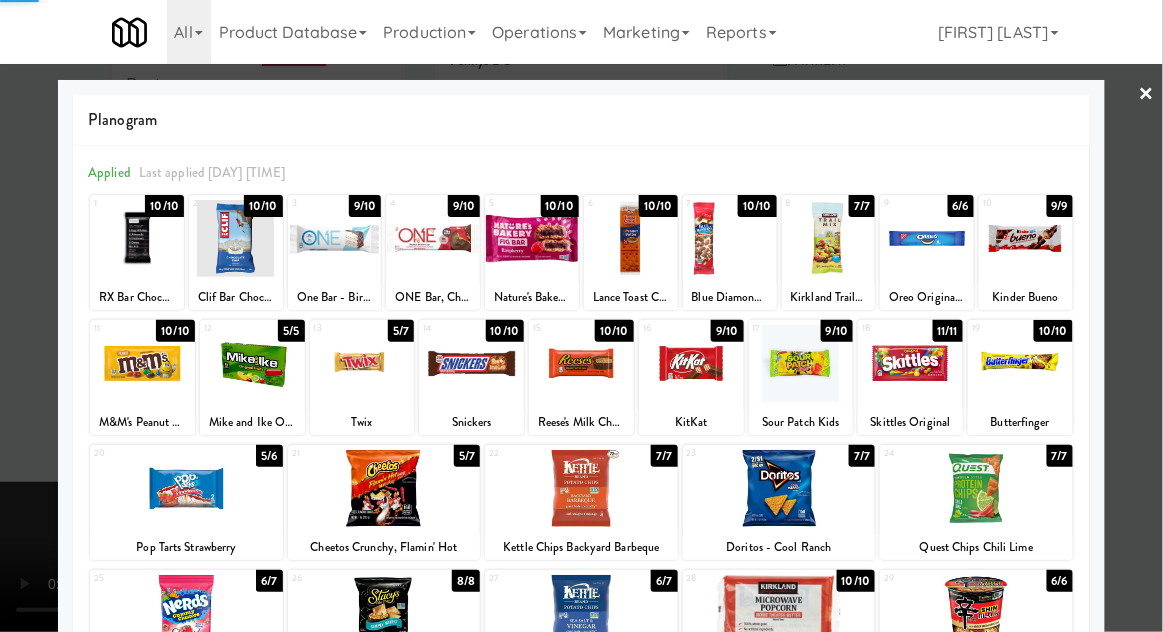 click at bounding box center [581, 316] 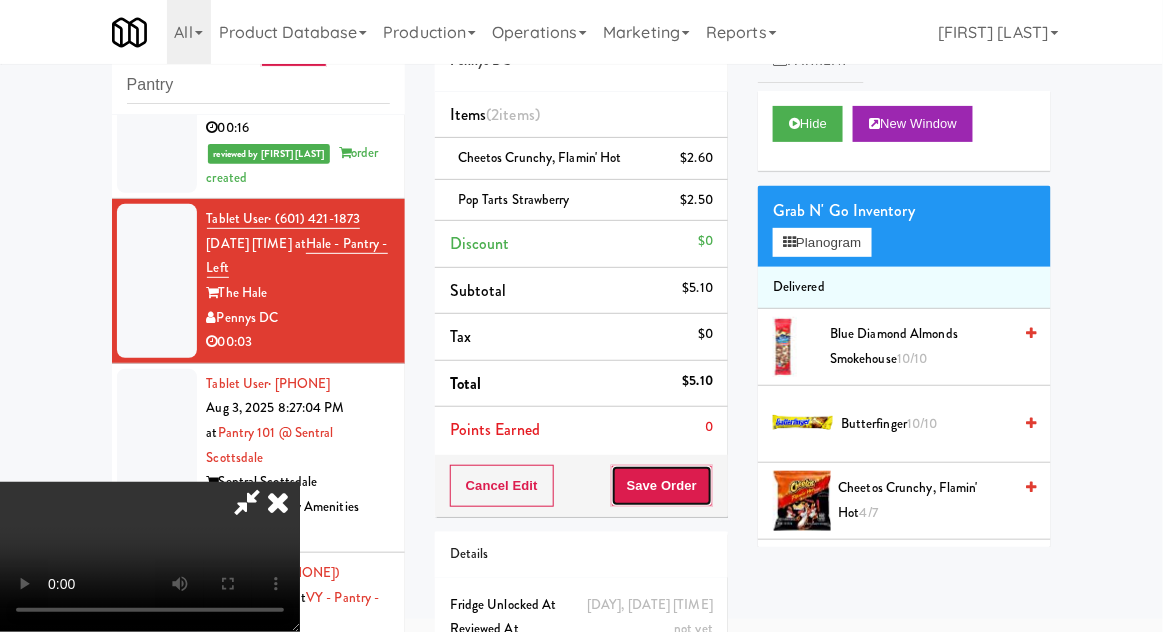 click on "Save Order" at bounding box center (662, 486) 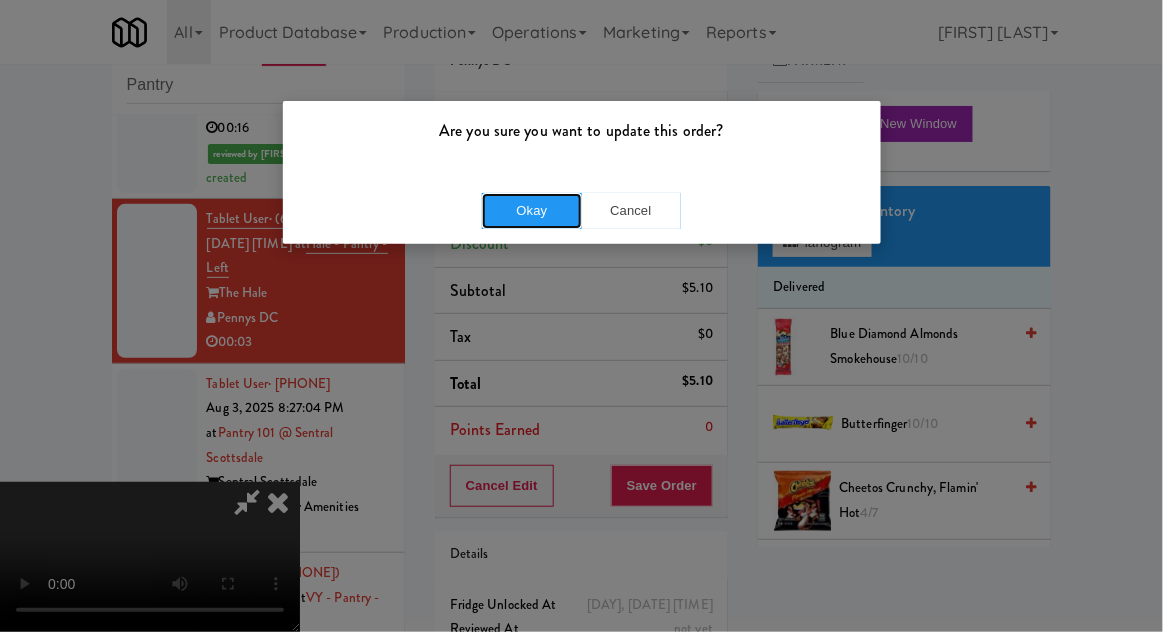 click on "Okay" at bounding box center (532, 211) 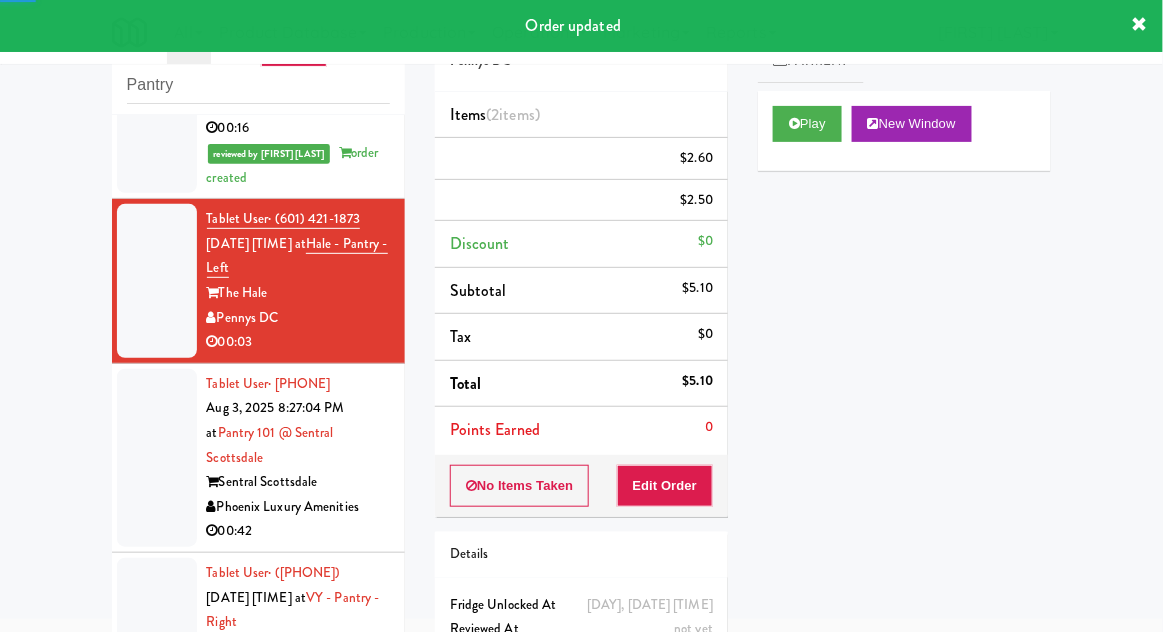 click at bounding box center [157, 458] 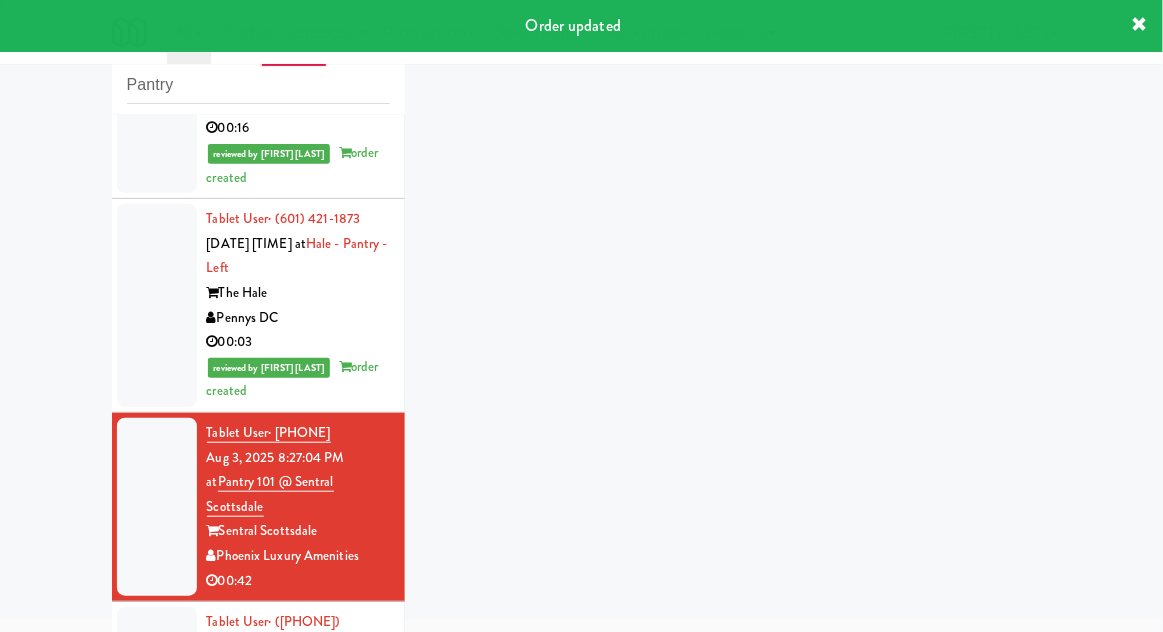 scroll, scrollTop: 2028, scrollLeft: 0, axis: vertical 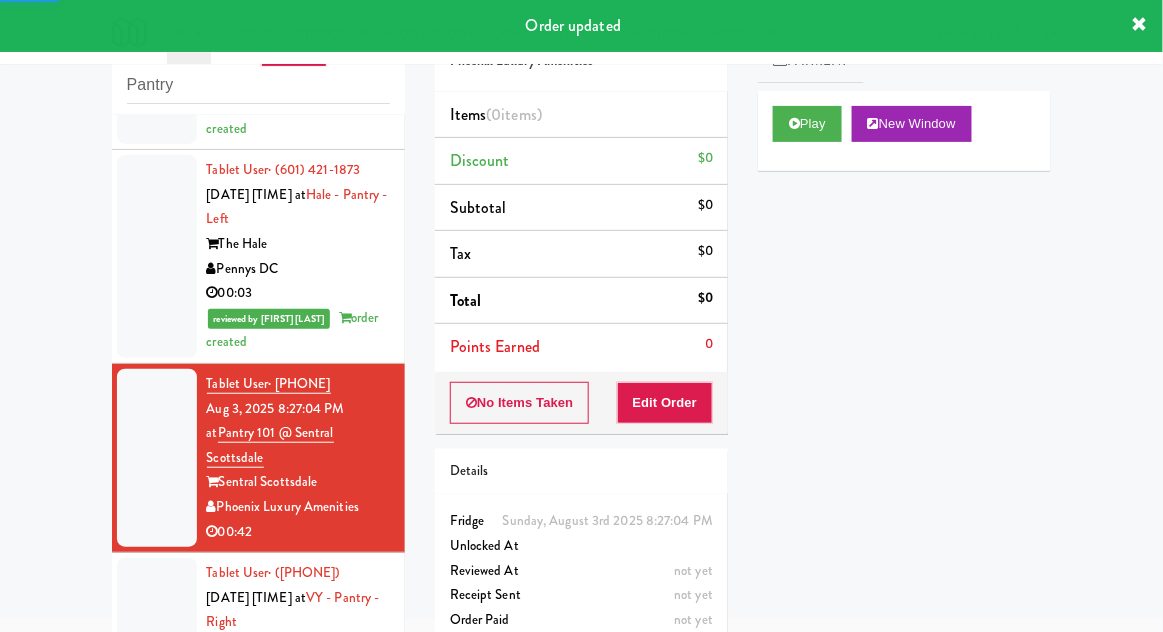 click at bounding box center [157, 635] 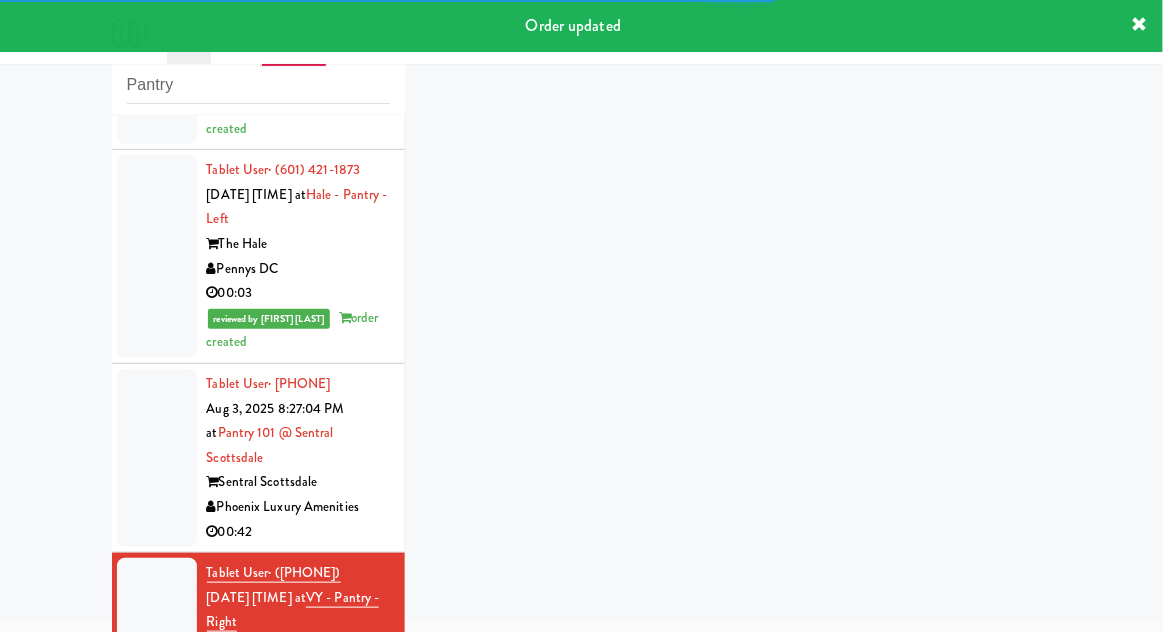 click at bounding box center [157, 458] 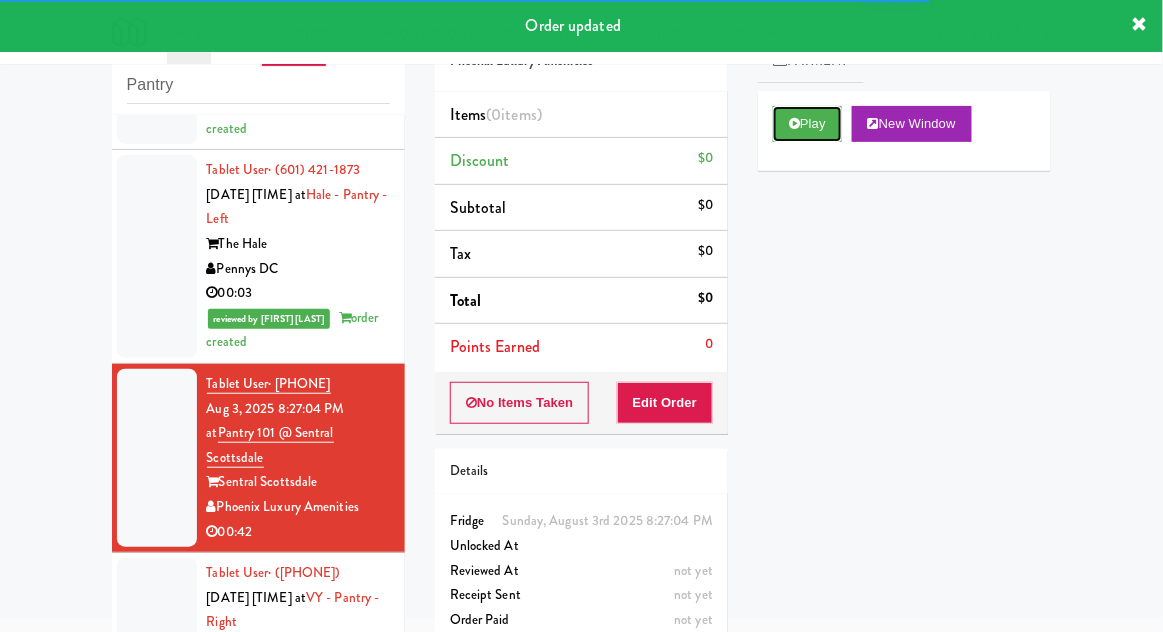 click on "Play" at bounding box center [807, 124] 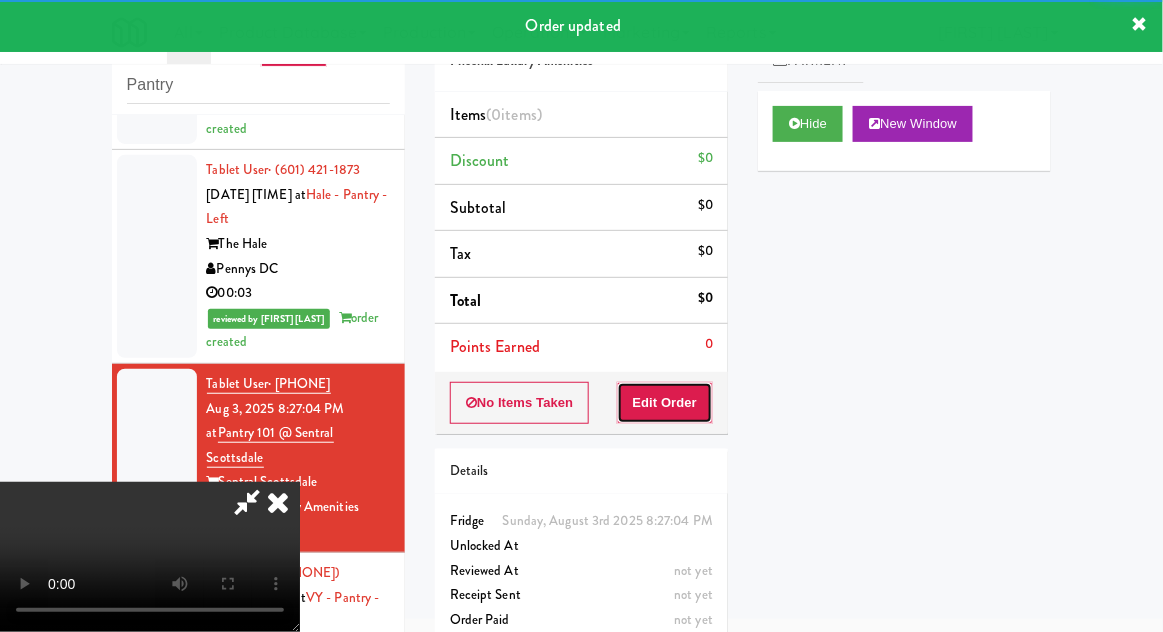 click on "Edit Order" at bounding box center [665, 403] 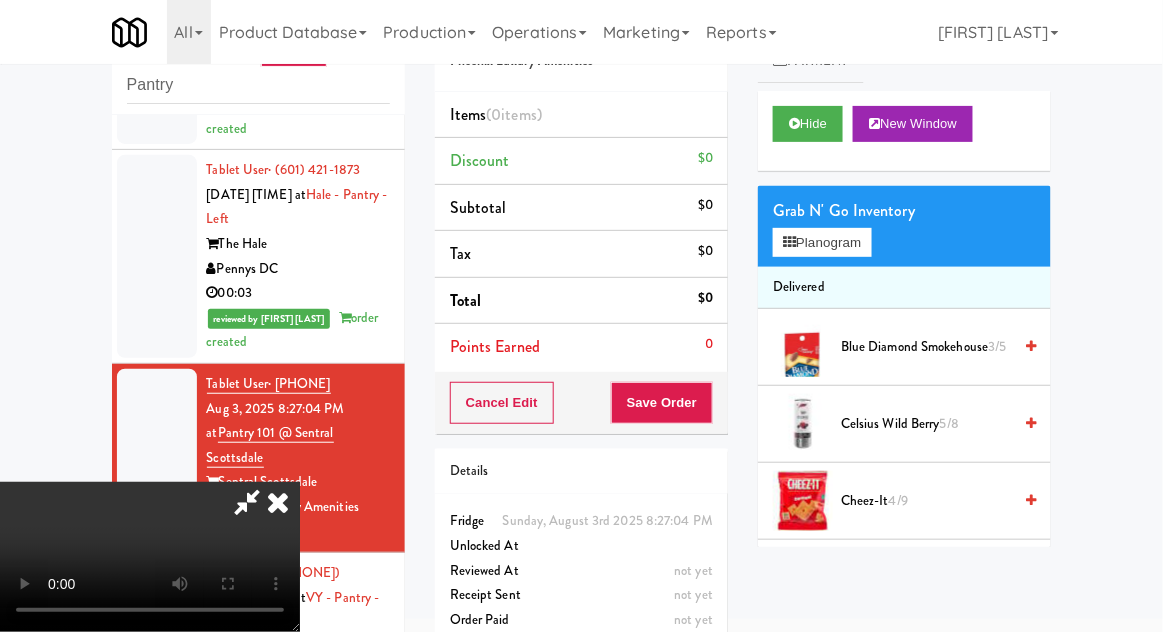 scroll, scrollTop: 73, scrollLeft: 0, axis: vertical 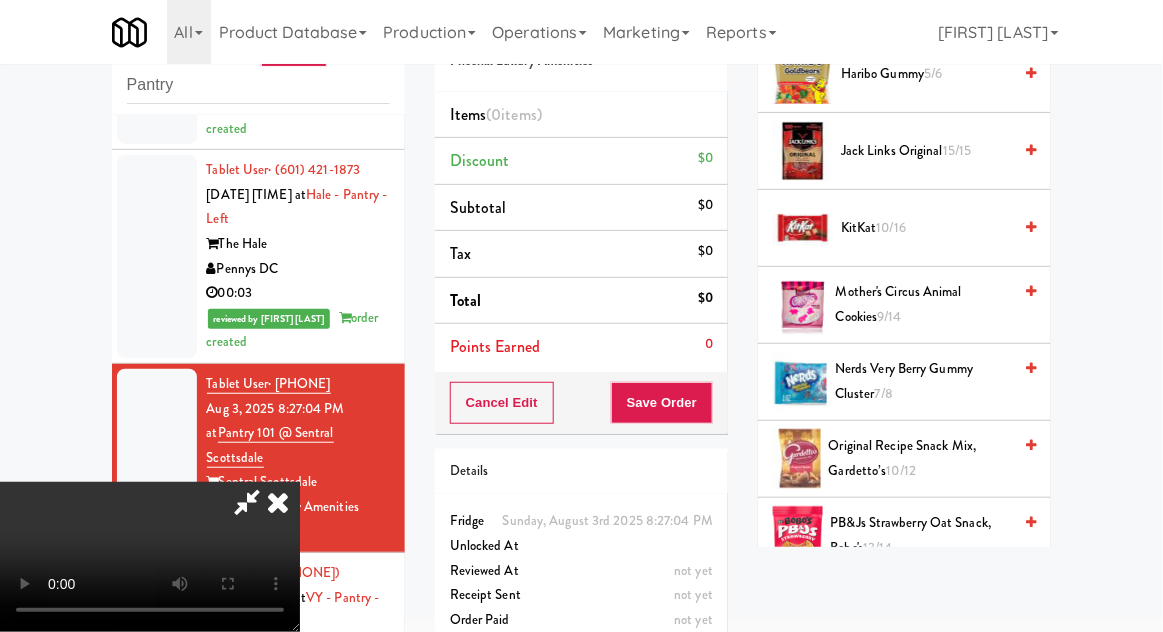 click on "[PRODUCT] [FLAVOR]  [DATE]" at bounding box center (920, 458) 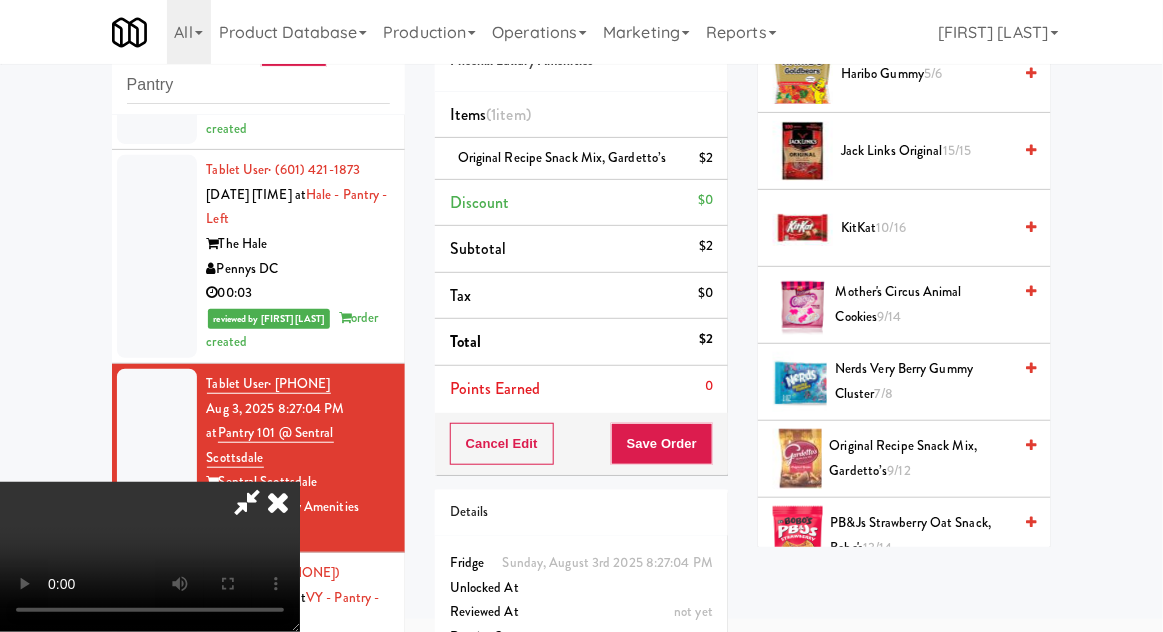 scroll, scrollTop: 0, scrollLeft: 0, axis: both 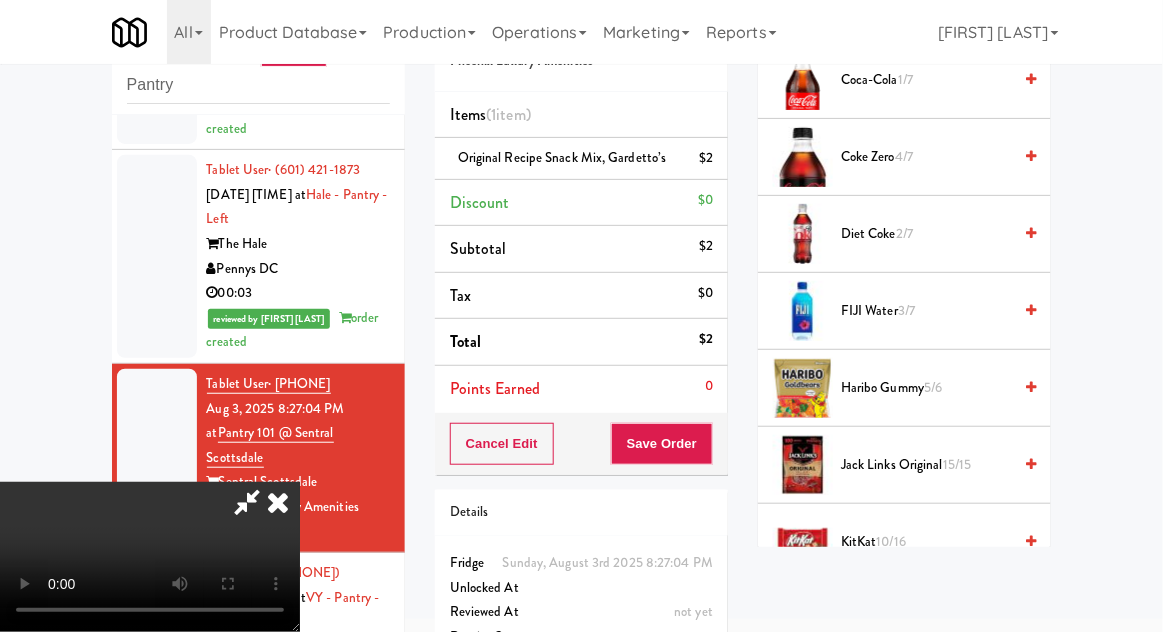 click on "Haribo Gummy  5/6" at bounding box center (926, 388) 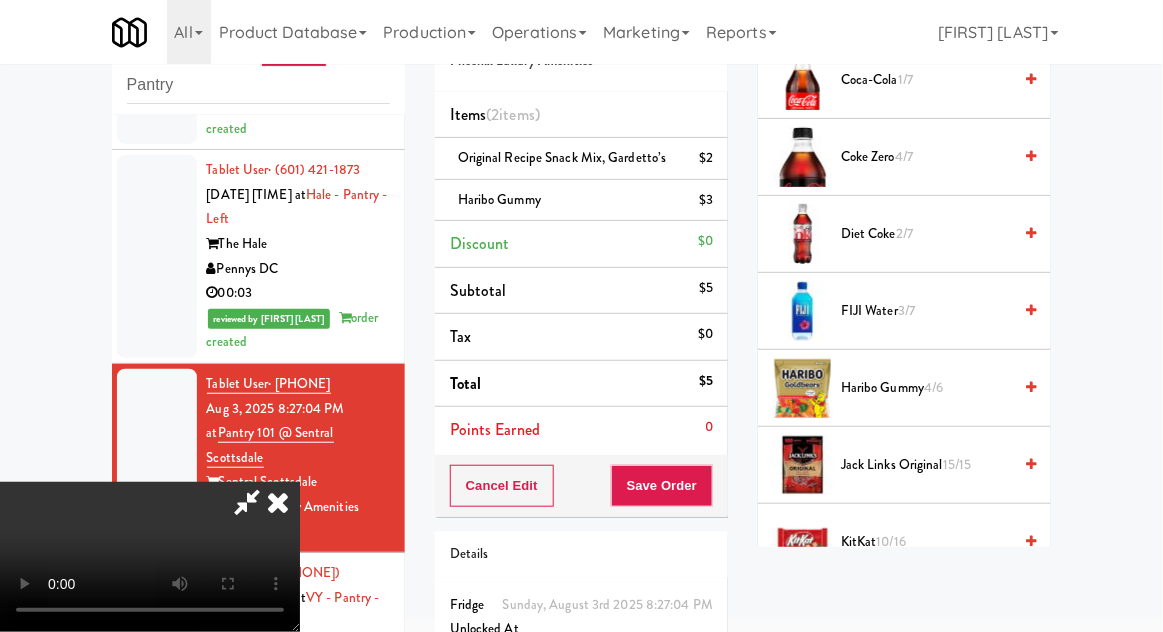 scroll, scrollTop: 73, scrollLeft: 0, axis: vertical 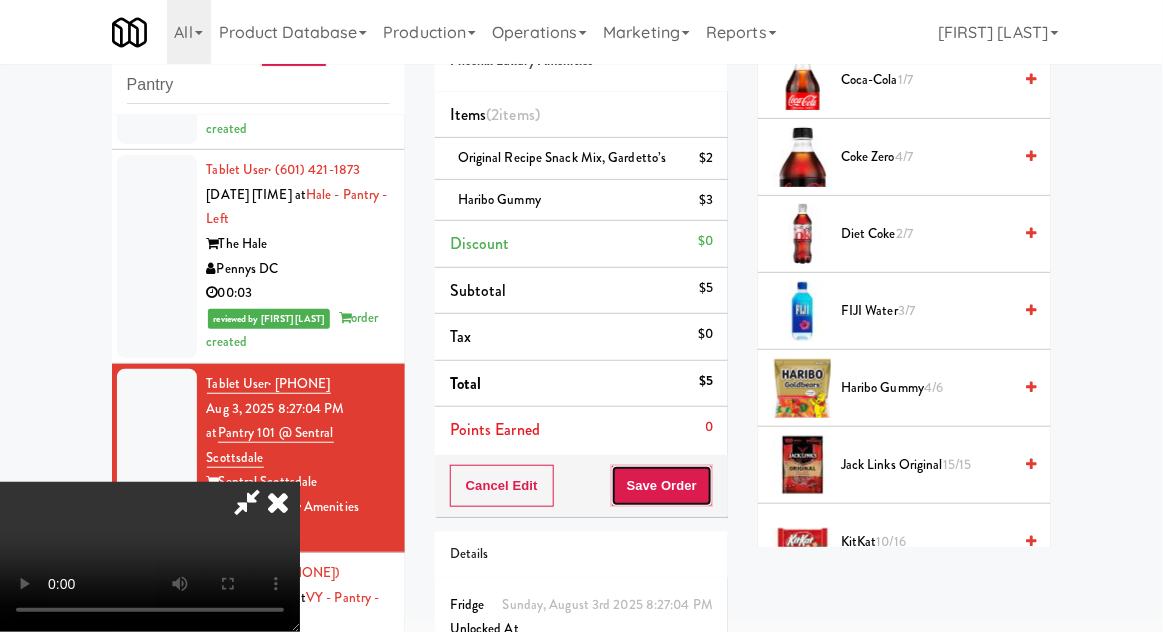click on "Save Order" at bounding box center (662, 486) 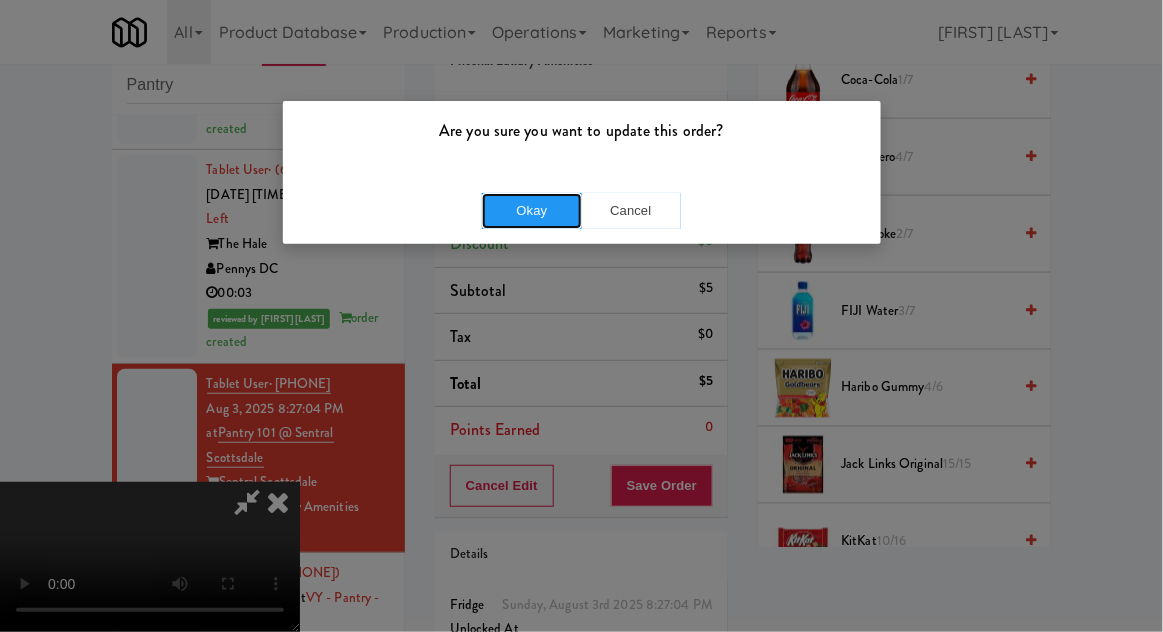 click on "Okay" at bounding box center [532, 211] 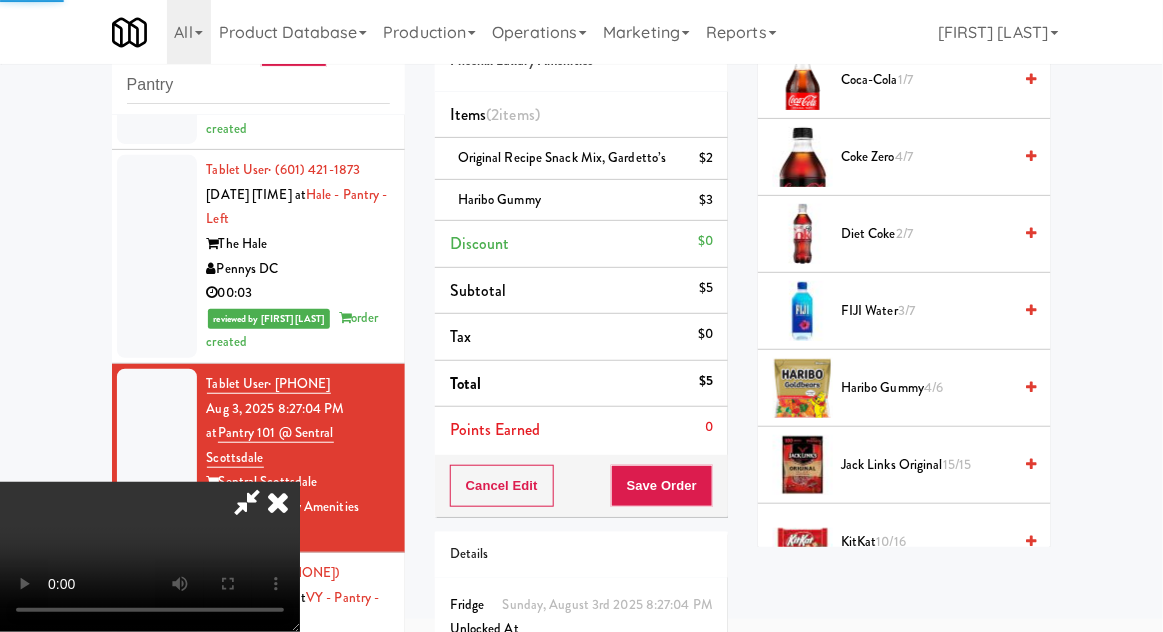 scroll, scrollTop: 197, scrollLeft: 0, axis: vertical 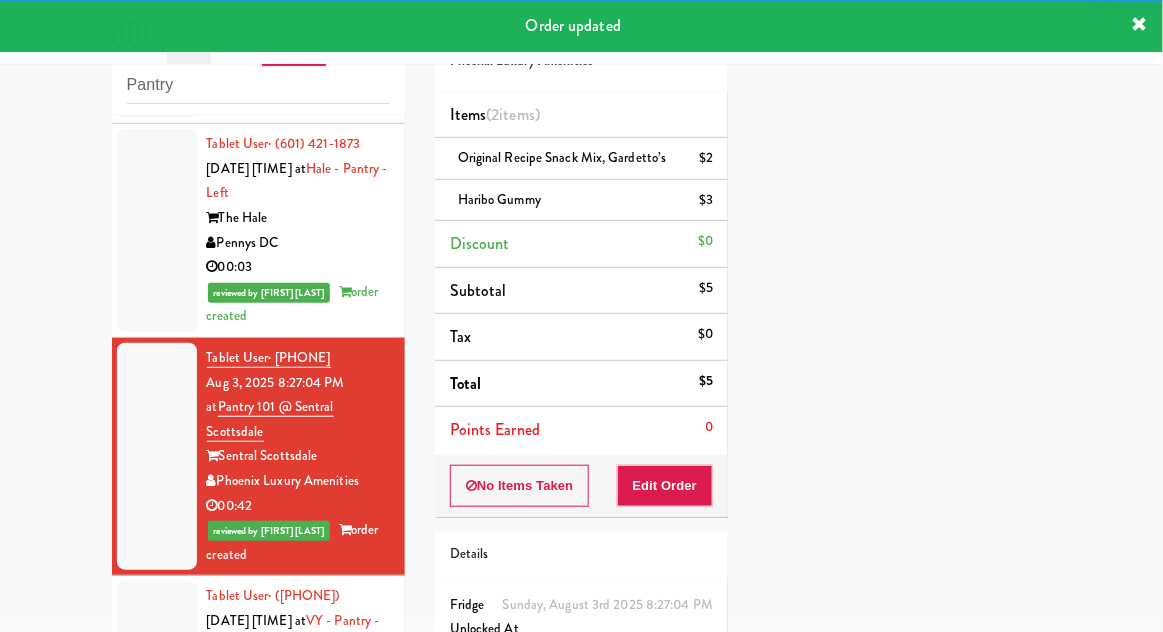 click at bounding box center (157, 658) 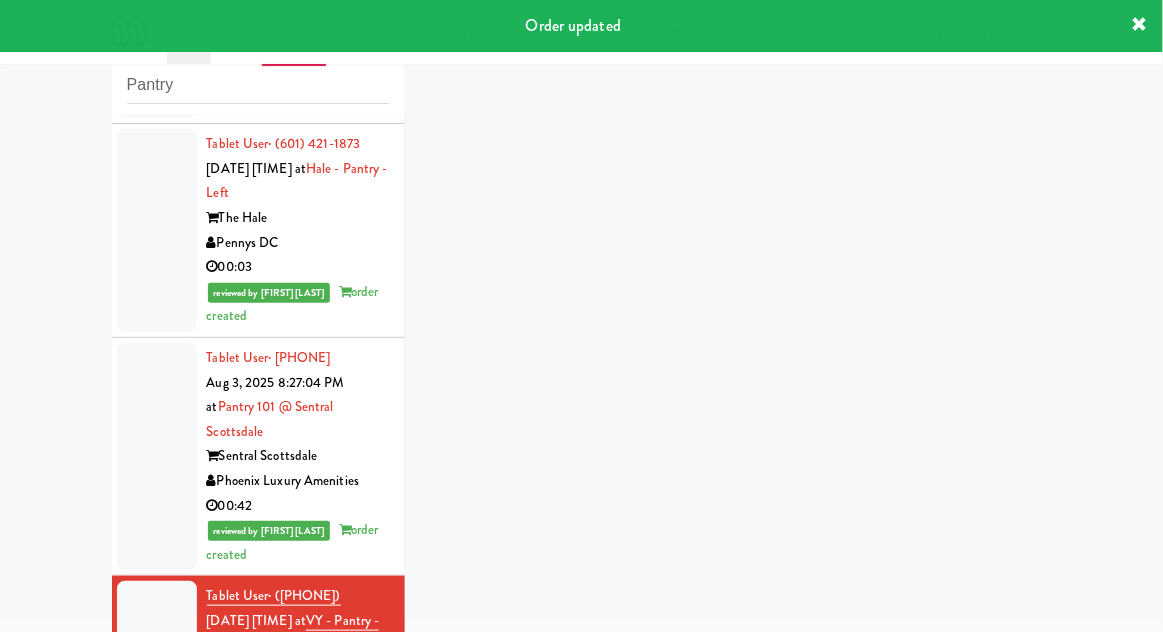 scroll, scrollTop: 2078, scrollLeft: 0, axis: vertical 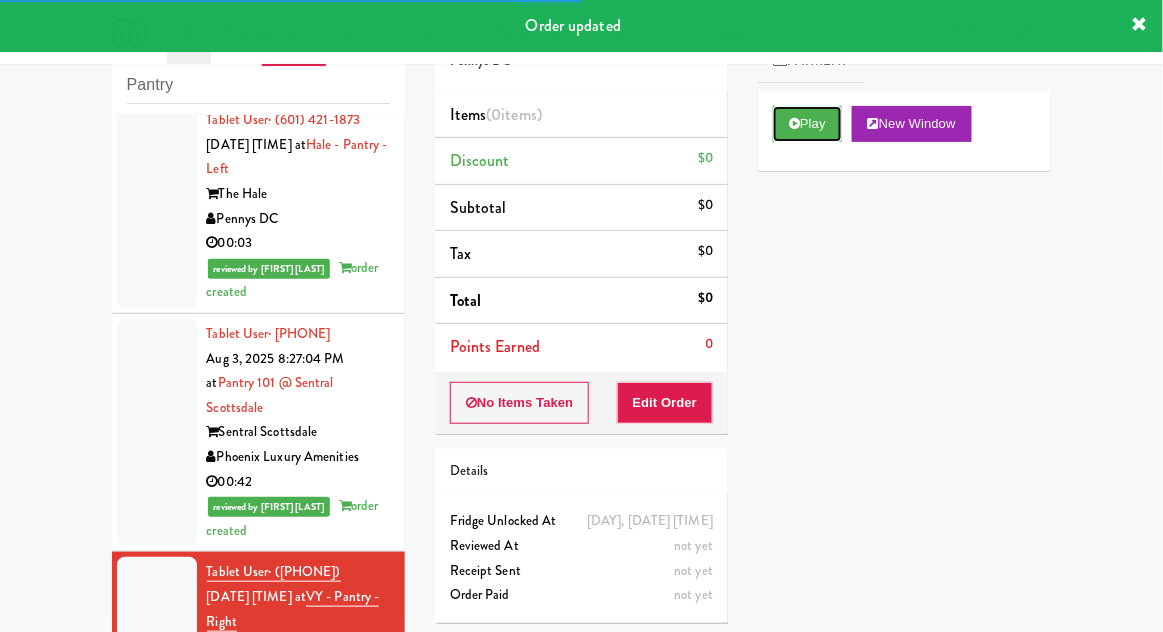 click on "Play" at bounding box center (807, 124) 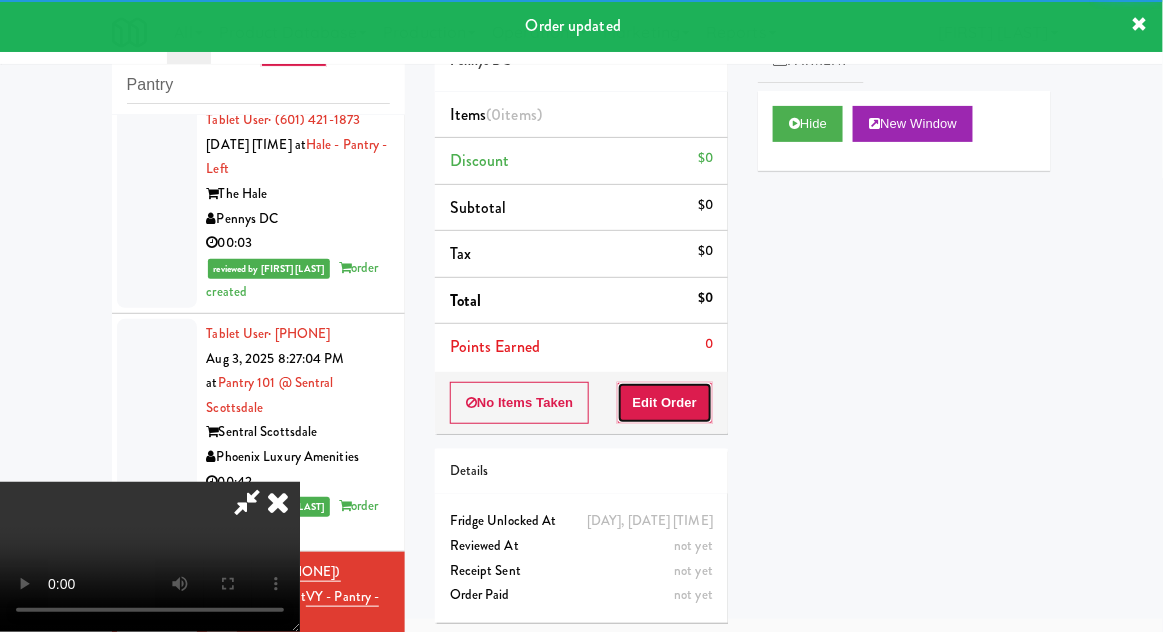 click on "Edit Order" at bounding box center (665, 403) 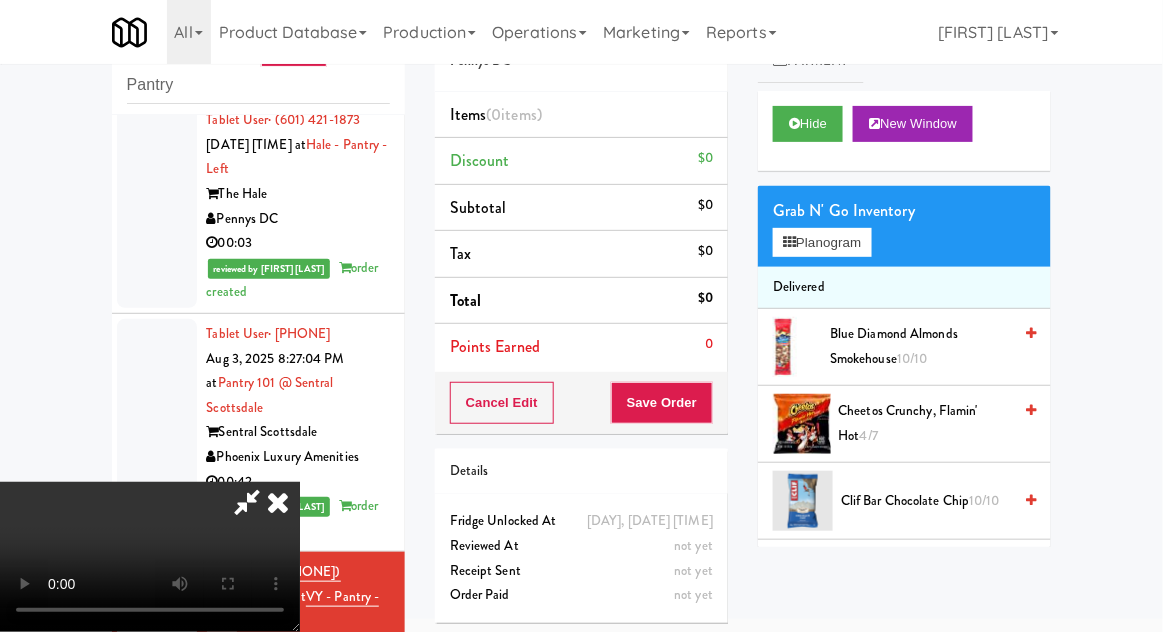 type 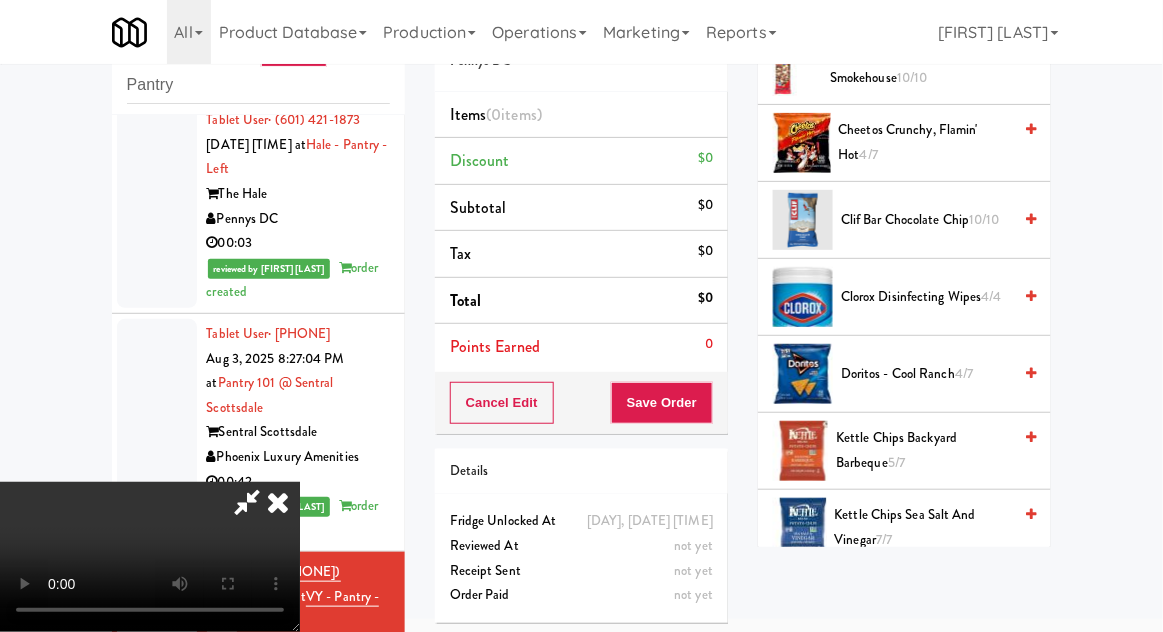 scroll, scrollTop: 282, scrollLeft: 0, axis: vertical 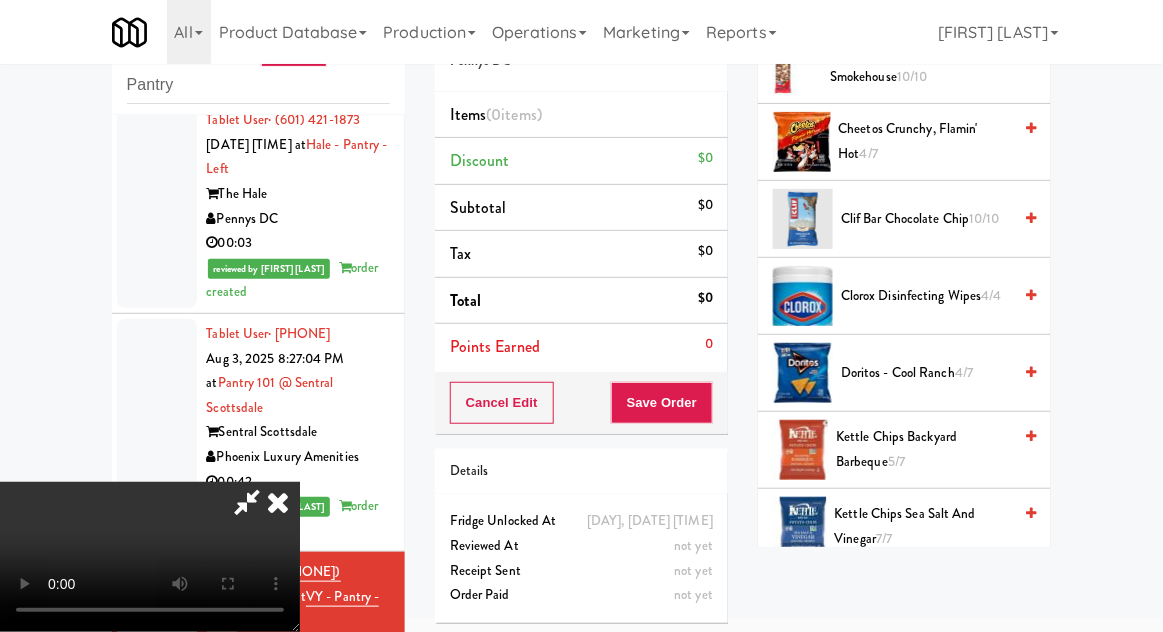 click on "Kettle Chips Backyard Barbeque  5/7" at bounding box center [923, 449] 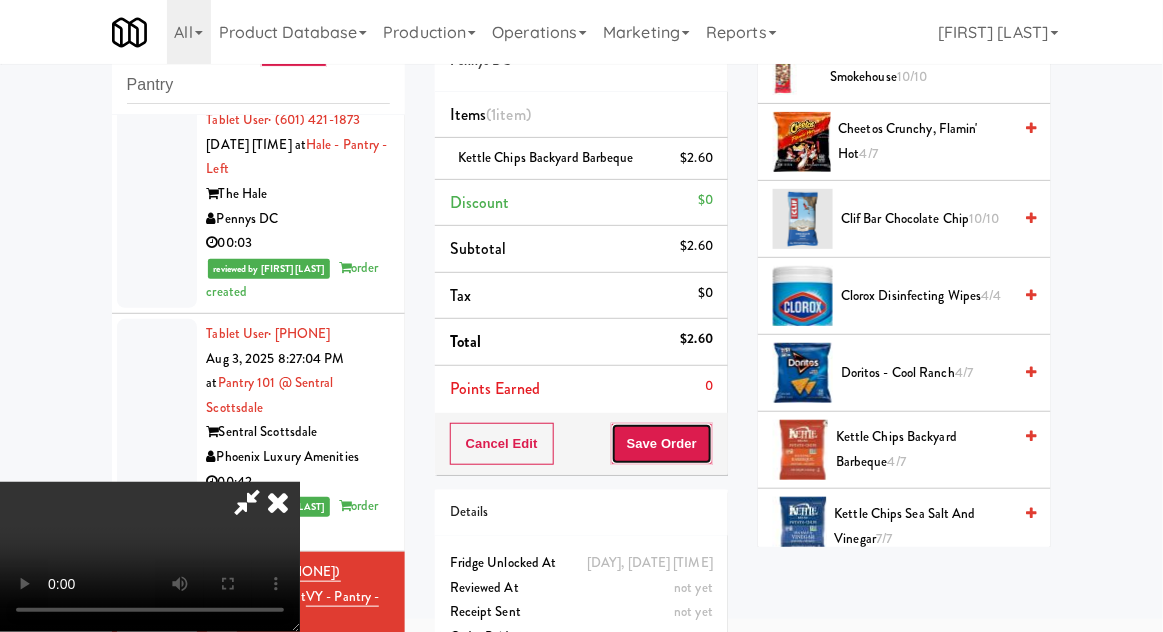 click on "Save Order" at bounding box center [662, 444] 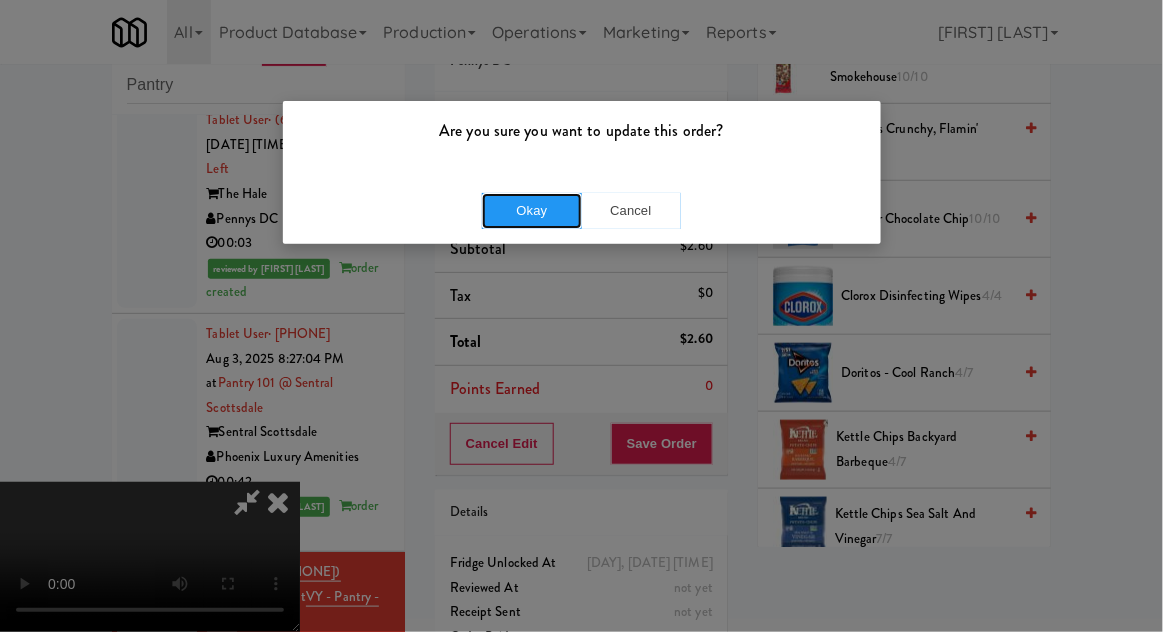 click on "Okay" at bounding box center (532, 211) 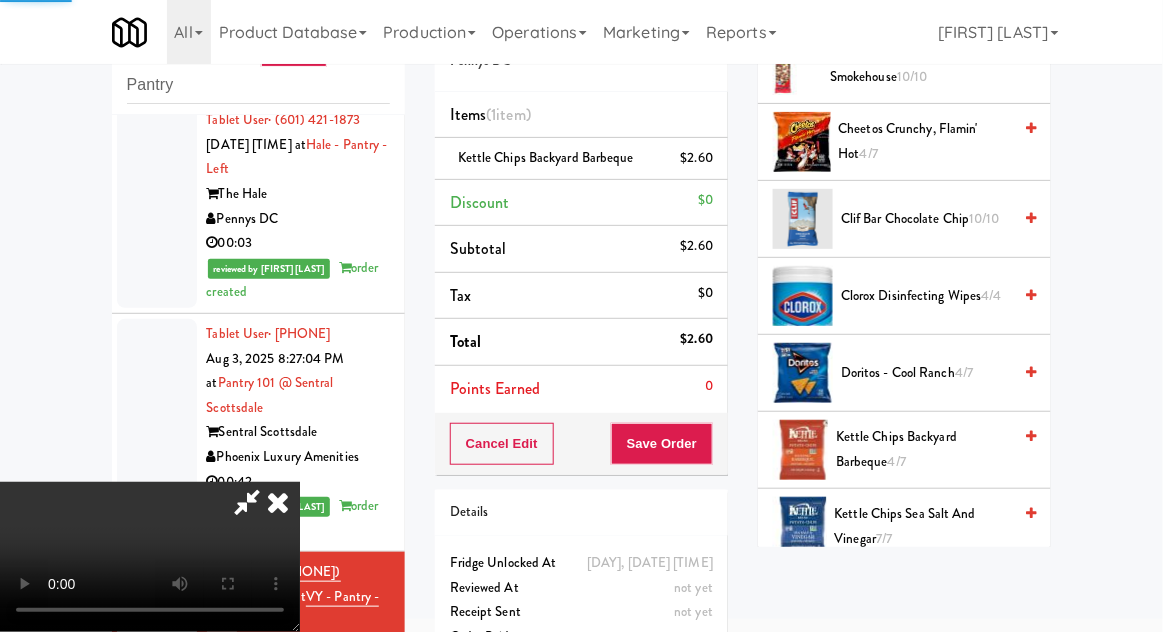 scroll, scrollTop: 197, scrollLeft: 0, axis: vertical 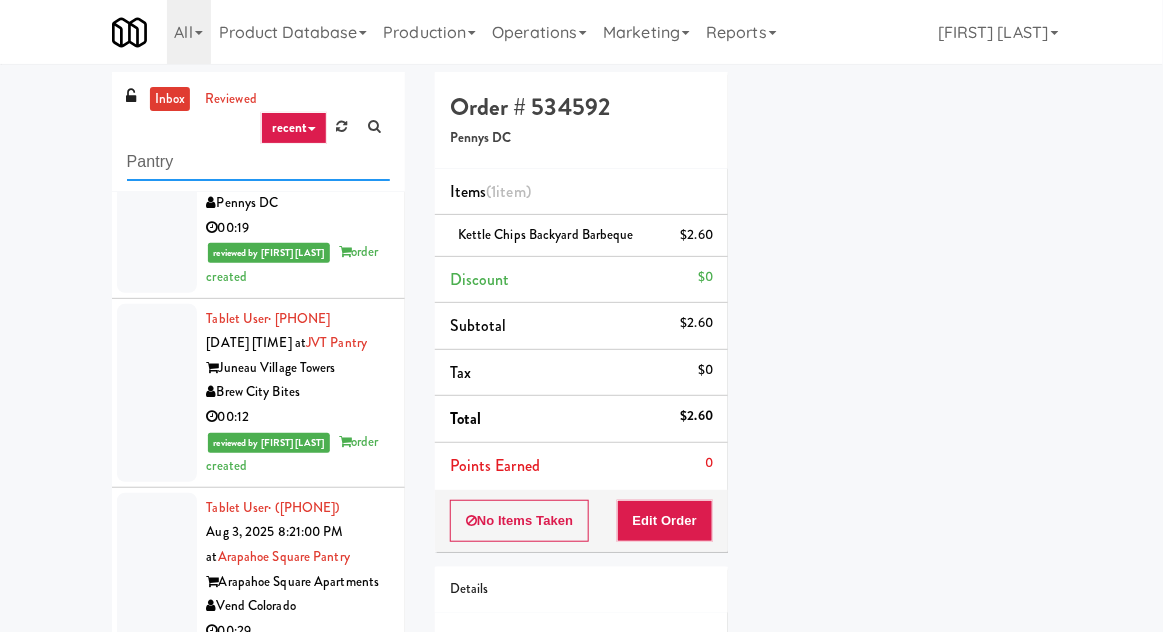 click on "Pantry" at bounding box center (258, 162) 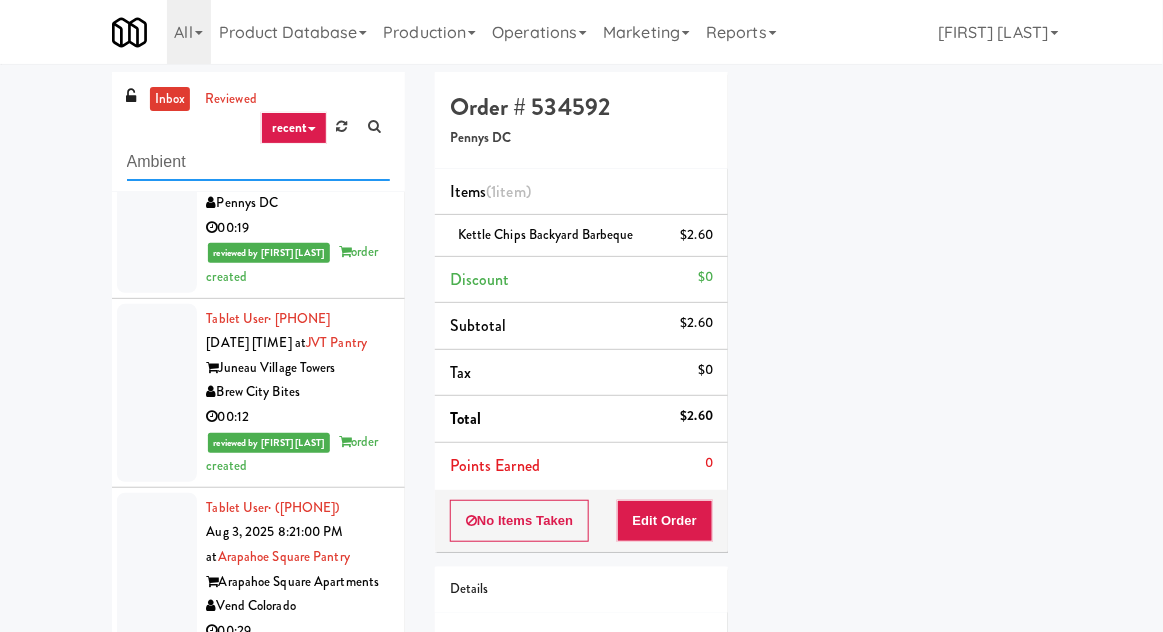 scroll, scrollTop: 0, scrollLeft: 0, axis: both 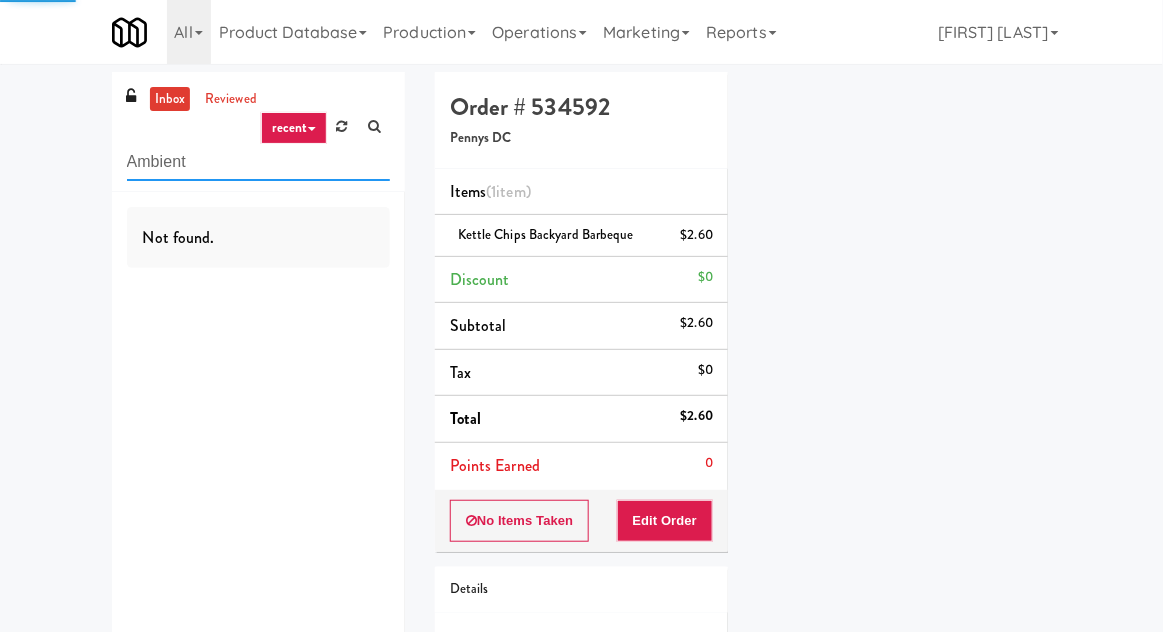 type on "Ambient" 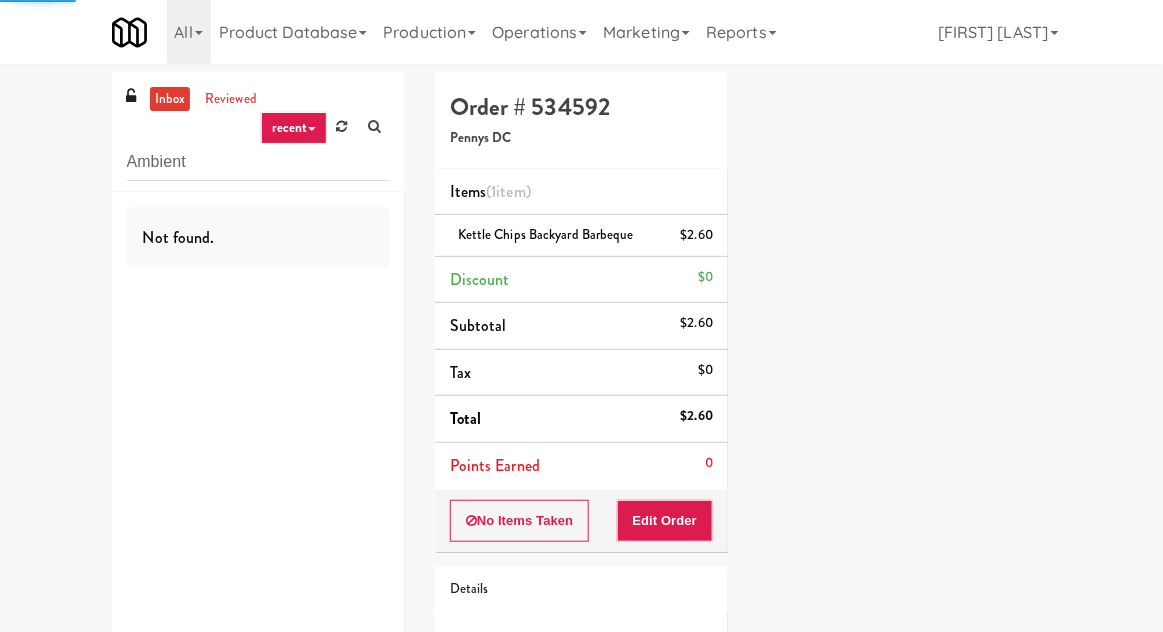 click on "inbox reviewed recent    all     unclear take     inventory issue     suspicious     failed     recent   Ambient   Not found. Order # 534592 Pennys DC Items  (1  item )  Kettle Chips Backyard Barbeque  $2.60 Discount  $0 Subtotal $2.60 Tax $0 Total $2.60 Points Earned  0   No Items Taken Edit Order Details Sunday, August 3rd 2025 8:31:20 PM Fridge Unlocked At Aug 3, 2025 8:39:53 PM Reviewed At not yet Receipt Sent not yet Order Paid  Cart  Flags  Notes  Payment  Play  New Window  Primary Flag  Clear     Flag if unable to determine what was taken or order not processable due to inventory issues Unclear Take - No Video Unclear Take - Short or Cut Off Unclear Take - Obstructed Inventory Issue - Product Not in Inventory Inventory Issue - Product prices as $0  Additional Concerns  Clear Flag as Suspicious Returned Product Place a foreign product in  Internal Notes" at bounding box center [581, 414] 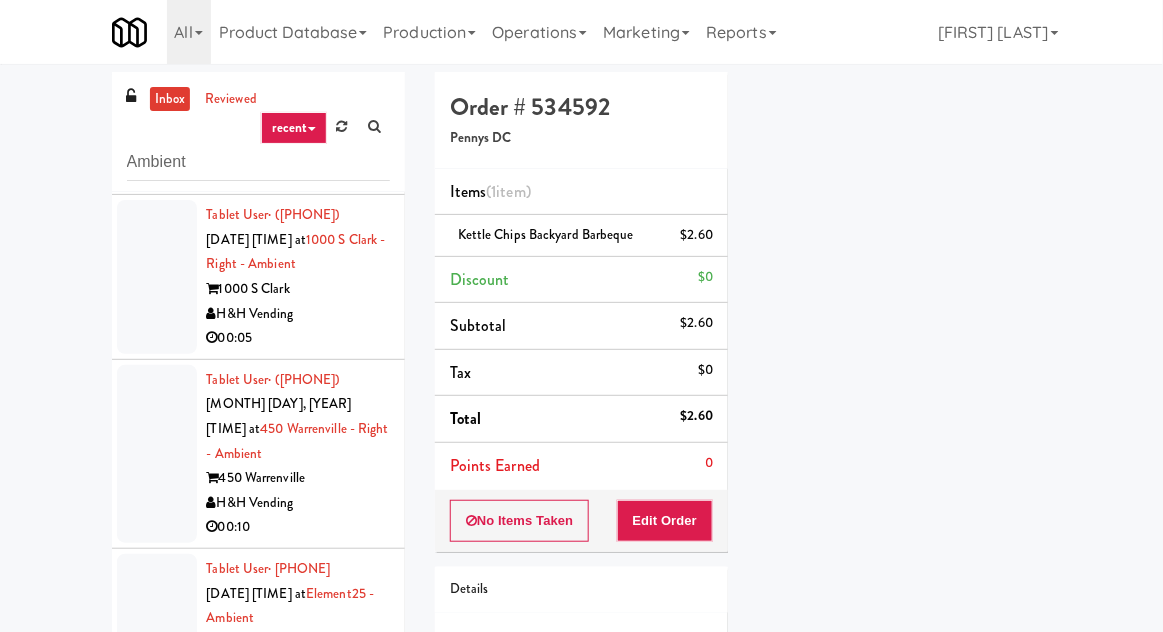 scroll, scrollTop: 645, scrollLeft: 0, axis: vertical 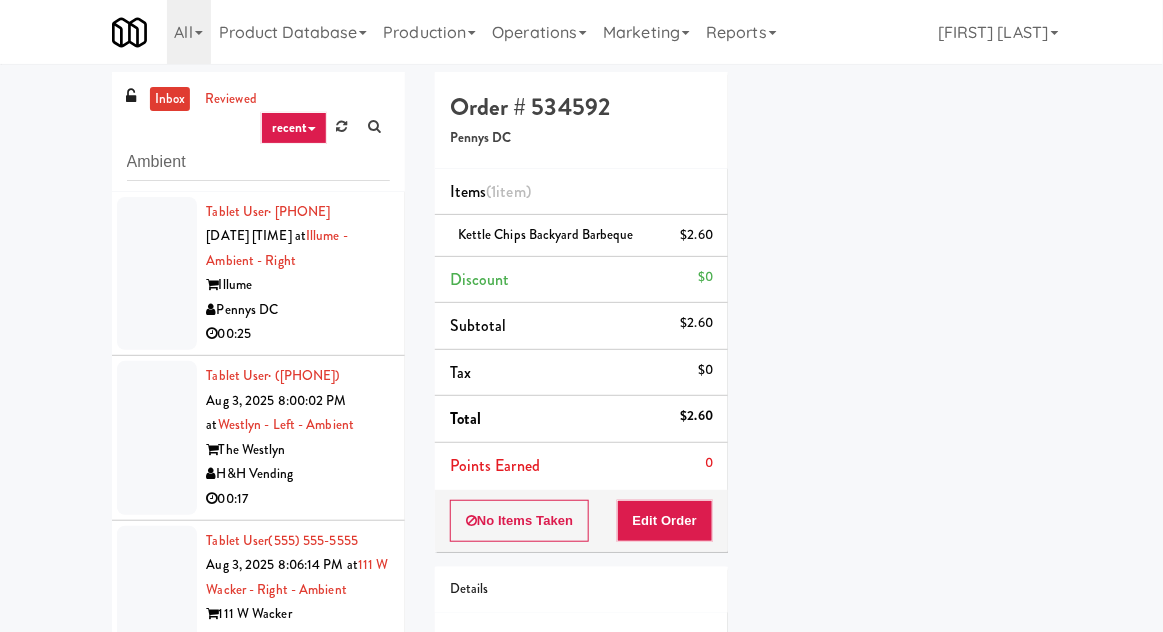 click at bounding box center (157, 274) 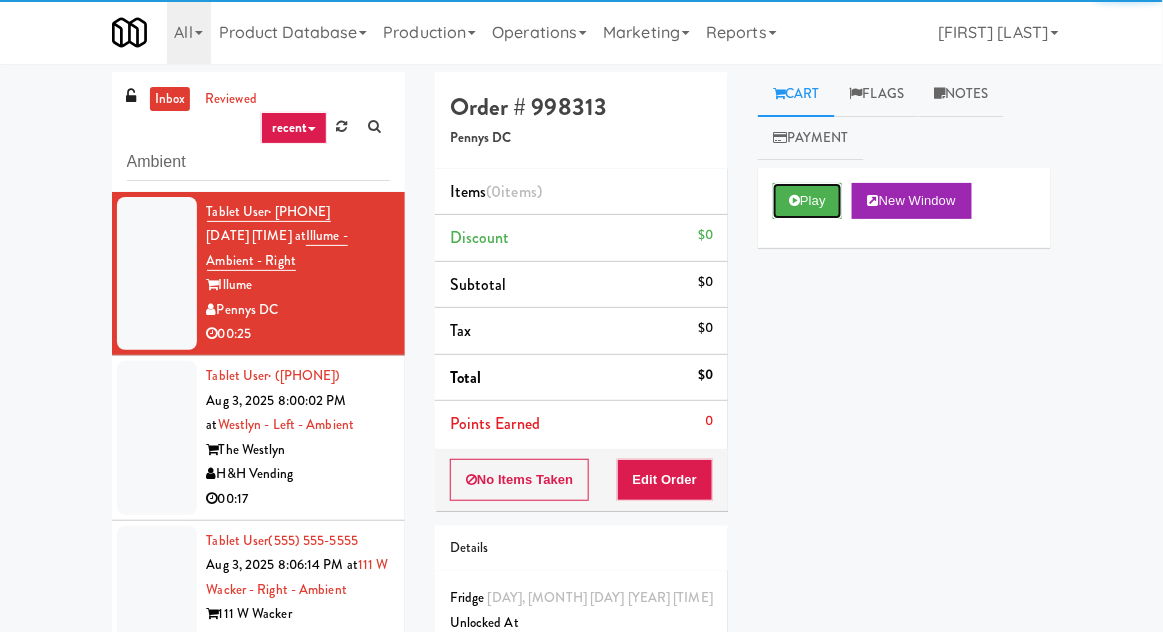 click on "Play" at bounding box center (807, 201) 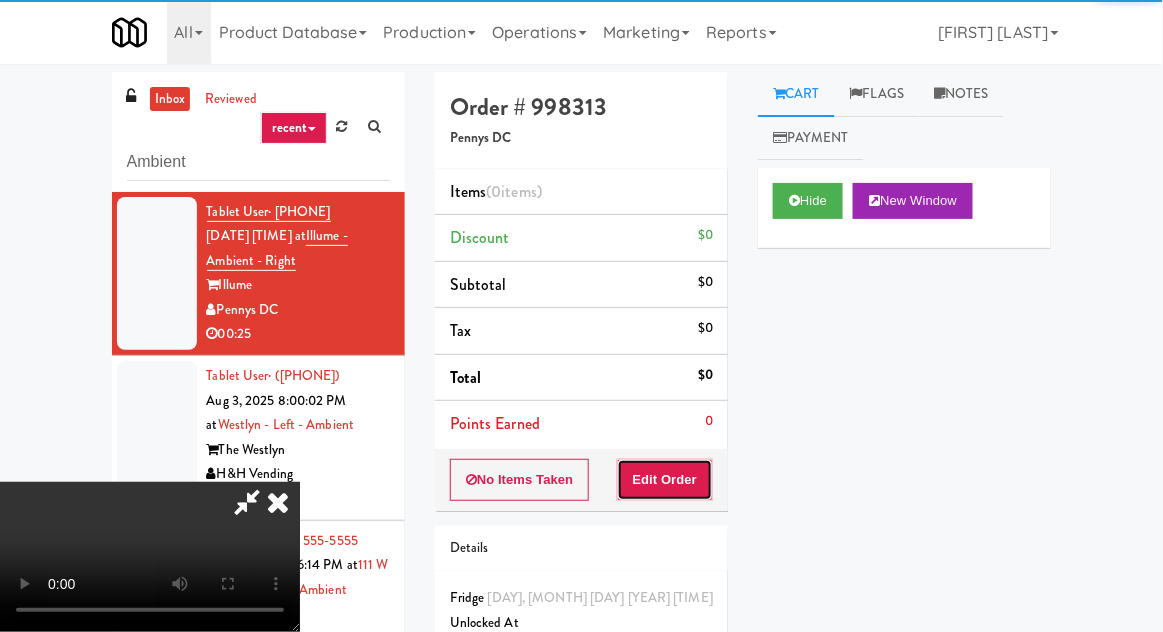 click on "Edit Order" at bounding box center (665, 480) 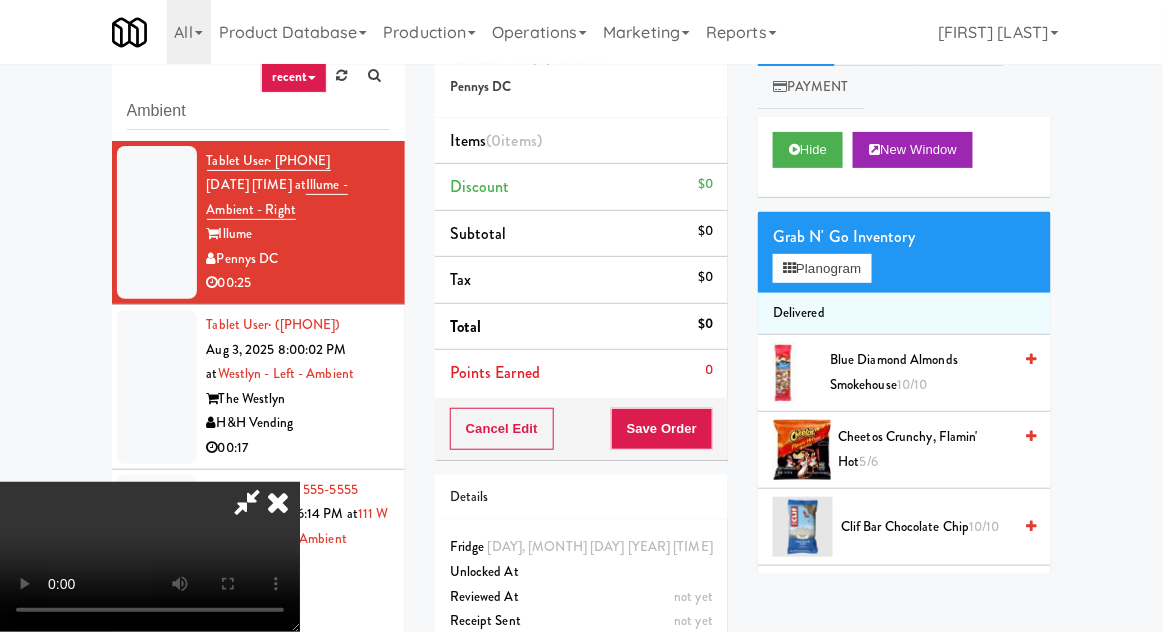 scroll, scrollTop: 173, scrollLeft: 0, axis: vertical 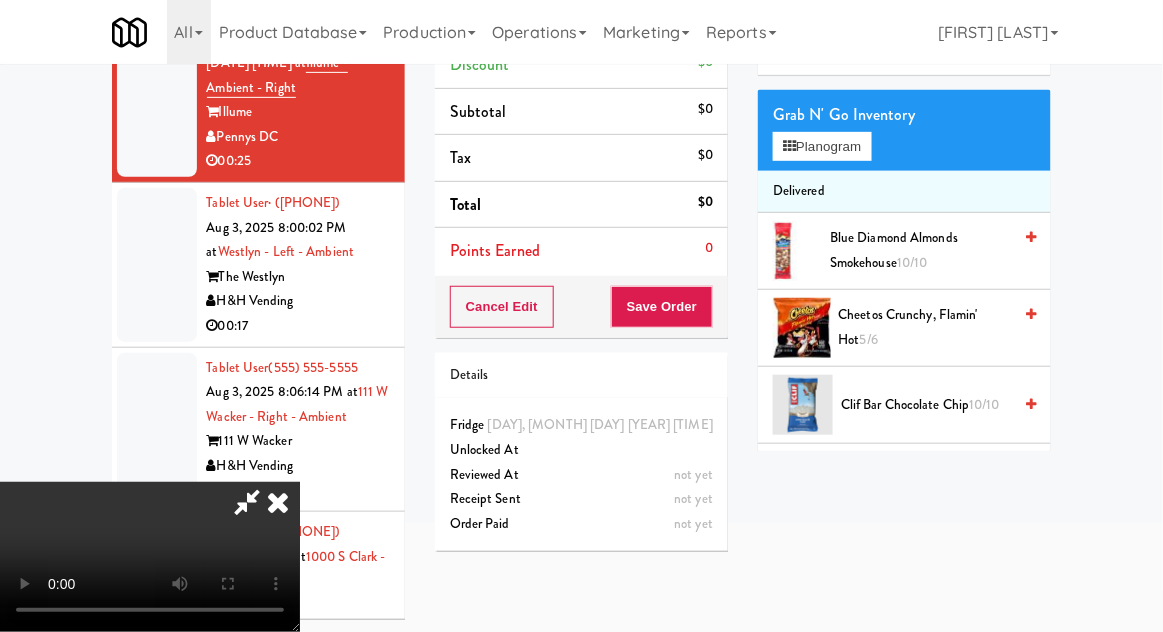 type 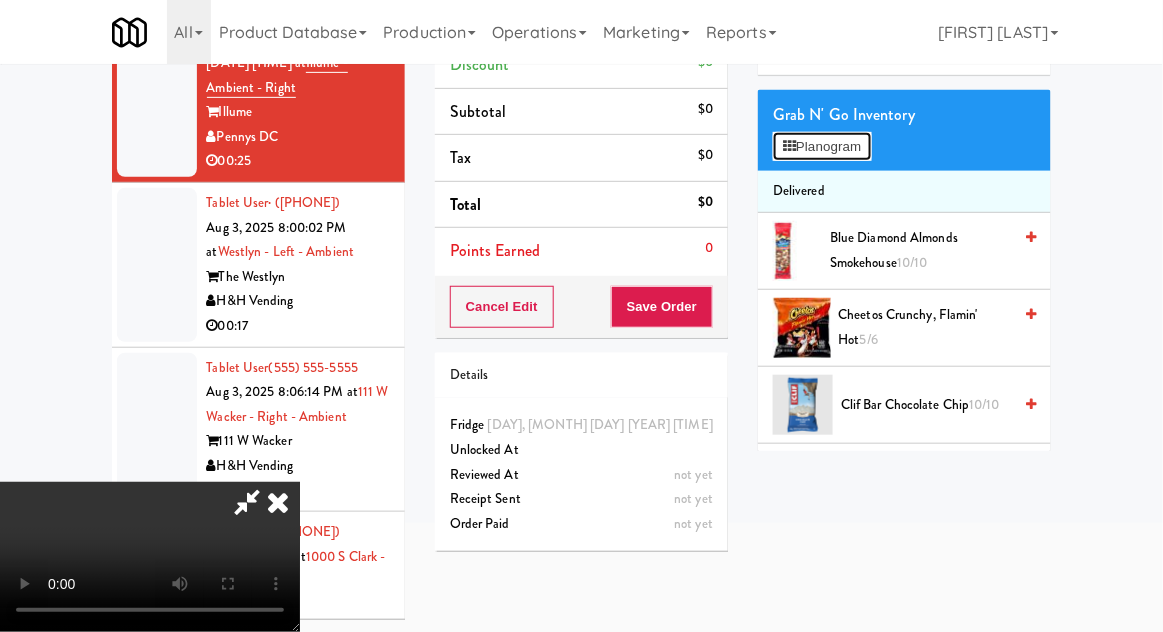 click on "Planogram" at bounding box center [822, 147] 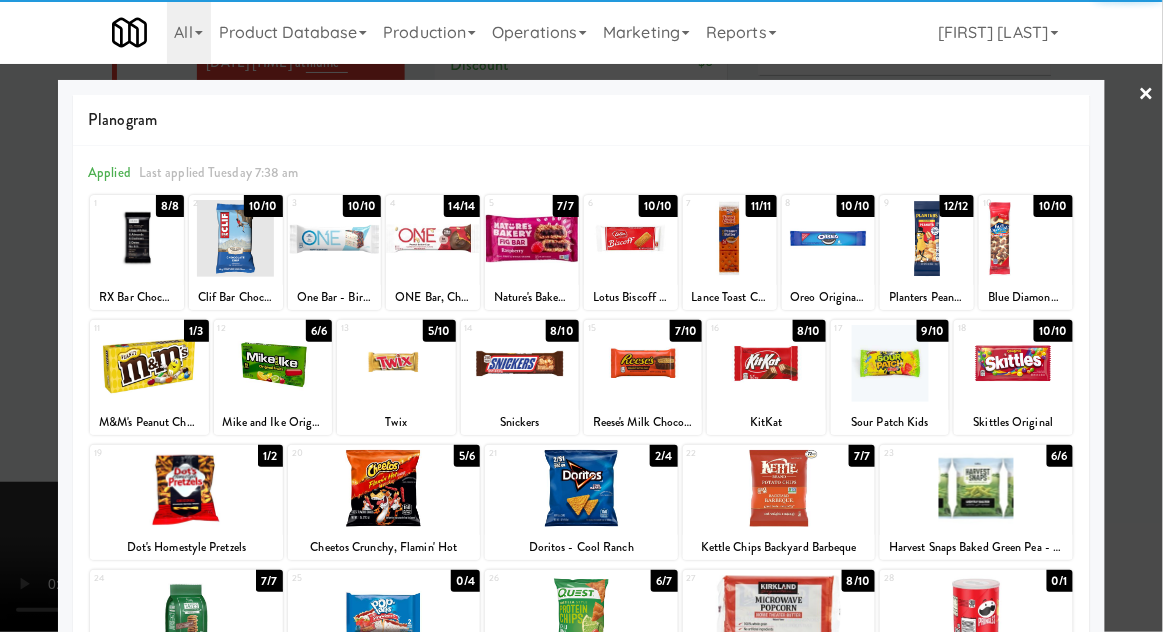 click at bounding box center [766, 363] 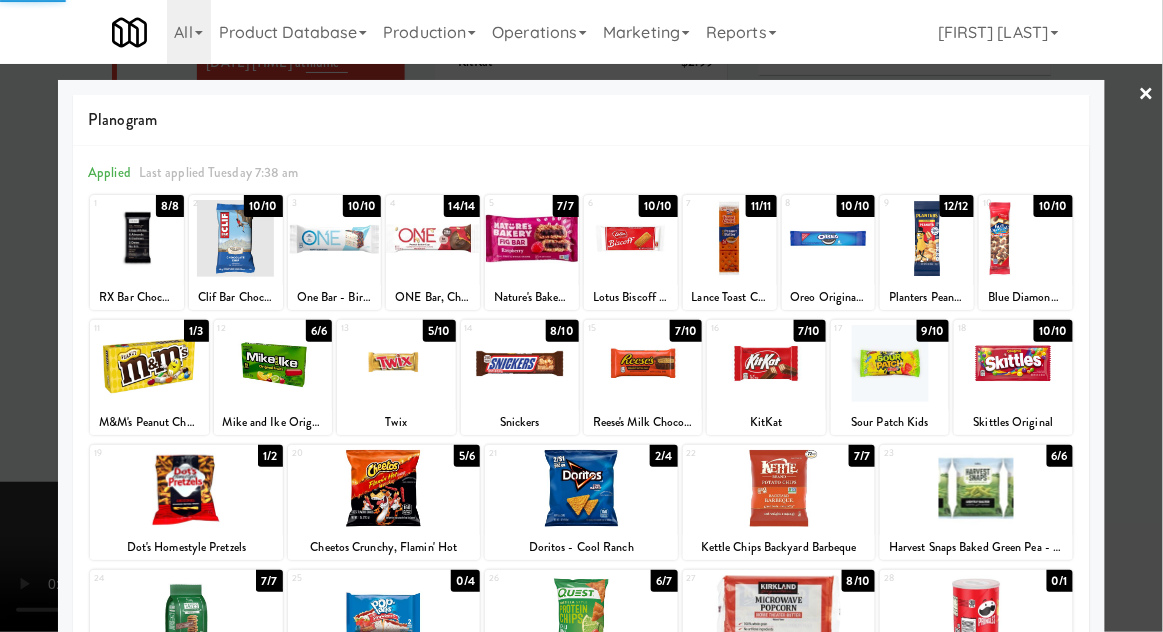 click at bounding box center (581, 316) 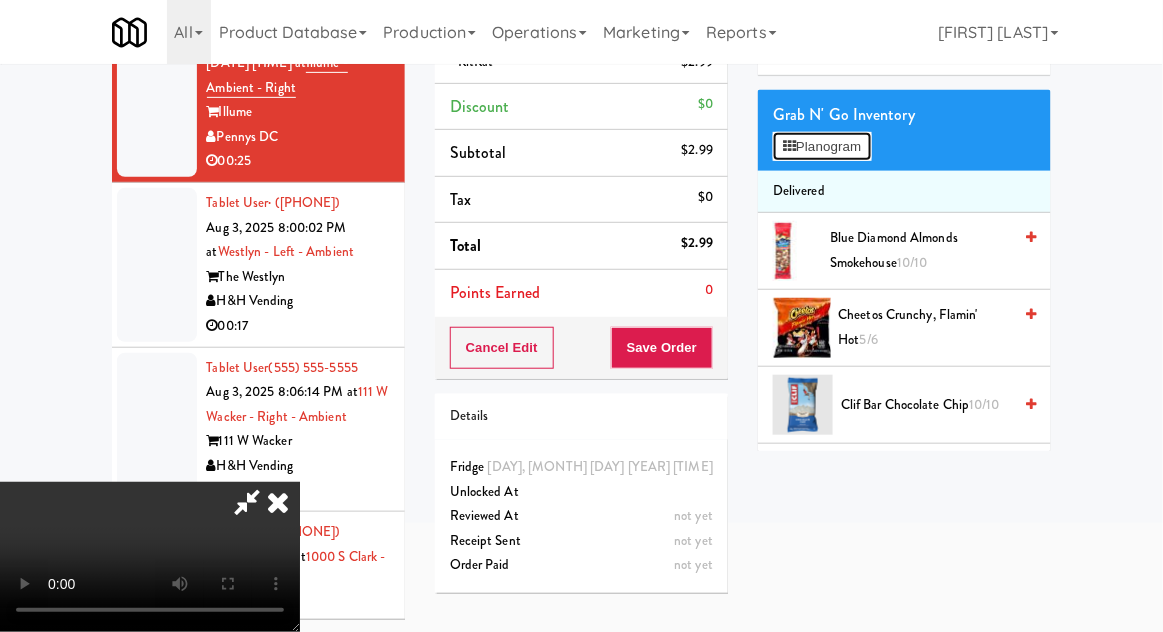 click on "Planogram" at bounding box center [822, 147] 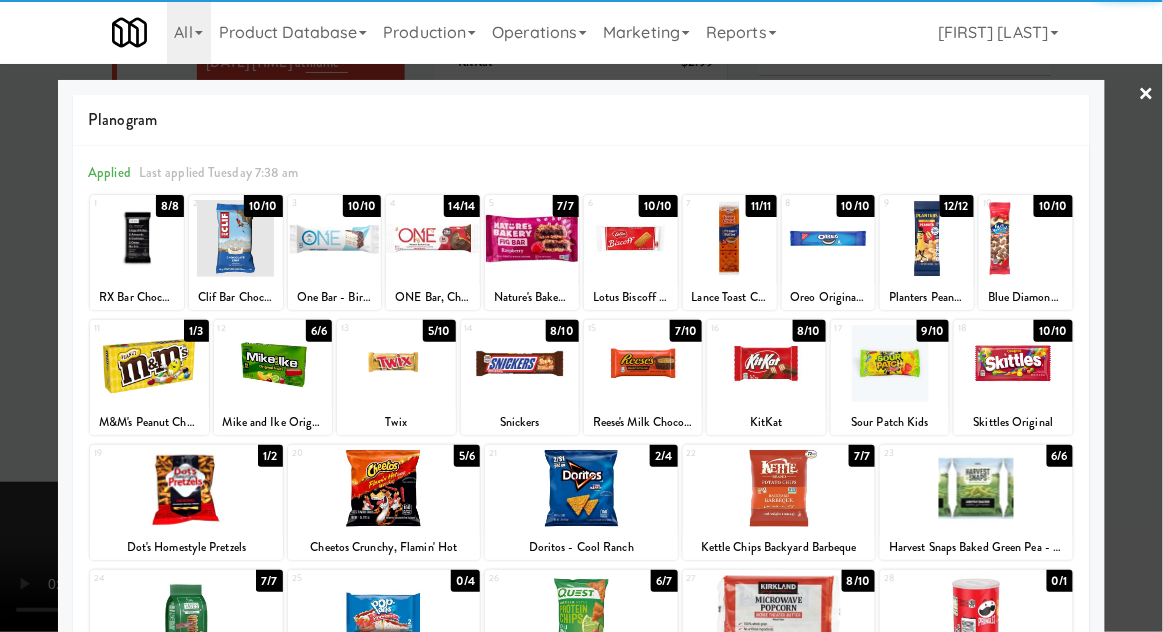 click at bounding box center (890, 363) 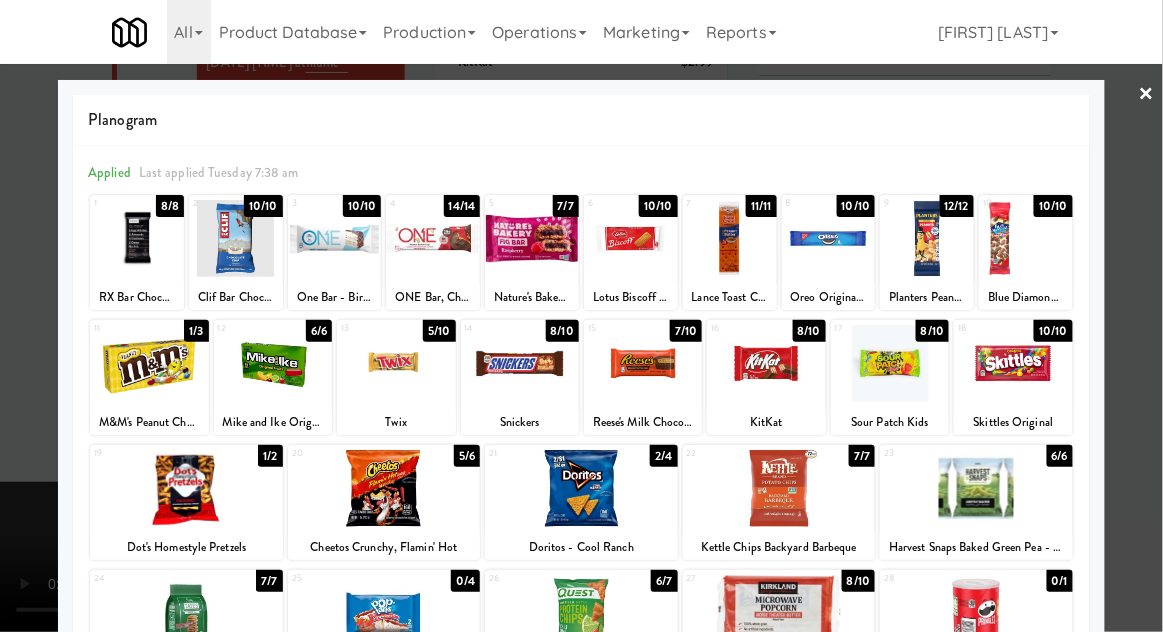 click at bounding box center [581, 316] 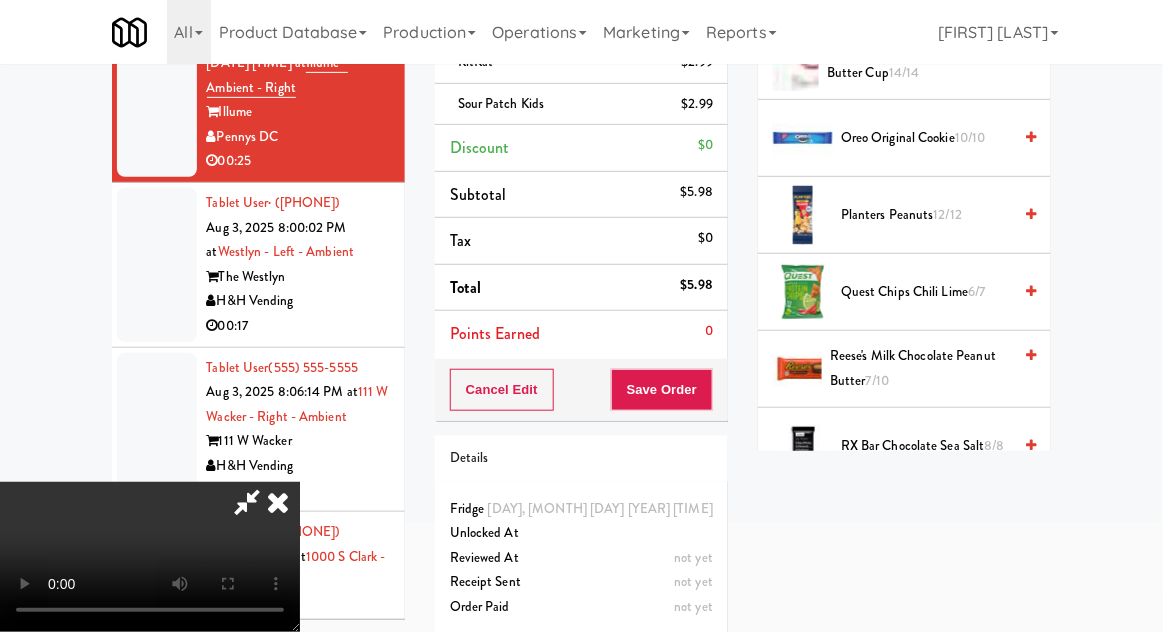 scroll, scrollTop: 1473, scrollLeft: 0, axis: vertical 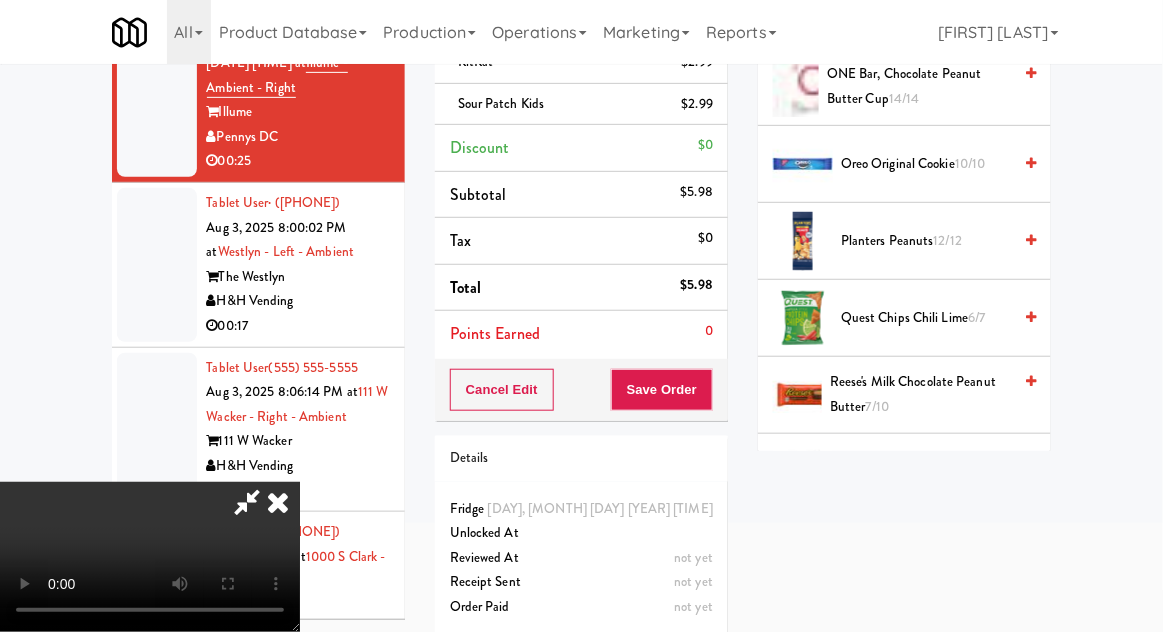 click on "Reese's Milk Chocolate Peanut Butter  7/10" at bounding box center [920, 394] 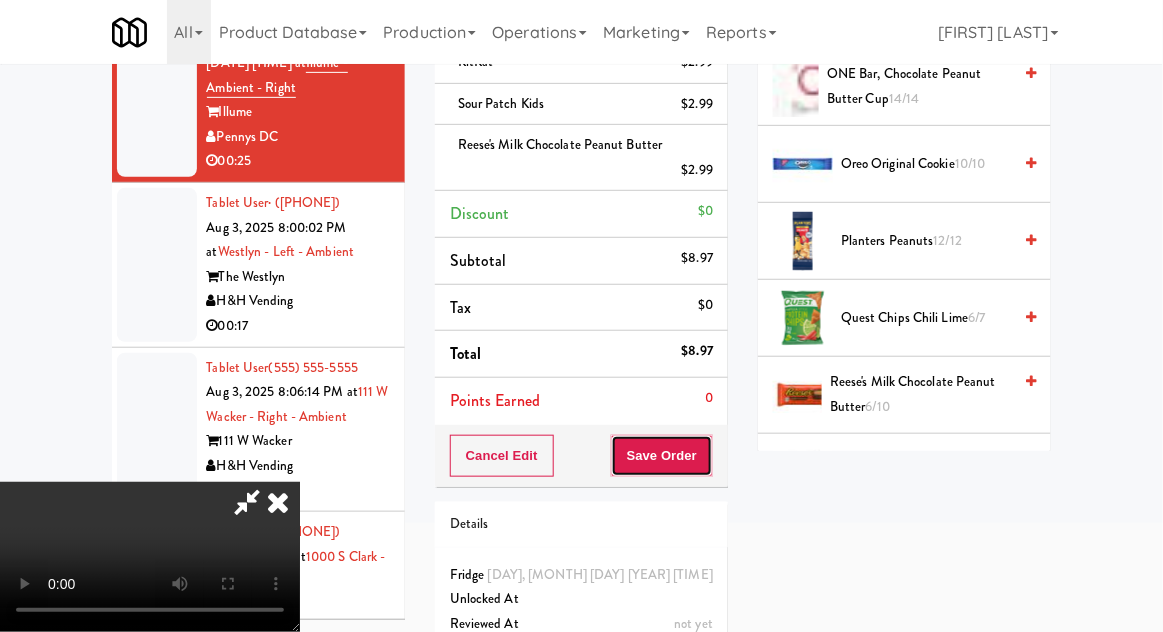 click on "Save Order" at bounding box center [662, 456] 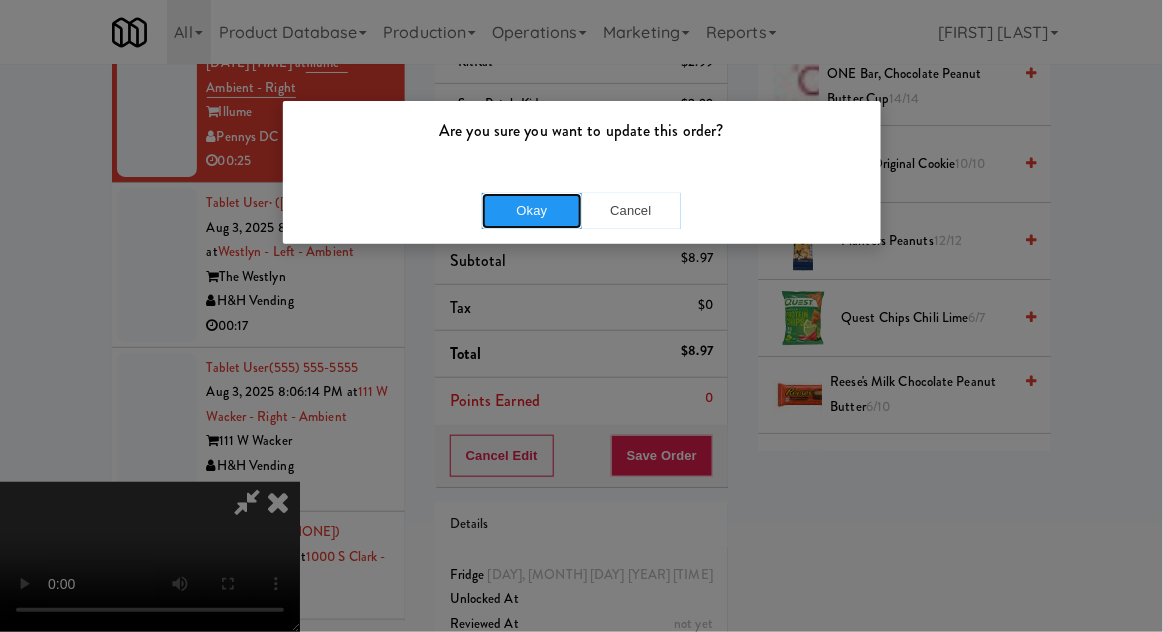 click on "Okay" at bounding box center [532, 211] 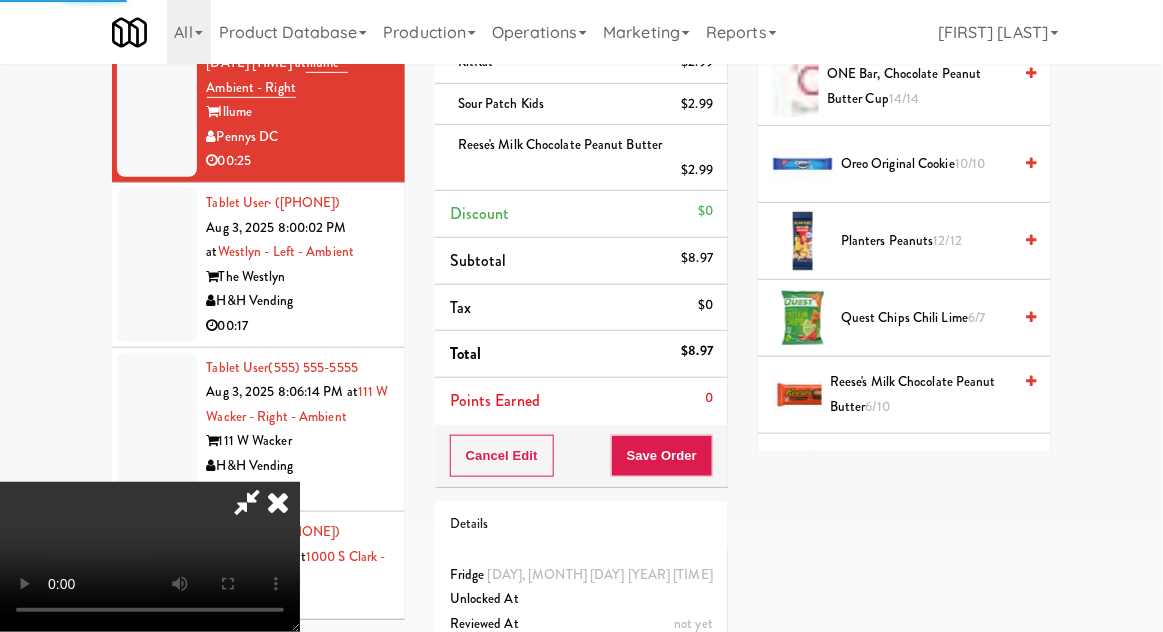 scroll, scrollTop: 197, scrollLeft: 0, axis: vertical 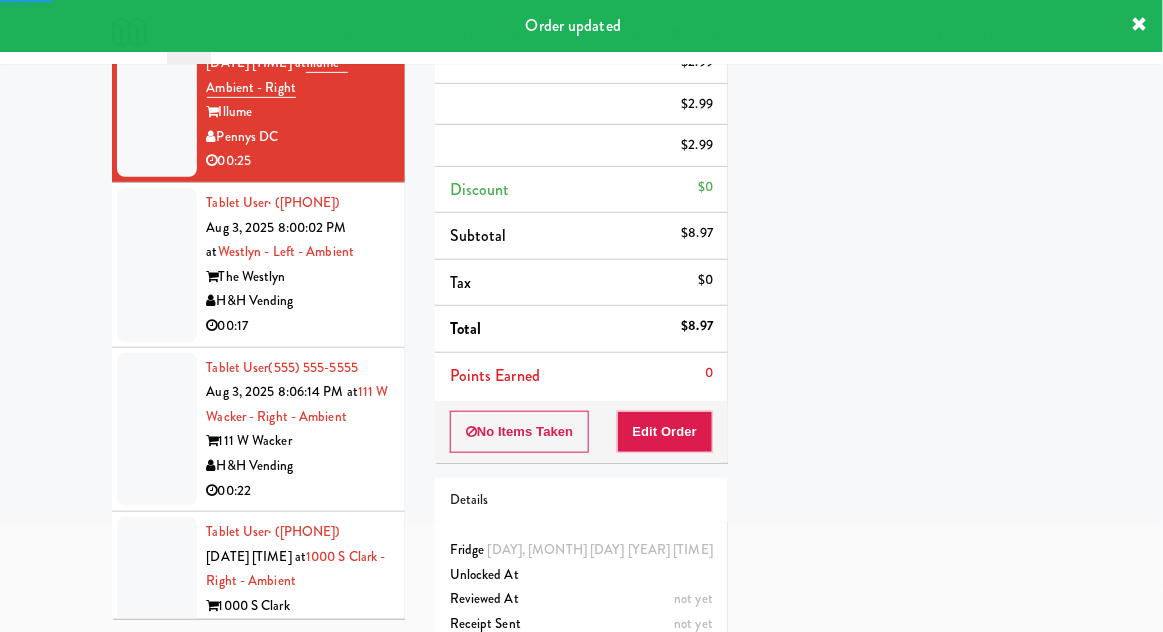 click at bounding box center [157, 265] 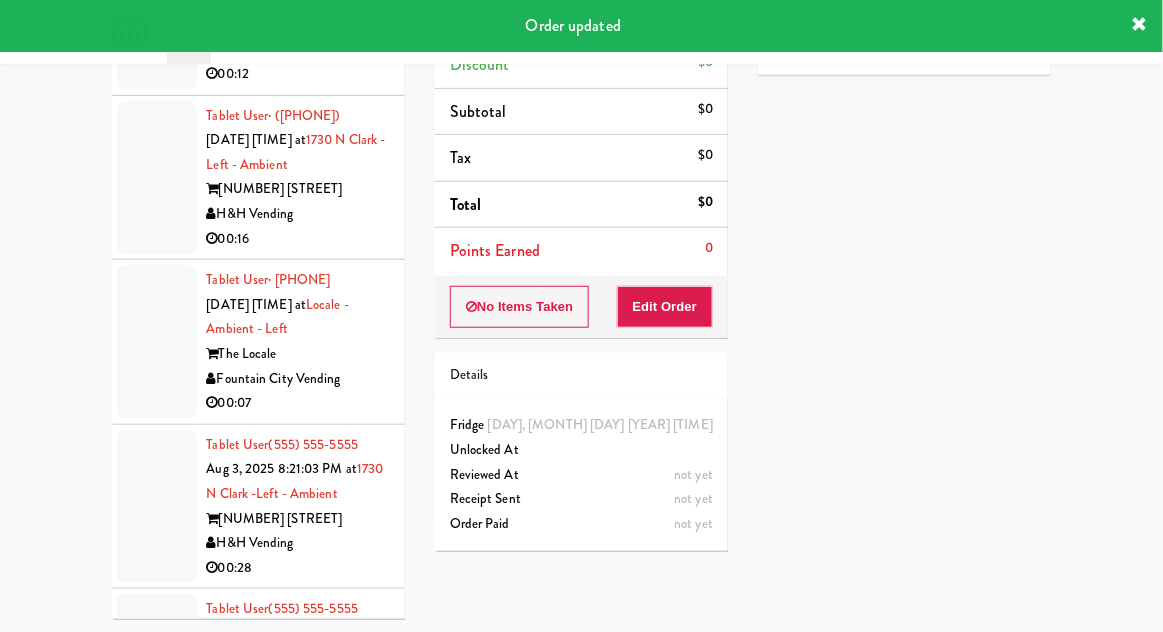 scroll, scrollTop: 0, scrollLeft: 0, axis: both 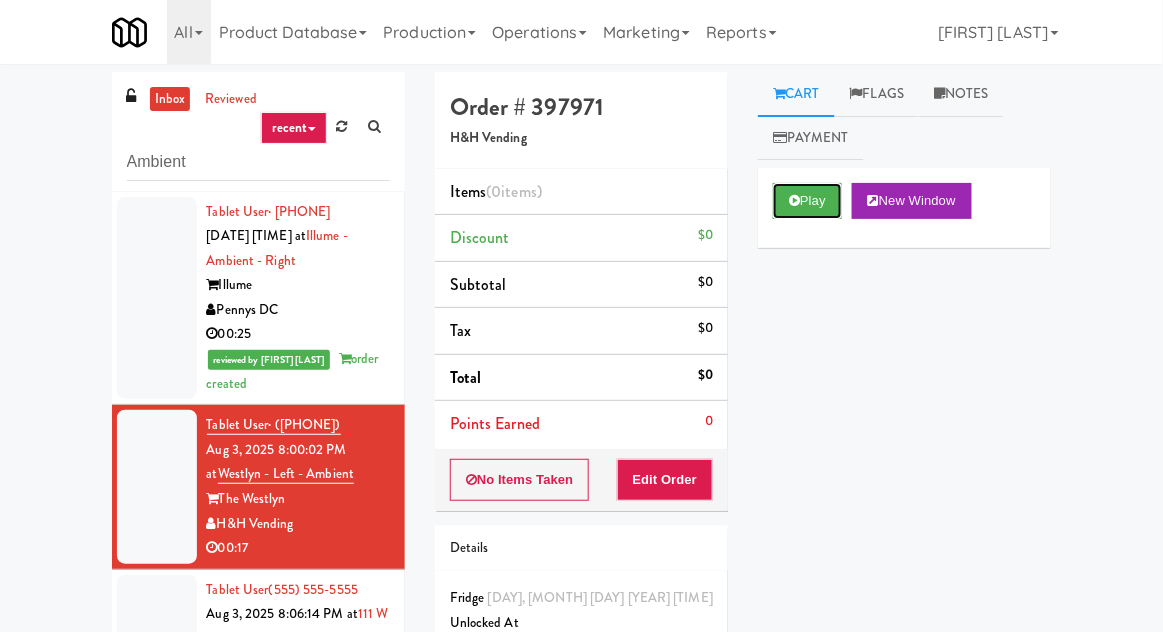 click on "Play" at bounding box center [807, 201] 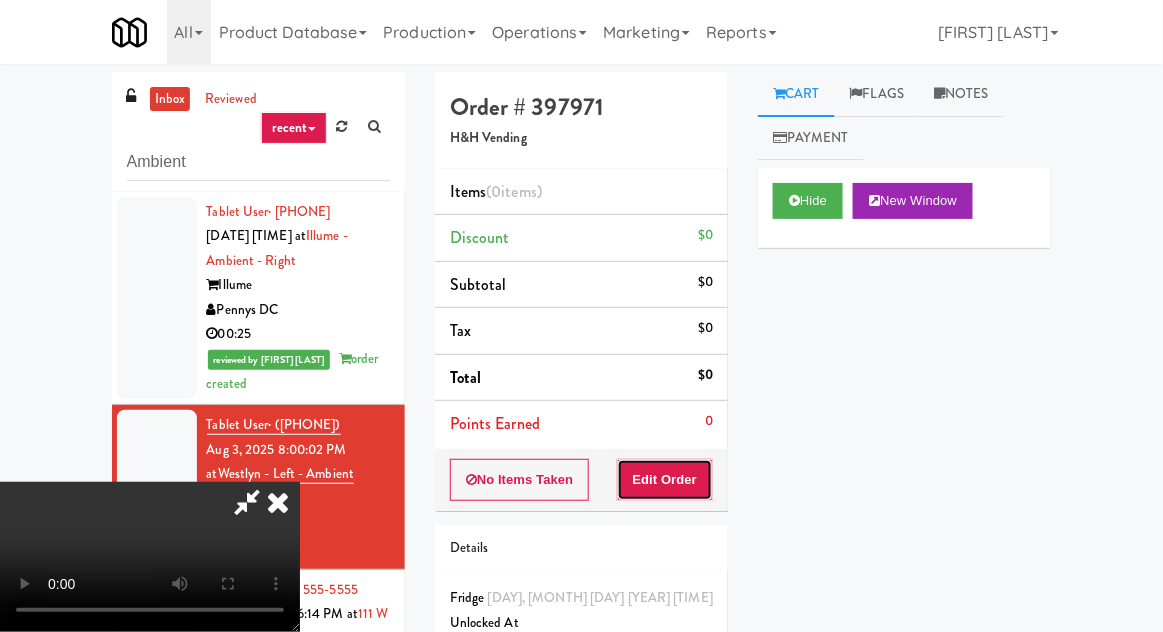 click on "Edit Order" at bounding box center [665, 480] 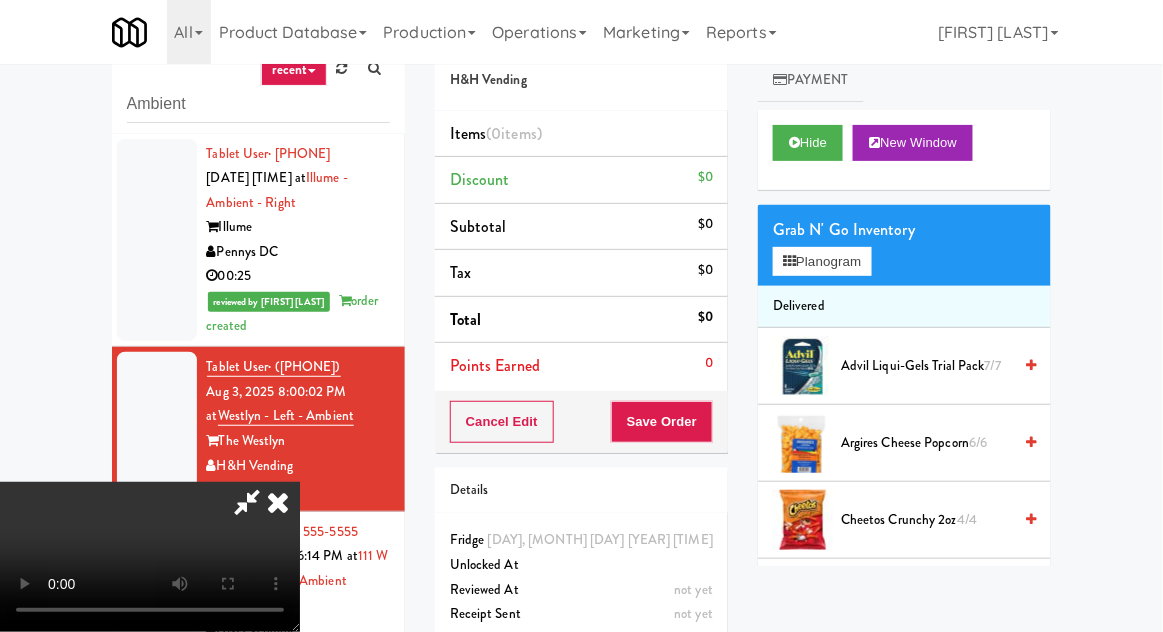 scroll, scrollTop: 77, scrollLeft: 0, axis: vertical 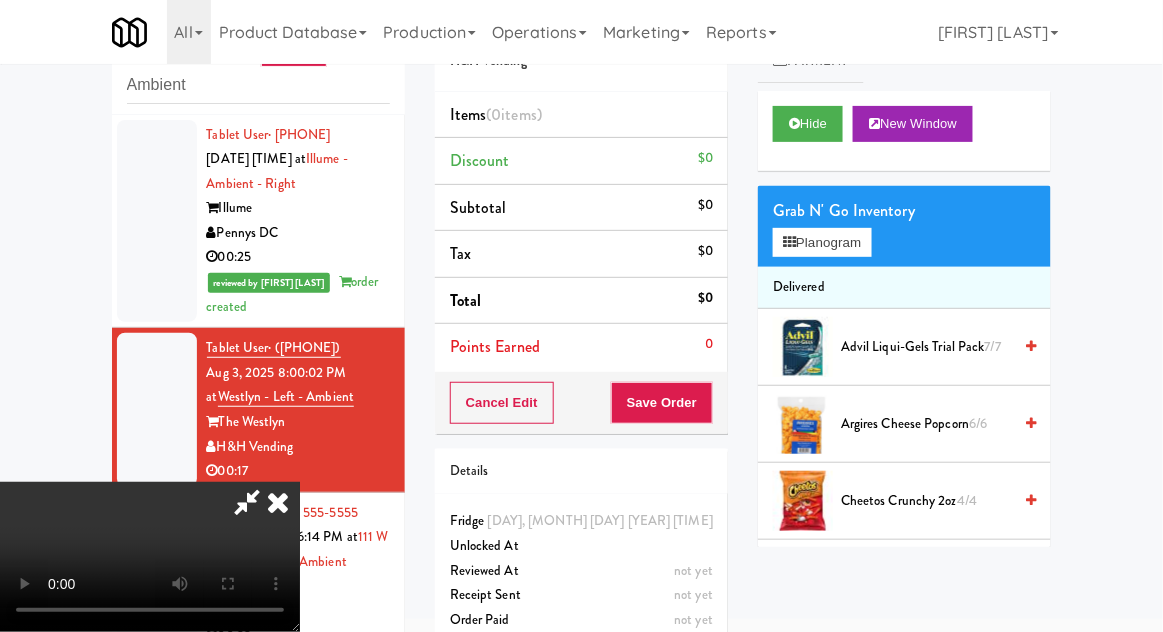 type 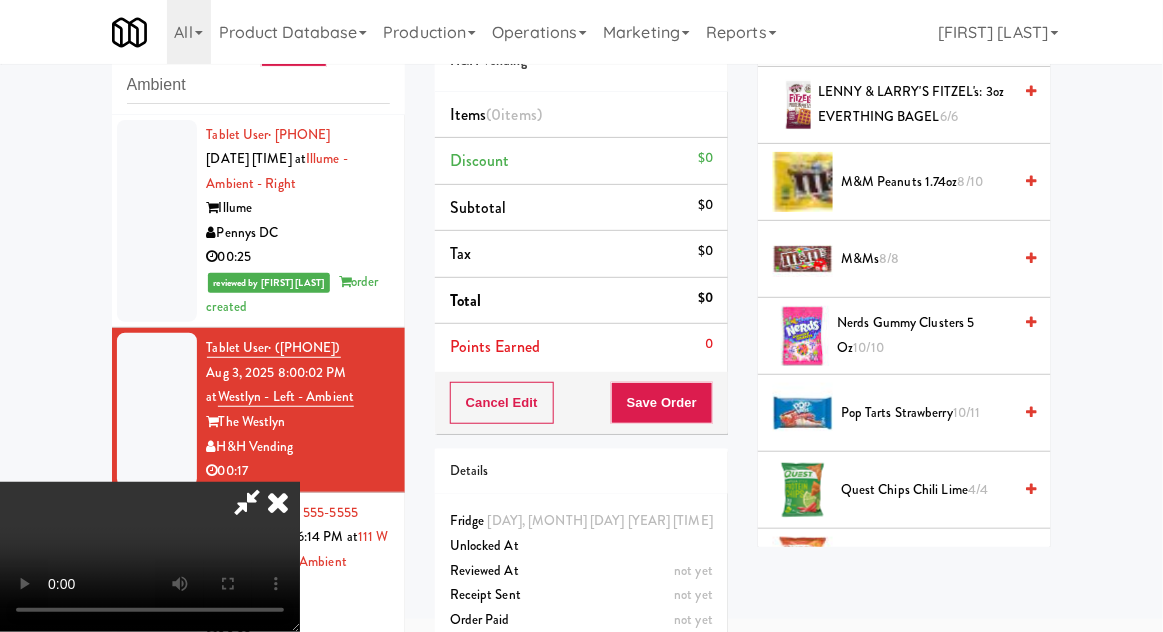 scroll, scrollTop: 1304, scrollLeft: 0, axis: vertical 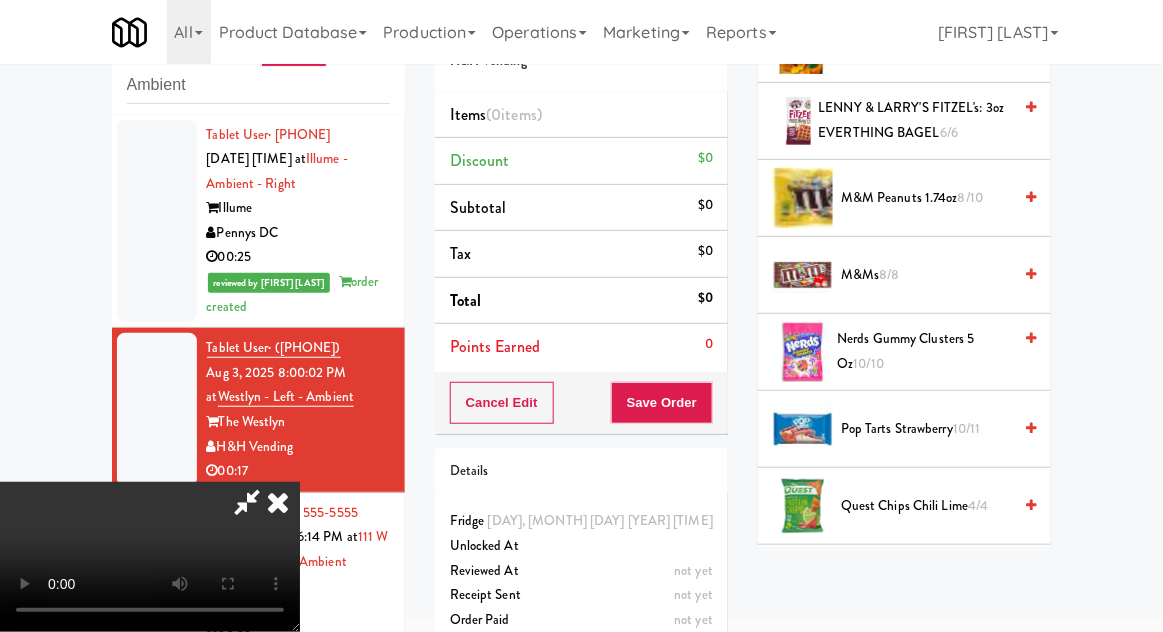 click on "Quest Chips Chili Lime  4/4" at bounding box center (926, 506) 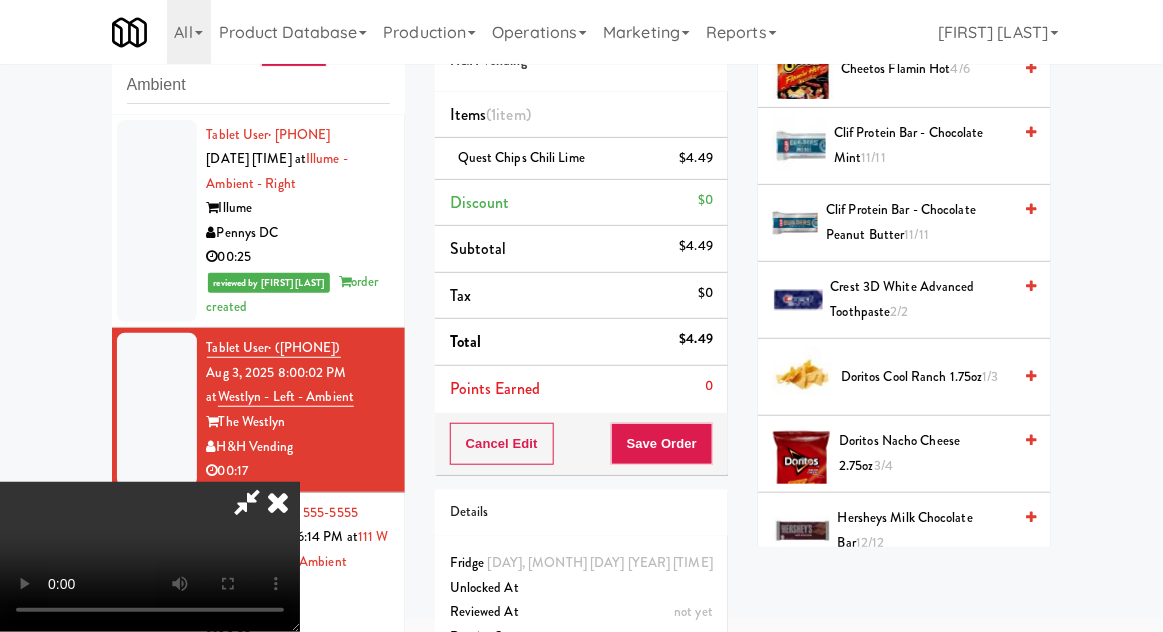 scroll, scrollTop: 457, scrollLeft: 0, axis: vertical 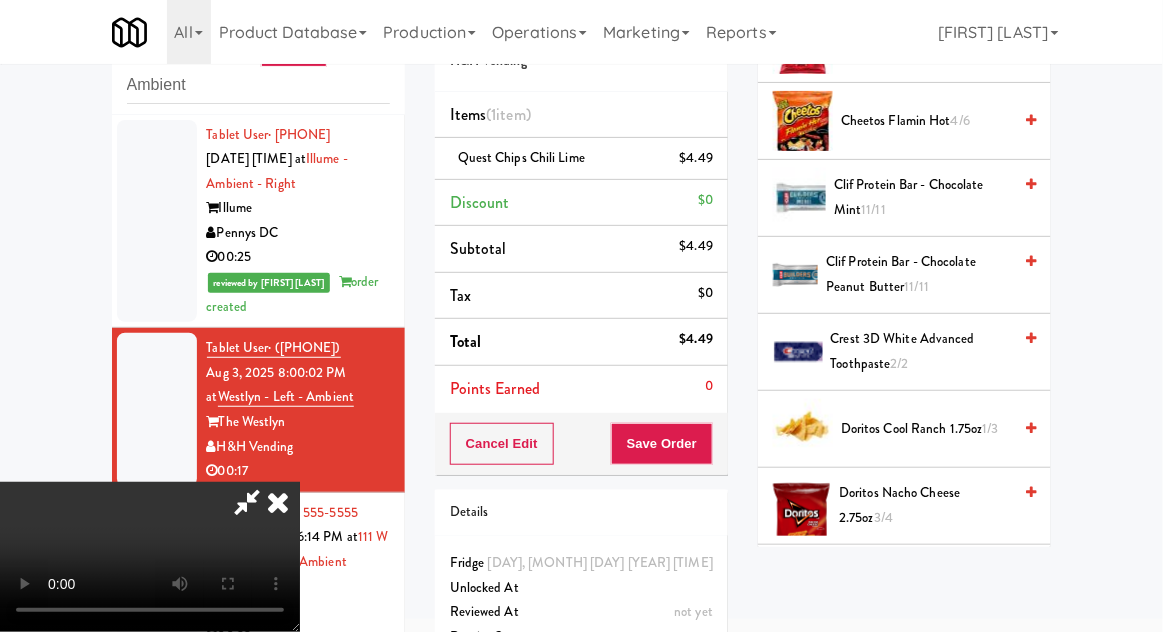 click on "Doritos Cool Ranch 1.75oz  1/3" at bounding box center [926, 429] 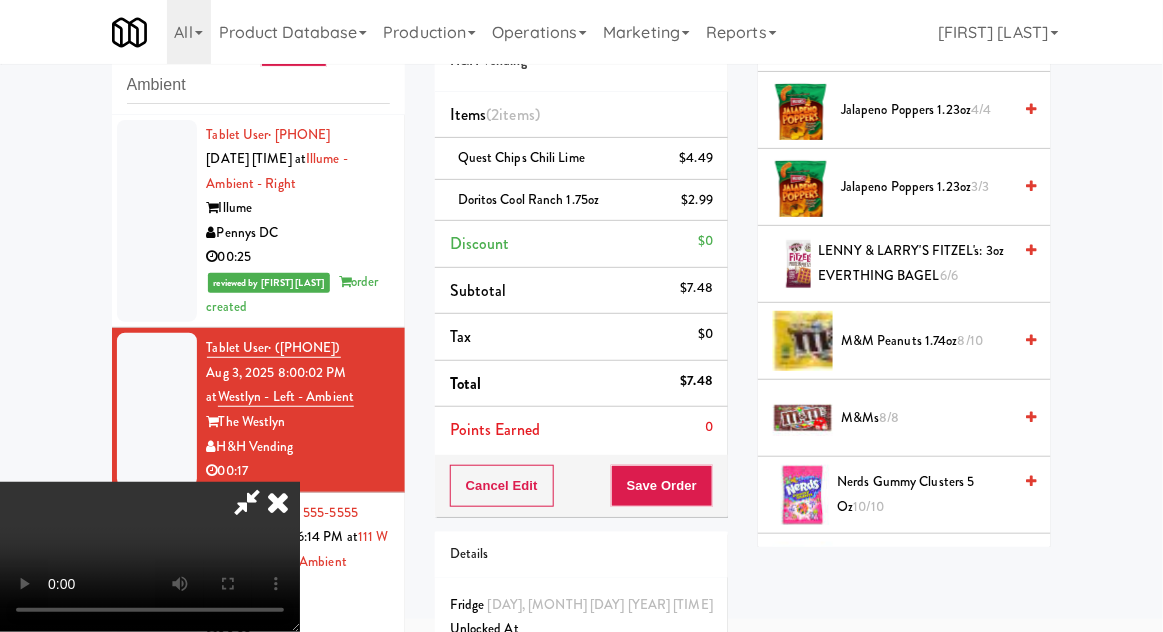 scroll, scrollTop: 1163, scrollLeft: 0, axis: vertical 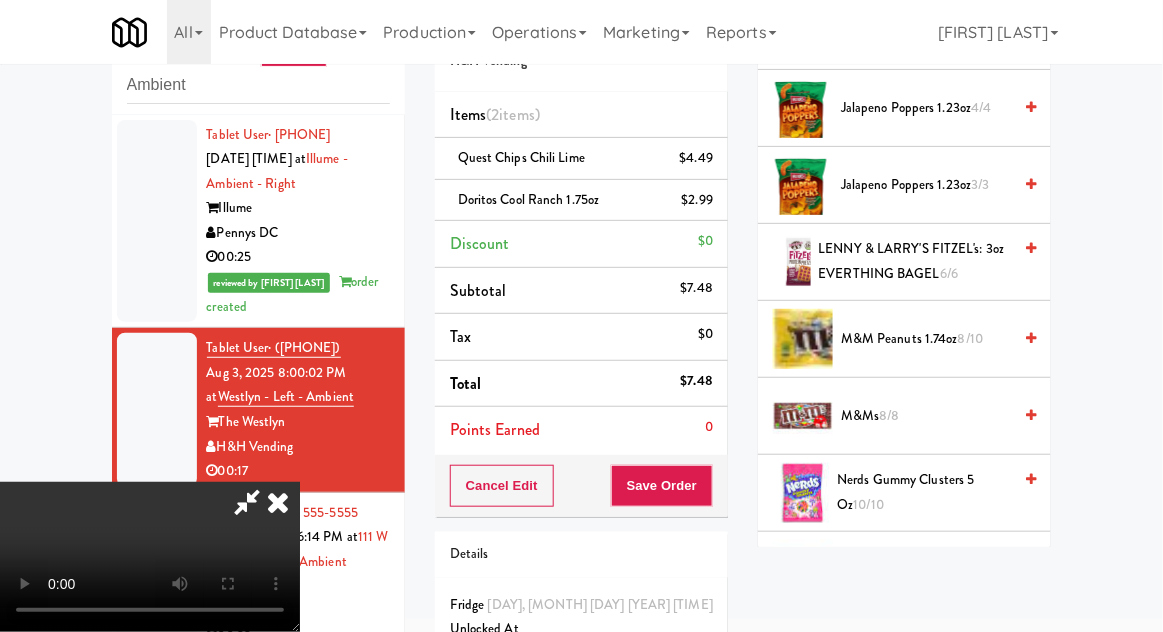 click on "[PRODUCT] [QUANTITY]  [DATE]" at bounding box center [925, 492] 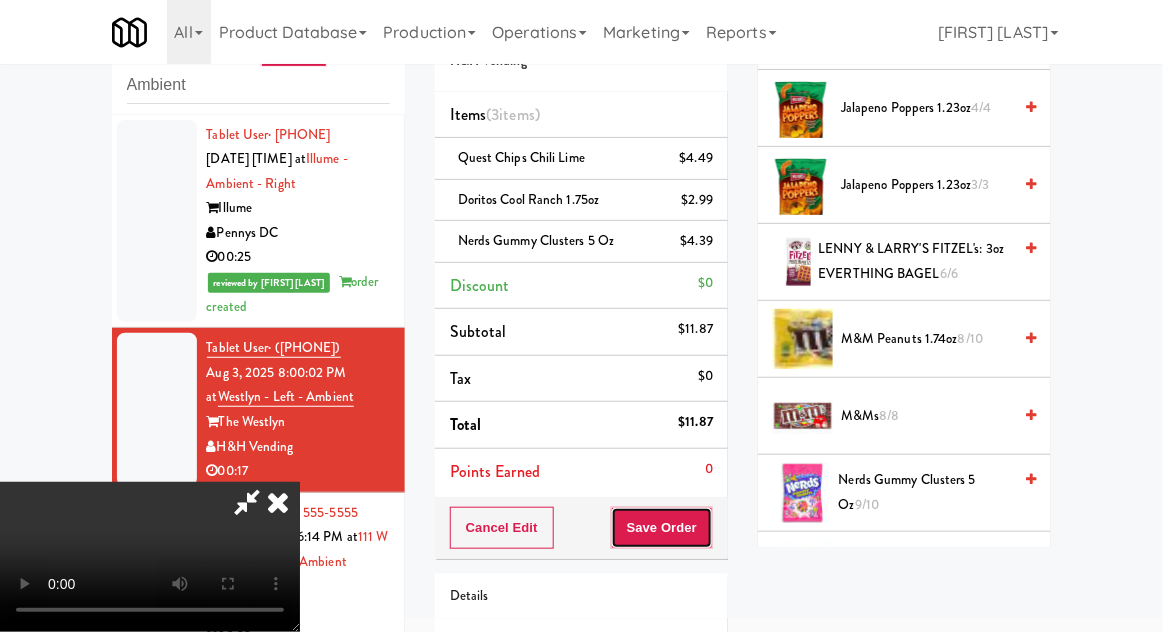 click on "Save Order" at bounding box center [662, 528] 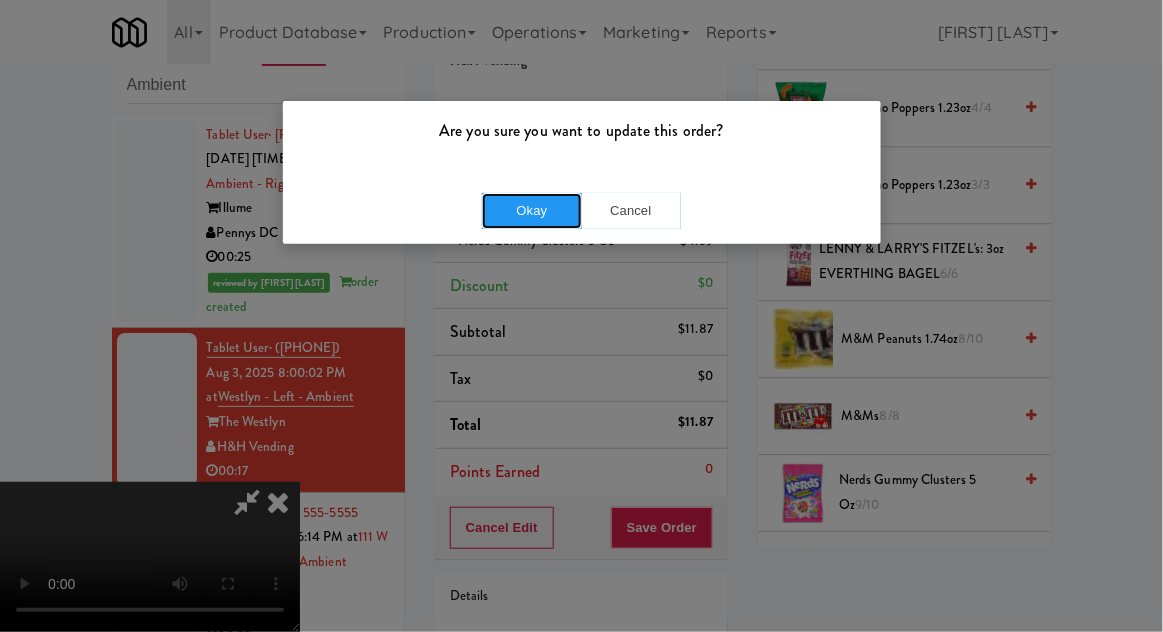 click on "Okay" at bounding box center [532, 211] 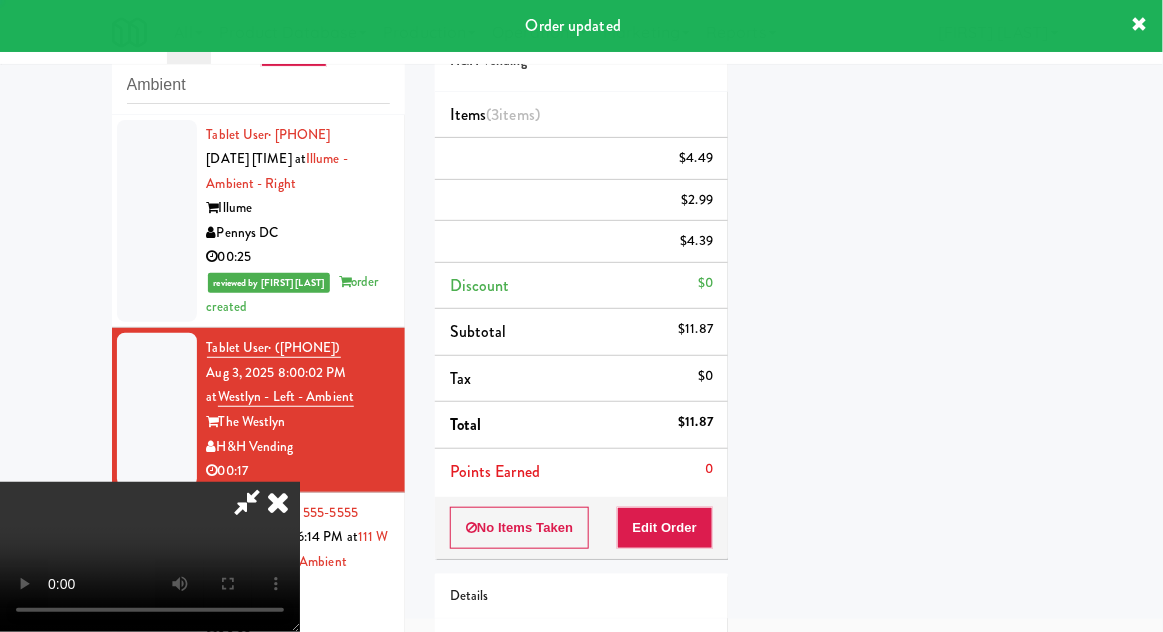 scroll, scrollTop: 197, scrollLeft: 0, axis: vertical 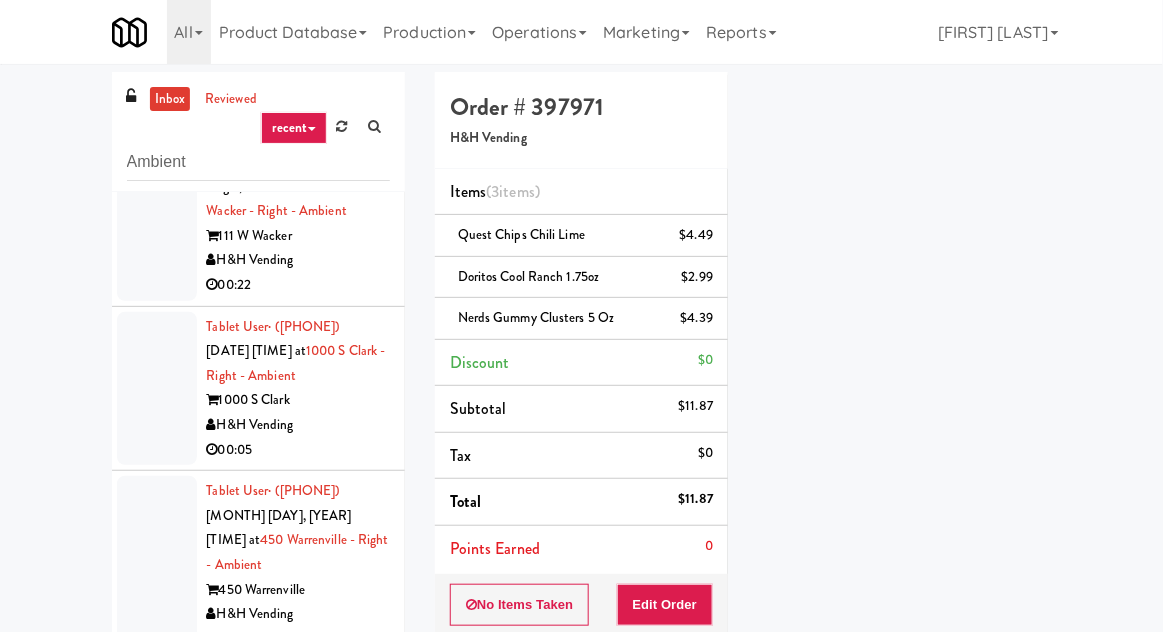 click at bounding box center (157, 224) 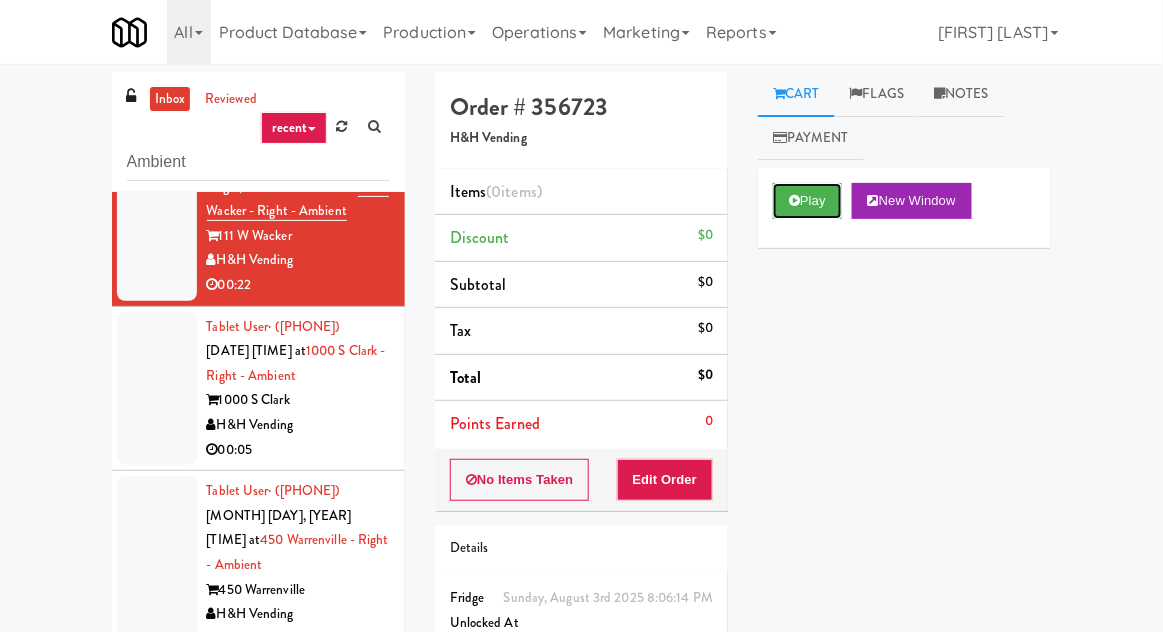 click on "Play" at bounding box center (807, 201) 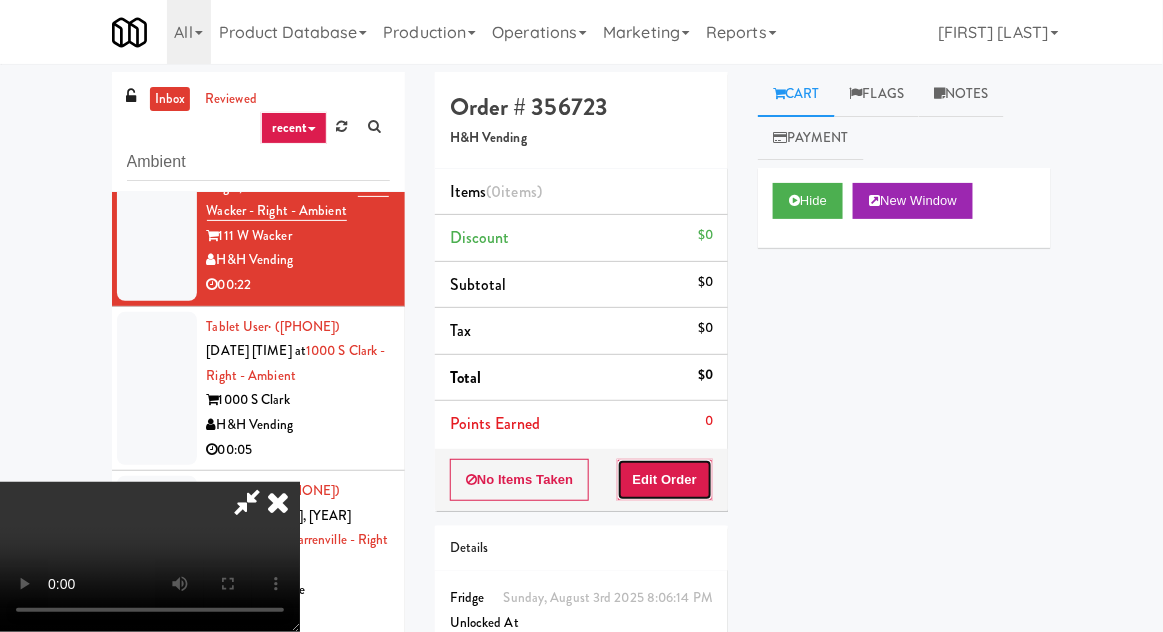 click on "Edit Order" at bounding box center (665, 480) 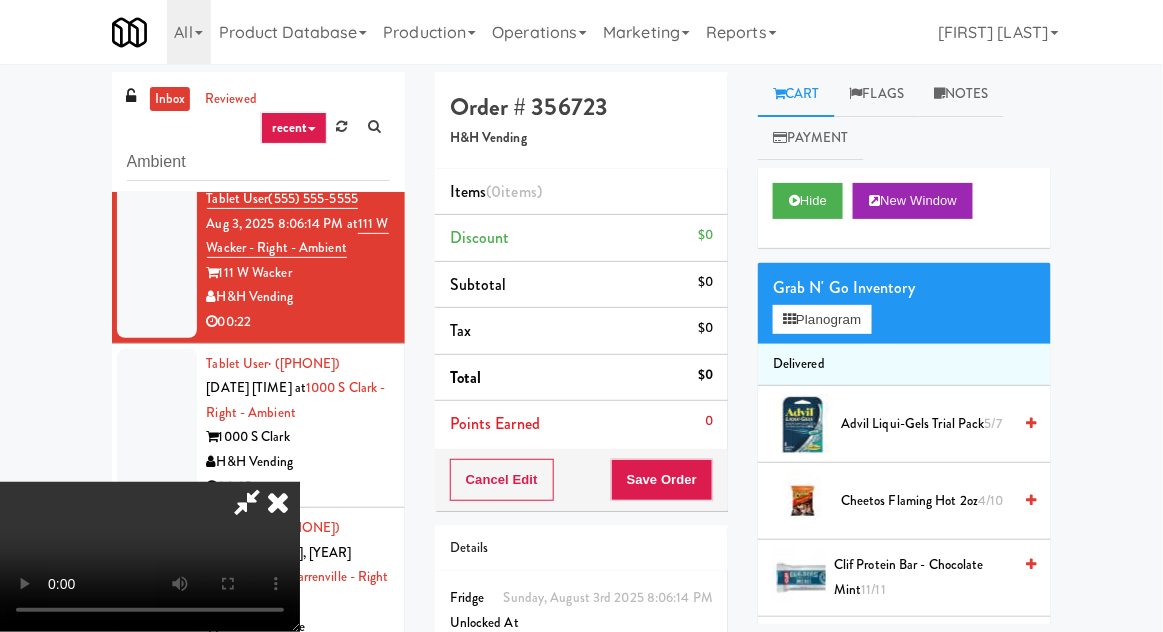 scroll, scrollTop: 440, scrollLeft: 0, axis: vertical 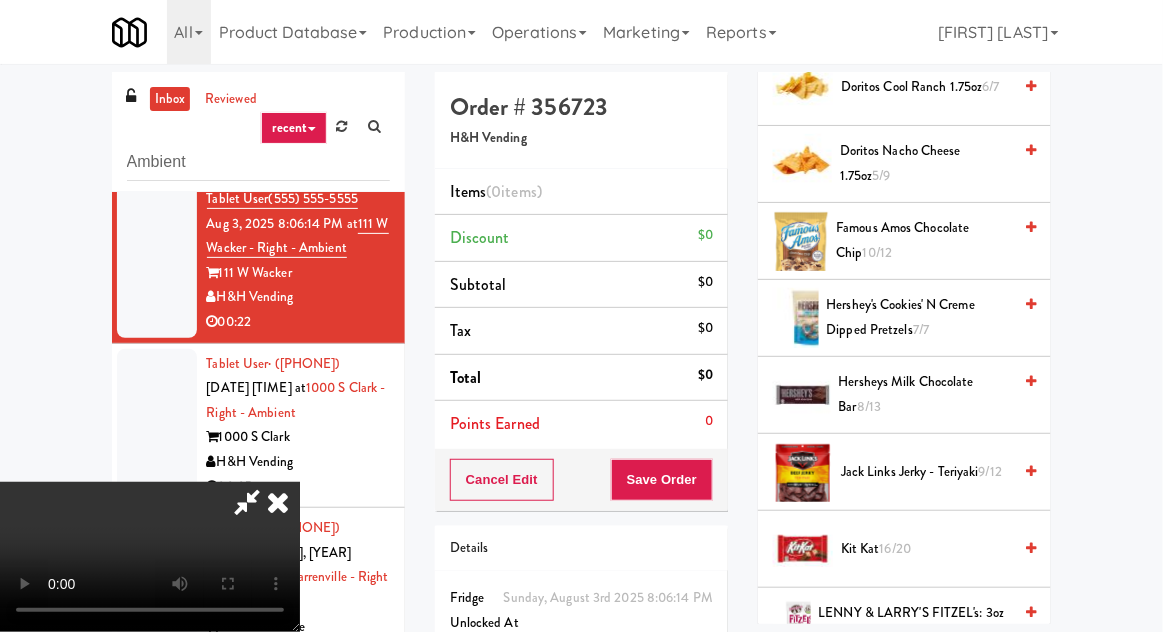 click on "[PRODUCT]  [DATE]" at bounding box center (926, 472) 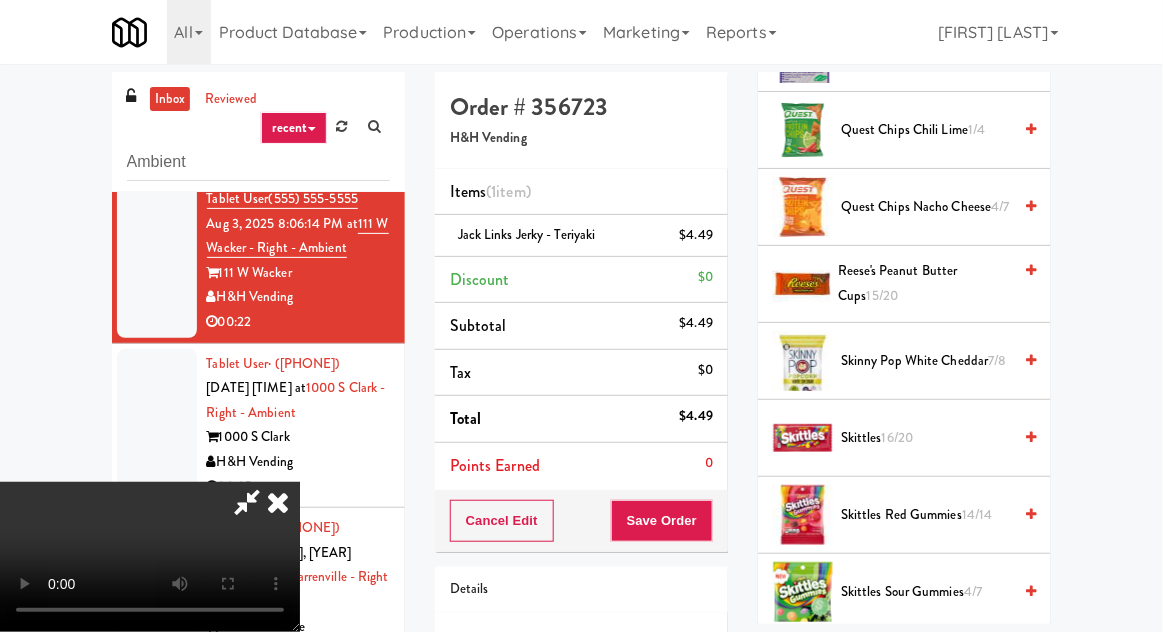 scroll, scrollTop: 1615, scrollLeft: 0, axis: vertical 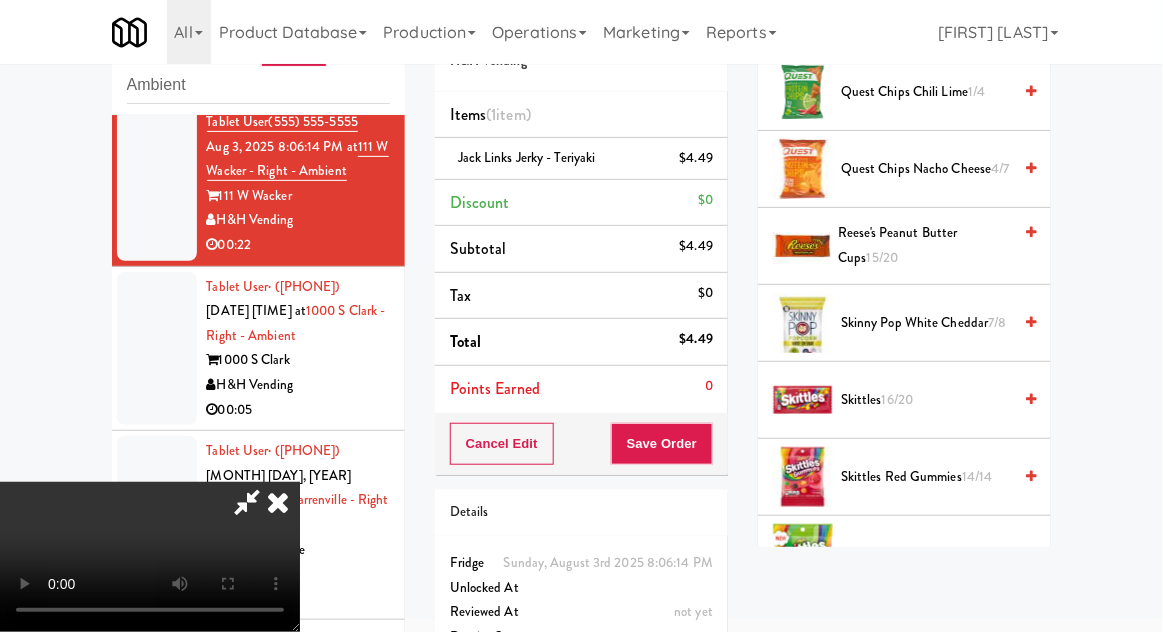 click on "Skinny Pop White Cheddar  7/8" at bounding box center [904, 323] 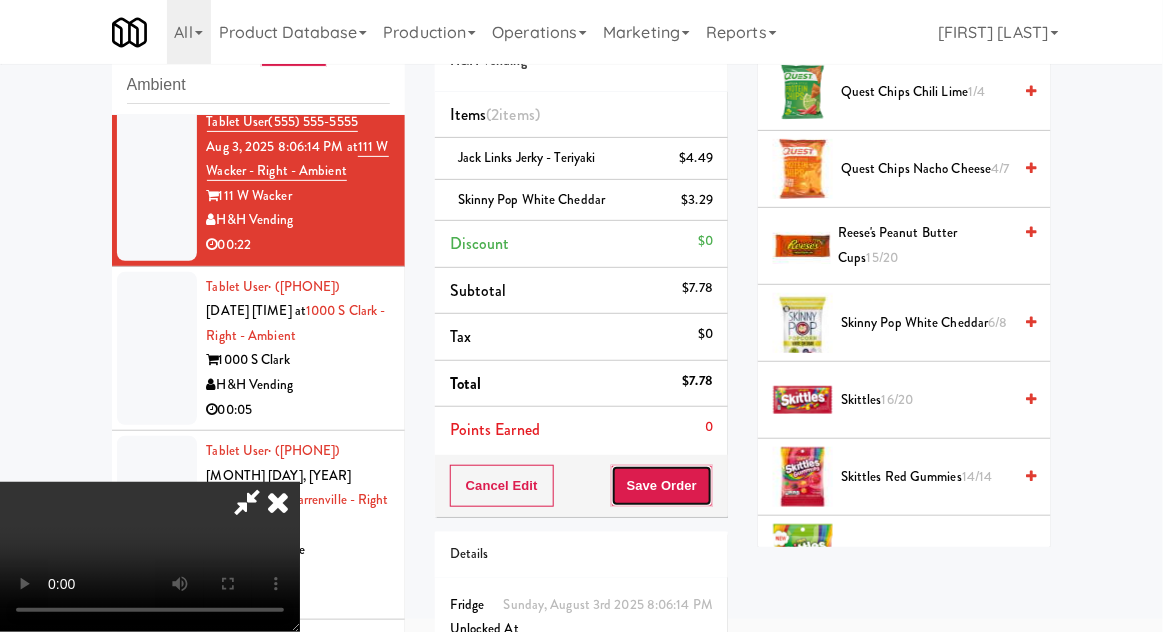 click on "Save Order" at bounding box center (662, 486) 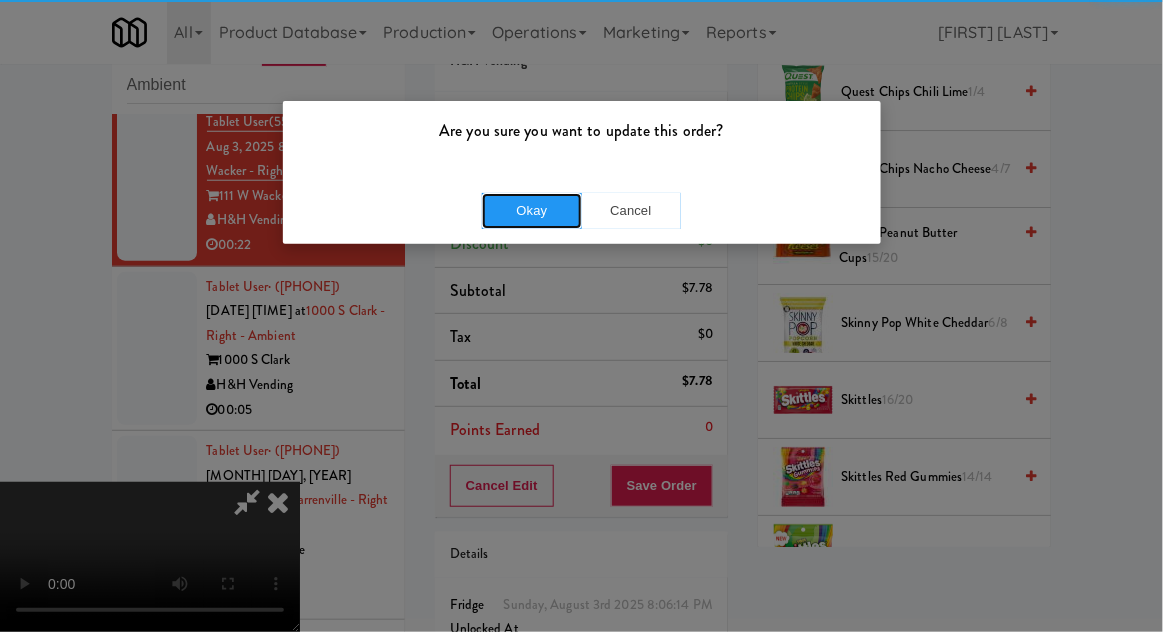 click on "Okay" at bounding box center [532, 211] 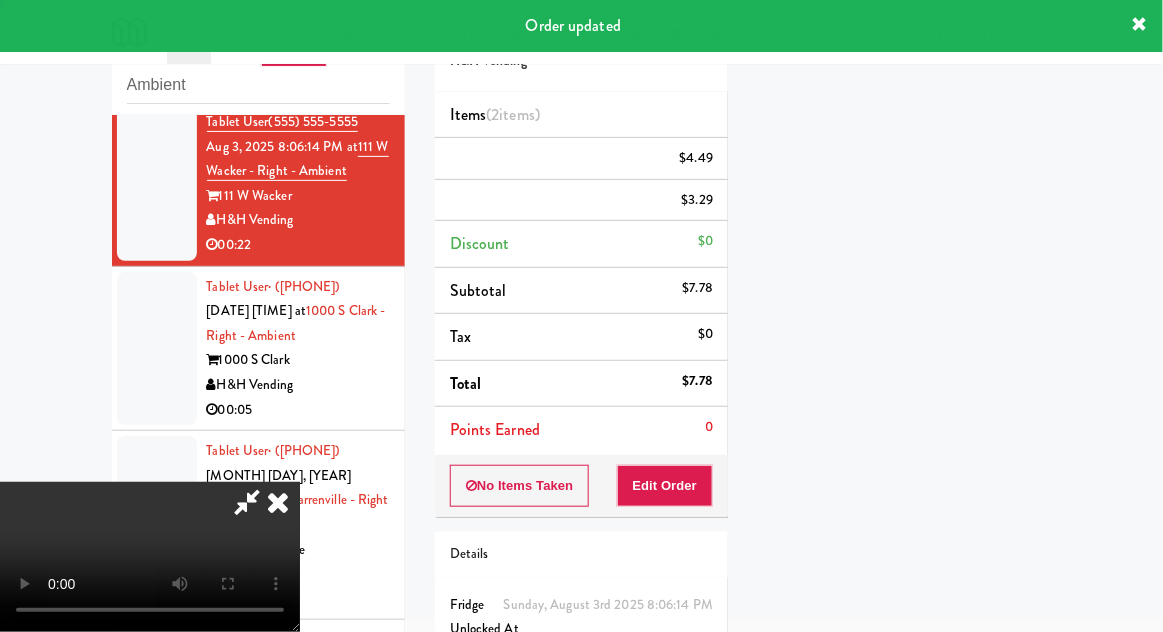 scroll, scrollTop: 197, scrollLeft: 0, axis: vertical 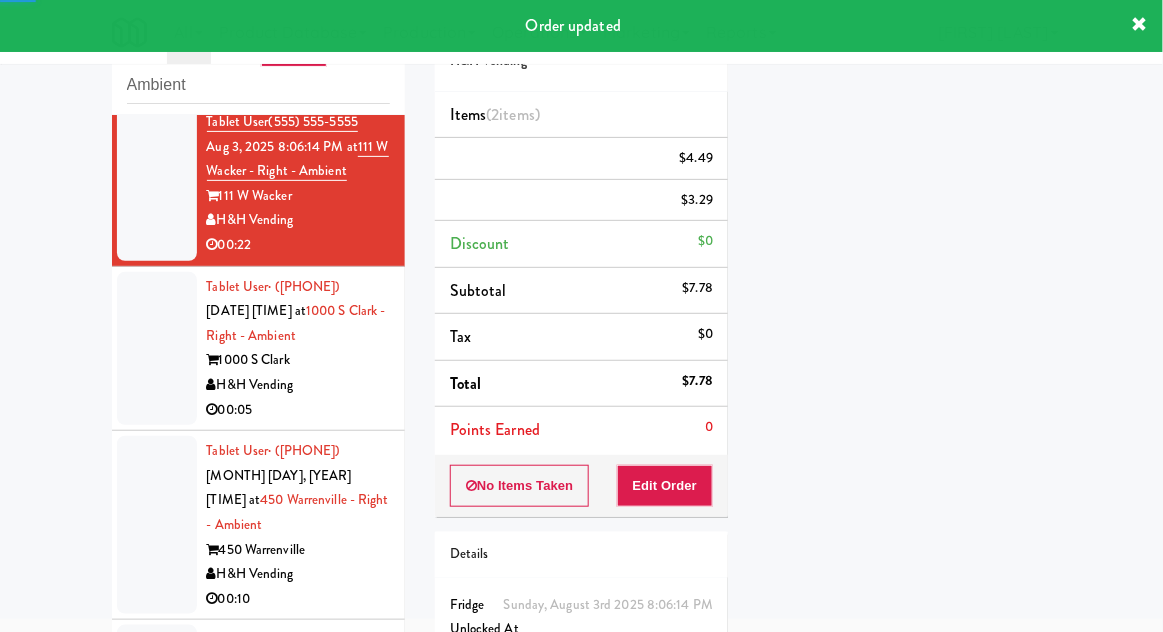 click at bounding box center (157, 349) 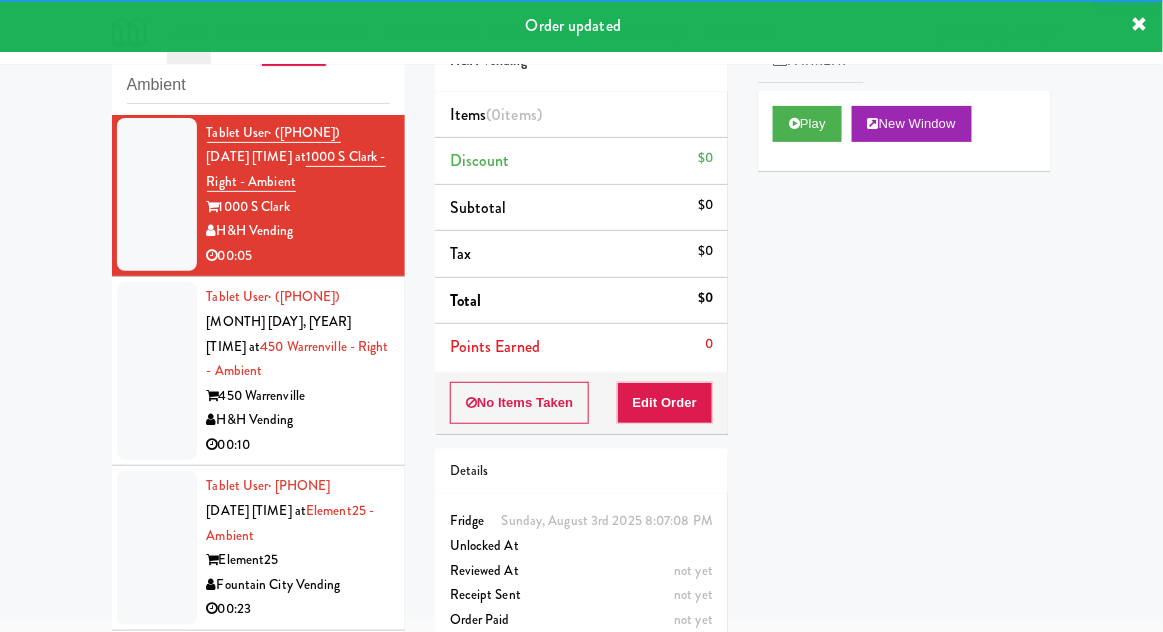 scroll, scrollTop: 642, scrollLeft: 0, axis: vertical 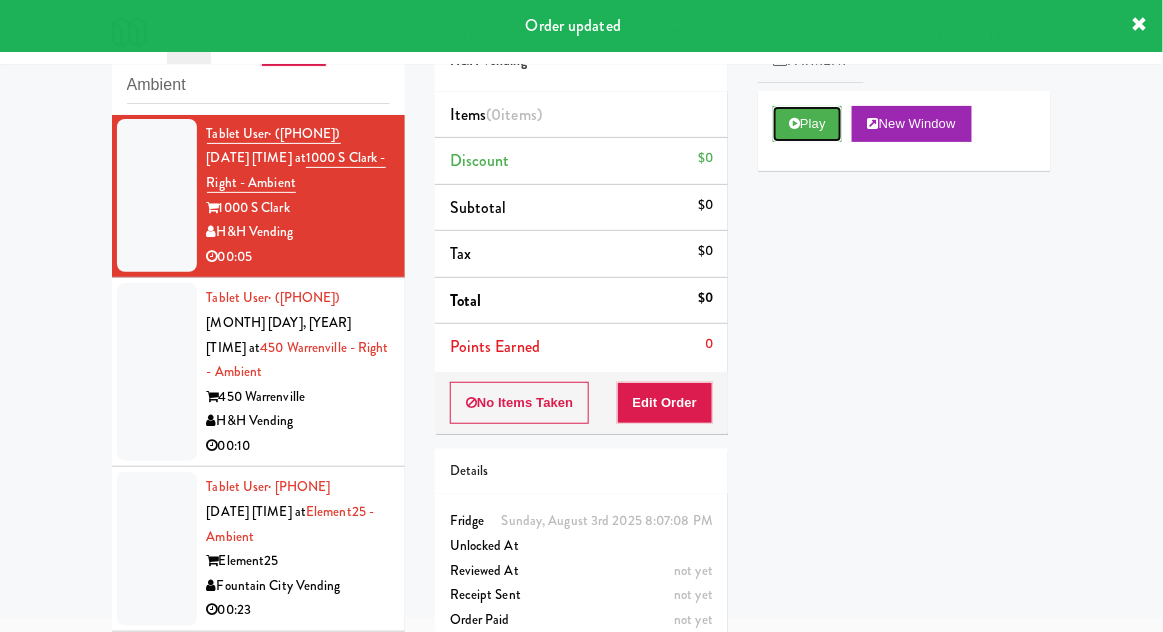 click on "Play" at bounding box center [807, 124] 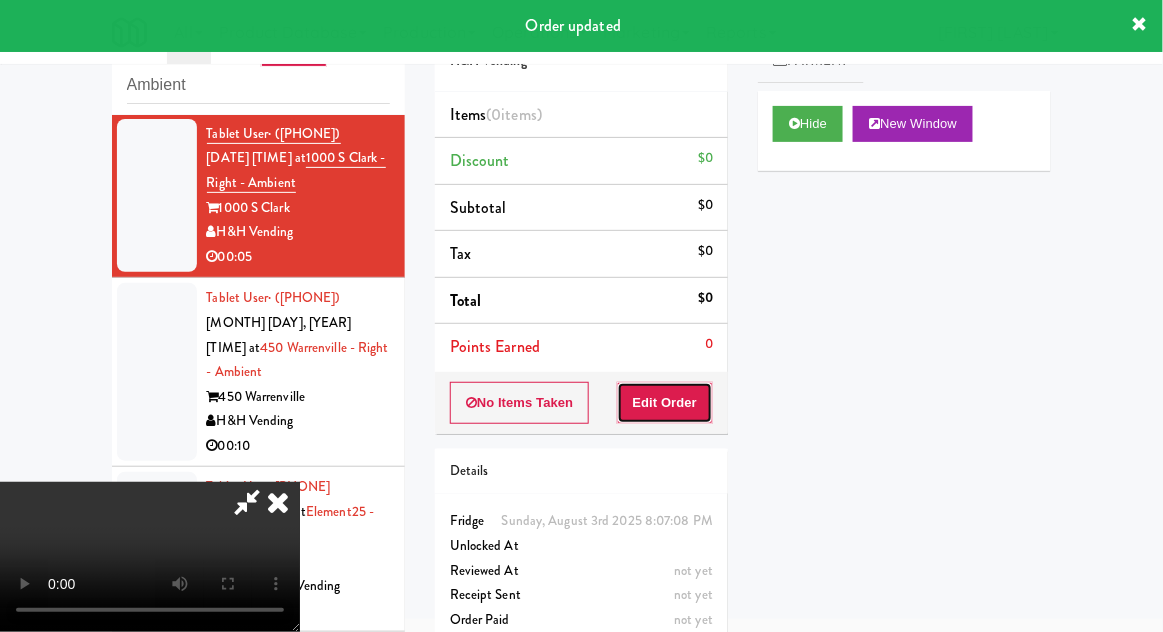 click on "Edit Order" at bounding box center (665, 403) 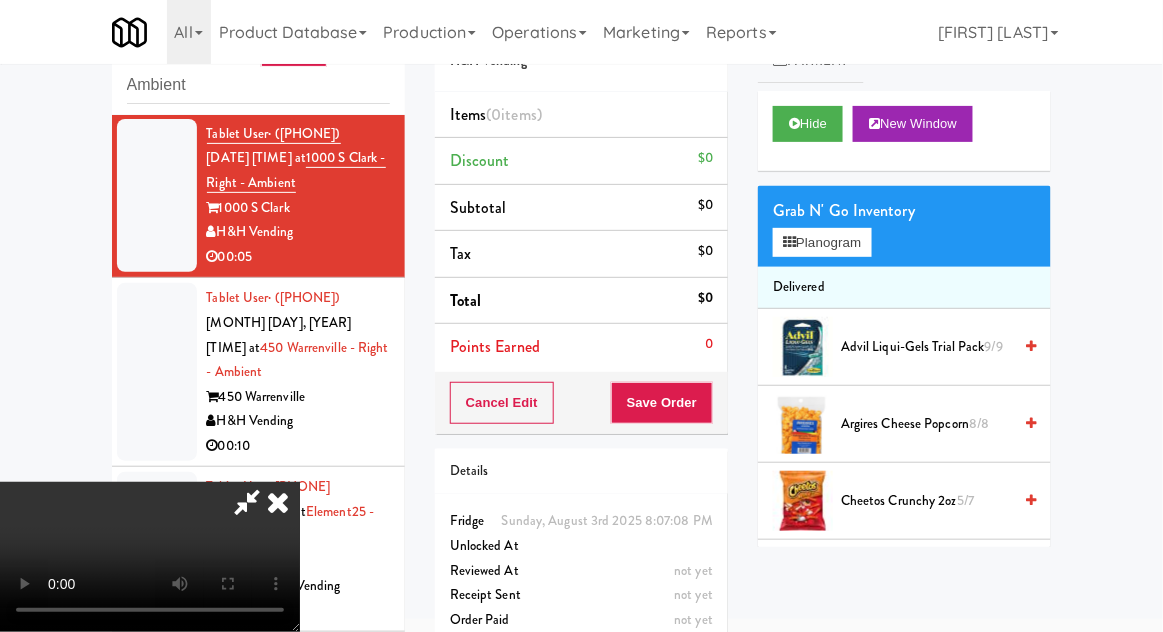 type 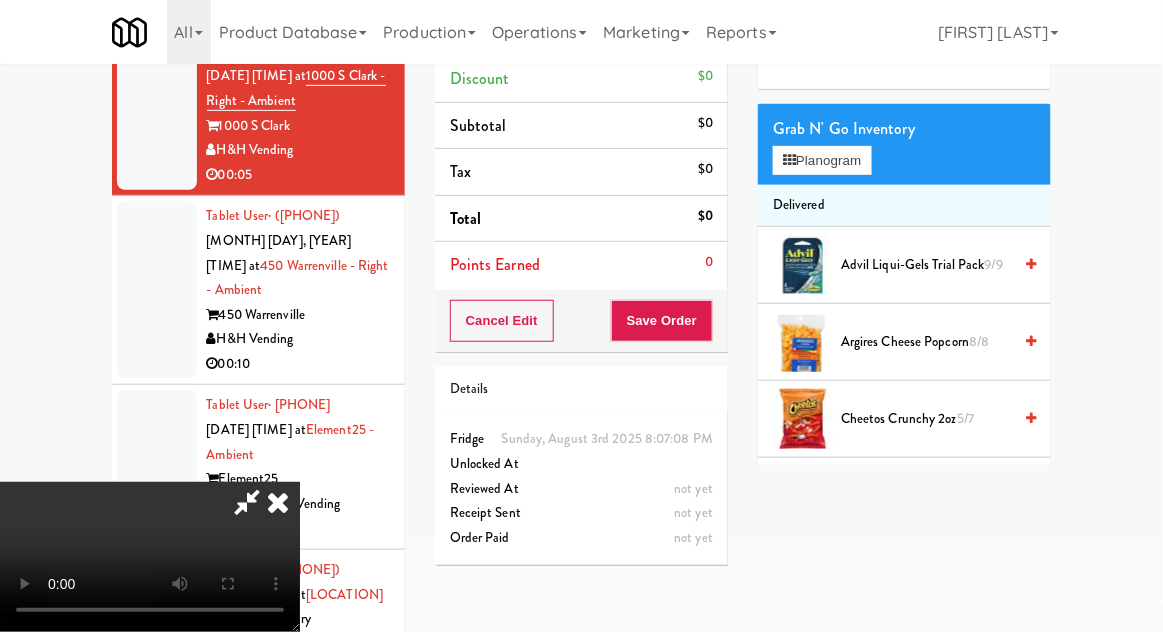 scroll, scrollTop: 165, scrollLeft: 0, axis: vertical 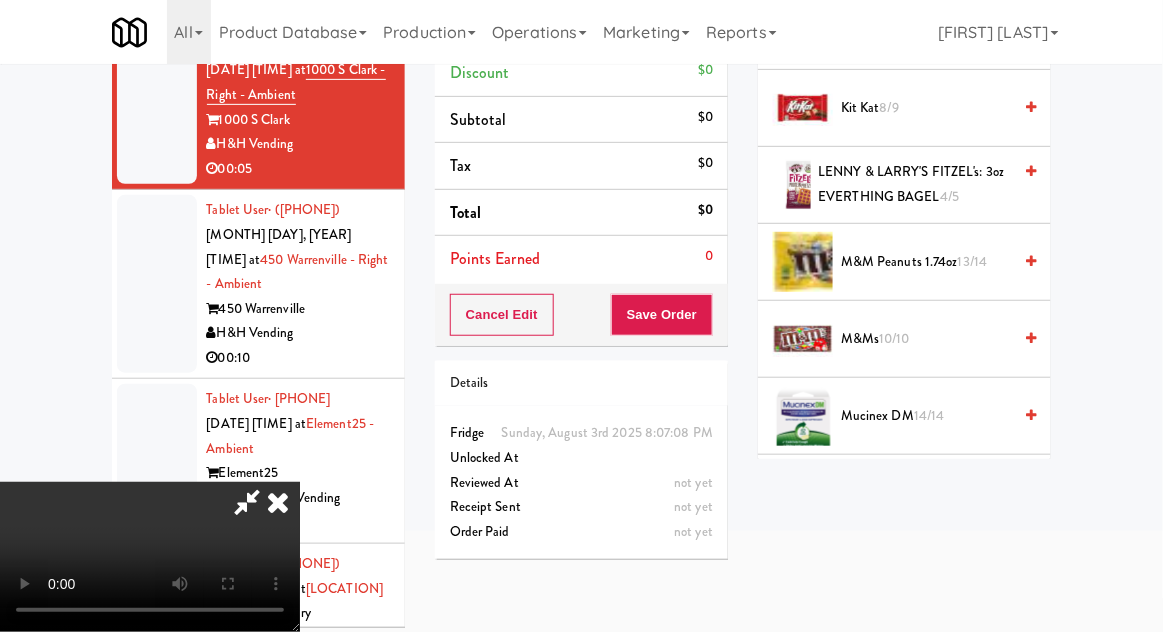 click on "[PRODUCT_NAME]" at bounding box center (925, 492) 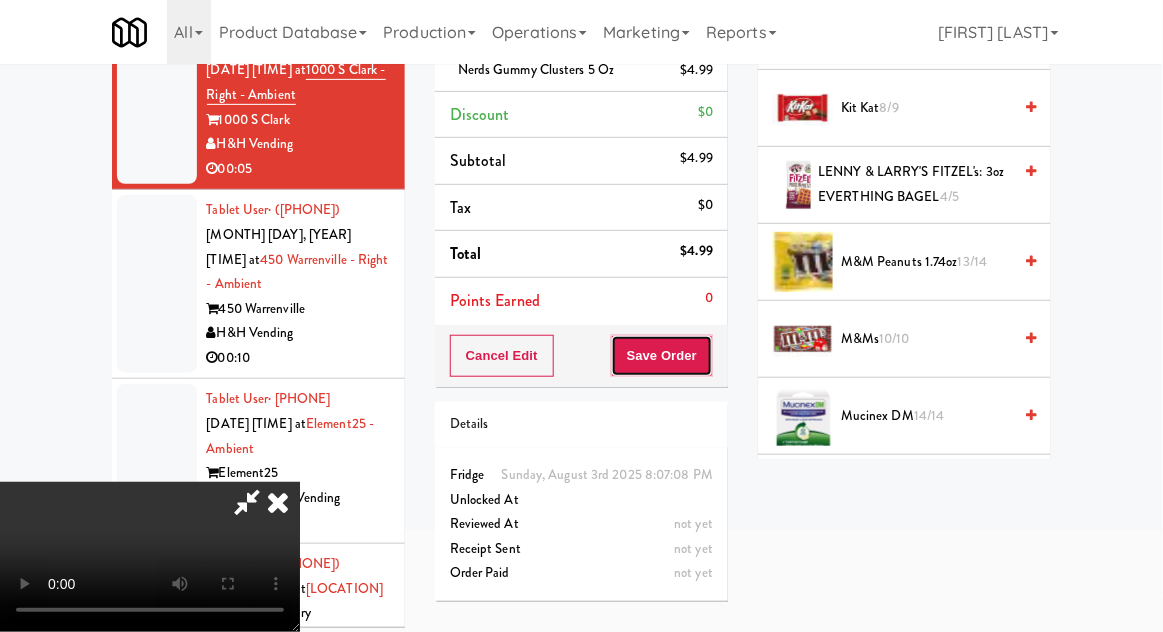click on "Save Order" at bounding box center (662, 356) 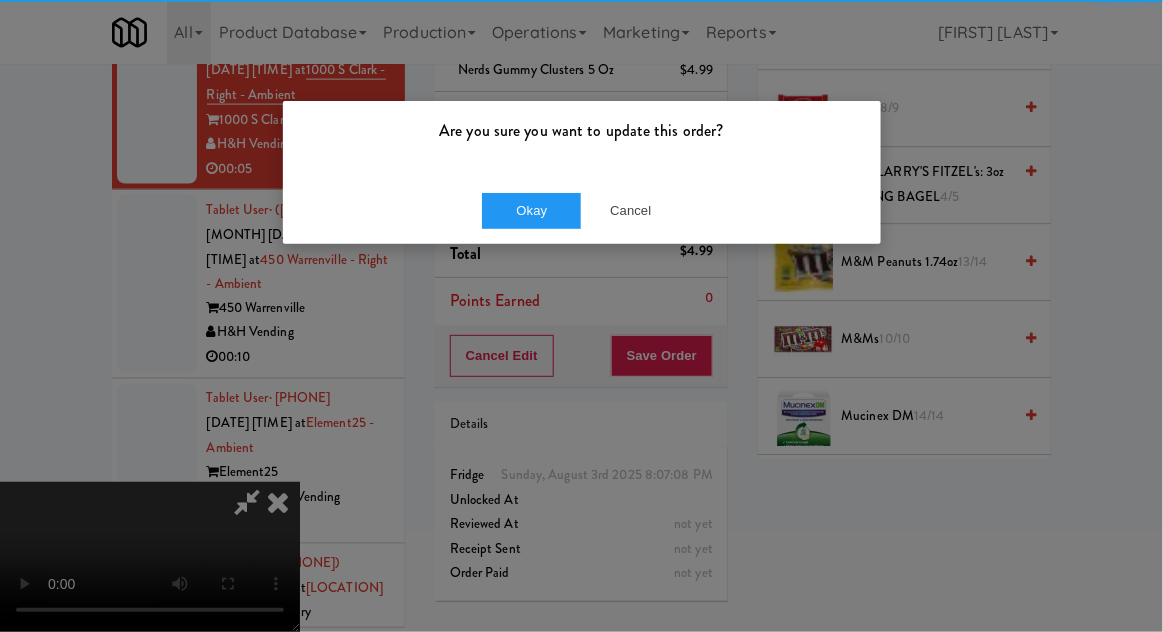 click on "Are you sure you want to update this order?" at bounding box center (582, 139) 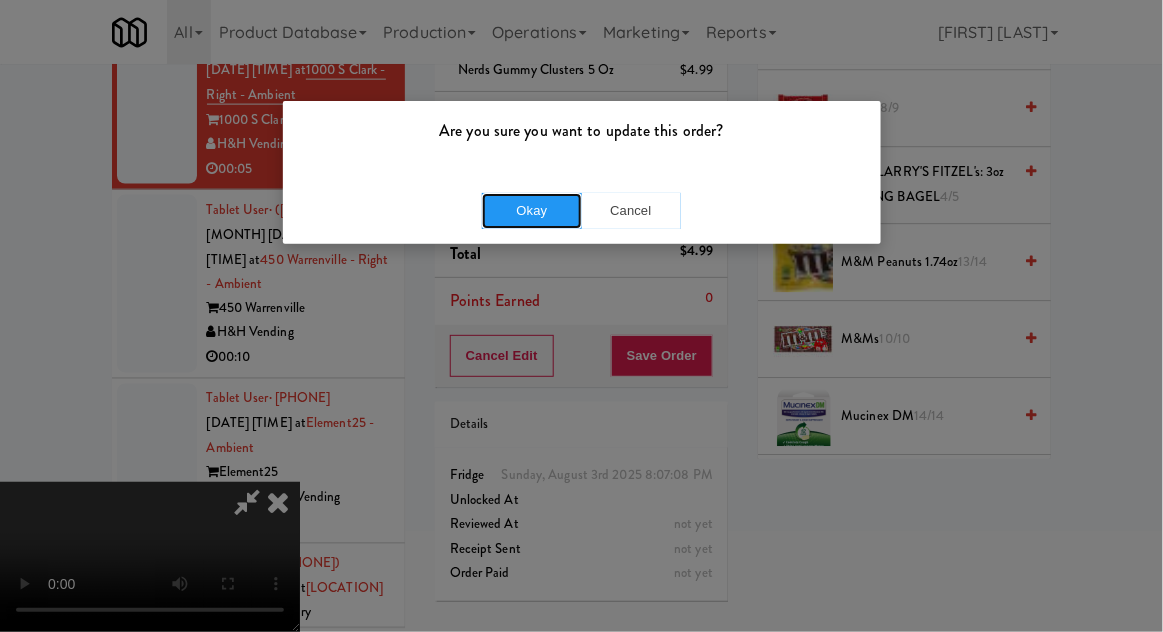 click on "Okay" at bounding box center (532, 211) 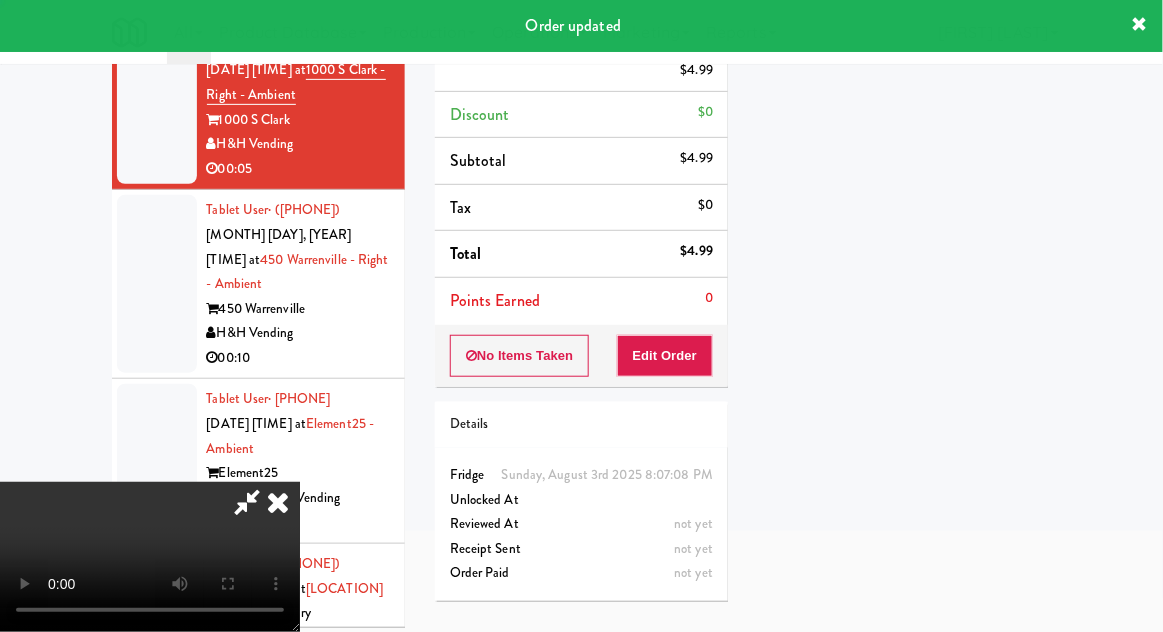scroll, scrollTop: 197, scrollLeft: 0, axis: vertical 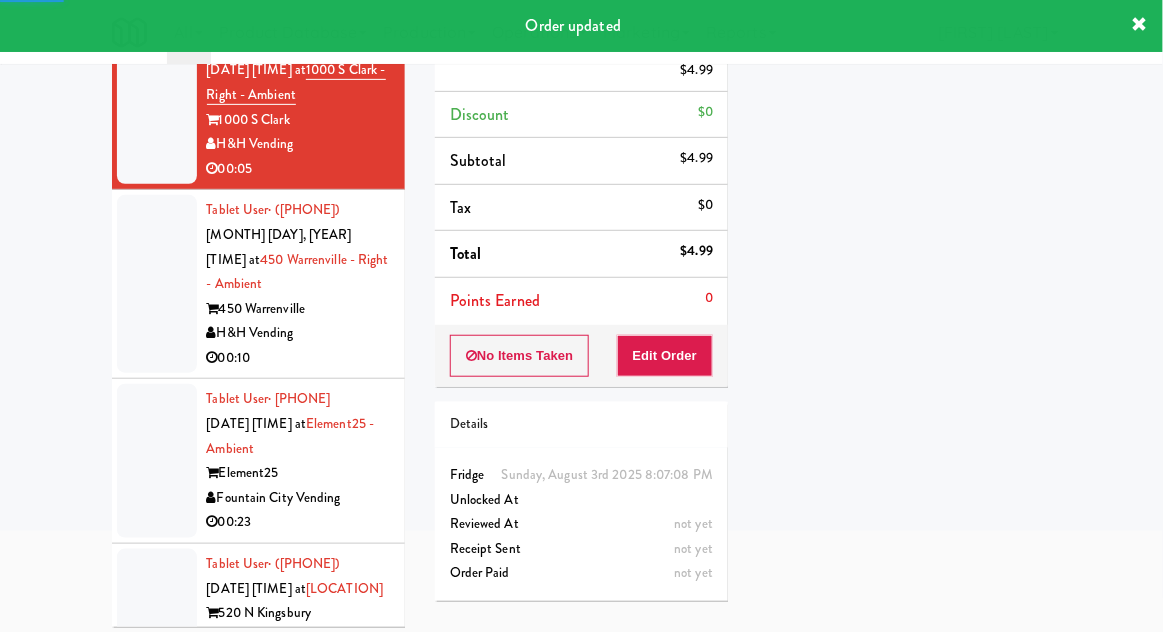 click at bounding box center (157, 284) 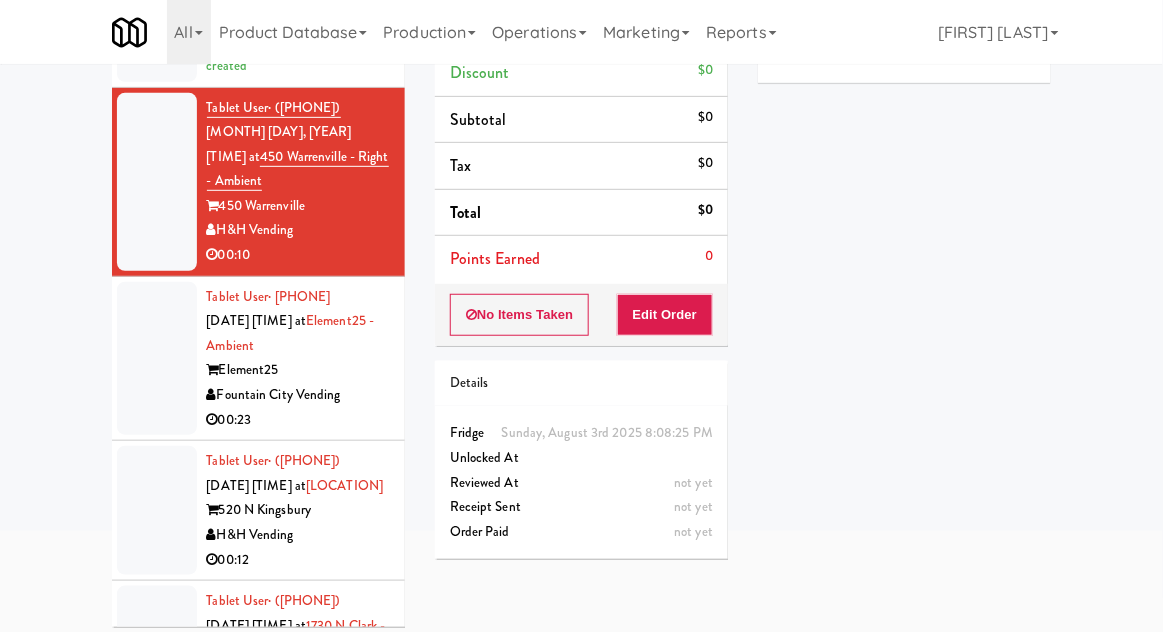 scroll, scrollTop: 792, scrollLeft: 0, axis: vertical 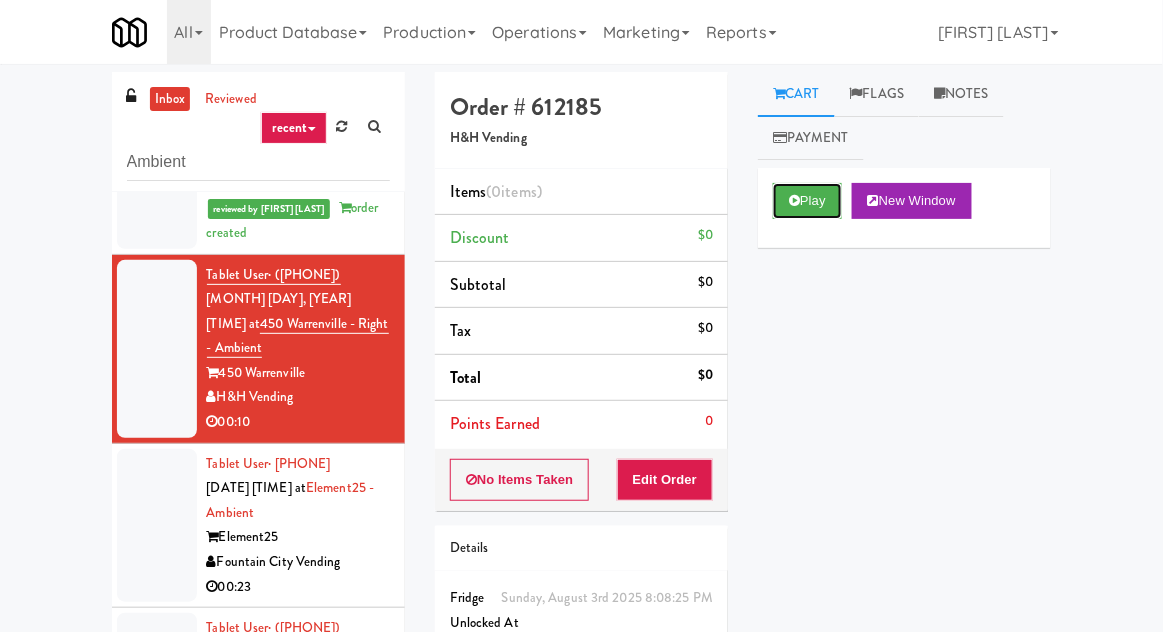 click on "Play" at bounding box center (807, 201) 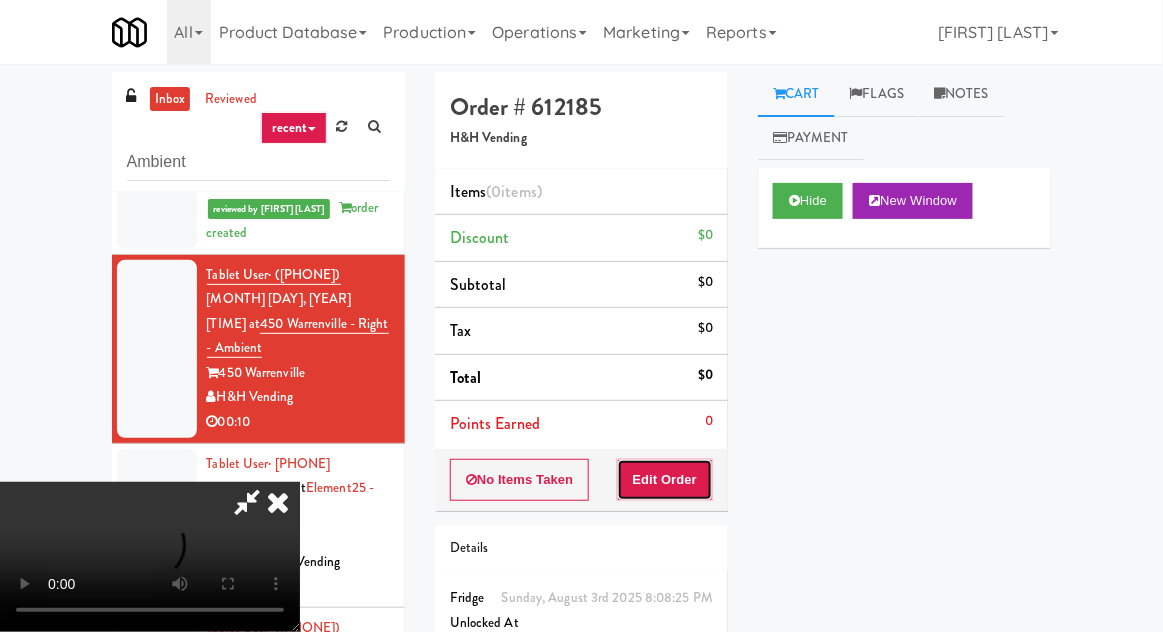 click on "Edit Order" at bounding box center [665, 480] 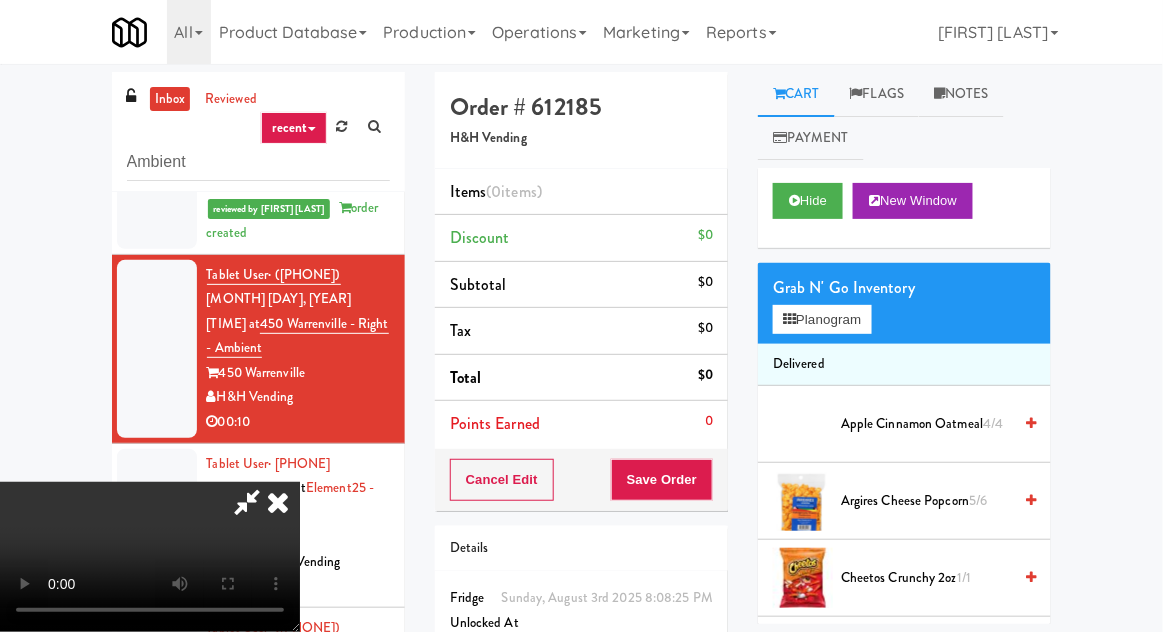scroll, scrollTop: 73, scrollLeft: 0, axis: vertical 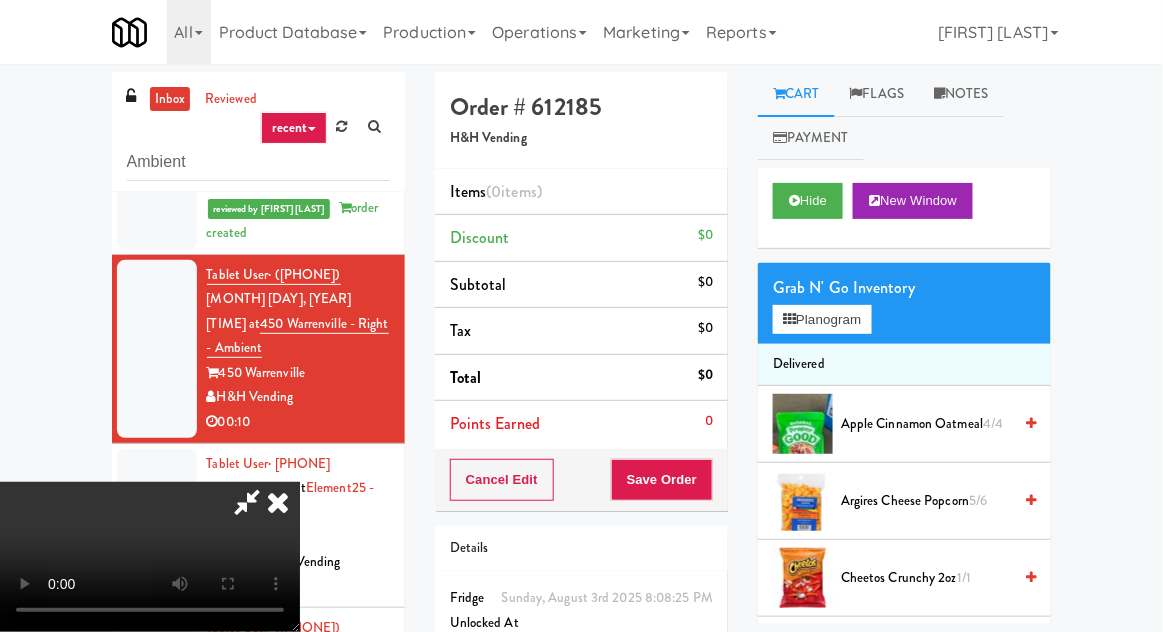 type 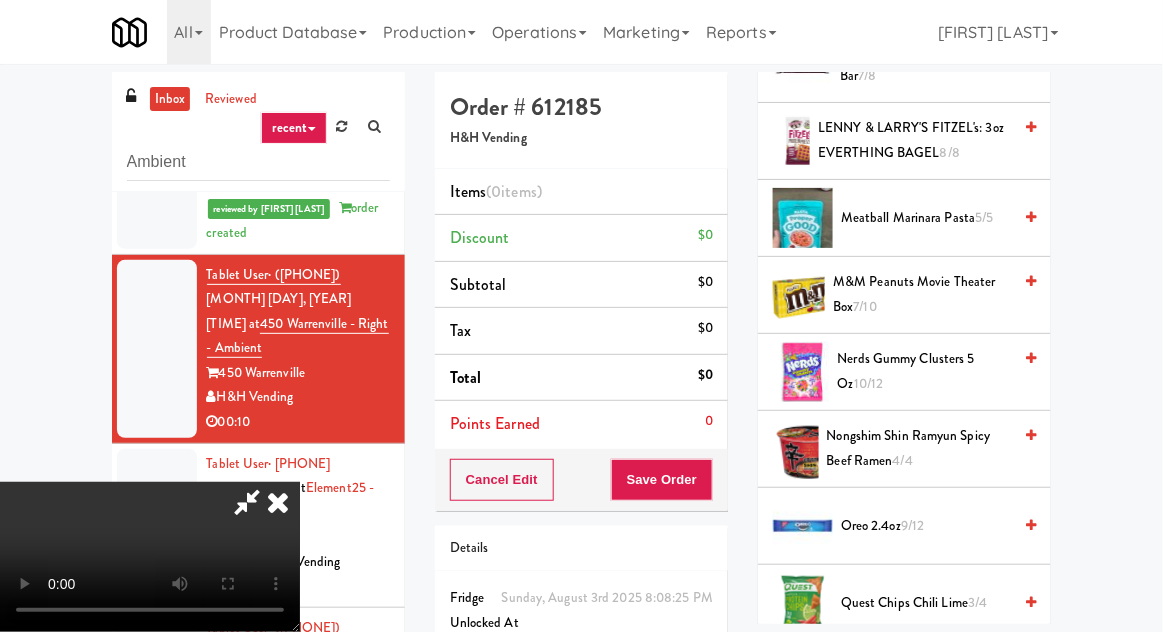 scroll, scrollTop: 1046, scrollLeft: 0, axis: vertical 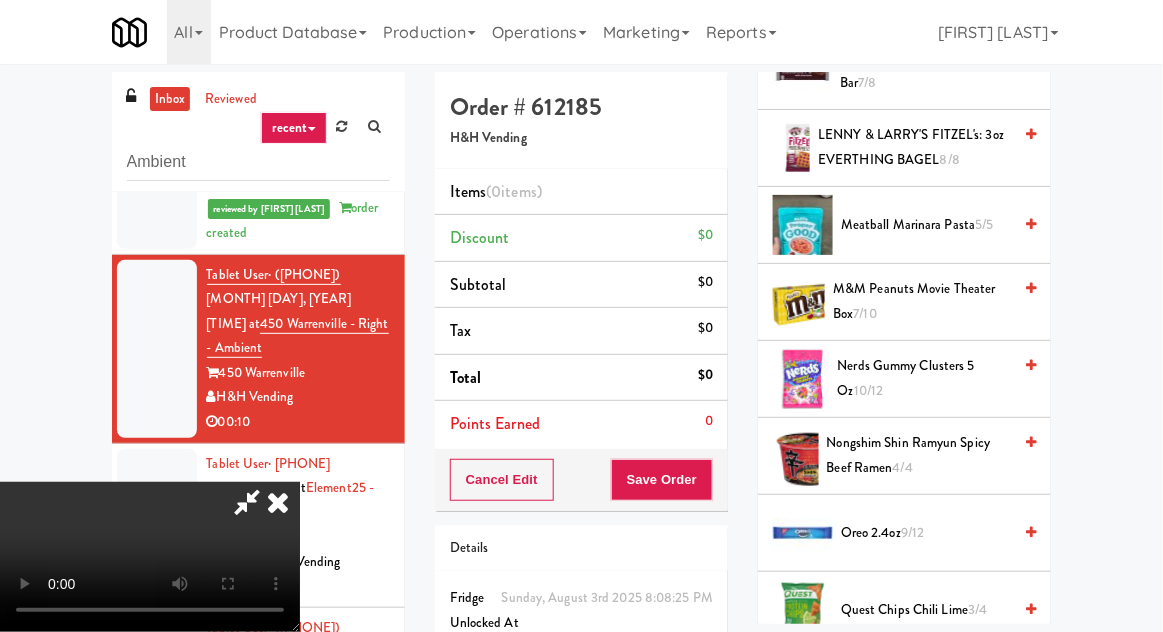click on "M&M Peanuts Movie Theater Box  7/10" at bounding box center (922, 301) 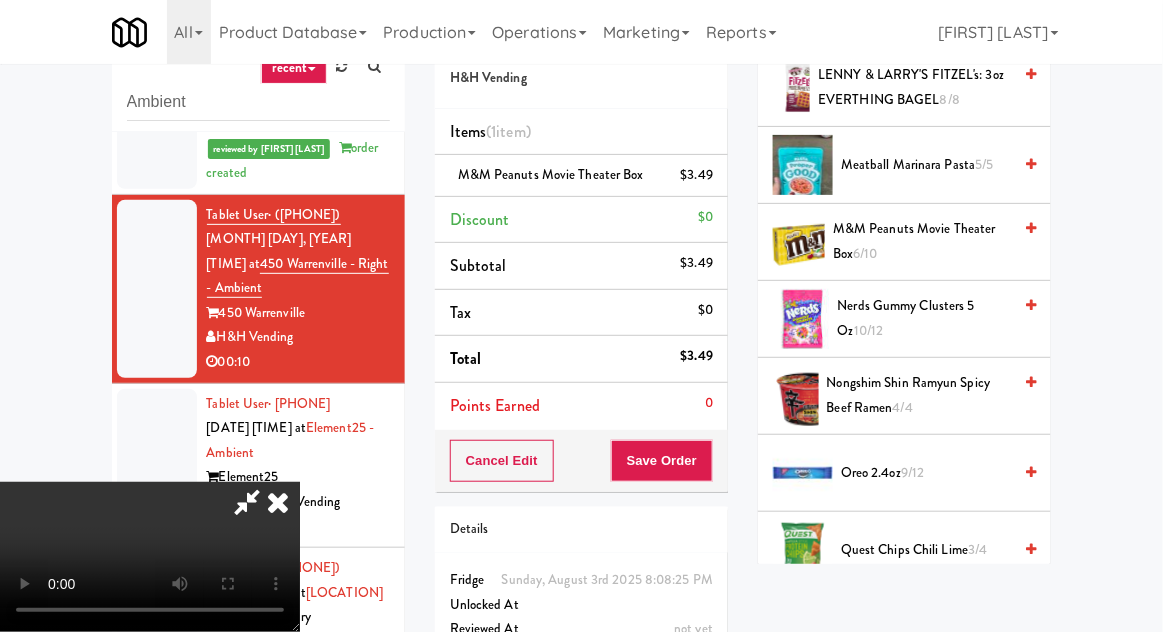 scroll, scrollTop: 77, scrollLeft: 0, axis: vertical 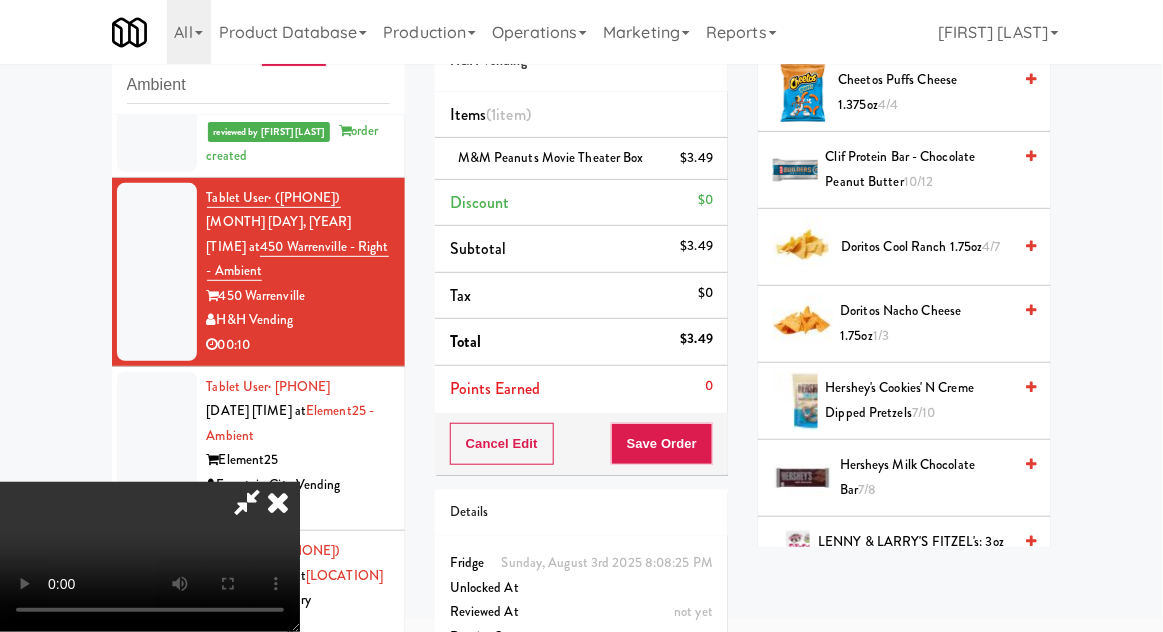 click on "Hersheys Milk Chocolate Bar  7/8" at bounding box center [925, 477] 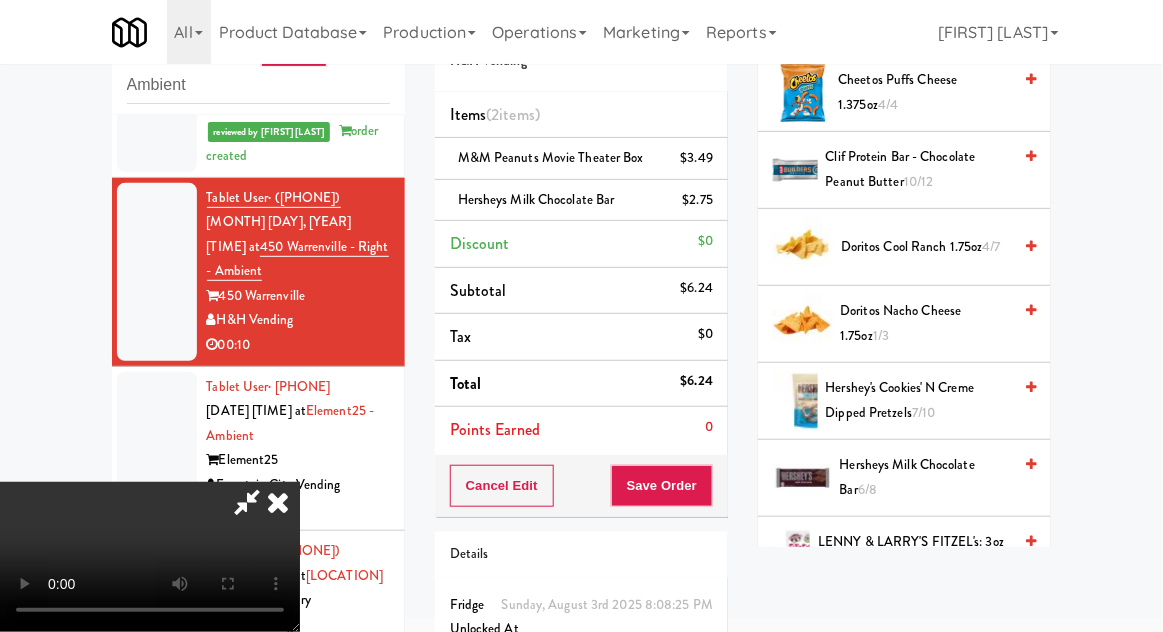 scroll, scrollTop: 73, scrollLeft: 0, axis: vertical 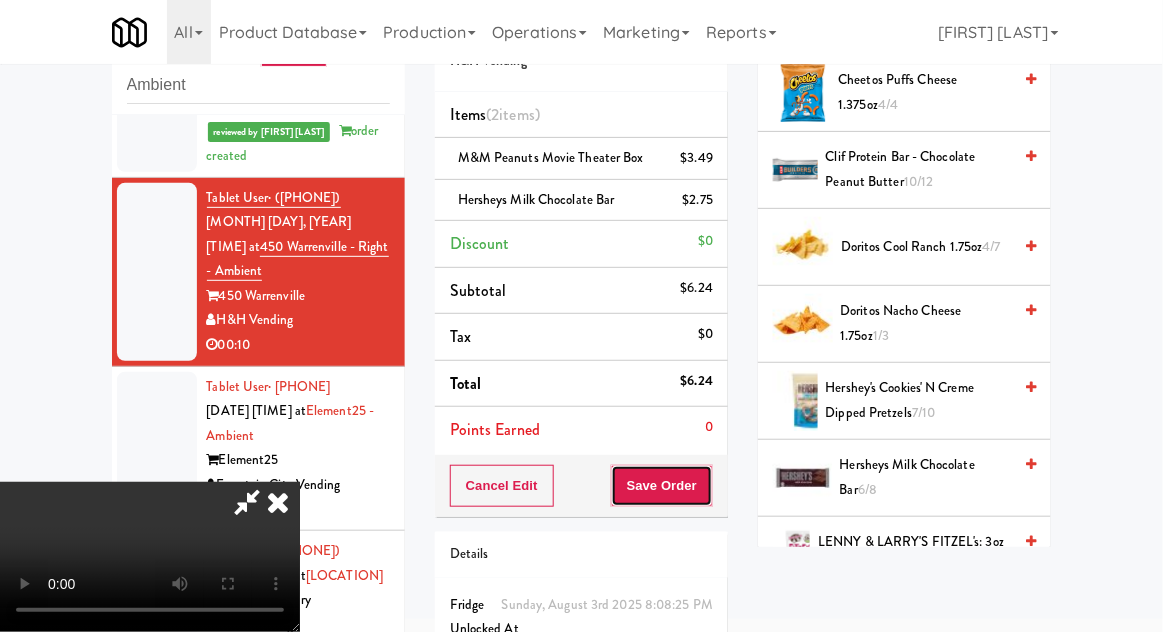 click on "Save Order" at bounding box center [662, 486] 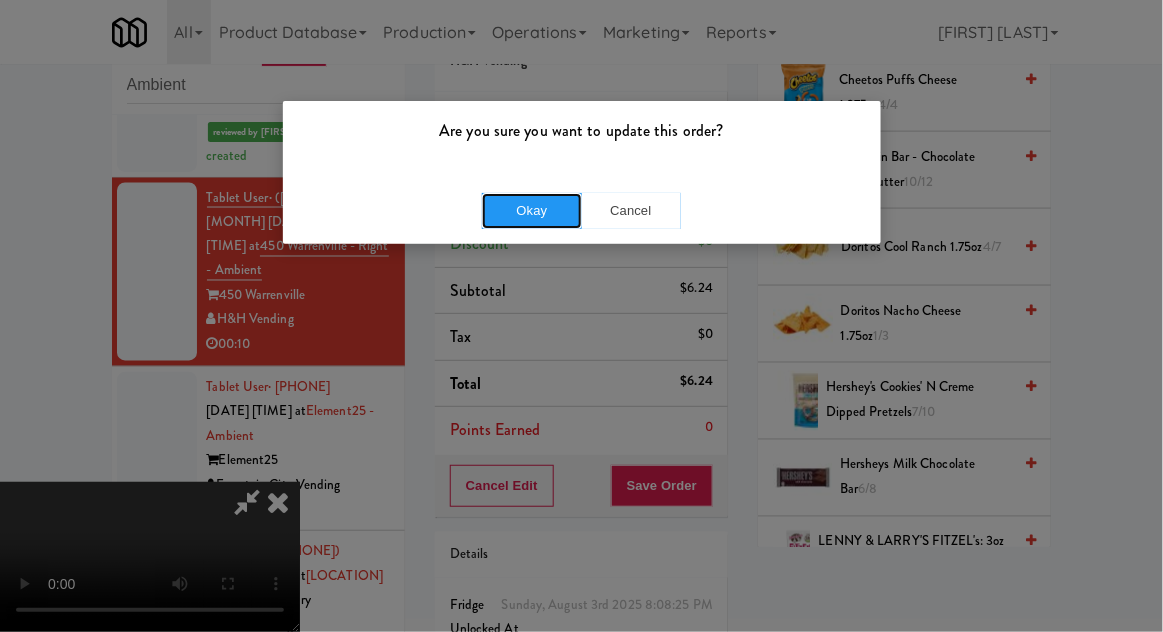 click on "Okay" at bounding box center [532, 211] 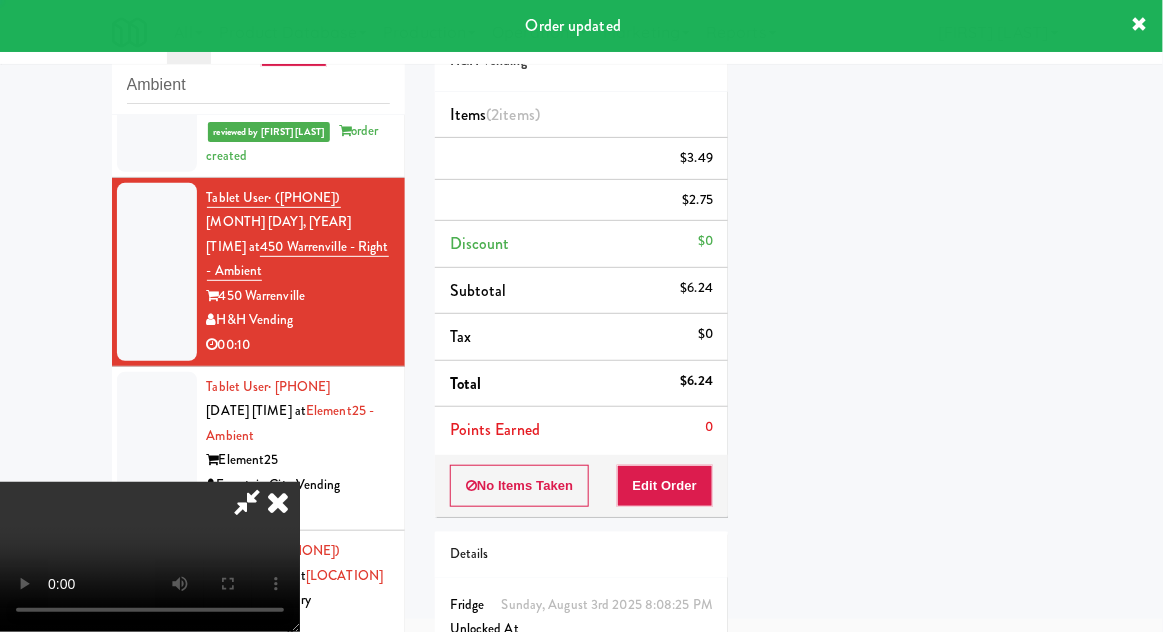 scroll, scrollTop: 197, scrollLeft: 0, axis: vertical 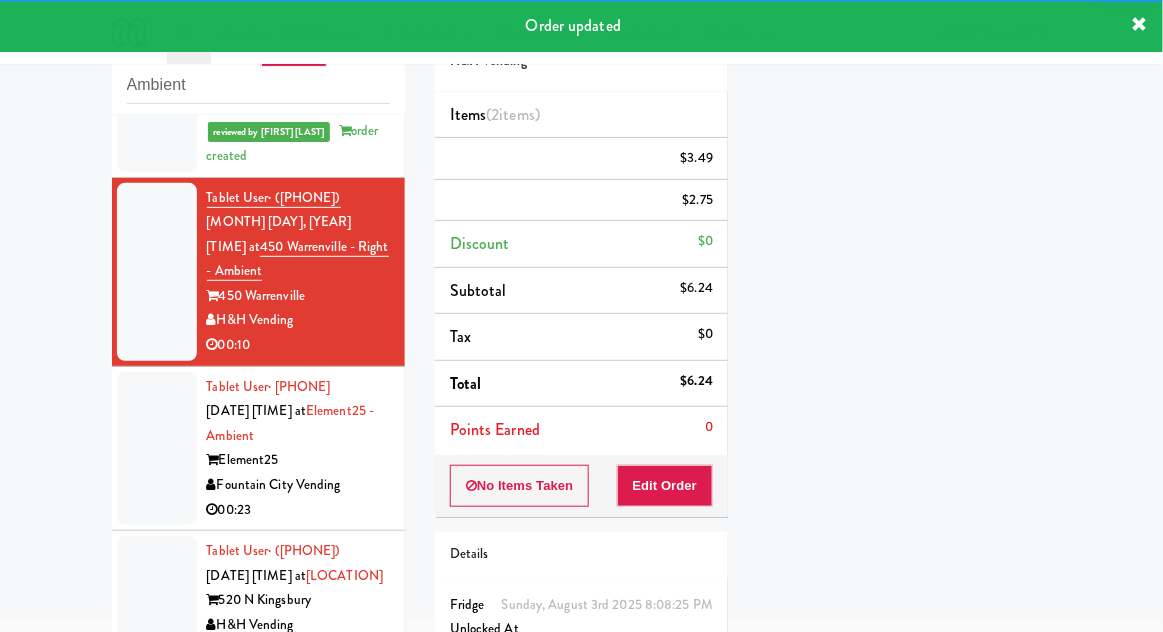 click at bounding box center [157, 449] 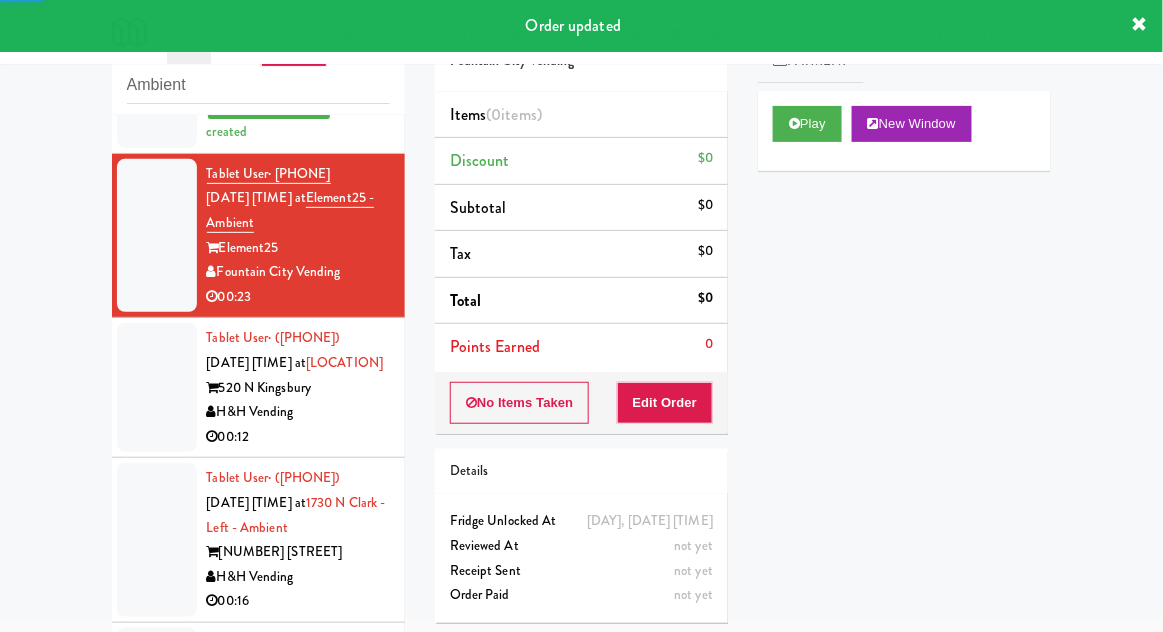 scroll, scrollTop: 1057, scrollLeft: 0, axis: vertical 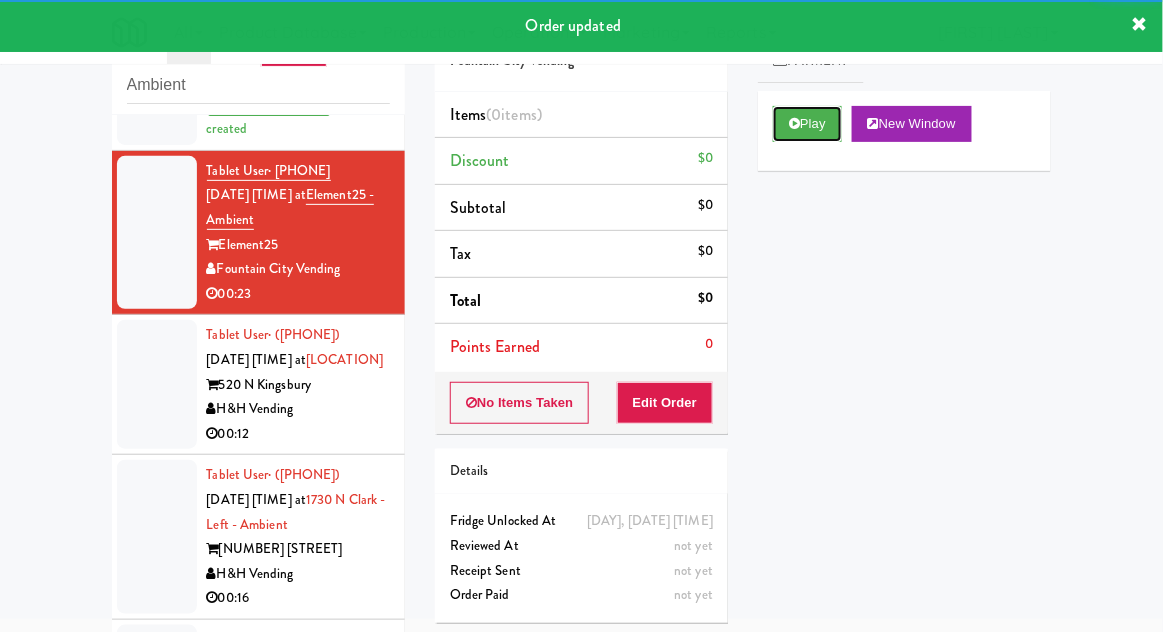 click on "Play" at bounding box center (807, 124) 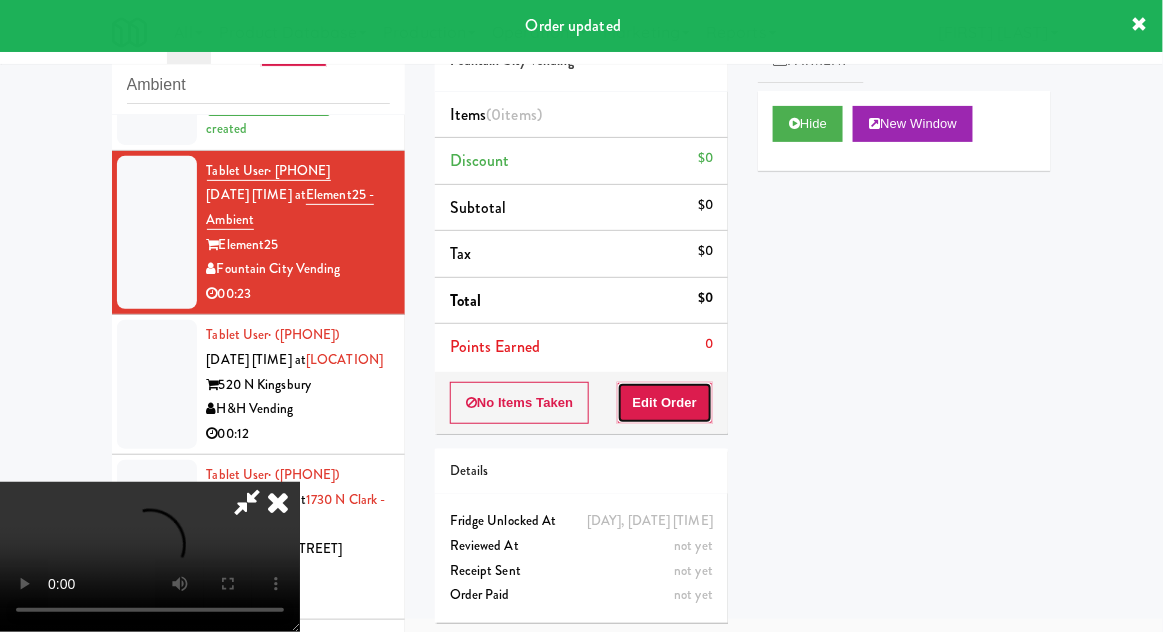 click on "Edit Order" at bounding box center (665, 403) 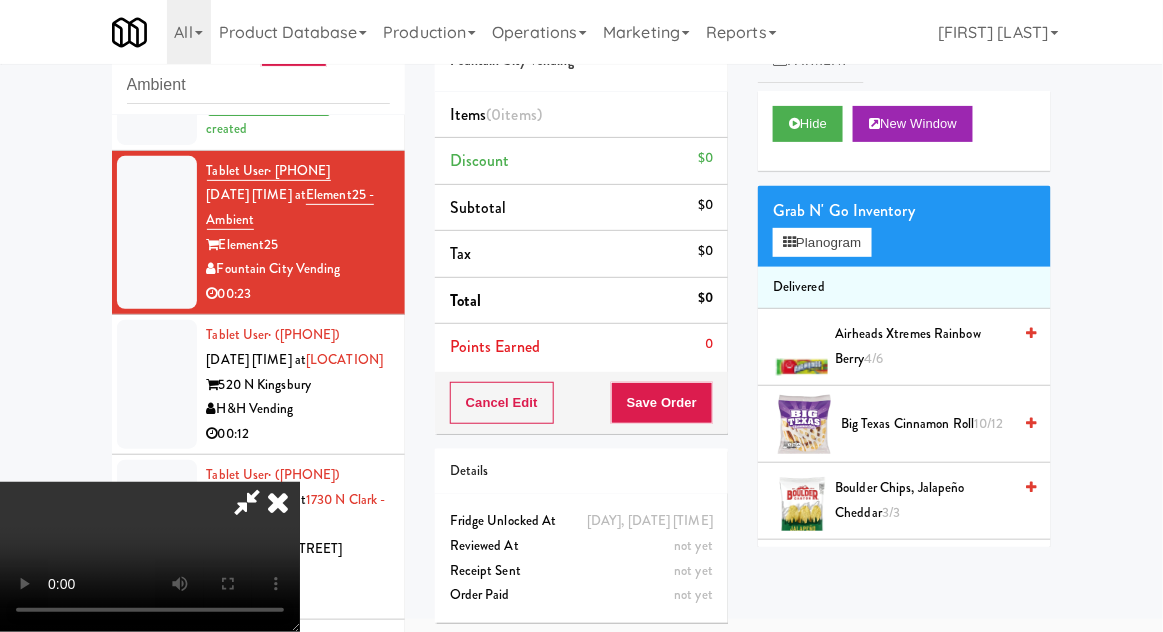 scroll, scrollTop: 73, scrollLeft: 0, axis: vertical 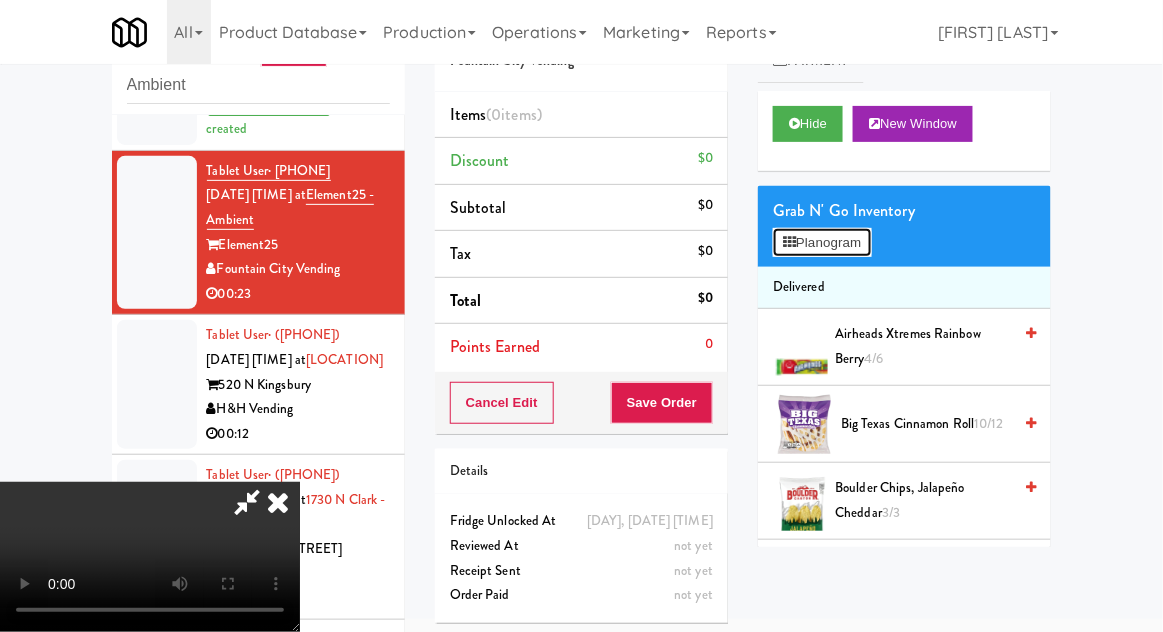 click on "Planogram" at bounding box center (822, 243) 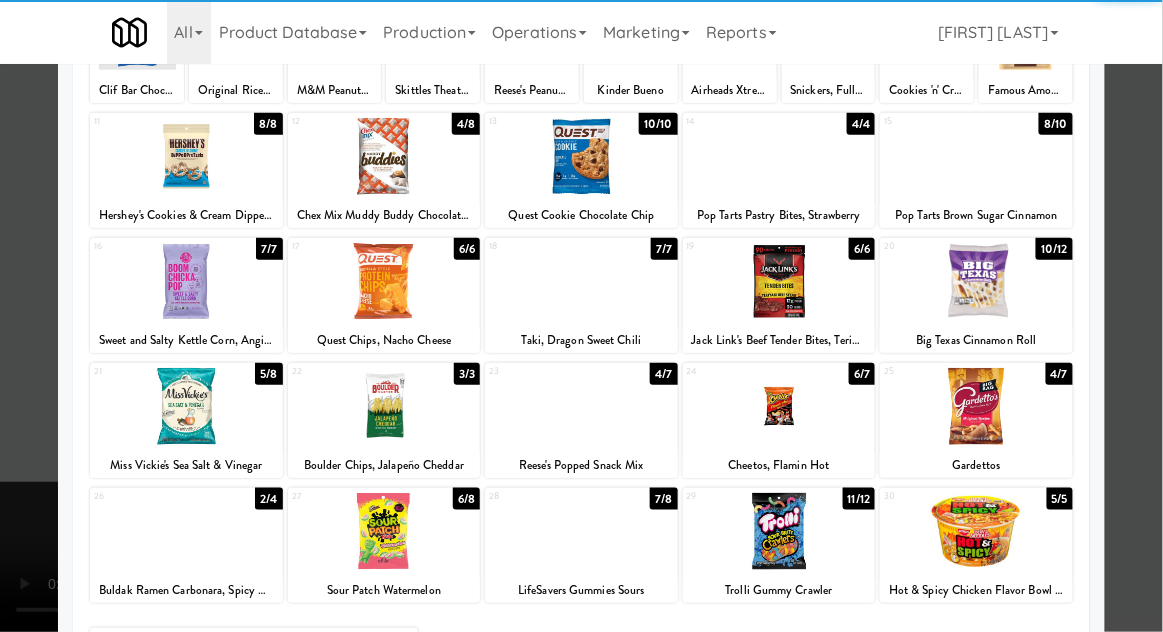 scroll, scrollTop: 253, scrollLeft: 0, axis: vertical 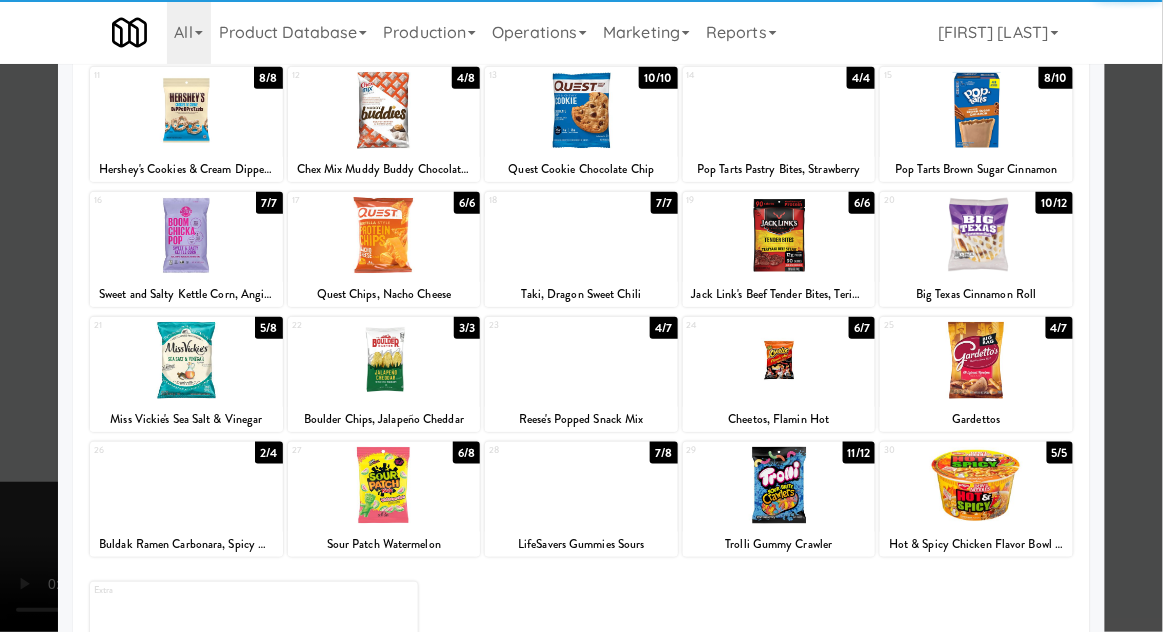 click at bounding box center (779, 485) 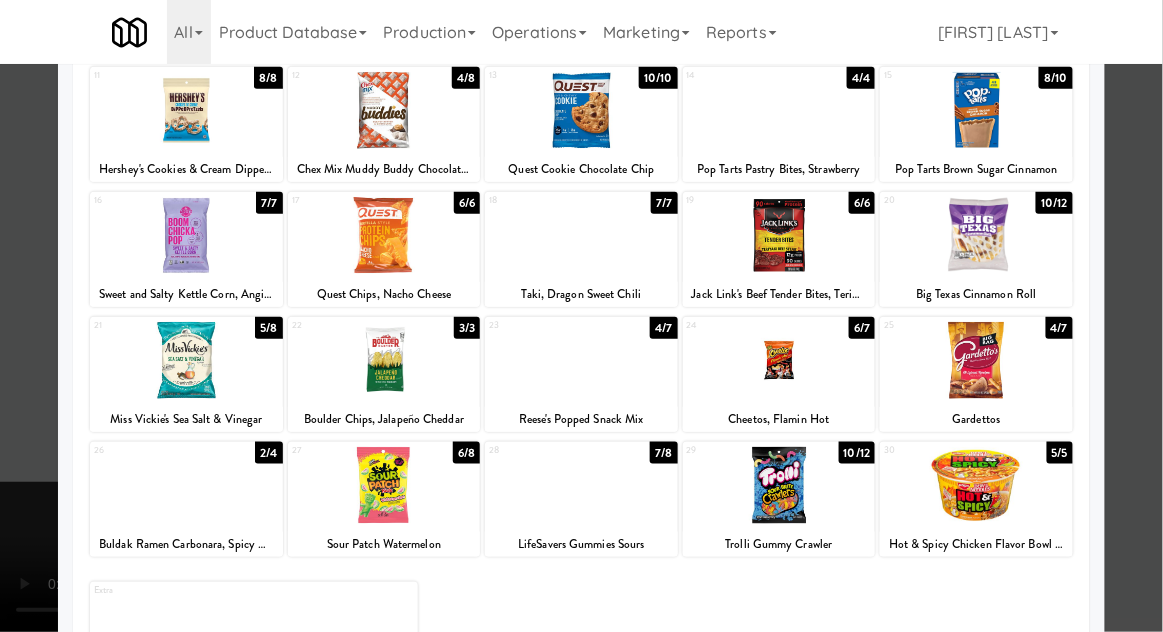 click at bounding box center [581, 316] 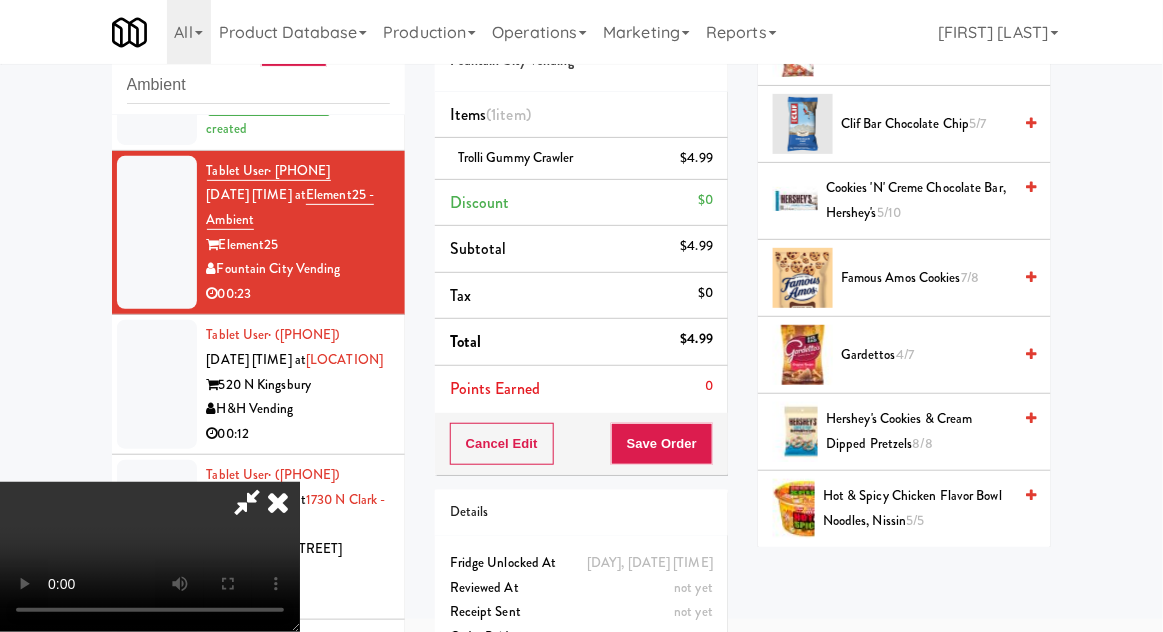 scroll, scrollTop: 705, scrollLeft: 0, axis: vertical 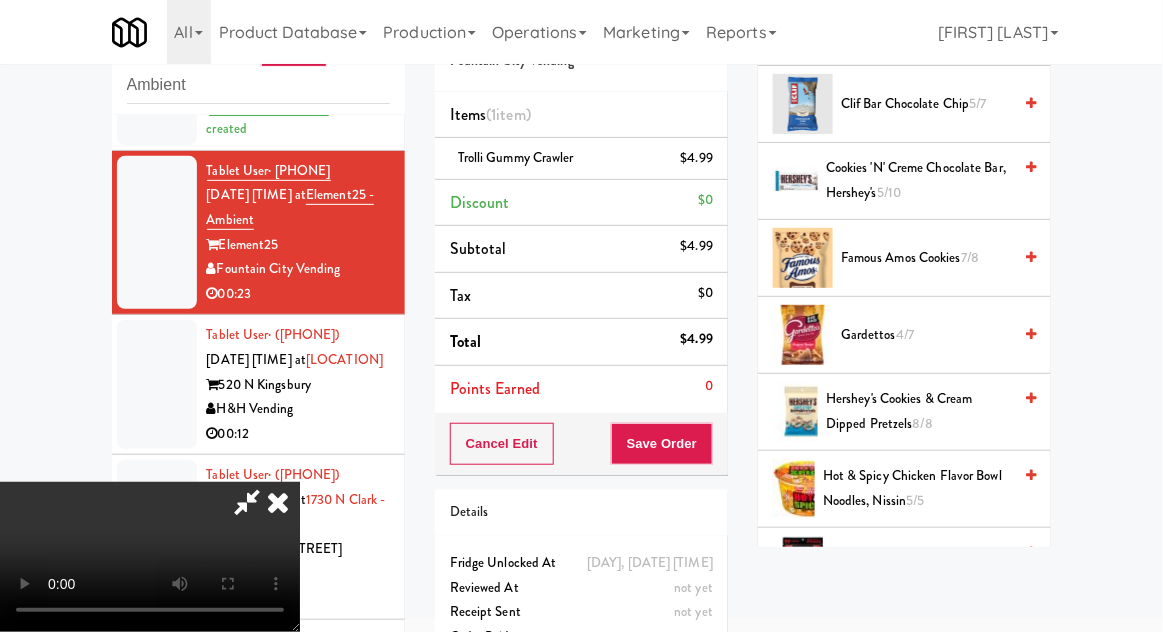 click on "Gardettos  4/7" at bounding box center [926, 335] 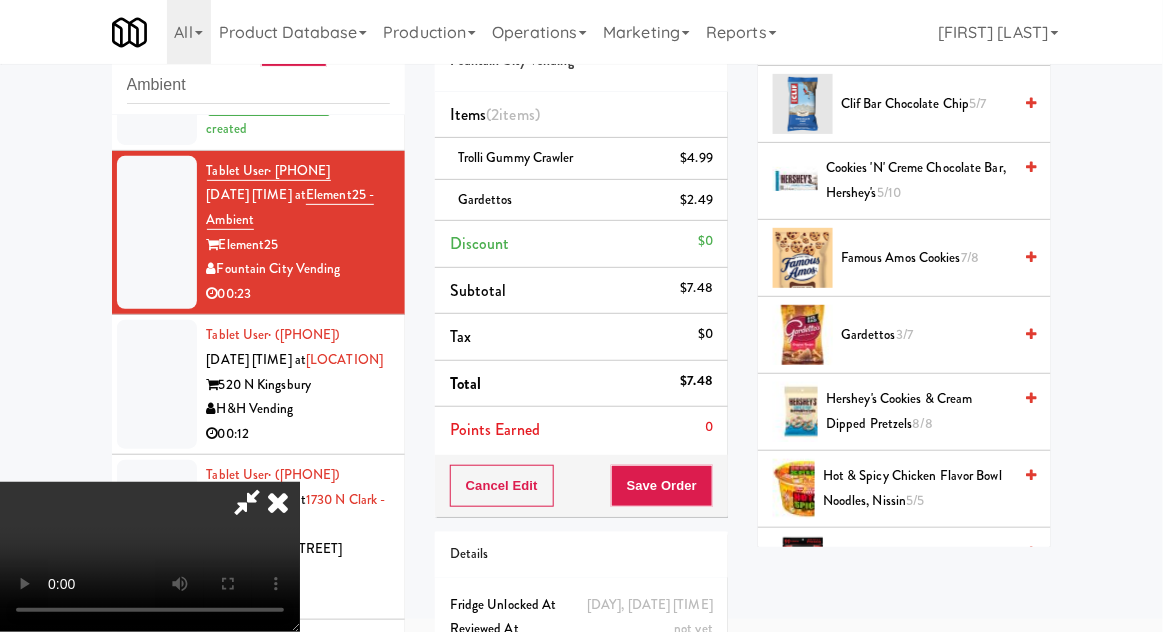 click on "Order # [NUMBER] Fountain City Vending Items  (2  items ) Trolli Gummy Crawler $4.99 Gardettos $2.49 Discount  $0 Subtotal $7.48 Tax $0 Total $7.48 Points Earned  0 Cancel Edit Save Order Details [DAY], [DATE] [TIME] Fridge Unlocked At not yet Reviewed At not yet Receipt Sent not yet Order Paid" at bounding box center [581, 358] 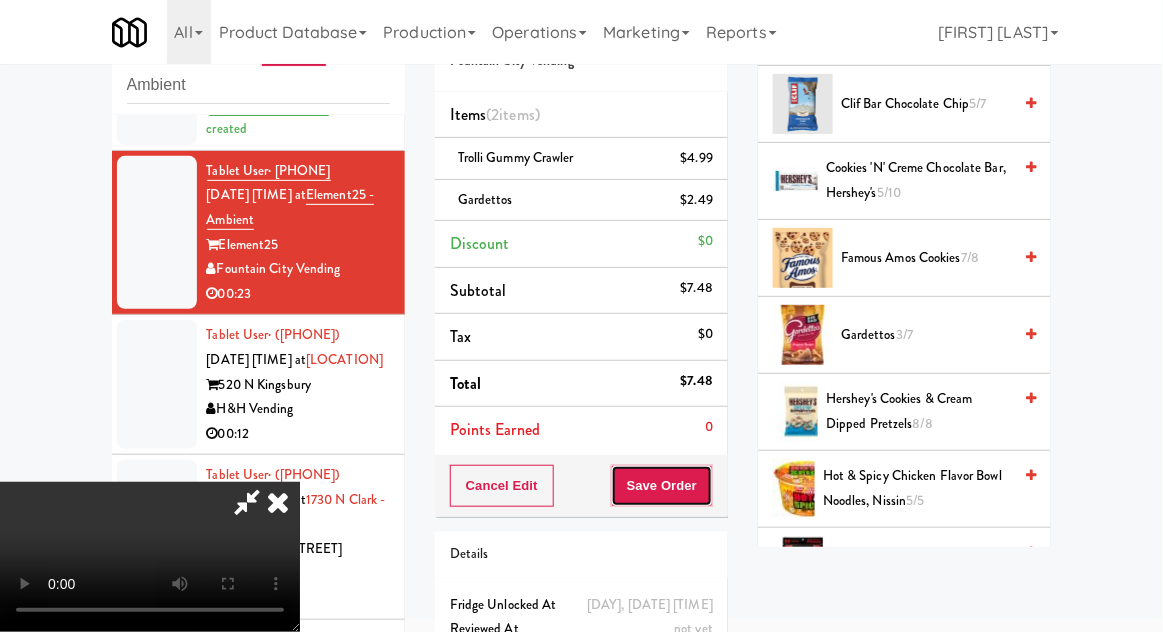 click on "Save Order" at bounding box center [662, 486] 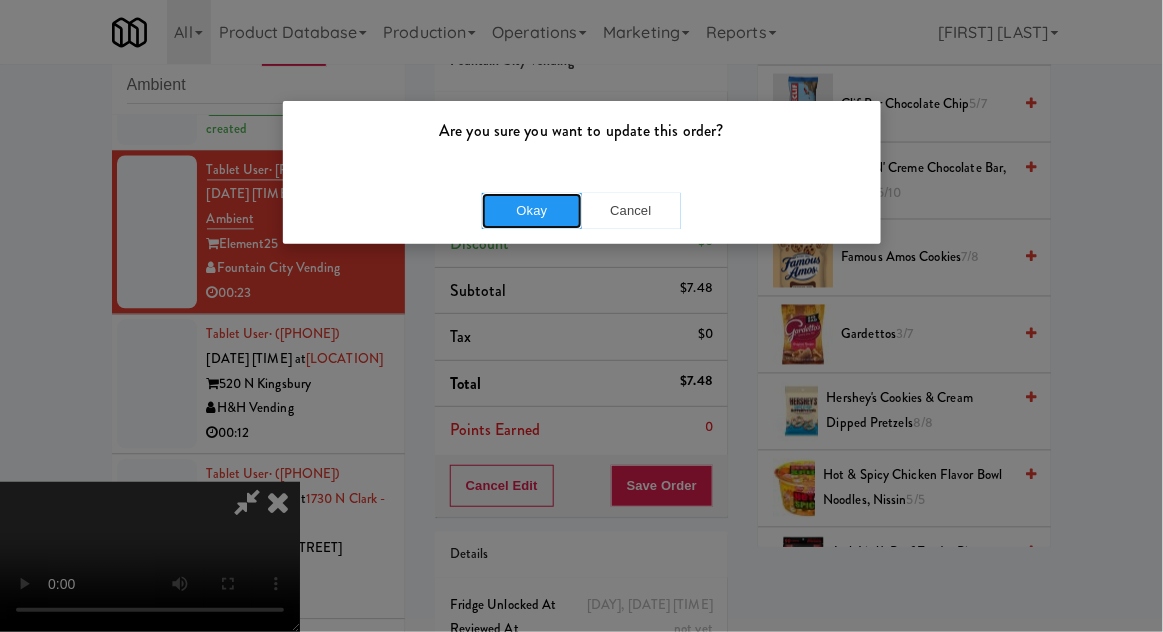 click on "Okay" at bounding box center (532, 211) 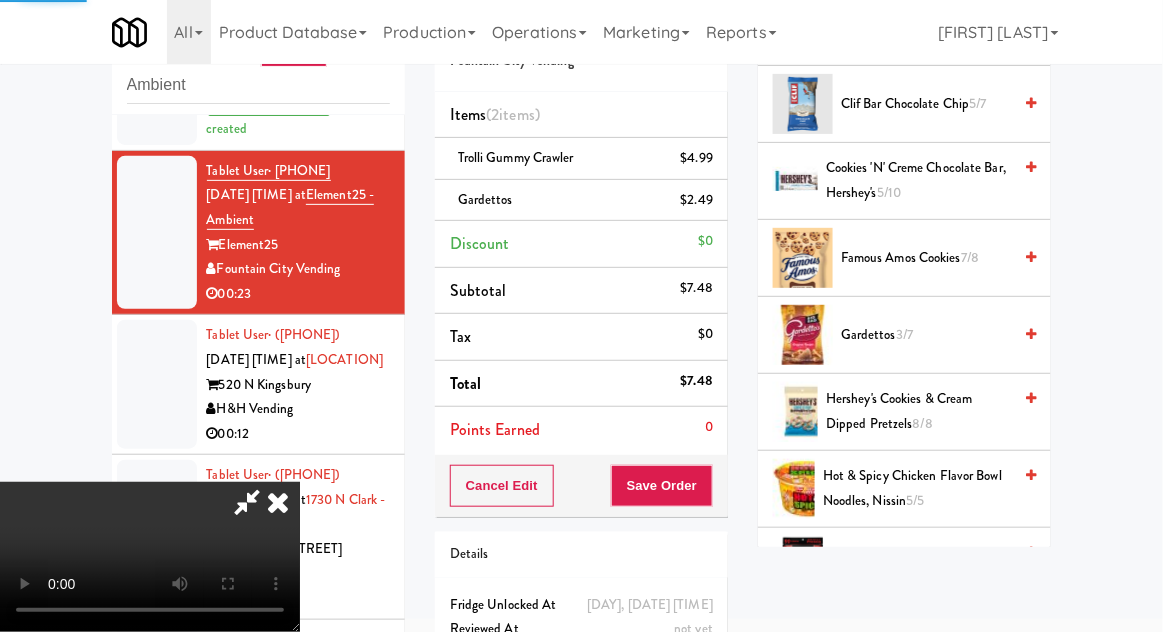 scroll, scrollTop: 197, scrollLeft: 0, axis: vertical 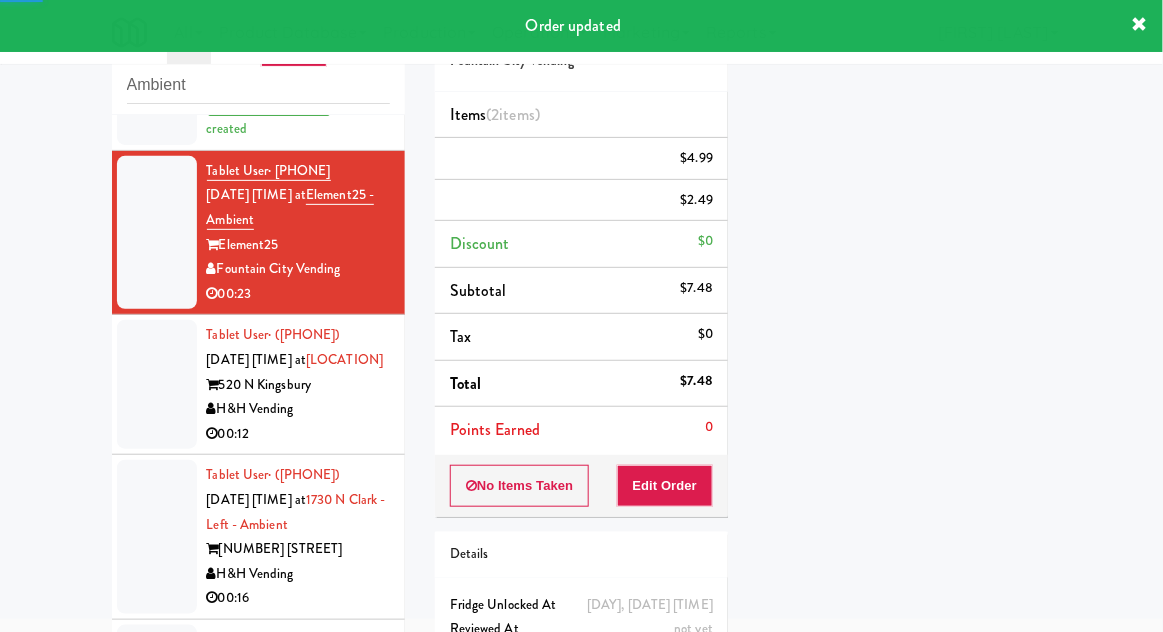 click at bounding box center (157, 384) 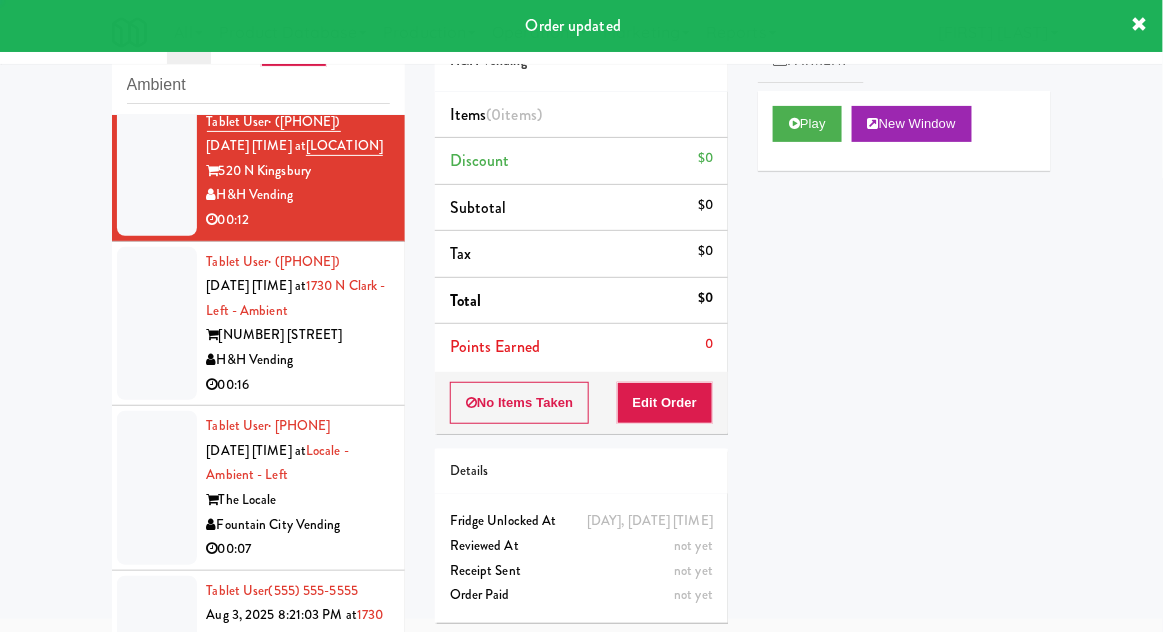 scroll, scrollTop: 1321, scrollLeft: 0, axis: vertical 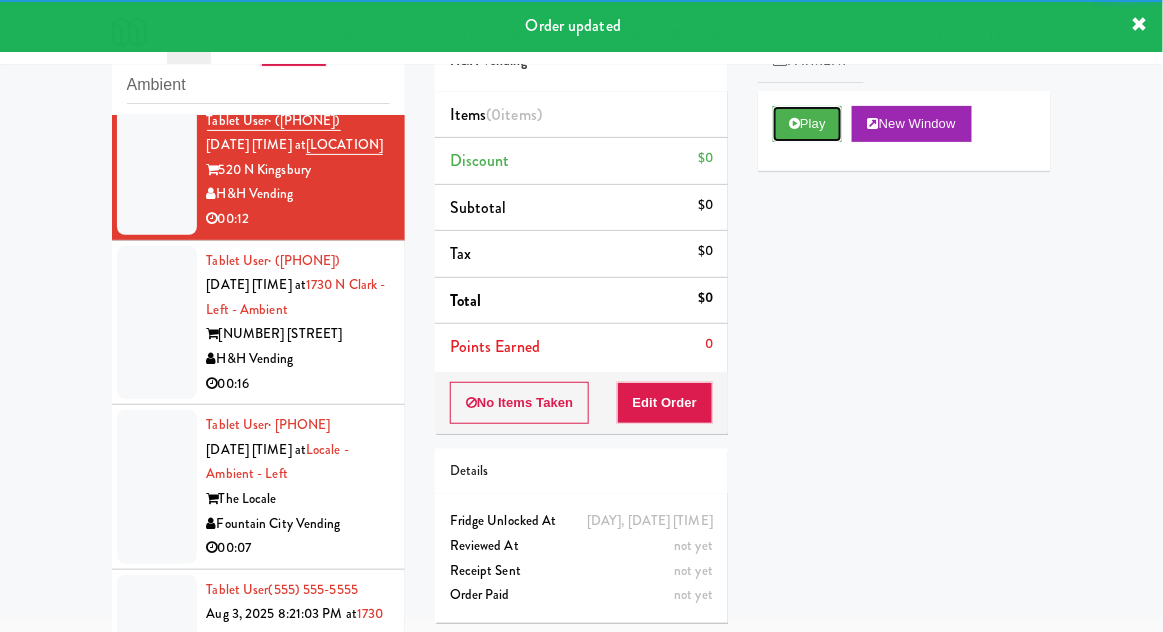 click on "Play" at bounding box center (807, 124) 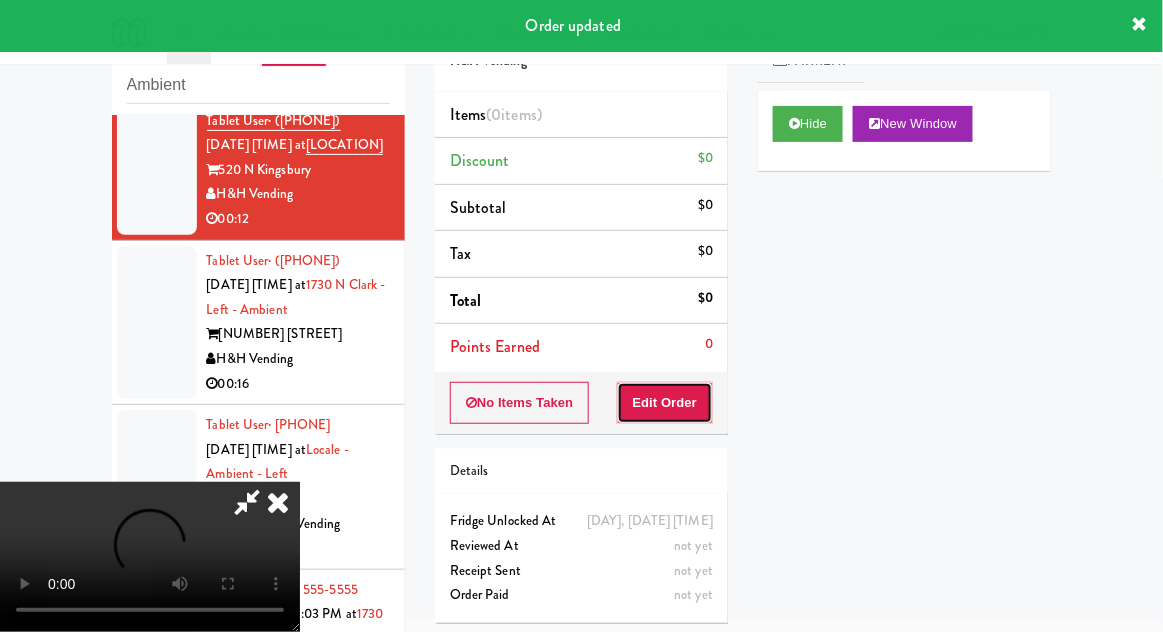 click on "Edit Order" at bounding box center (665, 403) 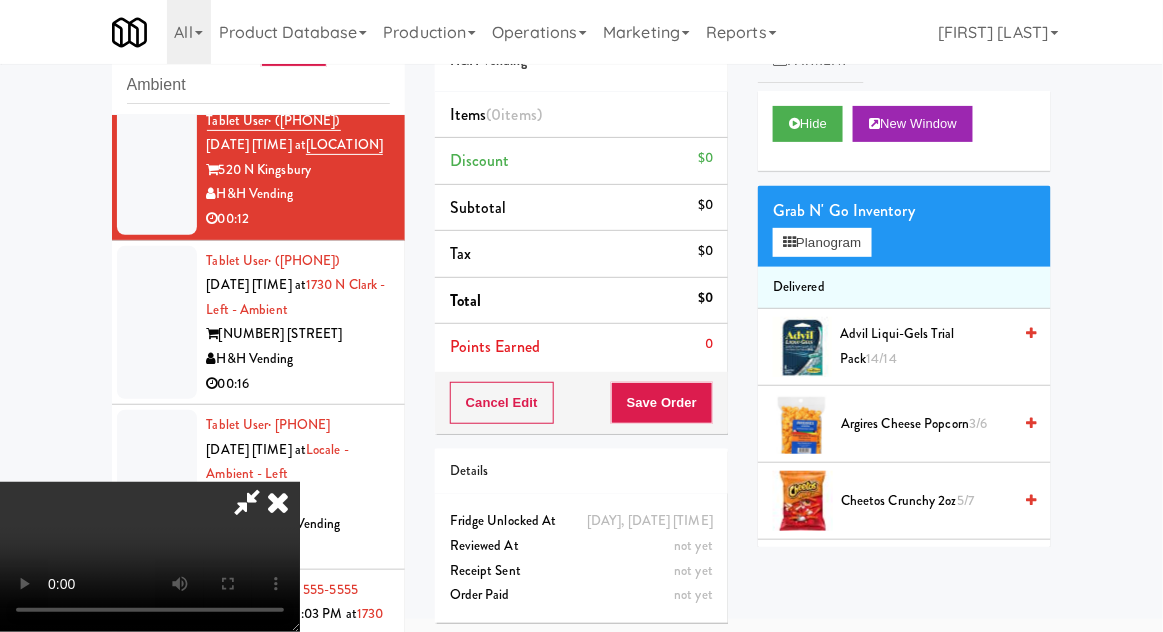 type 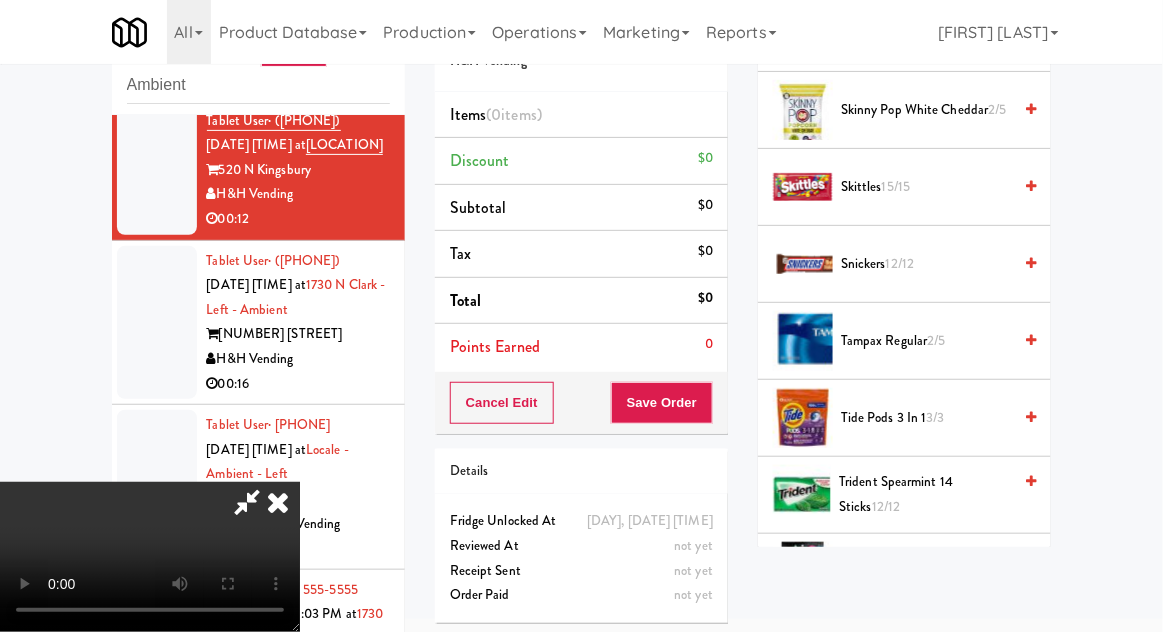 scroll, scrollTop: 1940, scrollLeft: 0, axis: vertical 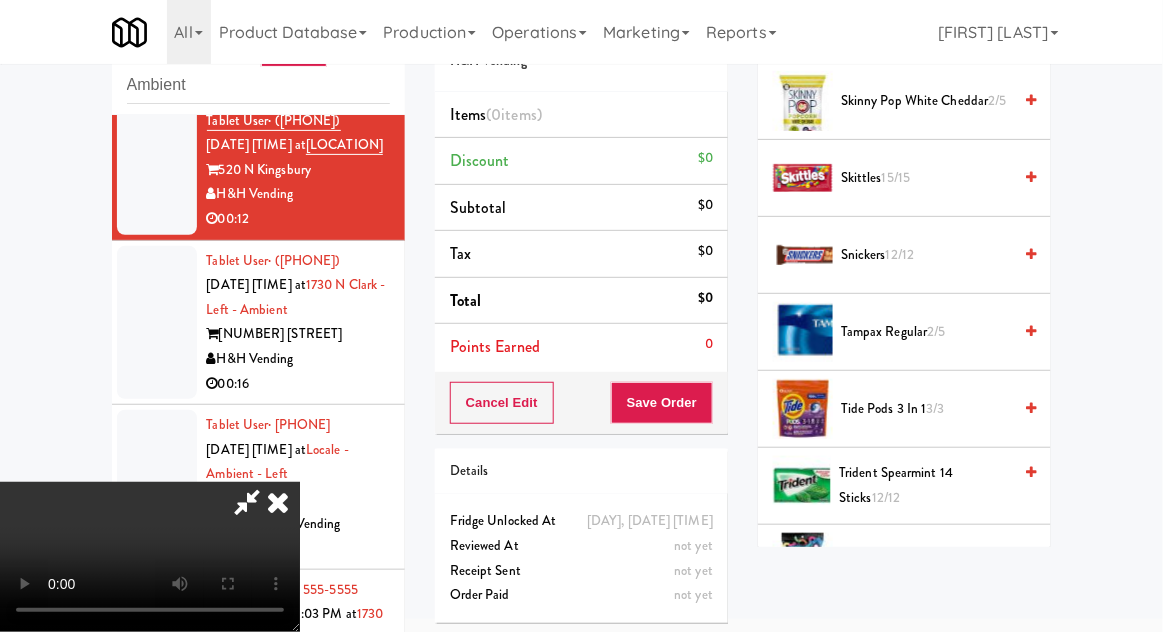 click on "Trolli Sour Brite Crawlers  12/13" at bounding box center [926, 563] 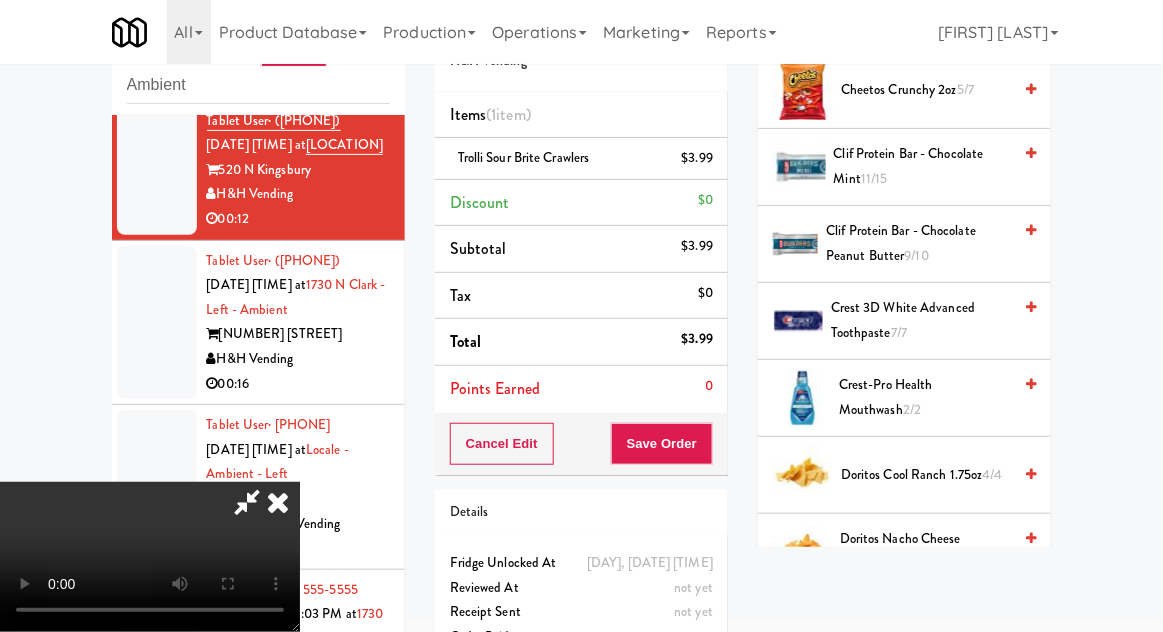 scroll, scrollTop: 0, scrollLeft: 0, axis: both 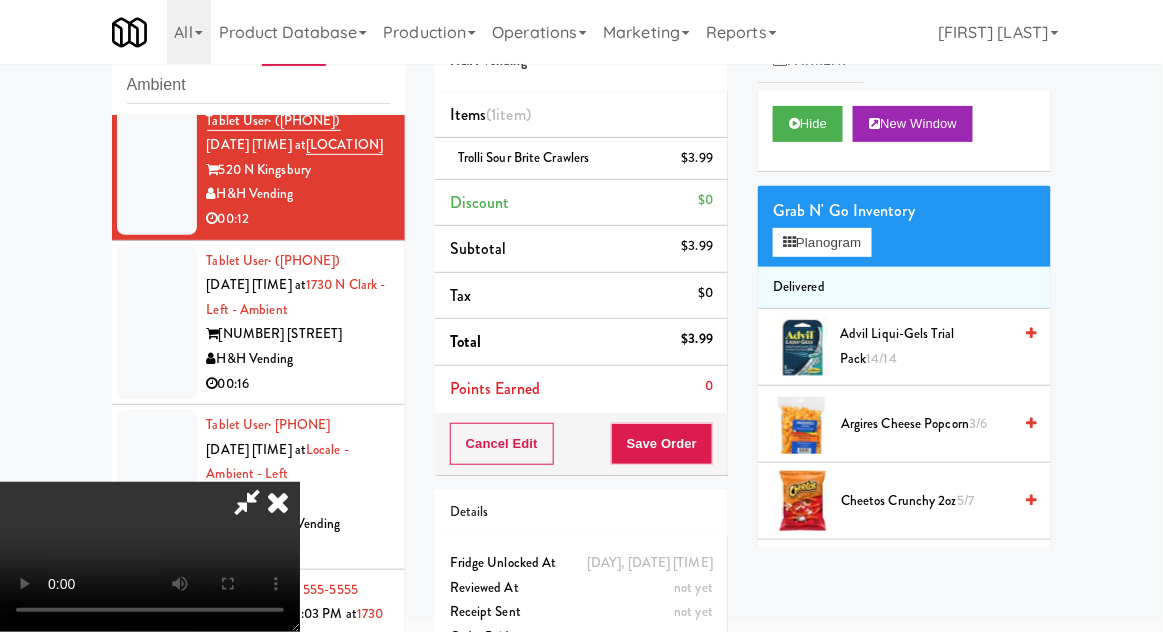 click on "Argires Cheese Popcorn  3/6" at bounding box center (926, 424) 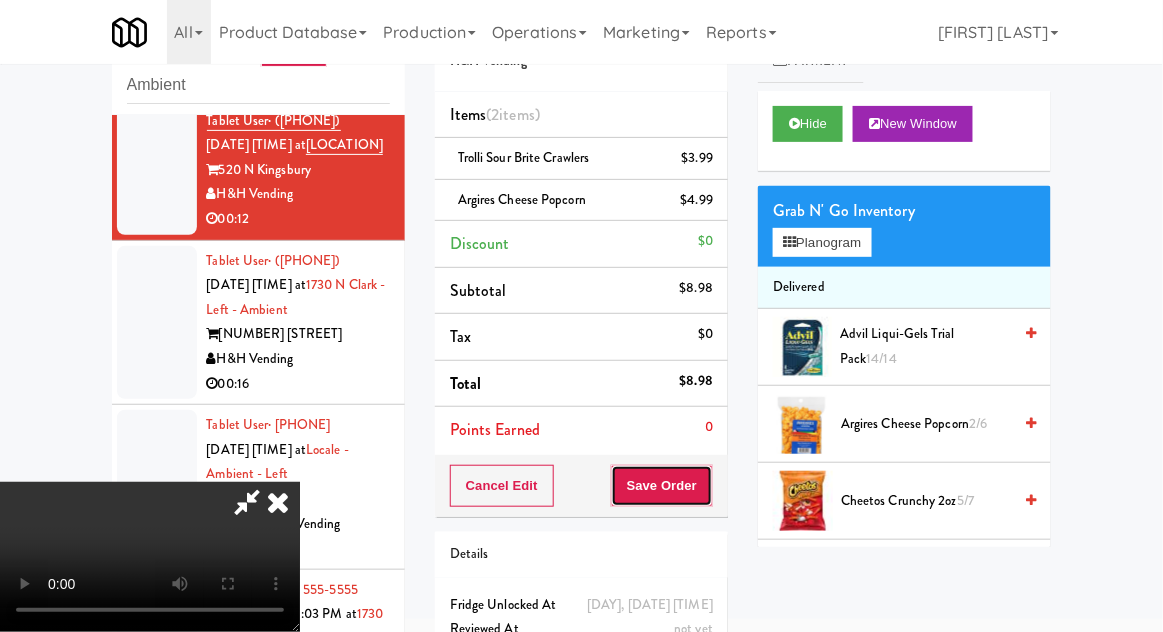 click on "Save Order" at bounding box center (662, 486) 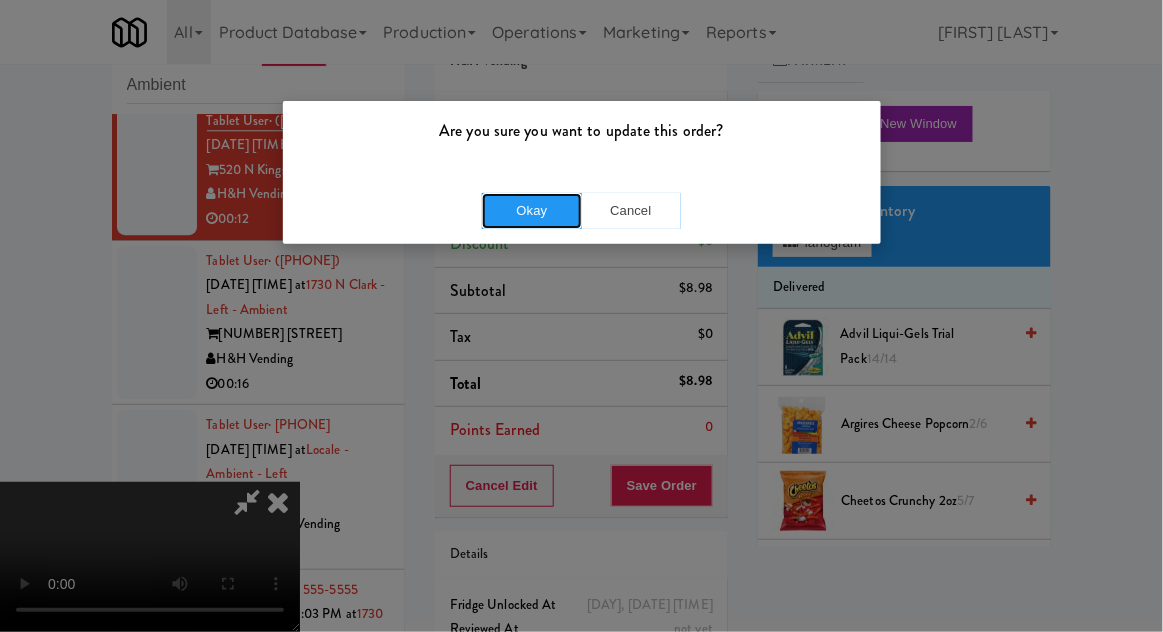 click on "Okay" at bounding box center [532, 211] 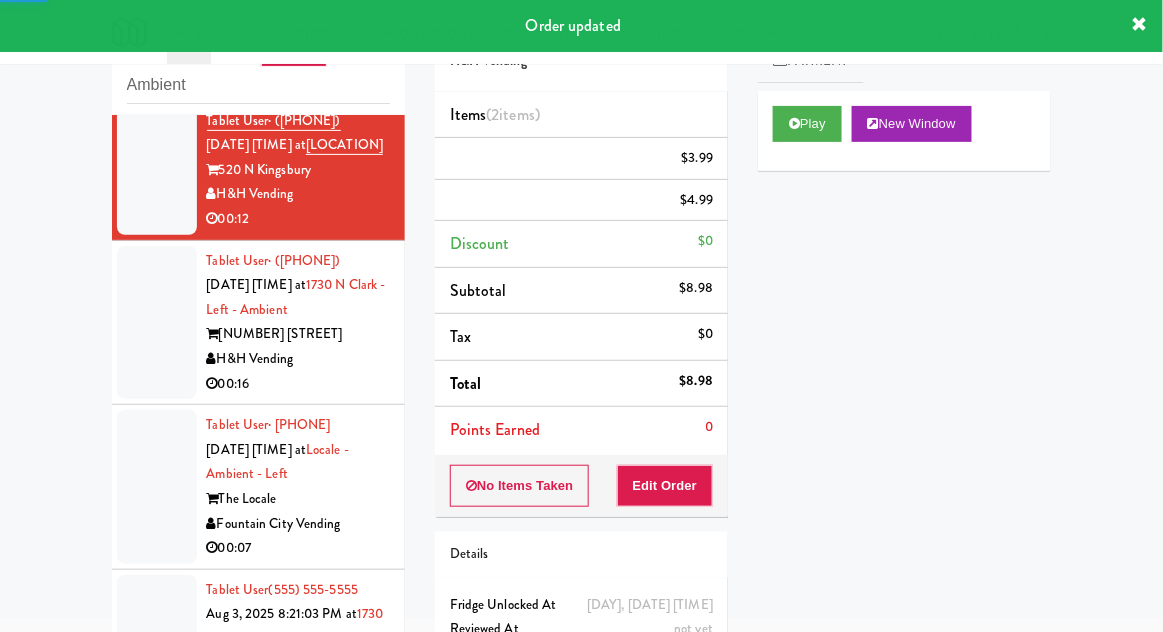 click at bounding box center (157, 323) 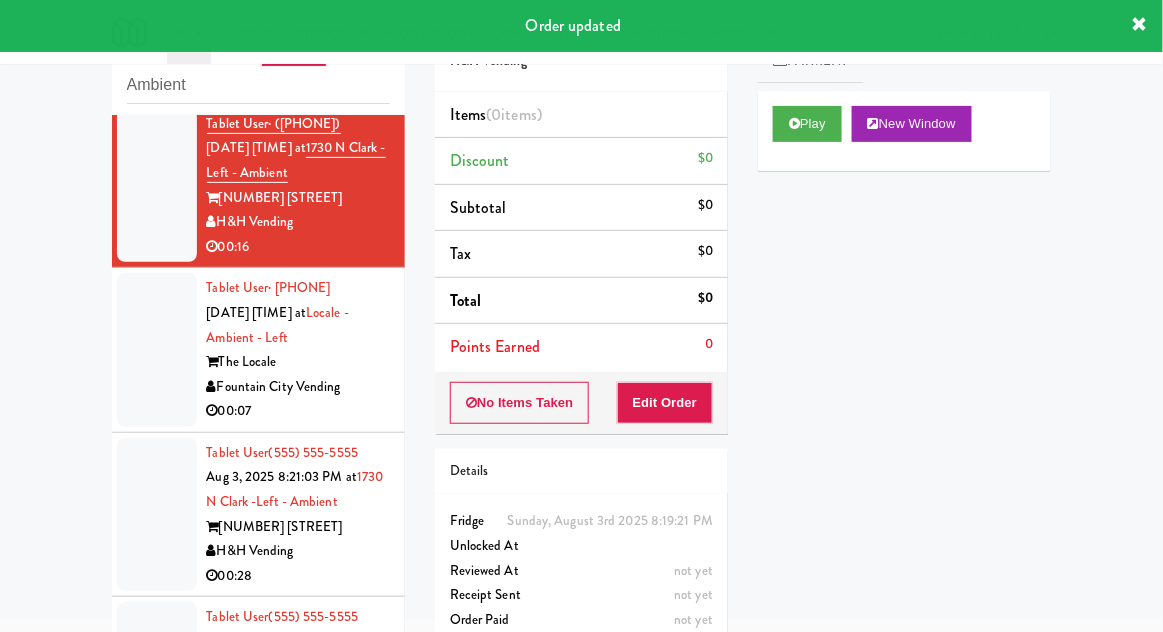 scroll, scrollTop: 1498, scrollLeft: 0, axis: vertical 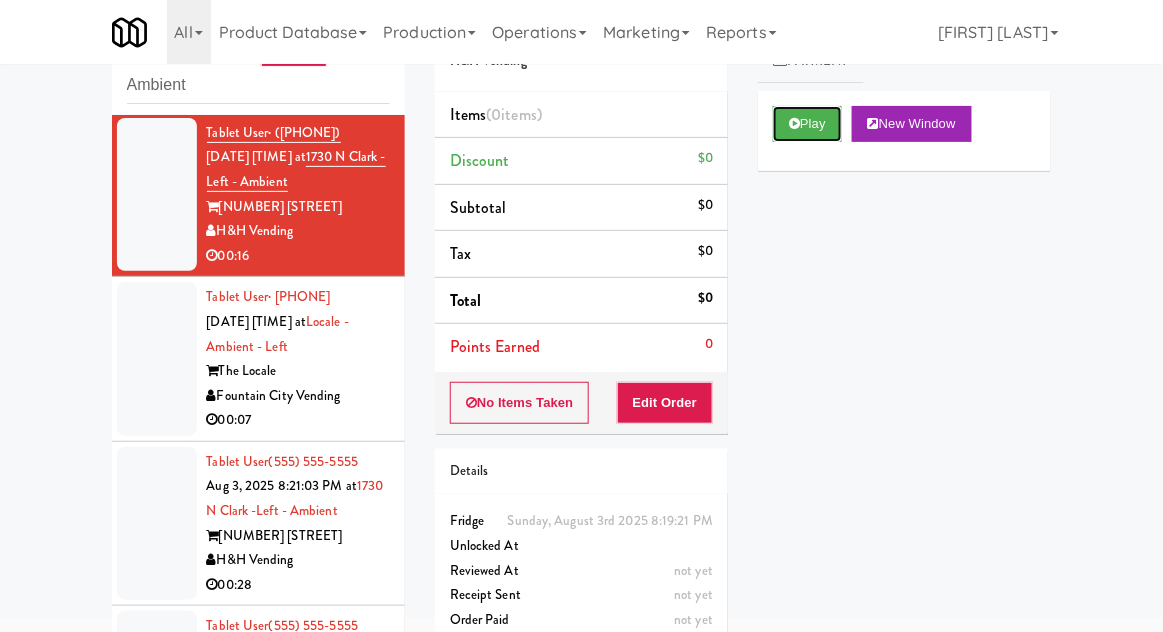 click on "Play" at bounding box center [807, 124] 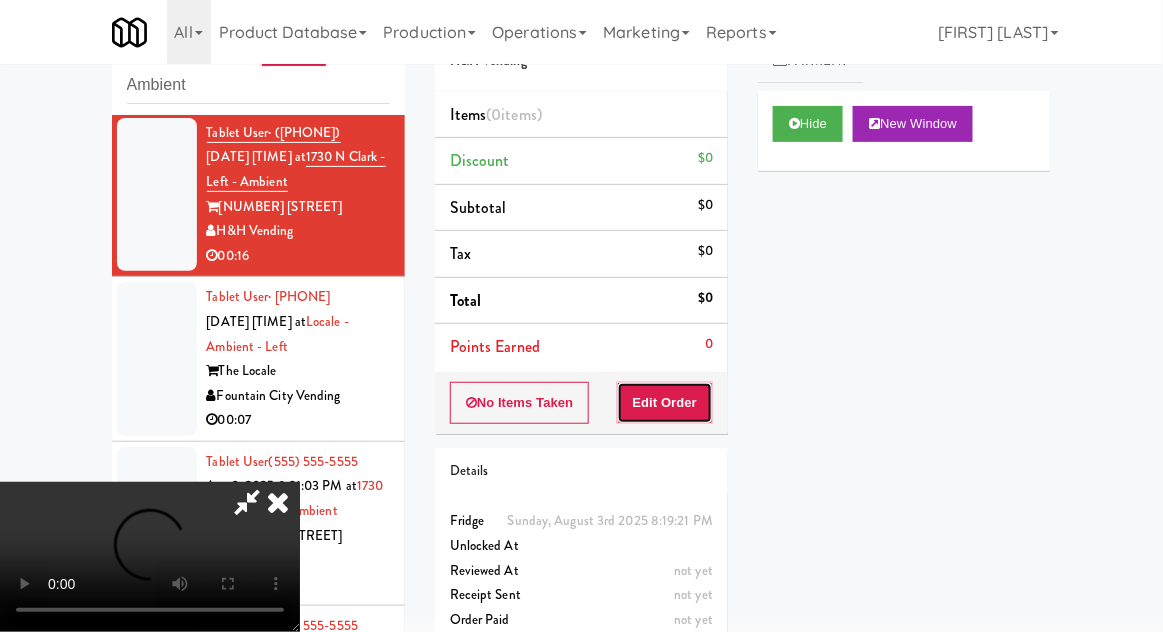 click on "Edit Order" at bounding box center (665, 403) 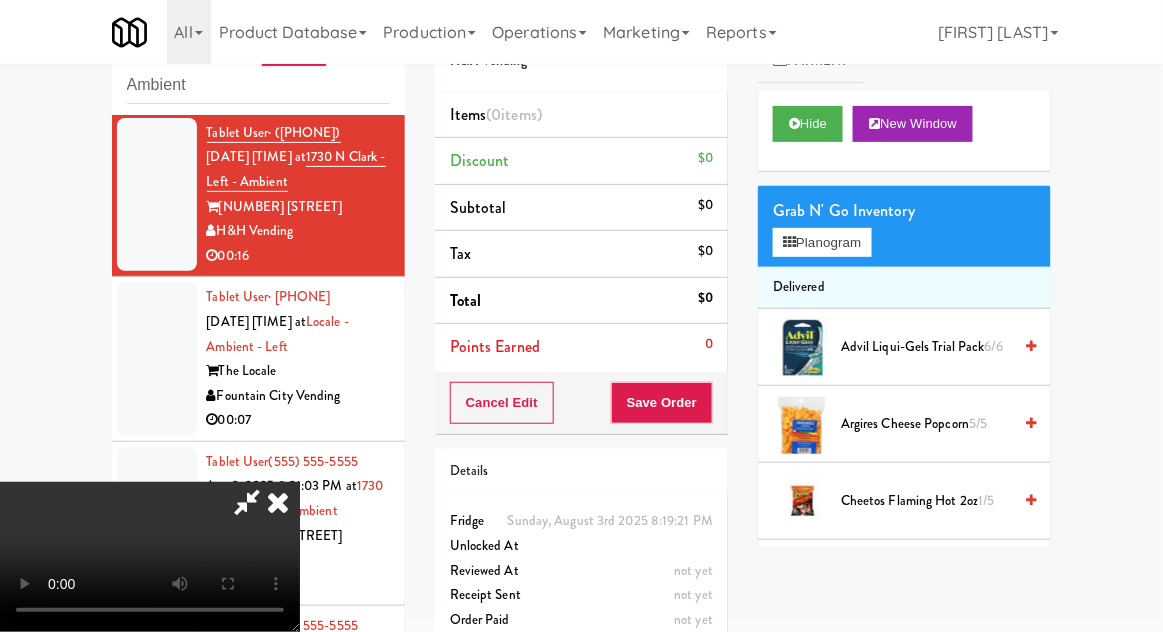scroll, scrollTop: 73, scrollLeft: 0, axis: vertical 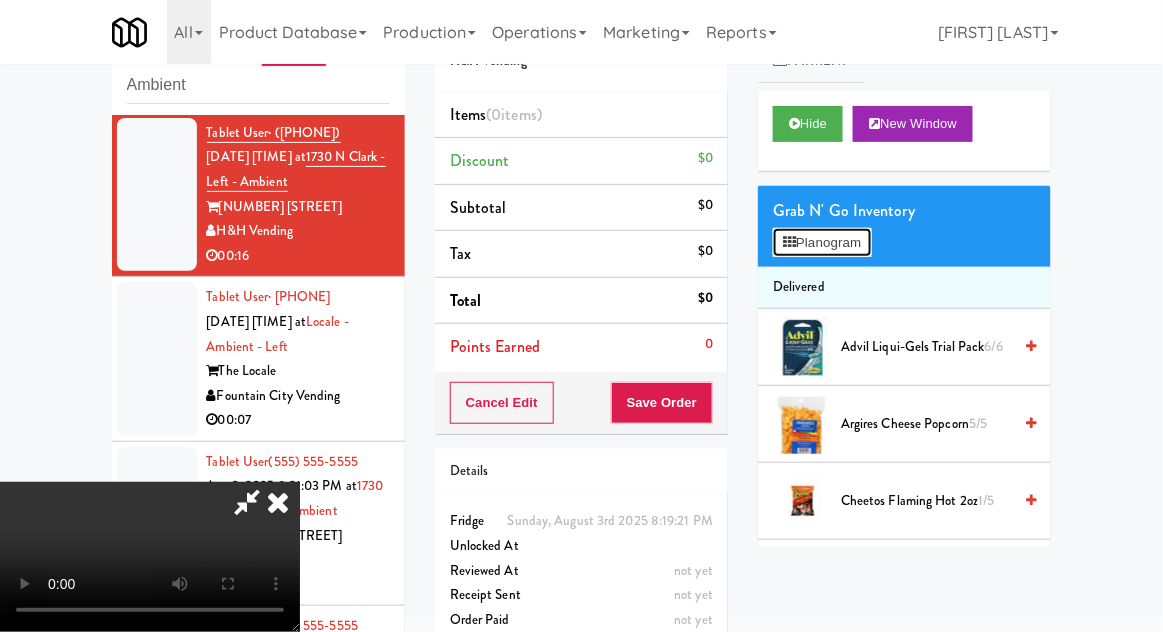 click on "Planogram" at bounding box center (822, 243) 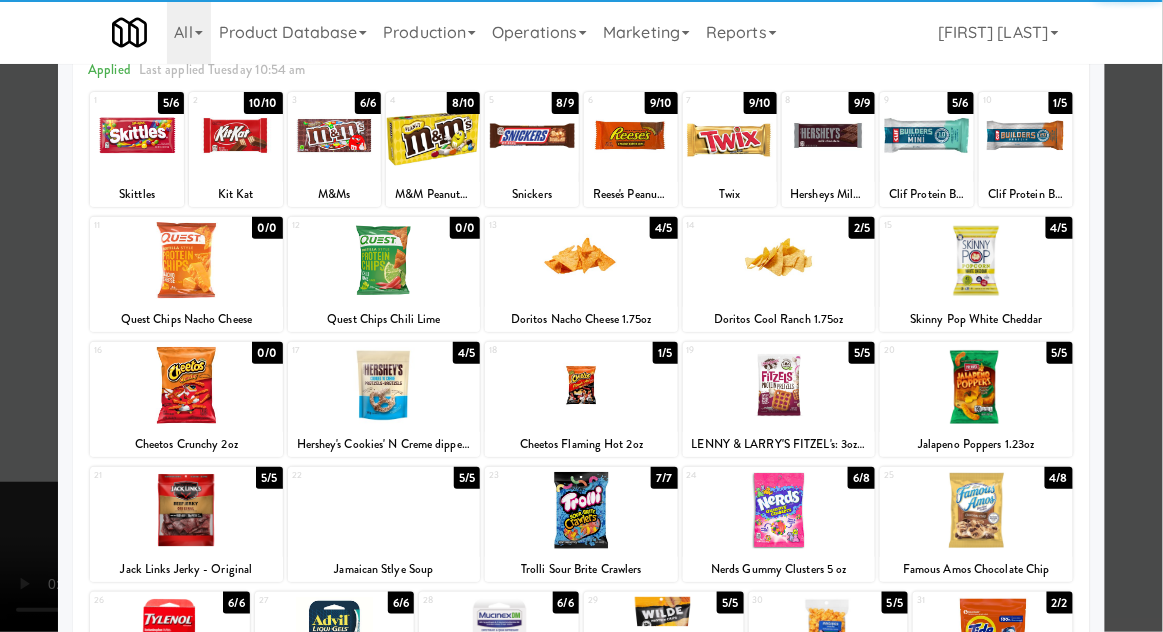 scroll, scrollTop: 105, scrollLeft: 0, axis: vertical 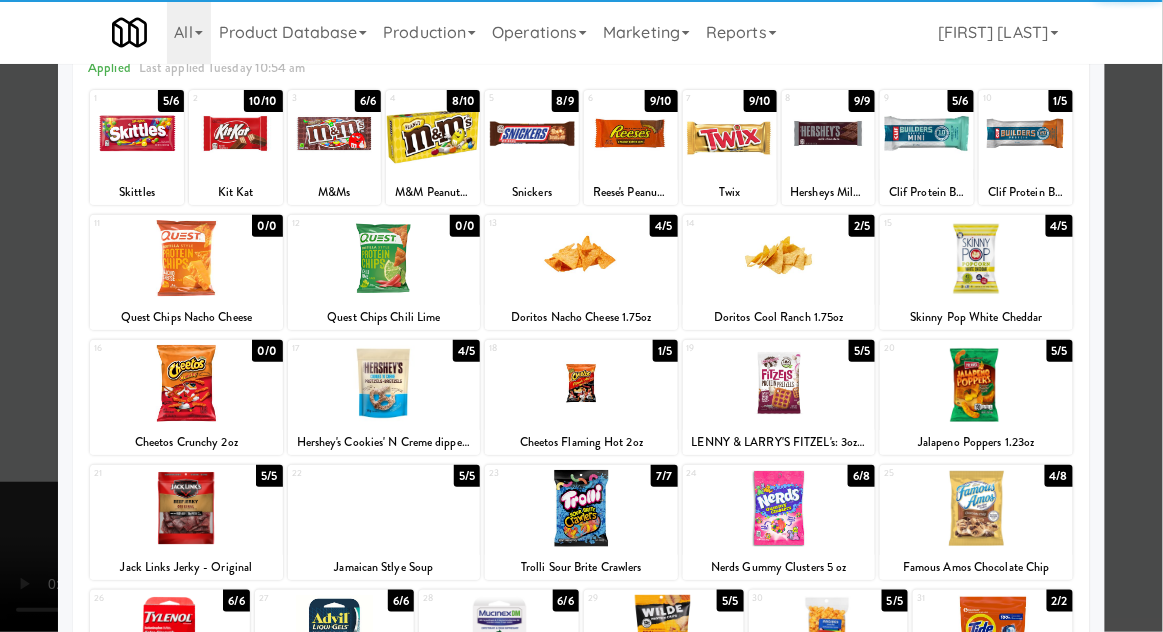 click at bounding box center (976, 508) 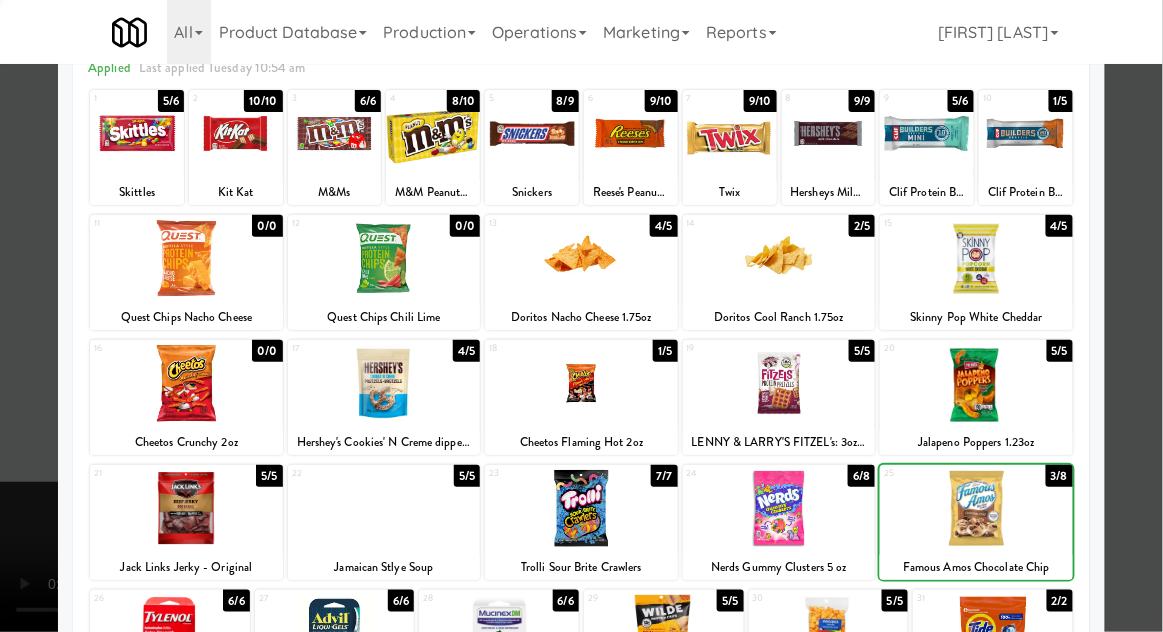 click at bounding box center [581, 316] 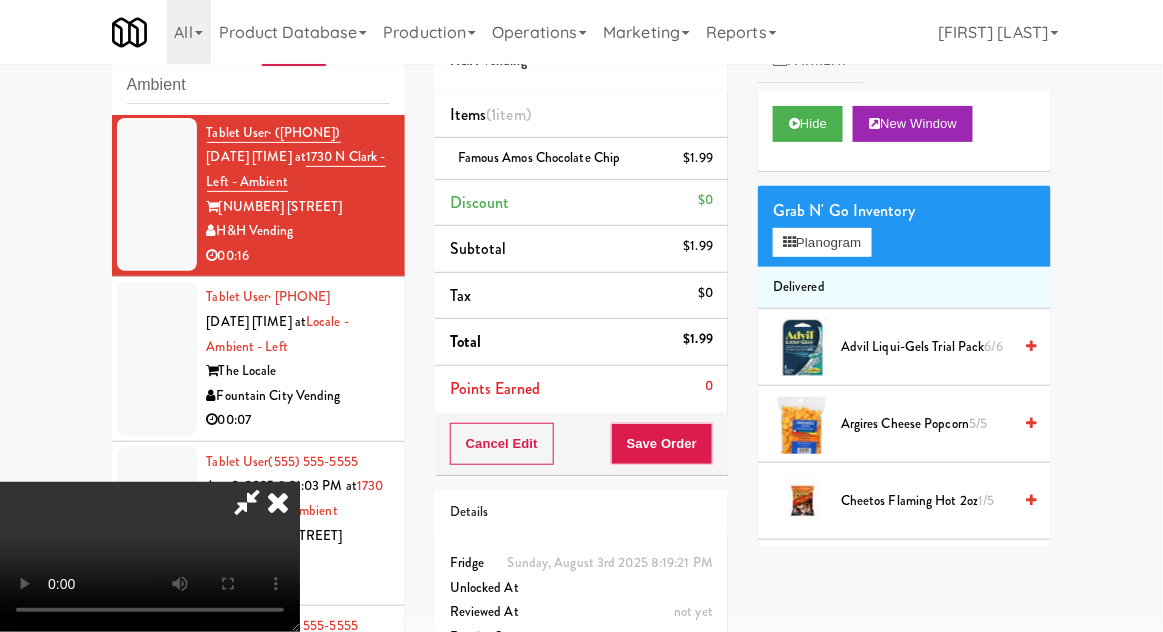 scroll, scrollTop: 73, scrollLeft: 0, axis: vertical 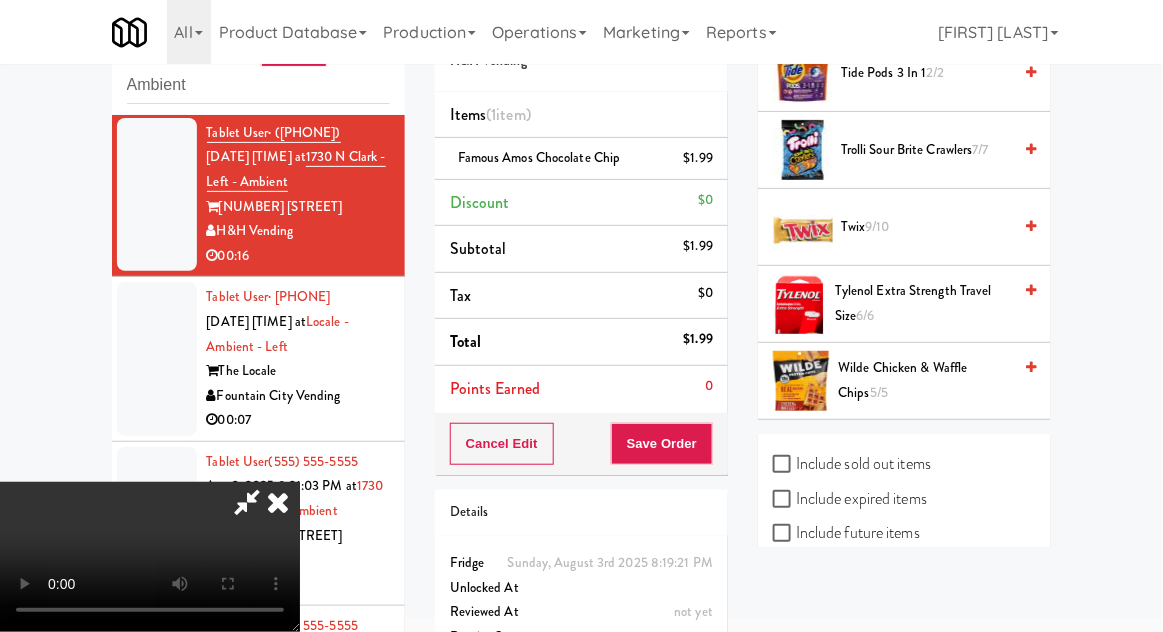 click on "Twix  9/10" at bounding box center [926, 227] 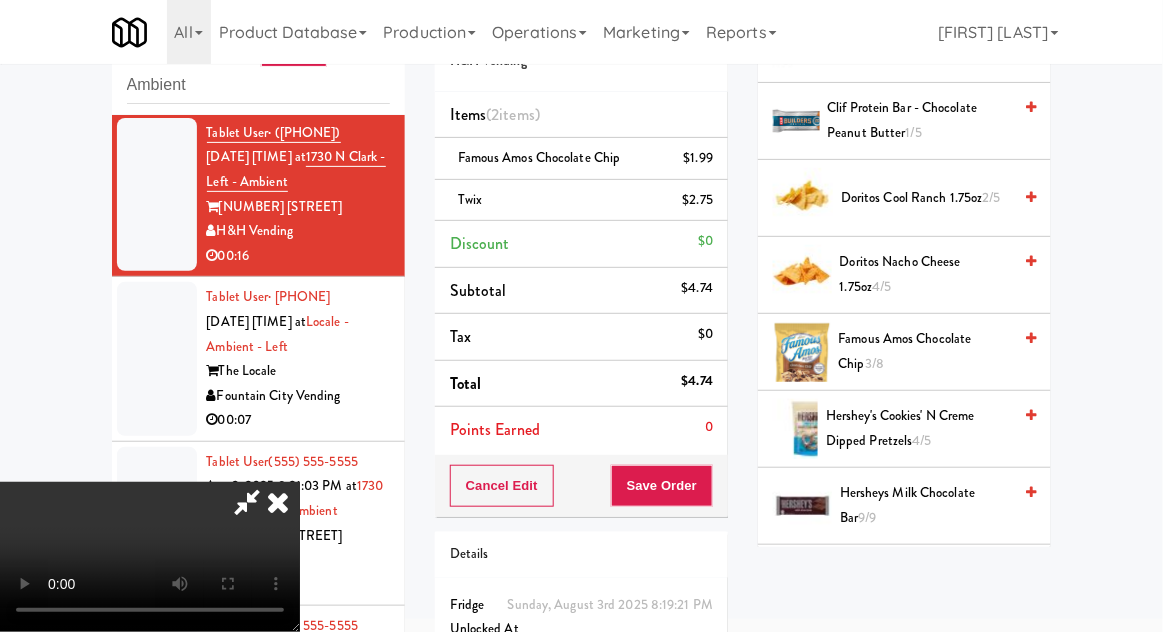 scroll, scrollTop: 0, scrollLeft: 0, axis: both 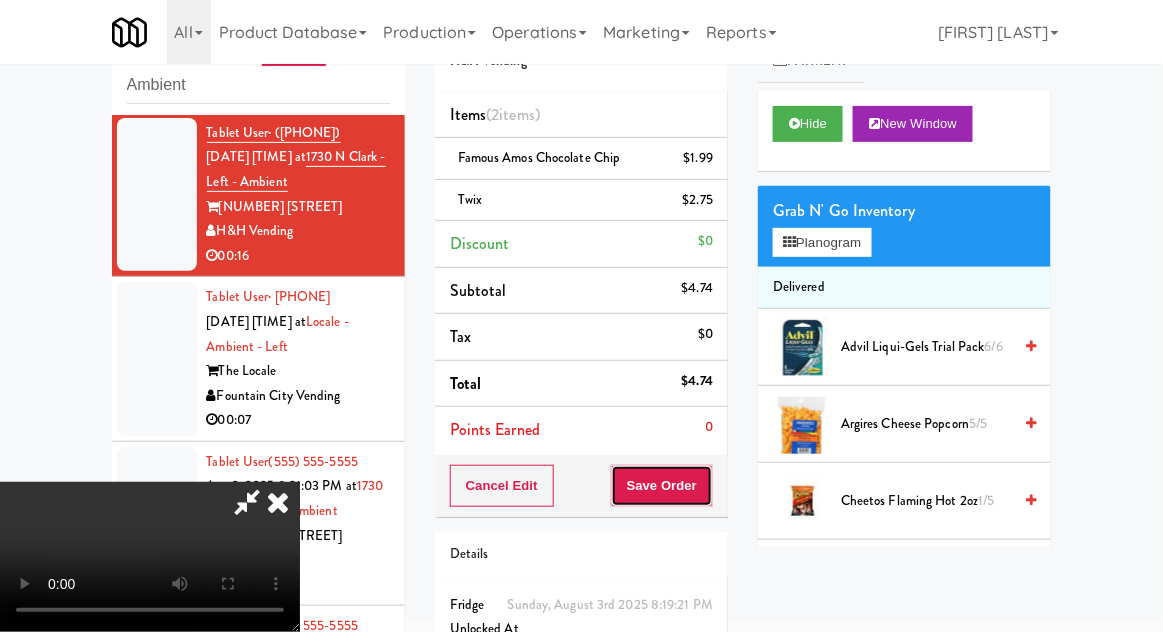 click on "Save Order" at bounding box center [662, 486] 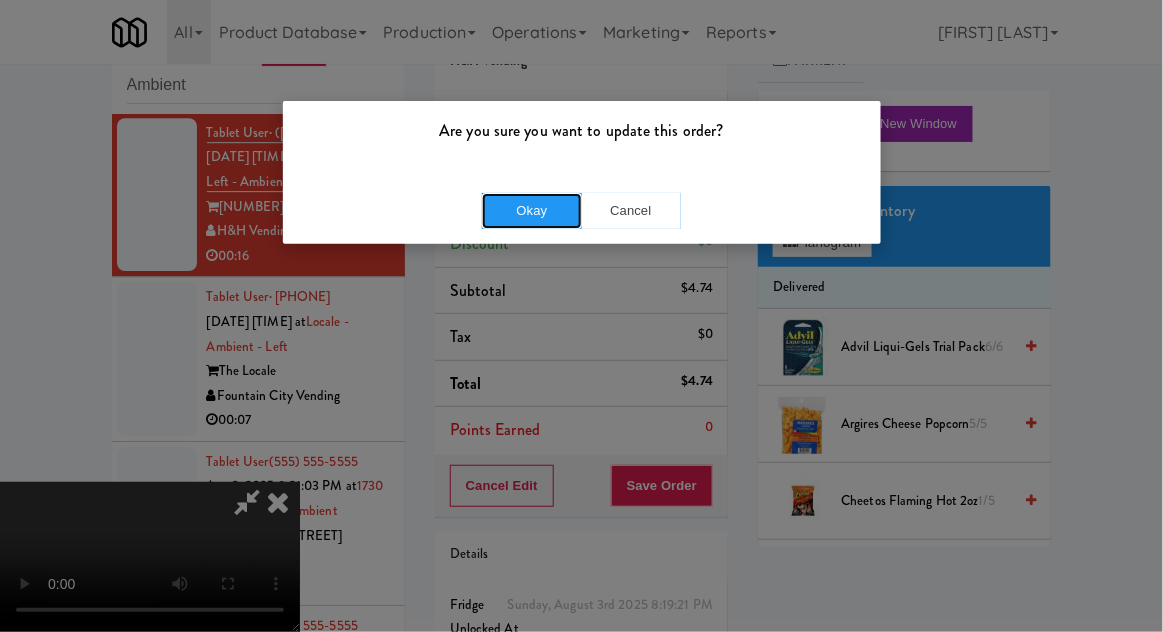click on "Okay" at bounding box center [532, 211] 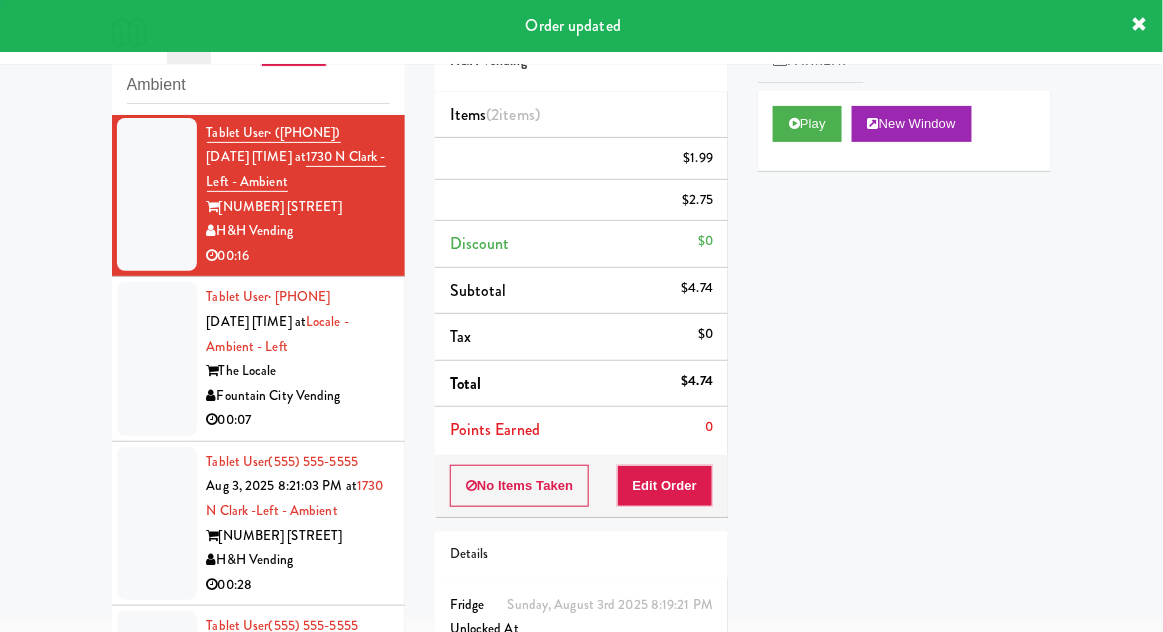 scroll, scrollTop: 0, scrollLeft: 0, axis: both 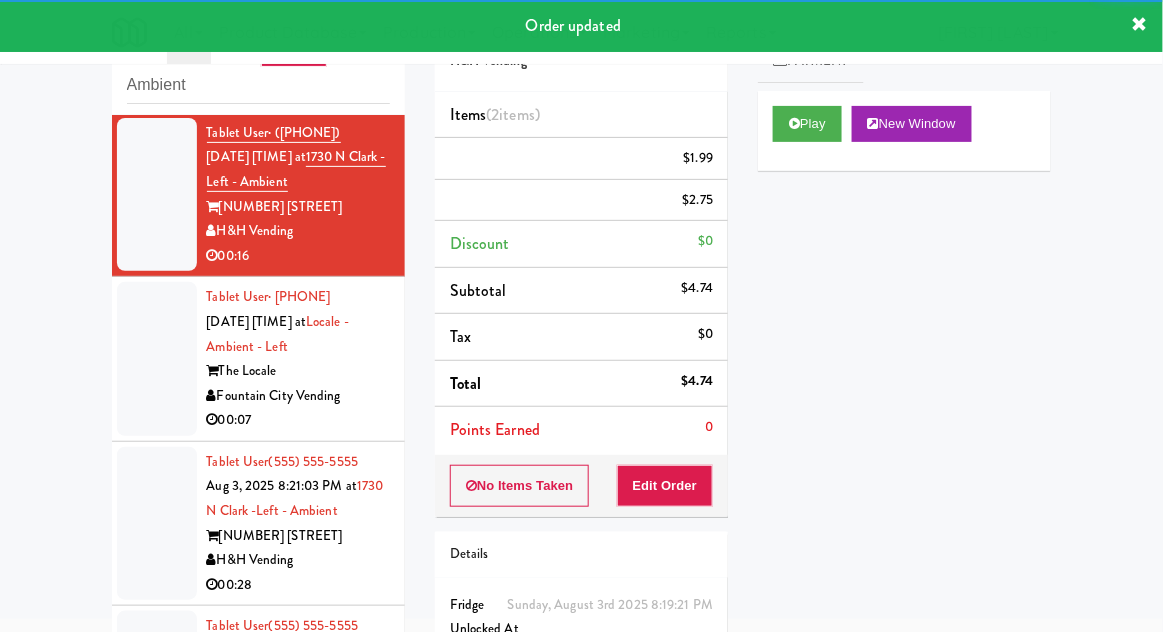 click at bounding box center (157, 359) 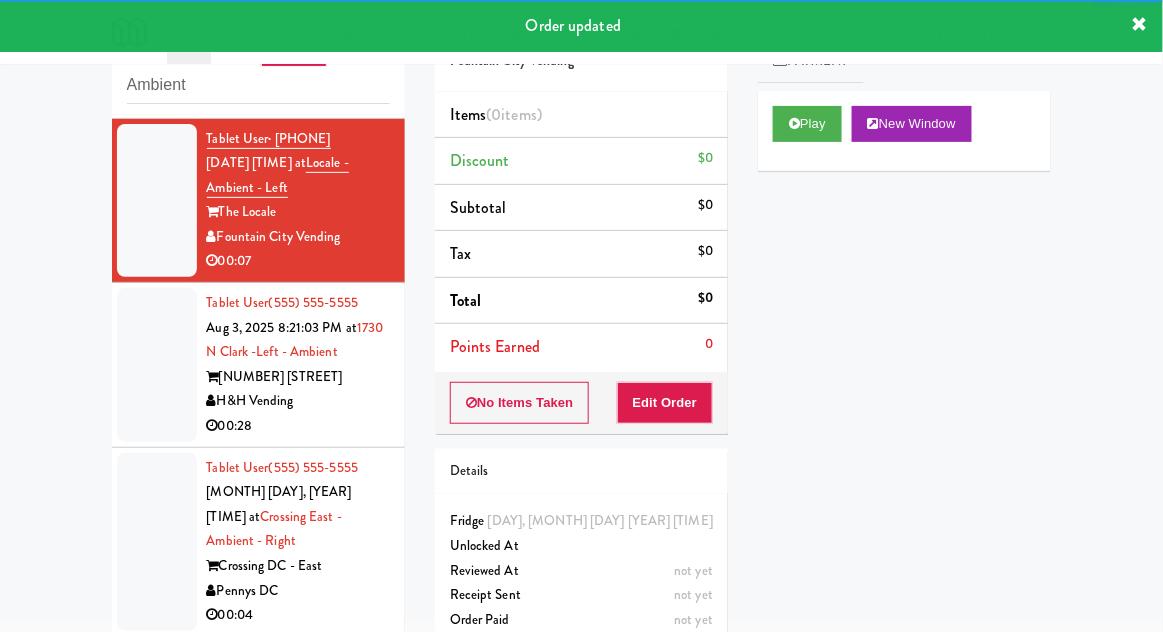 scroll, scrollTop: 1708, scrollLeft: 0, axis: vertical 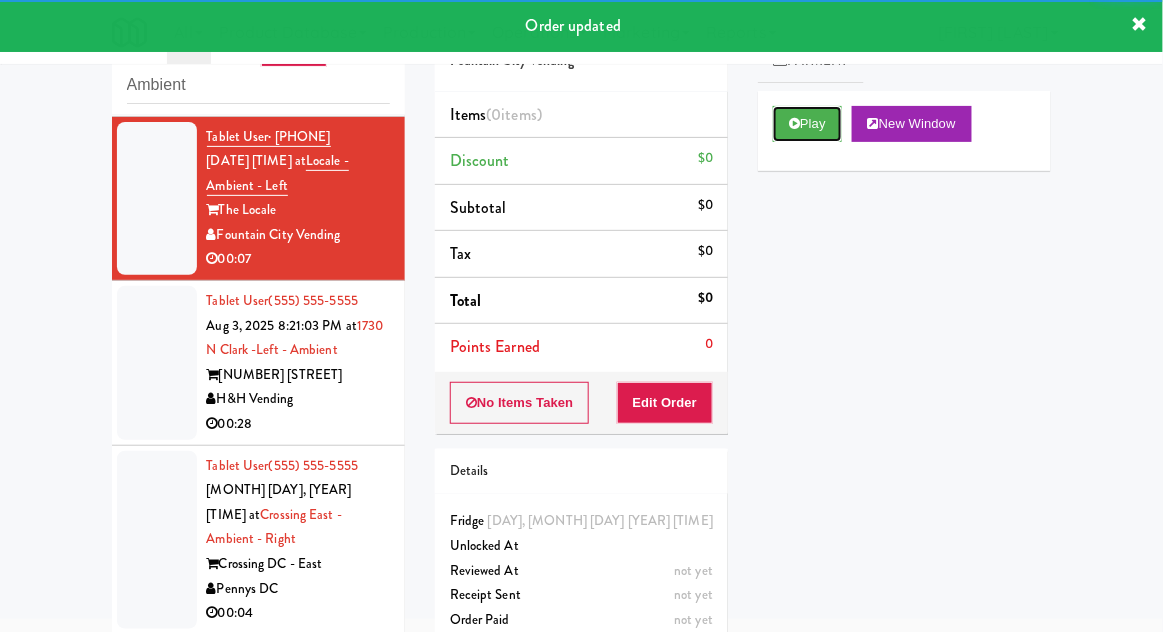 click on "Play" at bounding box center [807, 124] 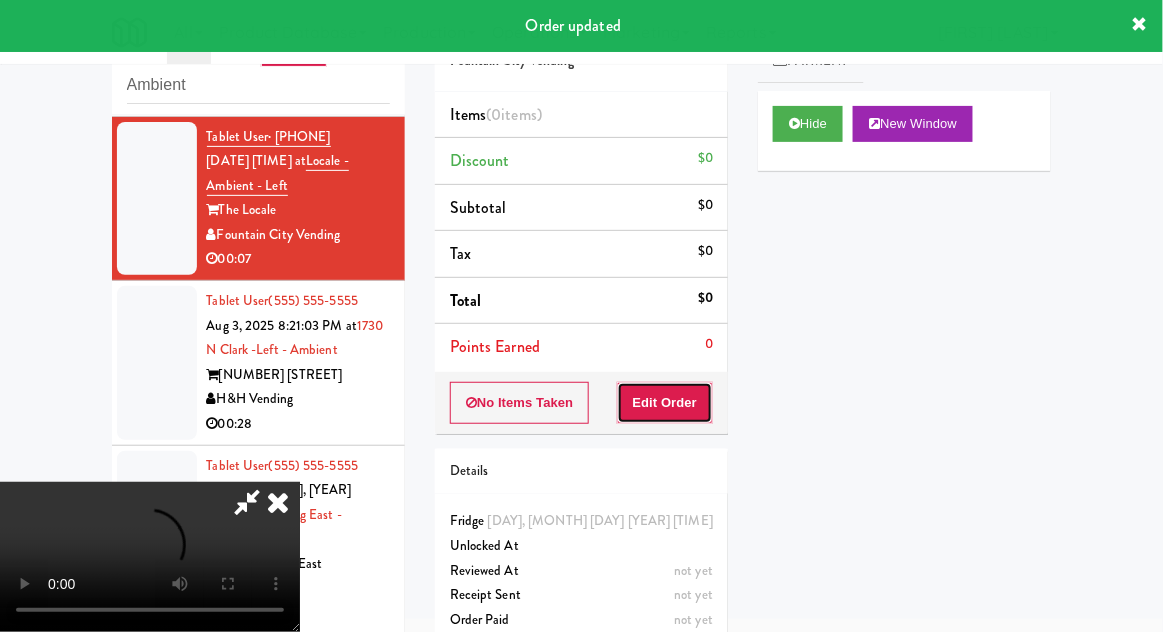 click on "Edit Order" at bounding box center (665, 403) 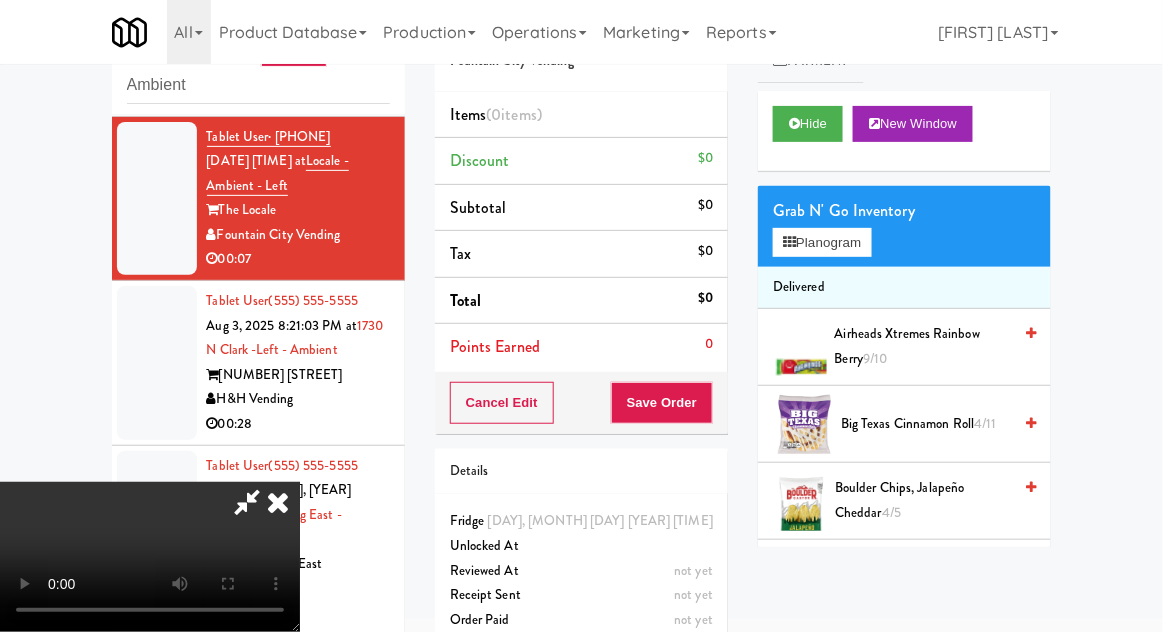 scroll, scrollTop: 73, scrollLeft: 0, axis: vertical 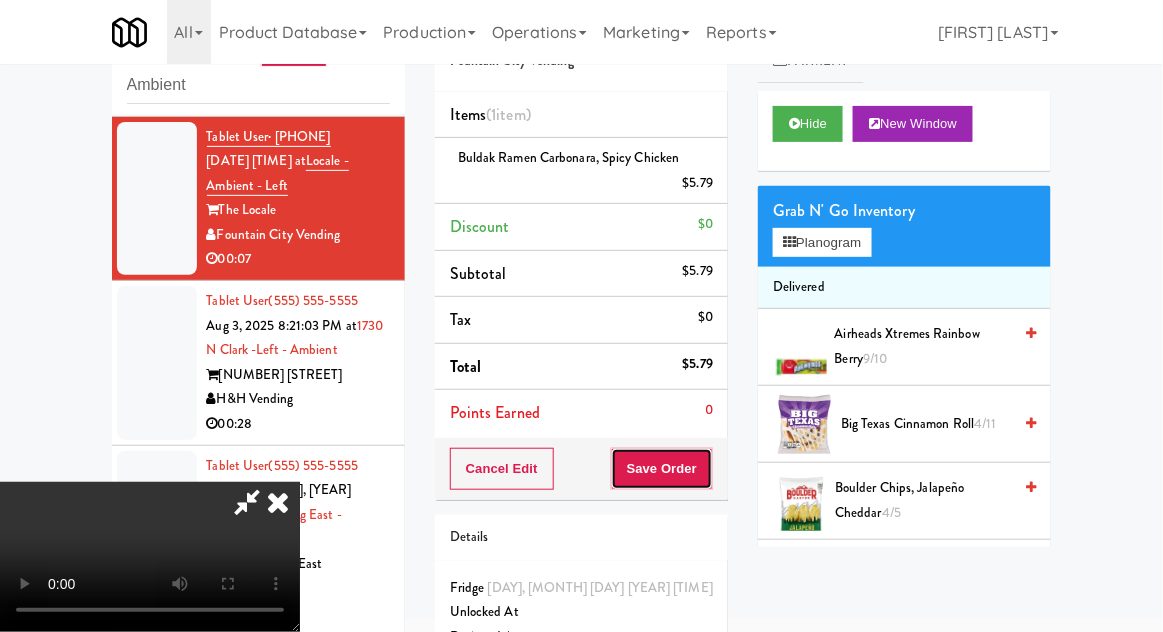 click on "Save Order" at bounding box center [662, 469] 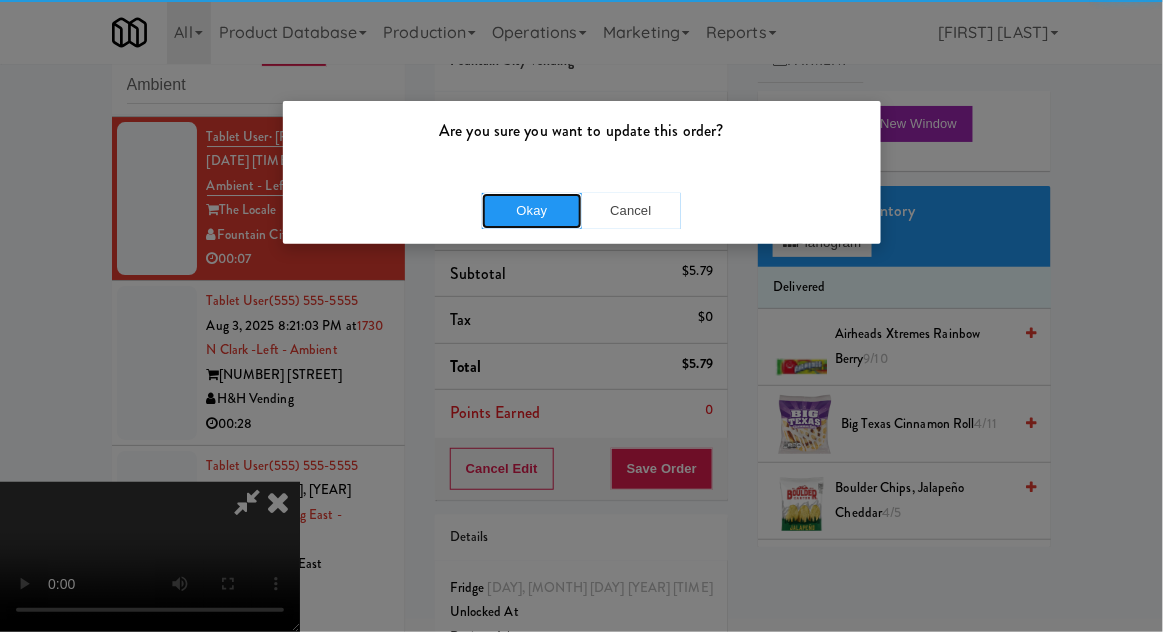 click on "Okay" at bounding box center (532, 211) 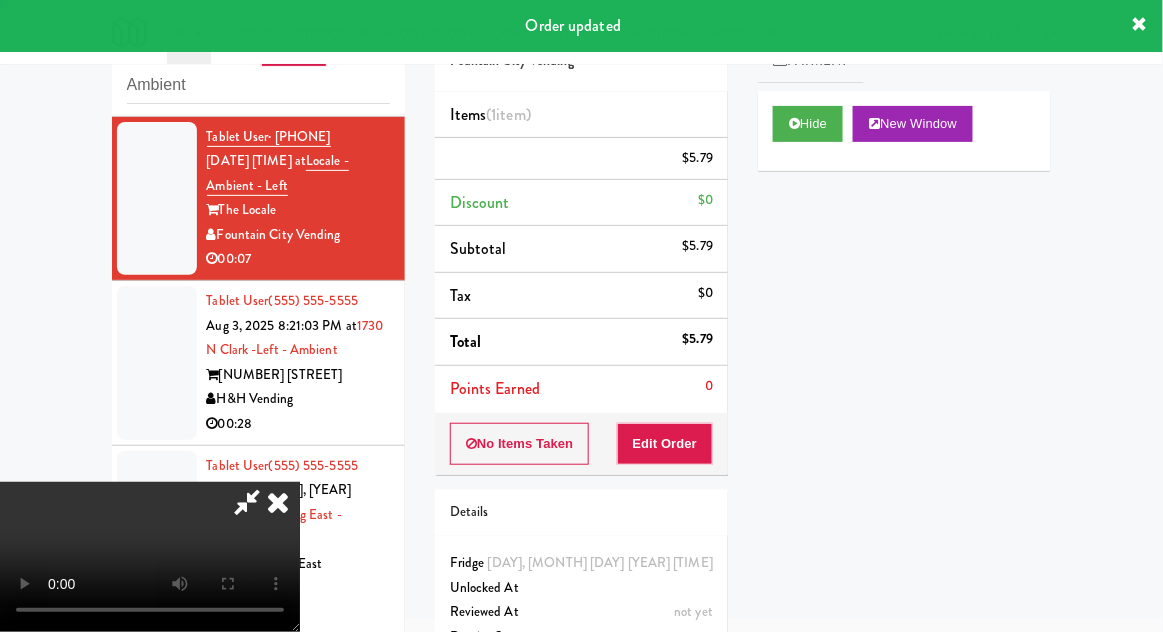 scroll, scrollTop: 0, scrollLeft: 0, axis: both 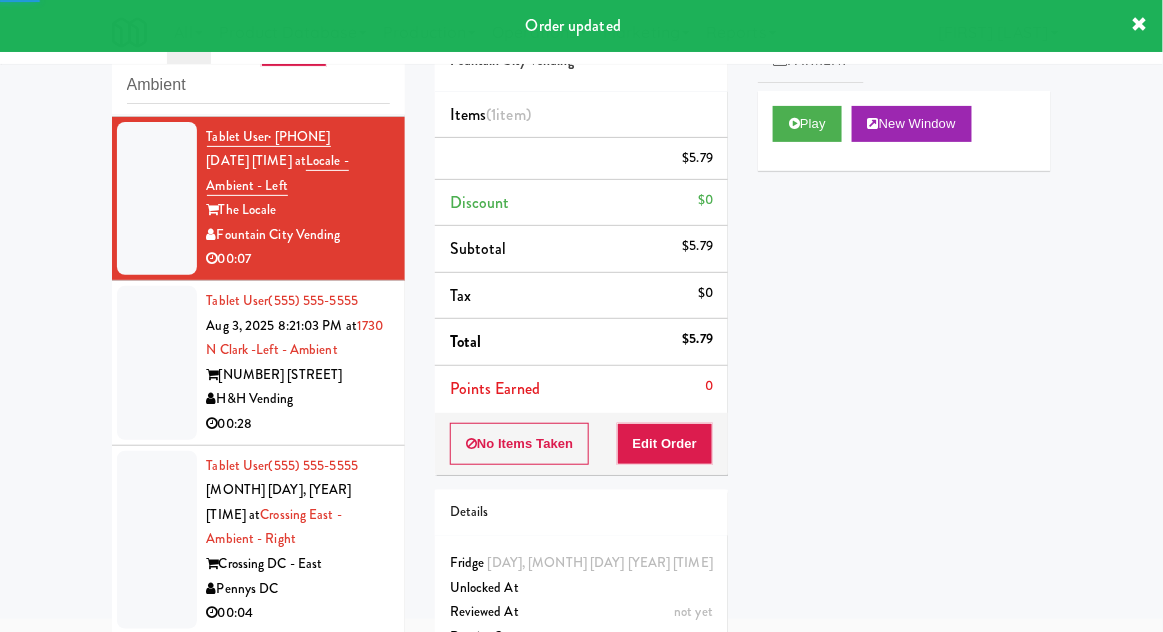 click at bounding box center (157, 363) 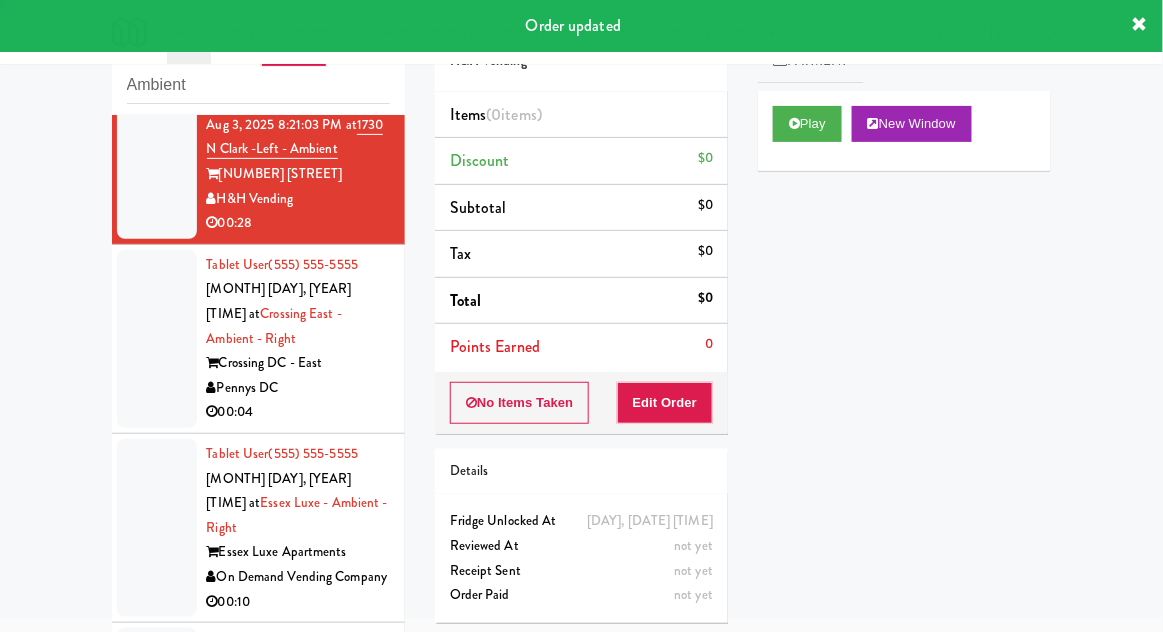 scroll, scrollTop: 1910, scrollLeft: 0, axis: vertical 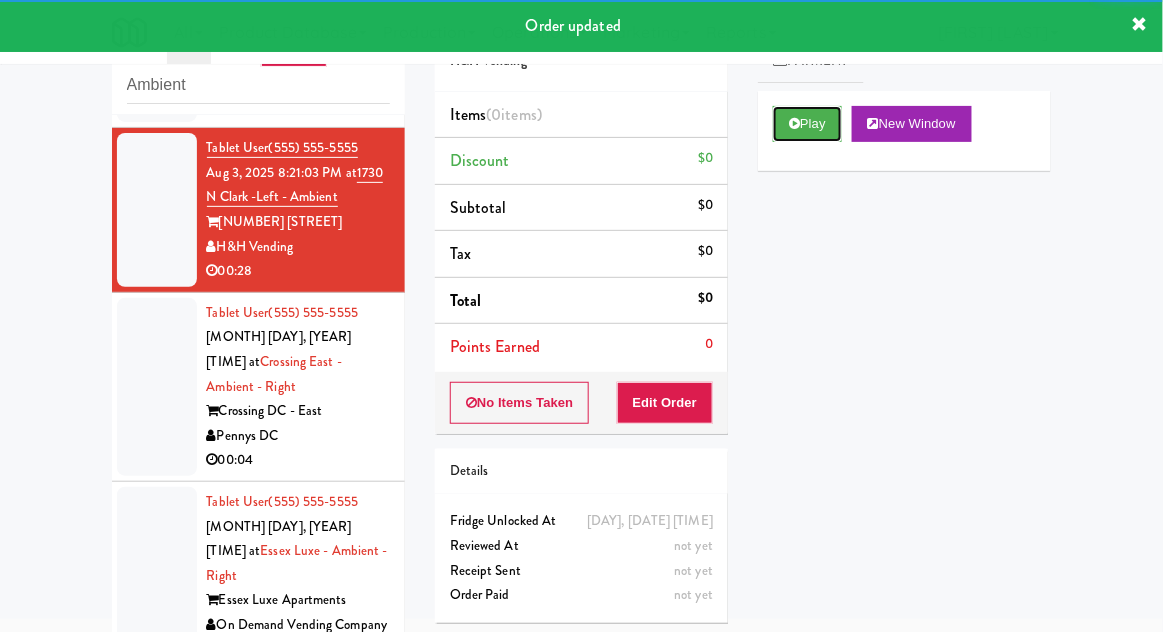 click on "Play" at bounding box center (807, 124) 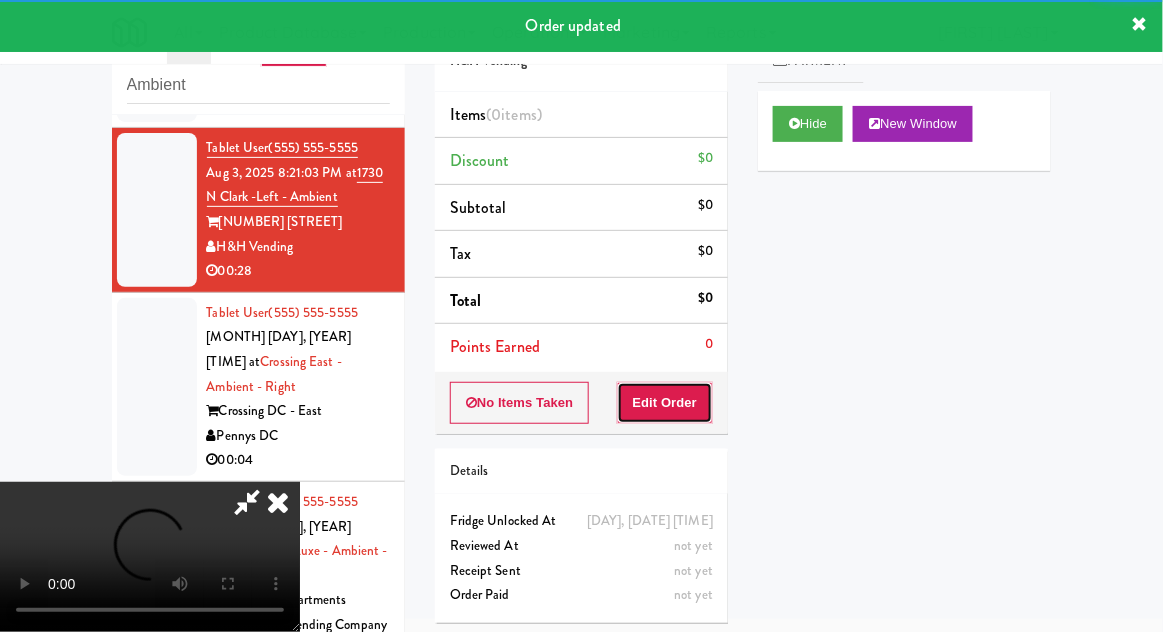 click on "Edit Order" at bounding box center [665, 403] 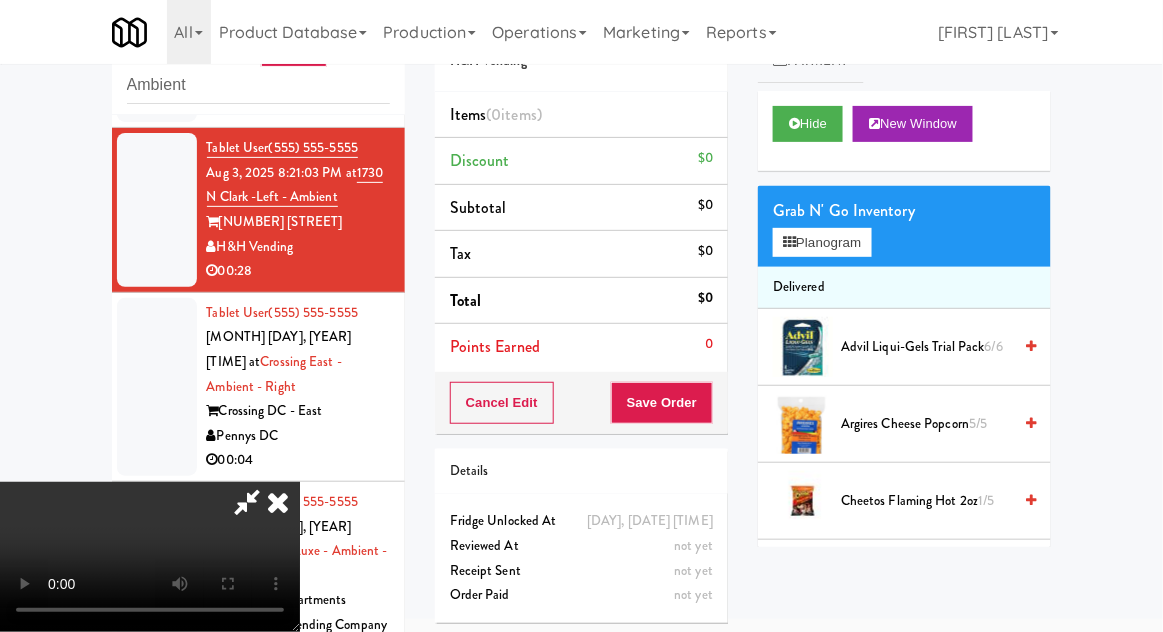 scroll, scrollTop: 73, scrollLeft: 0, axis: vertical 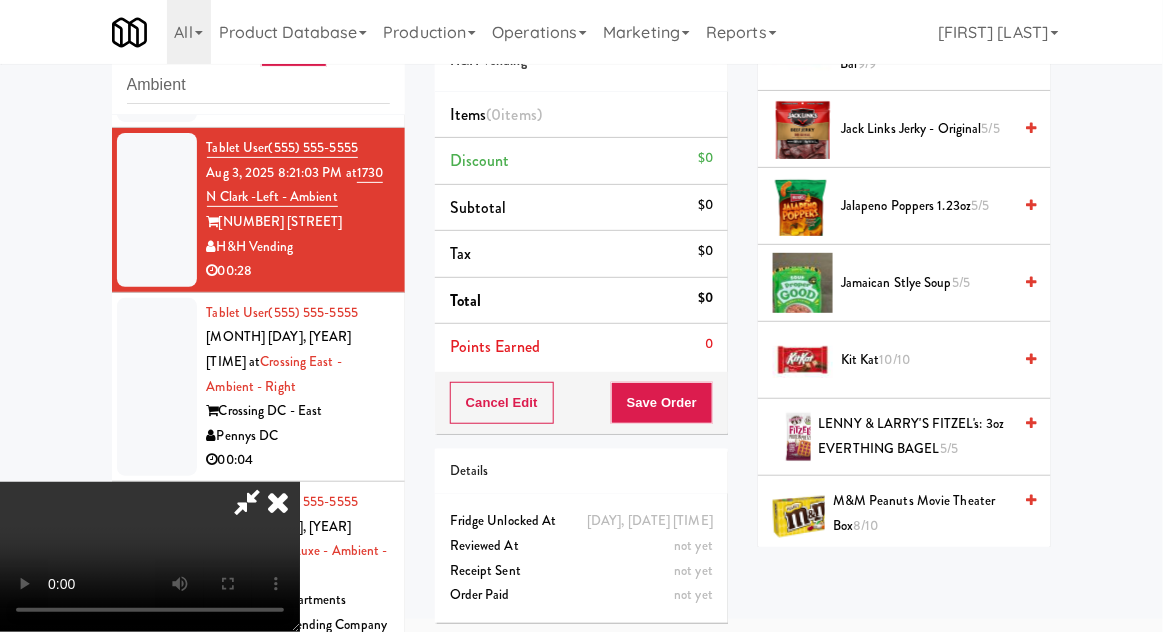 click on "M&M Peanuts Movie Theater Box  8/10" at bounding box center (922, 513) 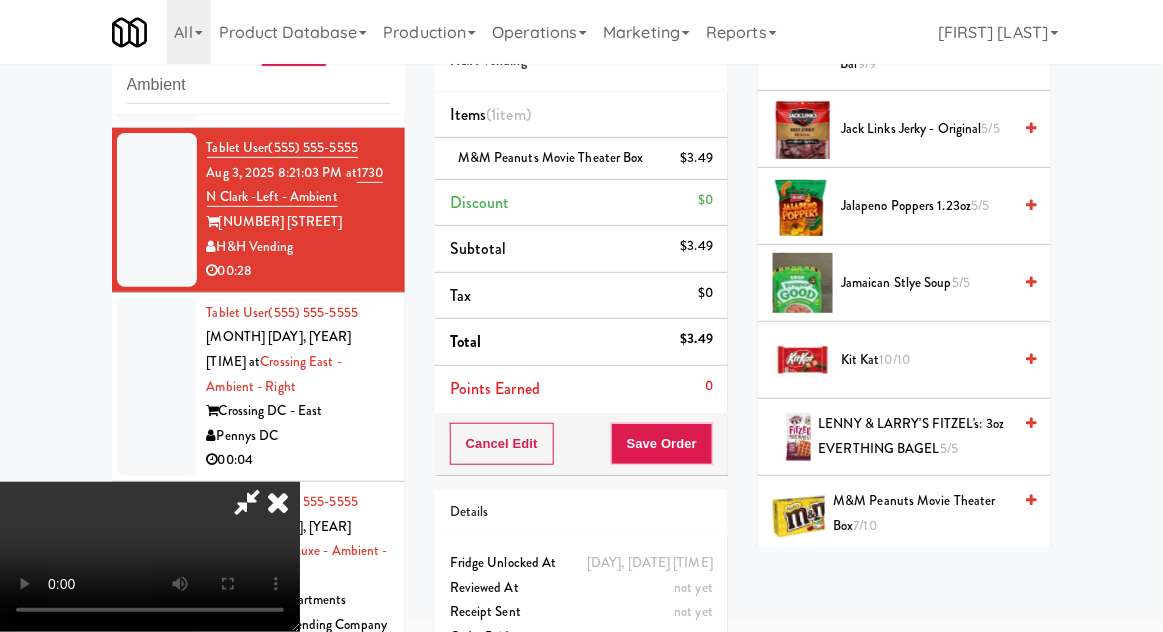 scroll, scrollTop: 0, scrollLeft: 0, axis: both 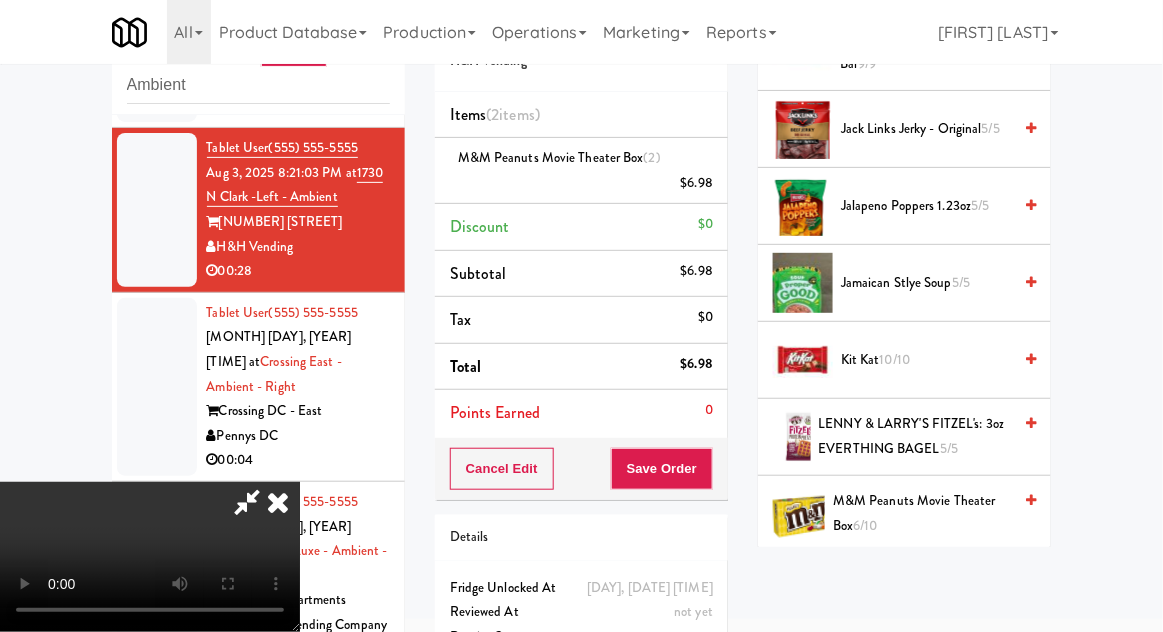 click on "[PRODUCT_NAME] [PRICE]" at bounding box center (581, 171) 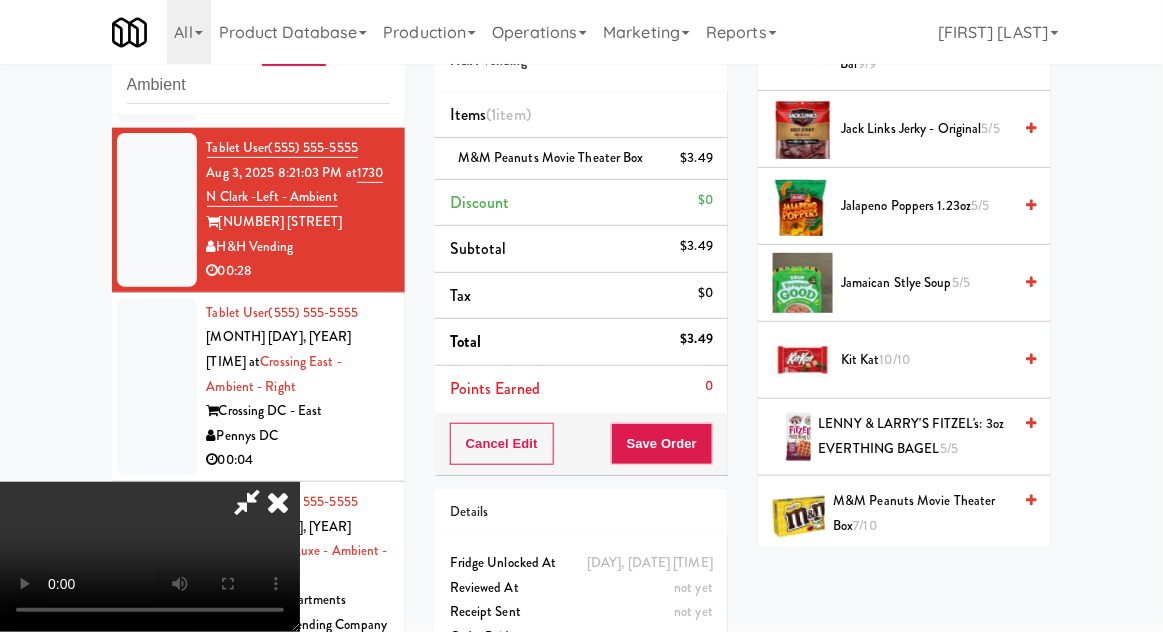 click on "M&M Peanuts Movie Theater Box  $3.49" at bounding box center [581, 159] 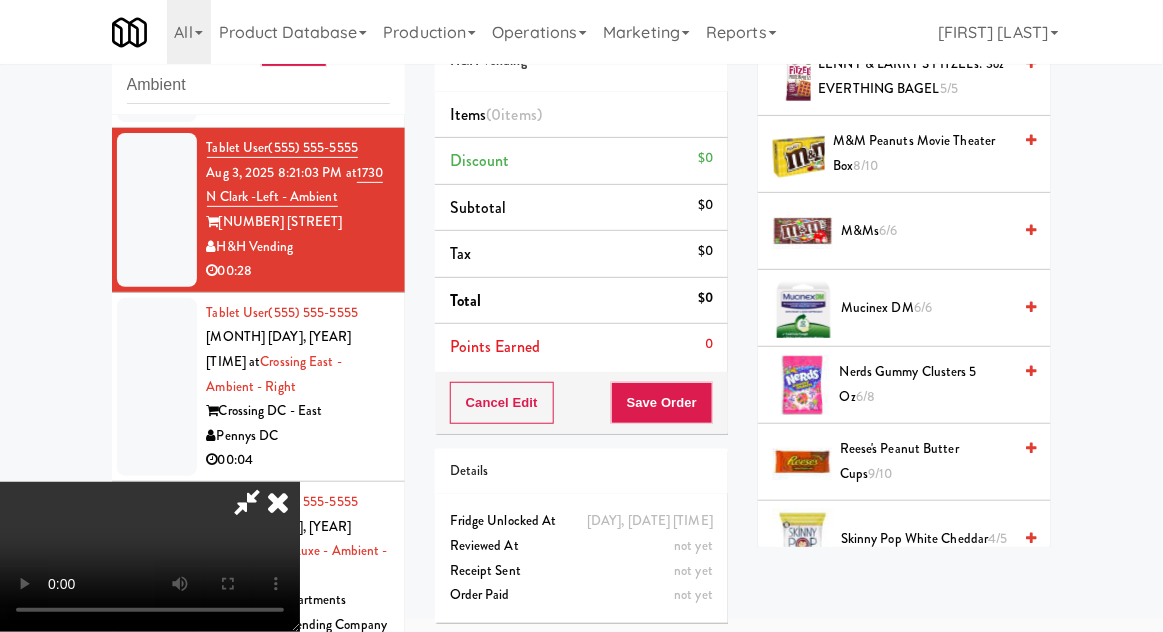 scroll, scrollTop: 1348, scrollLeft: 0, axis: vertical 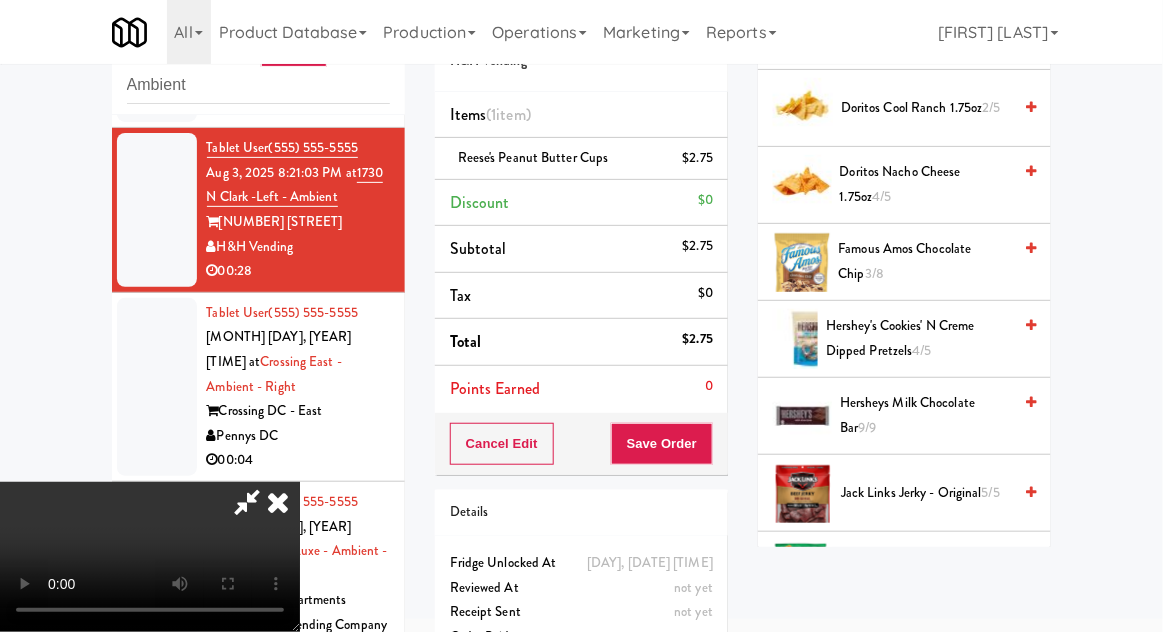 click on "Hershey's Cookies' N Creme dipped pretzels  4/5" at bounding box center (918, 338) 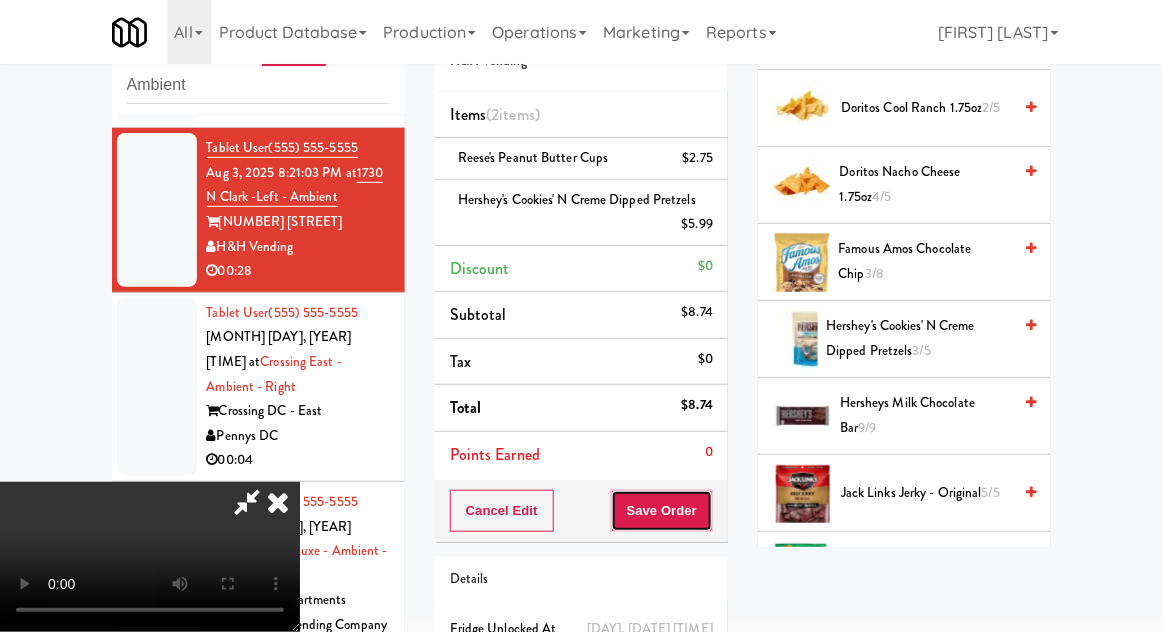 click on "Save Order" at bounding box center (662, 511) 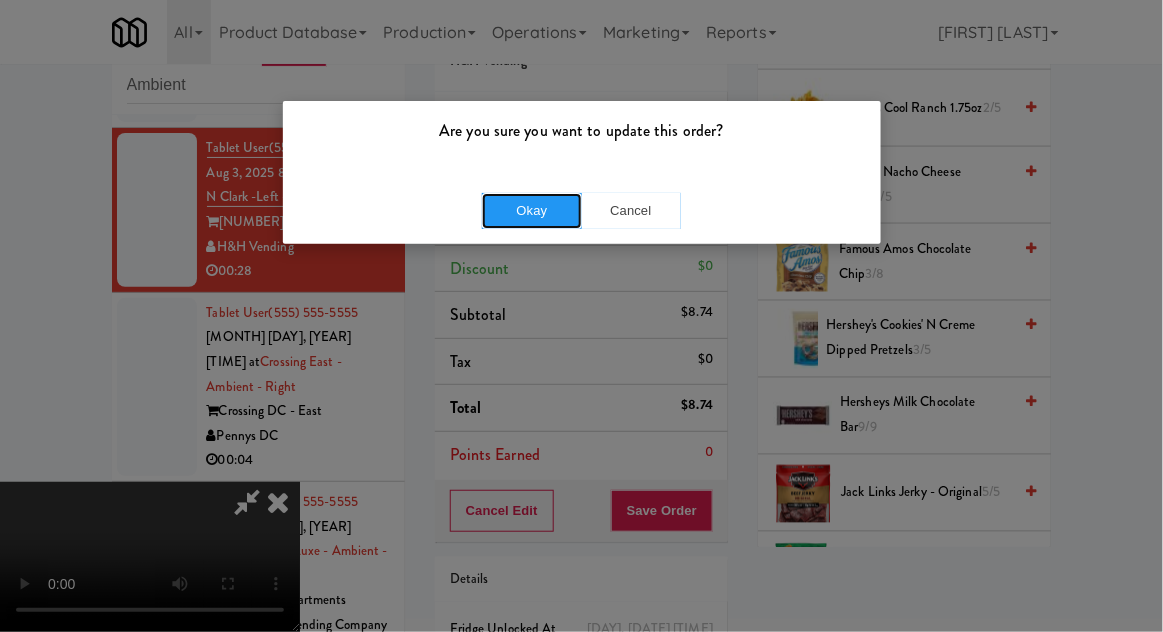 click on "Okay" at bounding box center [532, 211] 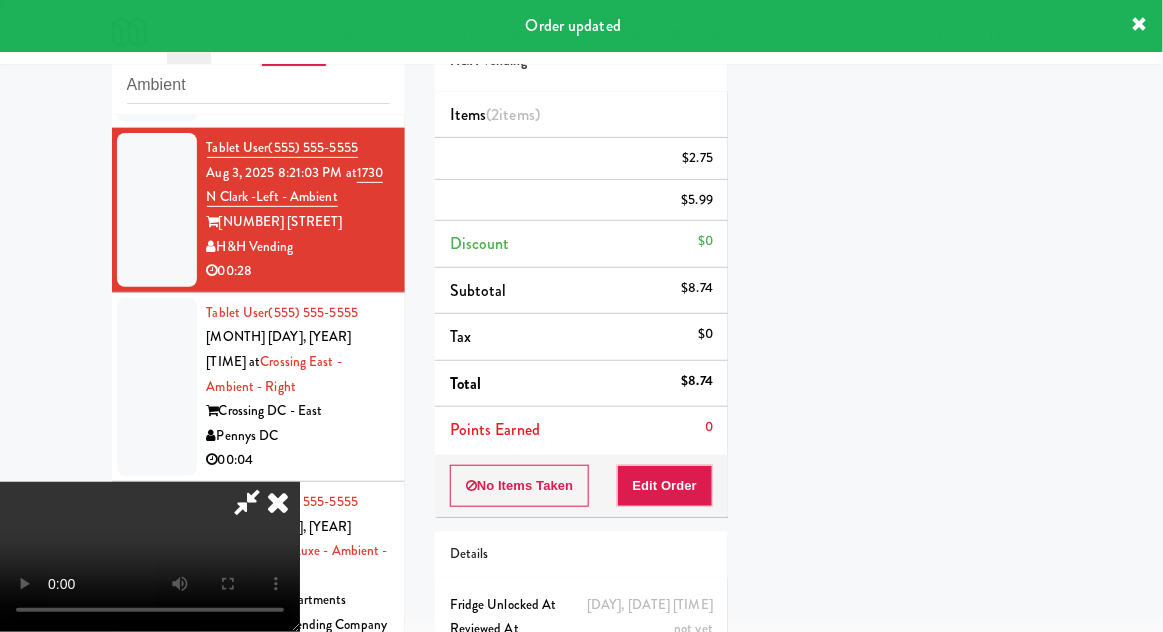 scroll, scrollTop: 197, scrollLeft: 0, axis: vertical 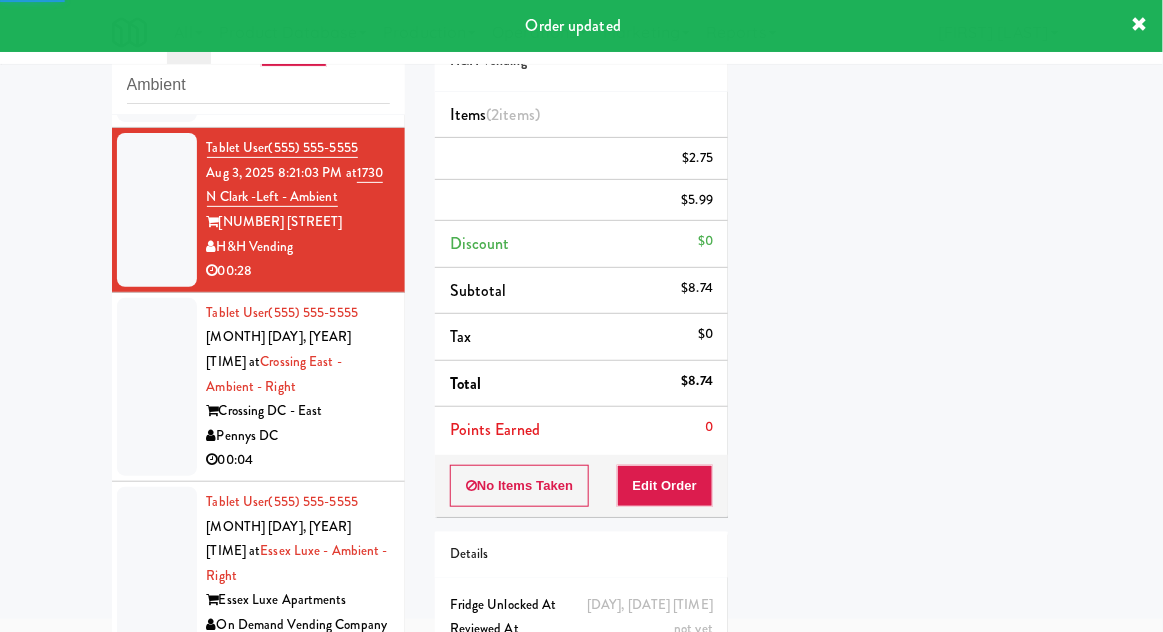 click at bounding box center (157, 387) 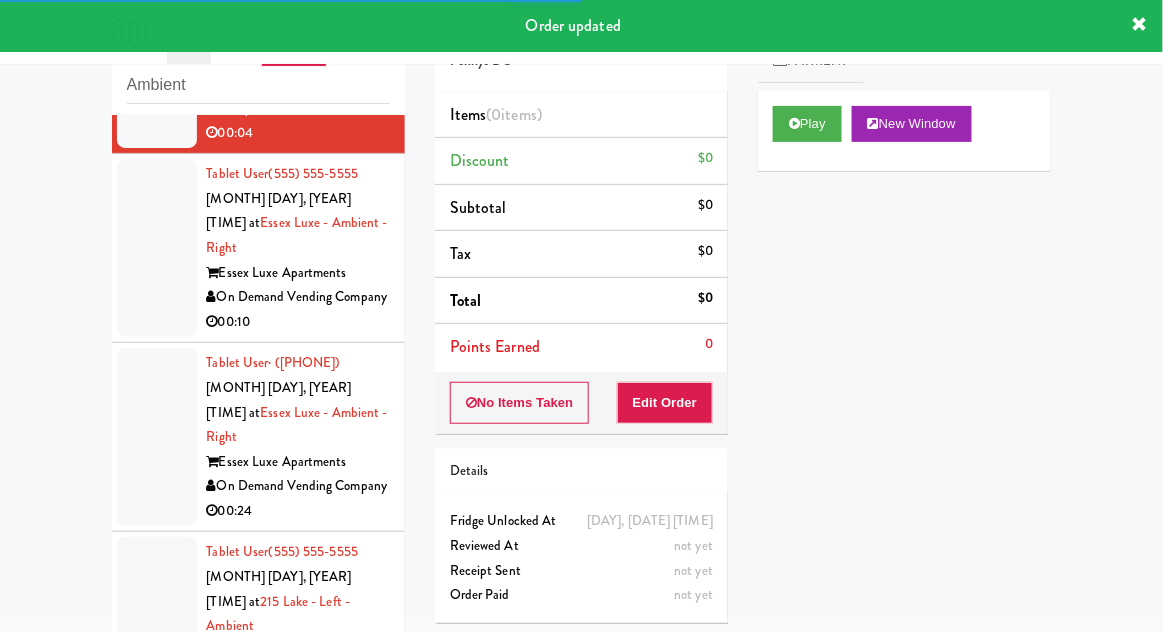 scroll, scrollTop: 2225, scrollLeft: 0, axis: vertical 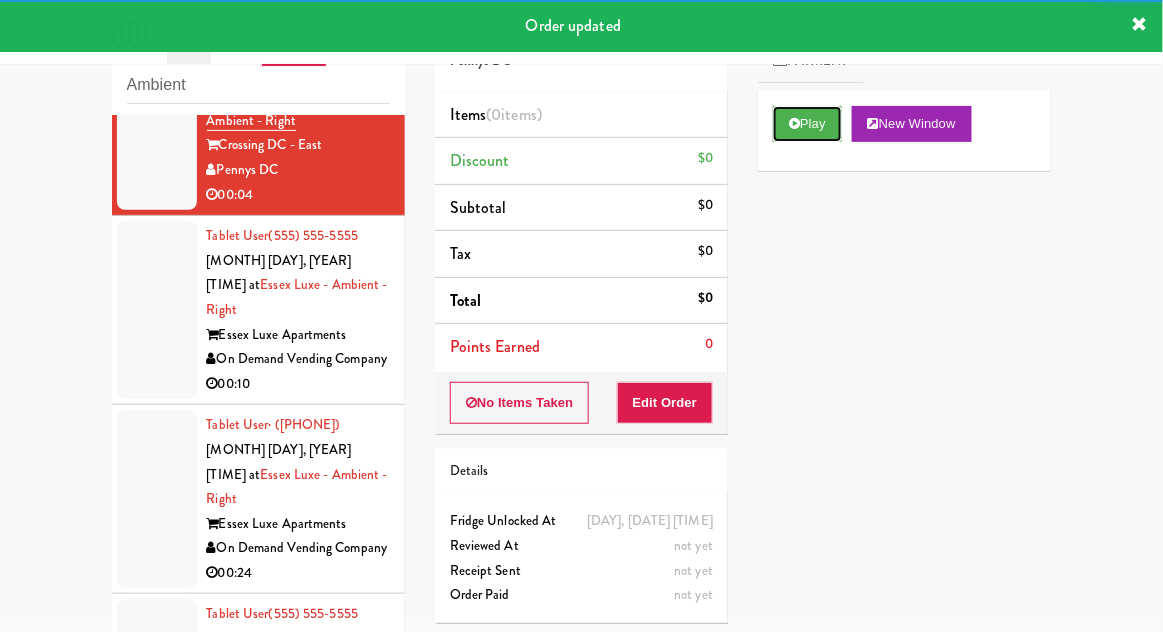 click on "Play" at bounding box center (807, 124) 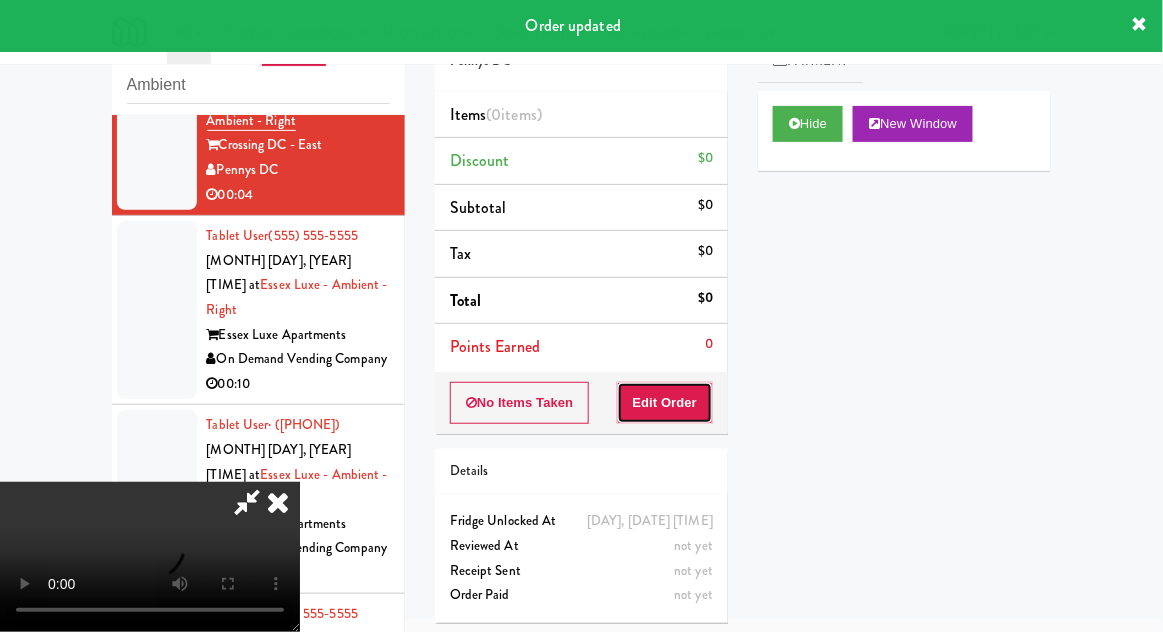 click on "Edit Order" at bounding box center (665, 403) 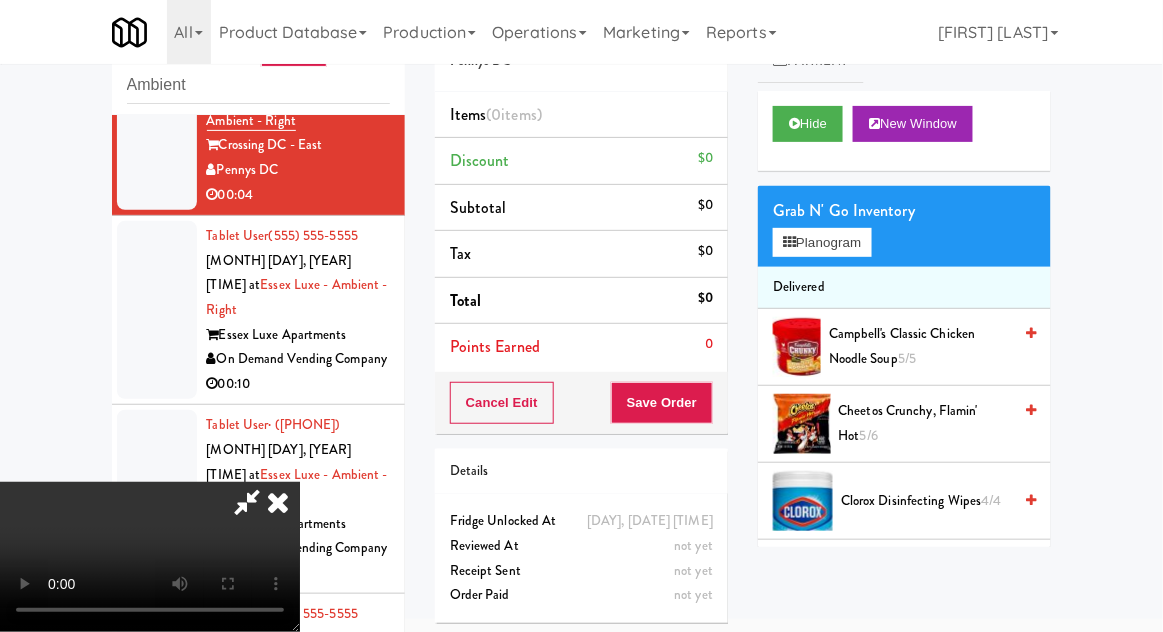 type 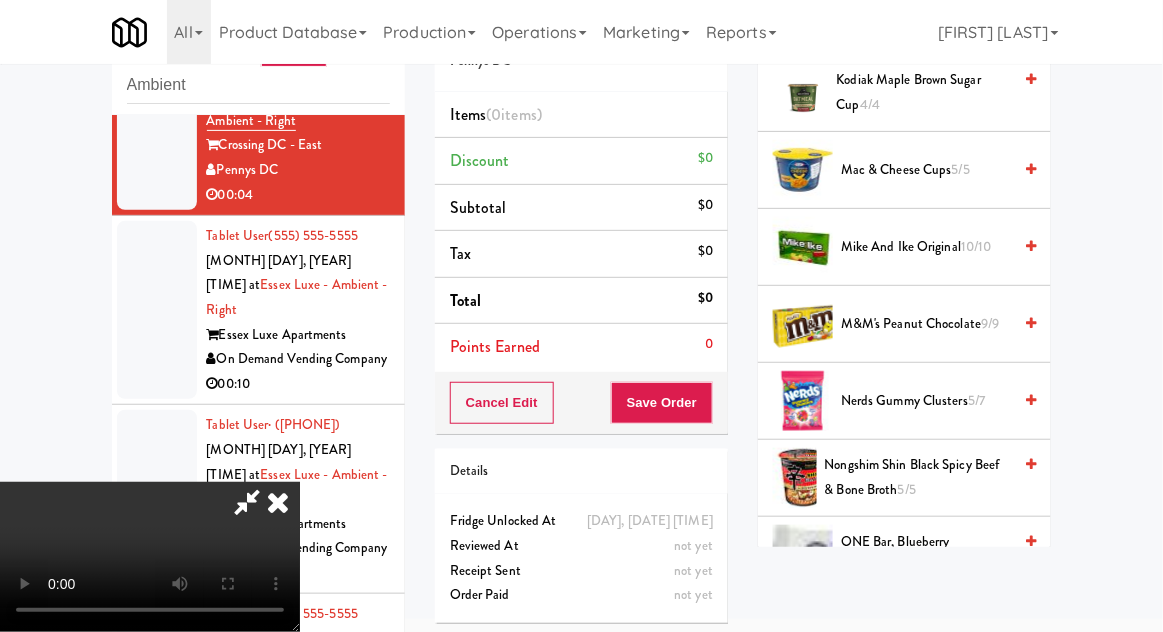 scroll, scrollTop: 1325, scrollLeft: 0, axis: vertical 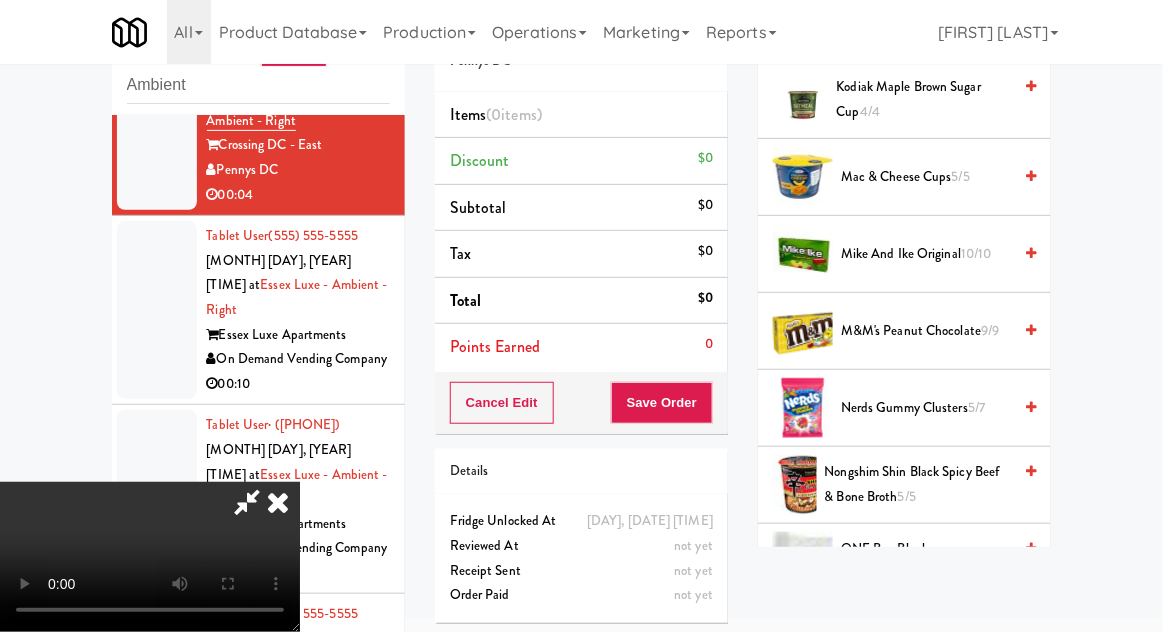 click on "Nerds Gummy Clusters  5/7" at bounding box center (926, 408) 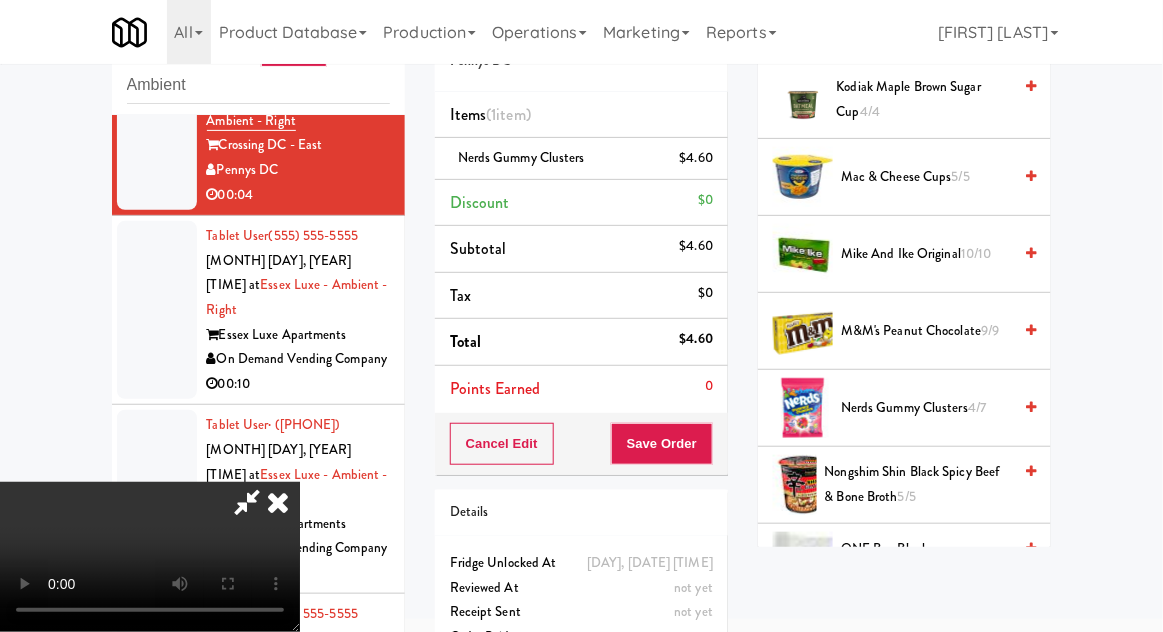 click on "Save Order" at bounding box center (662, 444) 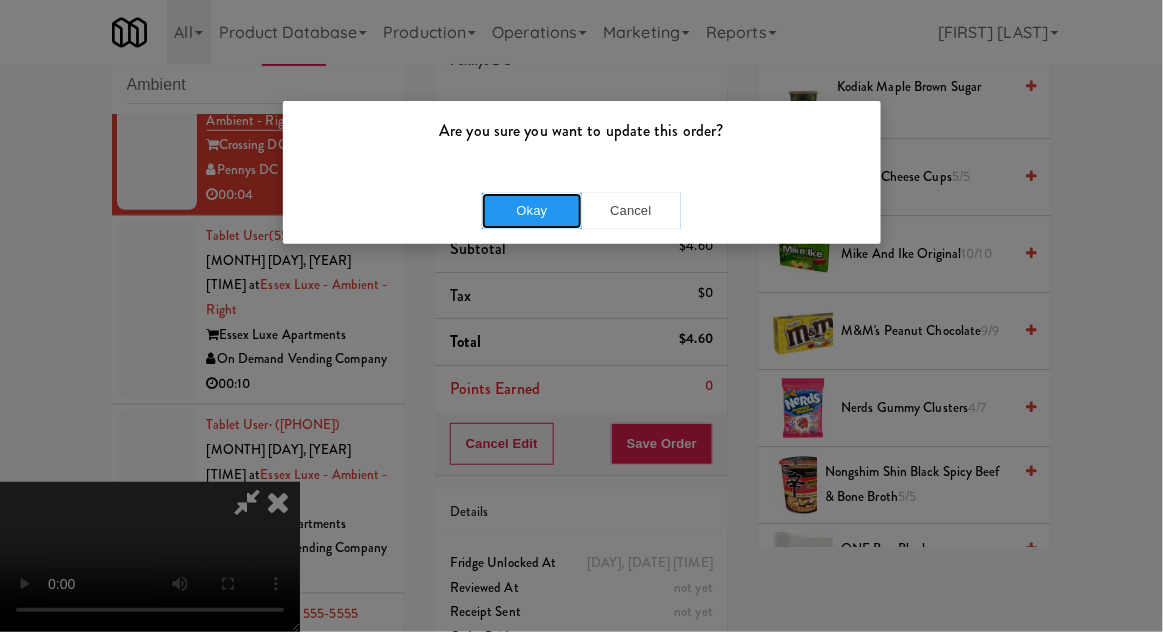 click on "Okay" at bounding box center [532, 211] 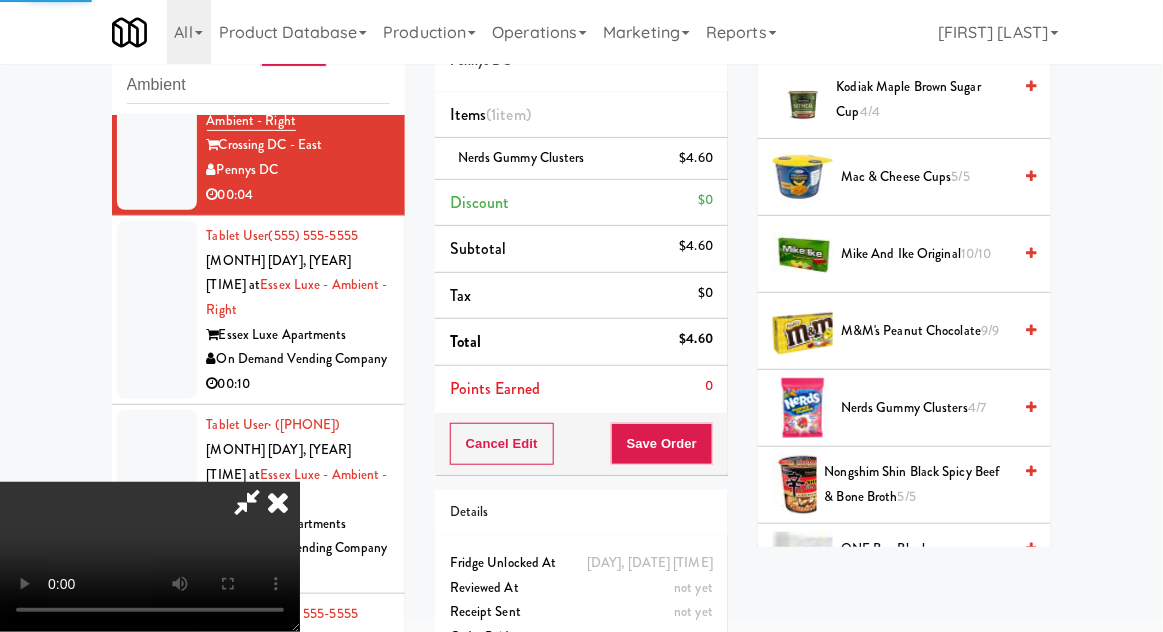 scroll, scrollTop: 197, scrollLeft: 0, axis: vertical 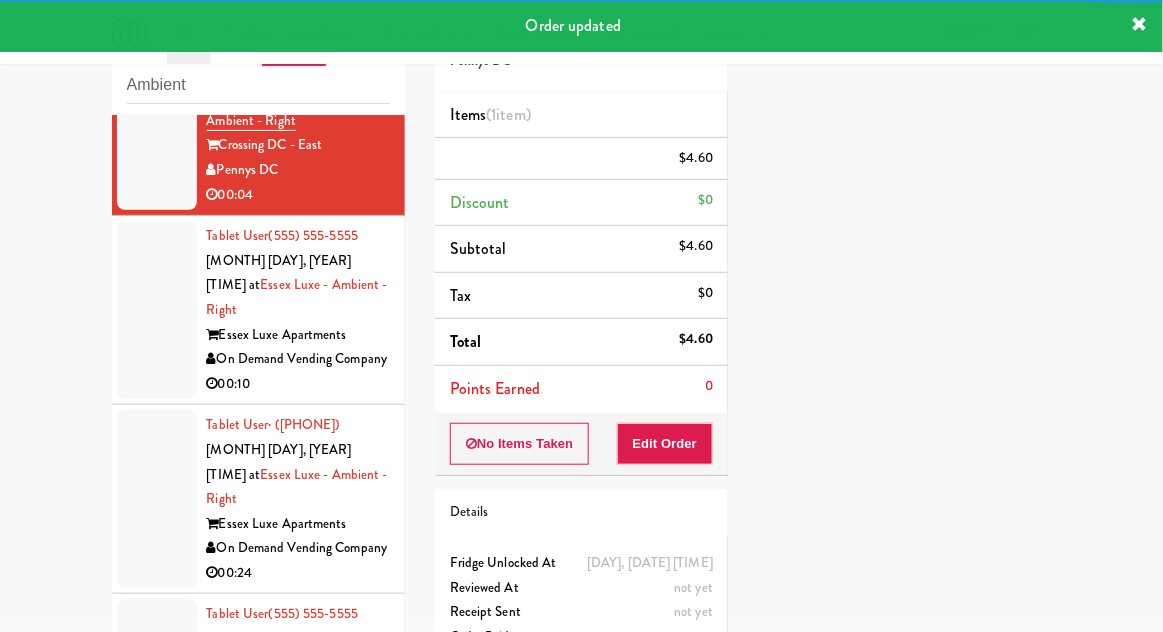 click on "Tablet User  · ([PHONE]) [DATE] [TIME] at  Essex Luxe Apartments  On Demand Vending Company  00:10" at bounding box center (258, 310) 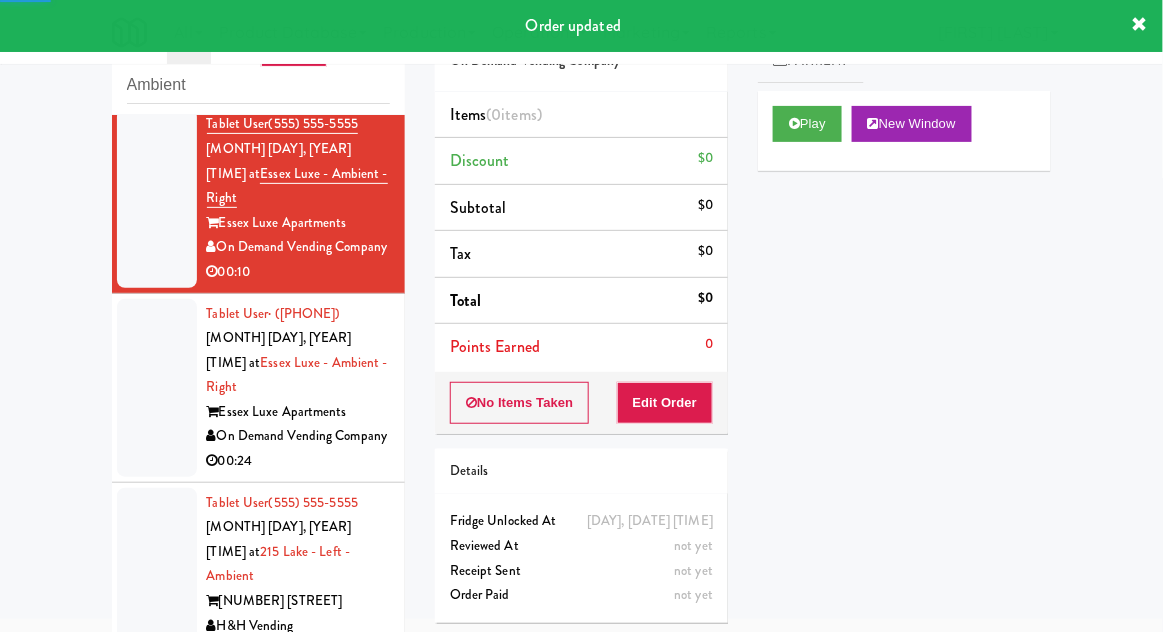 scroll, scrollTop: 2390, scrollLeft: 0, axis: vertical 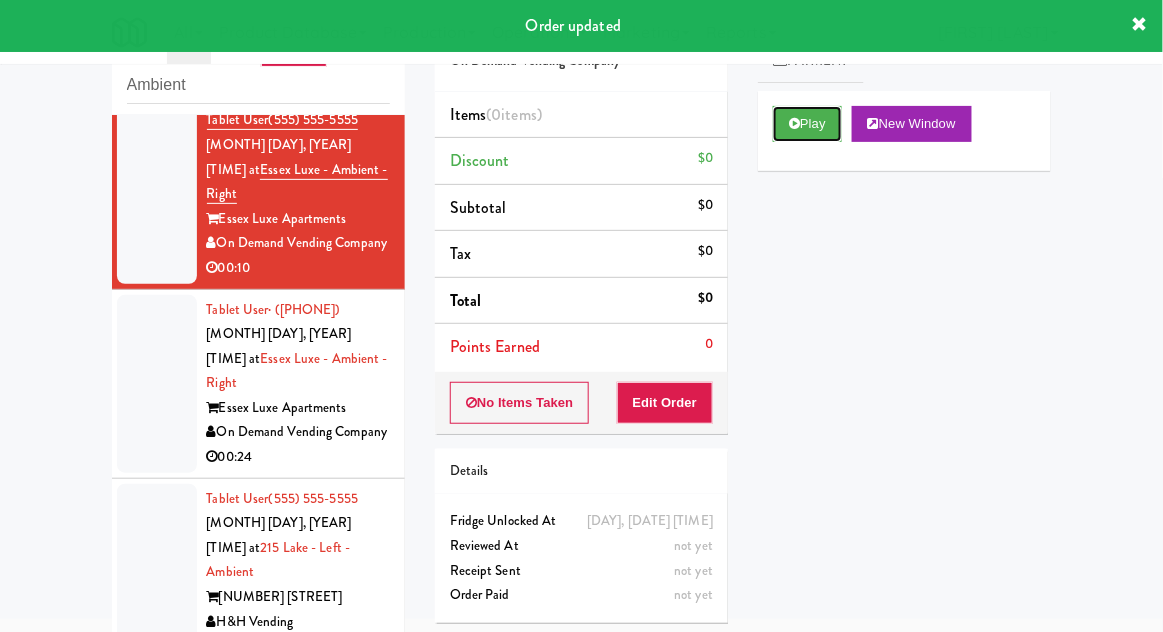 click on "Play" at bounding box center [807, 124] 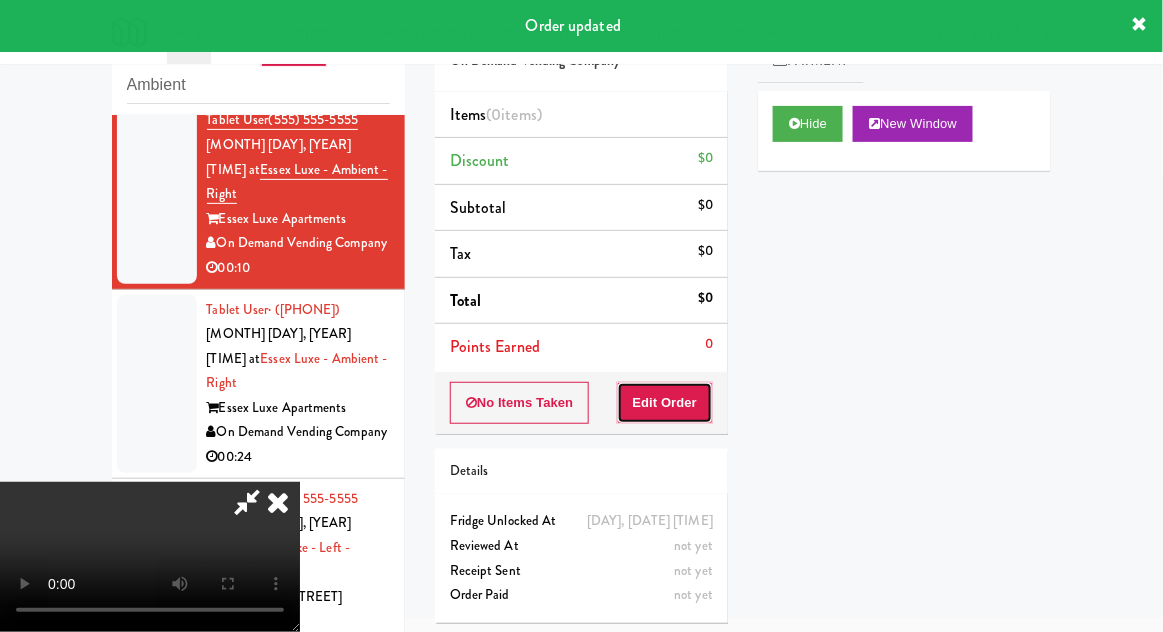 click on "Edit Order" at bounding box center [665, 403] 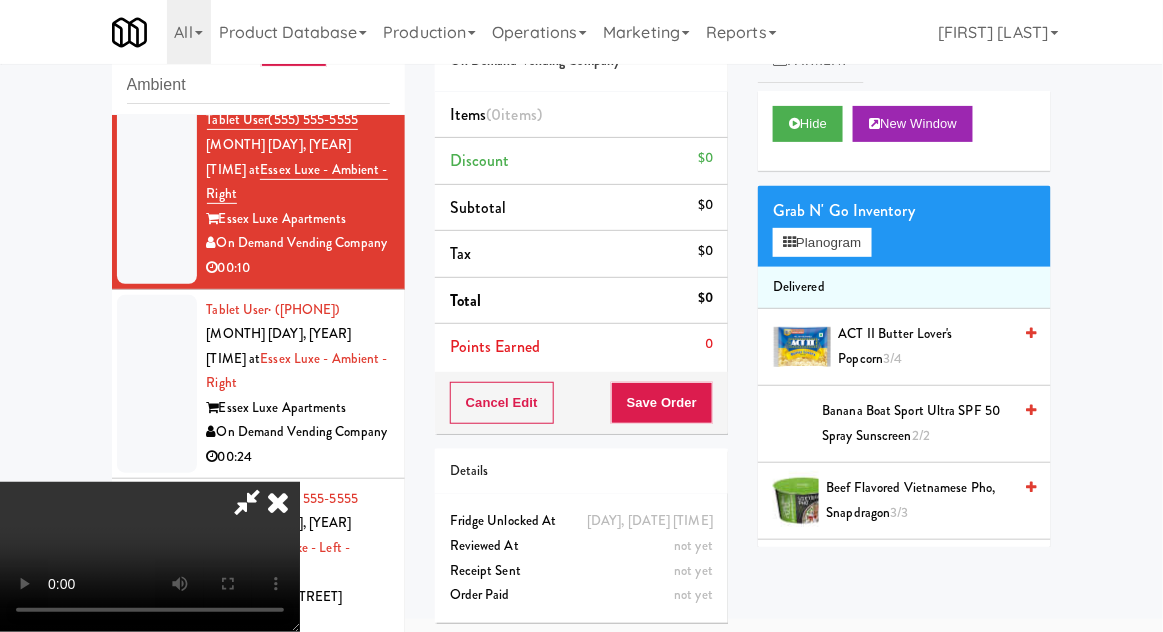 scroll, scrollTop: 73, scrollLeft: 0, axis: vertical 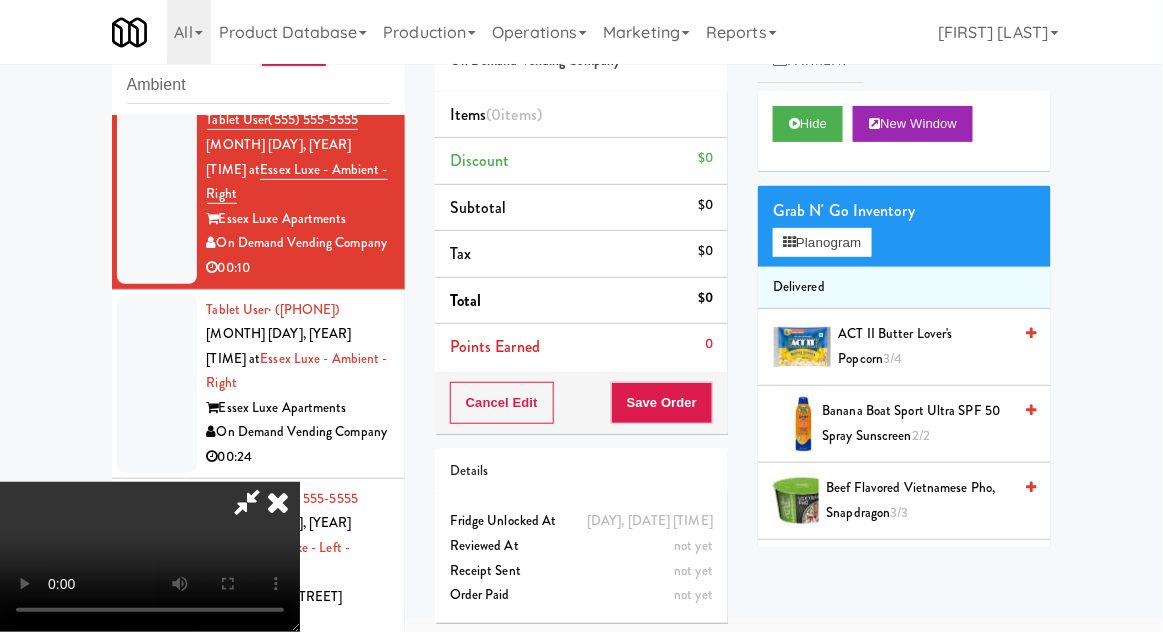 type 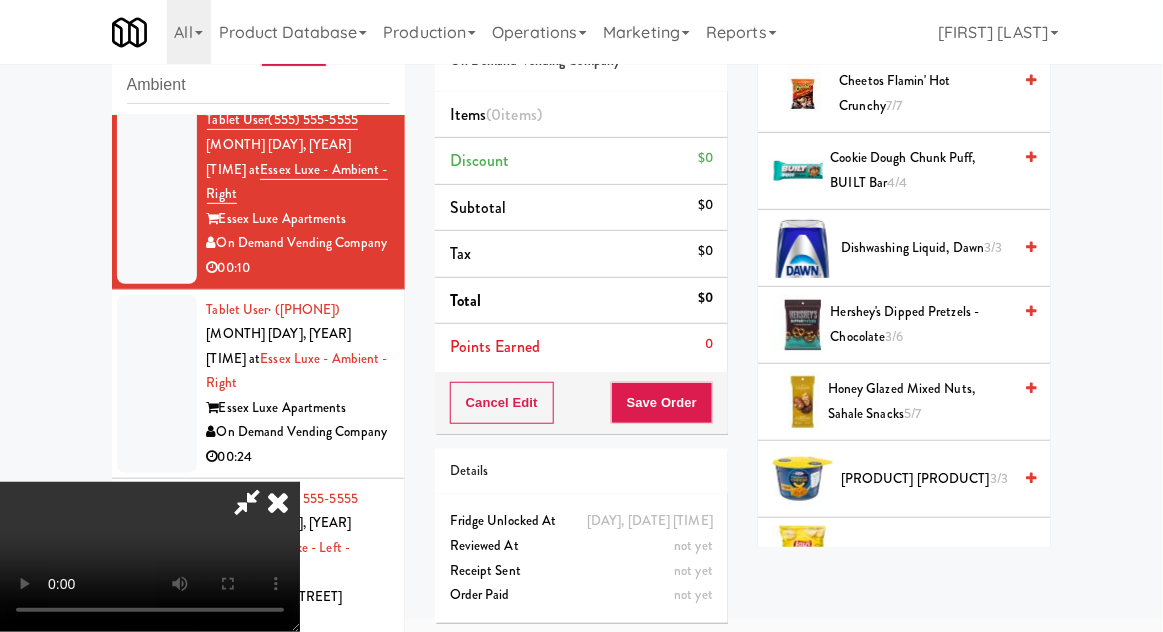 scroll, scrollTop: 635, scrollLeft: 0, axis: vertical 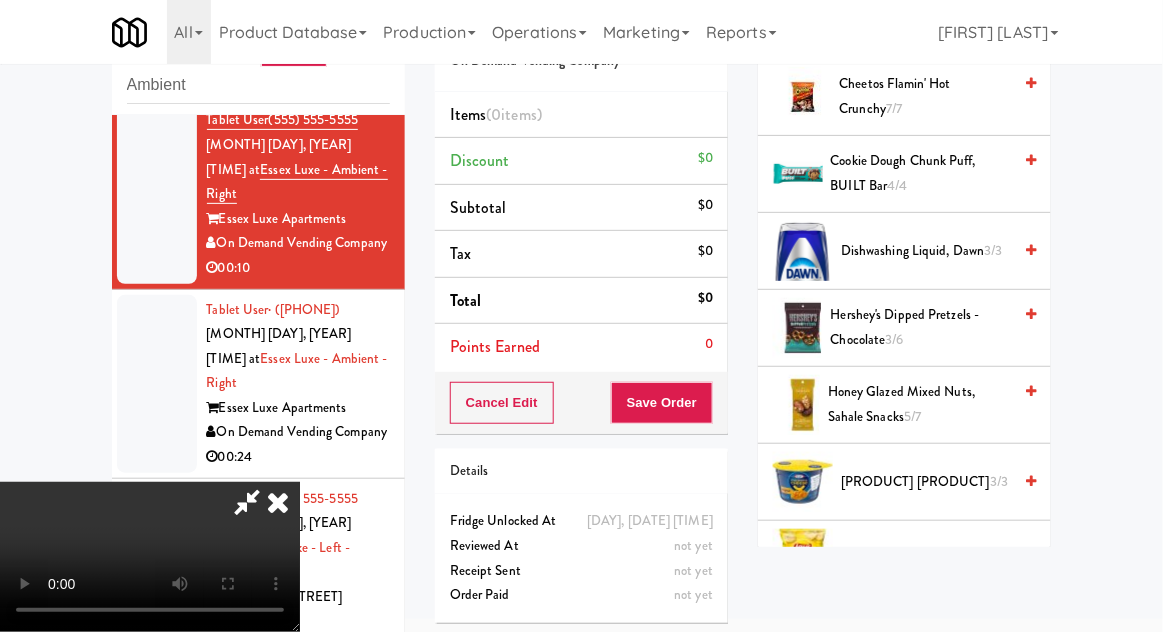 click on "Kraft Mac & Cheese Cup  3/3" at bounding box center [926, 482] 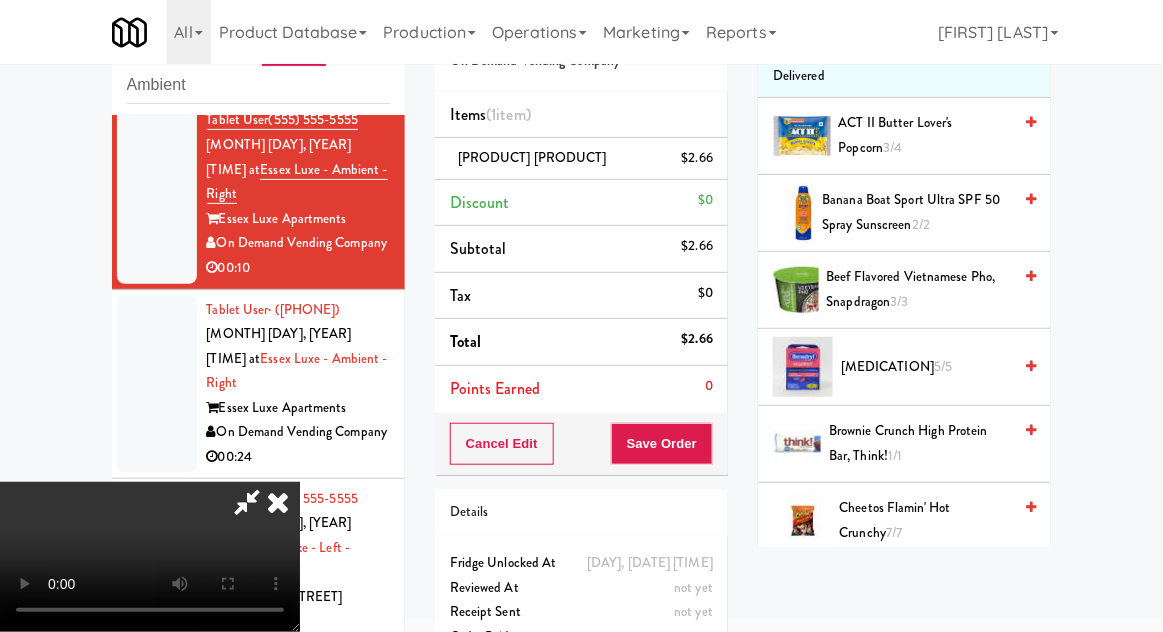 scroll, scrollTop: 0, scrollLeft: 0, axis: both 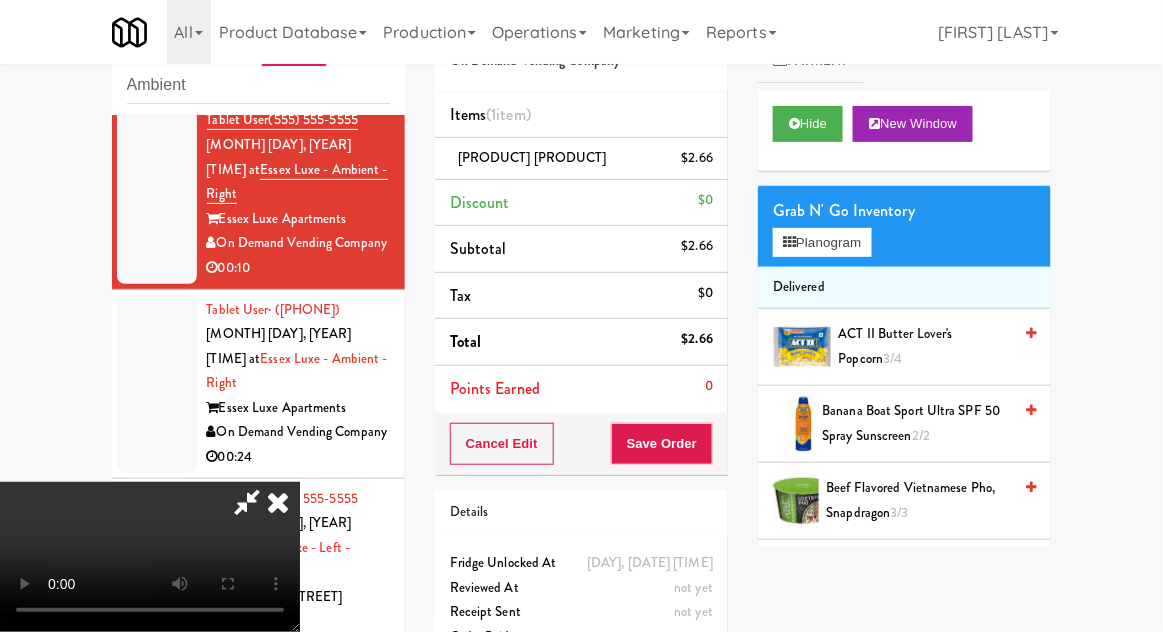 click on "[PRODUCT_NAME]" at bounding box center [925, 346] 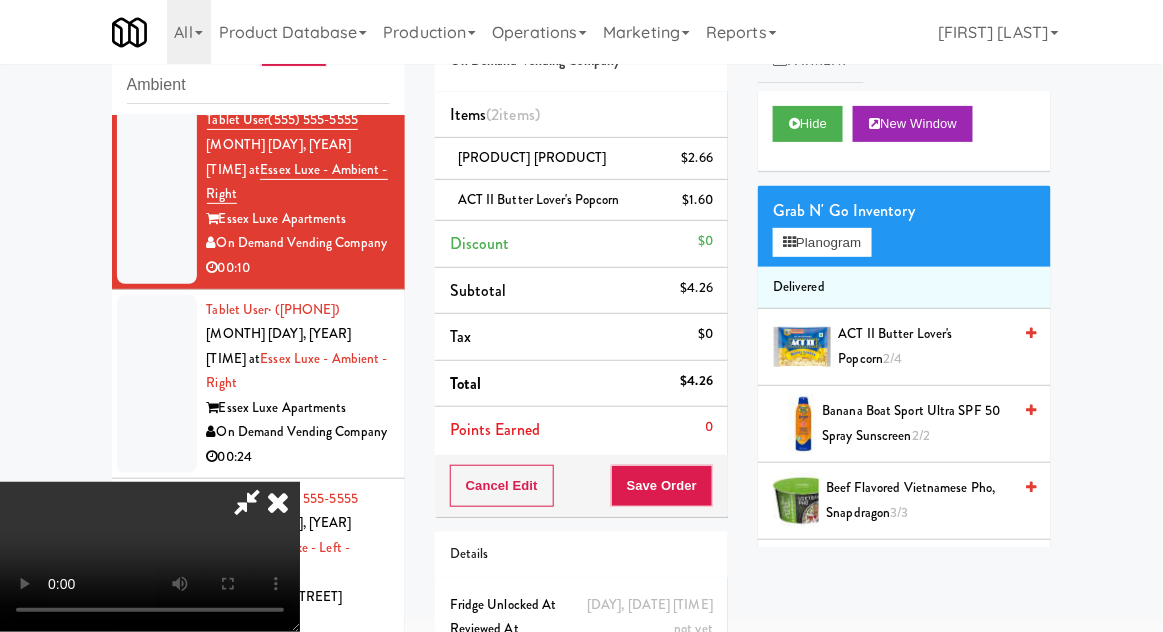 scroll, scrollTop: 73, scrollLeft: 0, axis: vertical 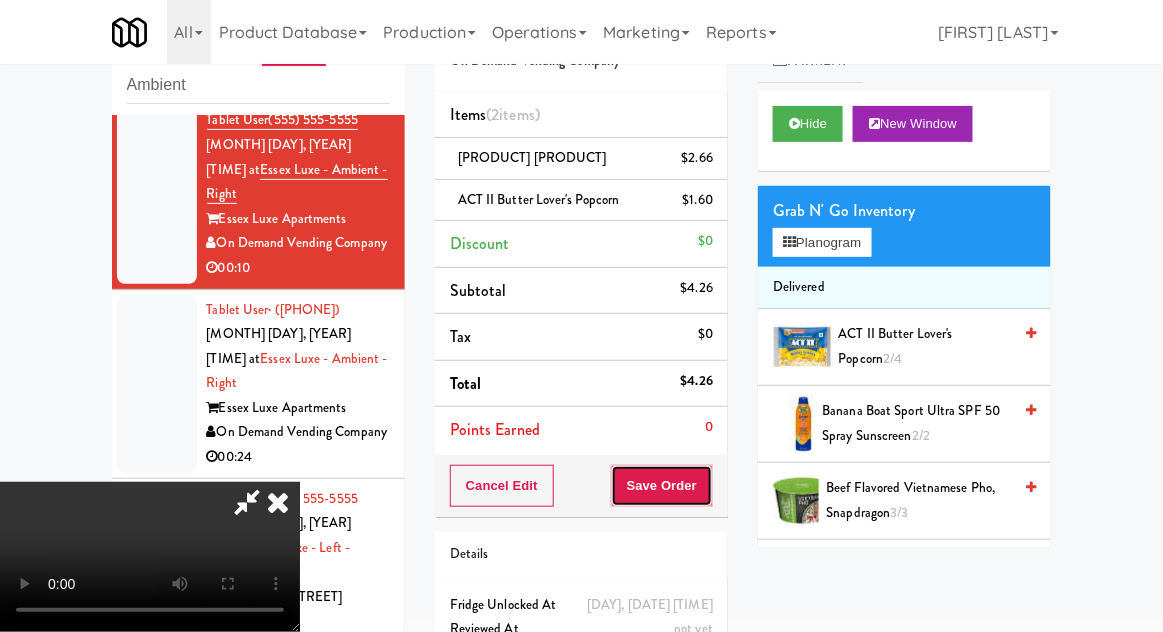 click on "Save Order" at bounding box center (662, 486) 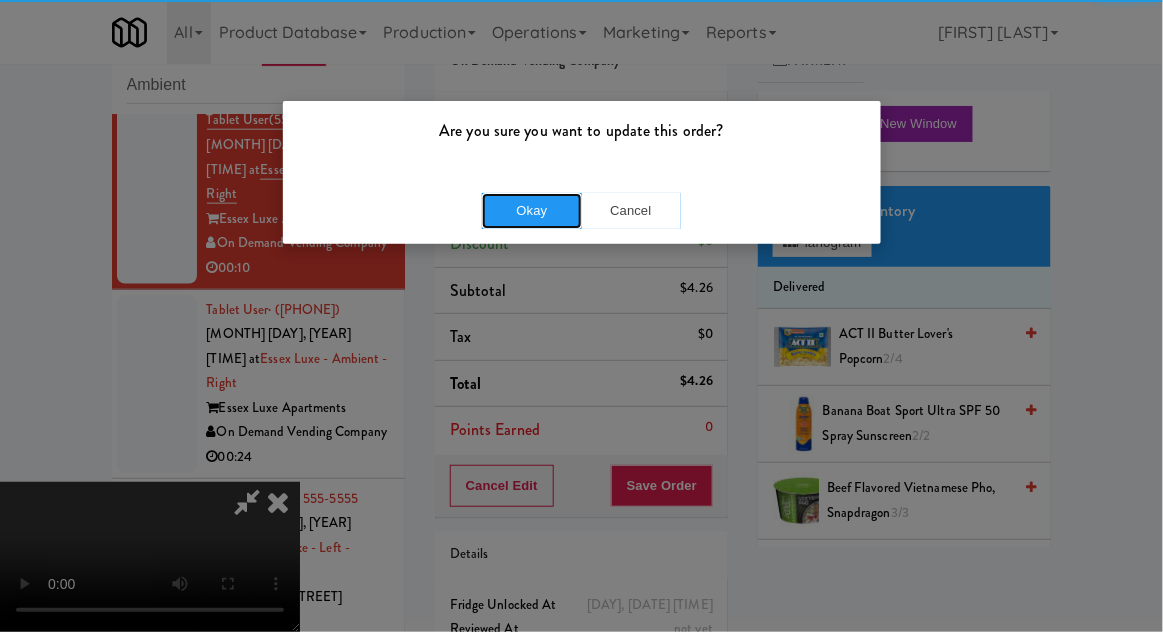 click on "Okay" at bounding box center (532, 211) 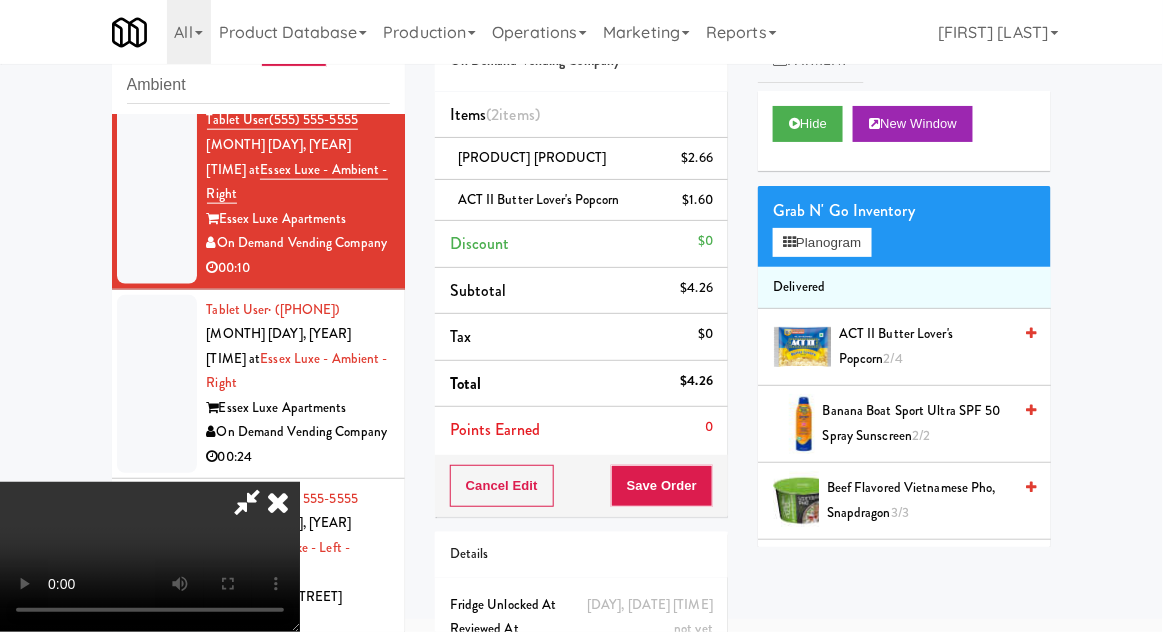 click at bounding box center (581, 316) 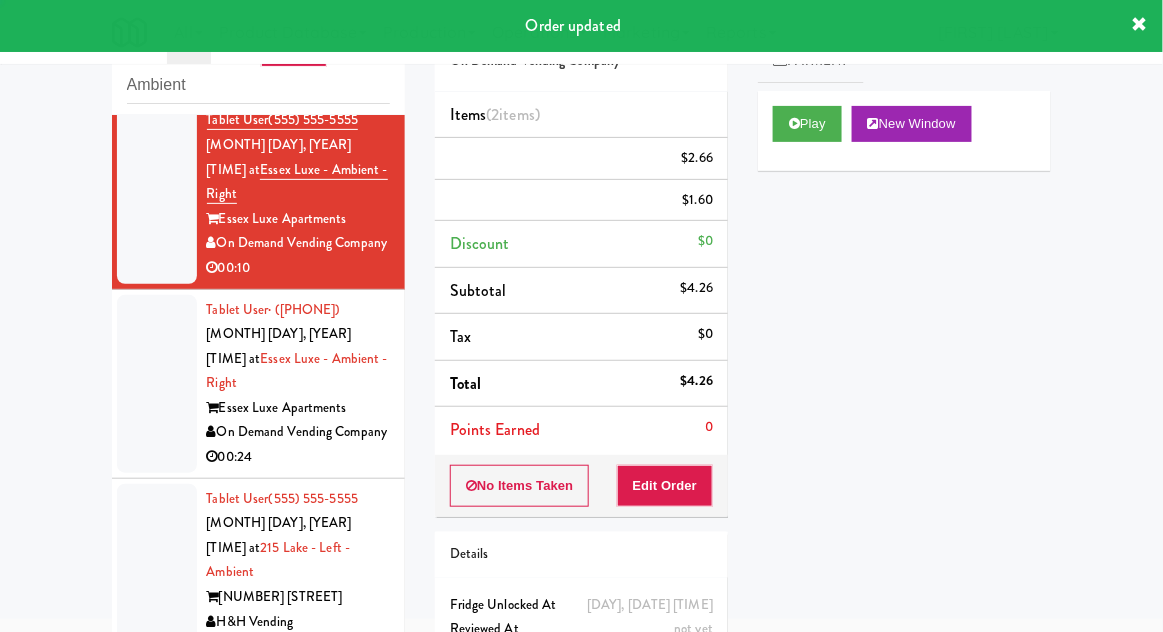 scroll, scrollTop: 0, scrollLeft: 0, axis: both 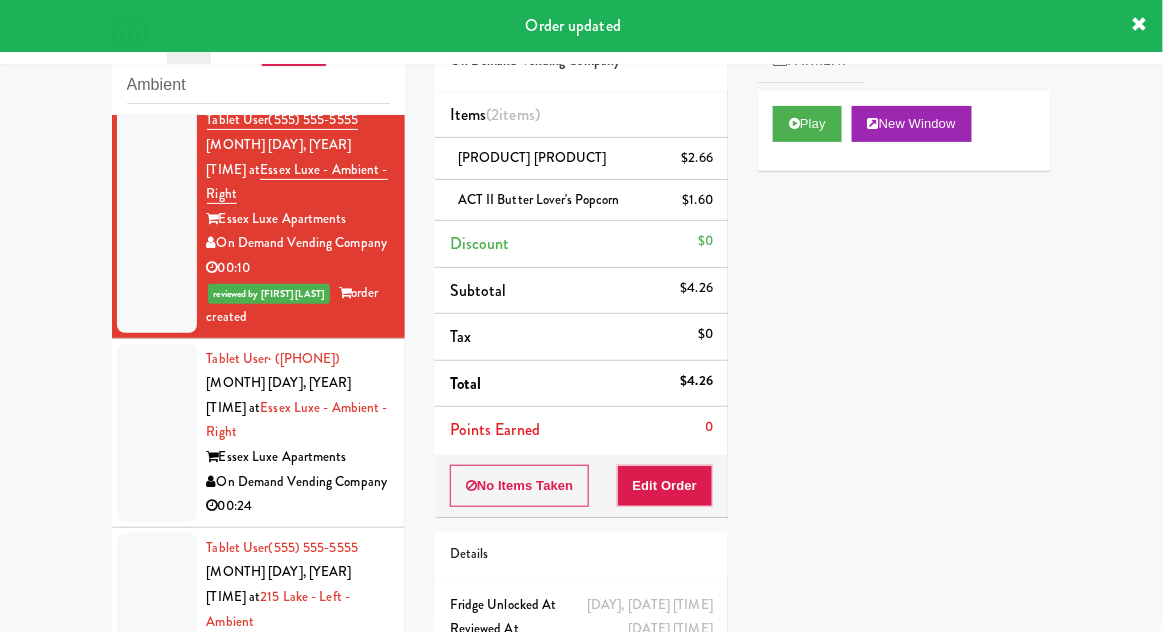 click at bounding box center (157, 433) 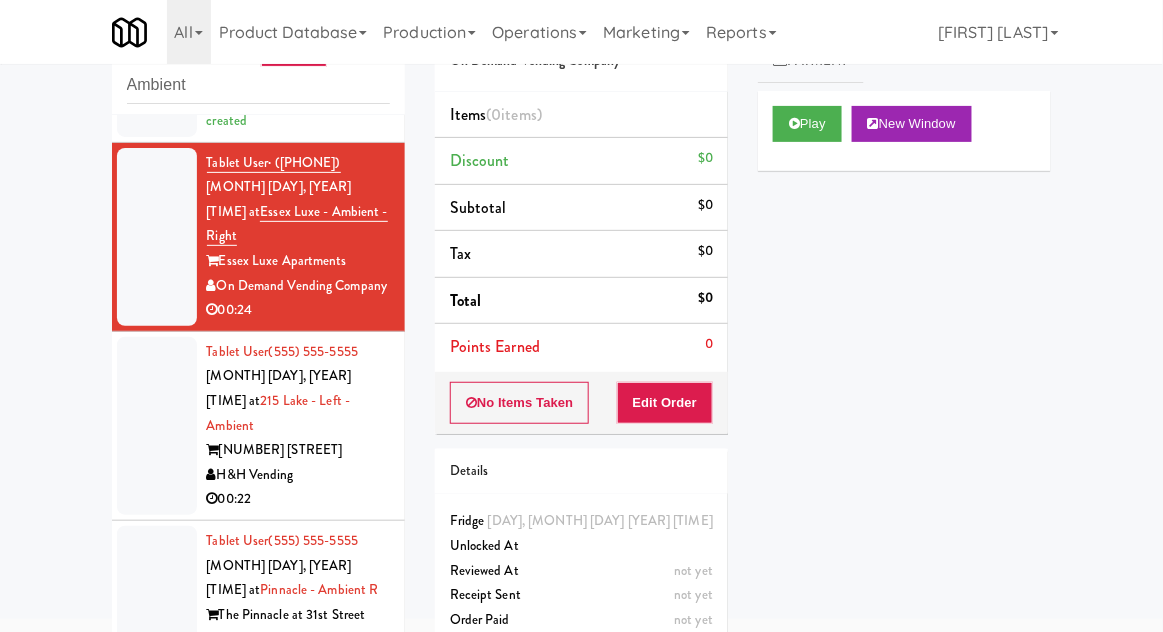 scroll, scrollTop: 2590, scrollLeft: 0, axis: vertical 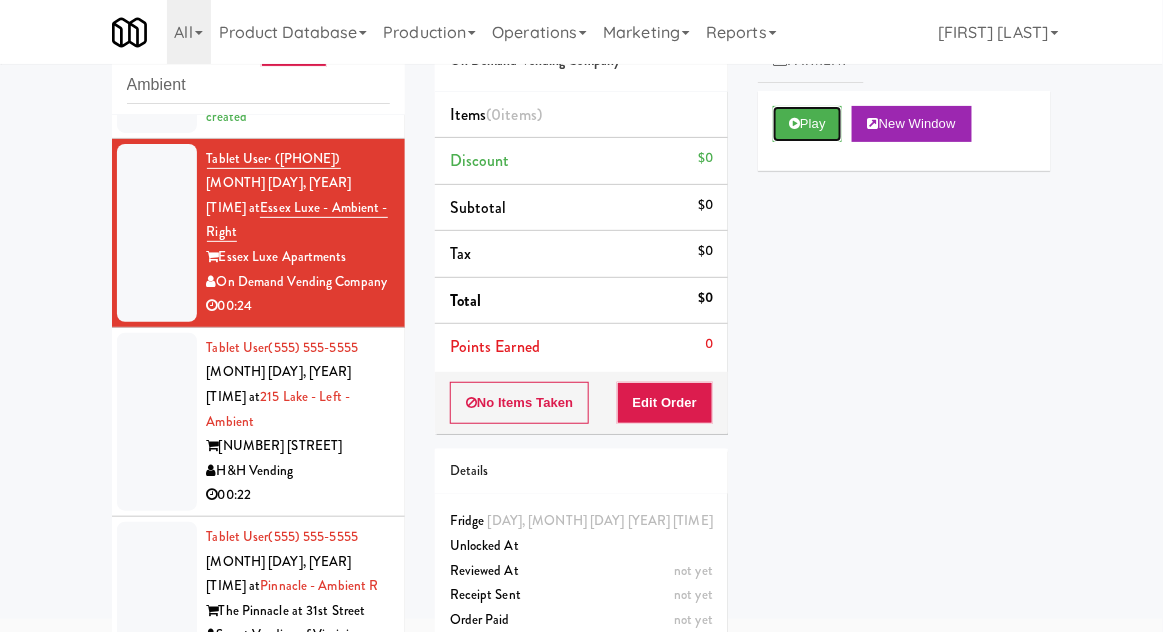 click on "Play" at bounding box center [807, 124] 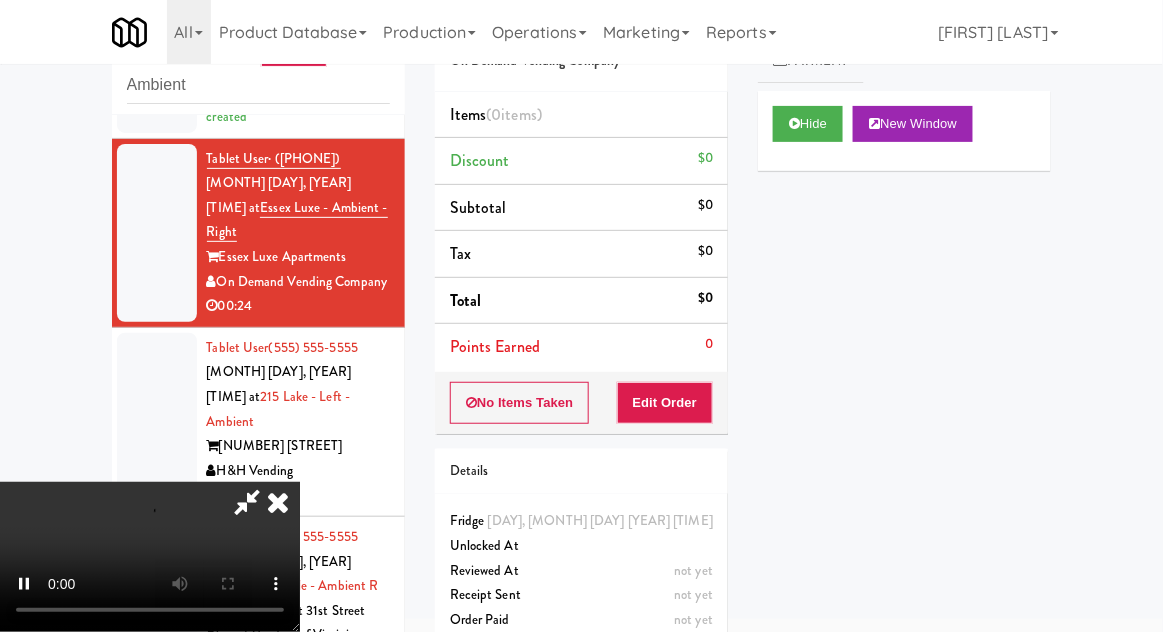 click on "Order # [NUMBER] On Demand Vending Company Items  (0  items ) Discount  $0 Subtotal $0 Tax $0 Total $0 Points Earned  0  No Items Taken Edit Order Details [DAY], [DATE] [TIME] Fridge Unlocked At not yet Reviewed At not yet Receipt Sent not yet Order Paid" at bounding box center [581, 328] 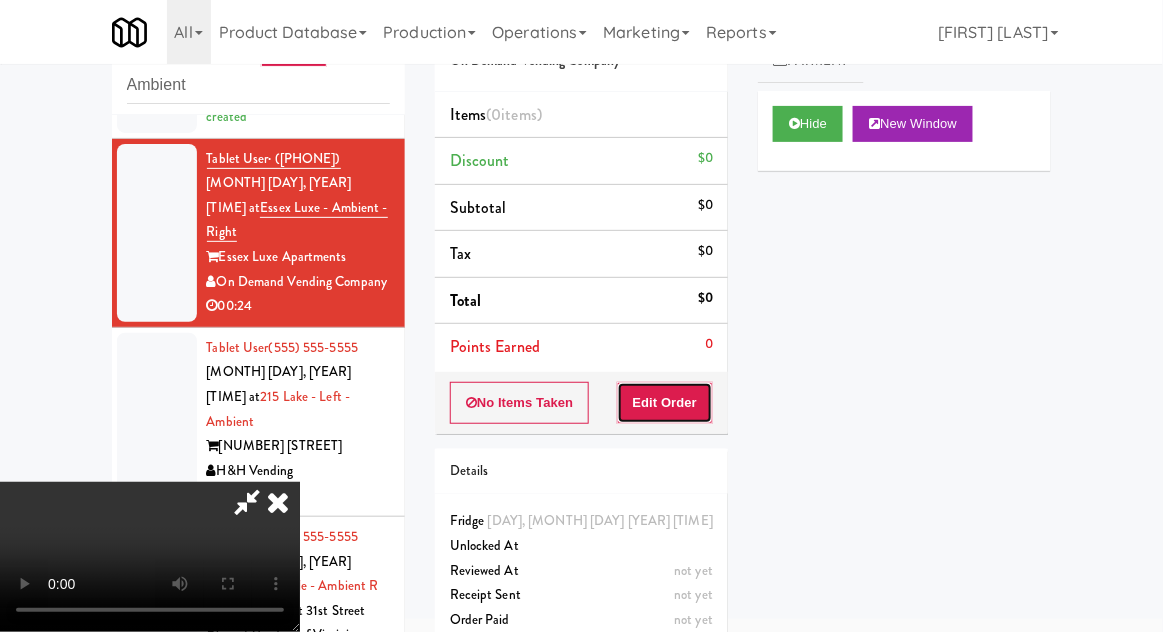click on "Edit Order" at bounding box center [665, 403] 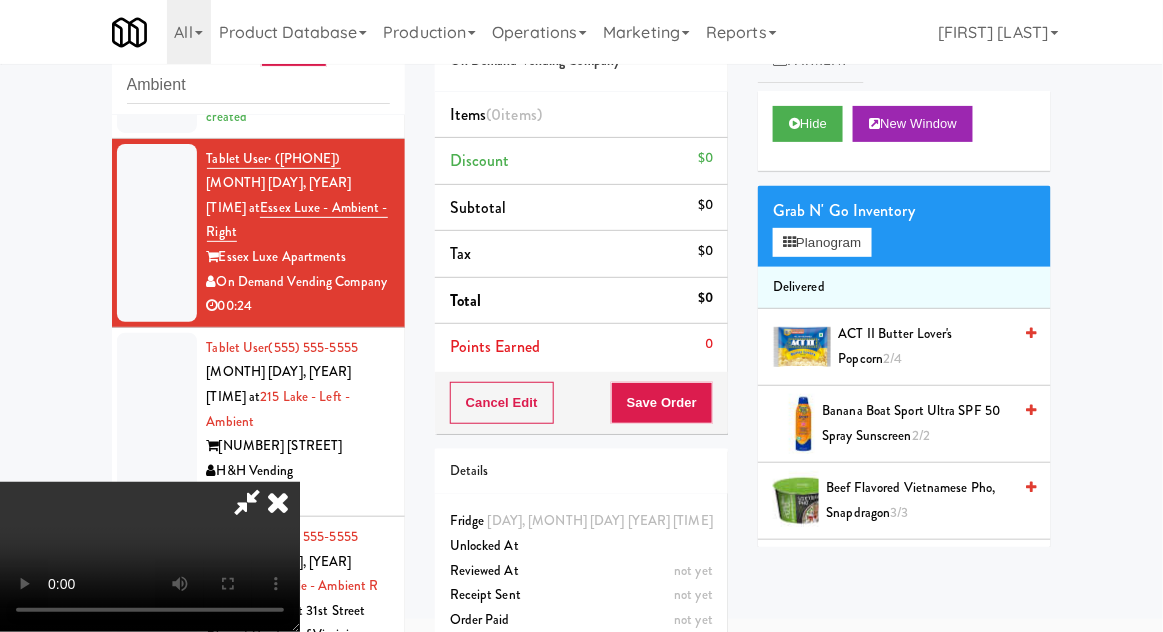 scroll, scrollTop: 73, scrollLeft: 0, axis: vertical 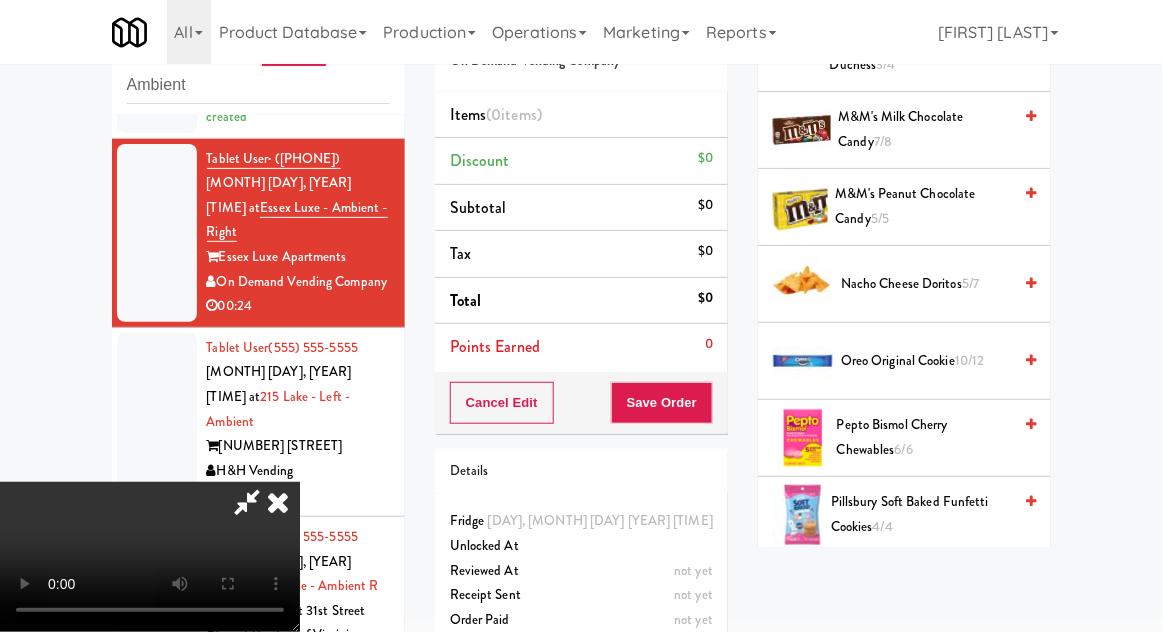 click on "10/12" at bounding box center [970, 360] 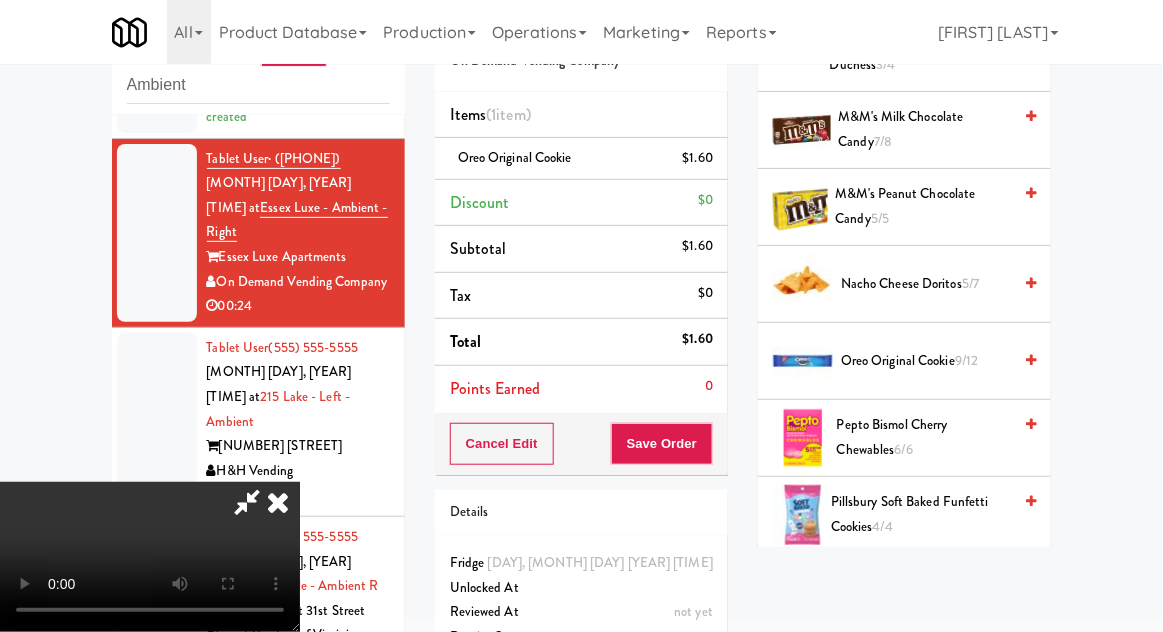 scroll, scrollTop: 73, scrollLeft: 0, axis: vertical 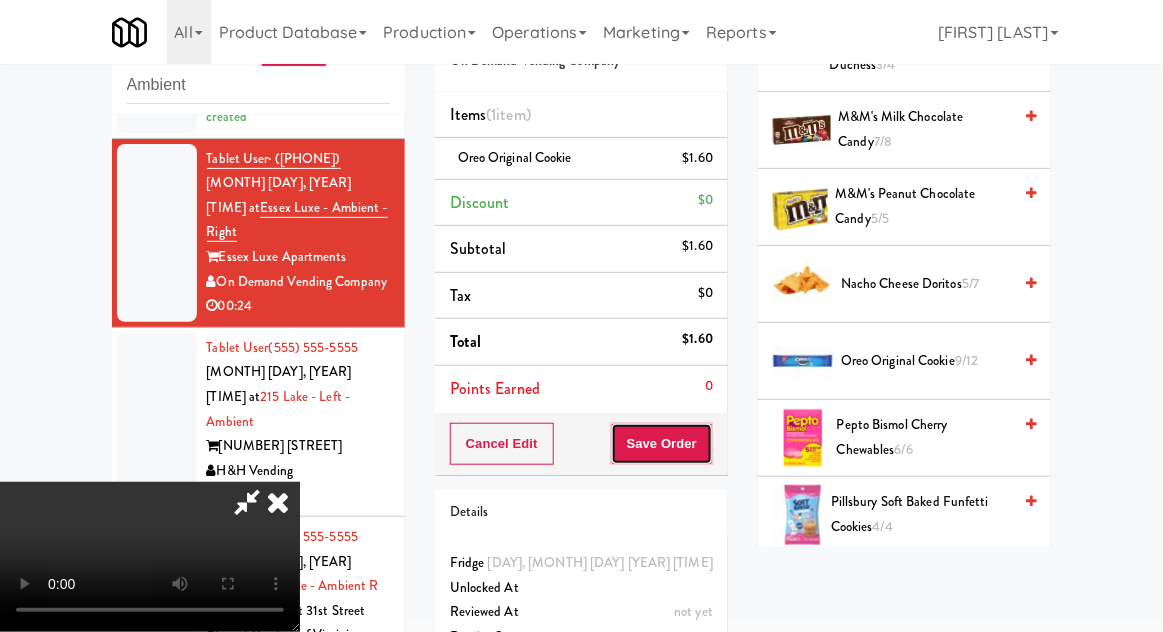 click on "Save Order" at bounding box center (662, 444) 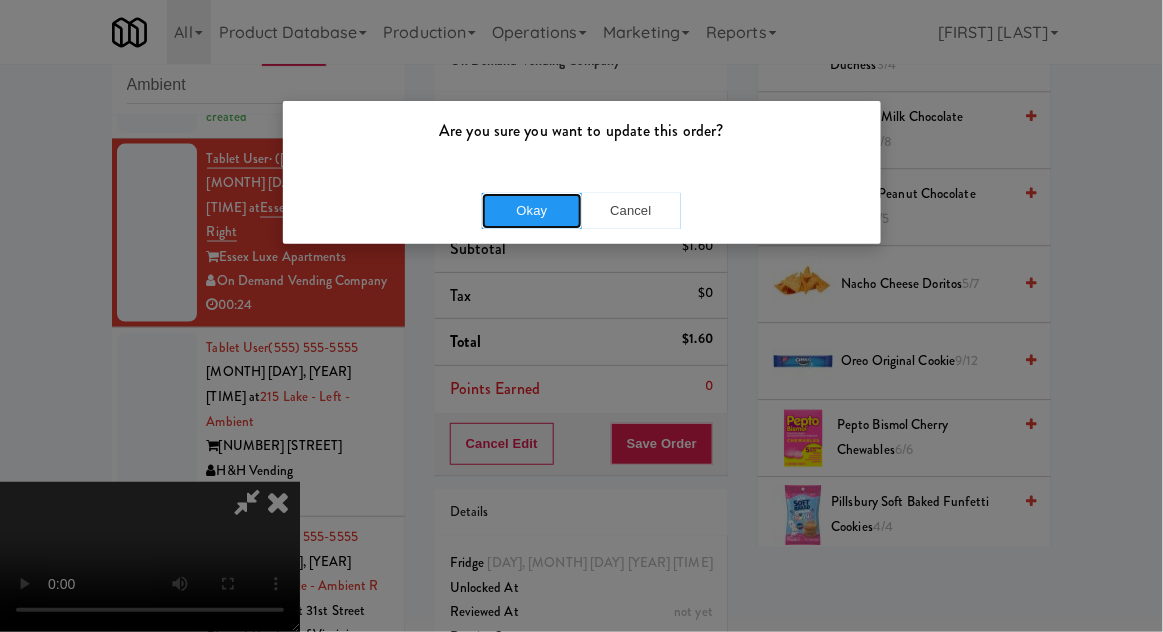 click on "Okay" at bounding box center (532, 211) 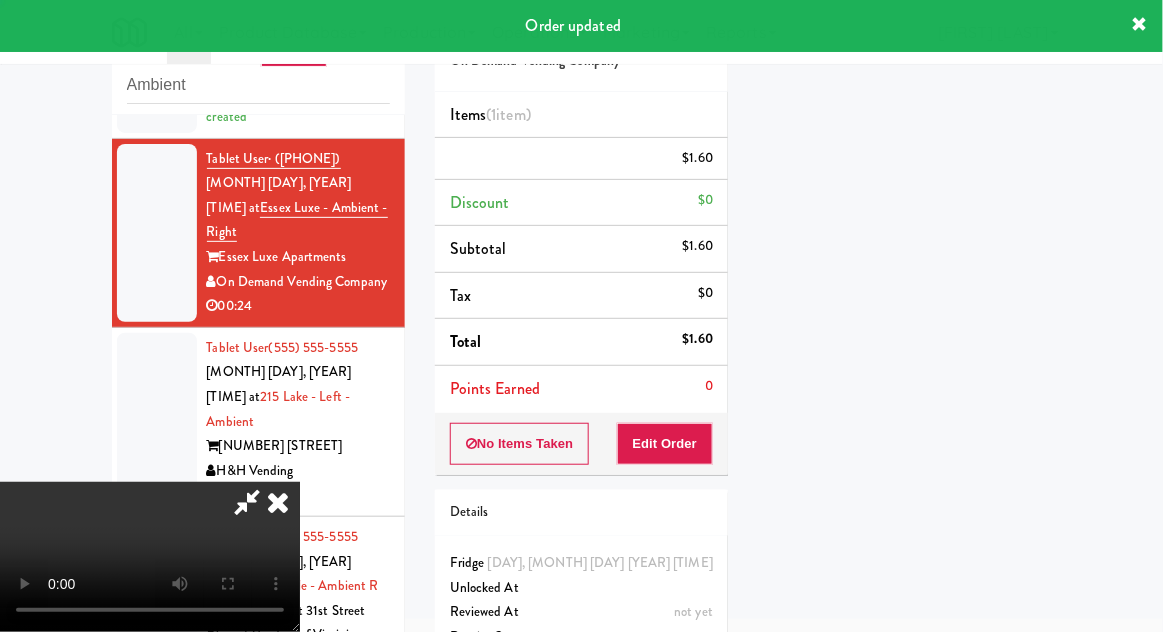 scroll, scrollTop: 197, scrollLeft: 0, axis: vertical 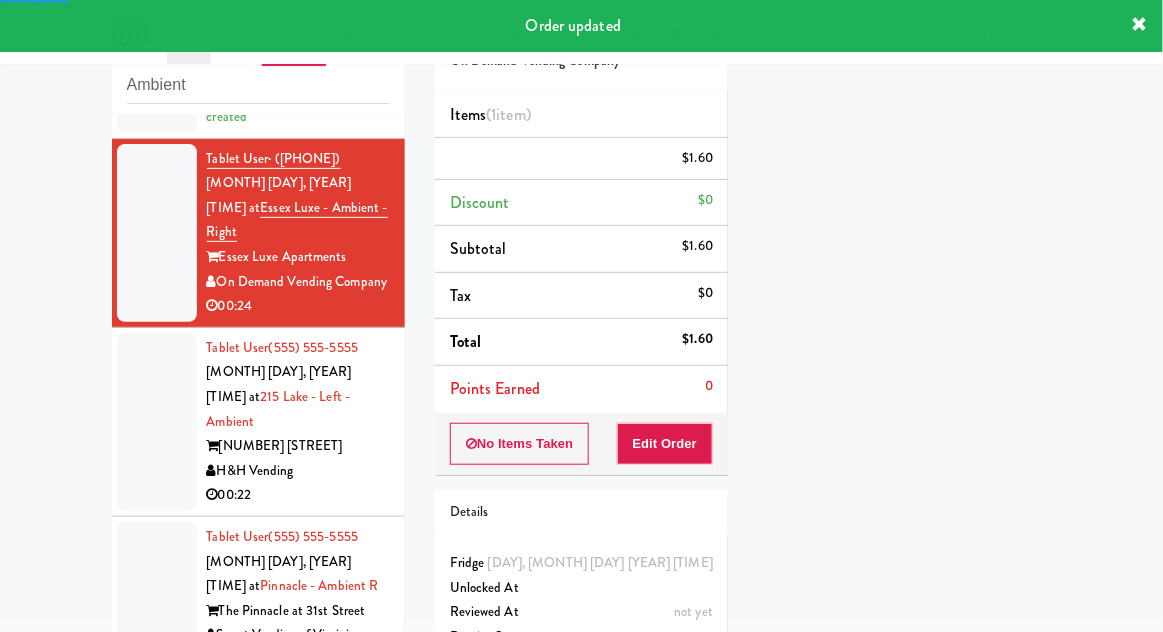 click on "Tablet User  · ([PHONE]) [DATE] [TIME] at  Pinnacle - Ambient R  The Pinnacle at 31st Street  Smart Vending of Virginia  00:30" at bounding box center [258, 599] 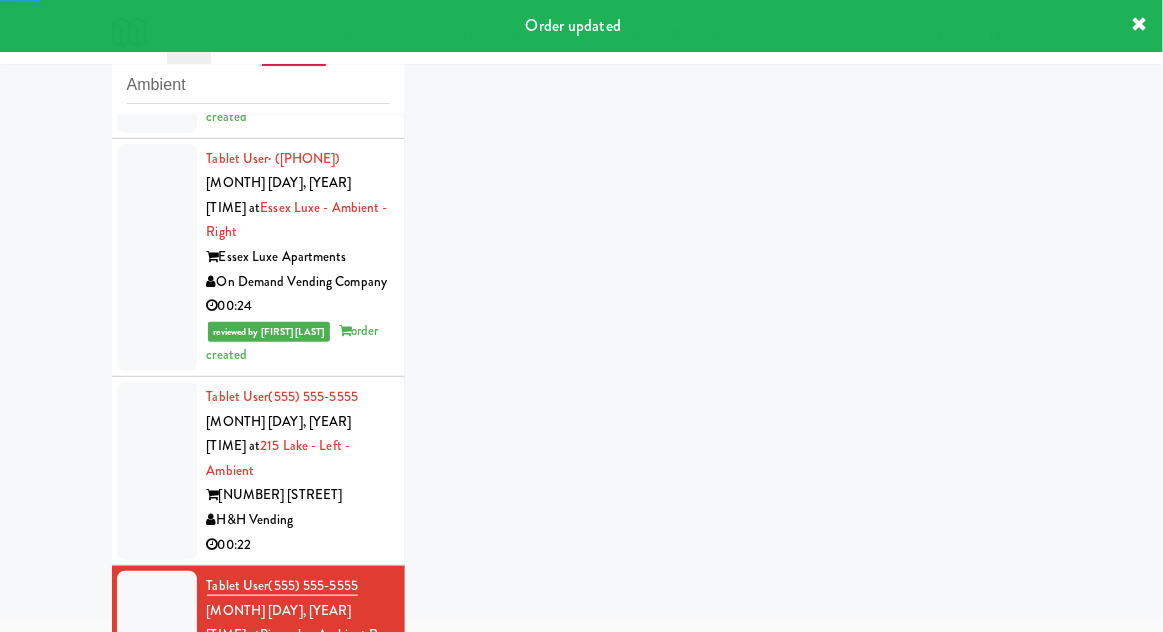 click at bounding box center [157, 471] 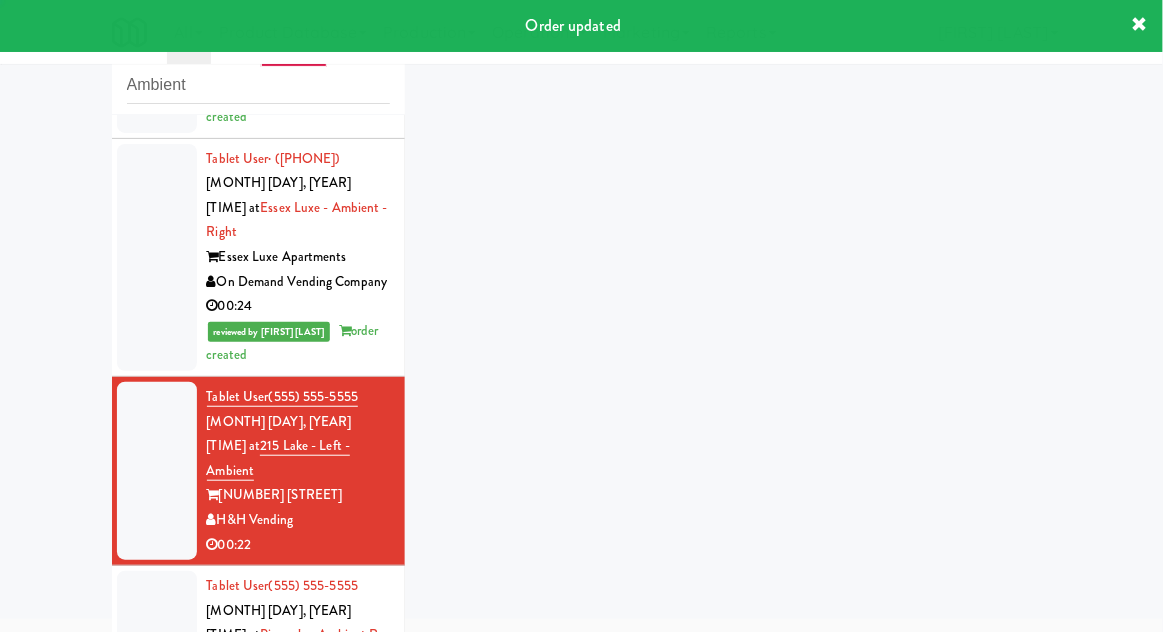 scroll, scrollTop: 2694, scrollLeft: 0, axis: vertical 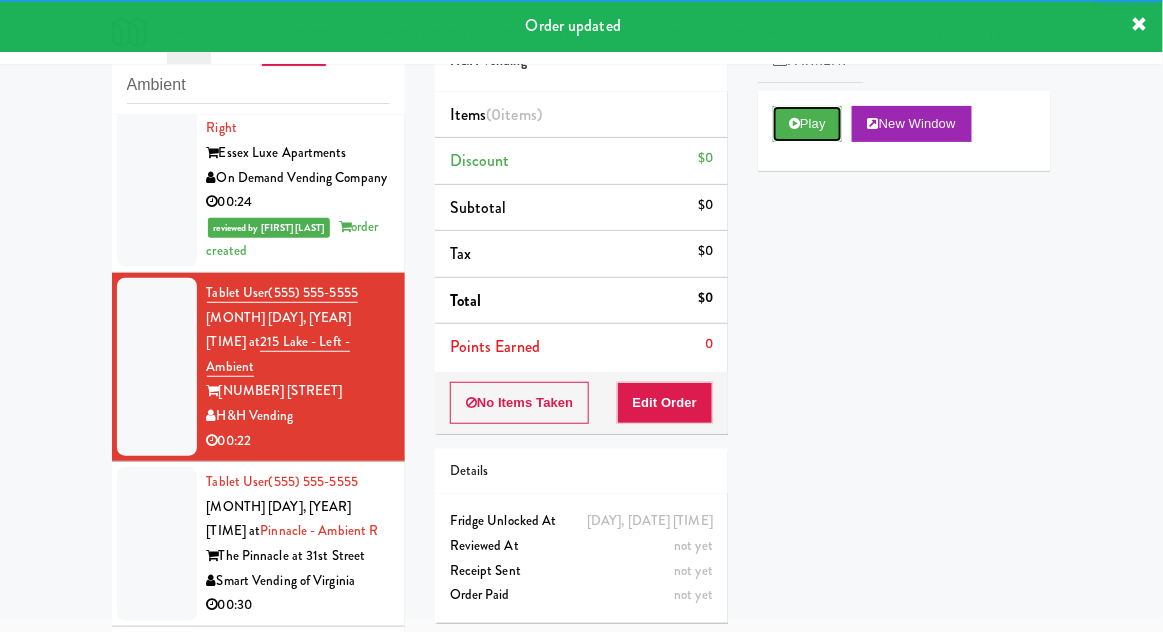 click on "Play" at bounding box center (807, 124) 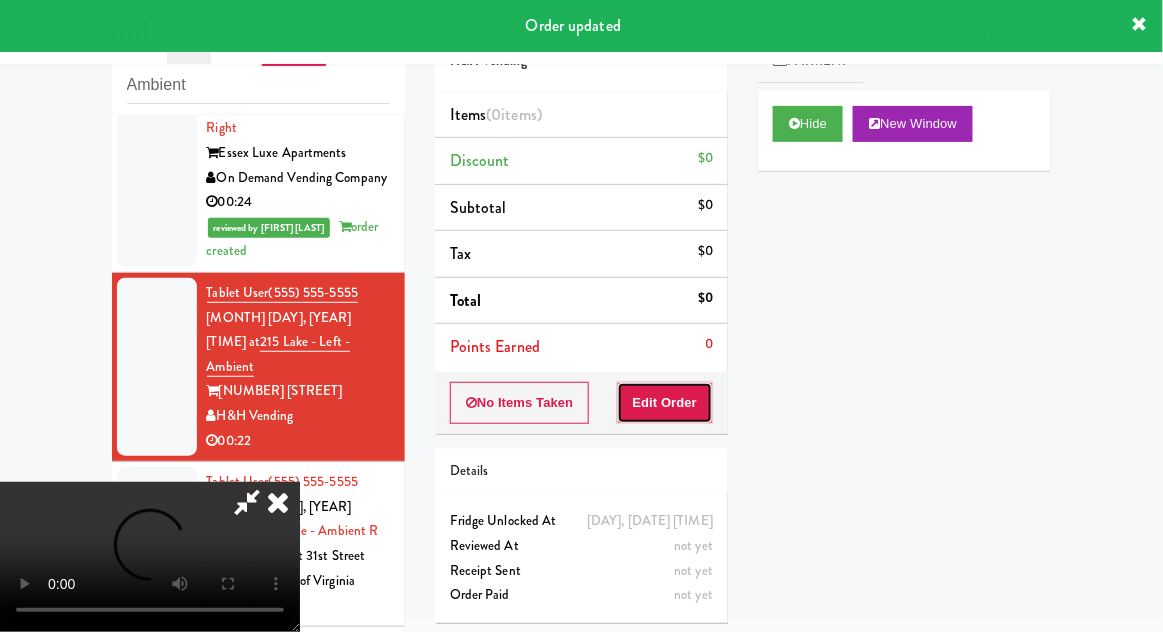 click on "Edit Order" at bounding box center [665, 403] 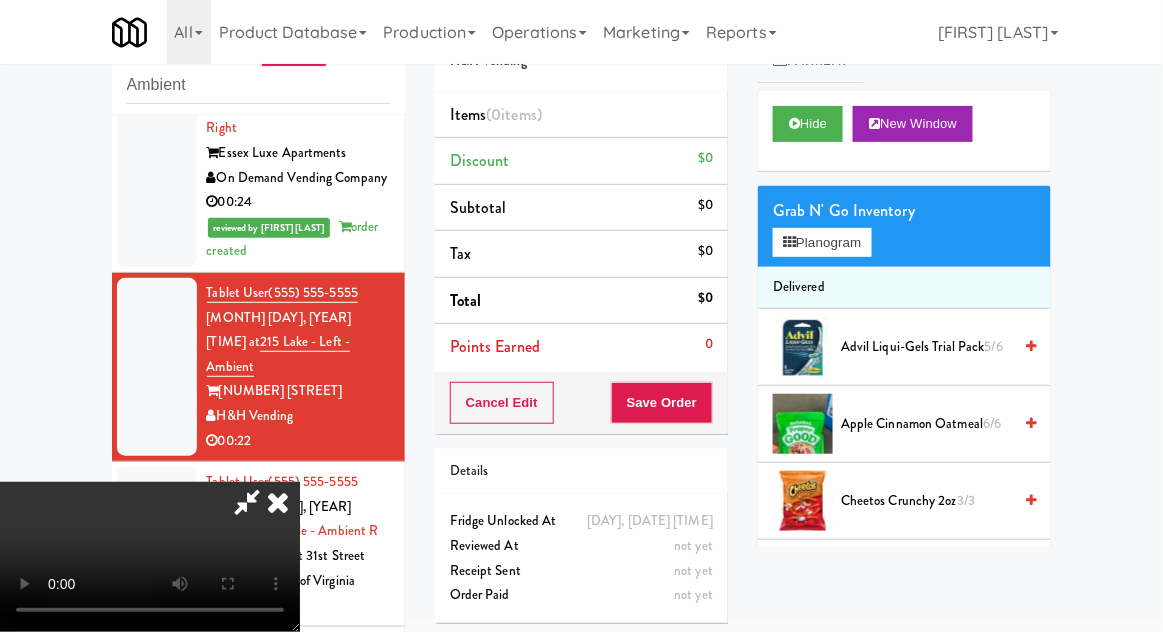 type 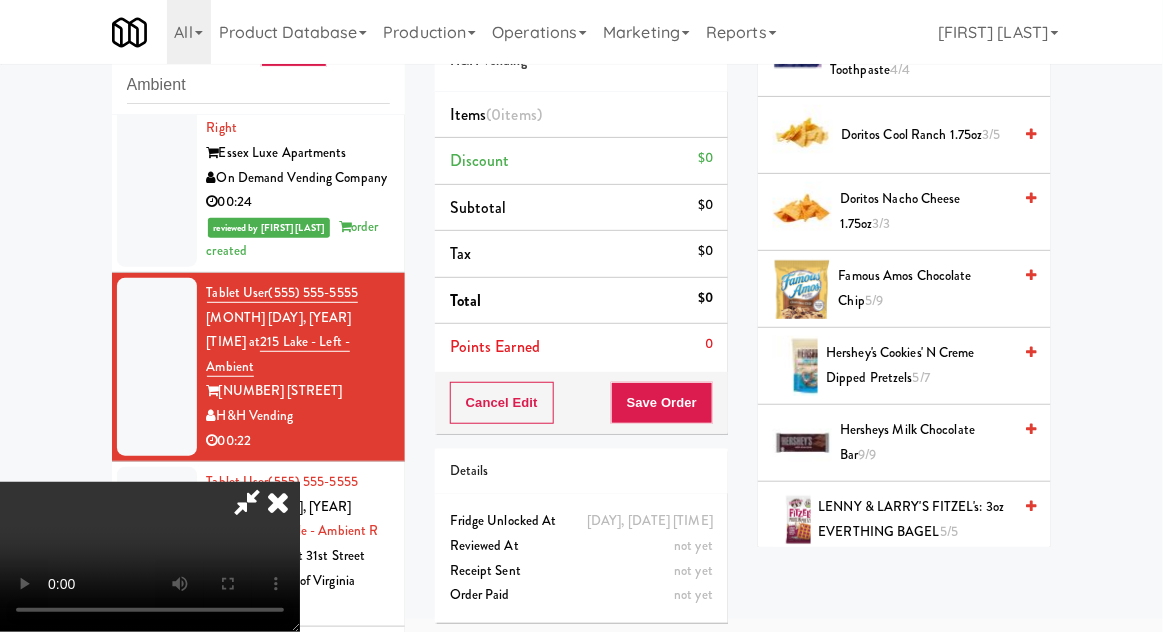 scroll, scrollTop: 662, scrollLeft: 0, axis: vertical 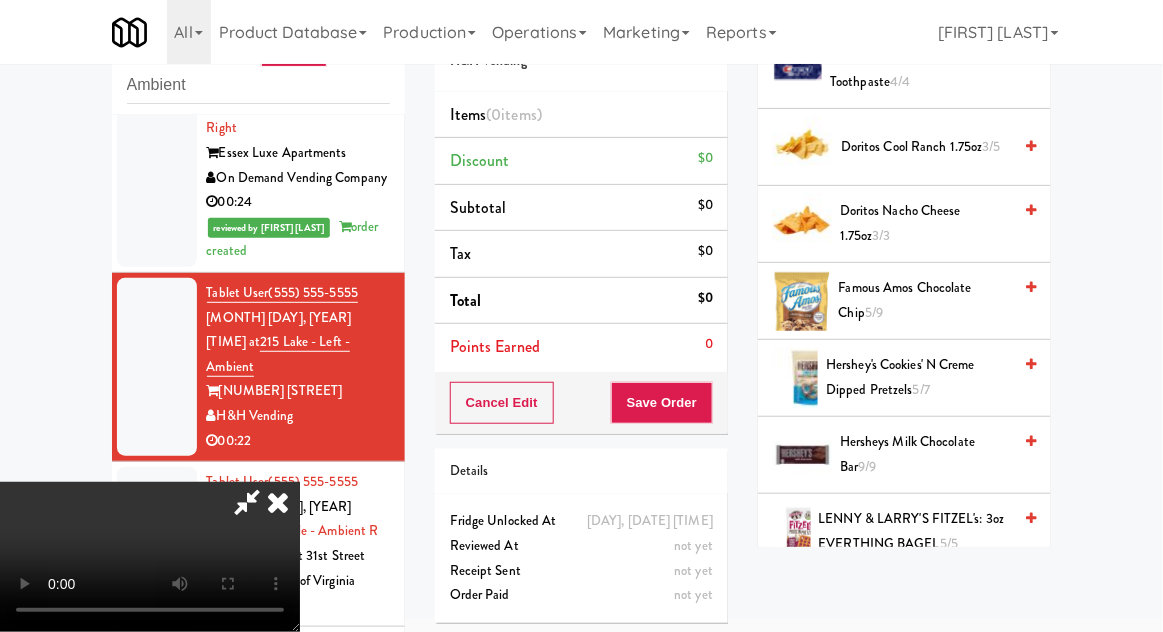 click on "[PRODUCT_NAME] 5/7" at bounding box center [918, 377] 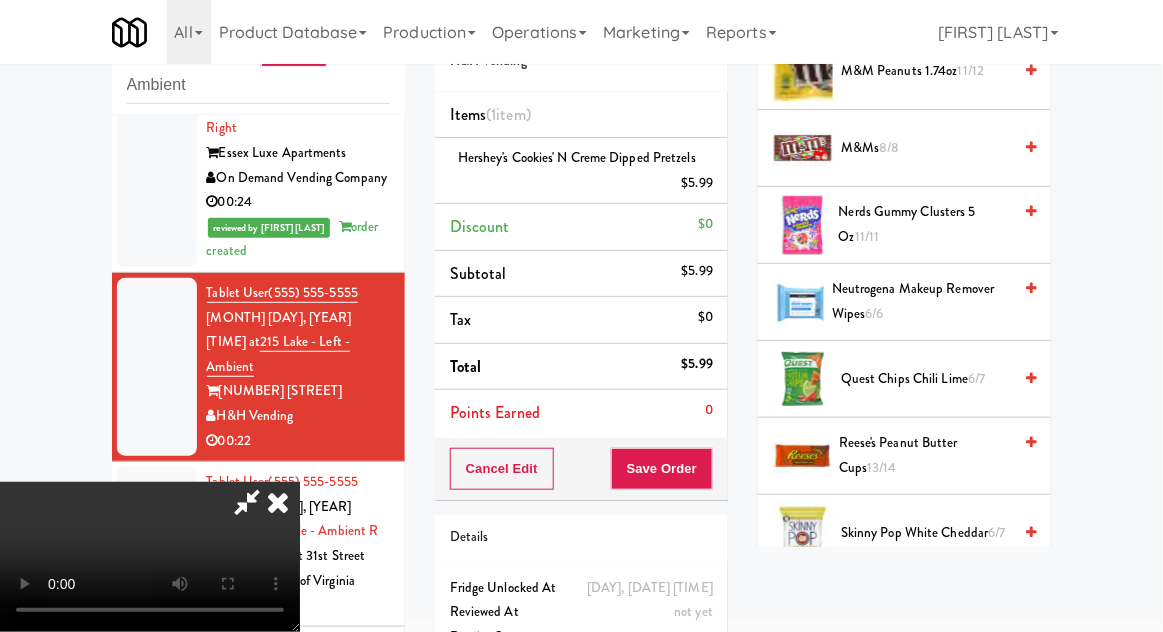 scroll, scrollTop: 1200, scrollLeft: 0, axis: vertical 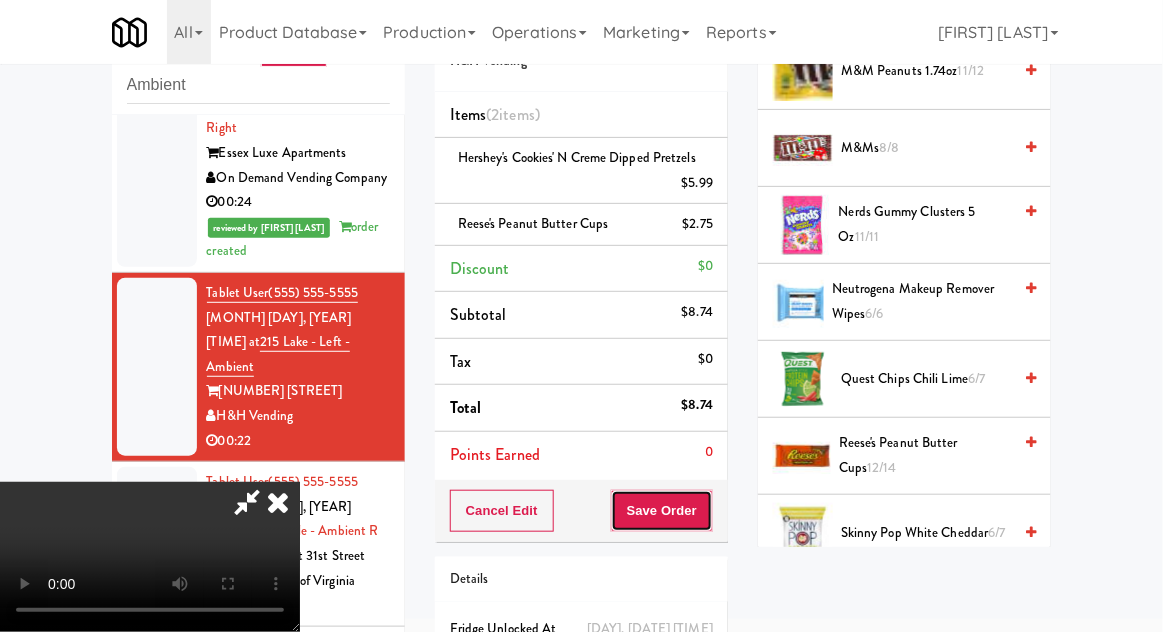 click on "Save Order" at bounding box center (662, 511) 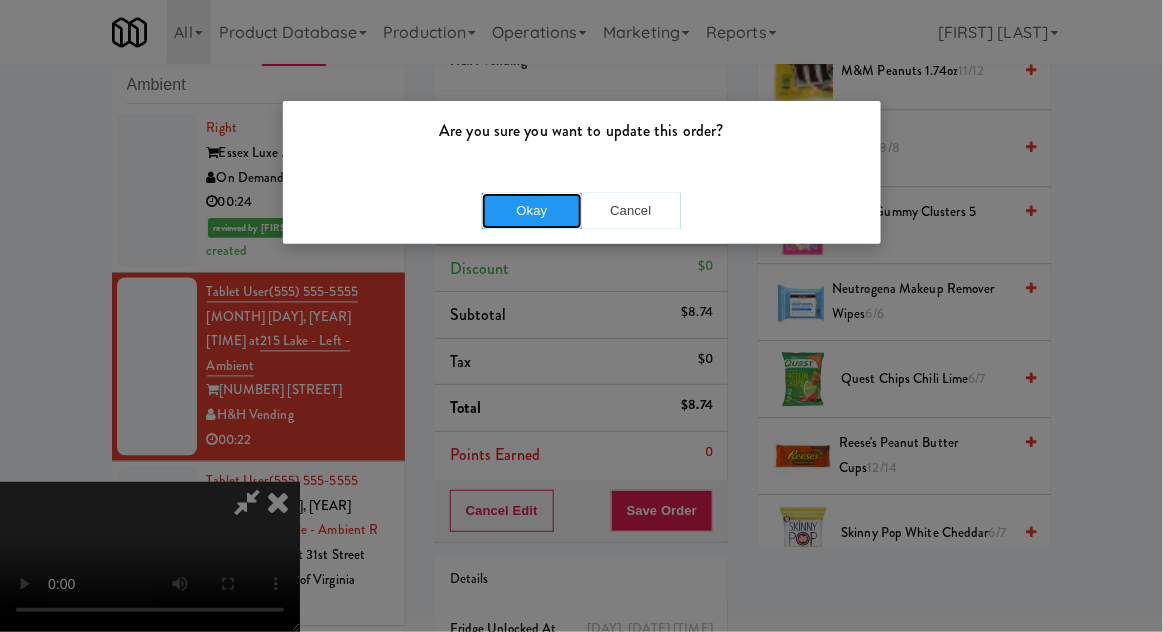 click on "Okay" at bounding box center [532, 211] 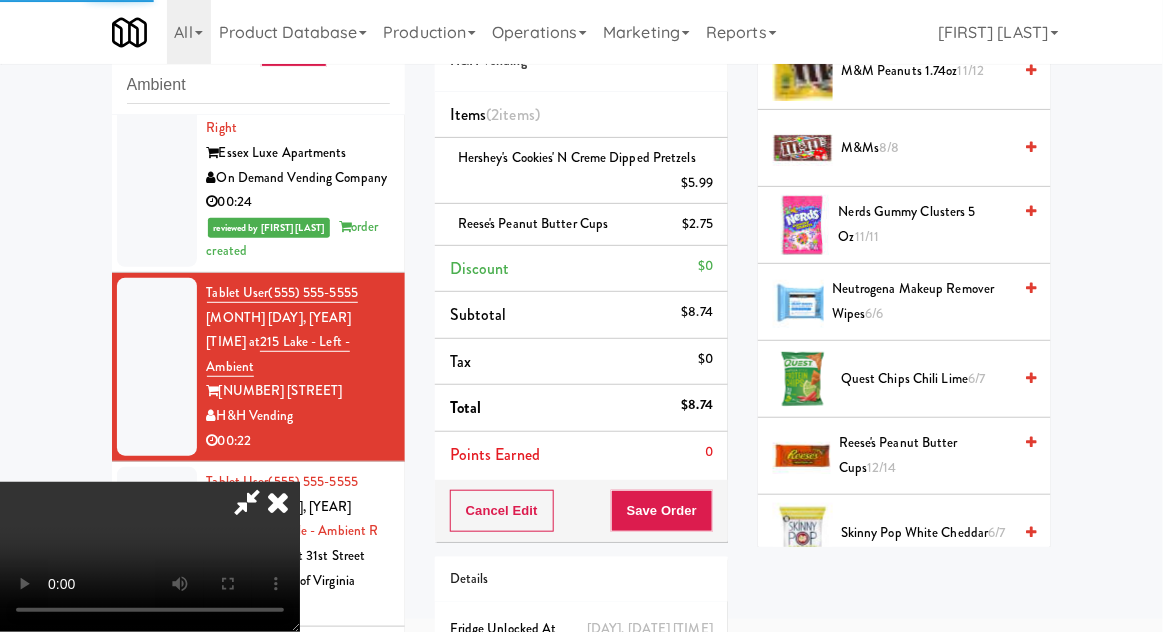 scroll, scrollTop: 197, scrollLeft: 0, axis: vertical 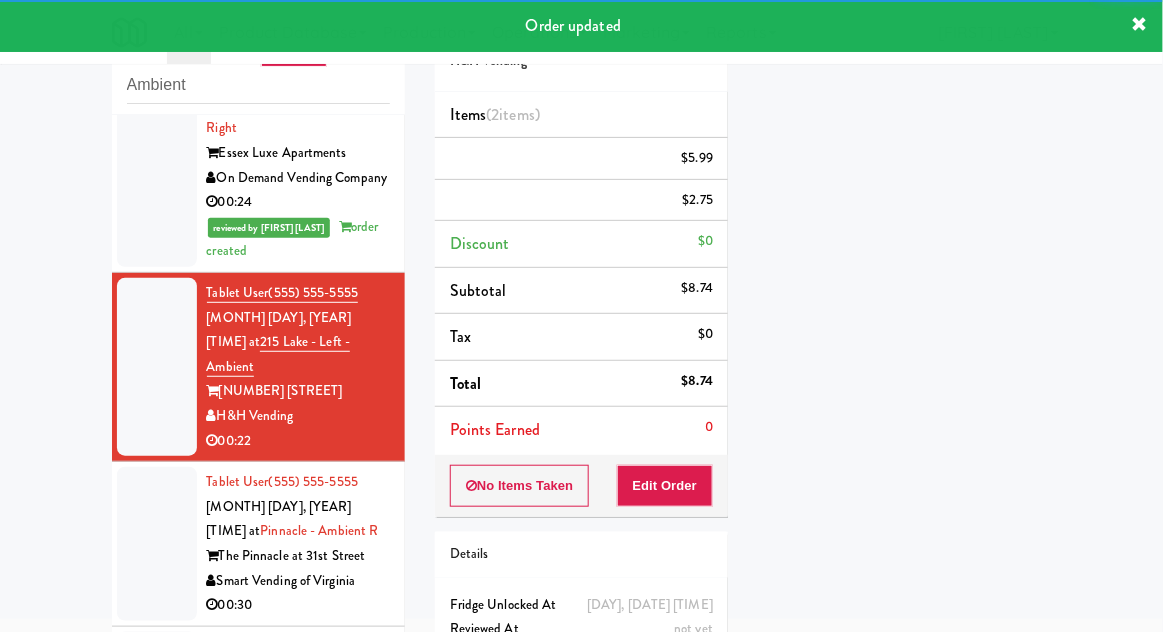click at bounding box center (157, 544) 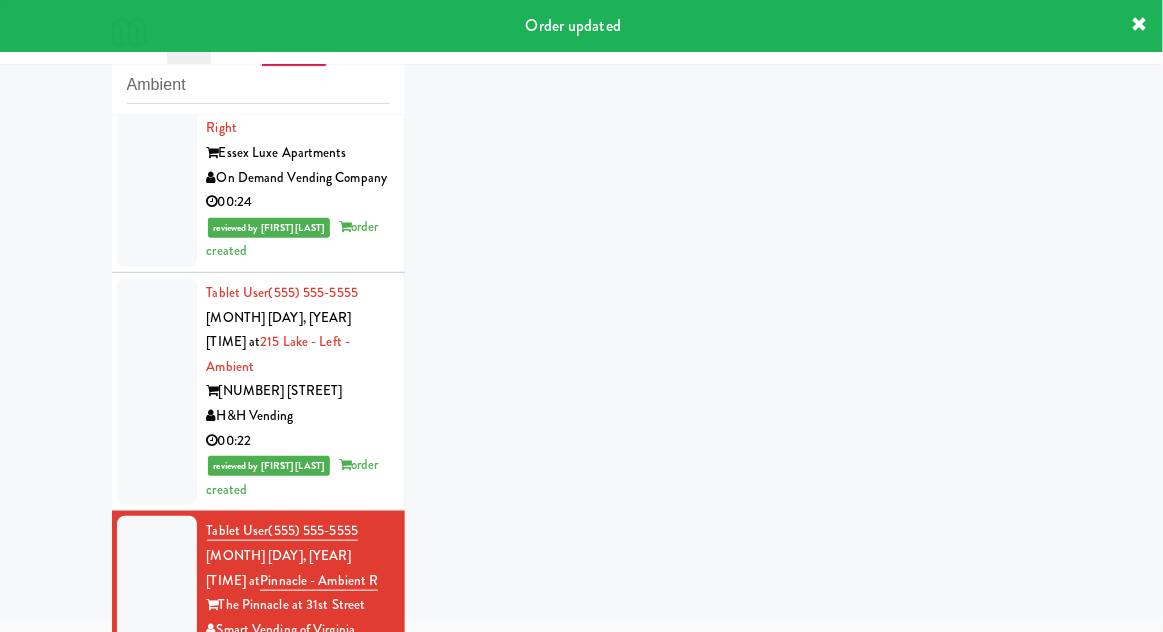 scroll, scrollTop: 2743, scrollLeft: 0, axis: vertical 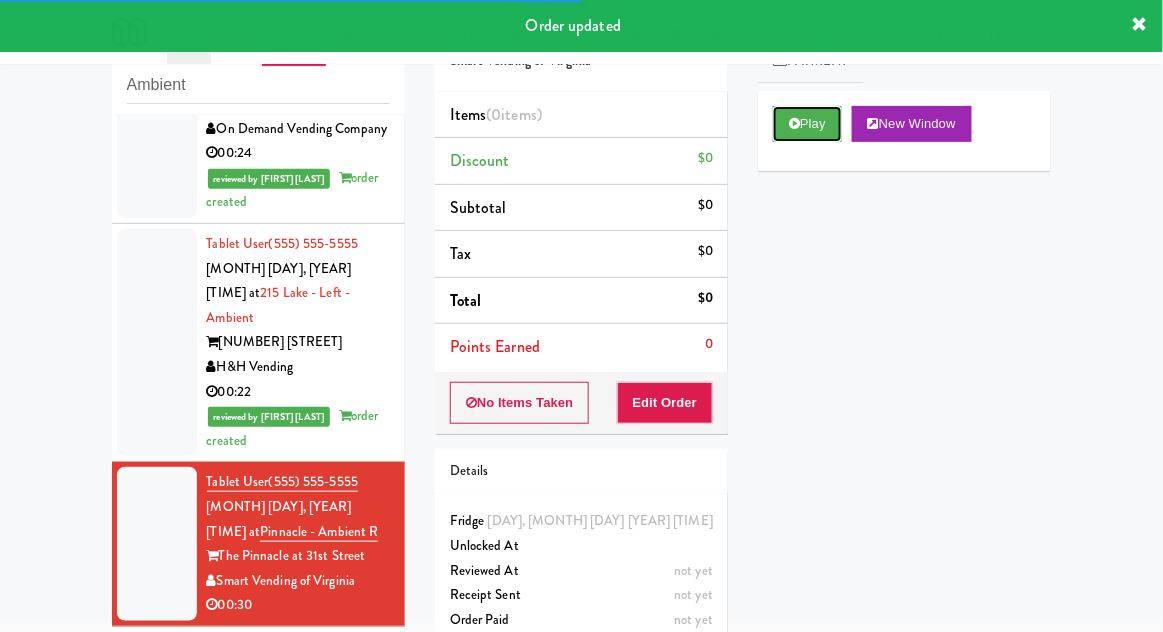 click on "Play" at bounding box center (807, 124) 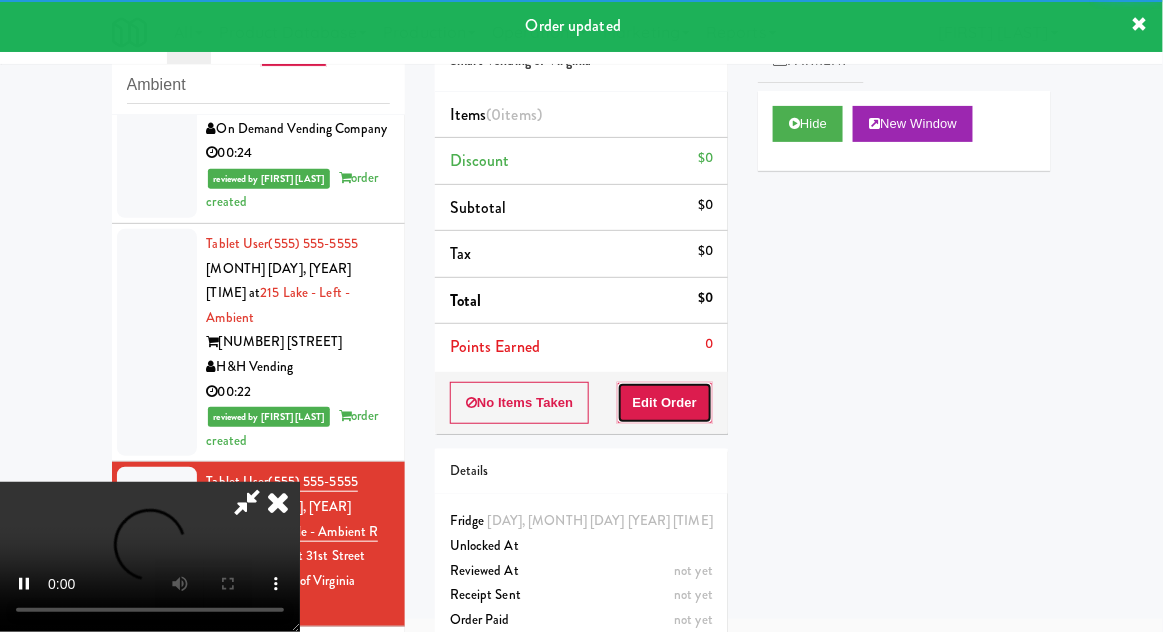 click on "Edit Order" at bounding box center (665, 403) 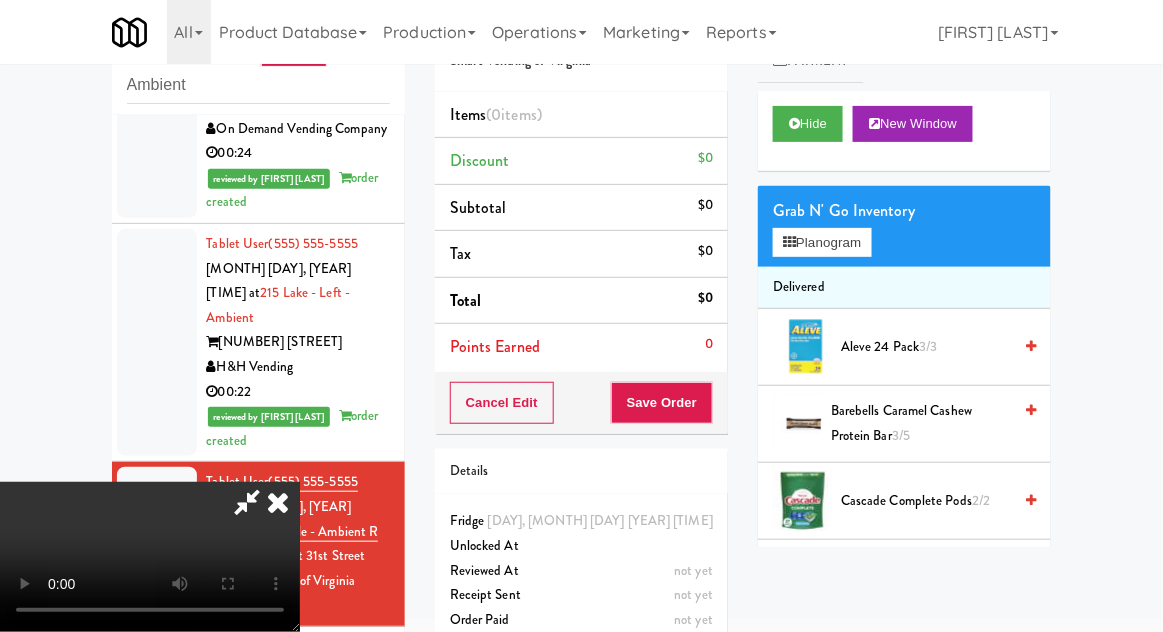 type 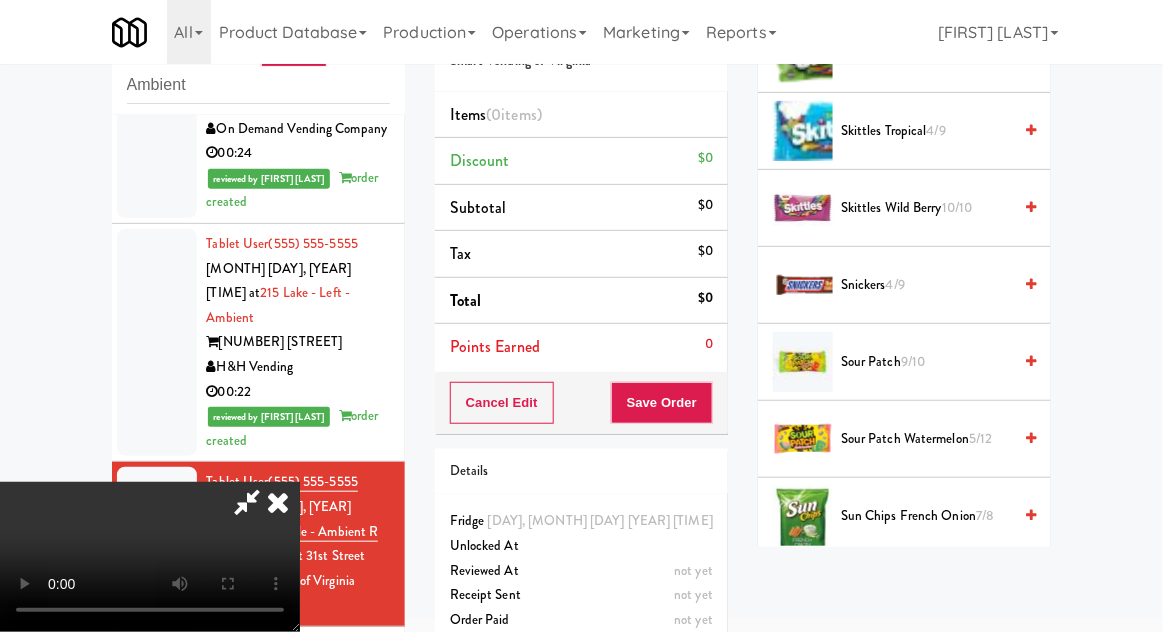 scroll, scrollTop: 1836, scrollLeft: 0, axis: vertical 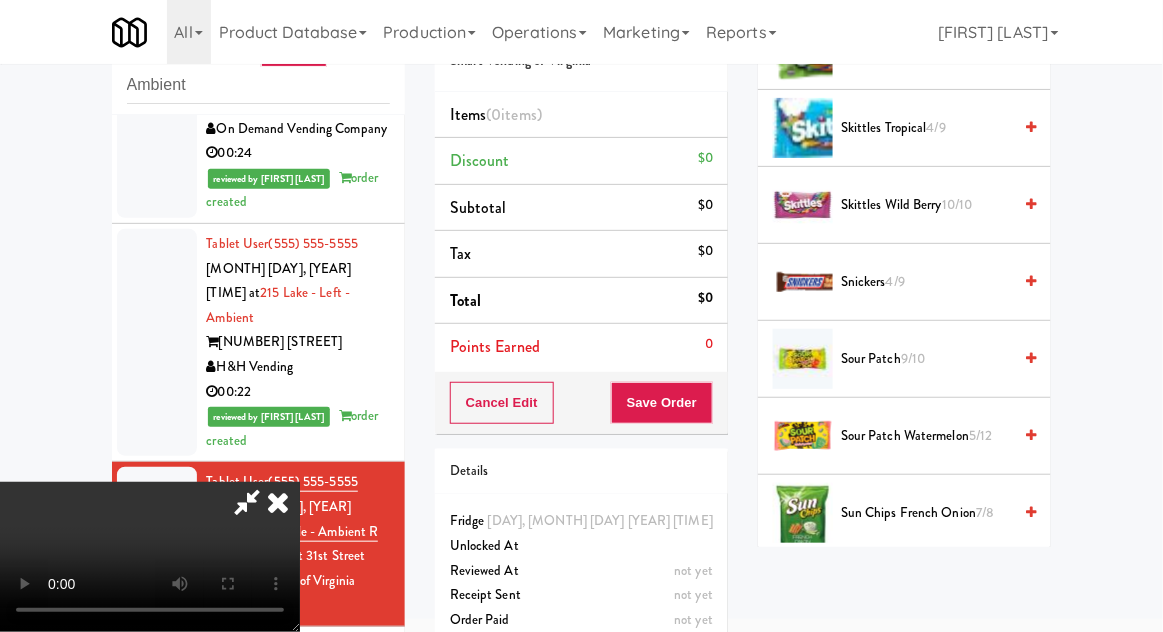 click on "[PRODUCT_NAME]" at bounding box center [926, 436] 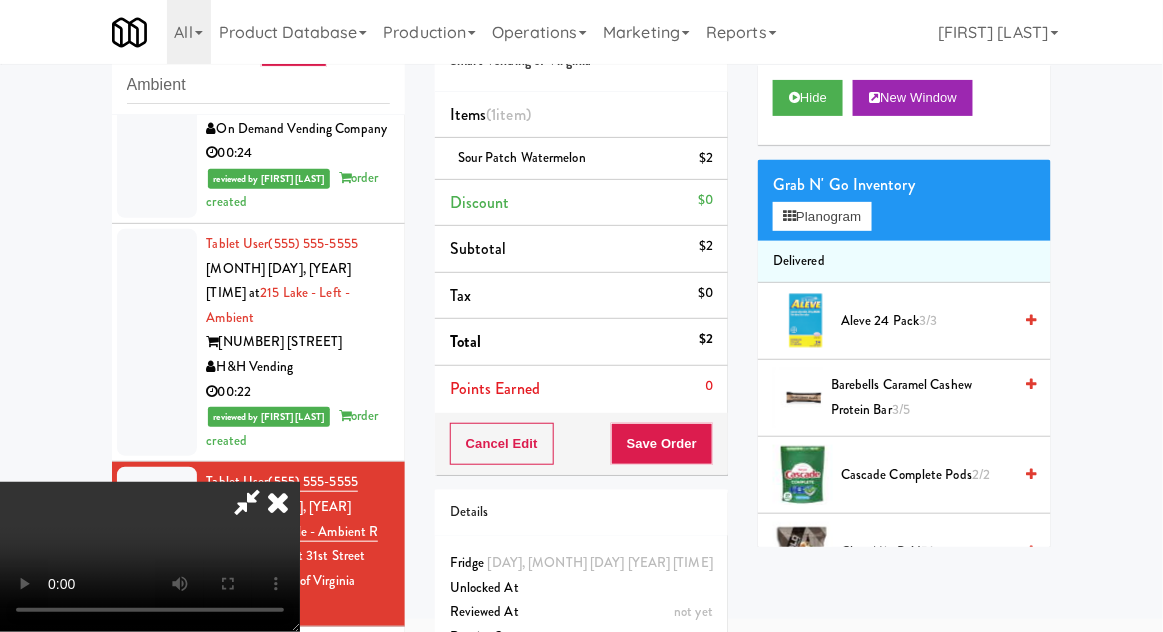 scroll, scrollTop: 0, scrollLeft: 0, axis: both 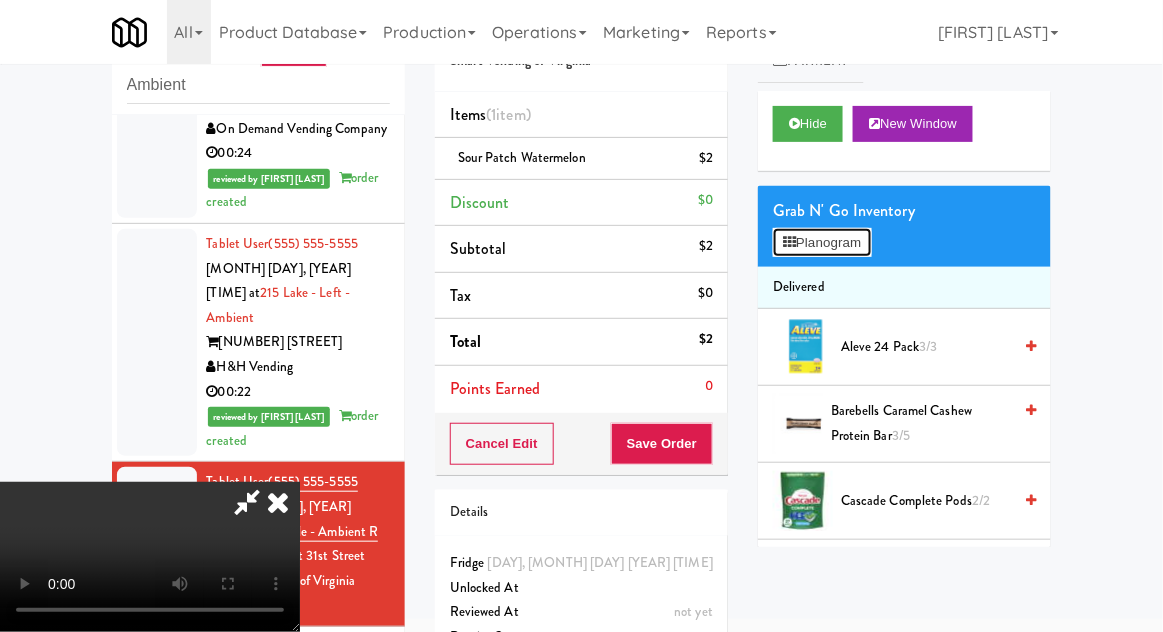 click on "Planogram" at bounding box center [822, 243] 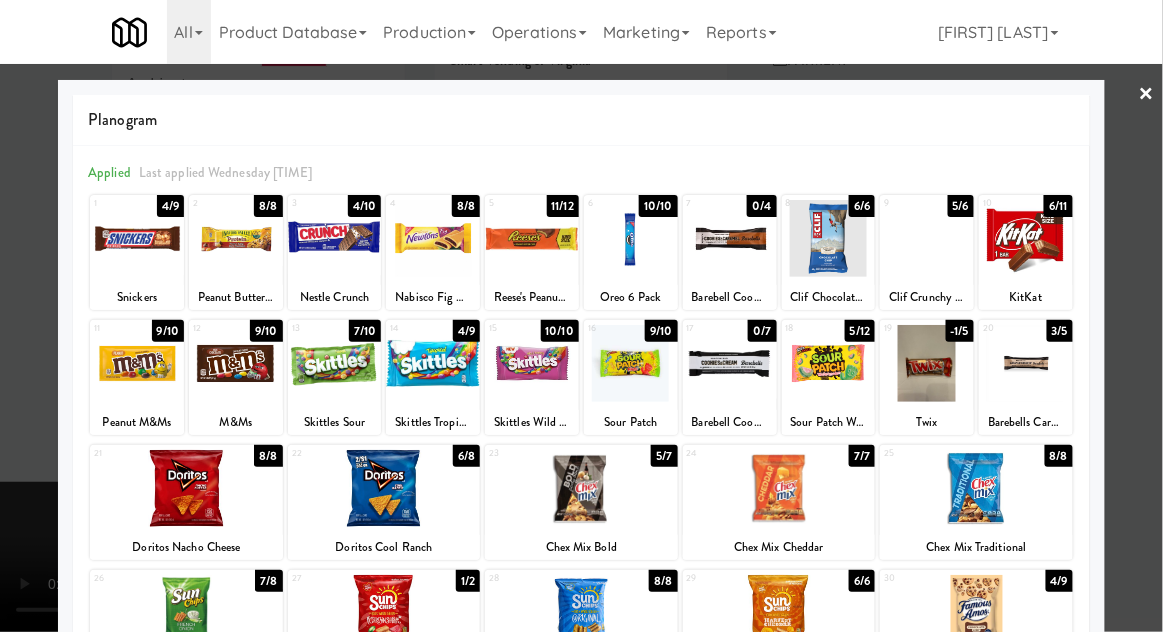 click at bounding box center (335, 363) 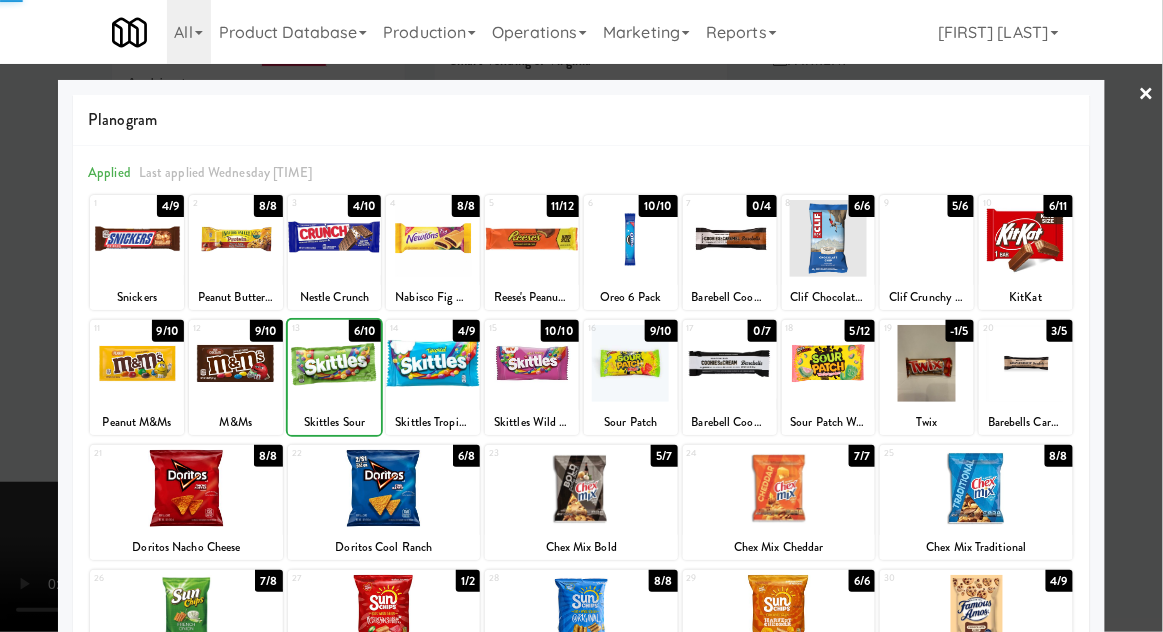 click at bounding box center [335, 363] 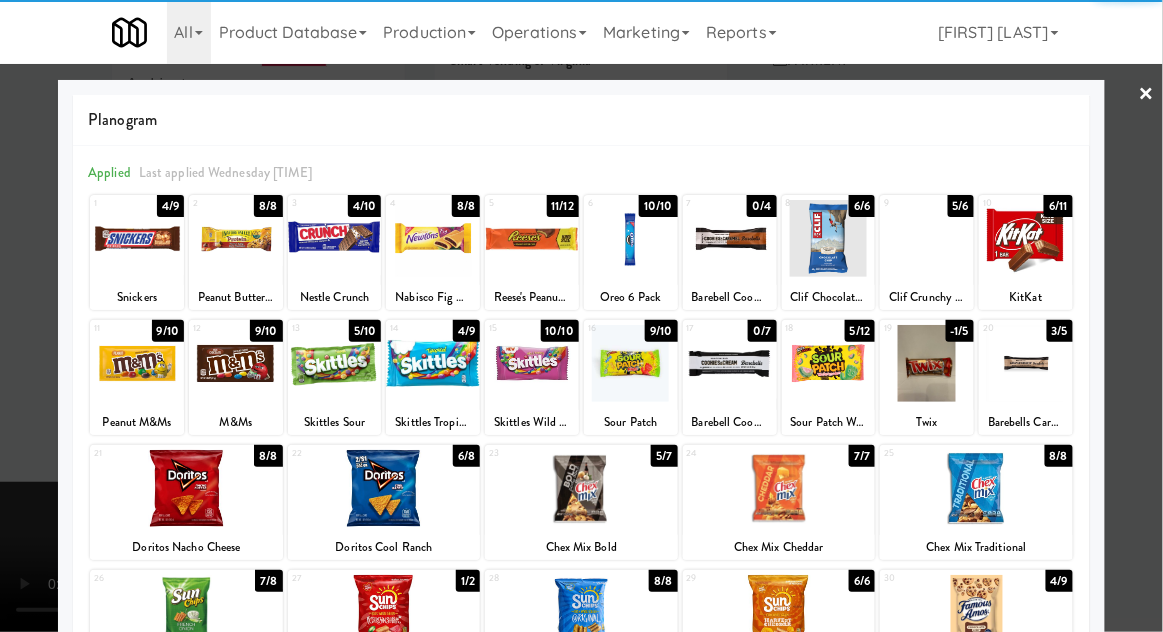 click at bounding box center (581, 316) 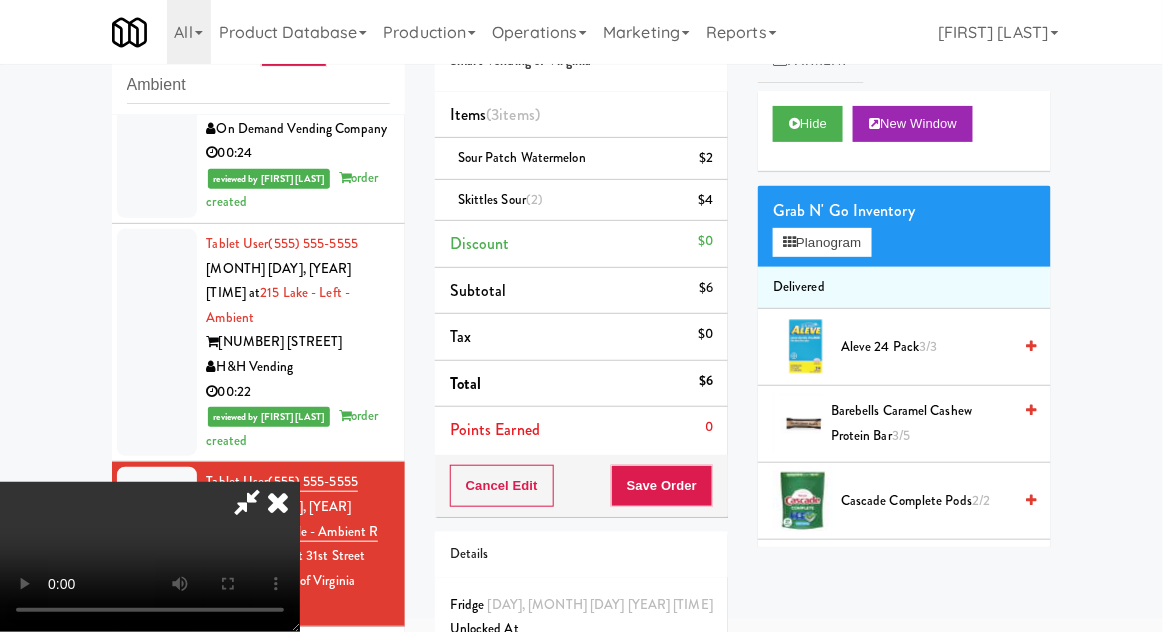 click on "Skittles Sour  (2) $4" at bounding box center (581, 201) 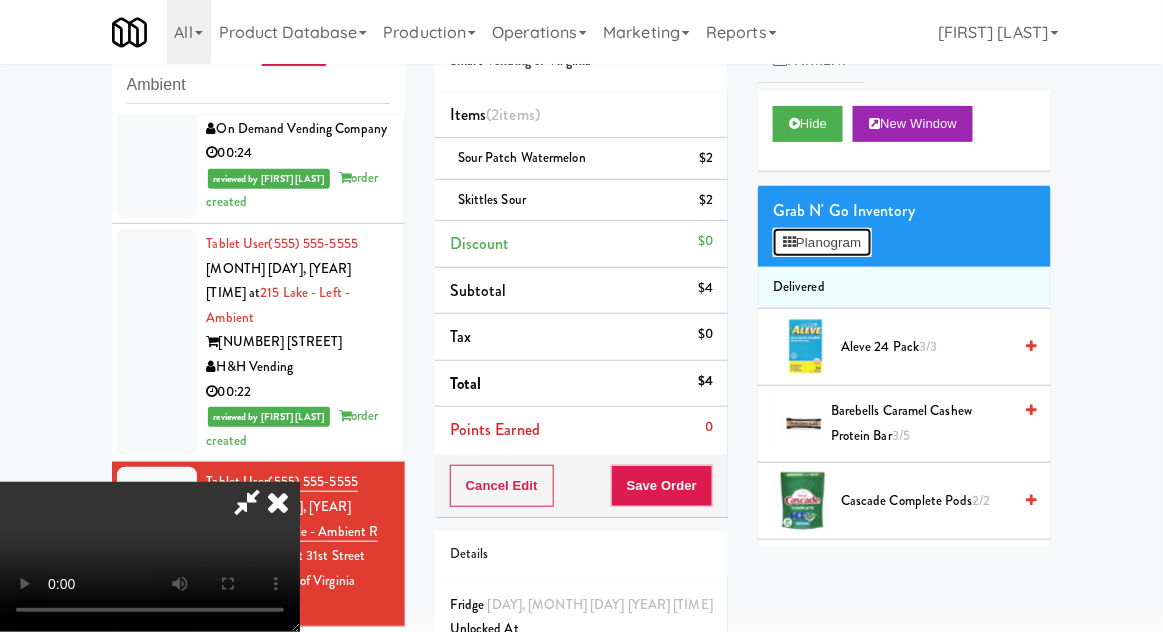 click on "Planogram" at bounding box center [822, 243] 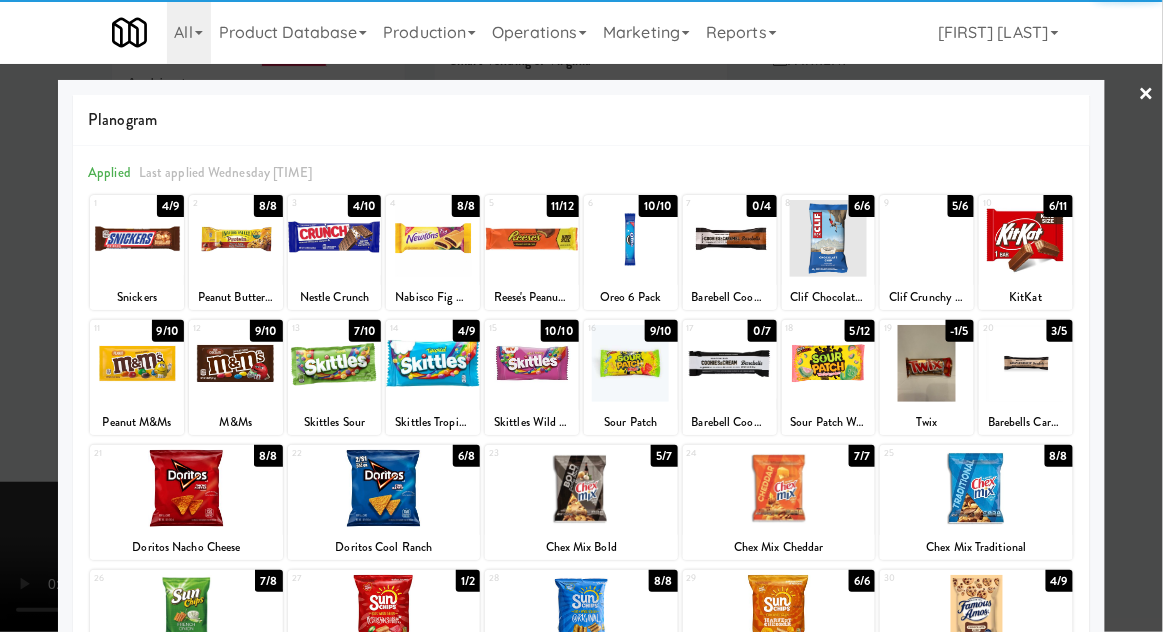 click at bounding box center (186, 488) 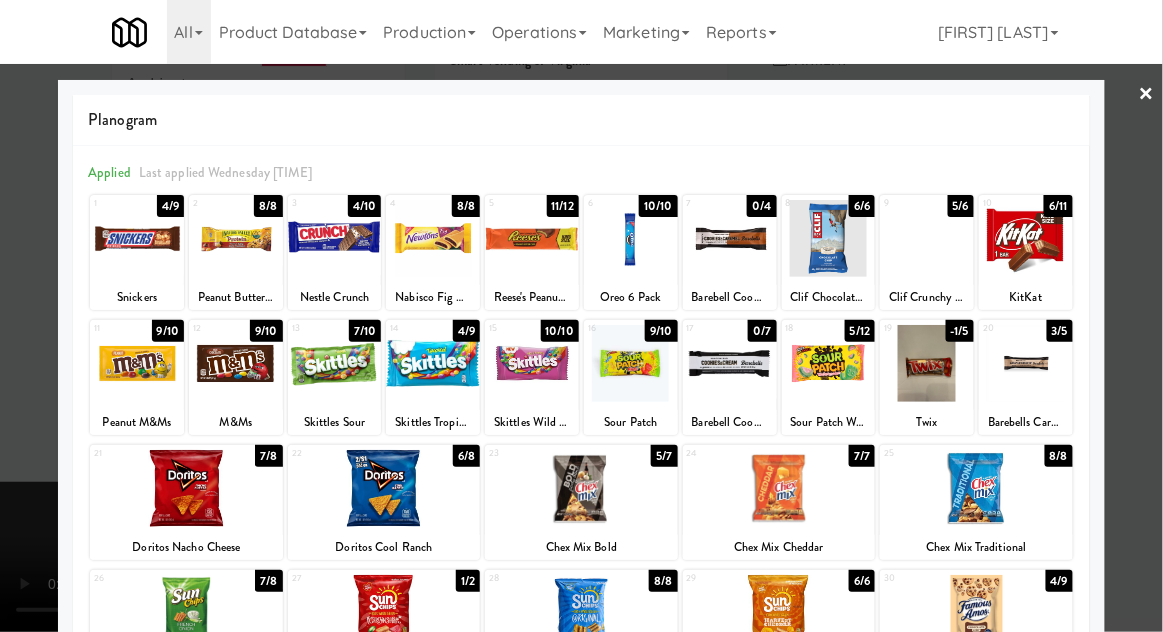 click at bounding box center [581, 316] 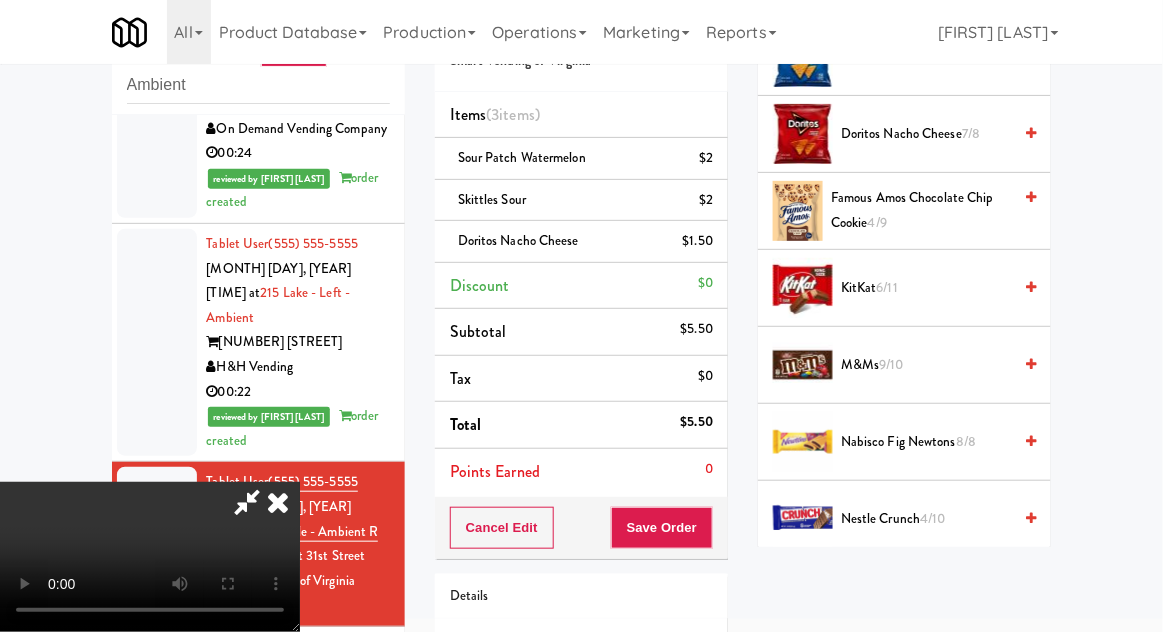scroll, scrollTop: 1030, scrollLeft: 0, axis: vertical 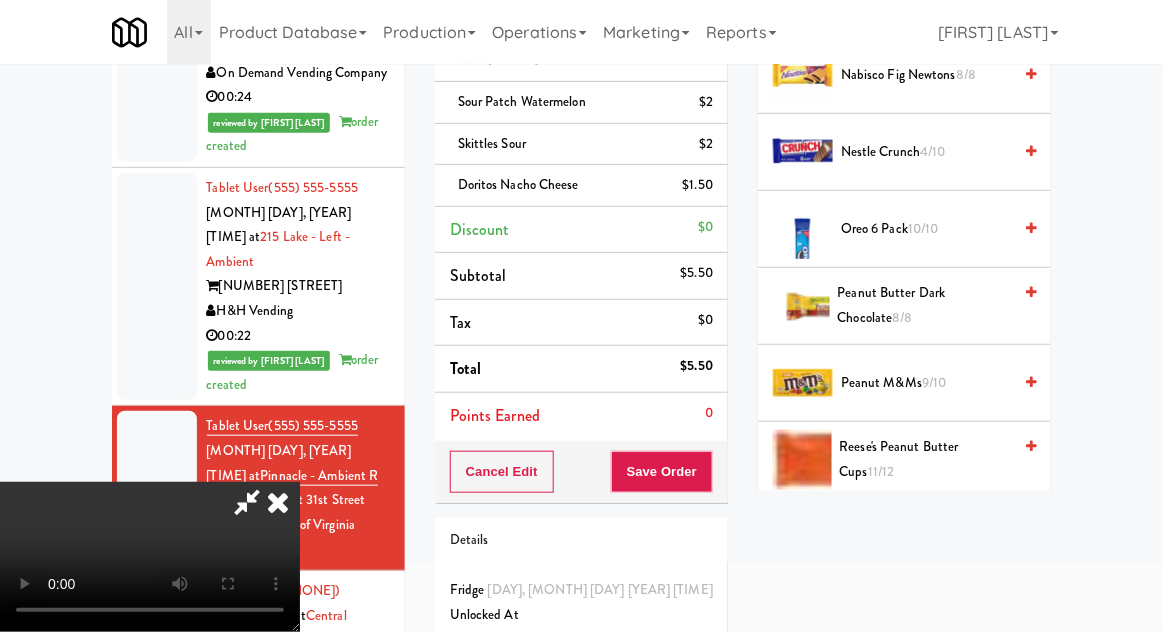 click on "Peanut M&Ms  9/10" at bounding box center [926, 383] 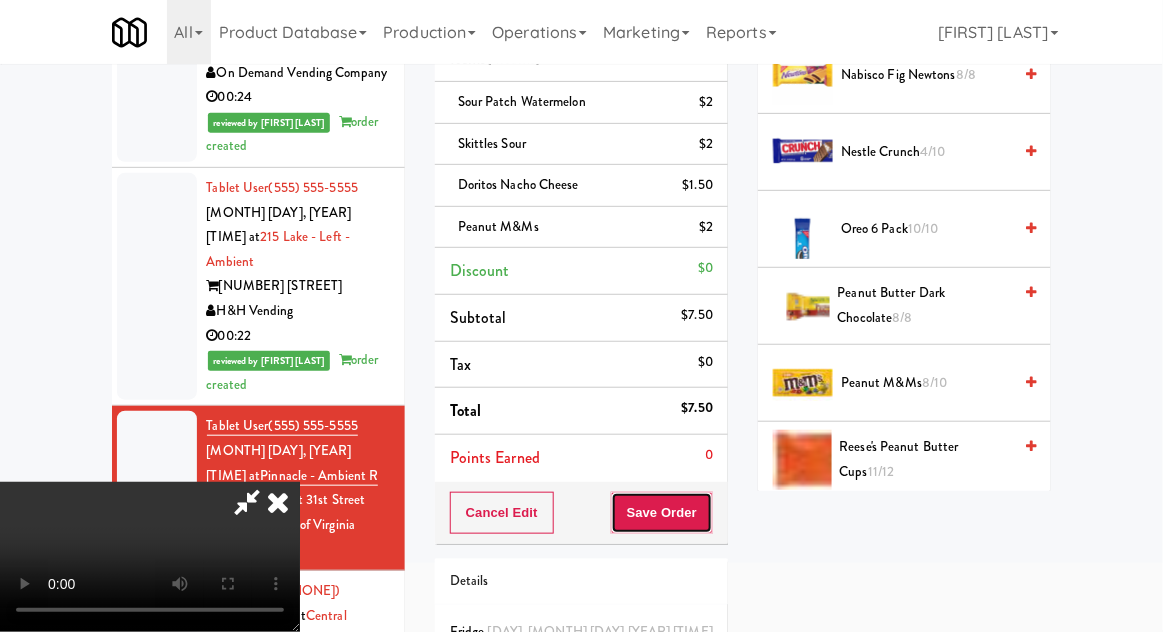 click on "Save Order" at bounding box center (662, 513) 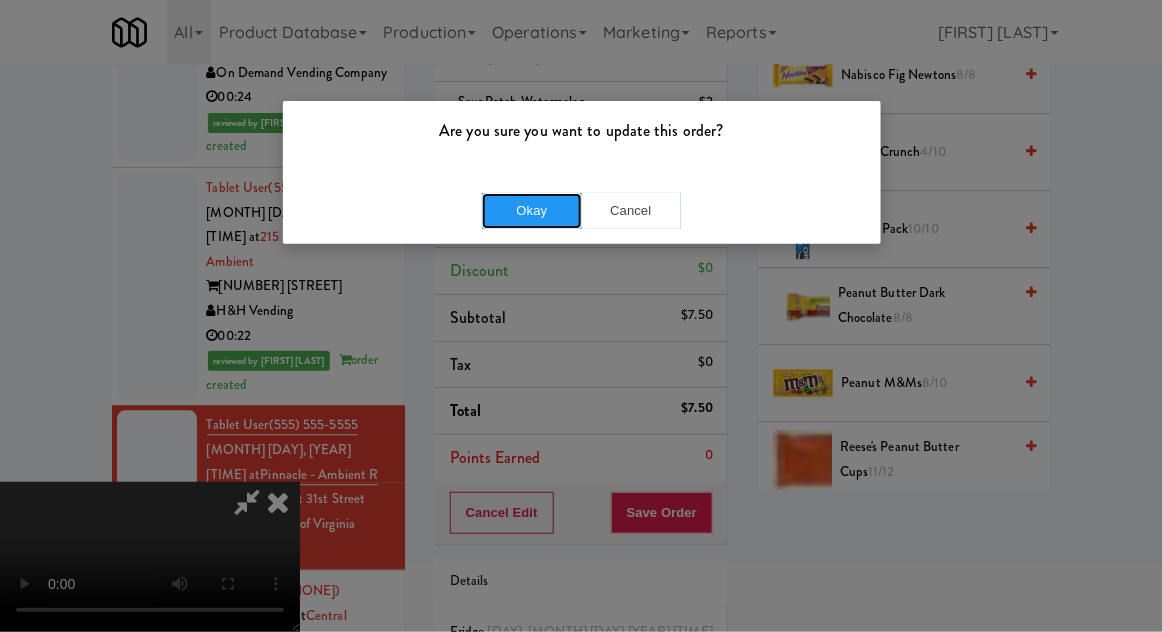 click on "Okay" at bounding box center [532, 211] 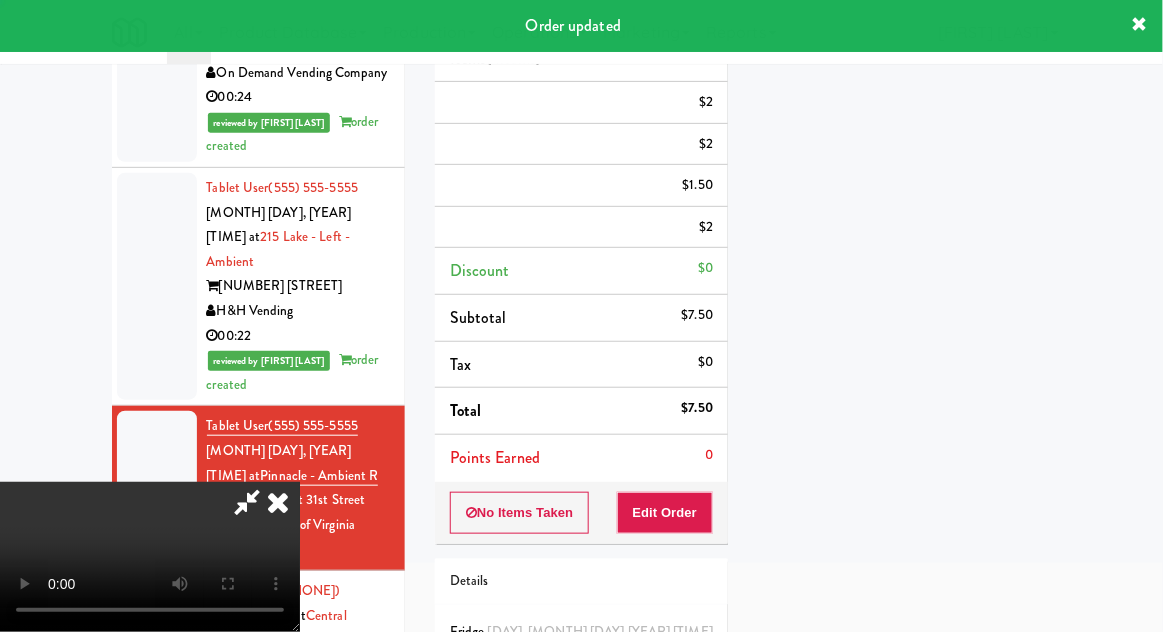 scroll, scrollTop: 197, scrollLeft: 0, axis: vertical 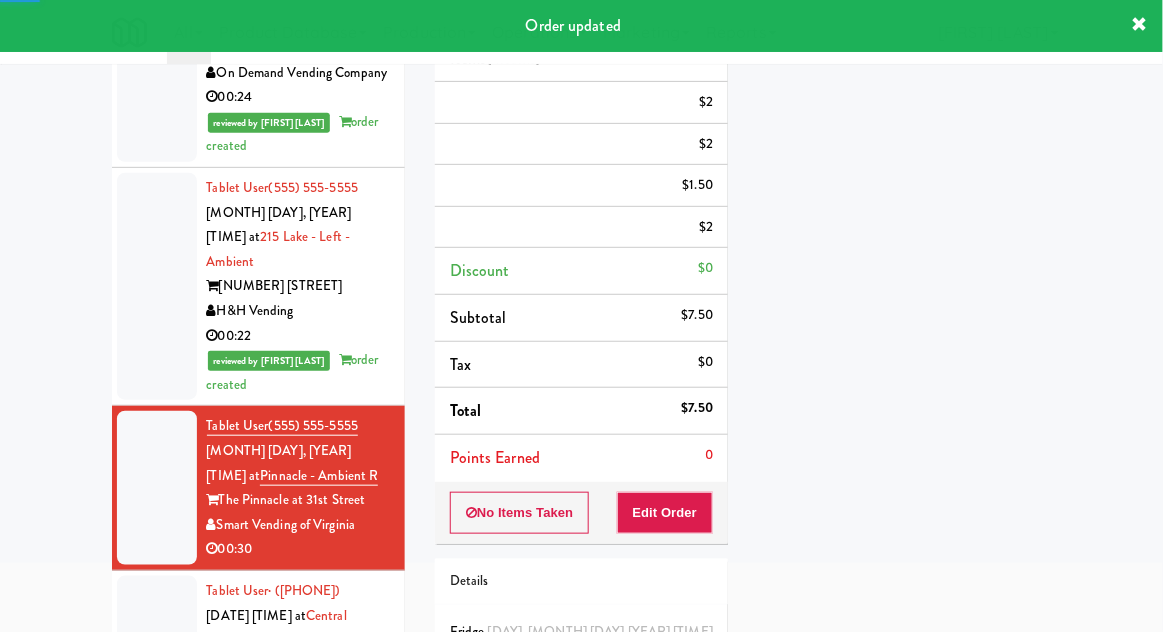 click at bounding box center [157, 653] 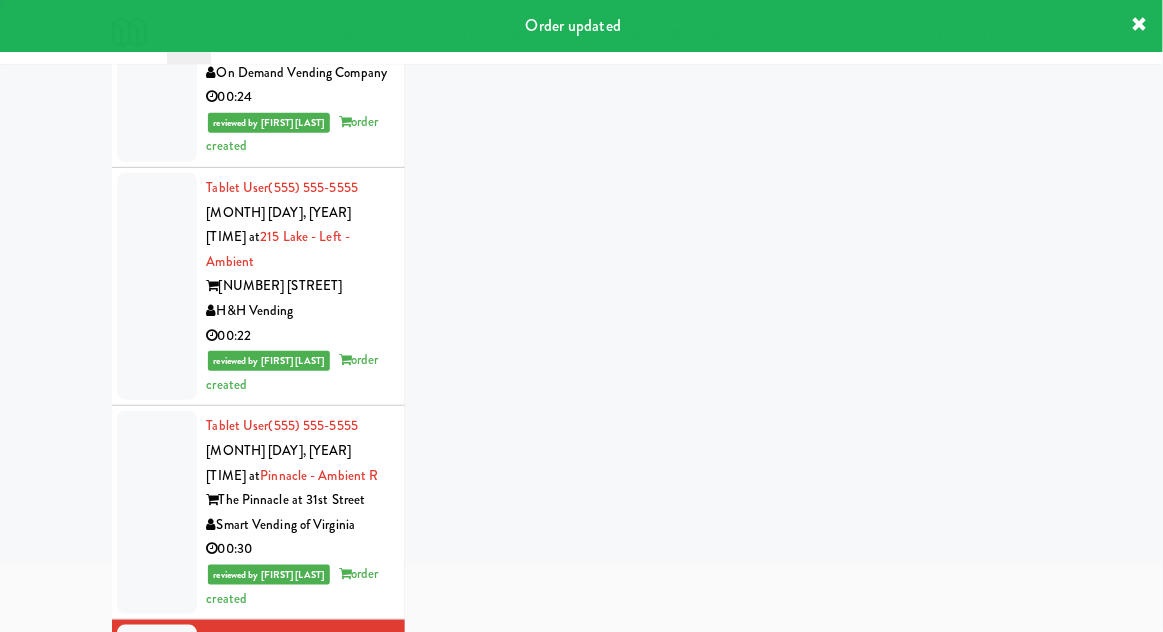 scroll, scrollTop: 77, scrollLeft: 0, axis: vertical 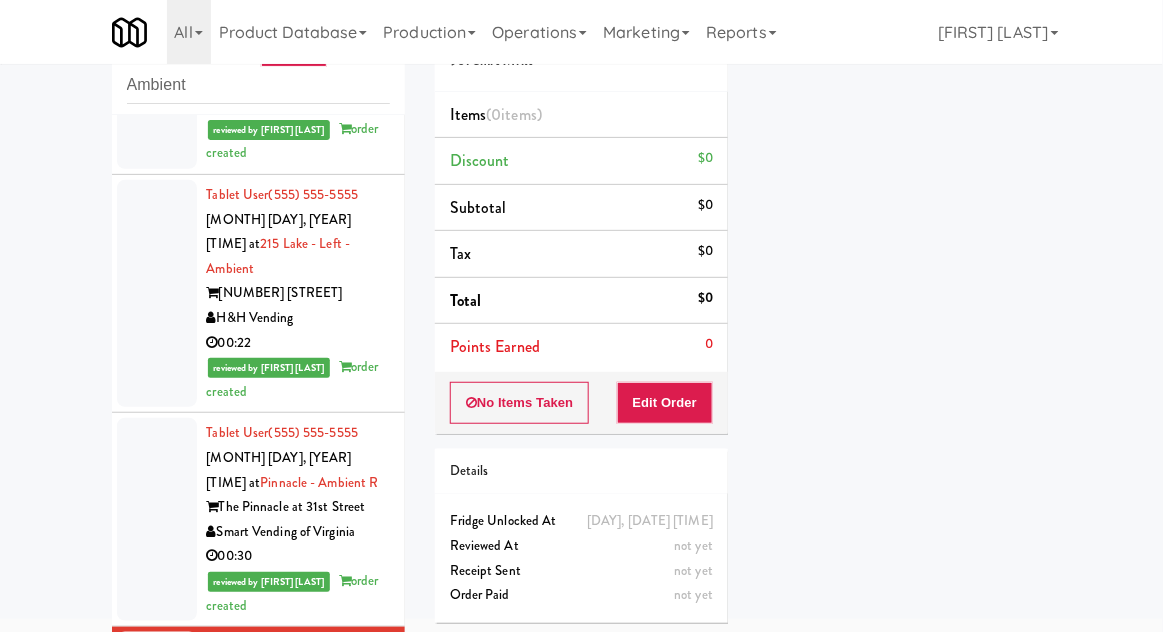 click at bounding box center (157, 519) 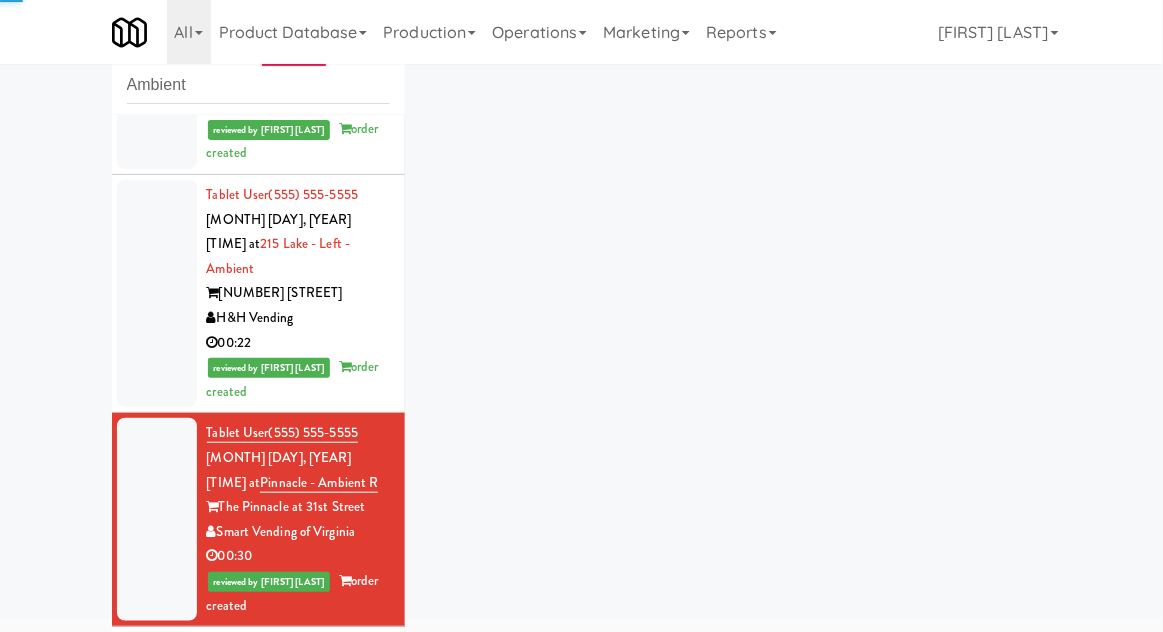 click at bounding box center (157, 709) 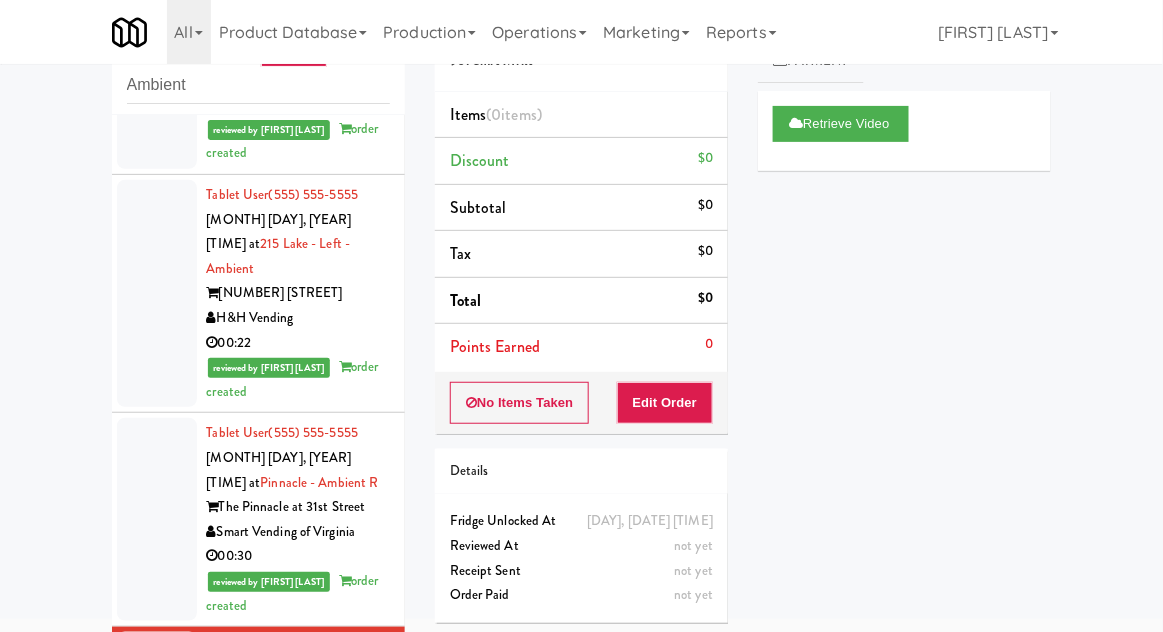scroll, scrollTop: 0, scrollLeft: 0, axis: both 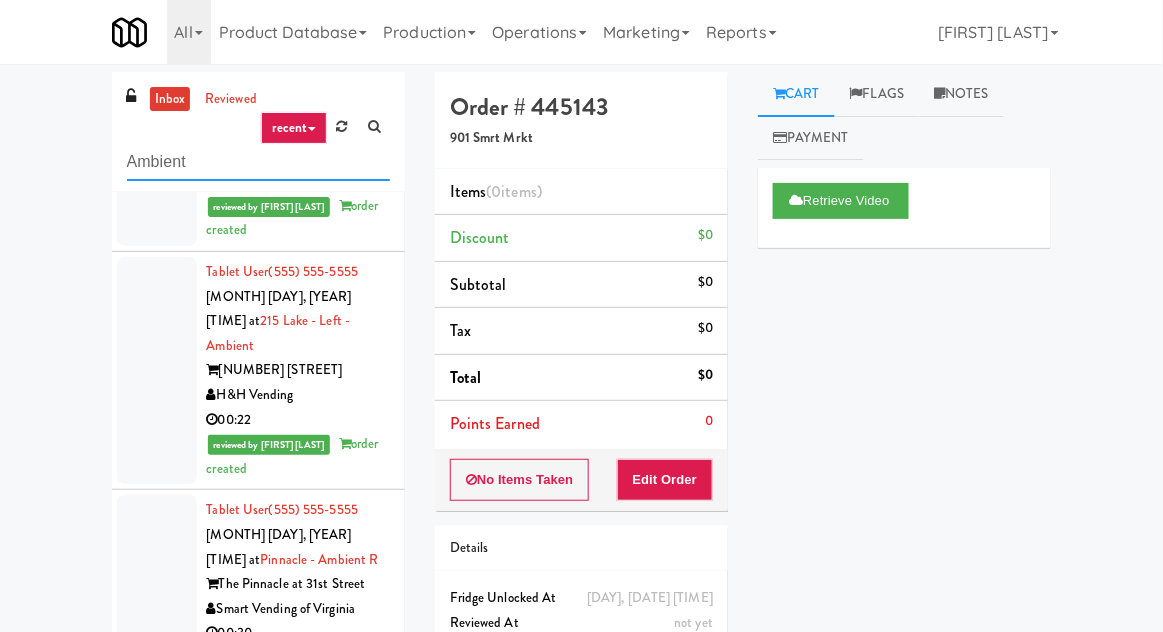 click on "Ambient" at bounding box center (258, 162) 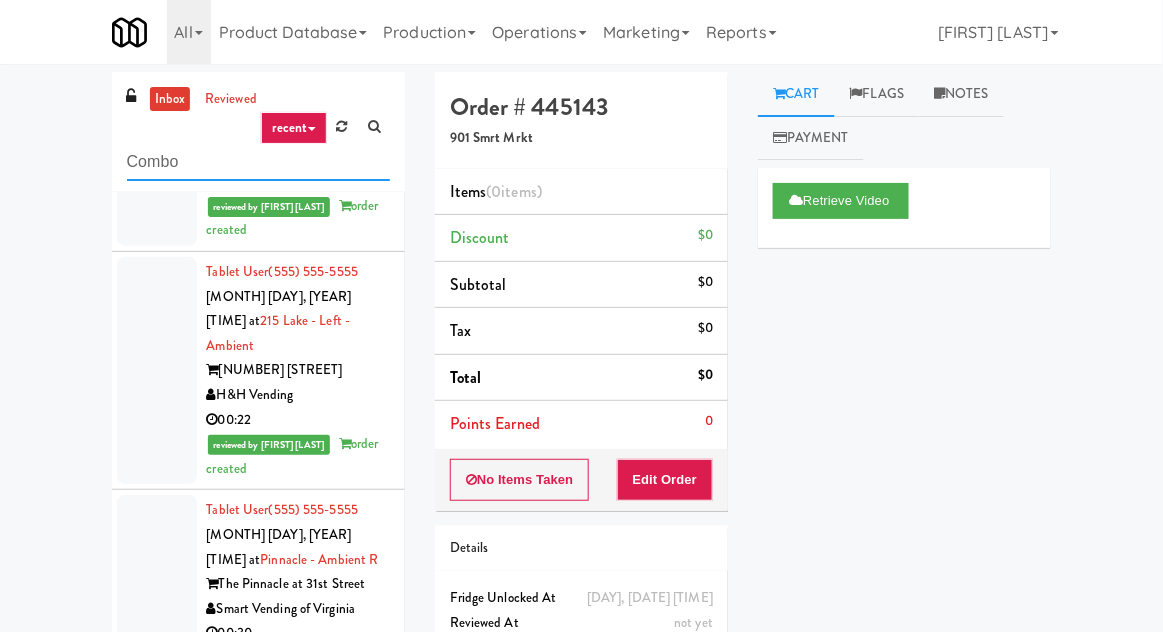 type on "Combo" 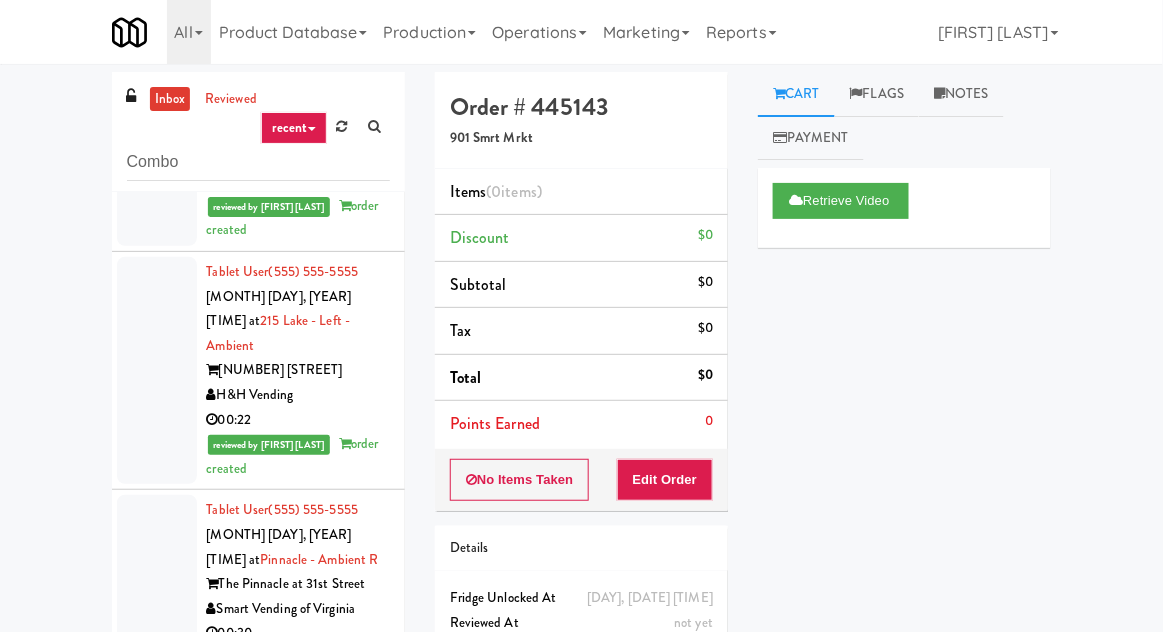 click on "Combo Tablet User  · ([PHONE]) Aug 3, 2025 7:59:04 PM at  Illume - Ambient - Right  Illume  Pennys DC  00:25 reviewed by John C  order created     Tablet User  · ([PHONE]) Aug 3, 2025 8:00:02 PM at  Westlyn - Left - Ambient  The Westlyn  H&H Vending  00:17 reviewed by John C  order created     Tablet User  · ([PHONE]) Aug 3, 2025 8:06:14 PM at  111 W Wacker - Right - Ambient  111 W Wacker  H&H Vending  00:22 reviewed by John C  order created     Tablet User  · ([PHONE]) Aug 3, 2025 8:07:08 PM at  1000 S Clark -Right - Ambient  1000 S Clark  H&H Vending  00:05 reviewed by John C  order created     Tablet User  · ([PHONE]) Aug 3, 2025 8:08:25 PM at  450 Warrenville - Right - Ambient  450 Warrenville   H&H Vending  00:10 reviewed by John C  order created     Tablet User  · ([PHONE]) Aug 3, 2025 8:12:55 PM at  Element25 - Ambient   Element25  00:23      00:12" at bounding box center (581, 439) 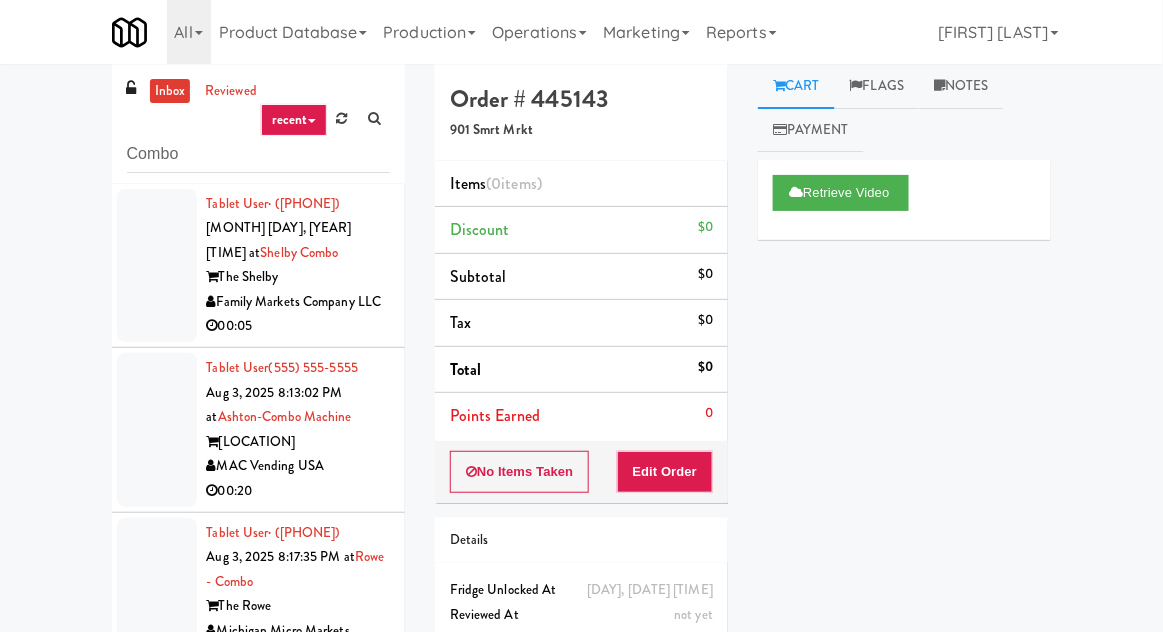 scroll, scrollTop: 77, scrollLeft: 0, axis: vertical 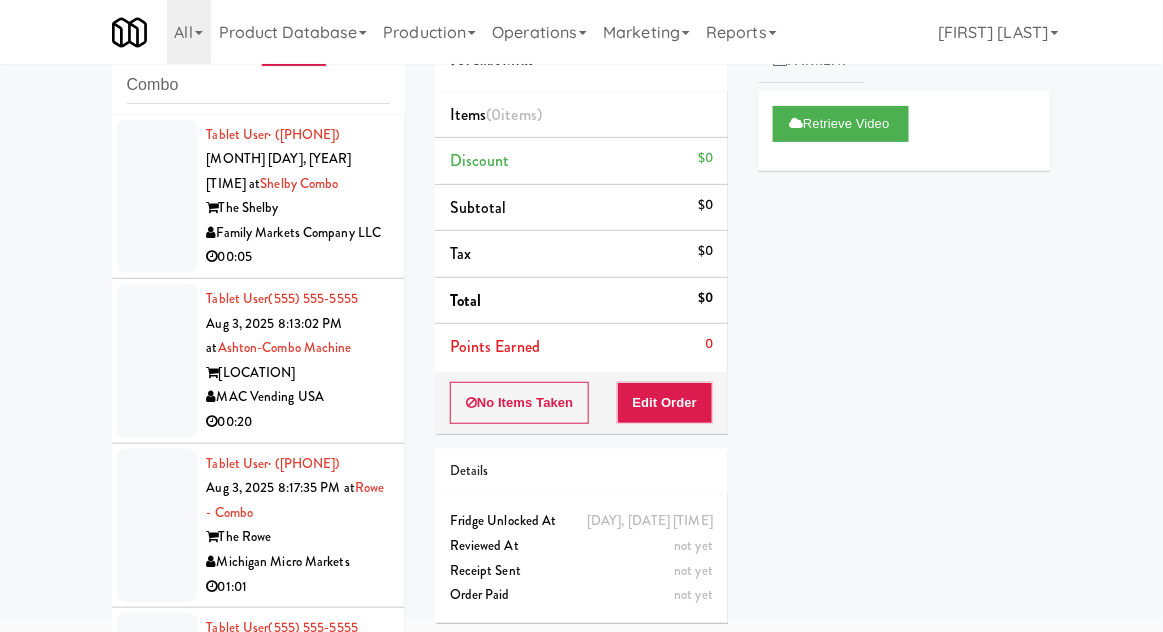 click at bounding box center [157, 197] 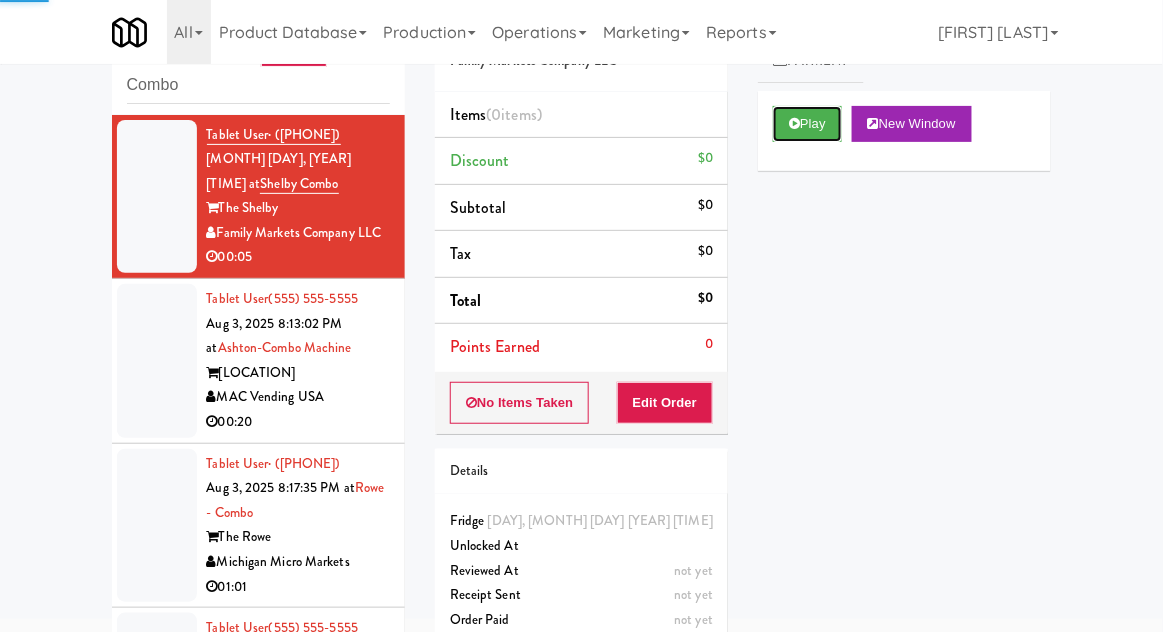 click on "Play" at bounding box center (807, 124) 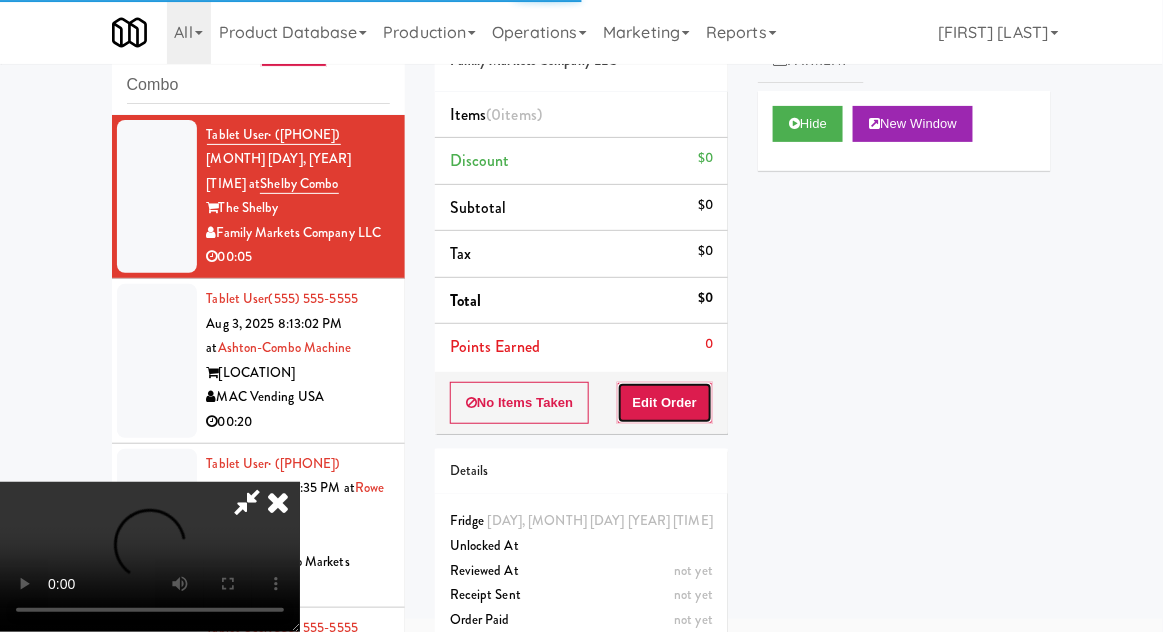 click on "Edit Order" at bounding box center [665, 403] 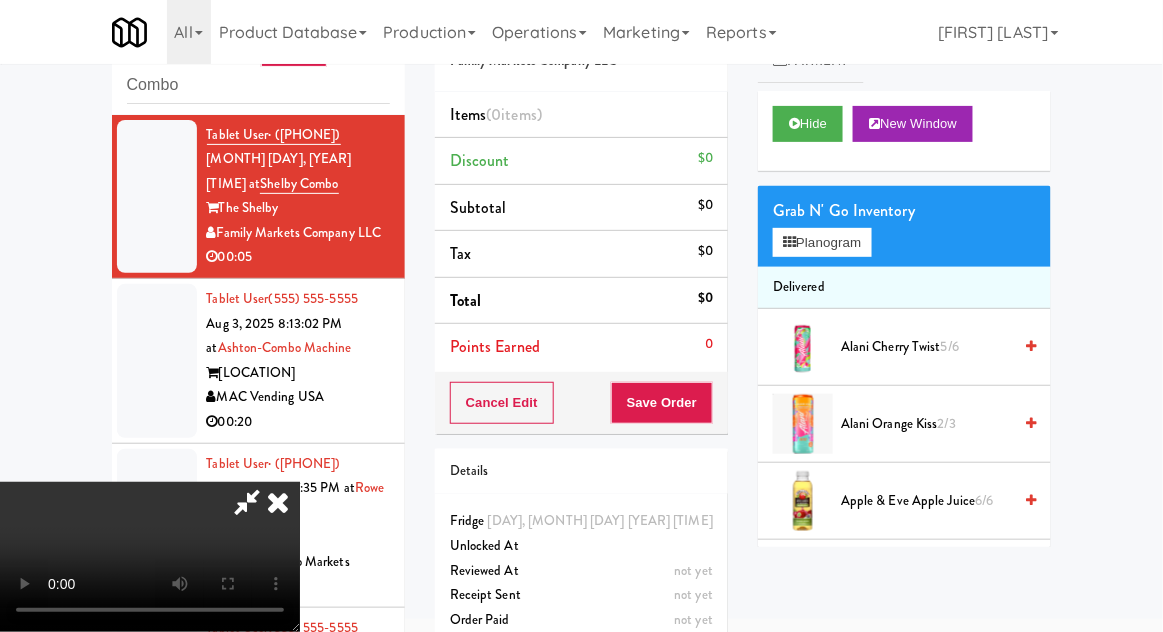 type 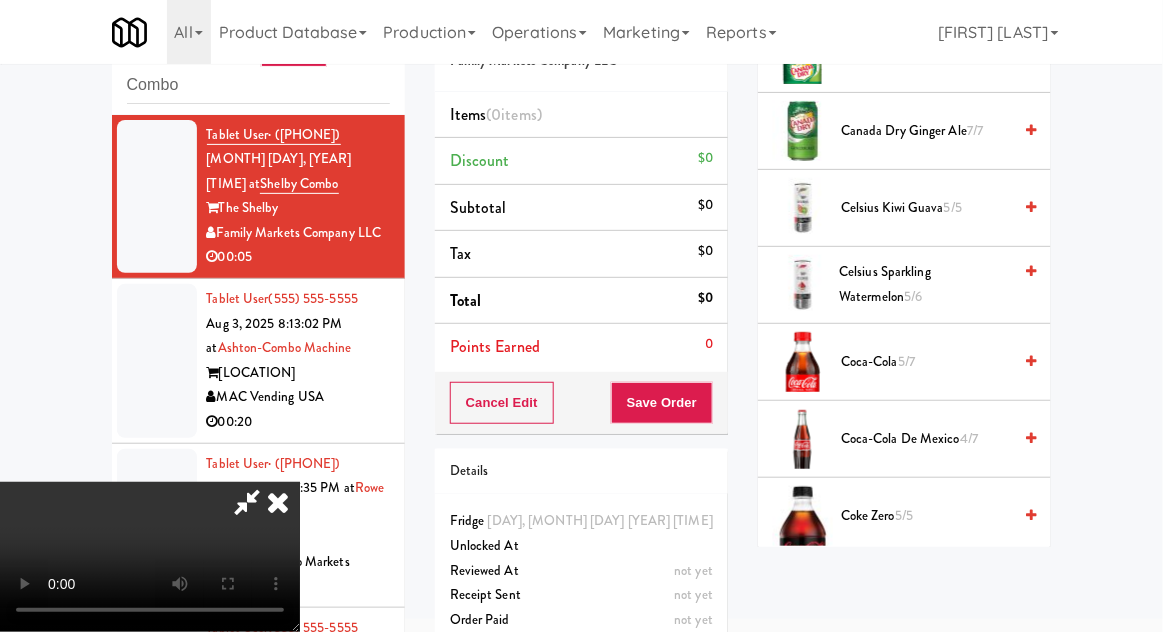 scroll, scrollTop: 994, scrollLeft: 0, axis: vertical 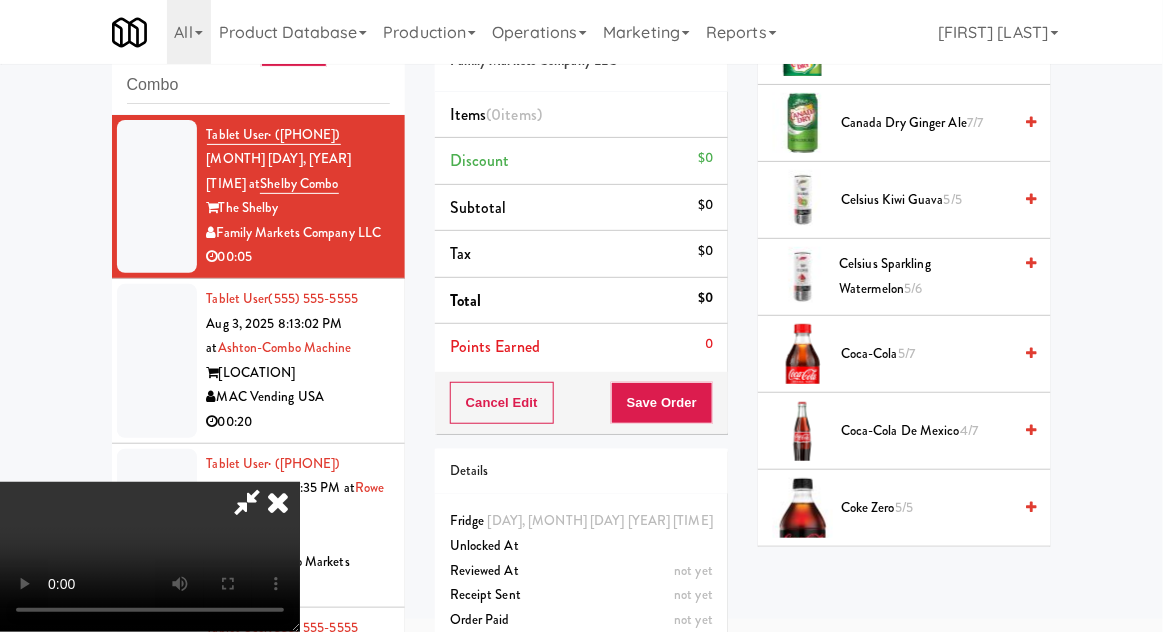 click on "Coke Zero  5/5" at bounding box center [926, 508] 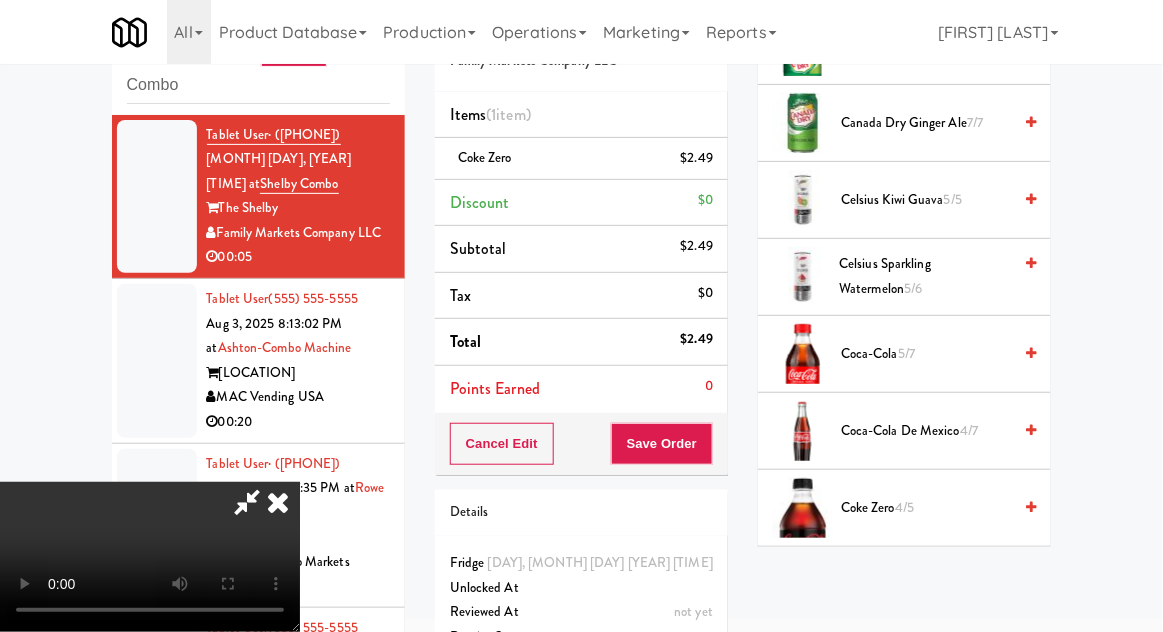 click on "Cancel Edit Save Order" at bounding box center (581, 444) 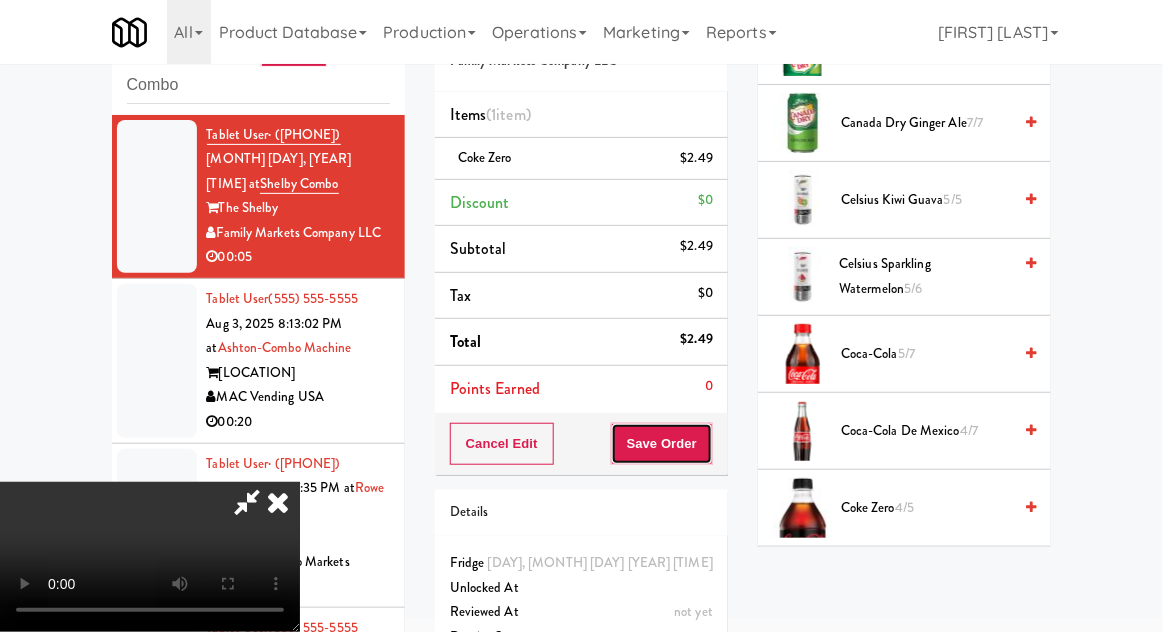 click on "Save Order" at bounding box center [662, 444] 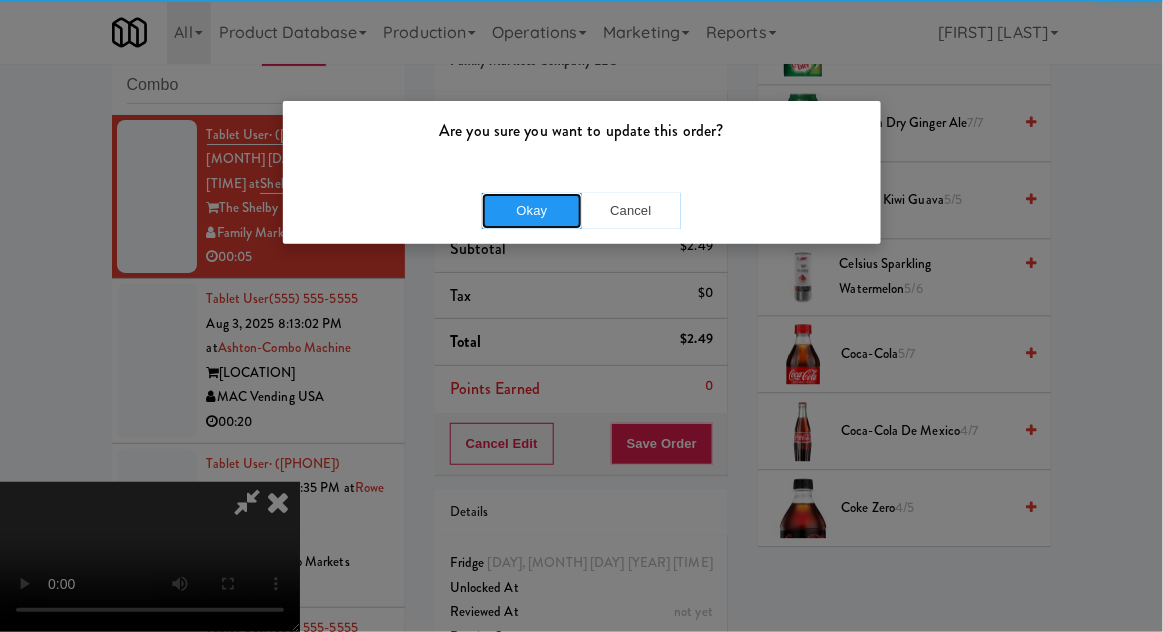 click on "Okay" at bounding box center (532, 211) 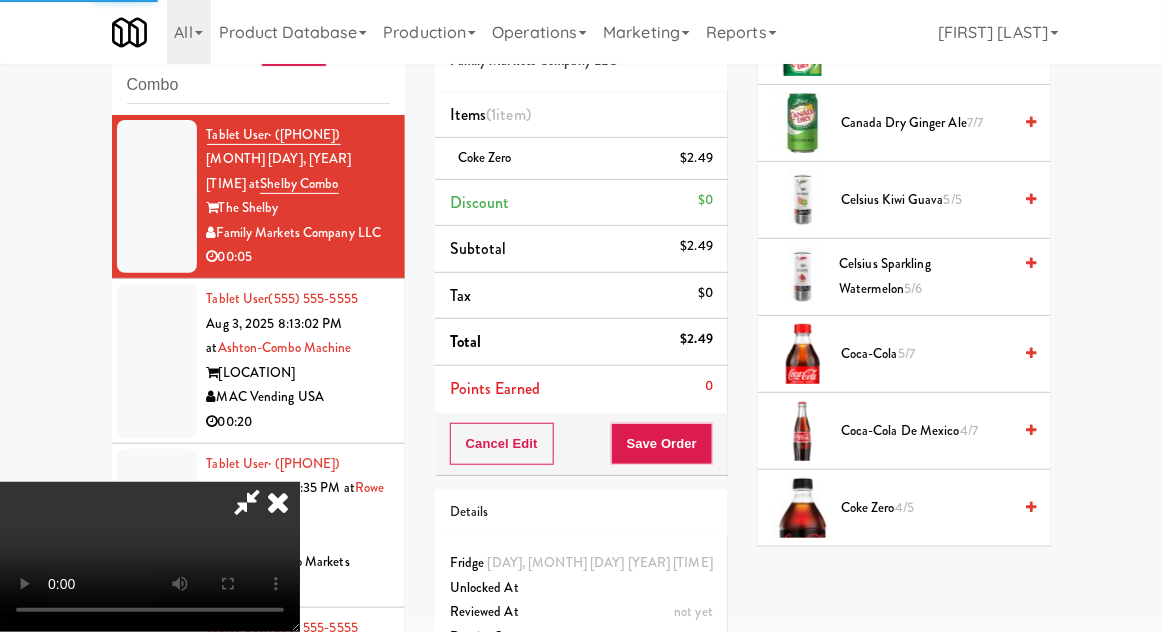 scroll, scrollTop: 197, scrollLeft: 0, axis: vertical 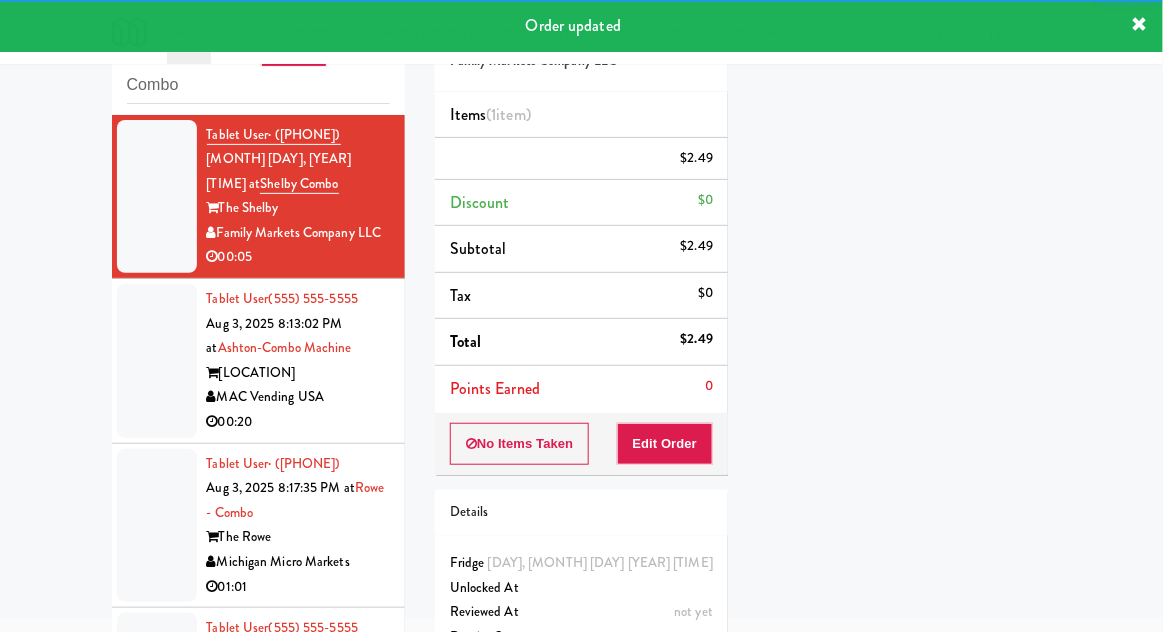 click at bounding box center [157, 361] 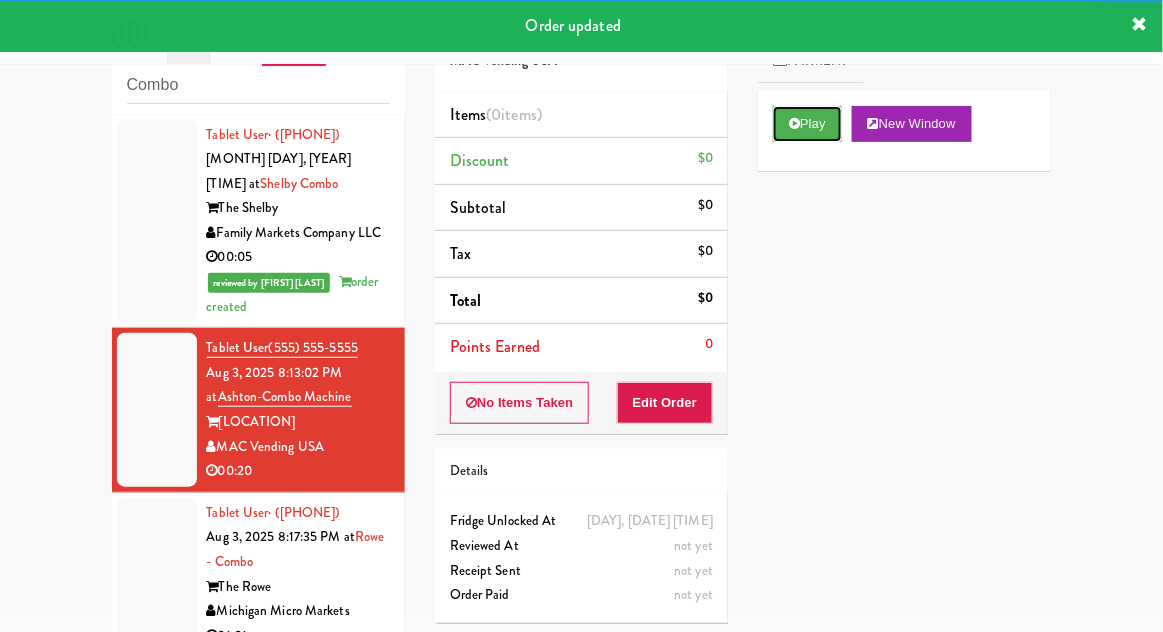 click on "Play" at bounding box center [807, 124] 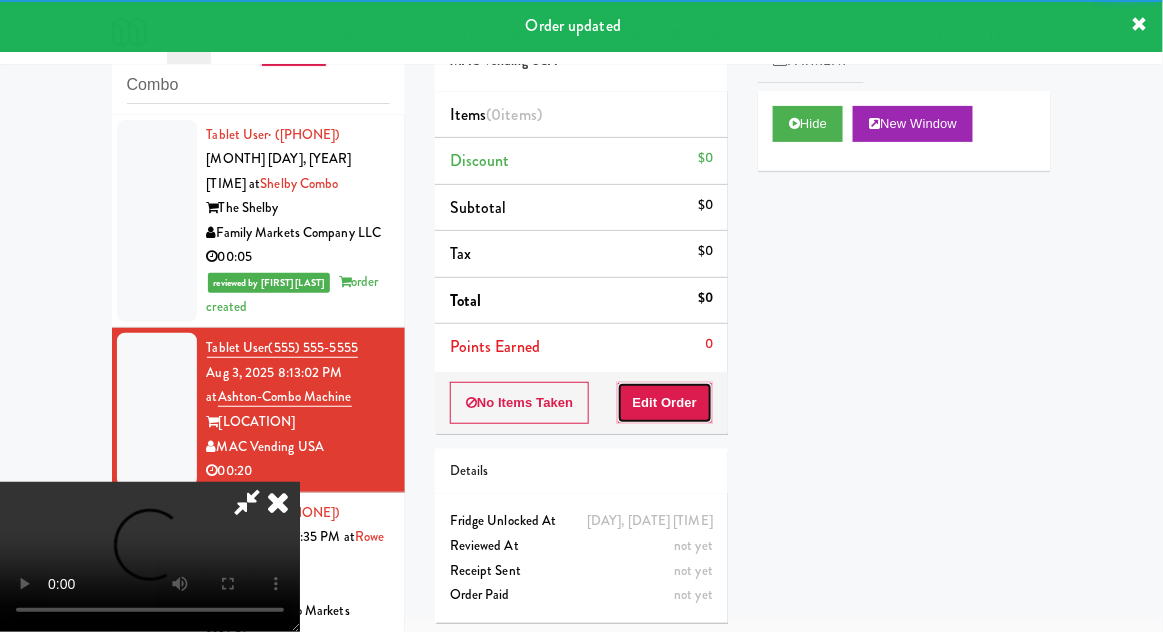 click on "Edit Order" at bounding box center [665, 403] 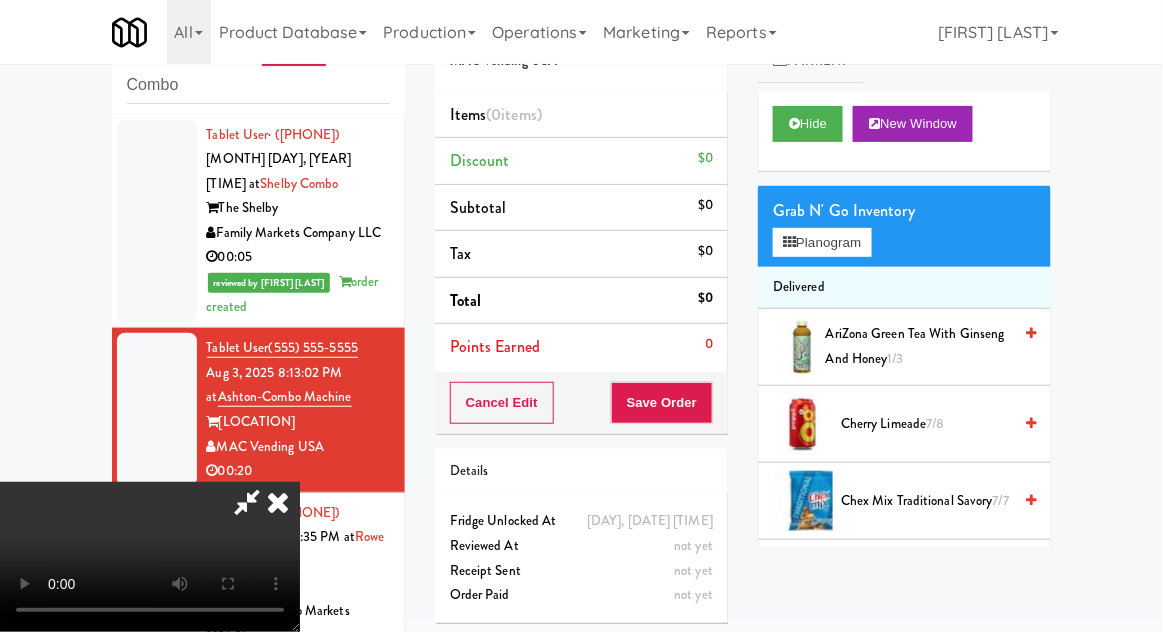 type 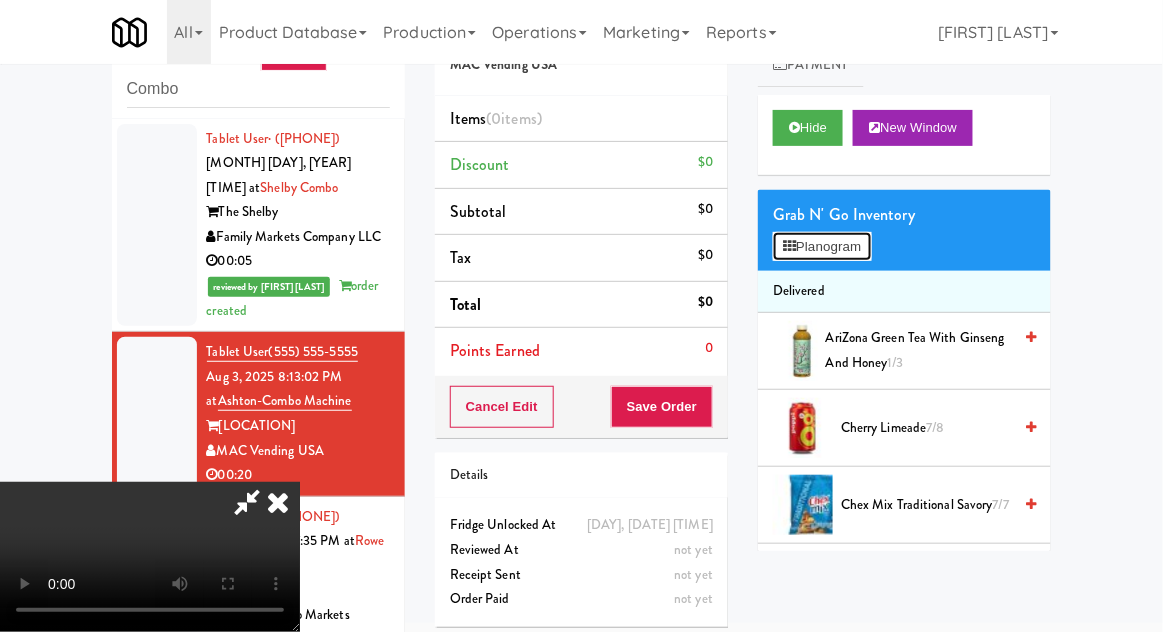 click on "Planogram" at bounding box center (822, 247) 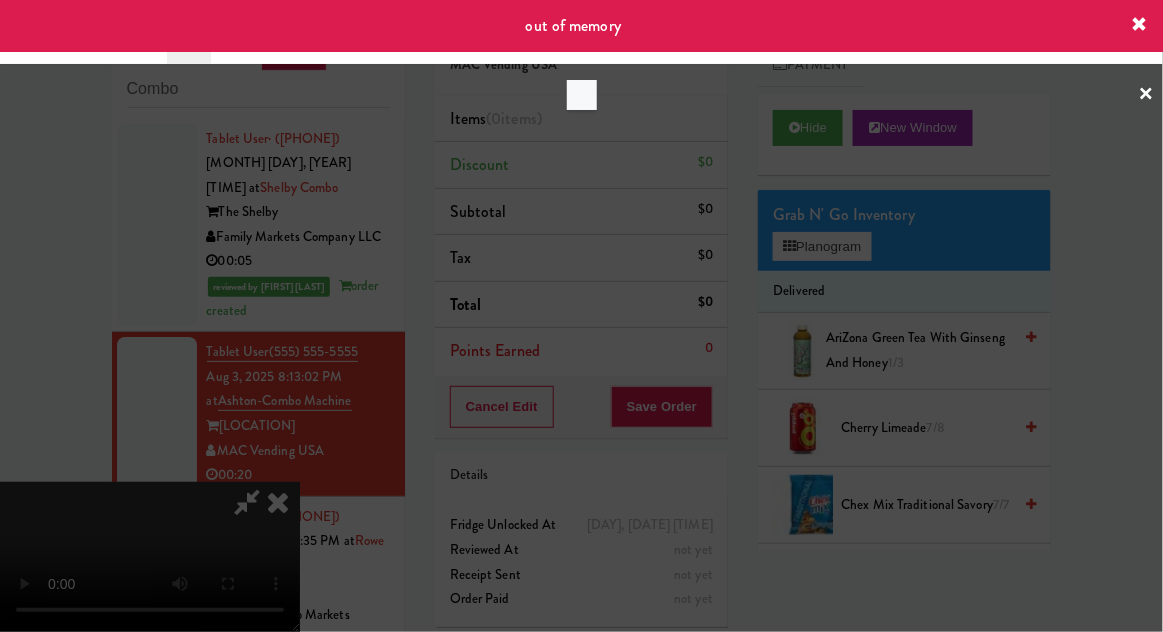 click at bounding box center (581, 316) 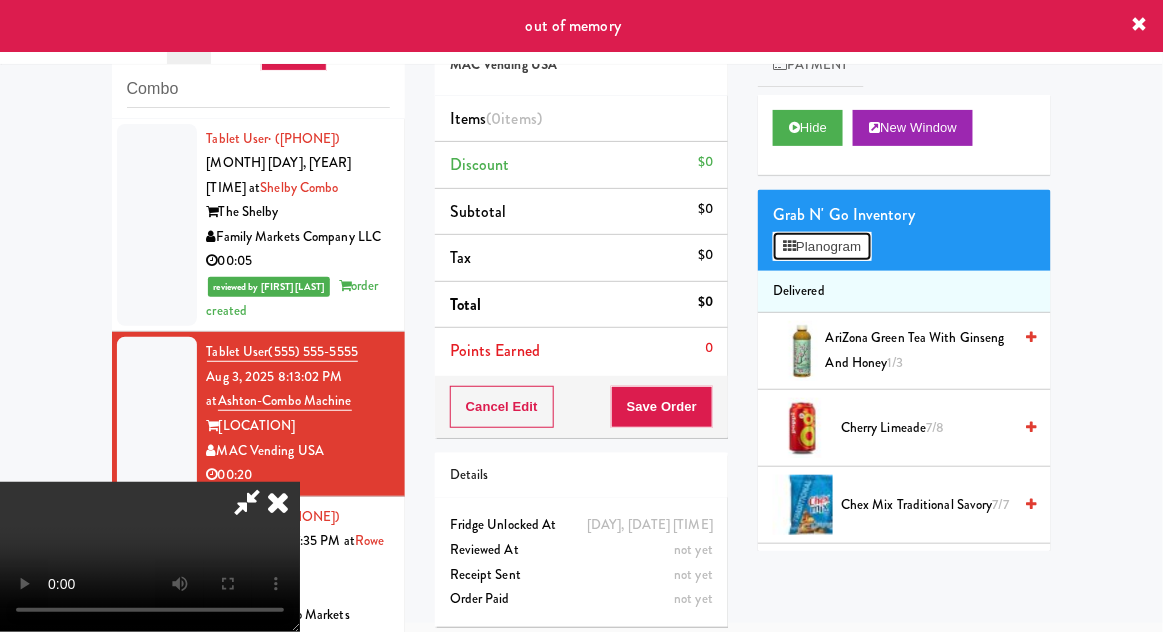 click on "Planogram" at bounding box center (822, 247) 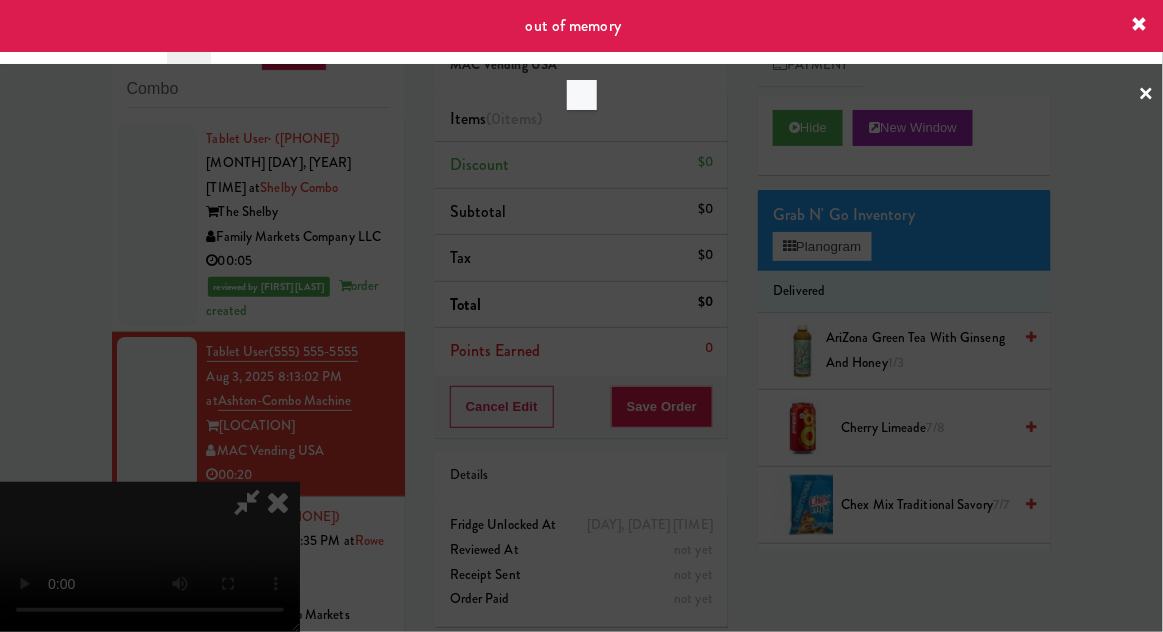 click at bounding box center (581, 316) 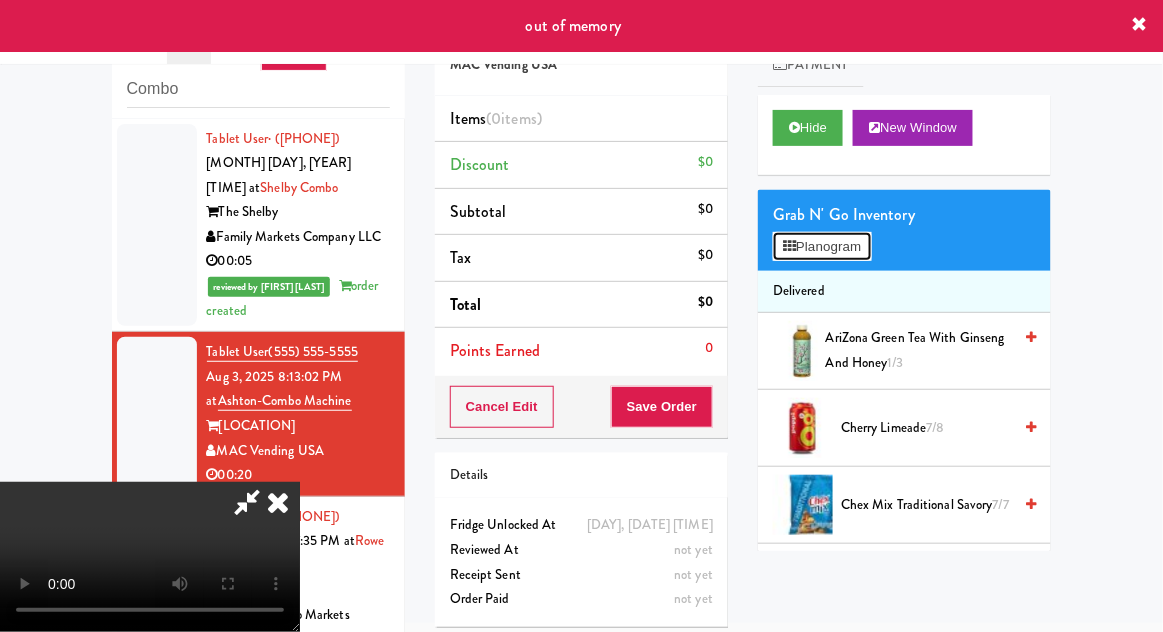 click on "Planogram" at bounding box center [822, 247] 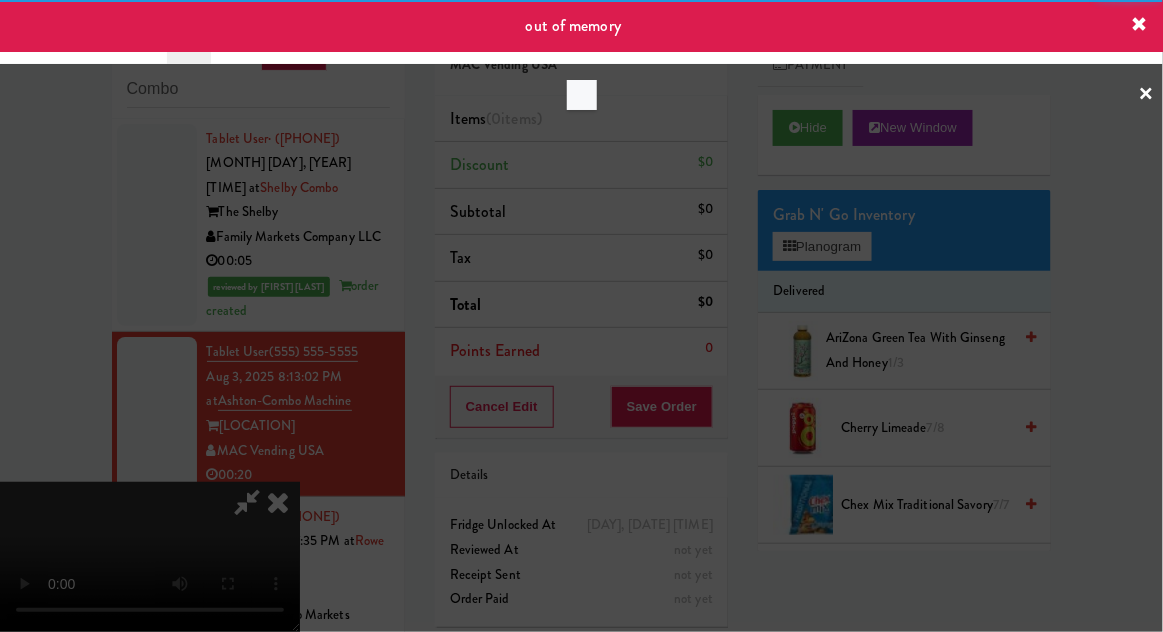 click at bounding box center (581, 316) 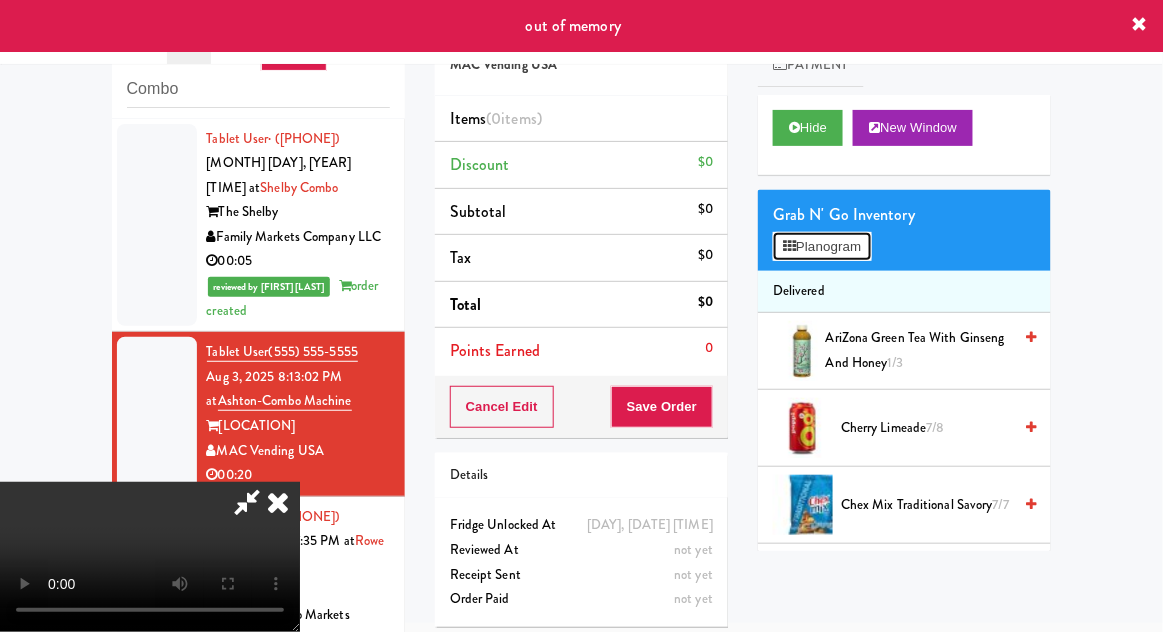 click on "Planogram" at bounding box center (822, 247) 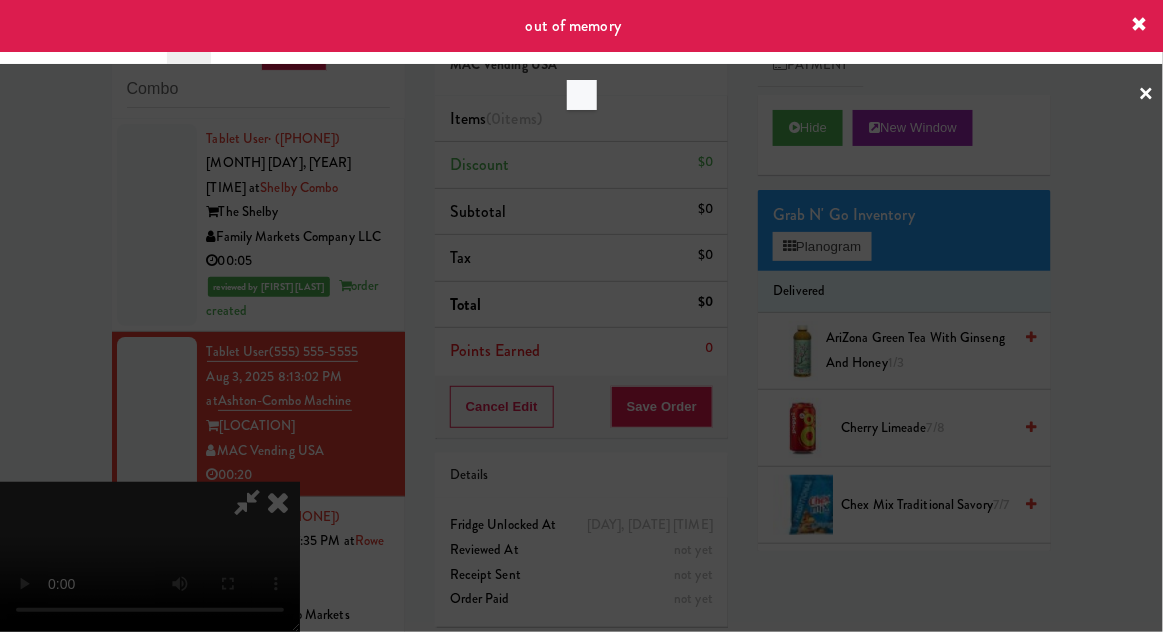 click at bounding box center (581, 316) 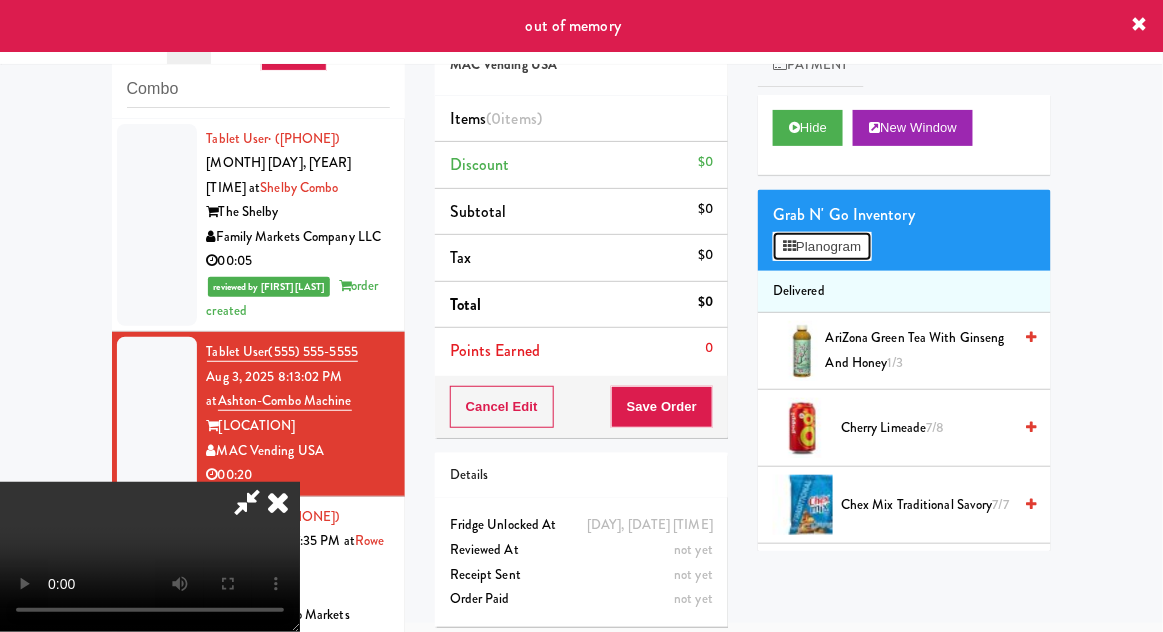 click on "Planogram" at bounding box center (822, 247) 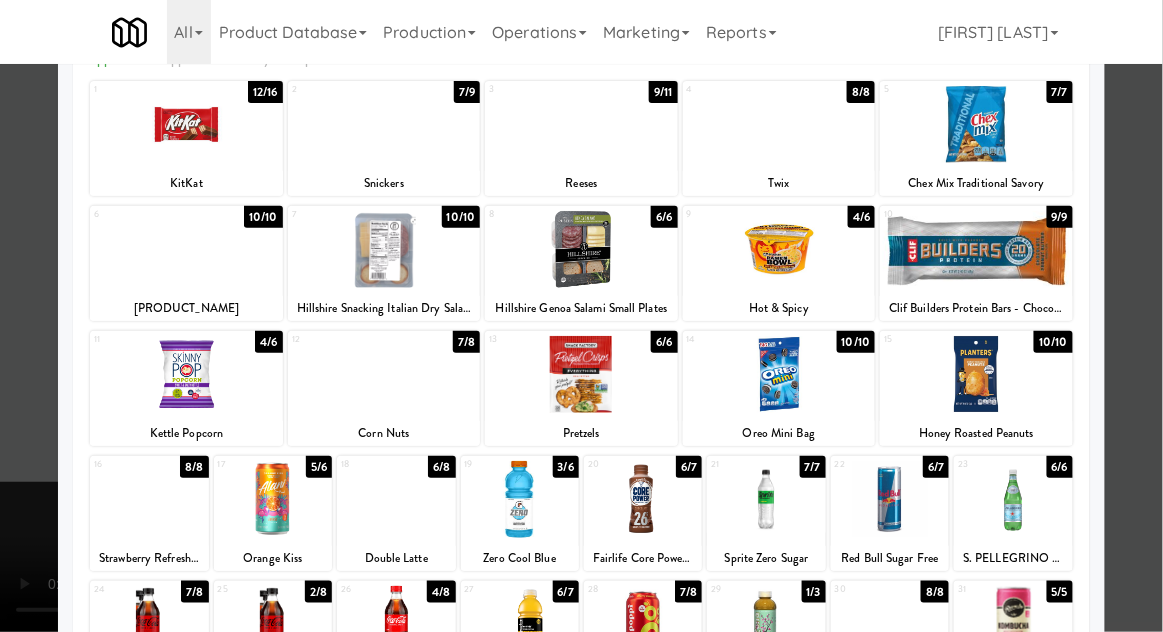 scroll, scrollTop: 116, scrollLeft: 0, axis: vertical 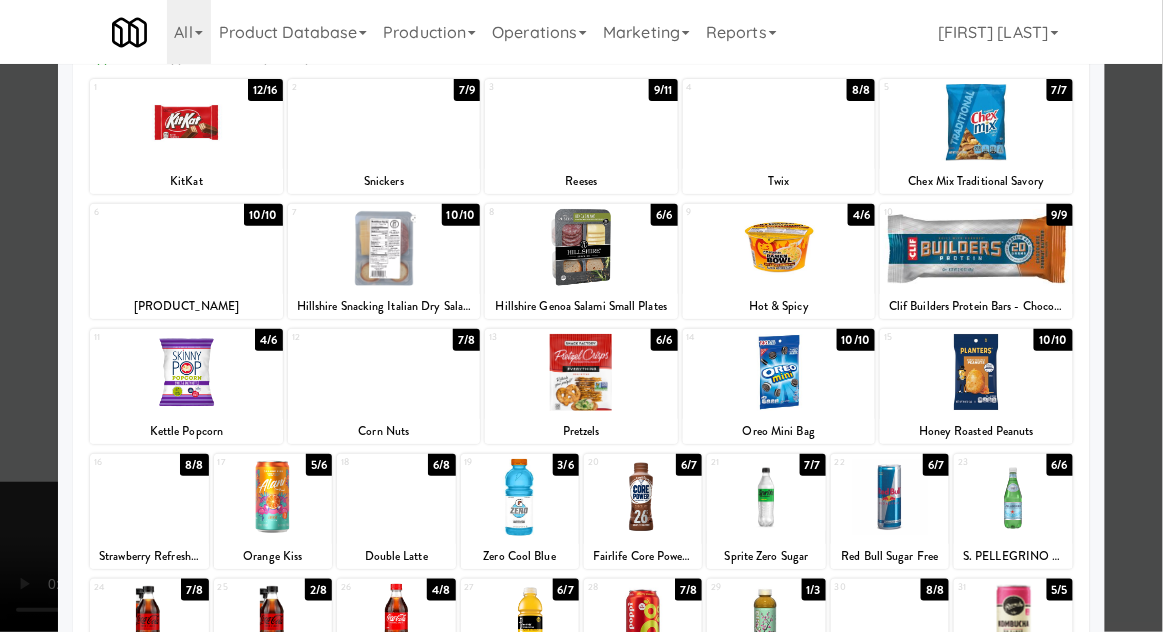 click at bounding box center [396, 497] 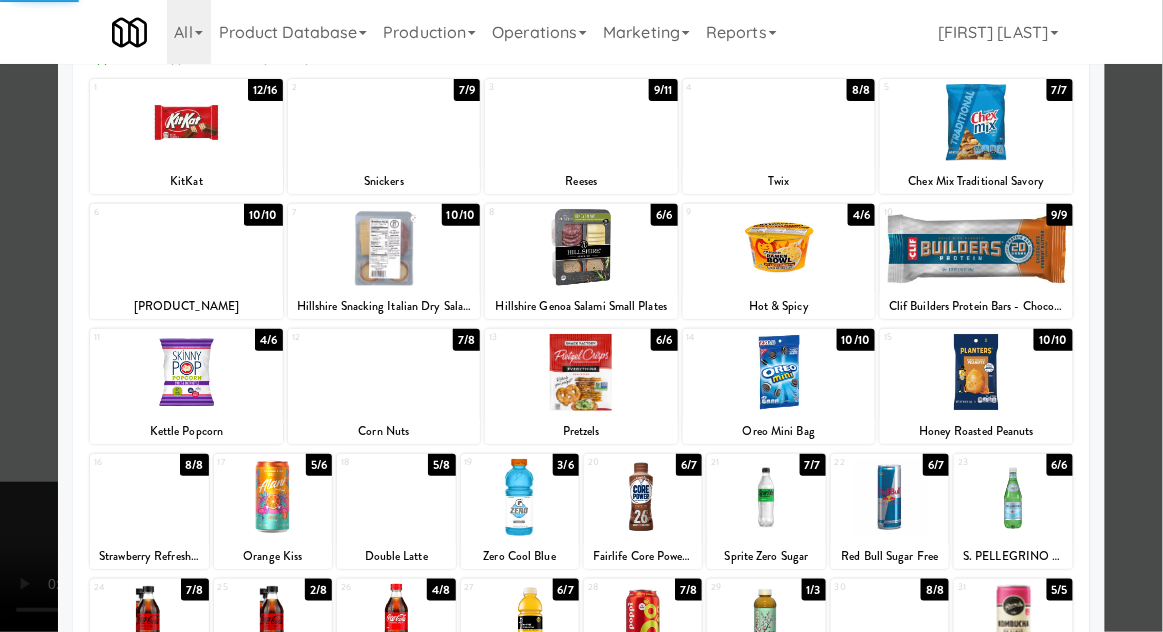 click at bounding box center [581, 316] 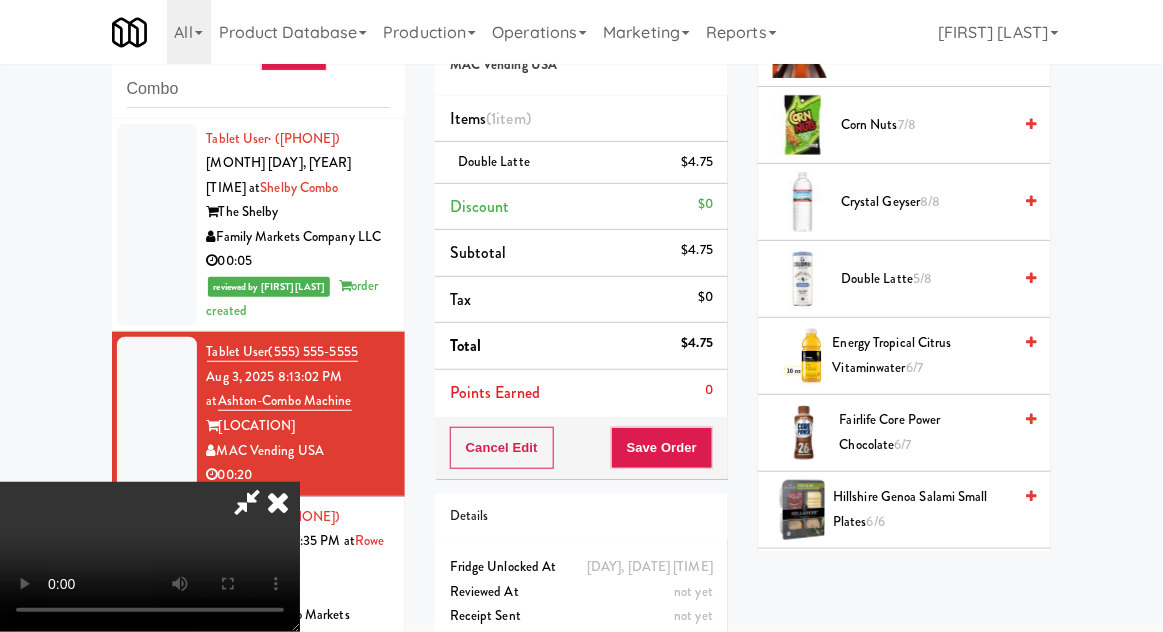 scroll, scrollTop: 764, scrollLeft: 0, axis: vertical 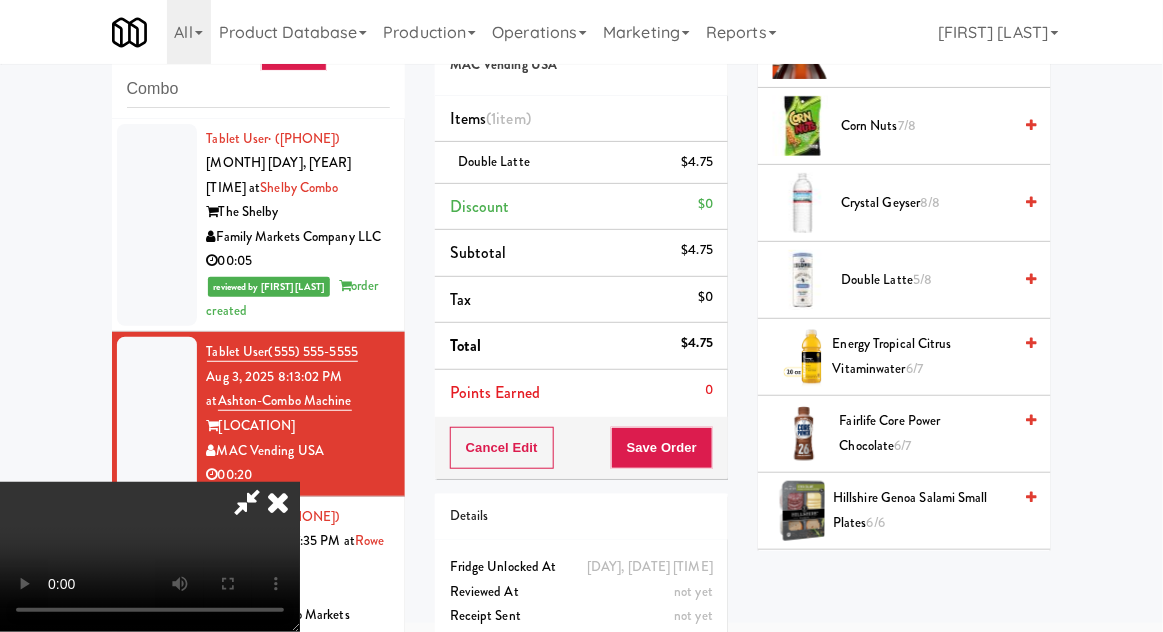click on "inbox reviewed recent    all     unclear take     inventory issue     suspicious     failed     recent   Combo Tablet User  · ([PHONE]) Aug 3, 2025 8:08:30 PM at  Shelby Combo  The Shelby  Family Markets Company LLC  00:05 reviewed by John C  order created     Tablet User  · ([PHONE]) Aug 3, 2025 8:13:02 PM at  Ashton-Combo Machine  Ashton   MAC Vending USA  00:20     Tablet User  · ([PHONE]) Aug 3, 2025 8:17:35 PM at  Rowe - Combo  The Rowe  Michigan Micro Markets  01:01     Tablet User  · ([PHONE]) Aug 3, 2025 8:24:12 PM at  Ashton-Combo Machine  Ashton   MAC Vending USA  00:09     Tablet User  · ([PHONE]) Aug 3, 2025 8:30:17 PM at  500 West Trade - Combo  500 West Trade  Modern Vending Systems  00:04     Tablet User  · ([PHONE]) Aug 3, 2025 8:31:35 PM at  Exhibit on Superior Combo  Exhibit on Superior  On Demand Vending  00:16     Tablet User  · ([PHONE]) Aug 3, 2025 8:33:54 PM at  Shelby Combo  The Shelby  Family Markets Company LLC  00:08" at bounding box center [581, 366] 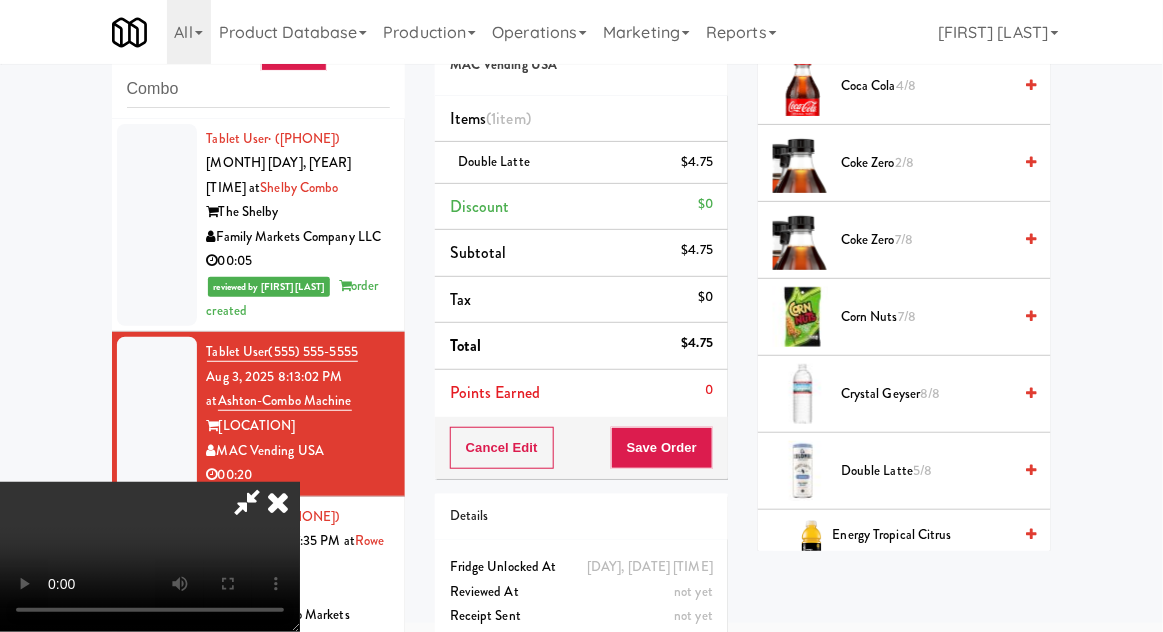 scroll, scrollTop: 0, scrollLeft: 0, axis: both 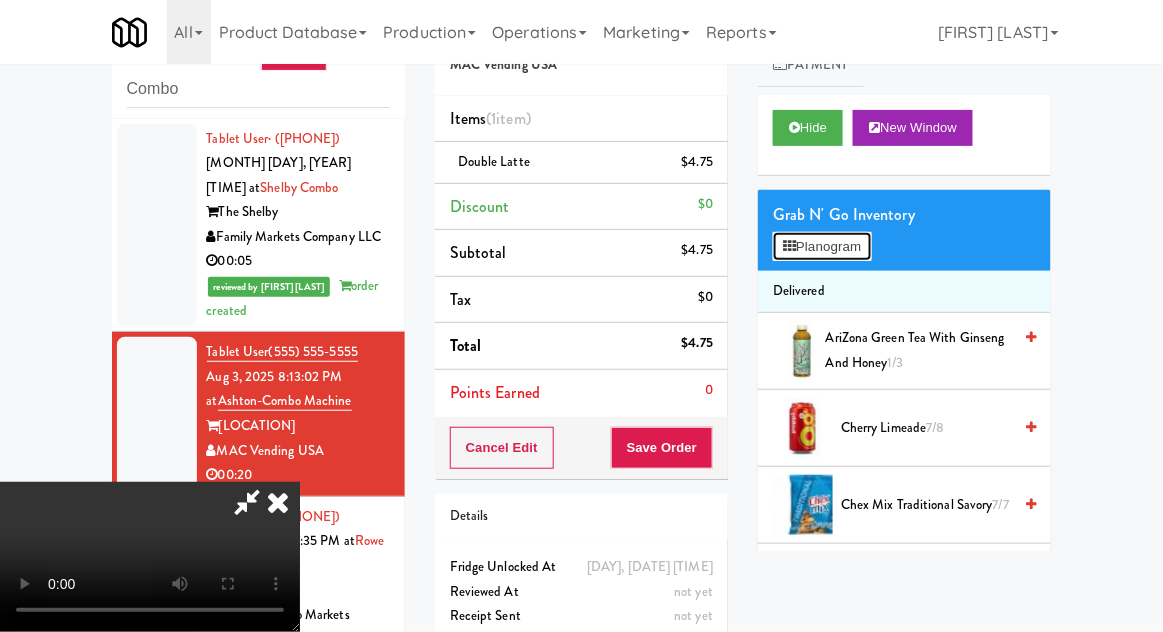 click on "Planogram" at bounding box center (822, 247) 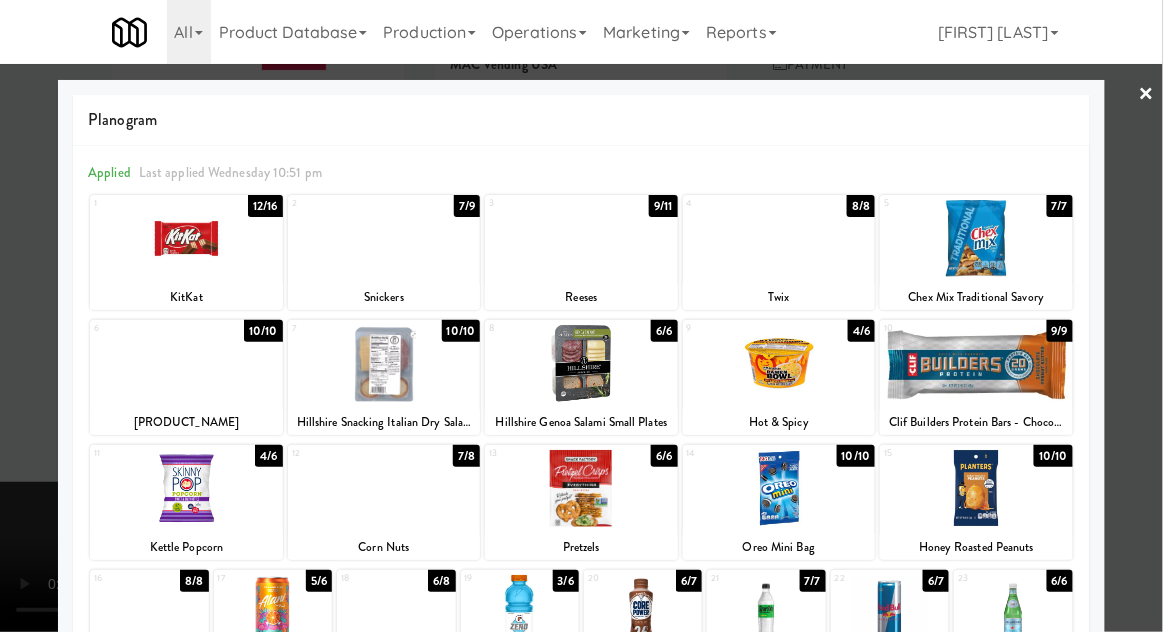 click at bounding box center [581, 316] 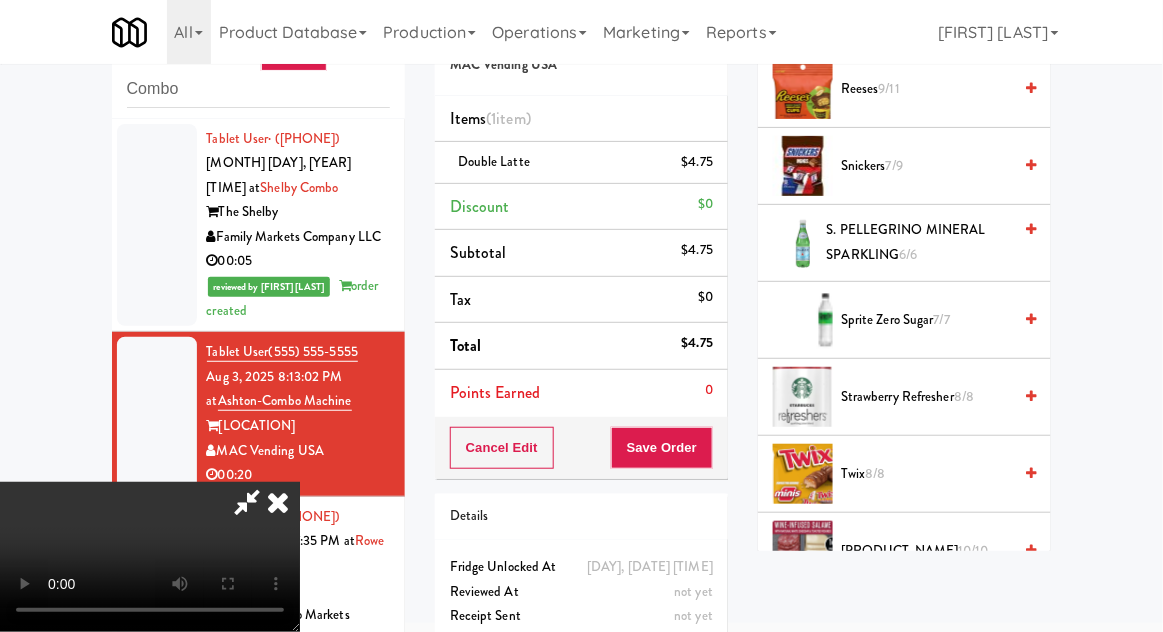 scroll, scrollTop: 2022, scrollLeft: 0, axis: vertical 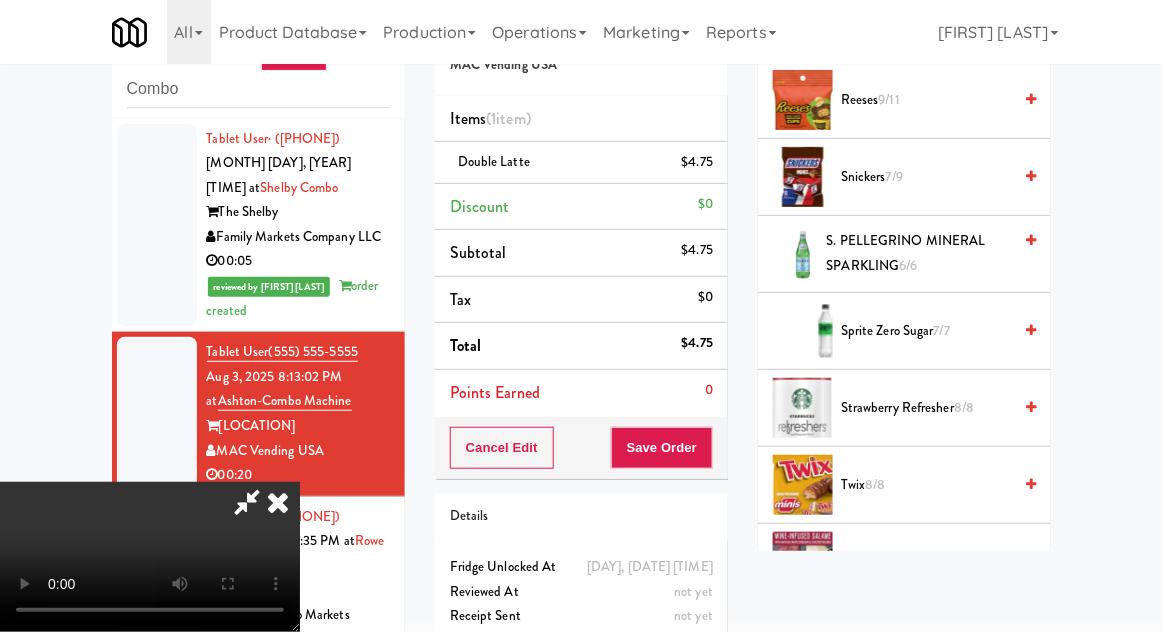click on "Strawberry Refresher  8/8" at bounding box center (926, 408) 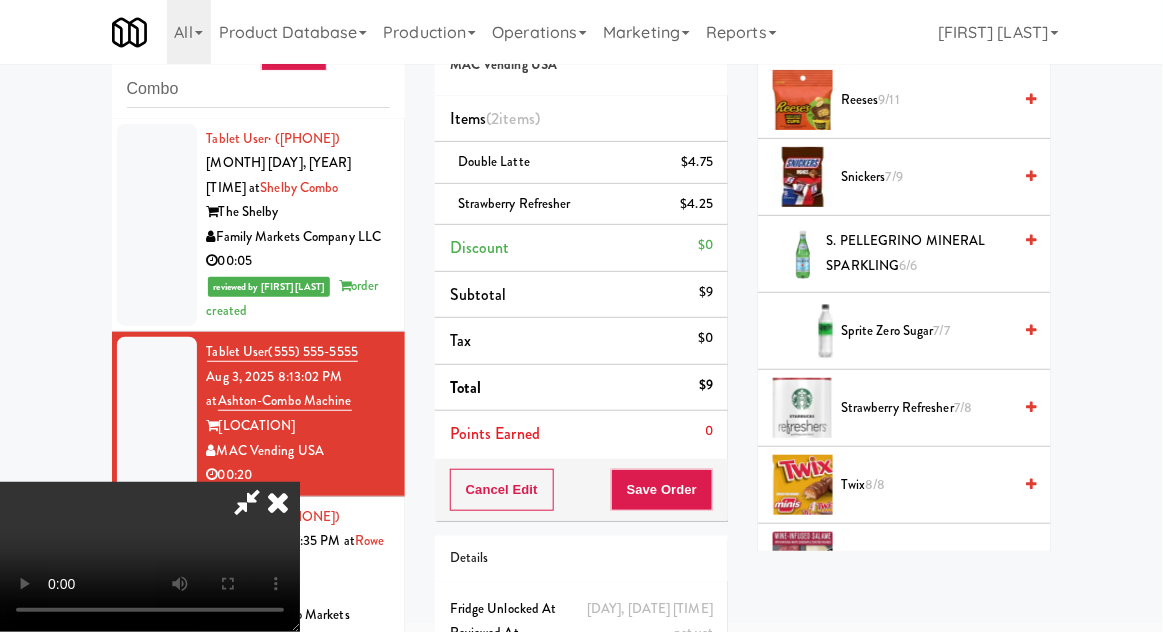 click on "inbox reviewed recent    all     unclear take     inventory issue     suspicious     failed     recent   Combo Tablet User  · ([PHONE]) Aug 3, 2025 8:08:30 PM at  Shelby Combo  The Shelby  Family Markets Company LLC  00:05 reviewed by John C  order created     Tablet User  · ([PHONE]) Aug 3, 2025 8:13:02 PM at  Ashton-Combo Machine  Ashton   MAC Vending USA  00:20     Tablet User  · ([PHONE]) Aug 3, 2025 8:17:35 PM at  Rowe - Combo  The Rowe  Michigan Micro Markets  01:01     Tablet User  · ([PHONE]) Aug 3, 2025 8:24:12 PM at  Ashton-Combo Machine  Ashton   MAC Vending USA  00:09     Tablet User  · ([PHONE]) Aug 3, 2025 8:30:17 PM at  500 West Trade - Combo  500 West Trade  Modern Vending Systems  00:04     Tablet User  · ([PHONE]) Aug 3, 2025 8:31:35 PM at  Exhibit on Superior Combo  Exhibit on Superior  On Demand Vending  00:16     Tablet User  · ([PHONE]) Aug 3, 2025 8:33:54 PM at  Shelby Combo  The Shelby  Family Markets Company LLC  00:08" at bounding box center [581, 366] 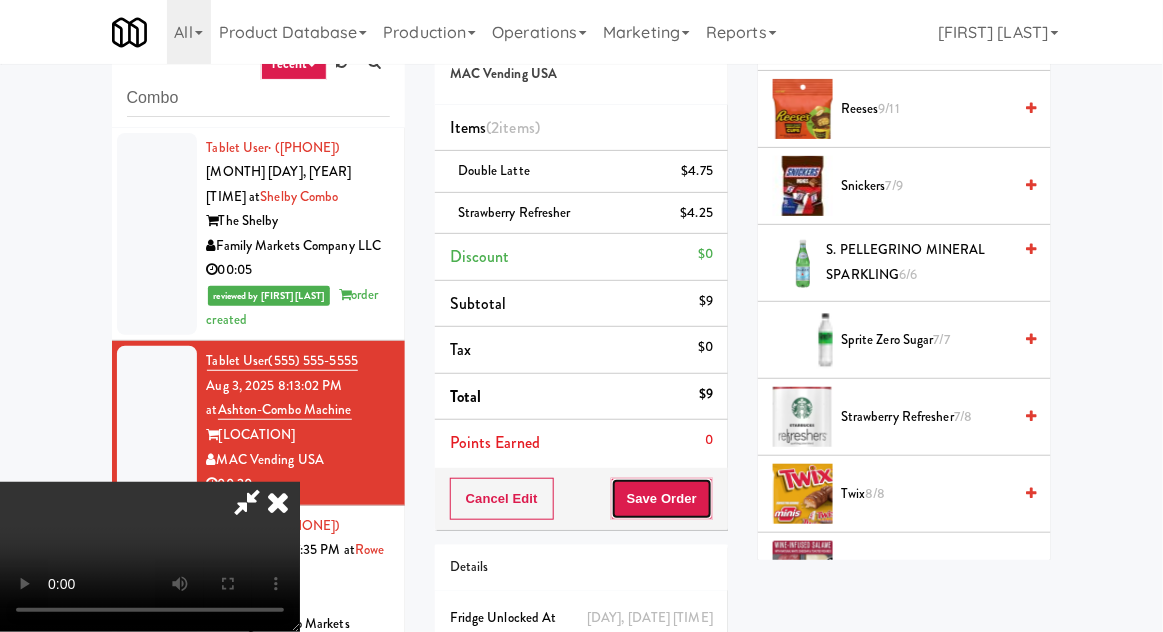 click on "Save Order" at bounding box center (662, 499) 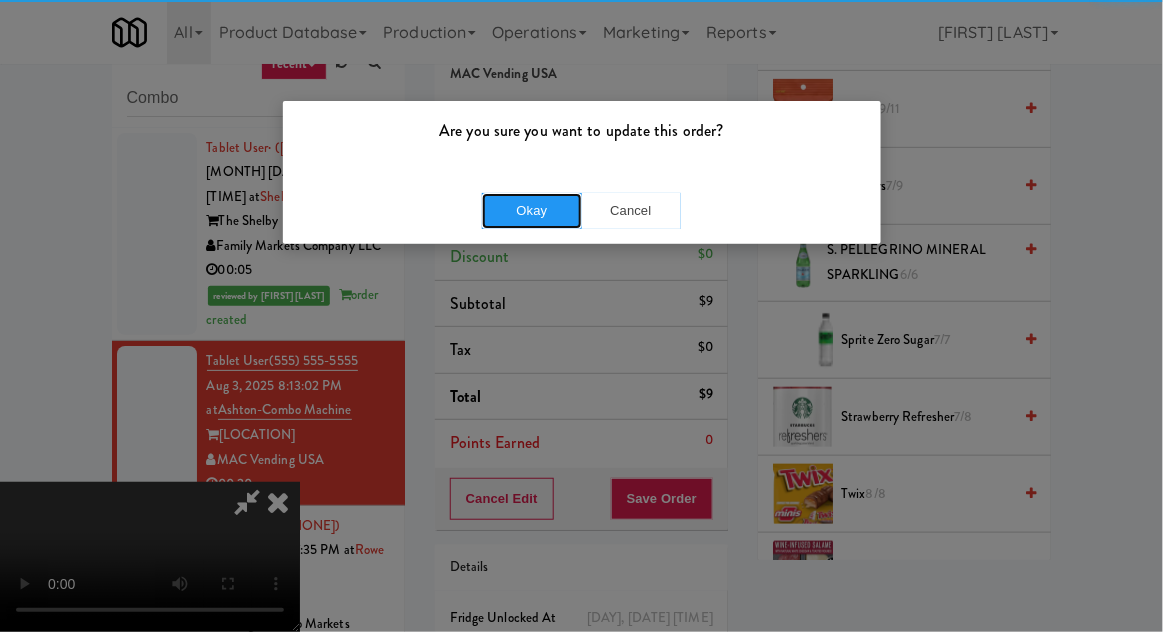 click on "Okay" at bounding box center [532, 211] 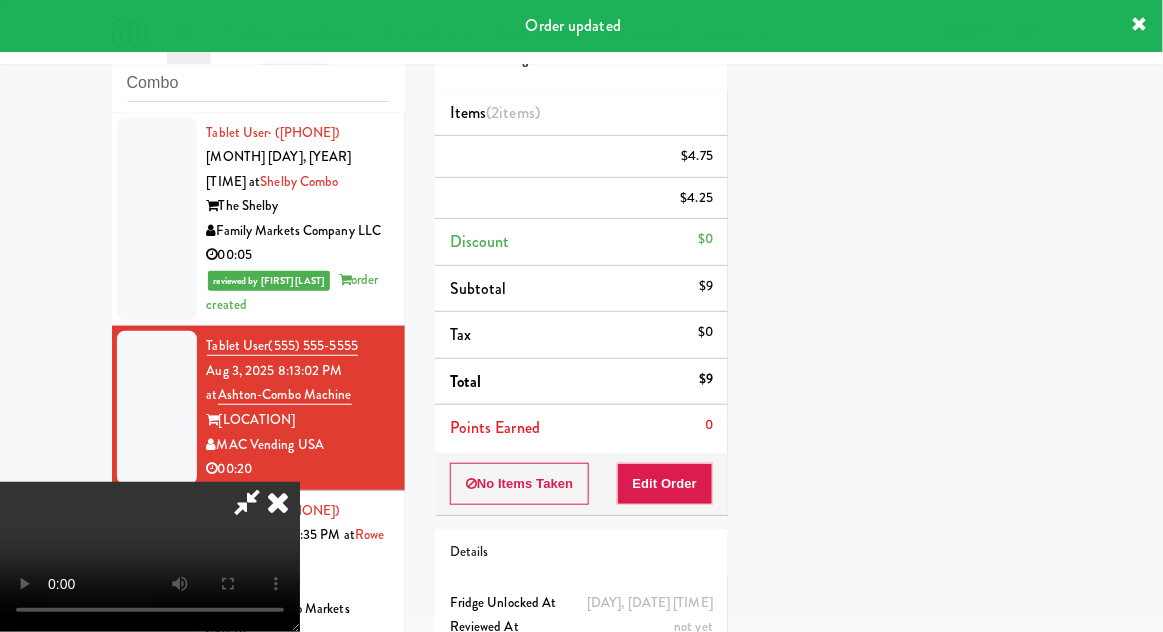 scroll, scrollTop: 86, scrollLeft: 0, axis: vertical 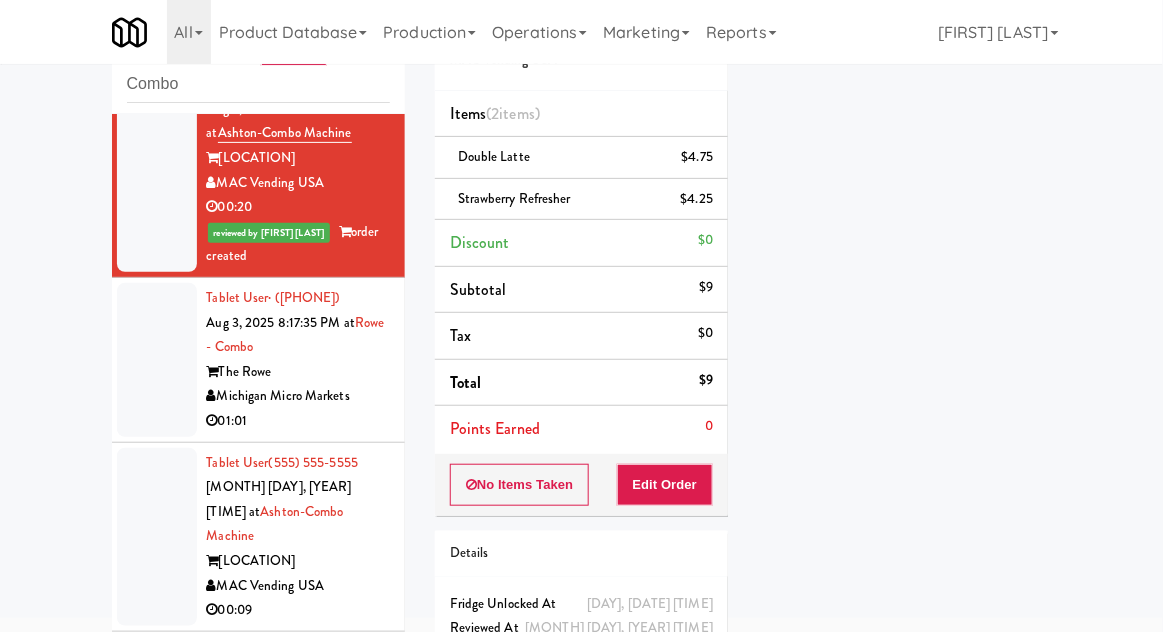 click at bounding box center [157, 537] 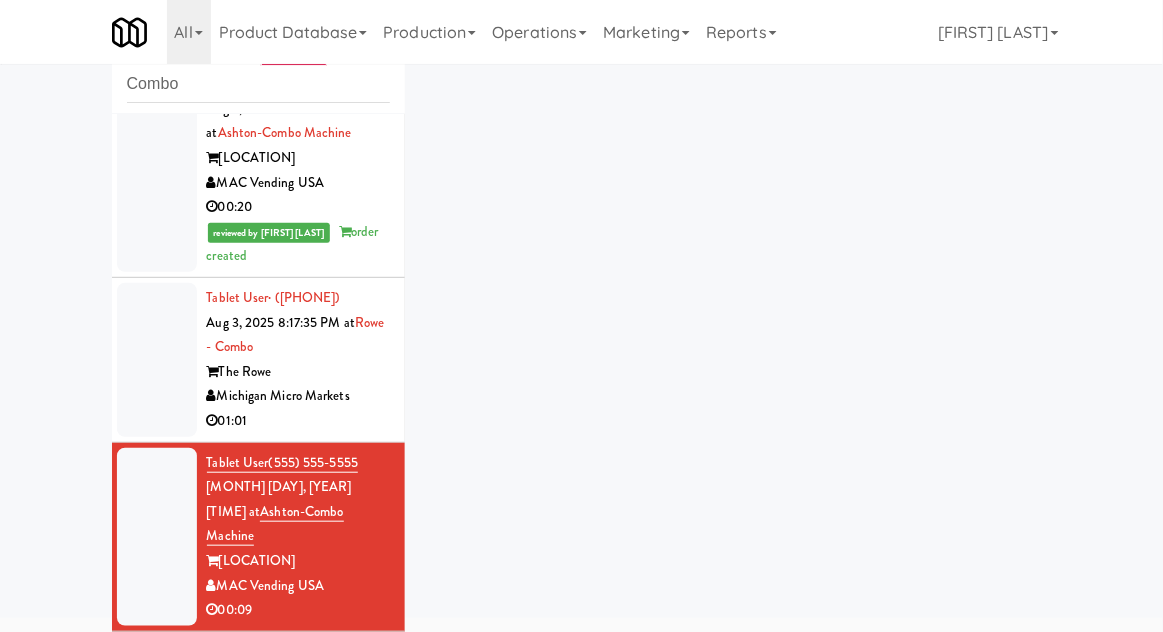 scroll, scrollTop: 77, scrollLeft: 0, axis: vertical 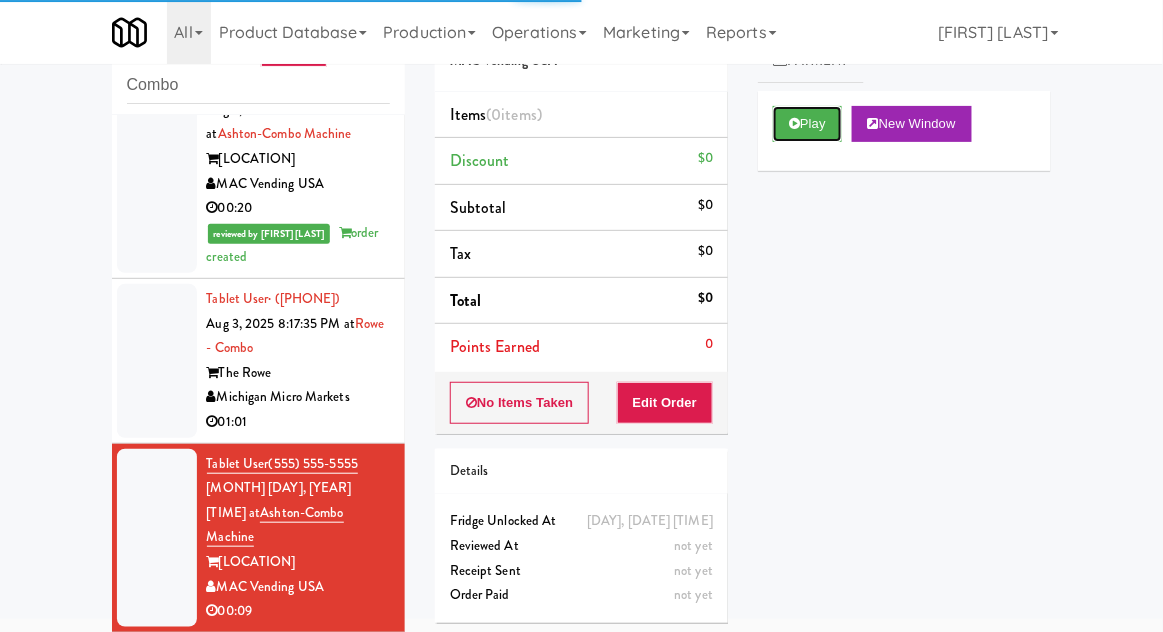 click on "Play" at bounding box center (807, 124) 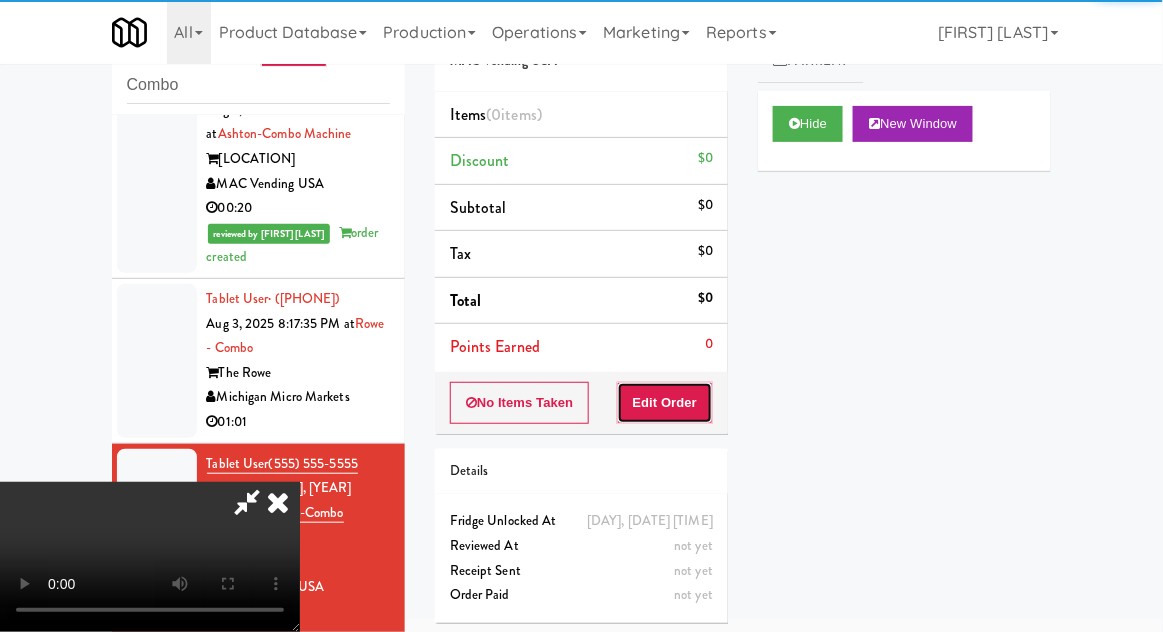 click on "Edit Order" at bounding box center [665, 403] 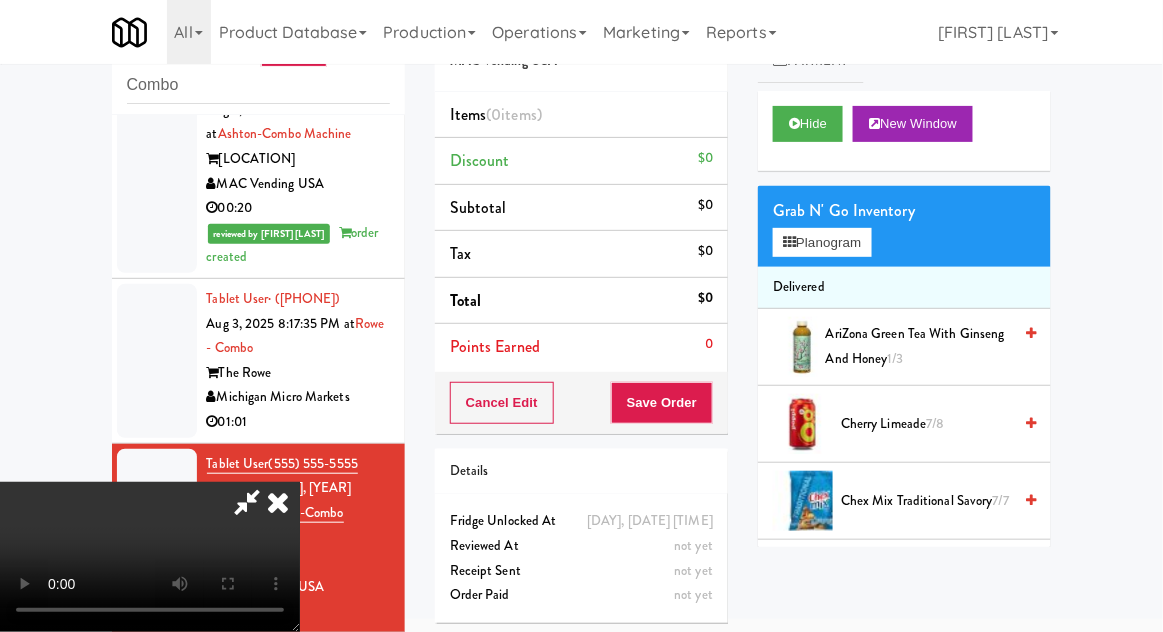 type 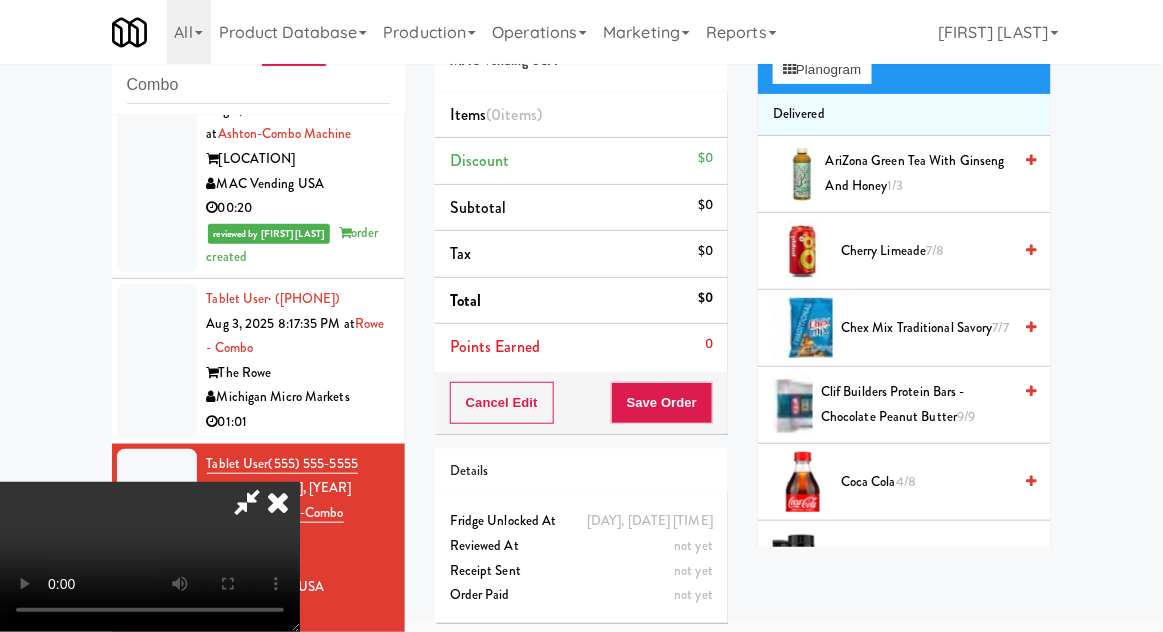 scroll, scrollTop: 195, scrollLeft: 0, axis: vertical 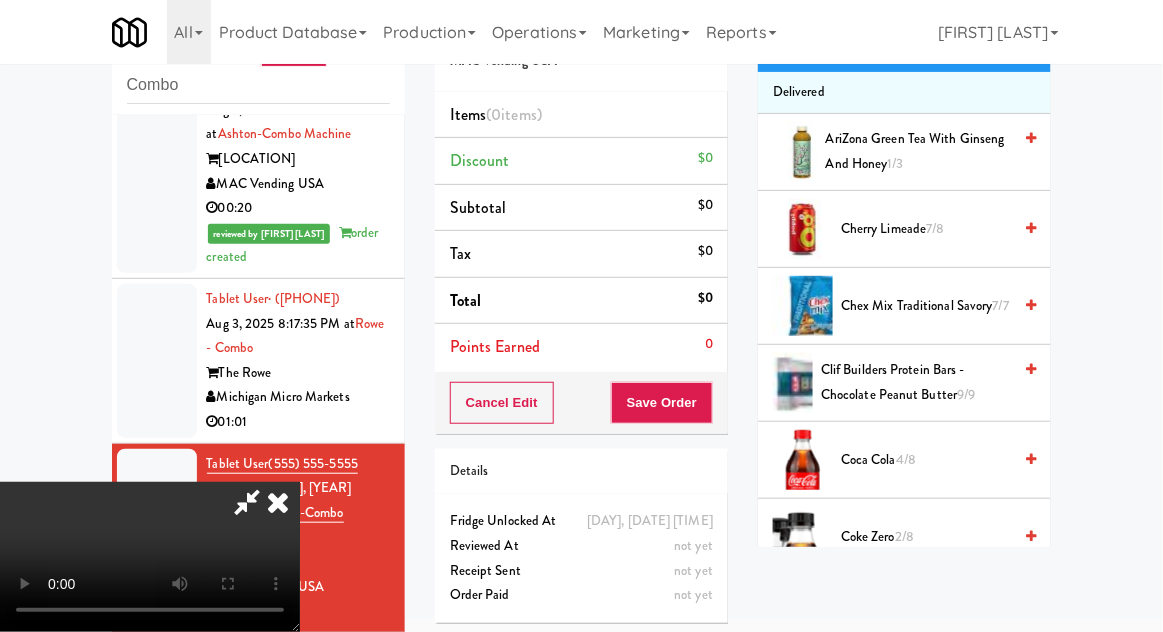 click on "[PRODUCT_NAME]" at bounding box center [926, 460] 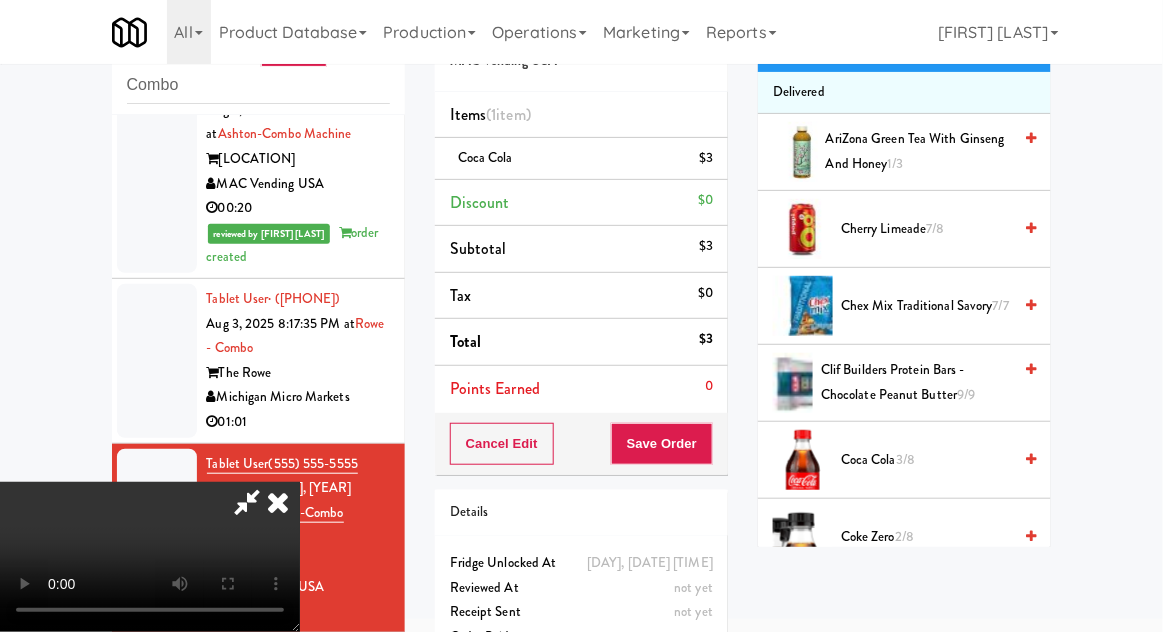 click on "[PRODUCT_NAME]" at bounding box center [926, 460] 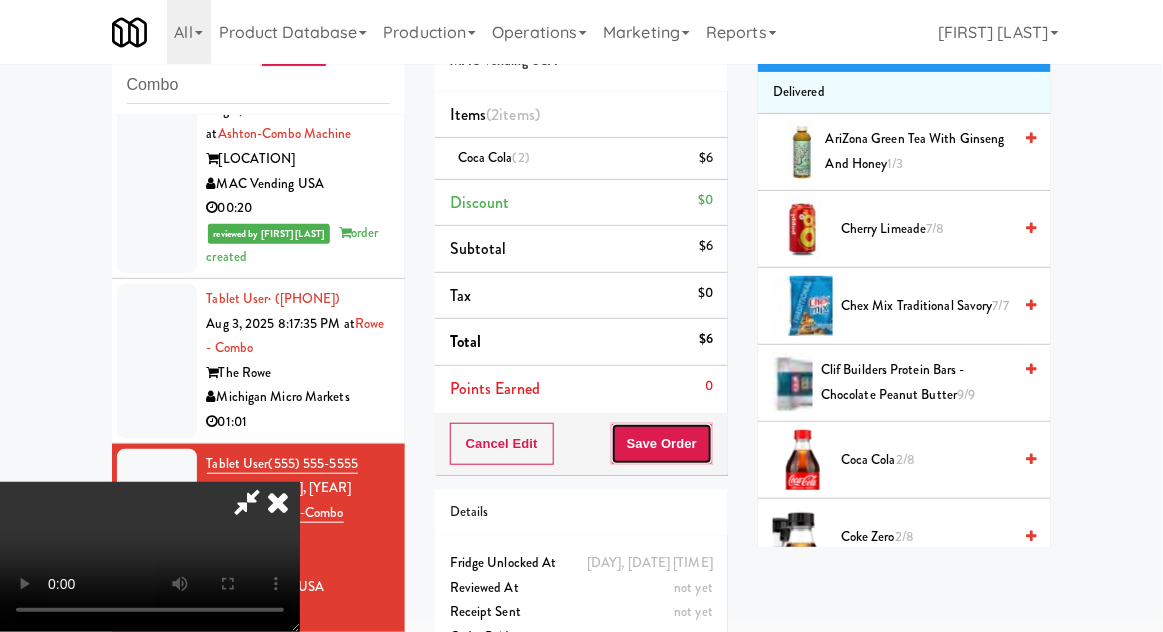 click on "Save Order" at bounding box center (662, 444) 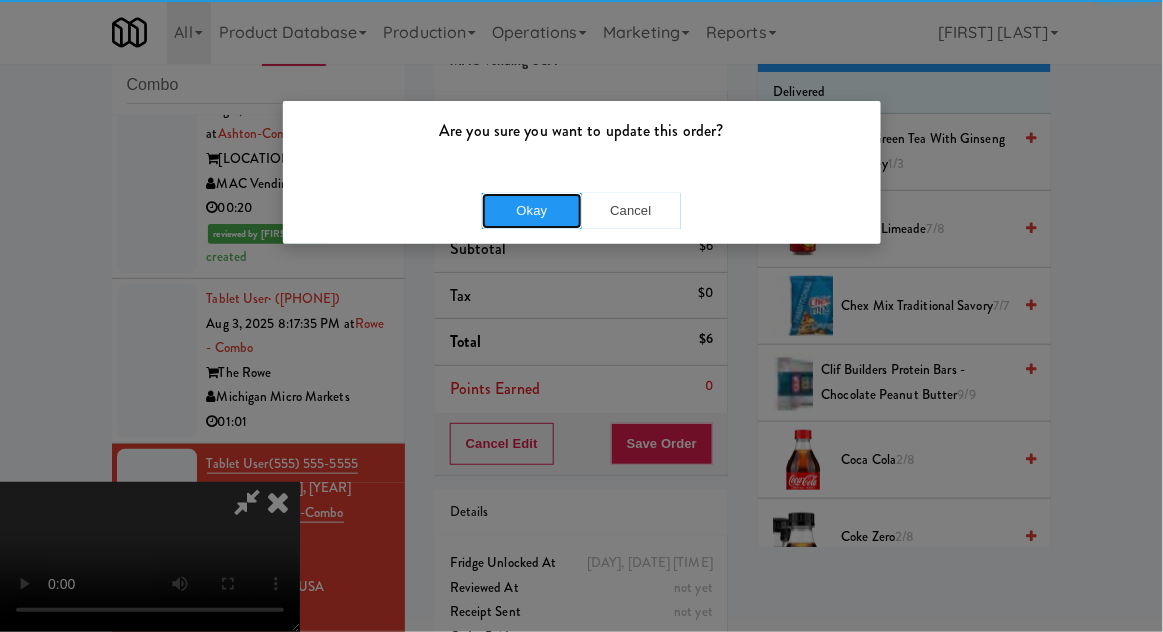 click on "Okay" at bounding box center (532, 211) 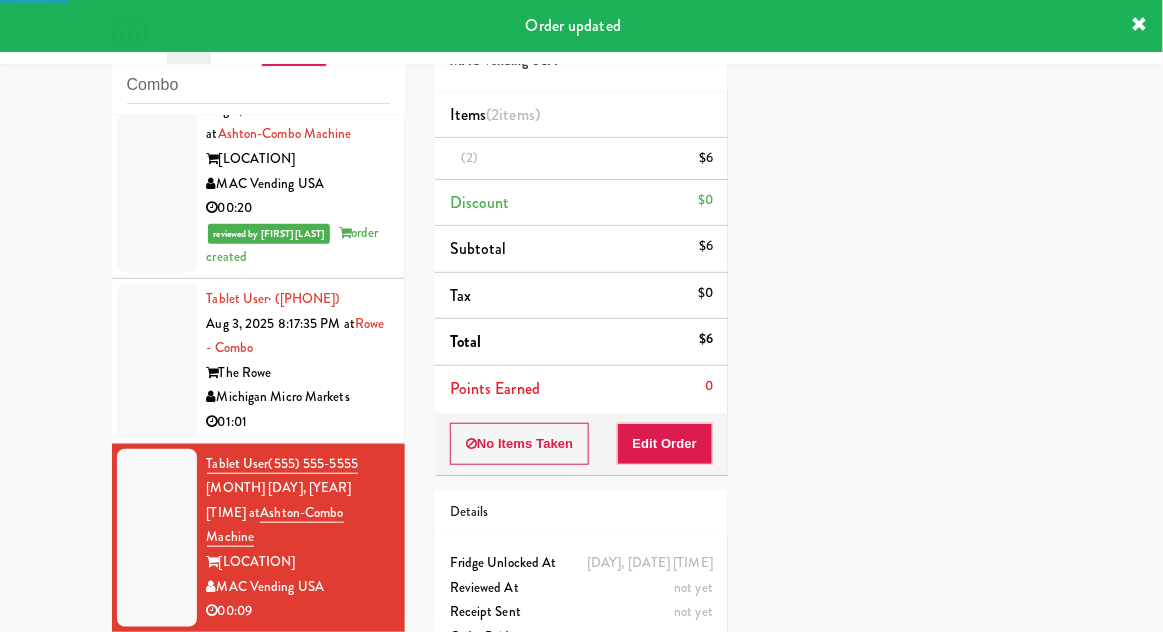 click at bounding box center (157, 361) 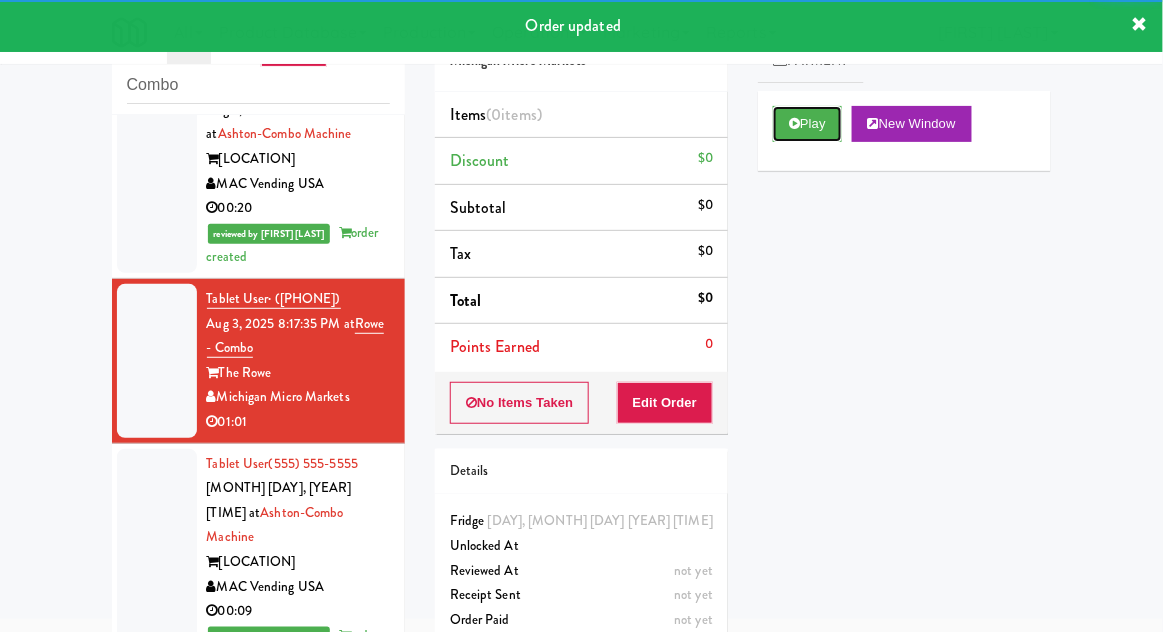 click on "Play" at bounding box center (807, 124) 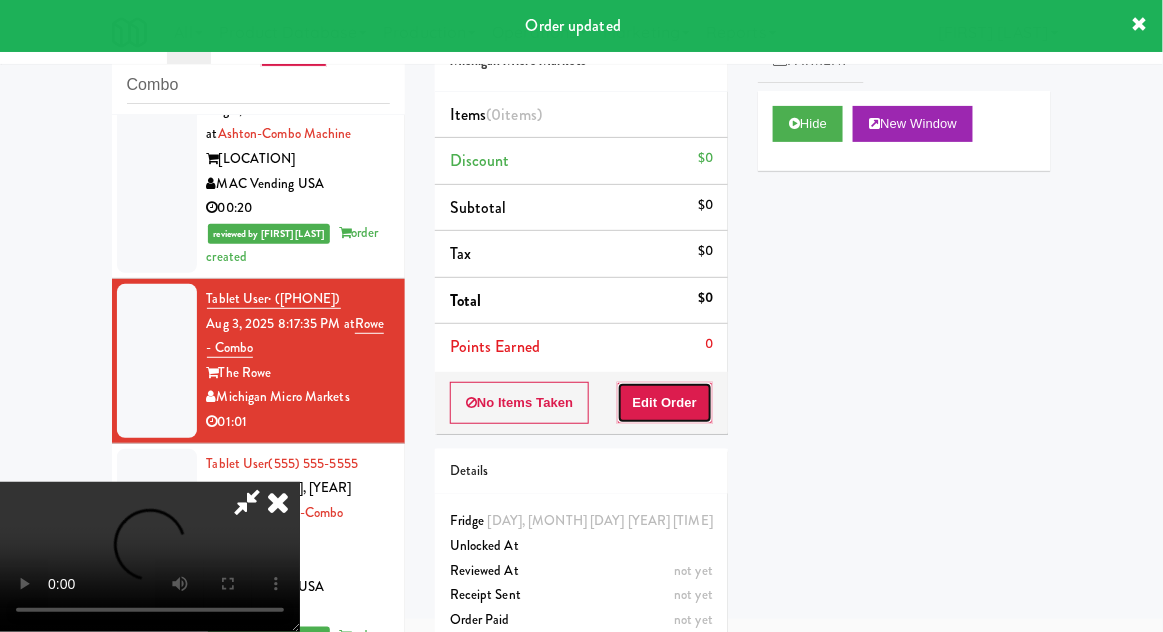 click on "Edit Order" at bounding box center (665, 403) 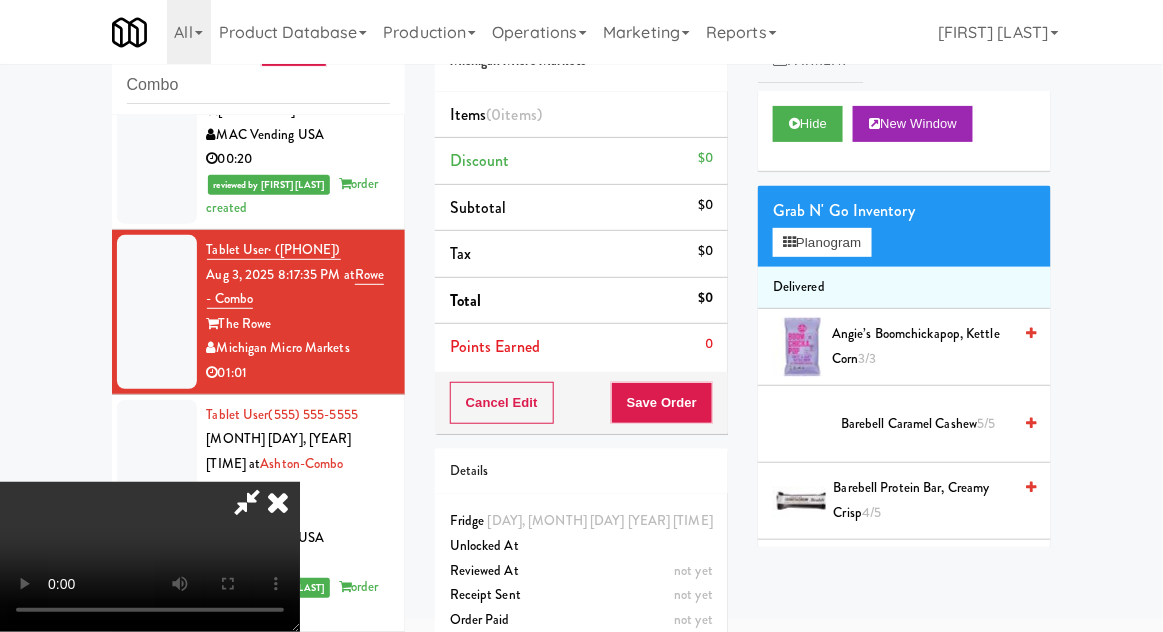 scroll, scrollTop: 314, scrollLeft: 0, axis: vertical 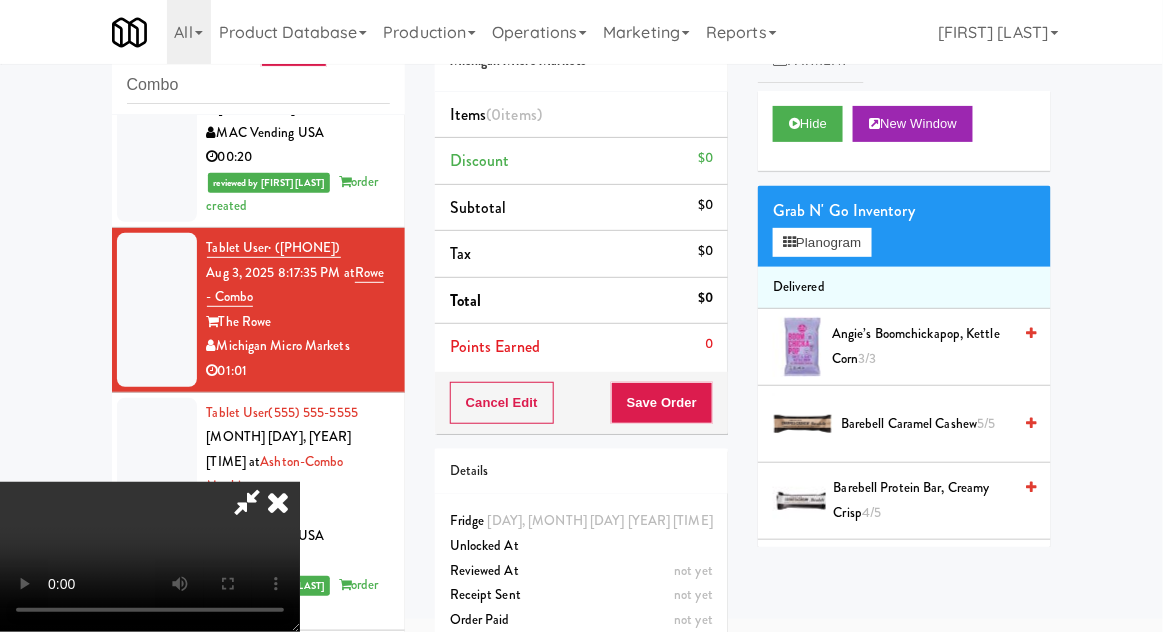 type 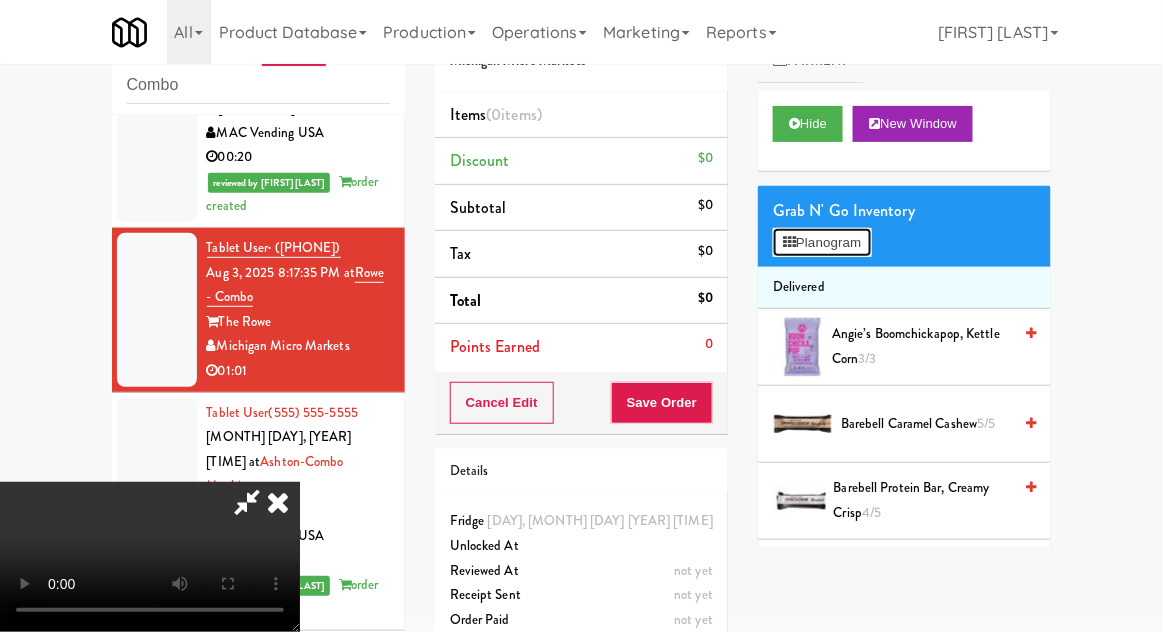 click on "Planogram" at bounding box center [822, 243] 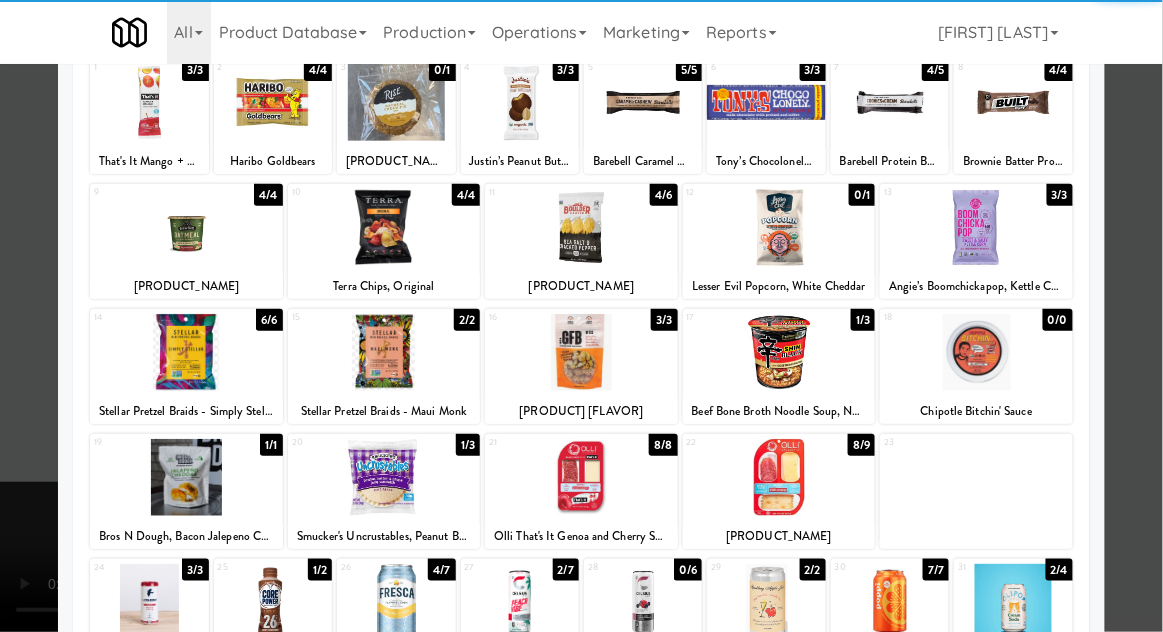 scroll, scrollTop: 253, scrollLeft: 0, axis: vertical 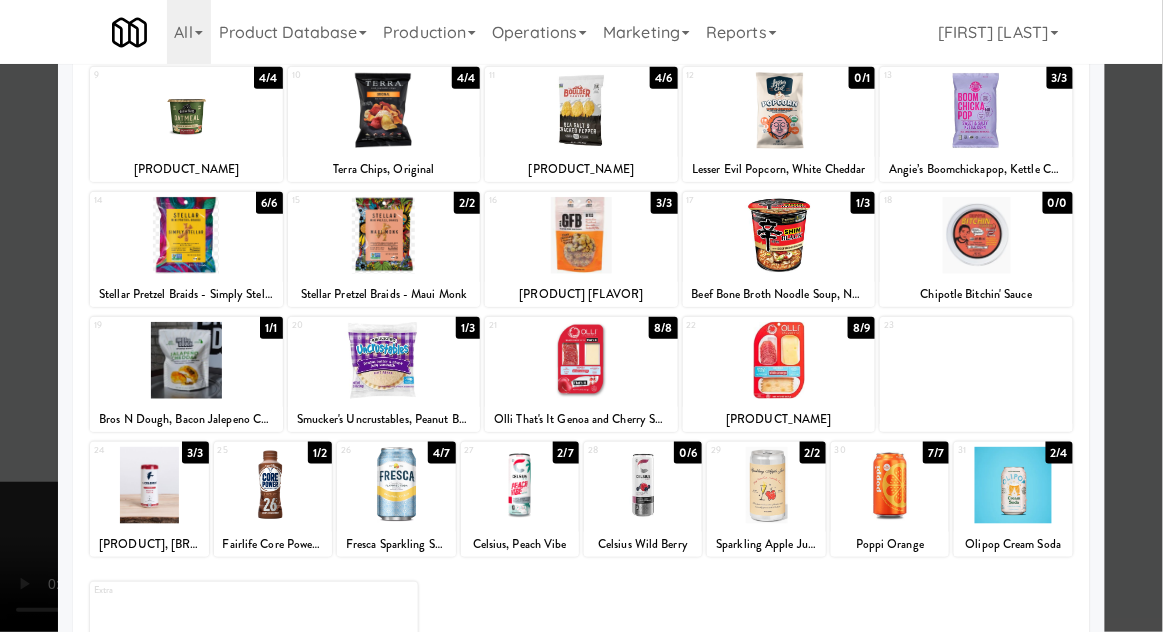 click at bounding box center (1013, 485) 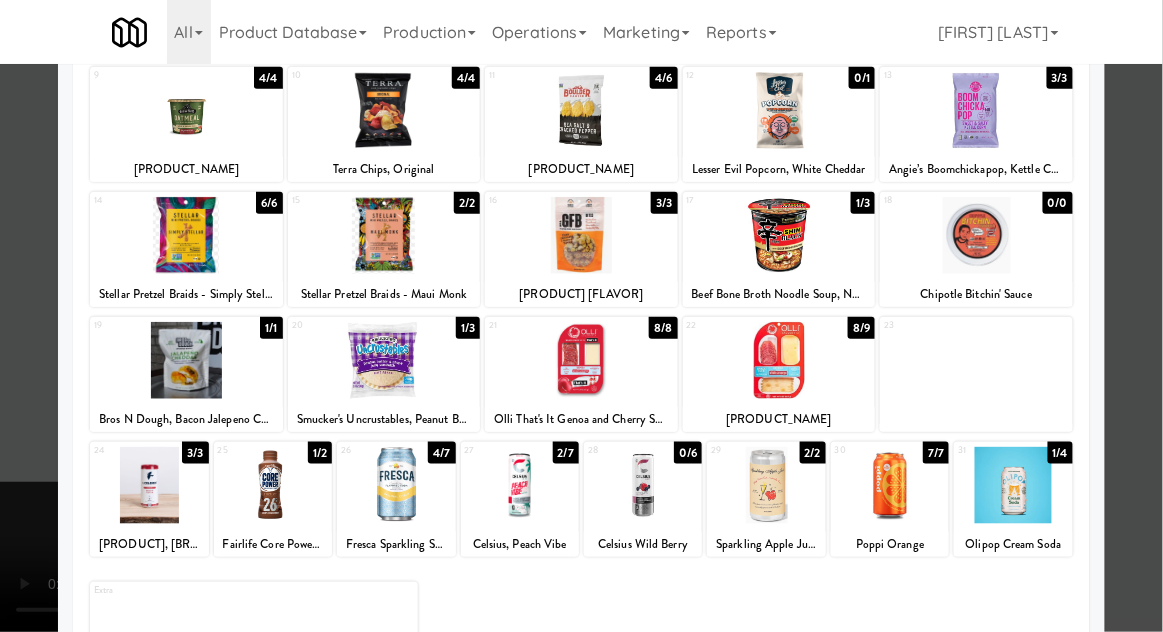 click at bounding box center (581, 316) 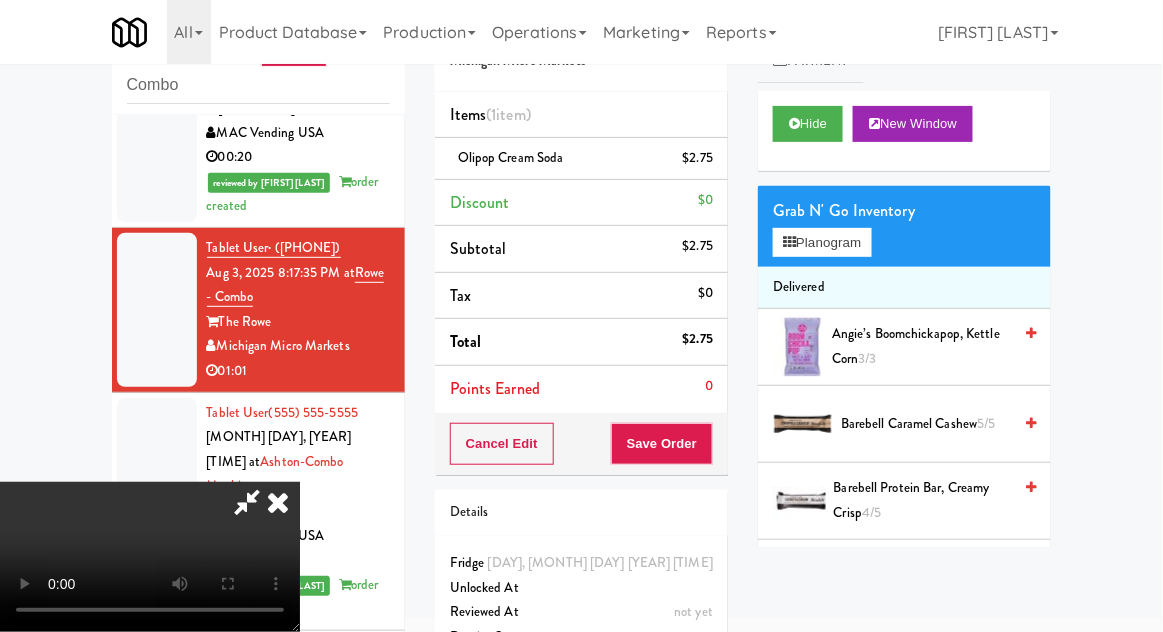click on "Delivered" at bounding box center (904, 288) 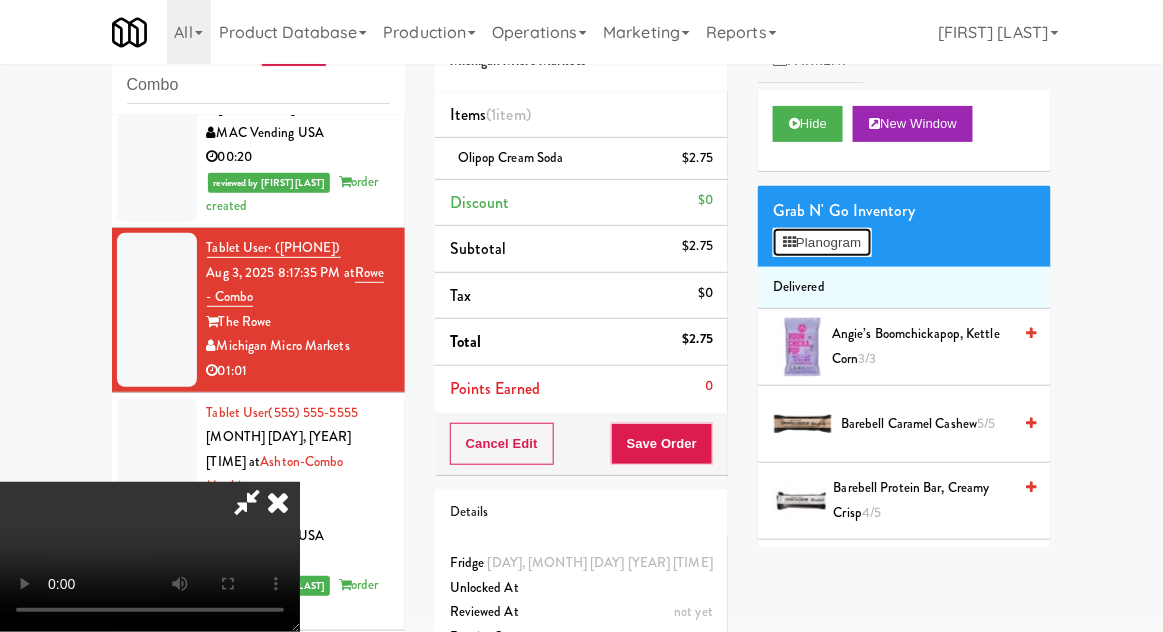 click on "Planogram" at bounding box center [822, 243] 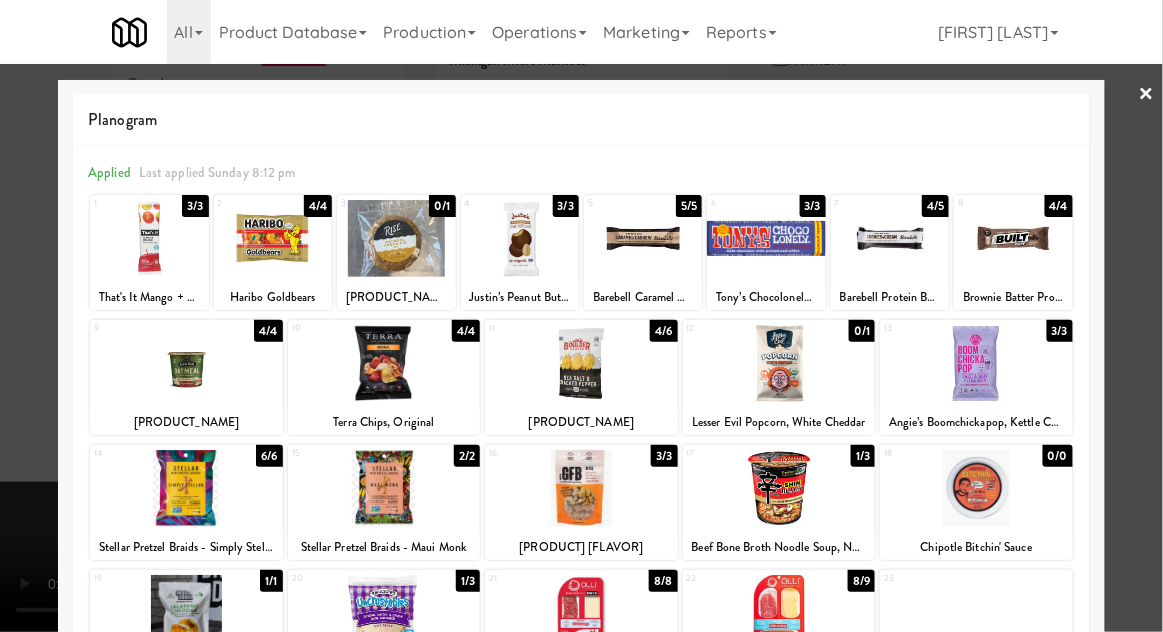 click at bounding box center (581, 316) 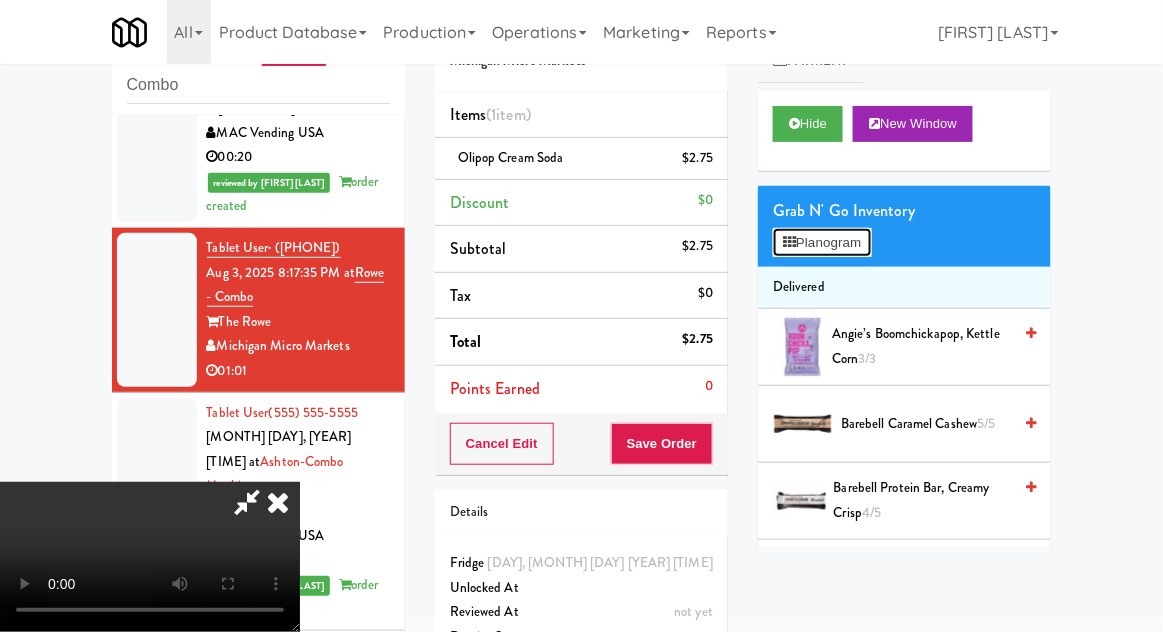 click on "Planogram" at bounding box center (822, 243) 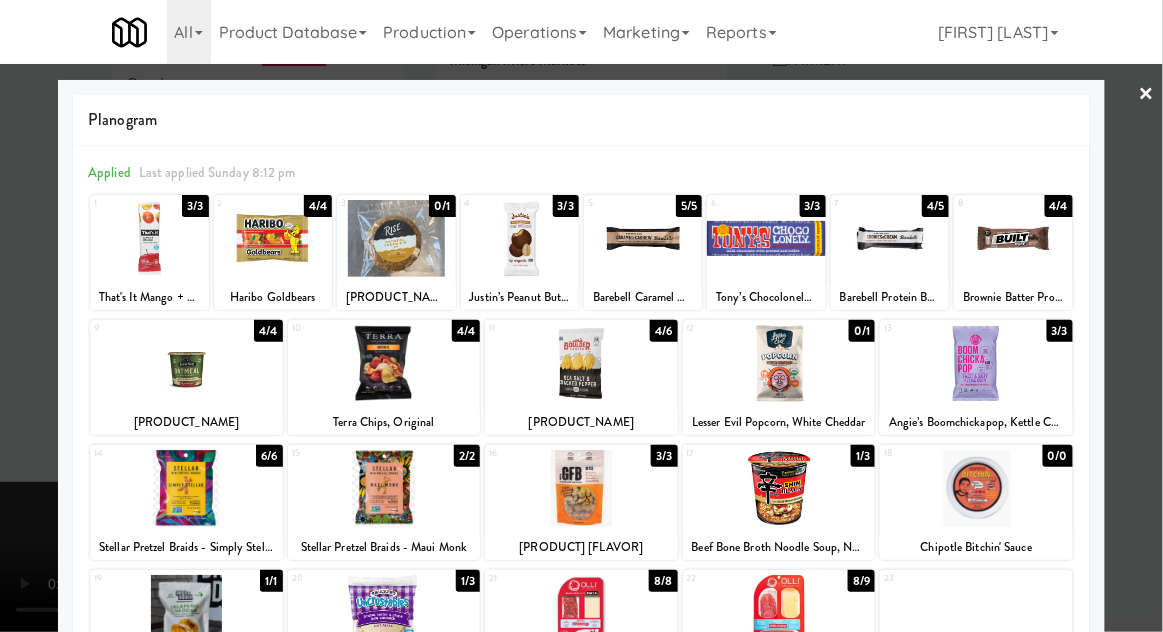 click at bounding box center [581, 613] 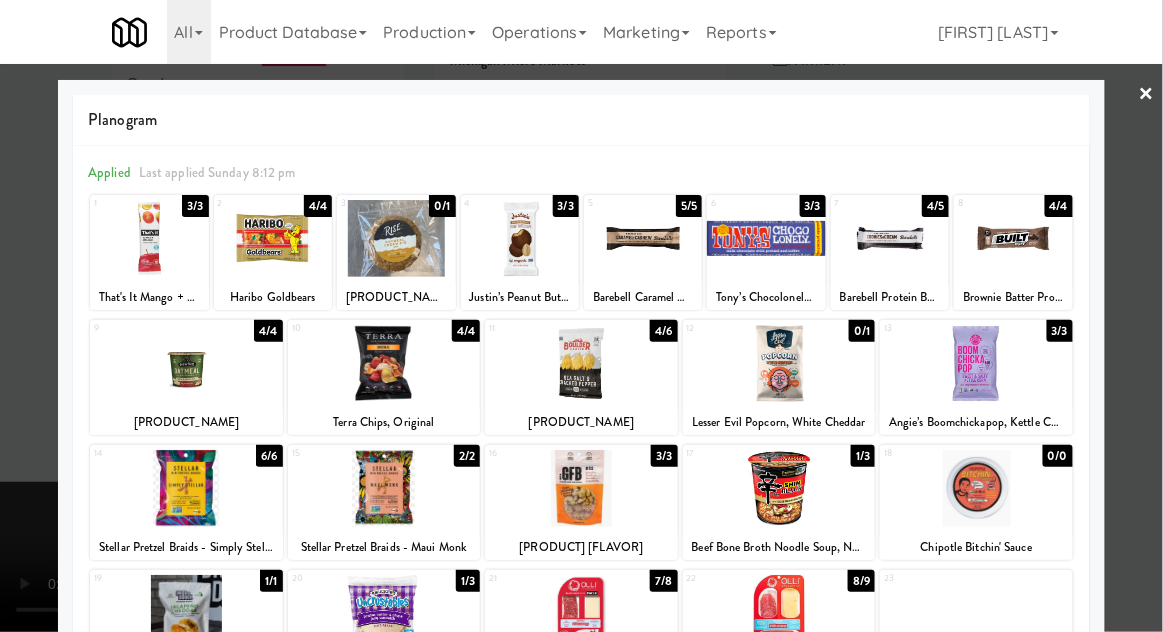 click at bounding box center [581, 316] 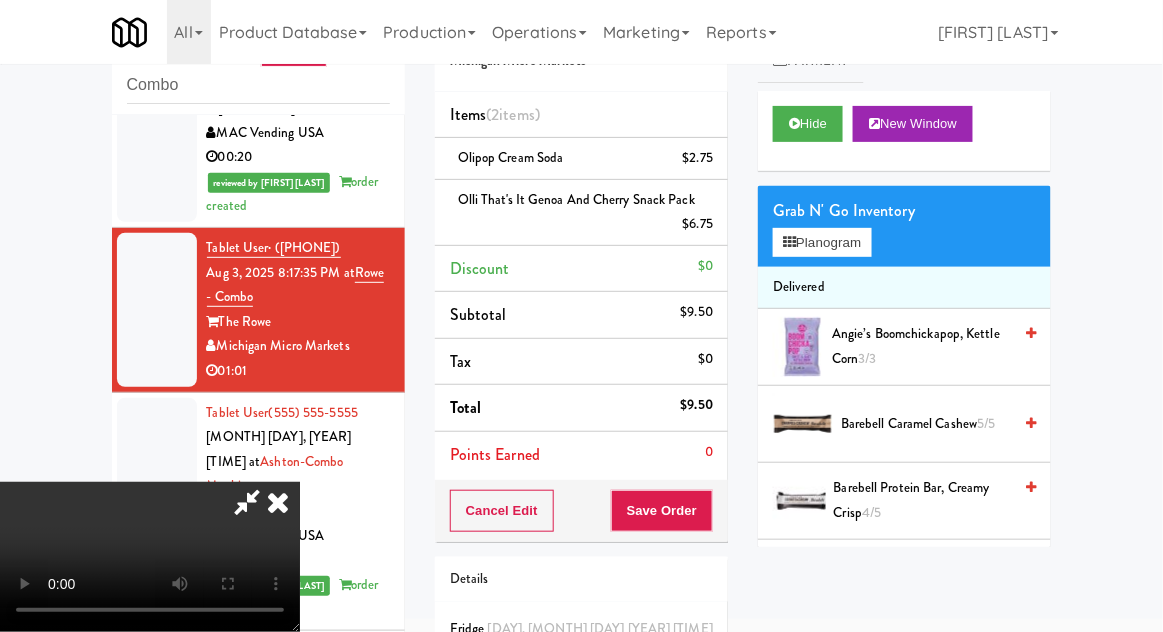click on "[PRODUCT_NAME]  [PRICE]" at bounding box center [581, 213] 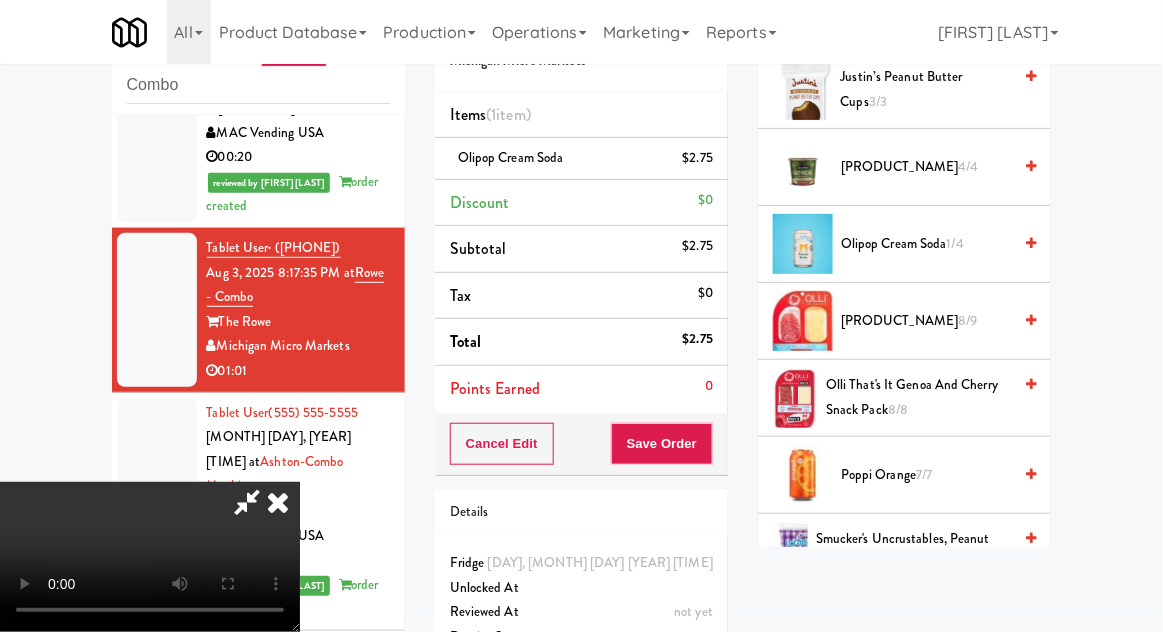 scroll, scrollTop: 1139, scrollLeft: 0, axis: vertical 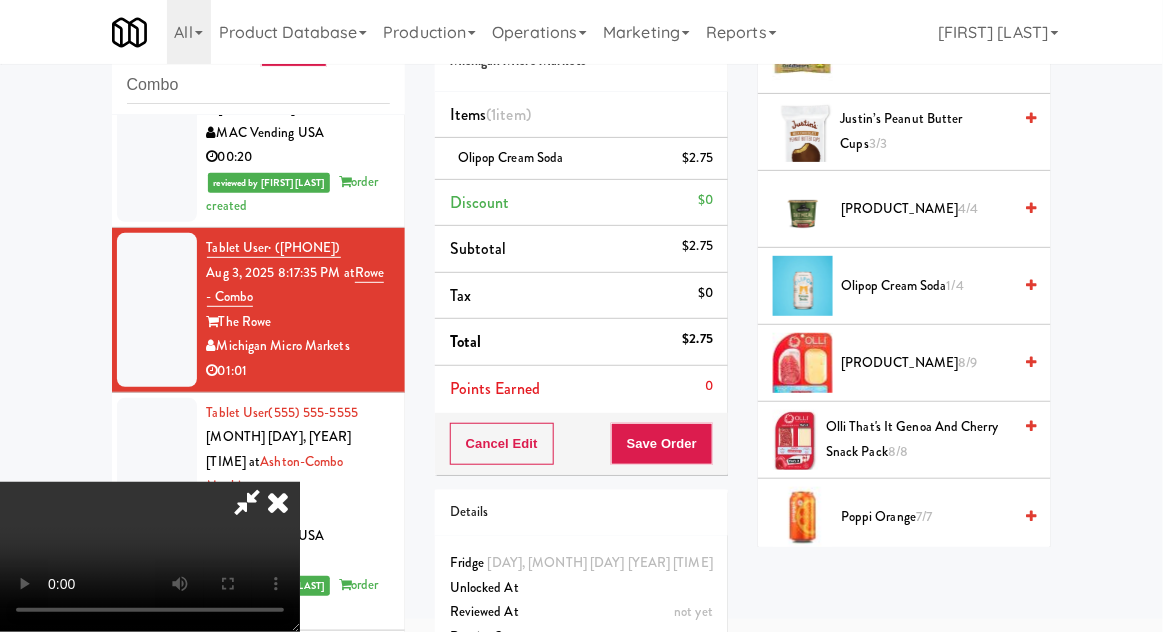 click on "[PRODUCT_NAME]" at bounding box center [926, 363] 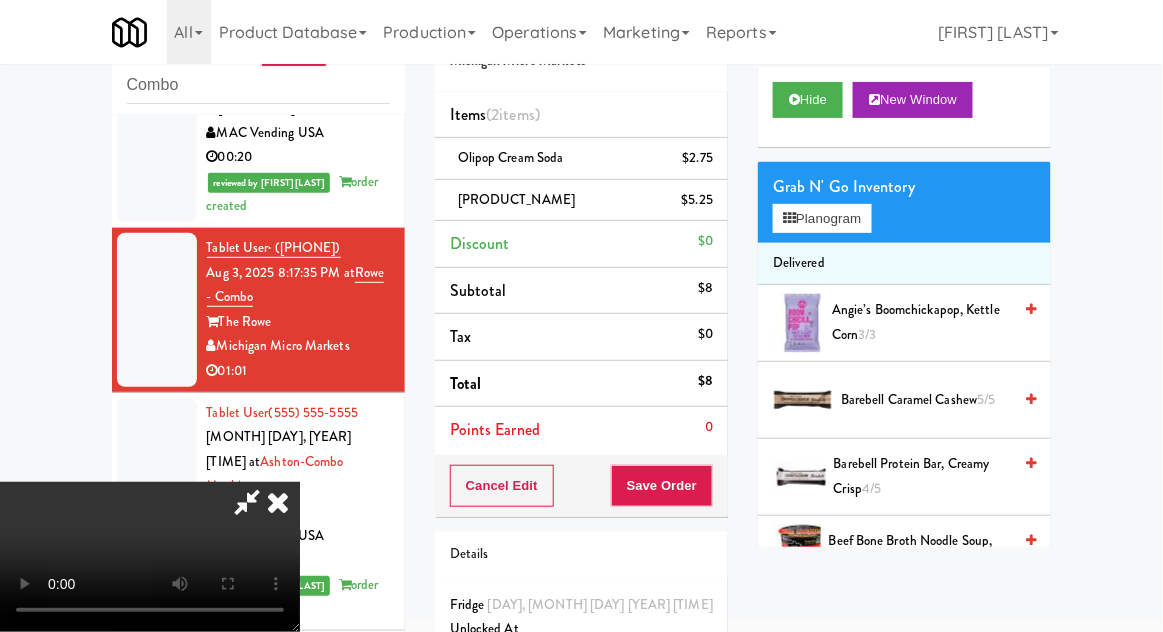 scroll, scrollTop: 0, scrollLeft: 0, axis: both 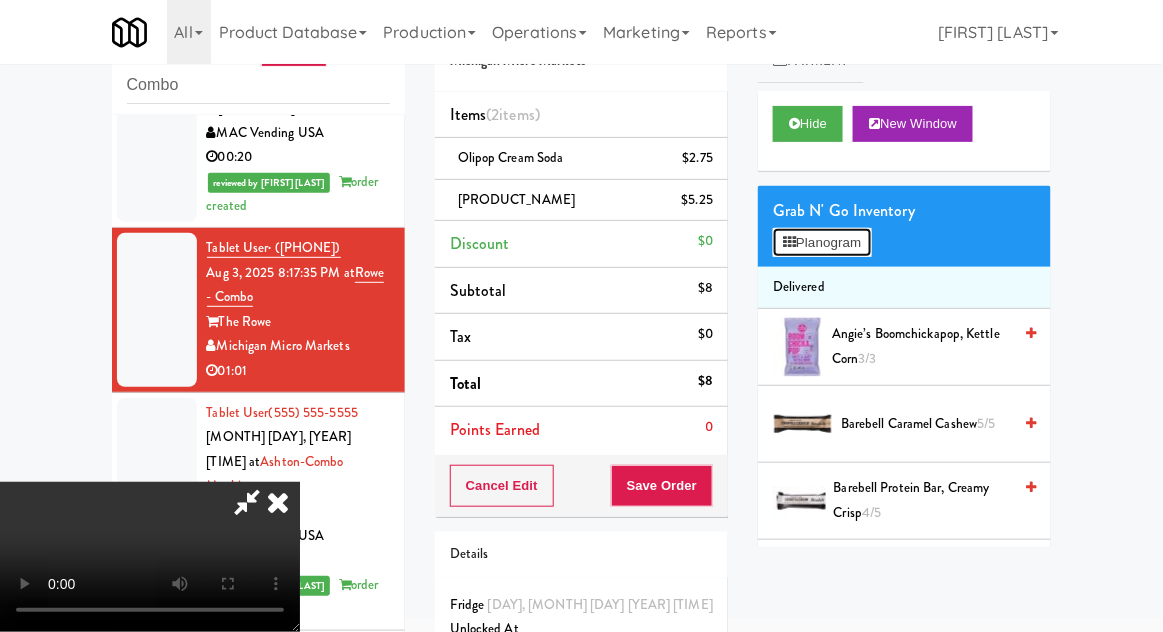click on "Planogram" at bounding box center (822, 243) 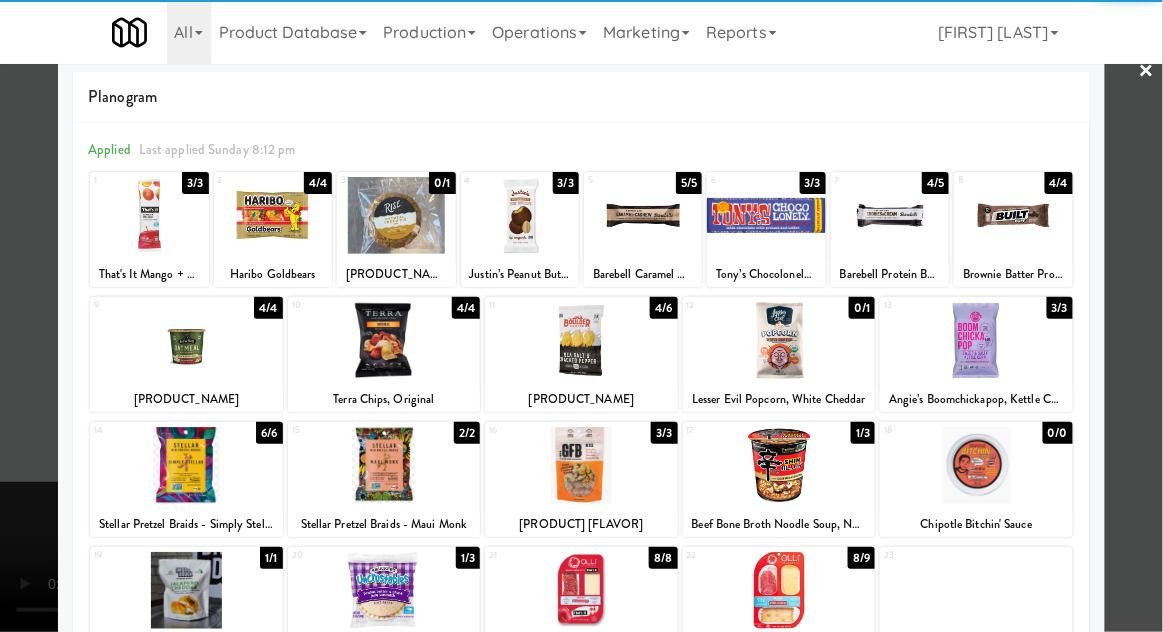 scroll, scrollTop: 61, scrollLeft: 0, axis: vertical 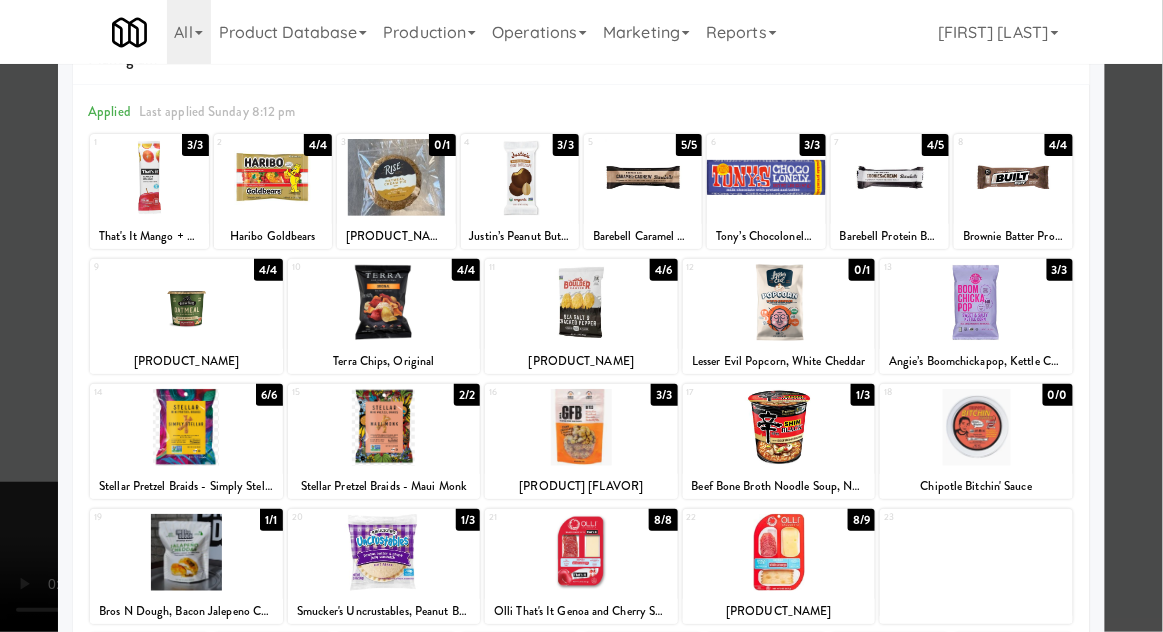click at bounding box center [581, 316] 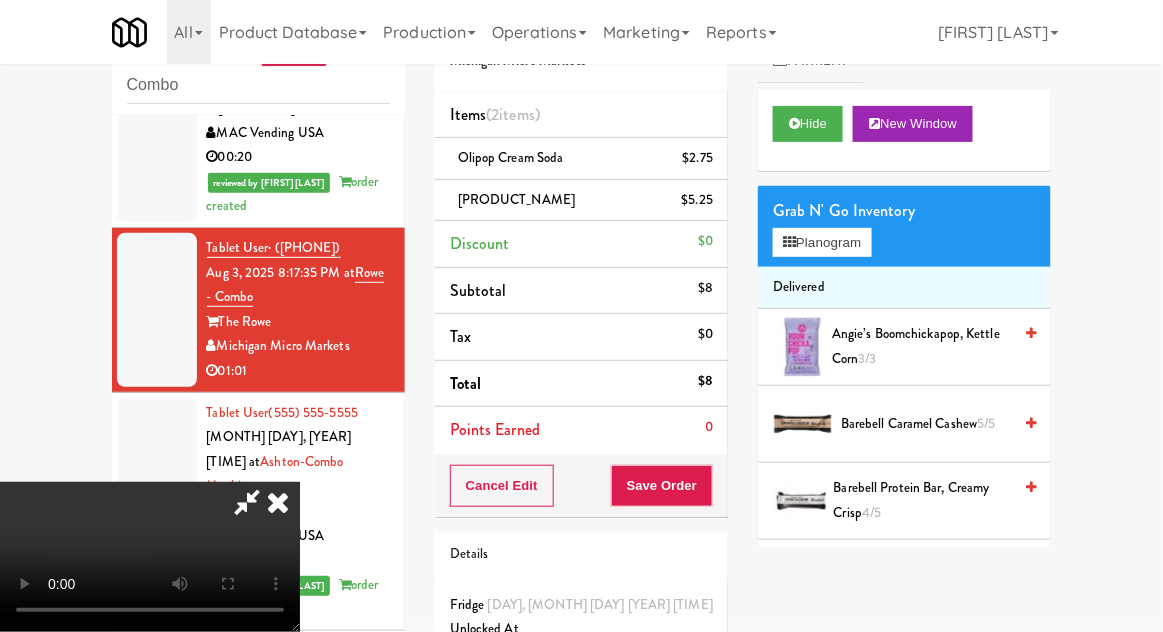 scroll, scrollTop: 0, scrollLeft: 0, axis: both 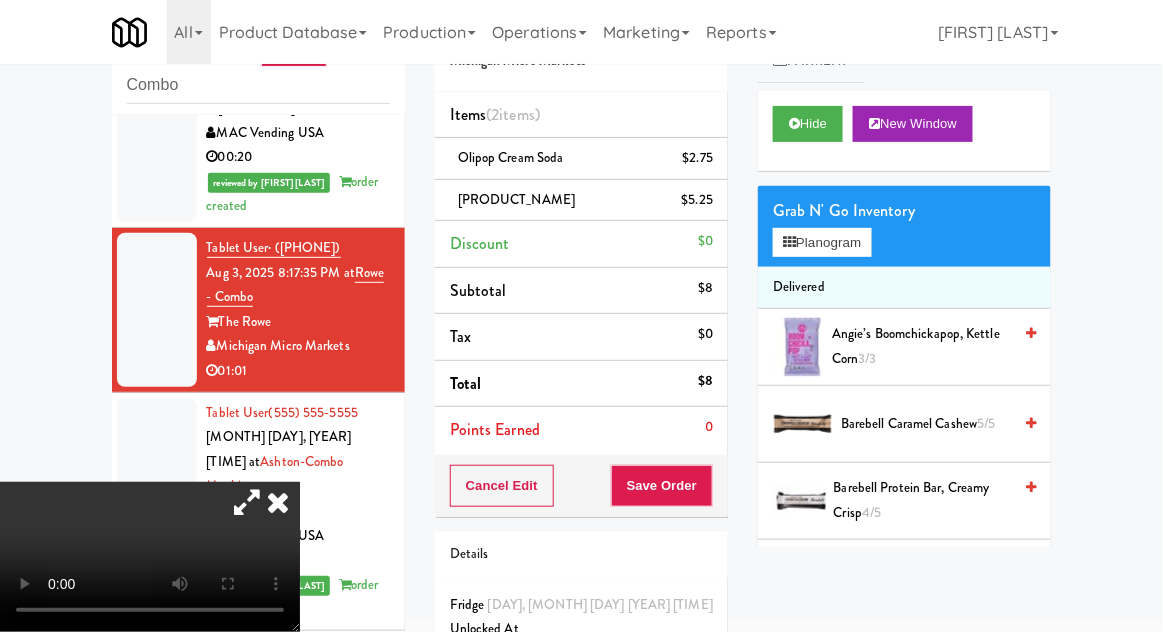 click at bounding box center [247, 502] 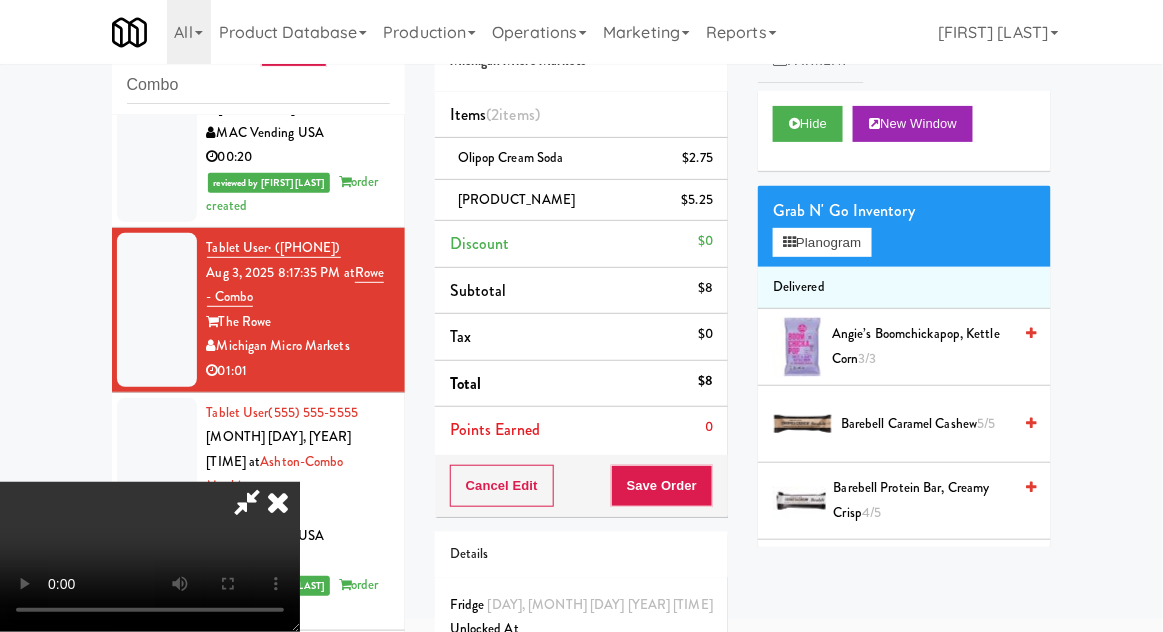 scroll, scrollTop: 73, scrollLeft: 0, axis: vertical 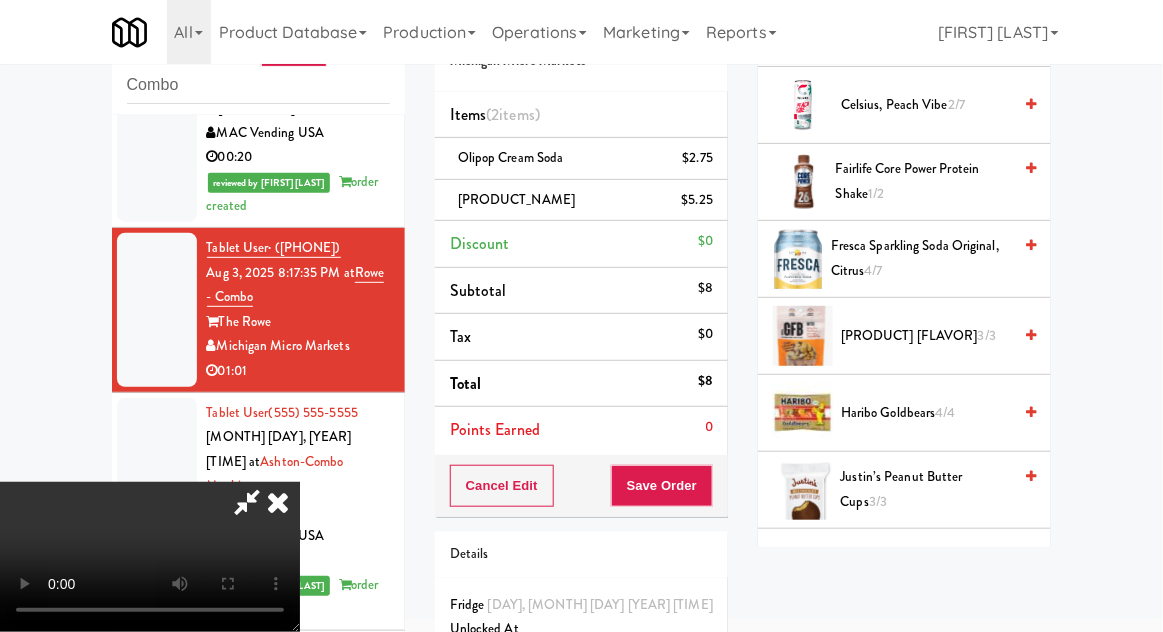 click on "Haribo Goldbears  4/4" at bounding box center (926, 413) 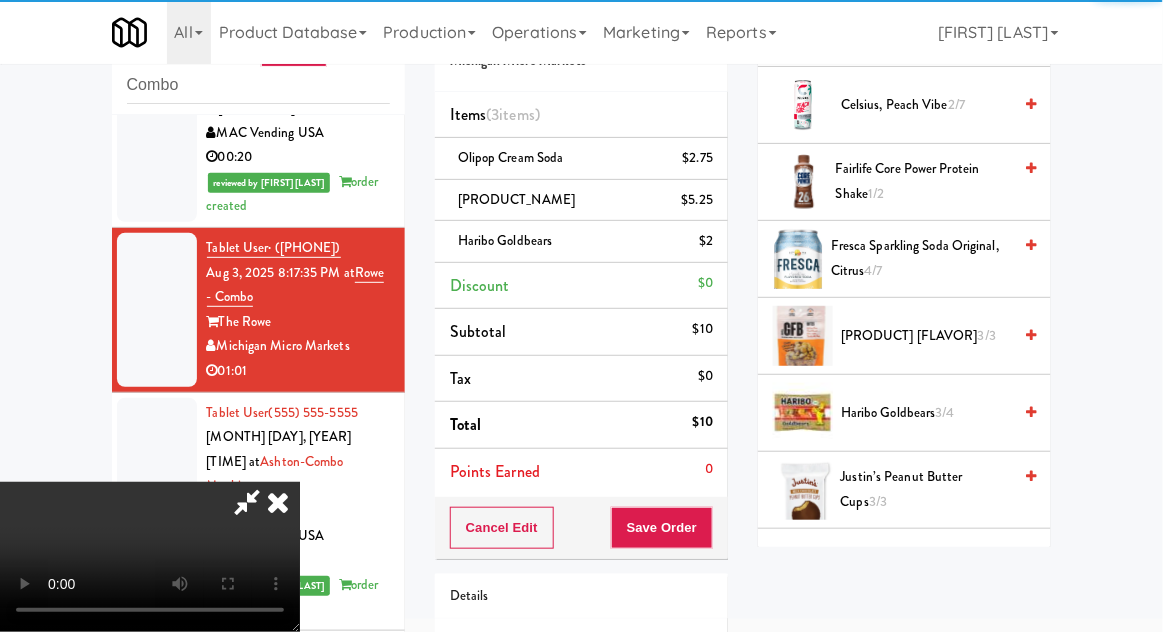 scroll, scrollTop: 73, scrollLeft: 0, axis: vertical 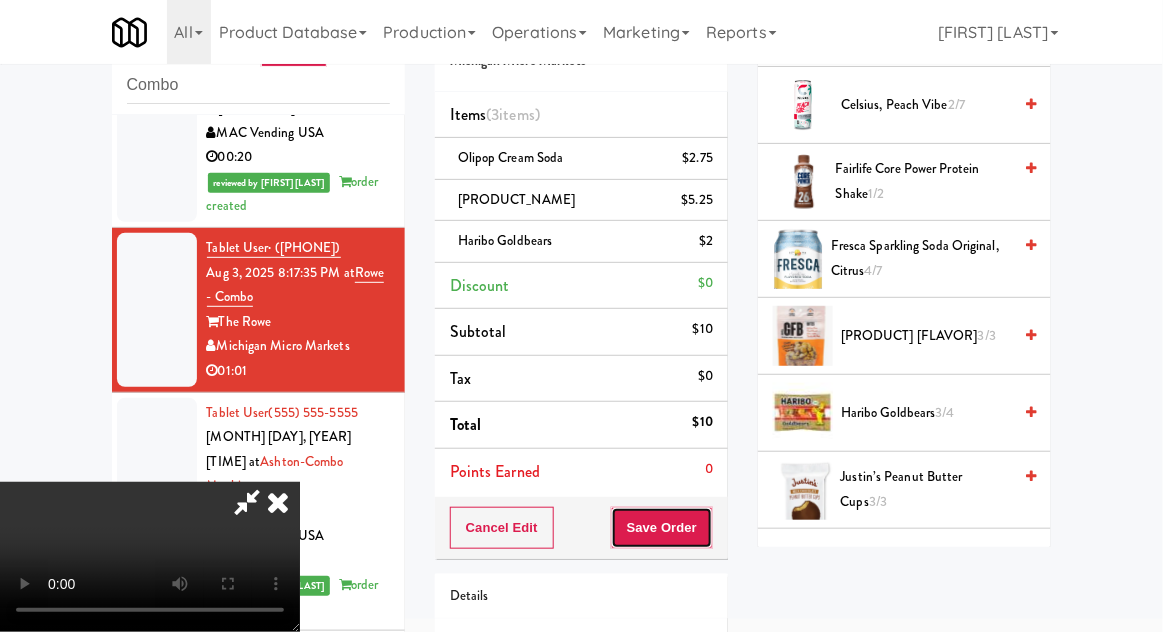 click on "Save Order" at bounding box center [662, 528] 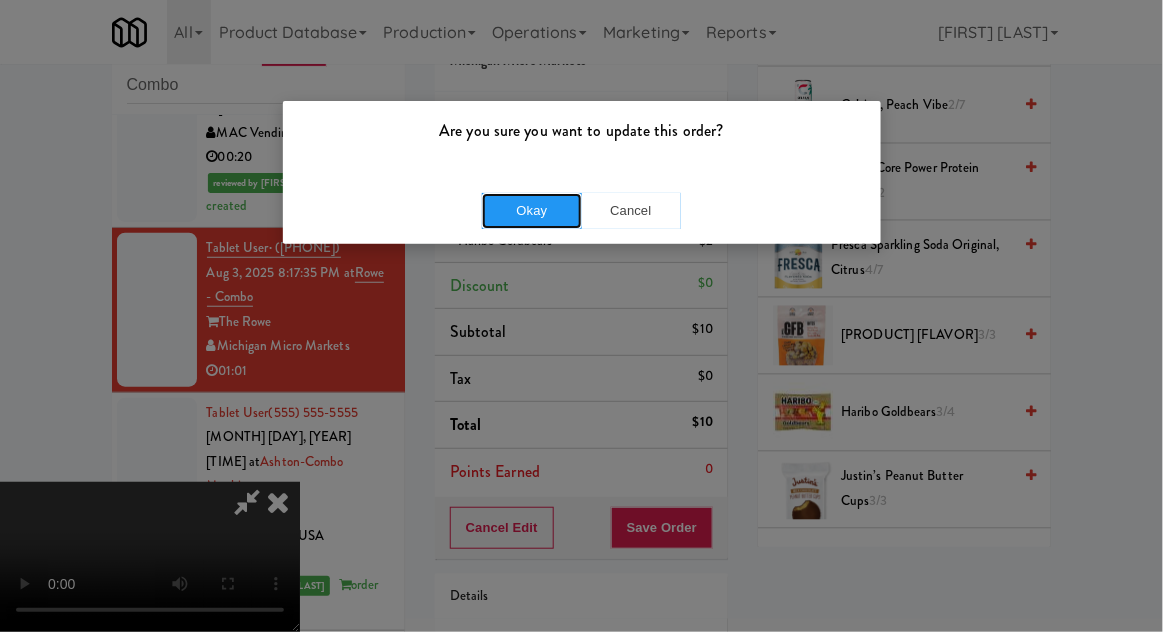 click on "Okay" at bounding box center [532, 211] 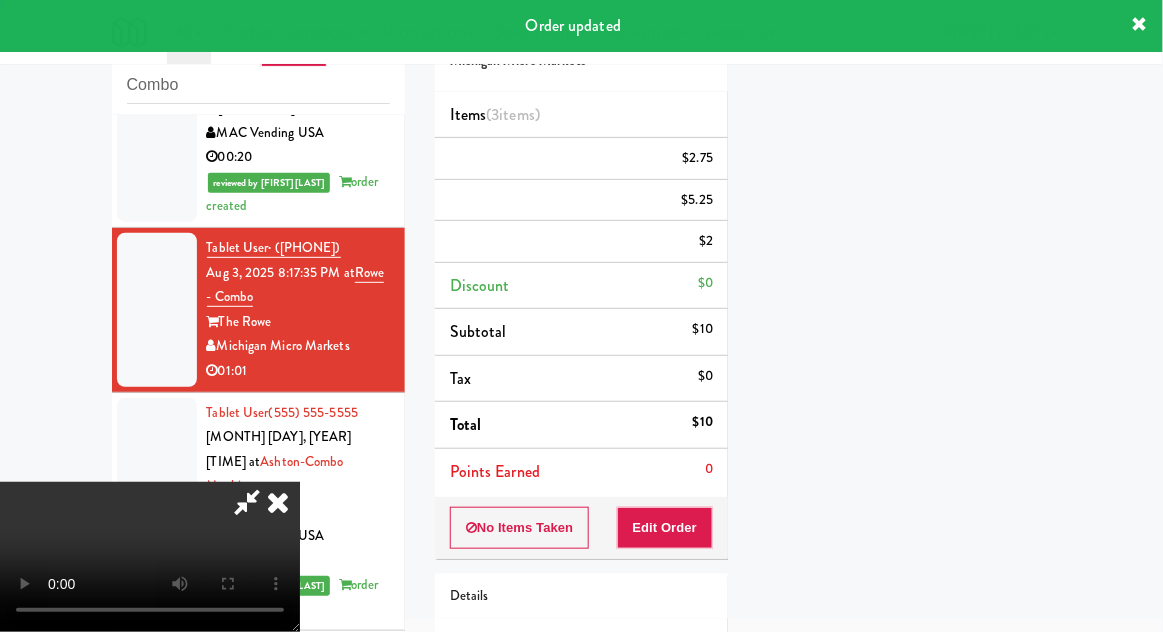 scroll, scrollTop: 197, scrollLeft: 0, axis: vertical 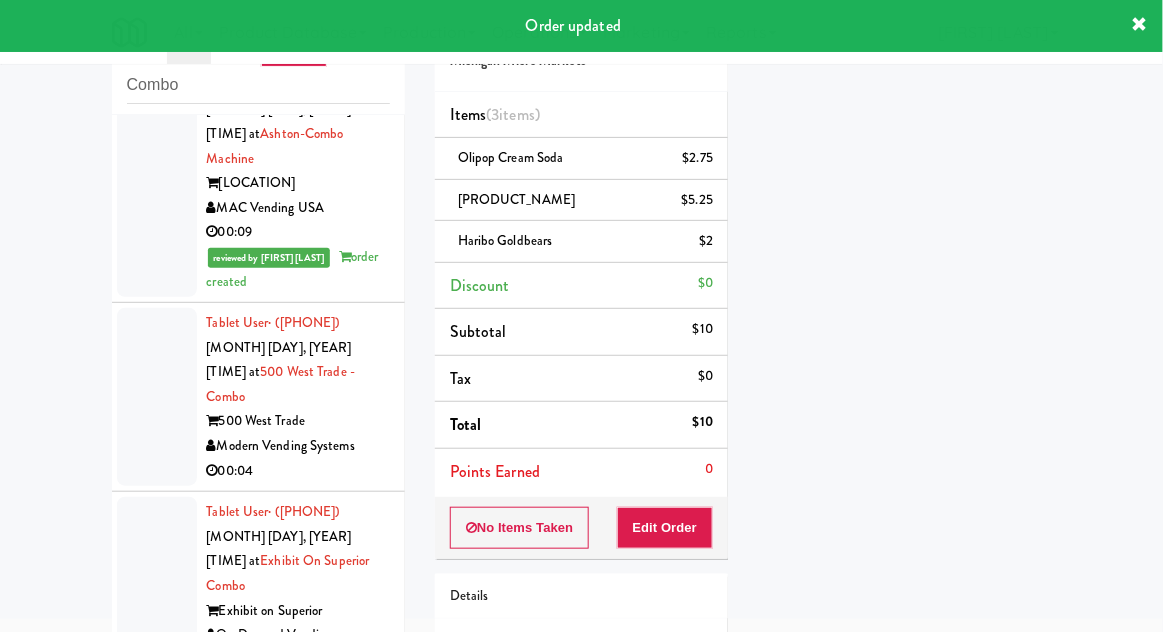 click at bounding box center [157, 397] 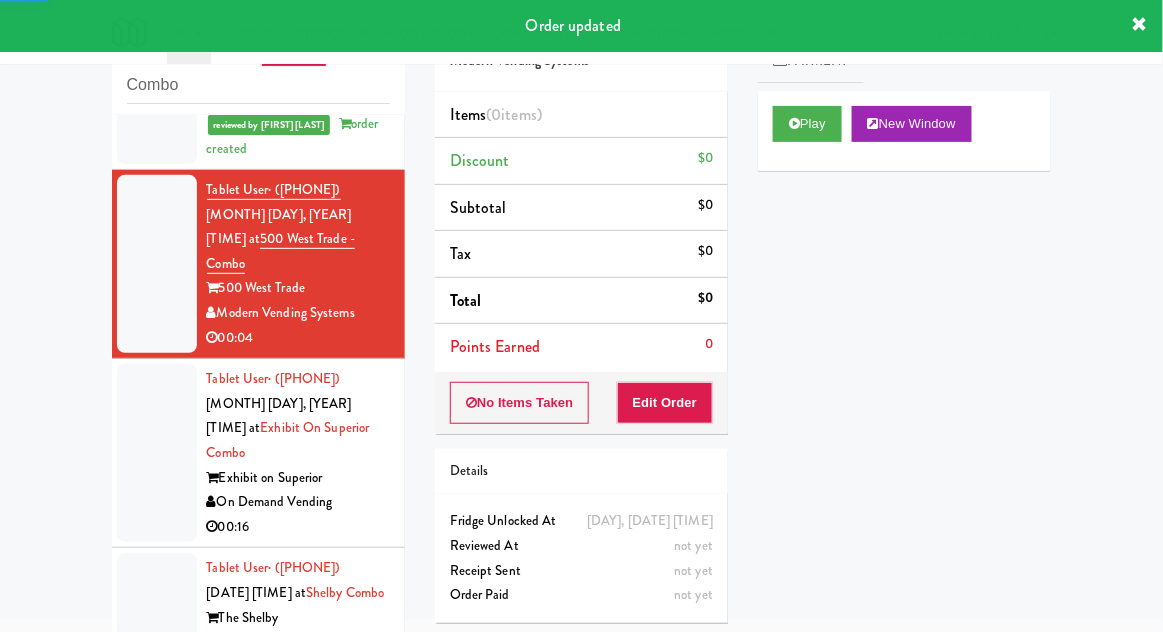 scroll, scrollTop: 829, scrollLeft: 0, axis: vertical 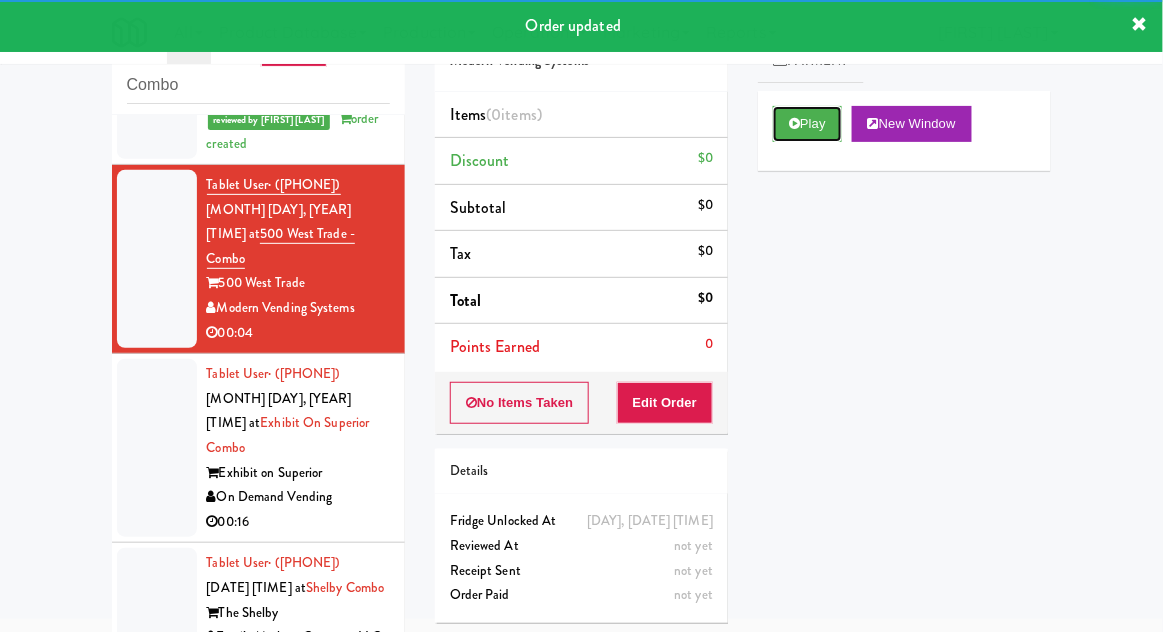 click on "Play" at bounding box center (807, 124) 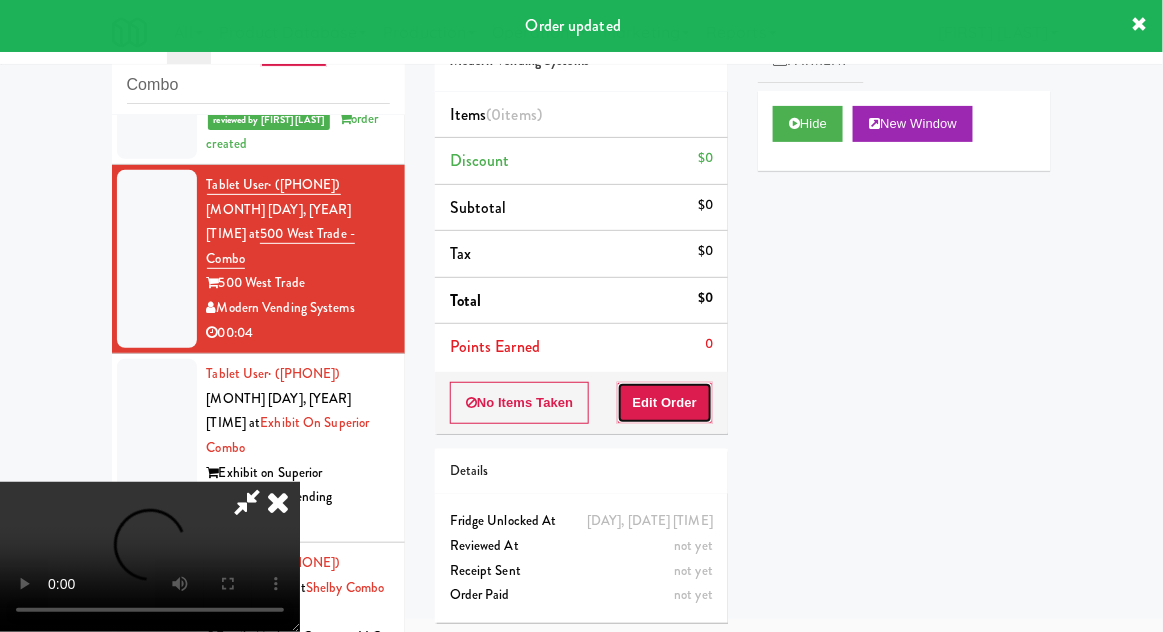 click on "Edit Order" at bounding box center (665, 403) 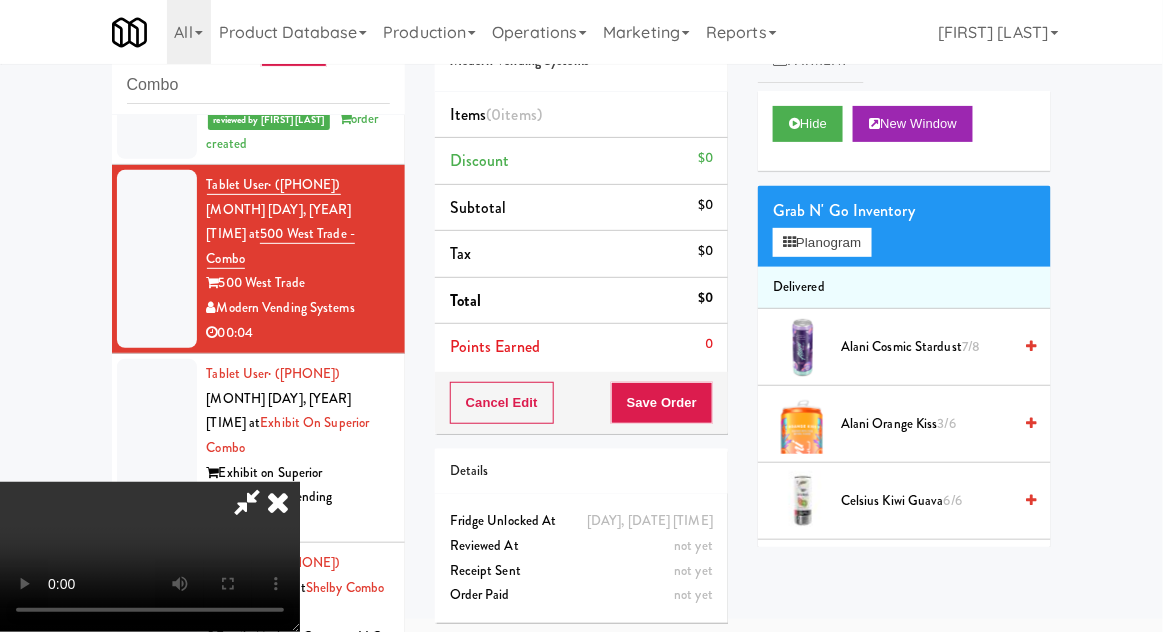 type 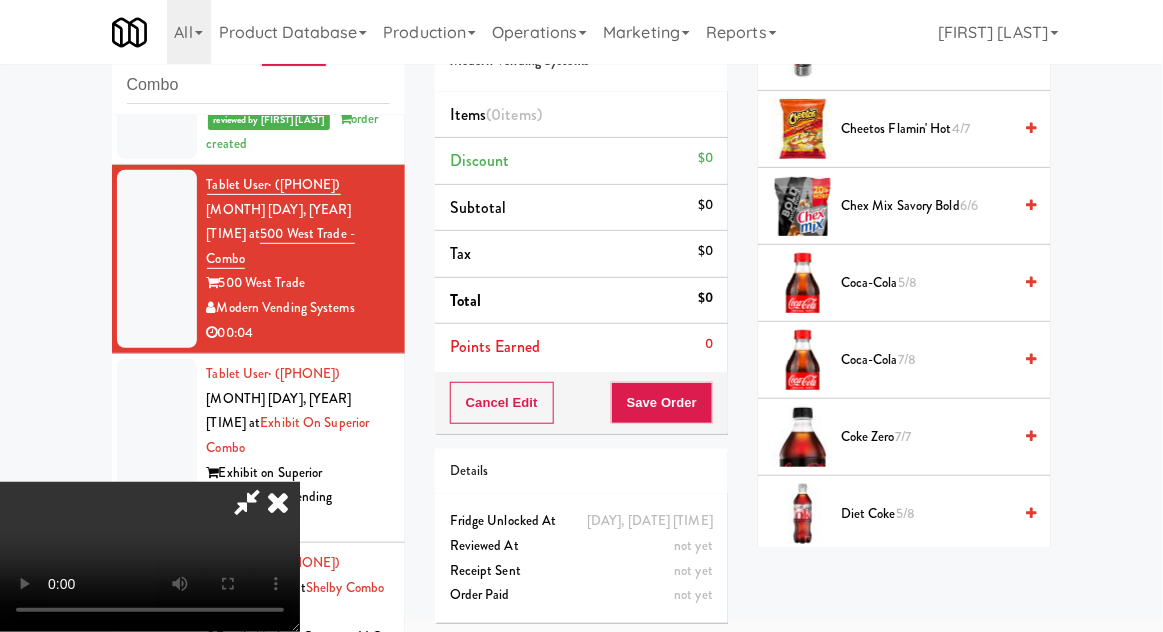 scroll, scrollTop: 461, scrollLeft: 0, axis: vertical 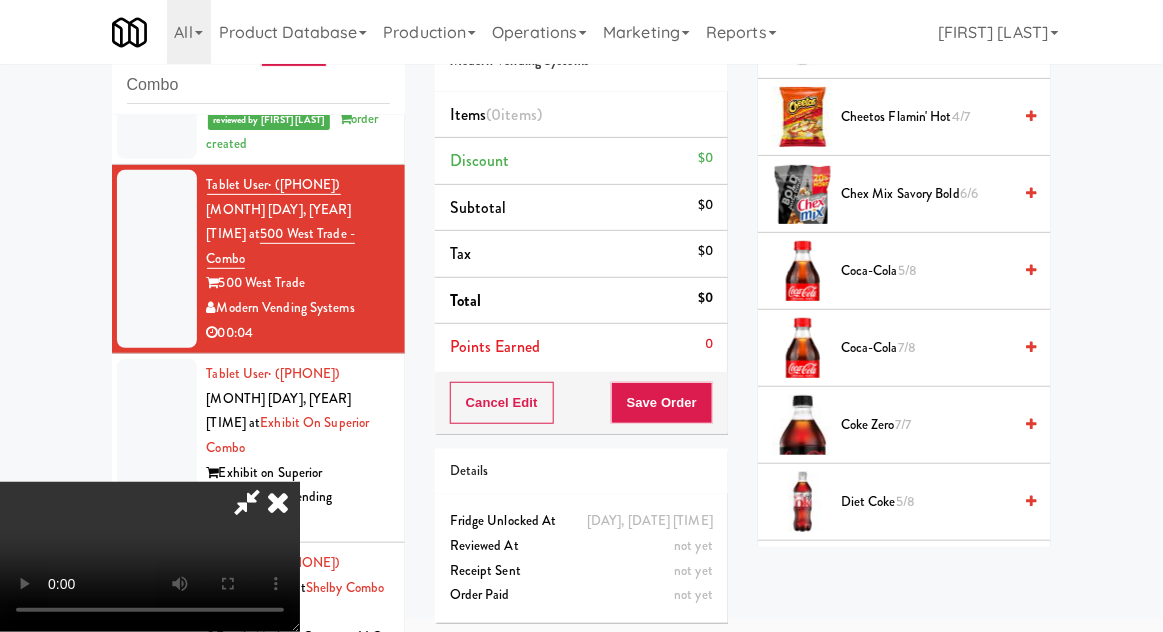 click on "5/8" at bounding box center (906, 578) 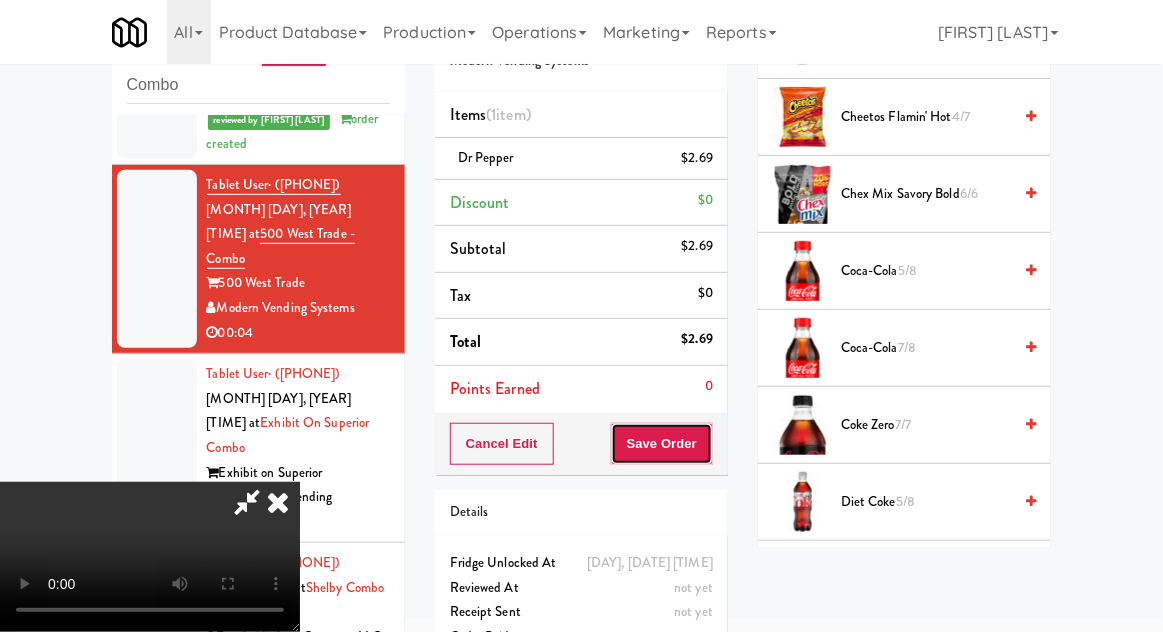 click on "Save Order" at bounding box center (662, 444) 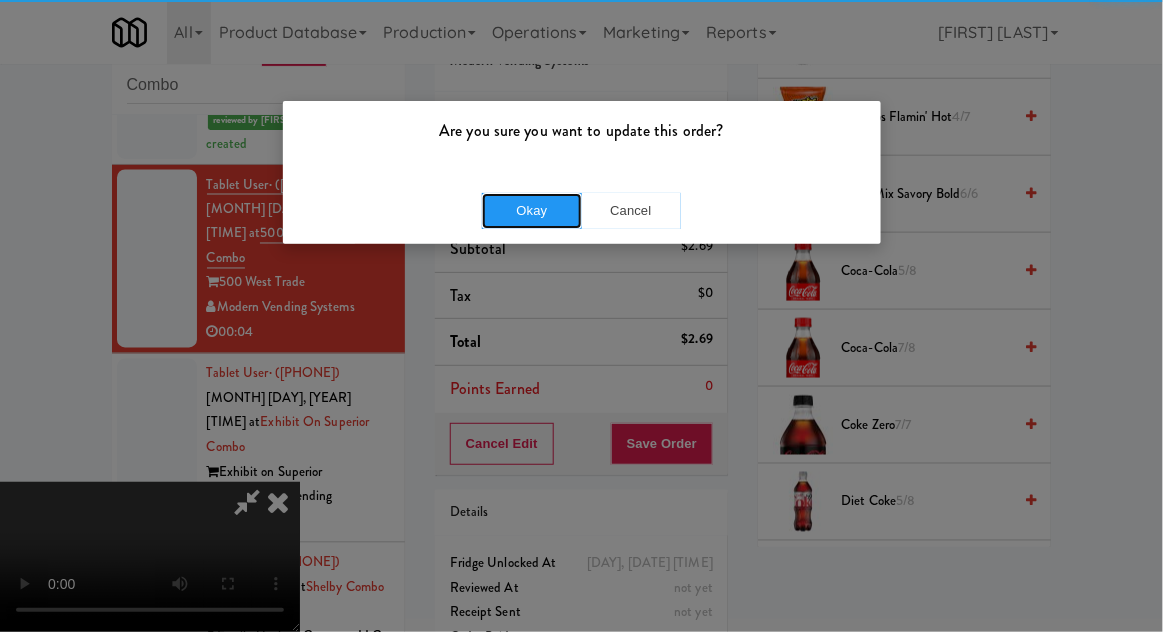 click on "Okay" at bounding box center (532, 211) 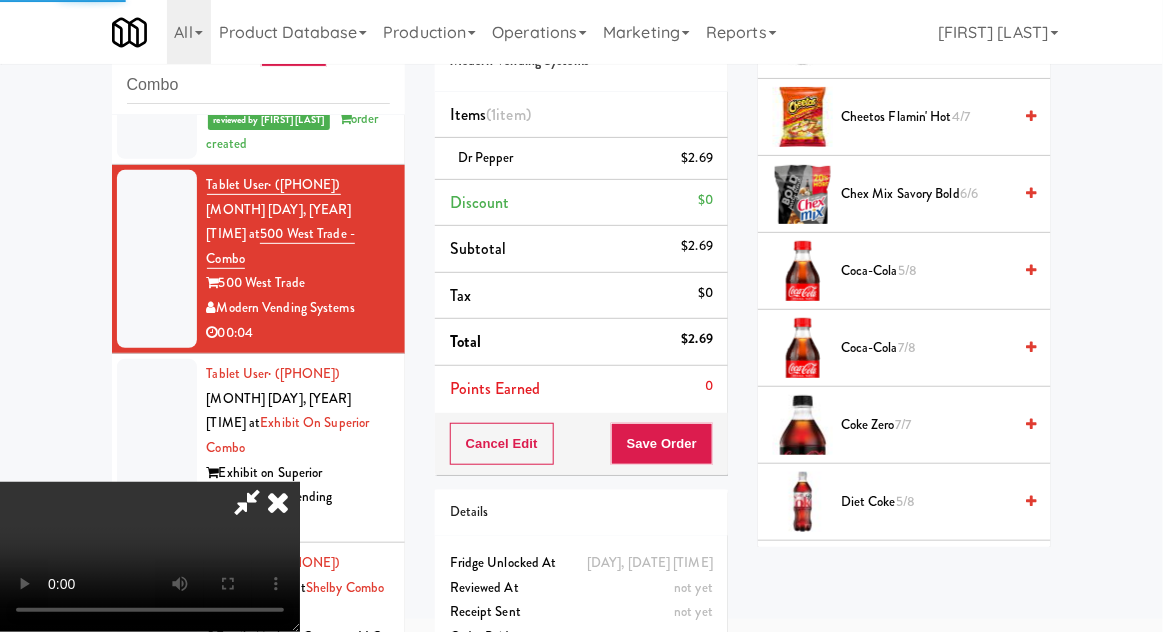 scroll, scrollTop: 197, scrollLeft: 0, axis: vertical 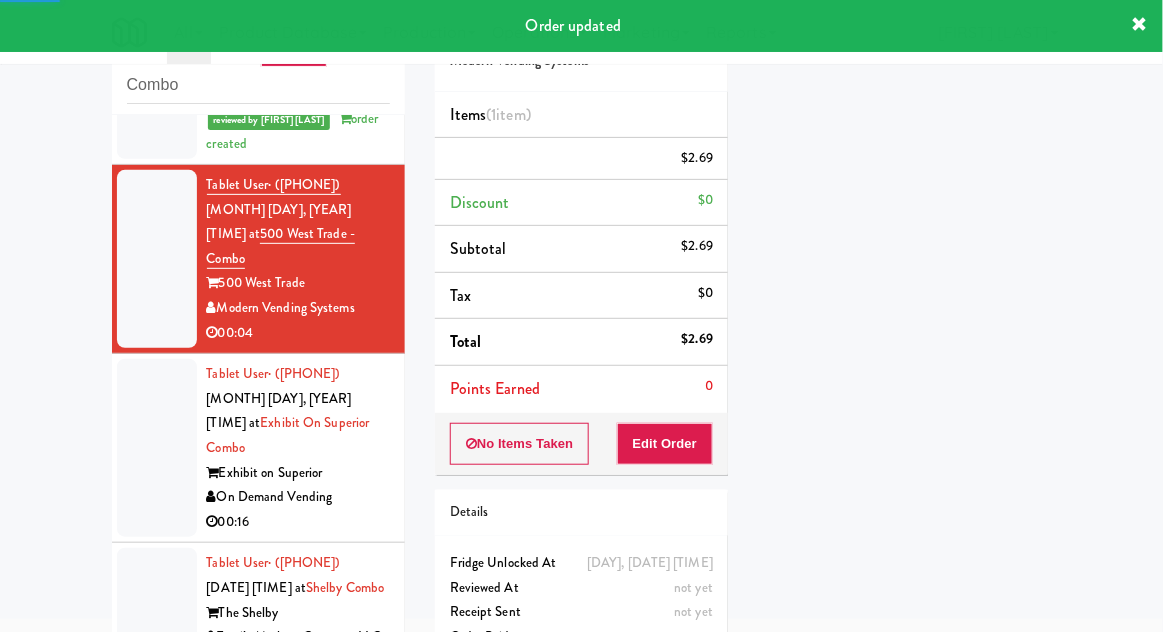 click at bounding box center [157, 448] 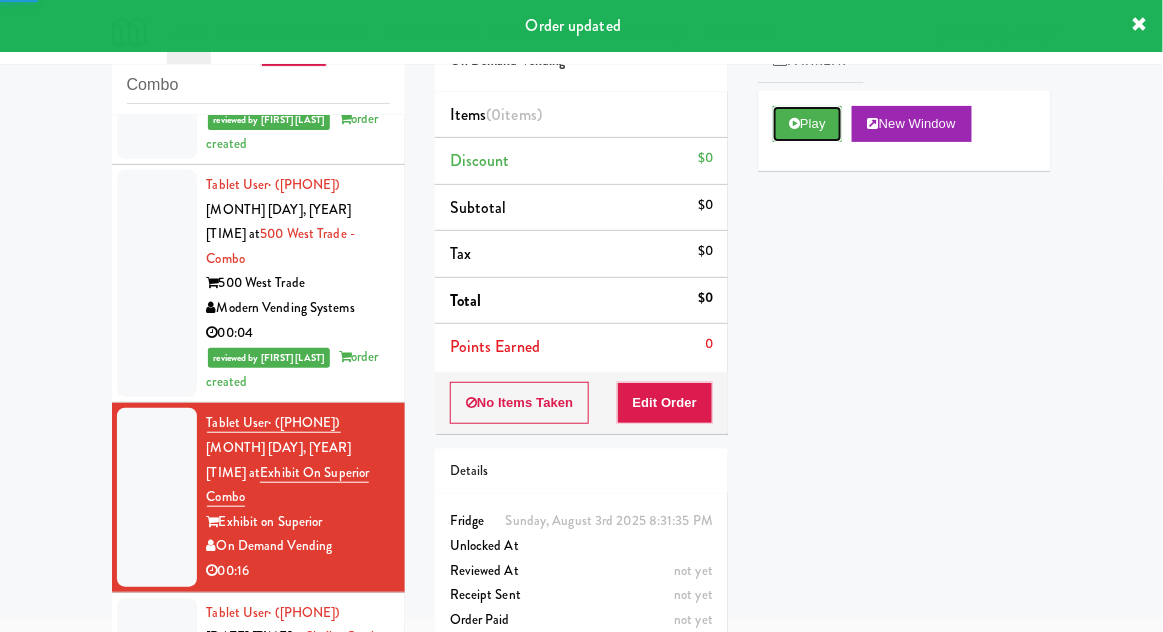 click on "Play" at bounding box center [807, 124] 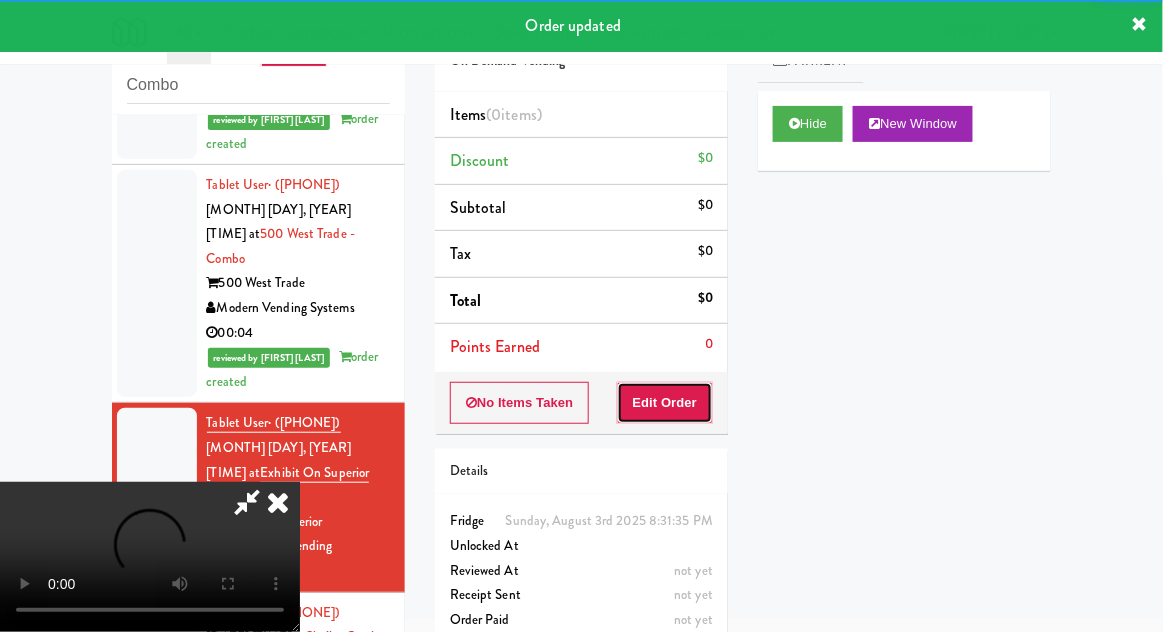 click on "Edit Order" at bounding box center [665, 403] 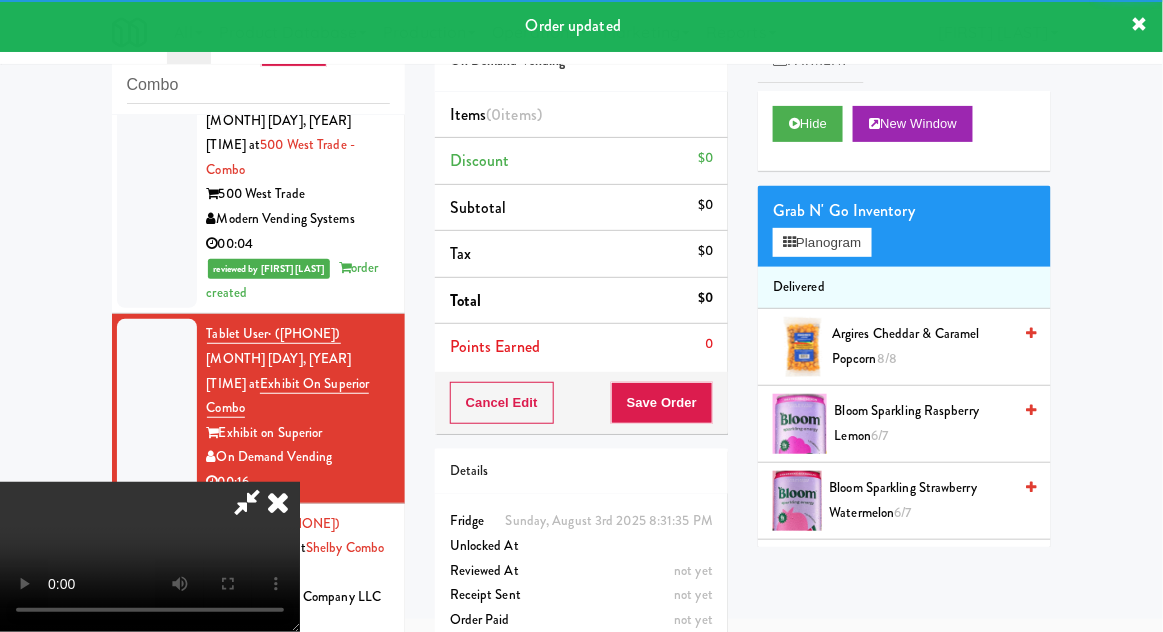 scroll, scrollTop: 1010, scrollLeft: 0, axis: vertical 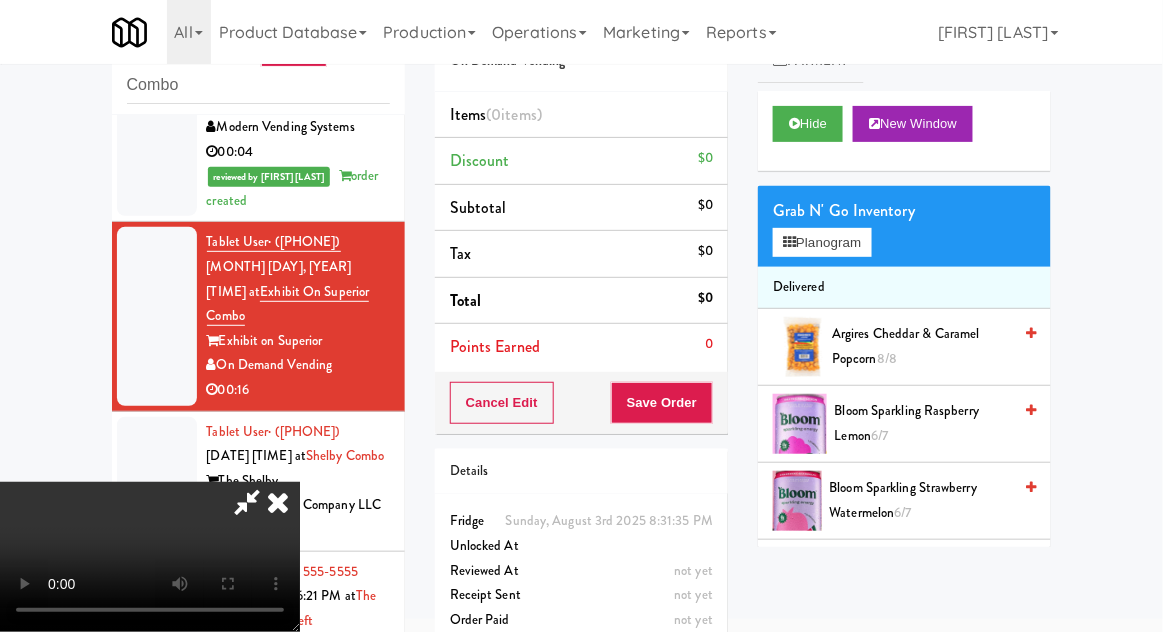type 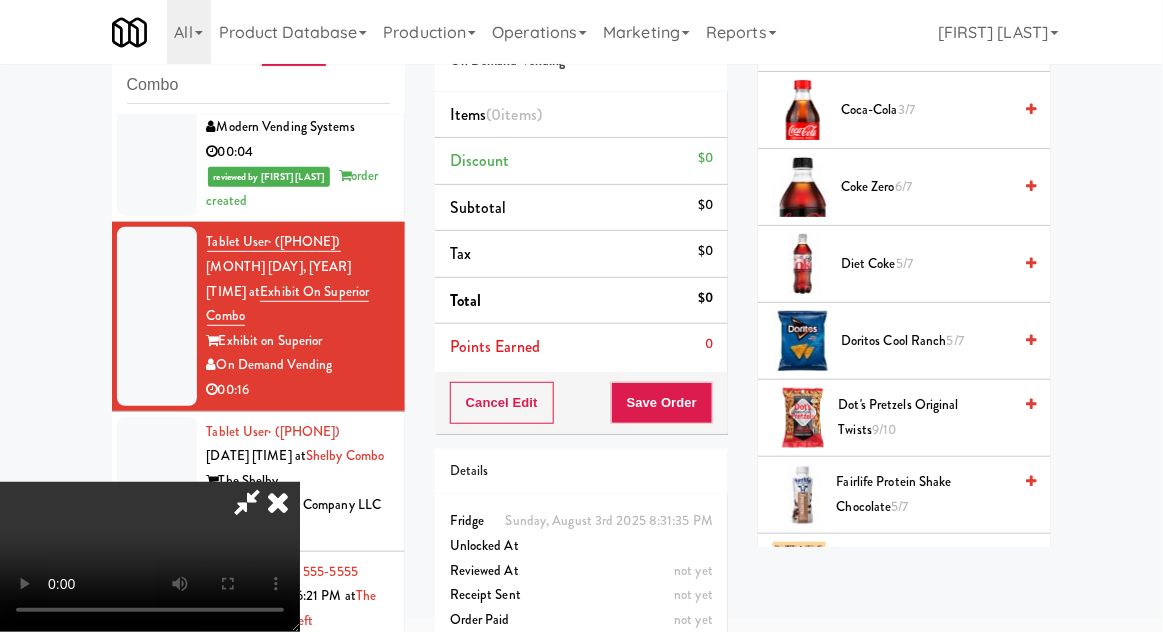 scroll, scrollTop: 863, scrollLeft: 0, axis: vertical 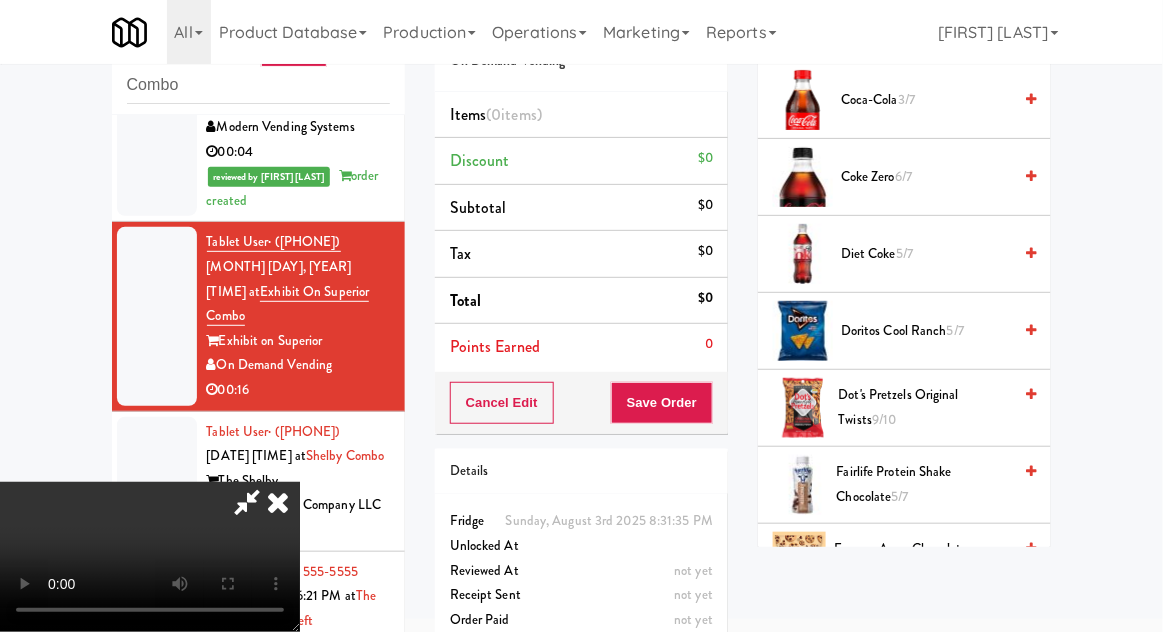 click on "Fairlife Protein Shake Chocolate  5/7" at bounding box center (924, 484) 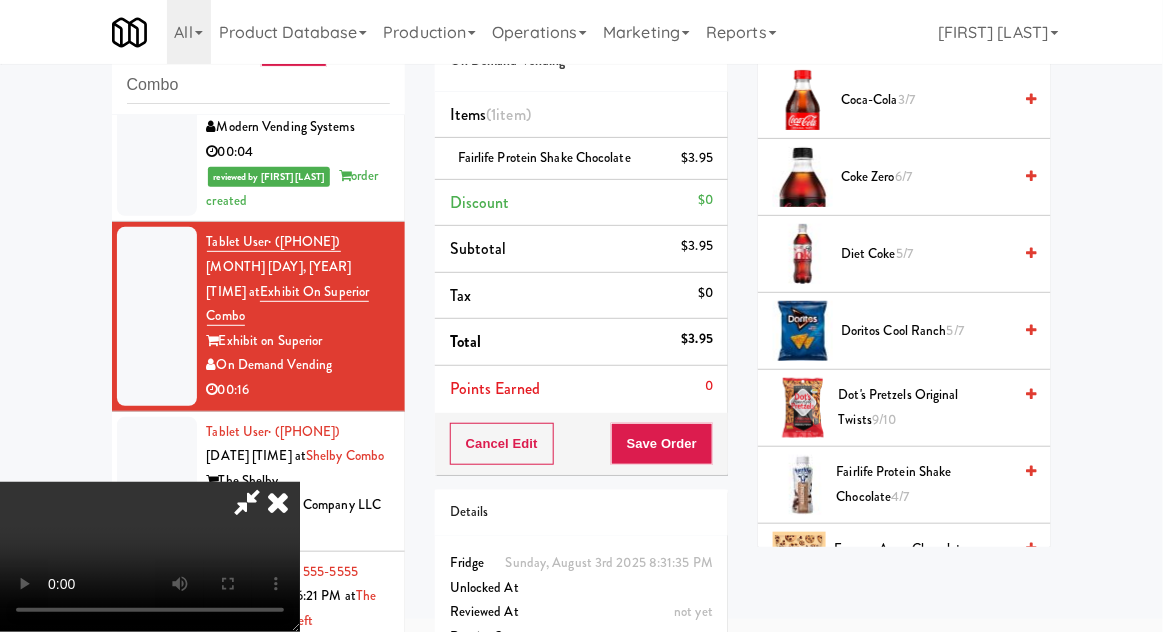 scroll, scrollTop: 73, scrollLeft: 0, axis: vertical 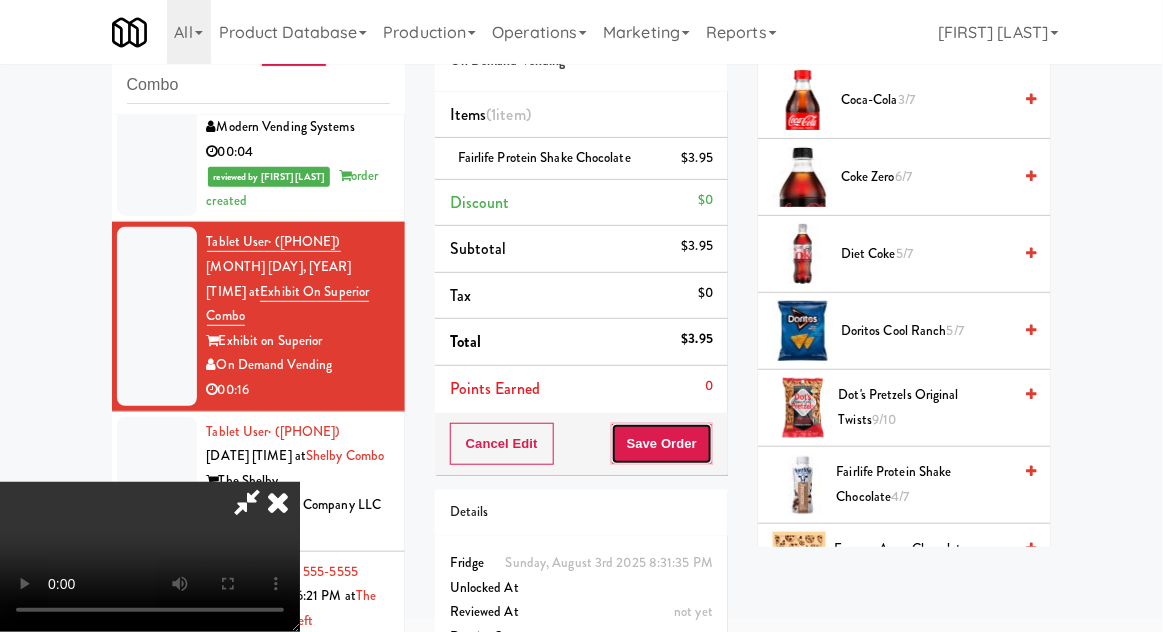 click on "Save Order" at bounding box center (662, 444) 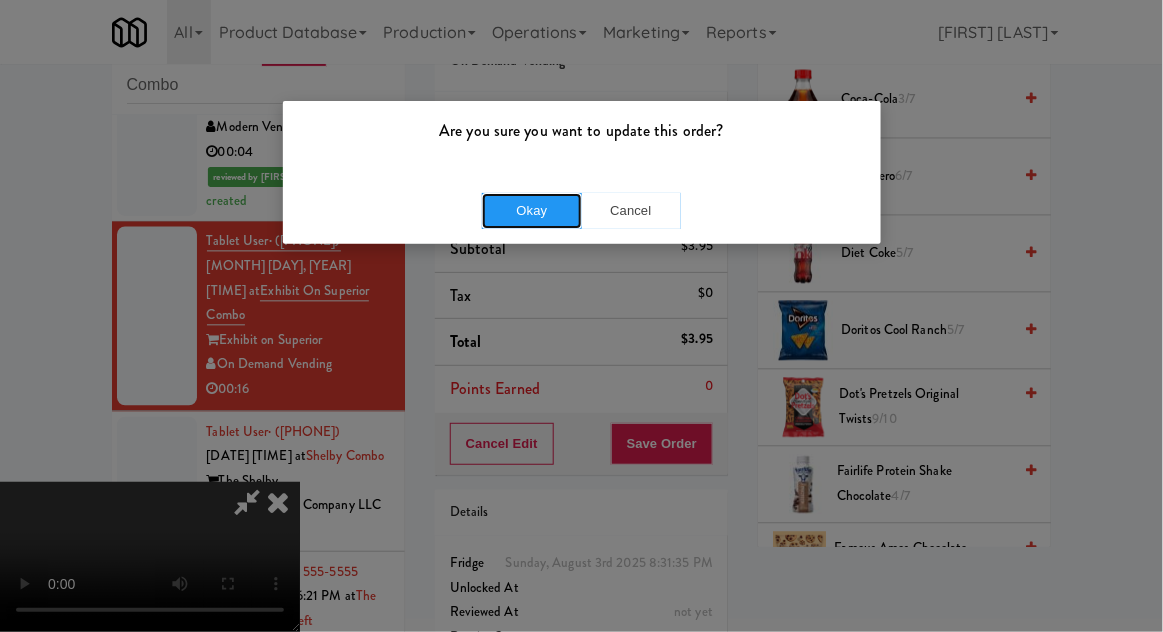 click on "Okay" at bounding box center (532, 211) 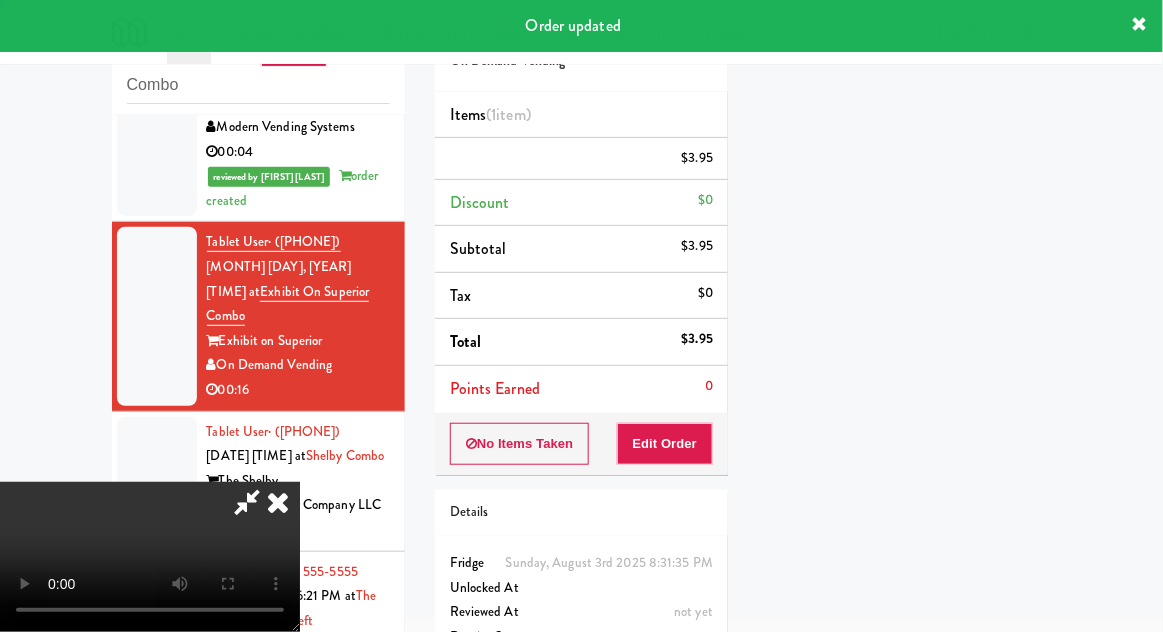 scroll, scrollTop: 197, scrollLeft: 0, axis: vertical 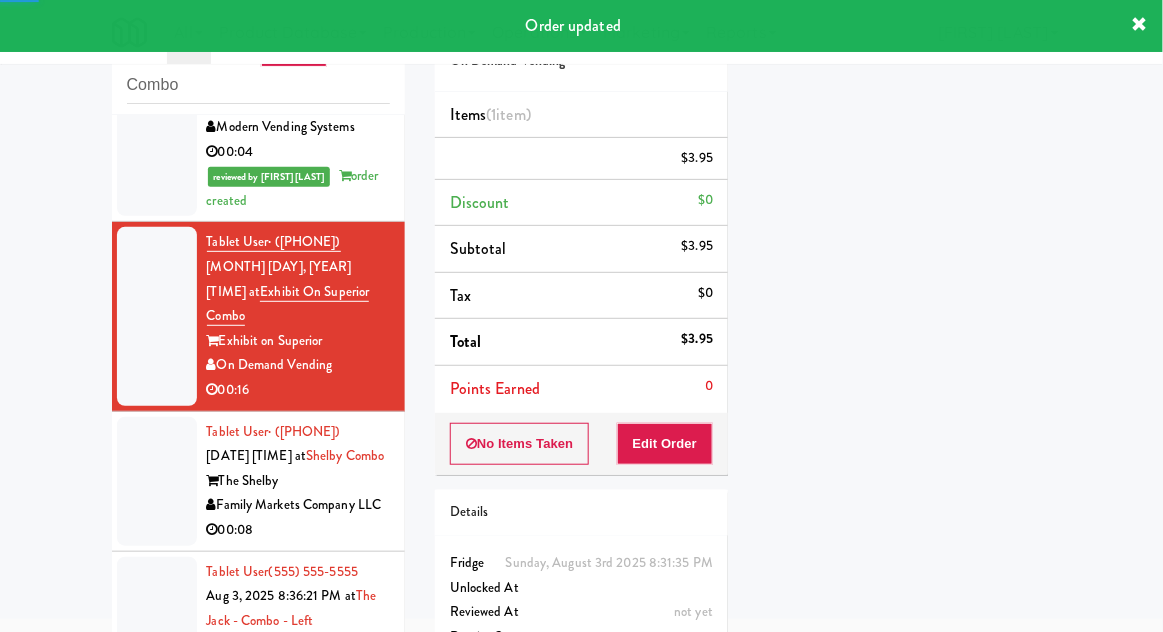 click at bounding box center (157, 481) 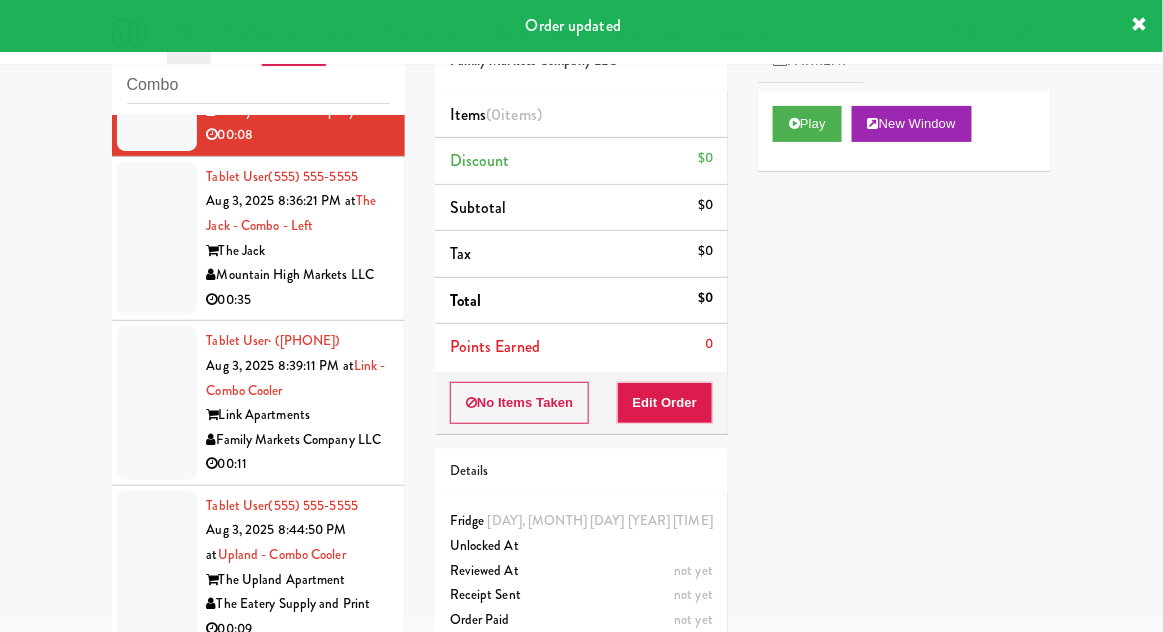 scroll, scrollTop: 1453, scrollLeft: 0, axis: vertical 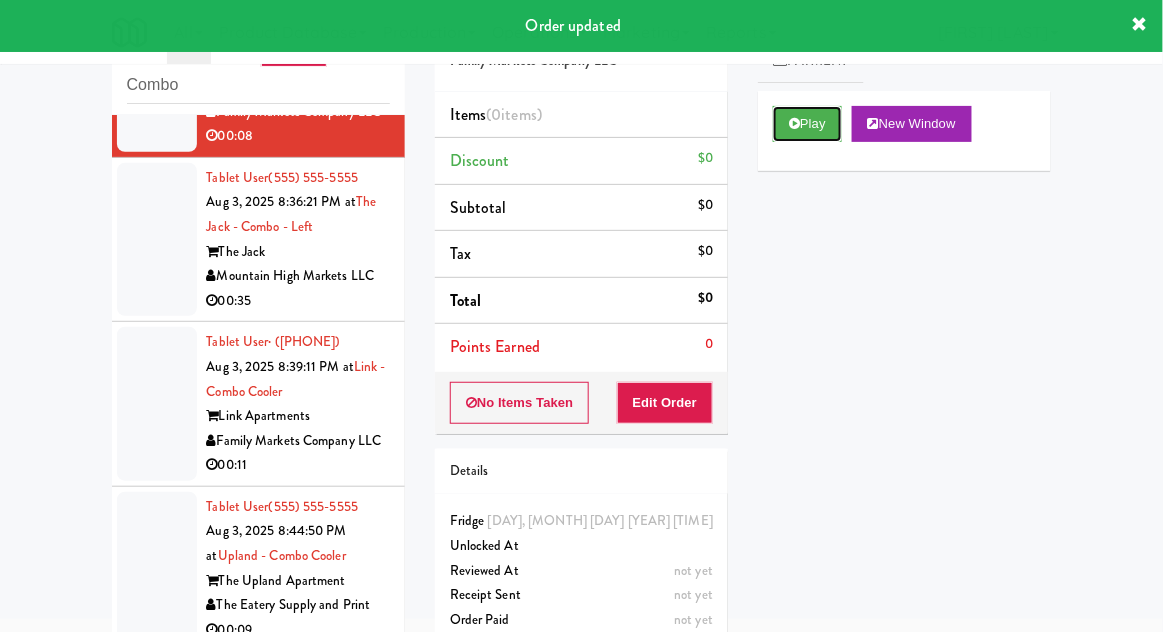 click on "Play" at bounding box center [807, 124] 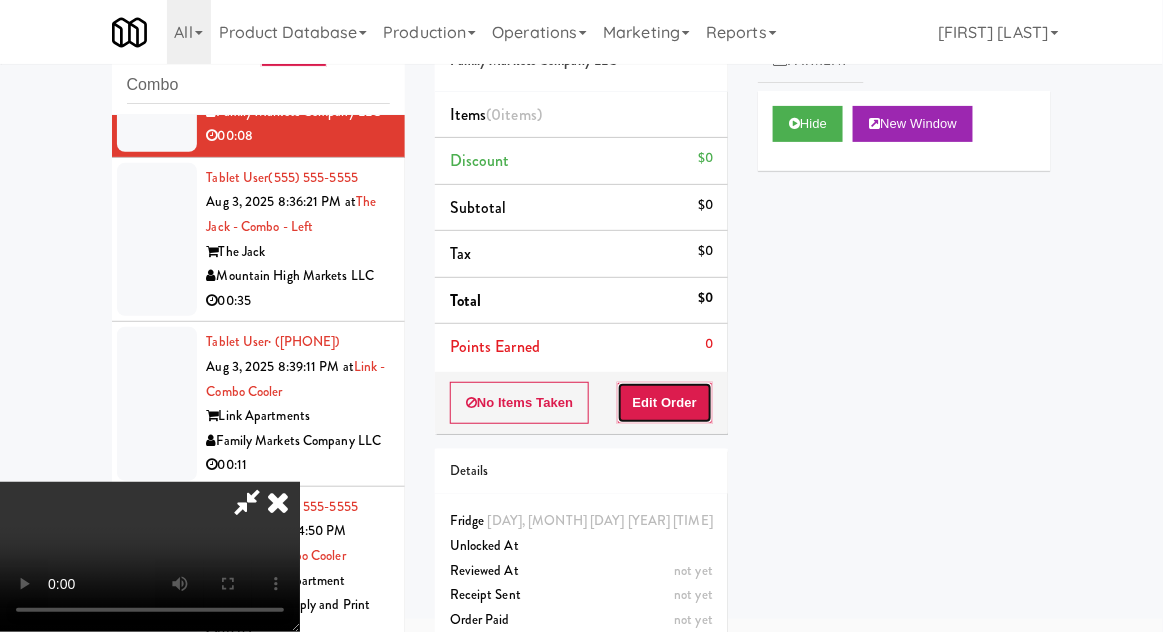 click on "Edit Order" at bounding box center (665, 403) 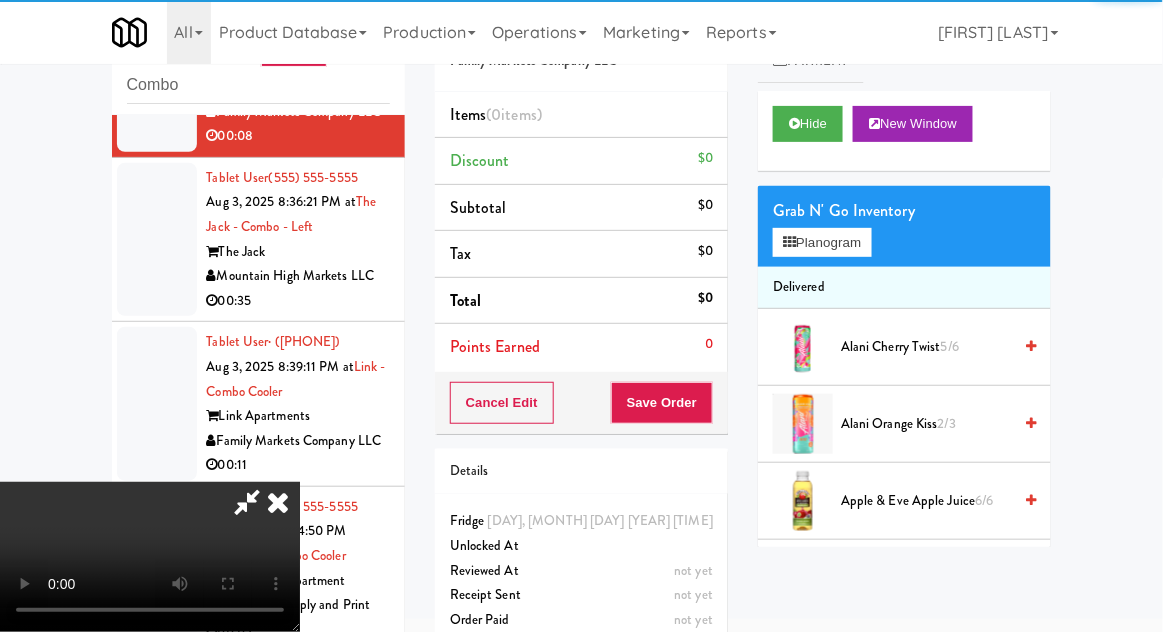 scroll, scrollTop: 1503, scrollLeft: 0, axis: vertical 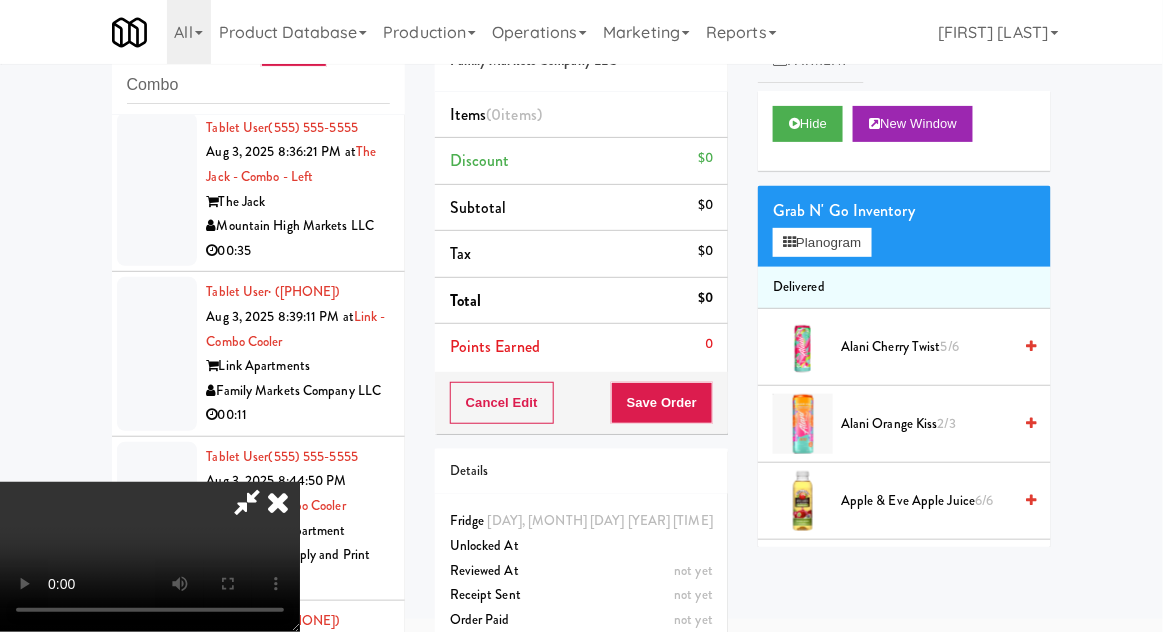 type 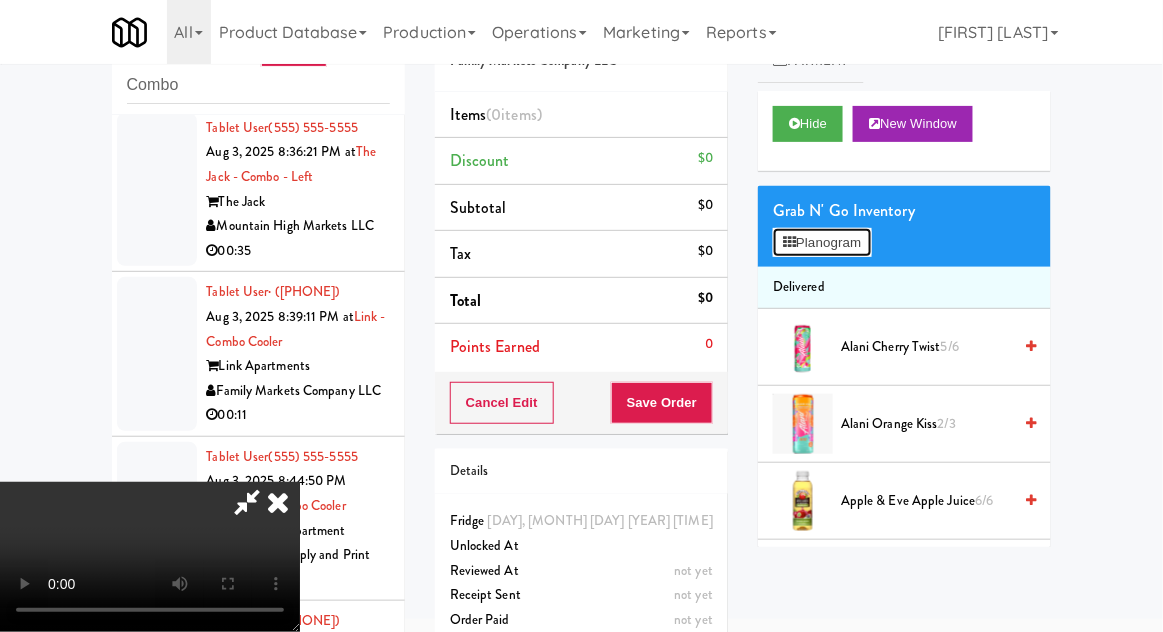 click on "Planogram" at bounding box center (822, 243) 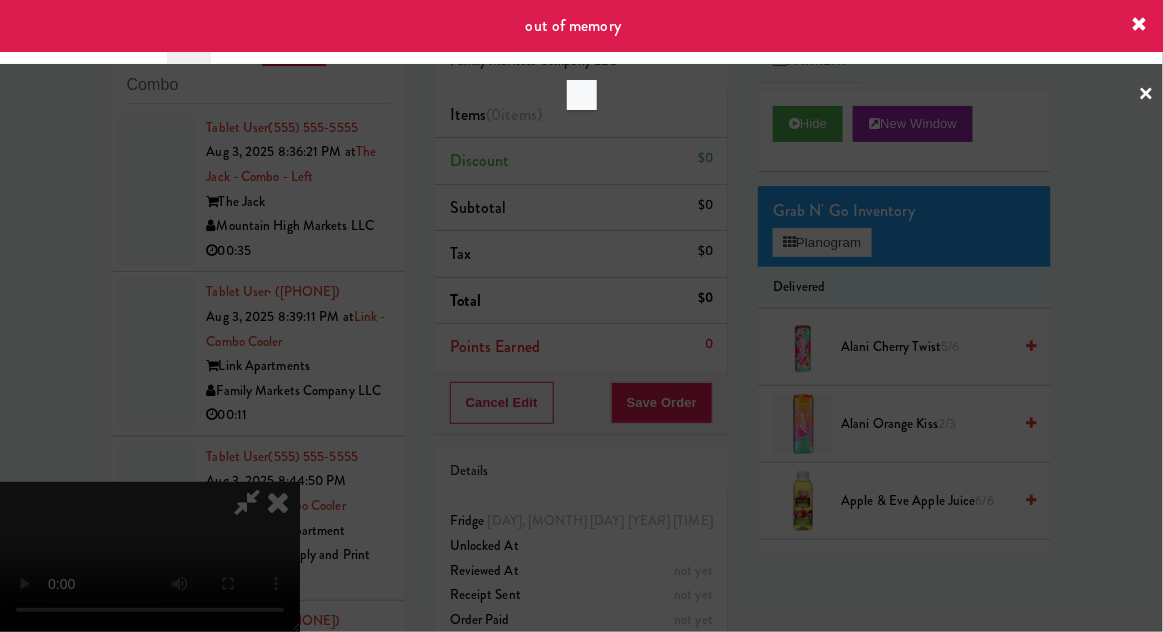click at bounding box center [581, 316] 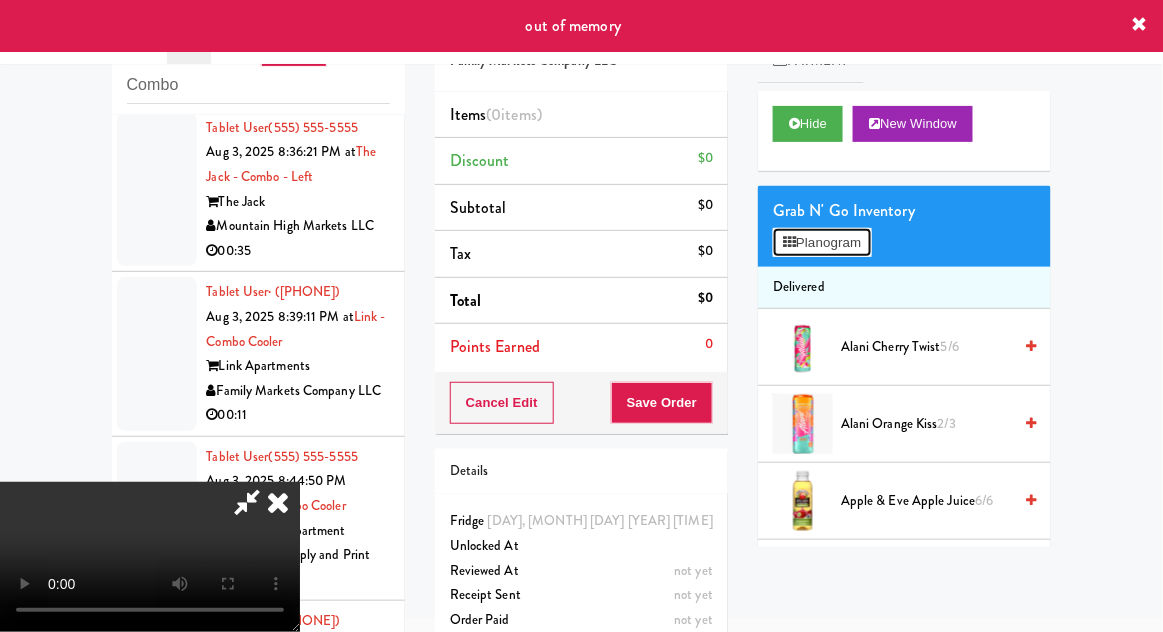 click on "Planogram" at bounding box center (822, 243) 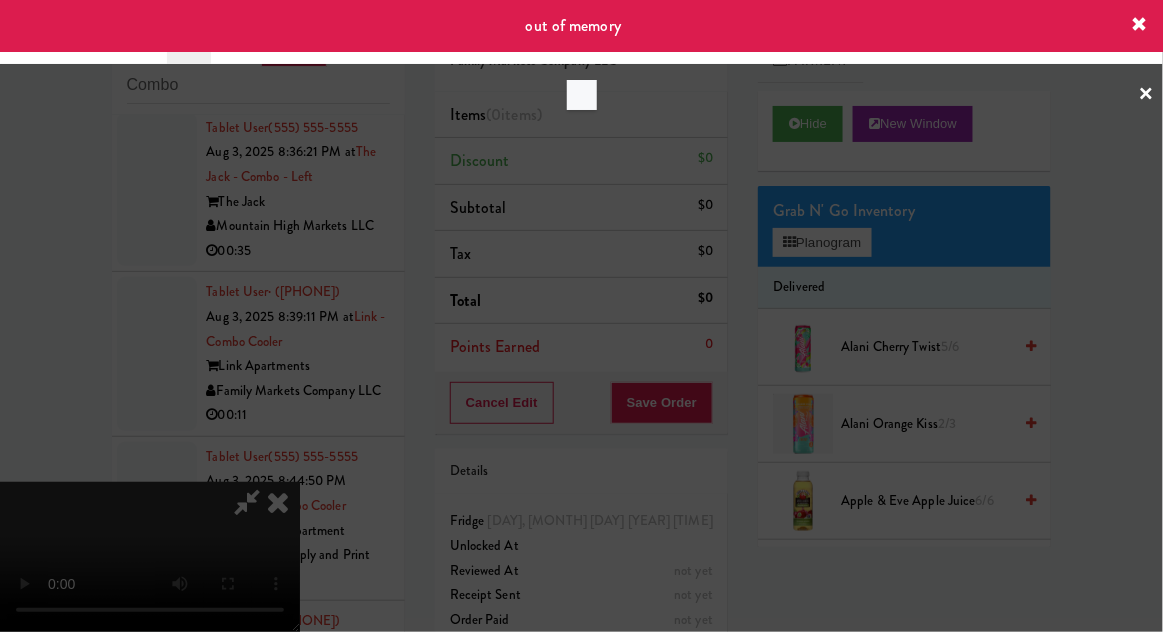 click at bounding box center [581, 316] 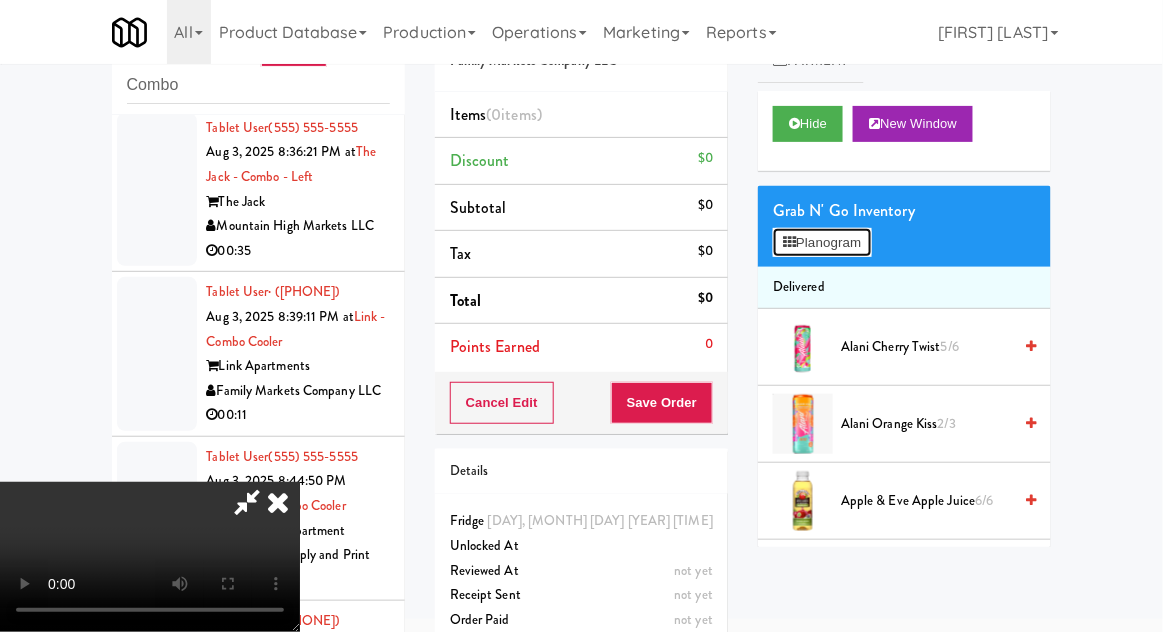 click on "Planogram" at bounding box center [822, 243] 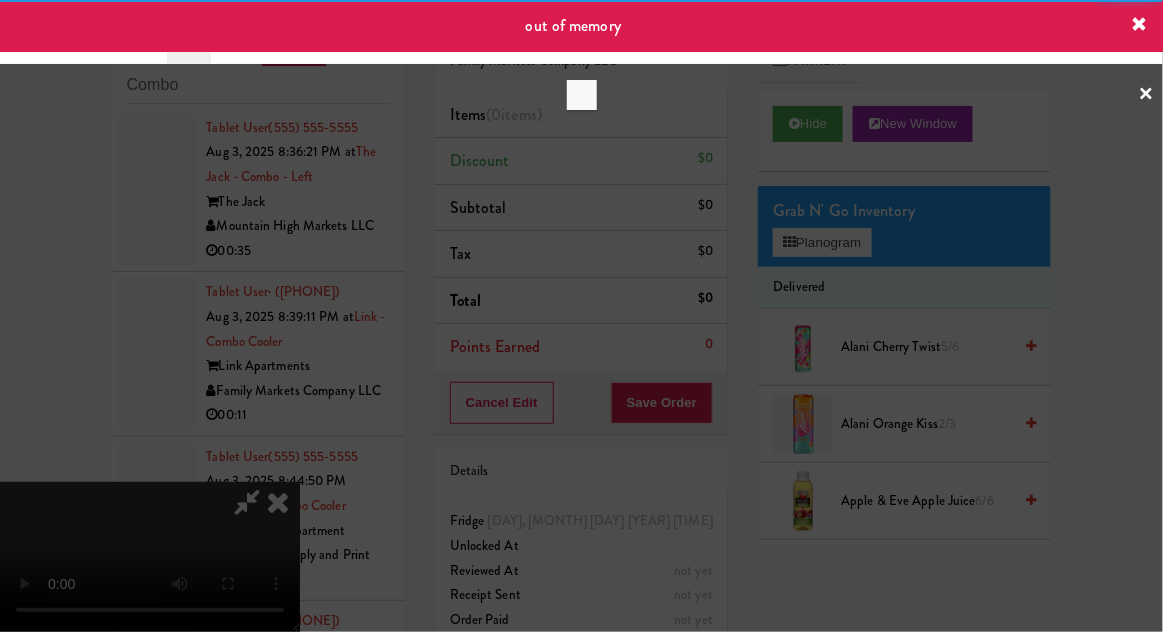 click at bounding box center (581, 316) 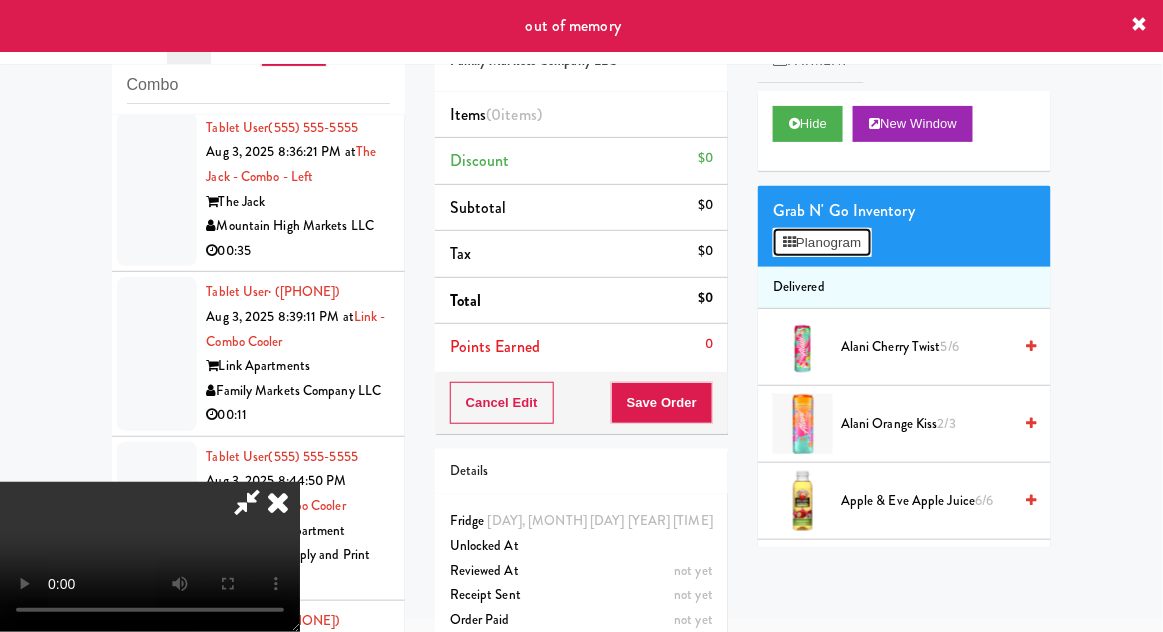 click on "Planogram" at bounding box center (822, 243) 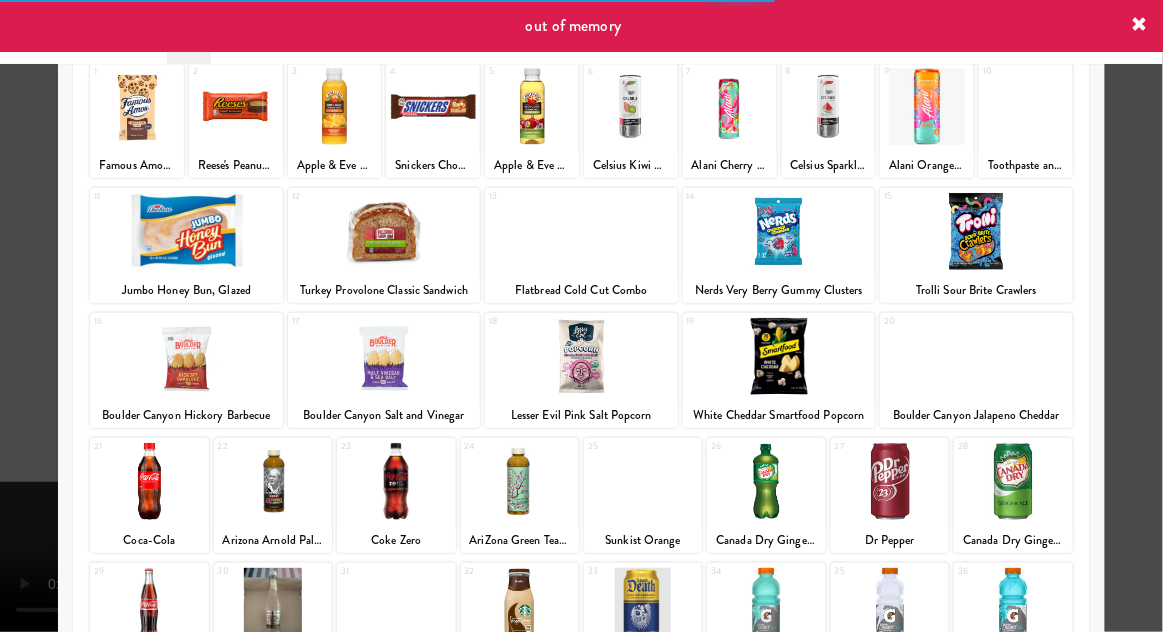 scroll, scrollTop: 253, scrollLeft: 0, axis: vertical 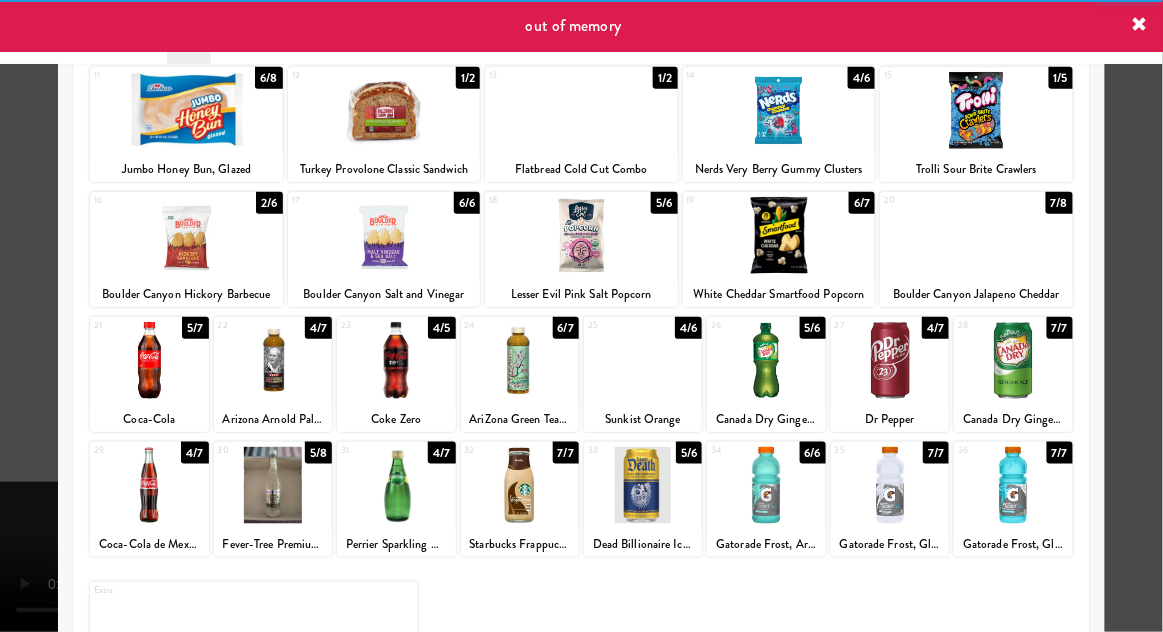 click at bounding box center [1013, 360] 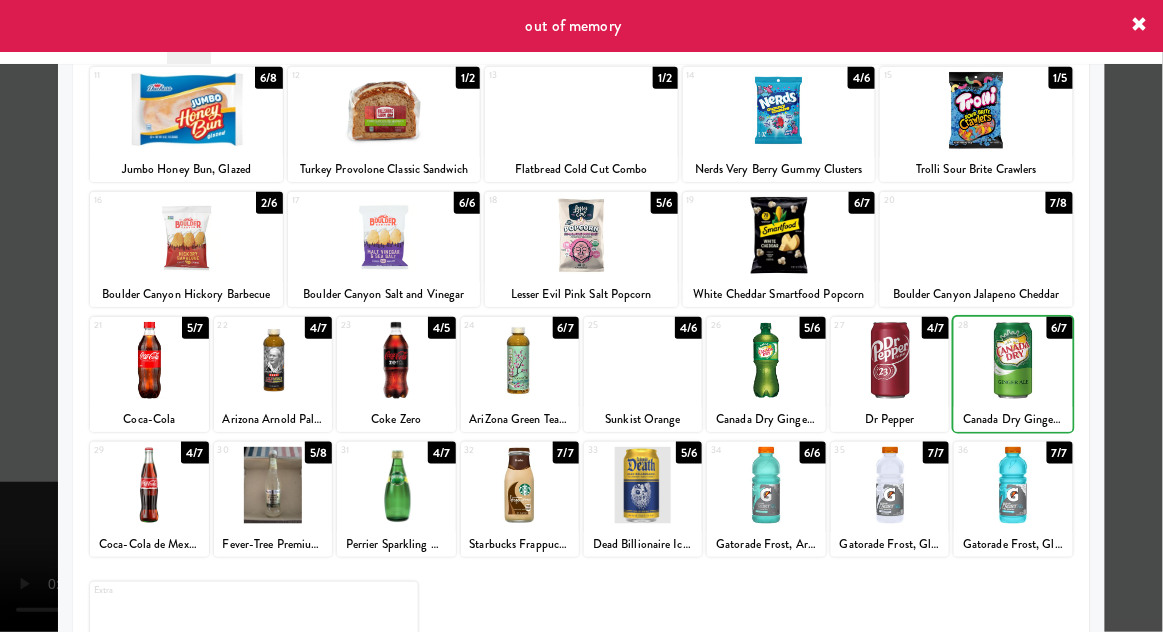 click at bounding box center [581, 316] 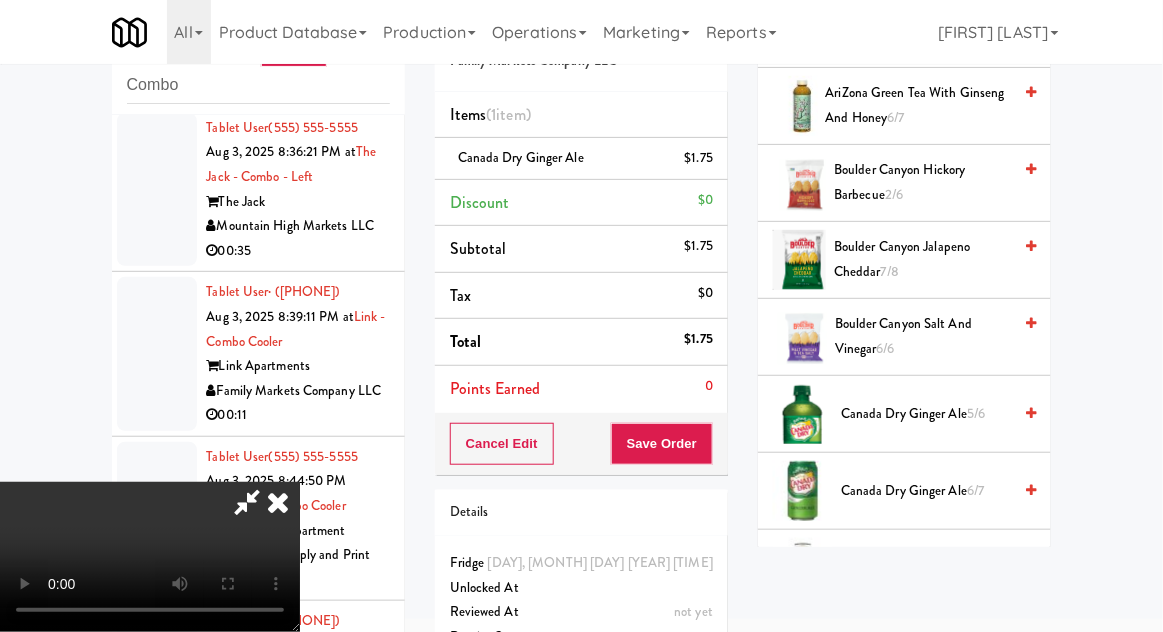scroll, scrollTop: 672, scrollLeft: 0, axis: vertical 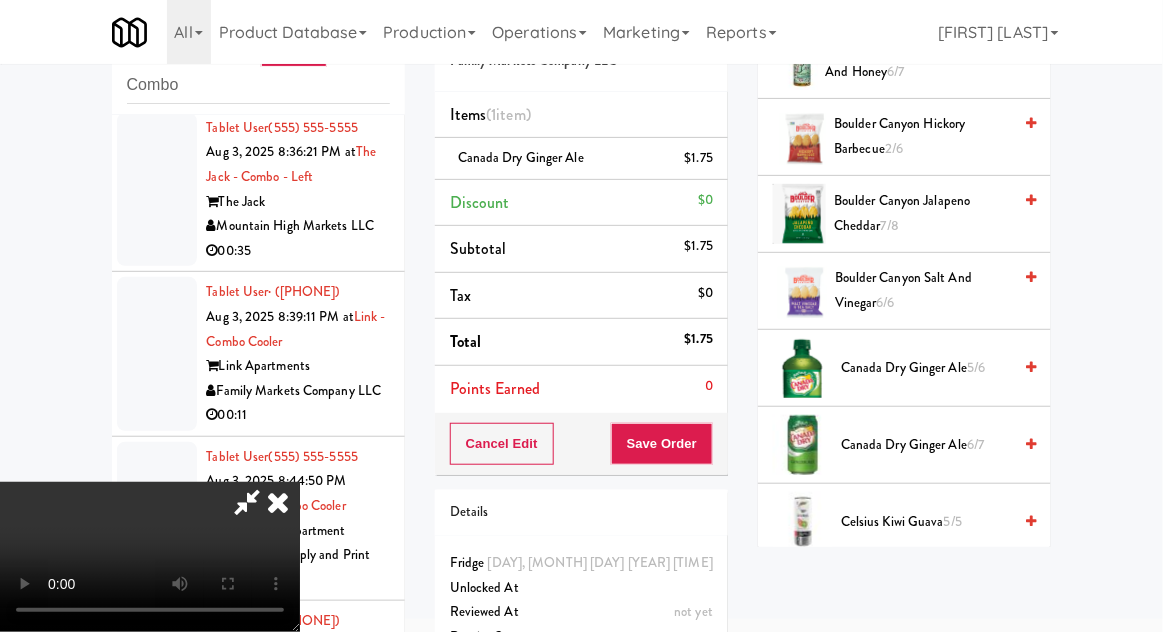 click on "Canada Dry Ginger Ale  6/7" at bounding box center [926, 445] 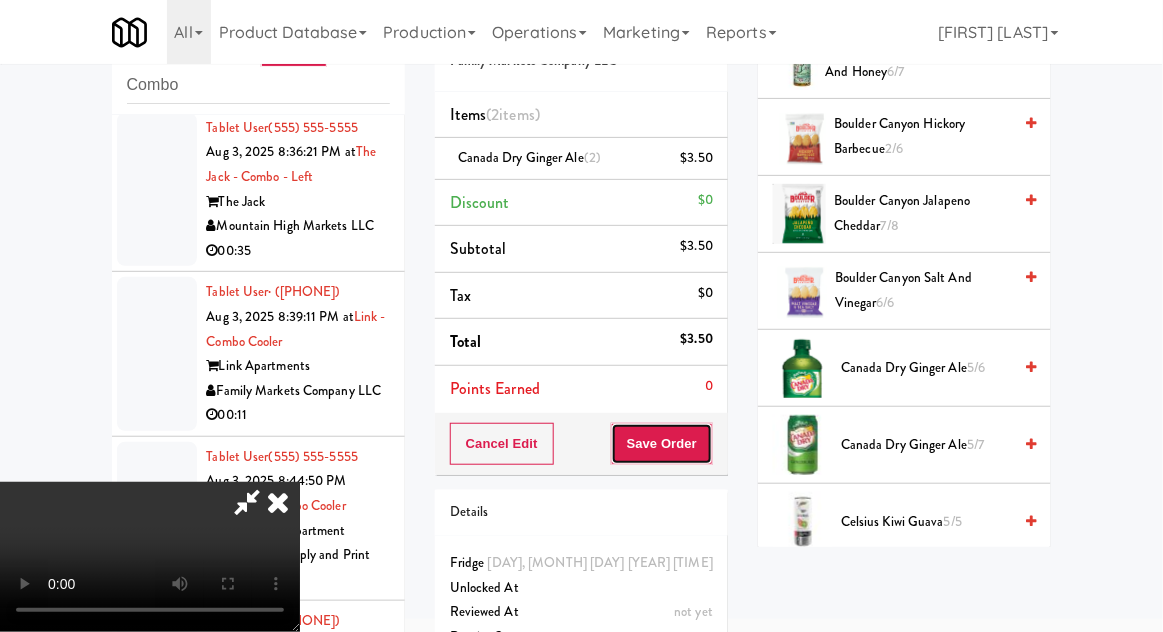 click on "Save Order" at bounding box center (662, 444) 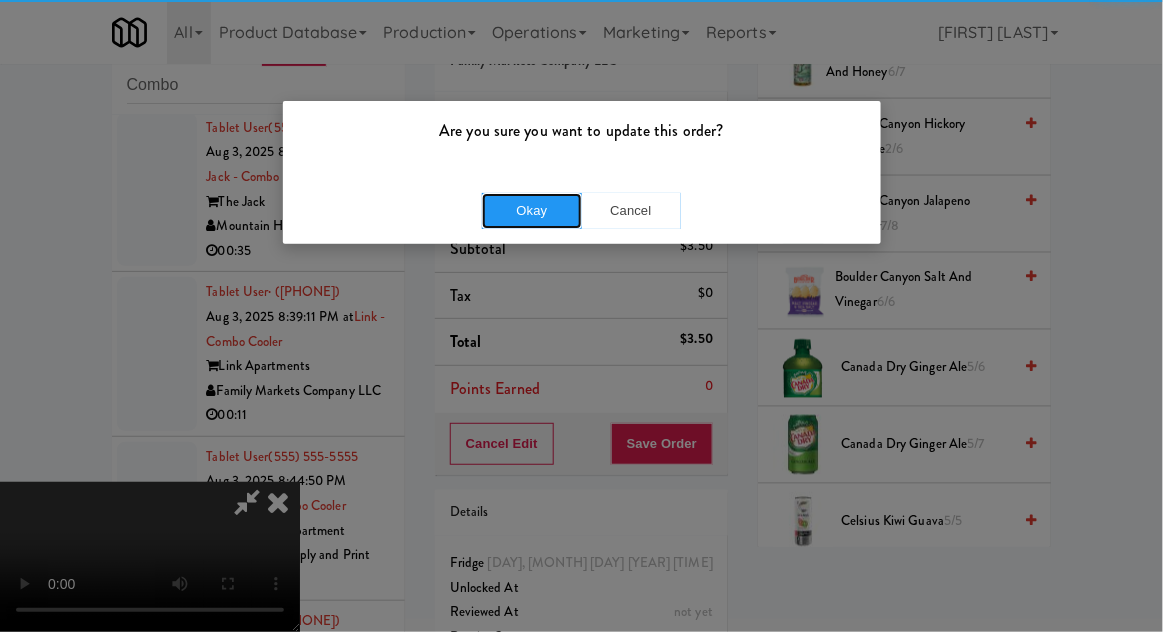 click on "Okay" at bounding box center (532, 211) 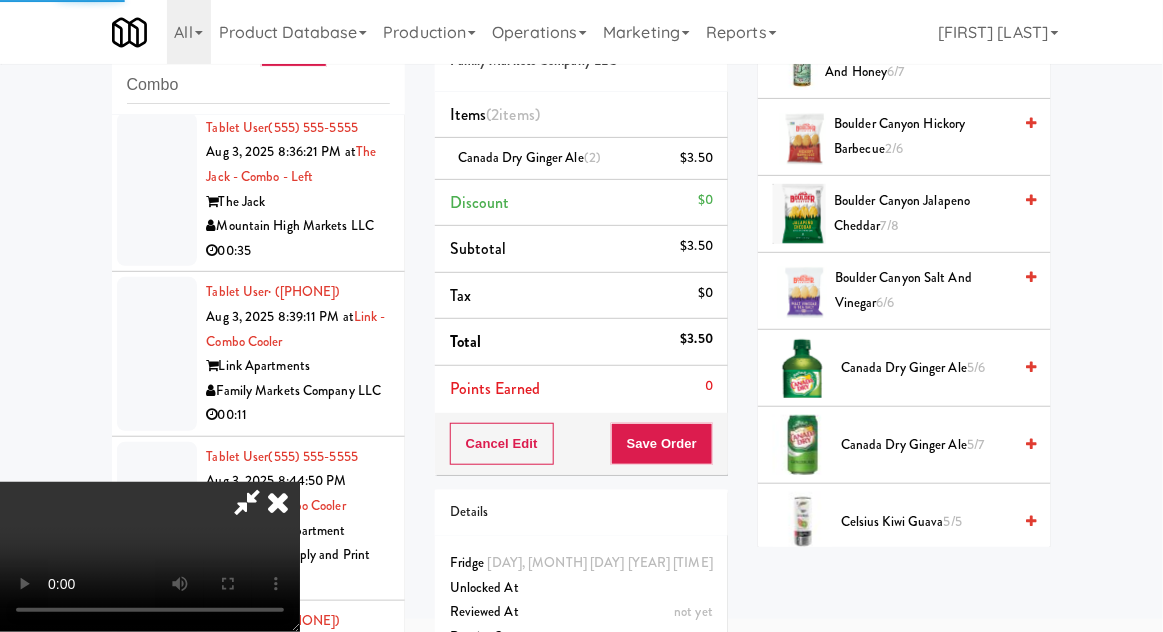scroll, scrollTop: 197, scrollLeft: 0, axis: vertical 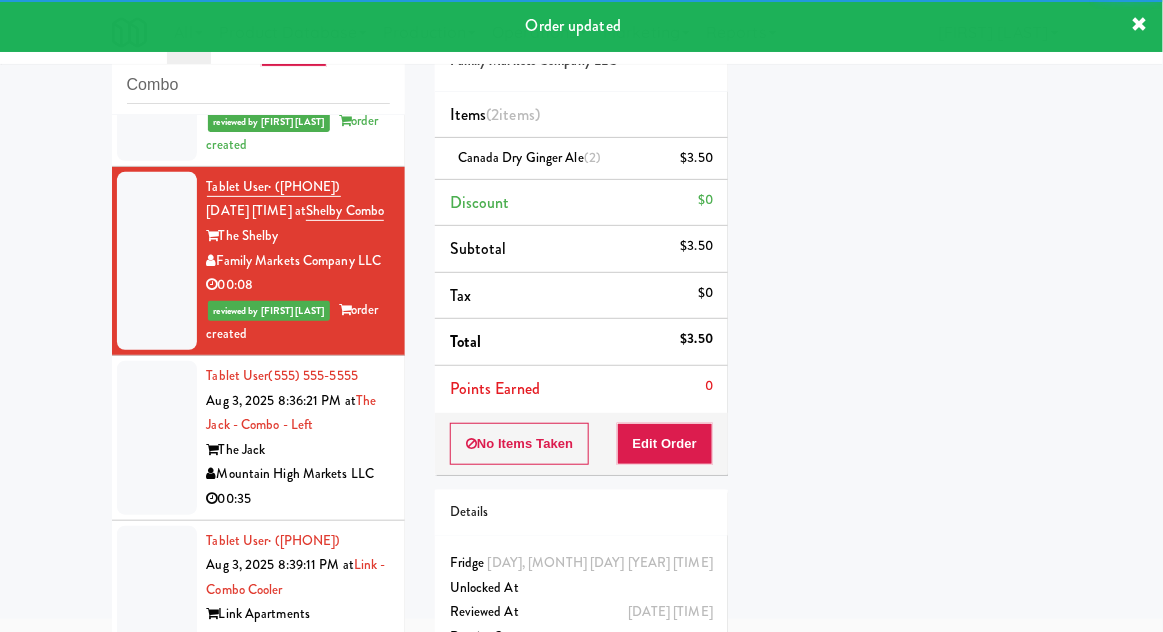 click at bounding box center (157, 438) 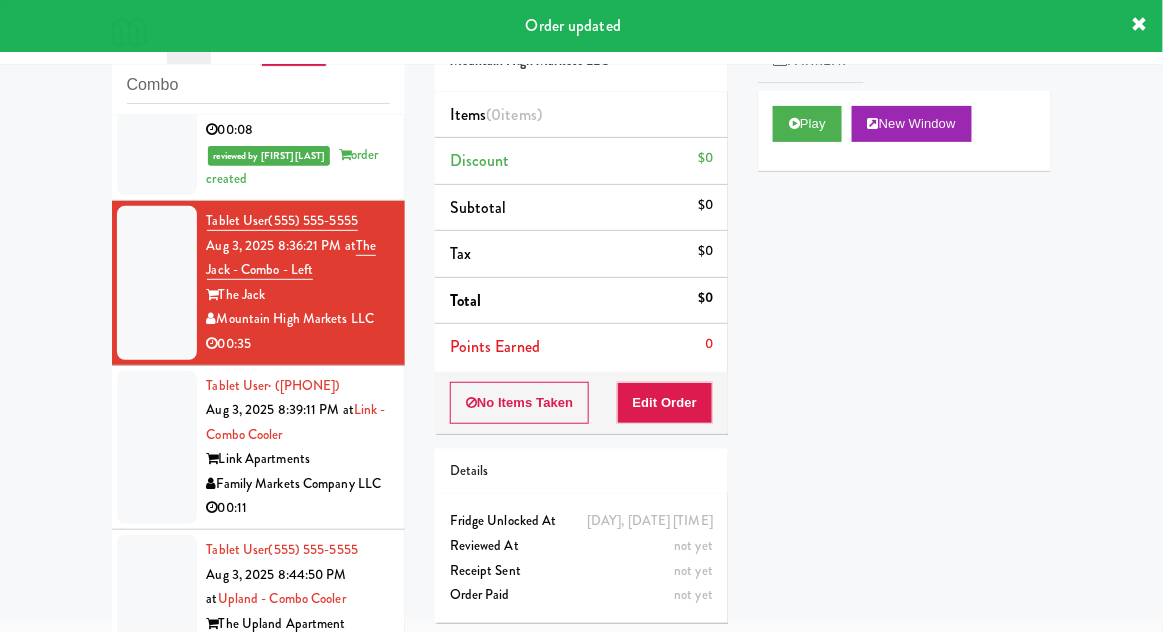 scroll, scrollTop: 1552, scrollLeft: 0, axis: vertical 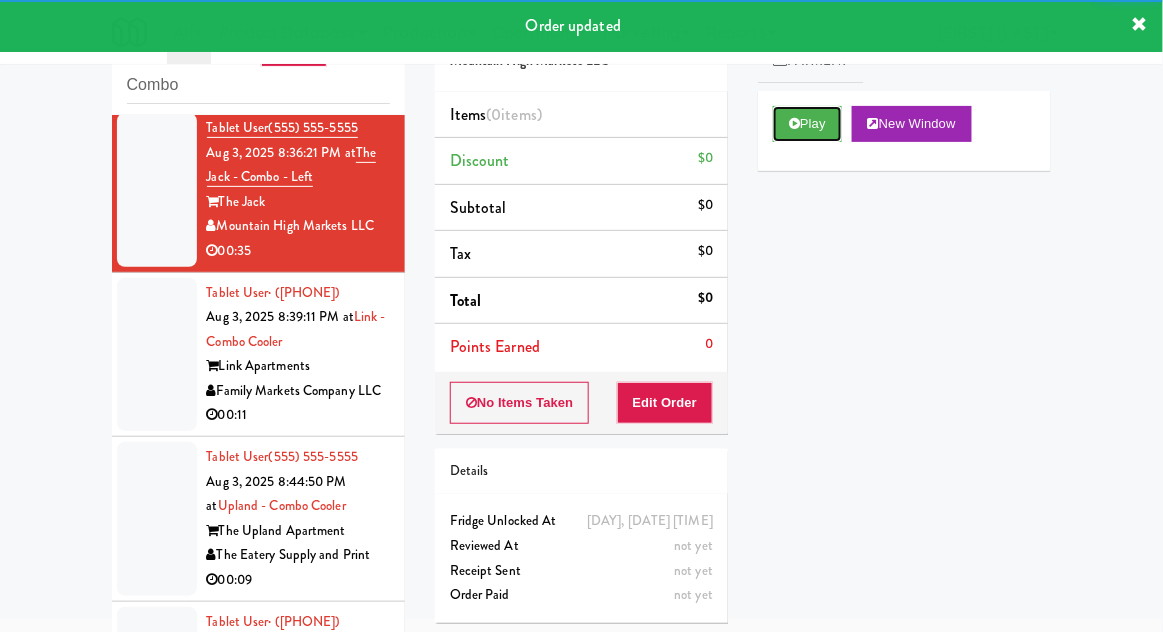 click on "Play" at bounding box center (807, 124) 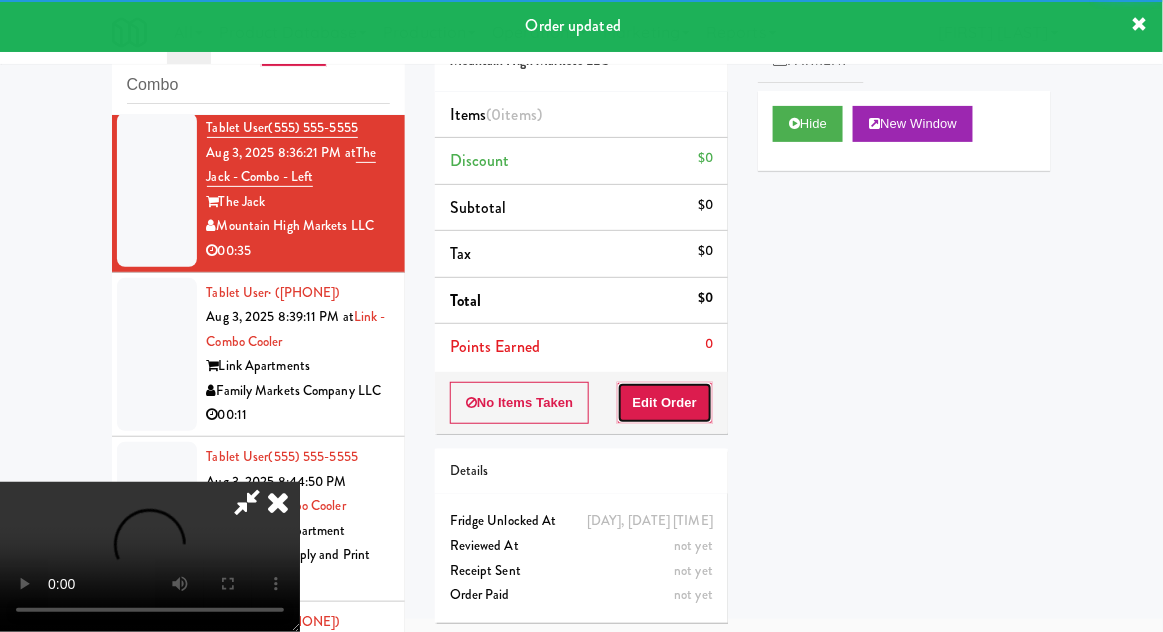 click on "Edit Order" at bounding box center [665, 403] 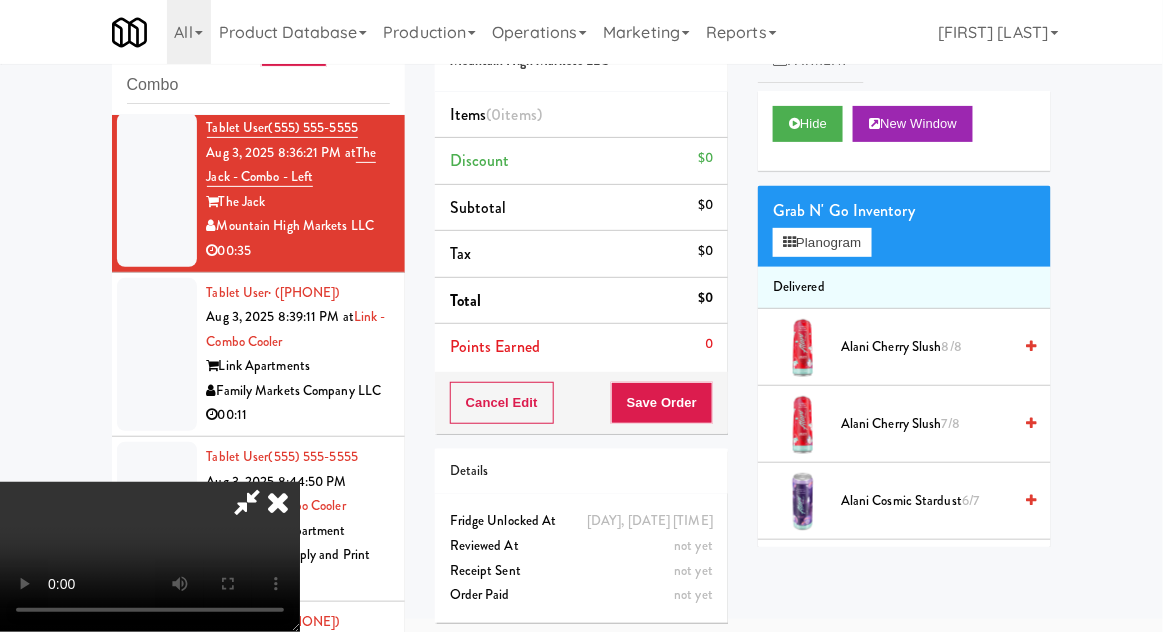 scroll, scrollTop: 73, scrollLeft: 0, axis: vertical 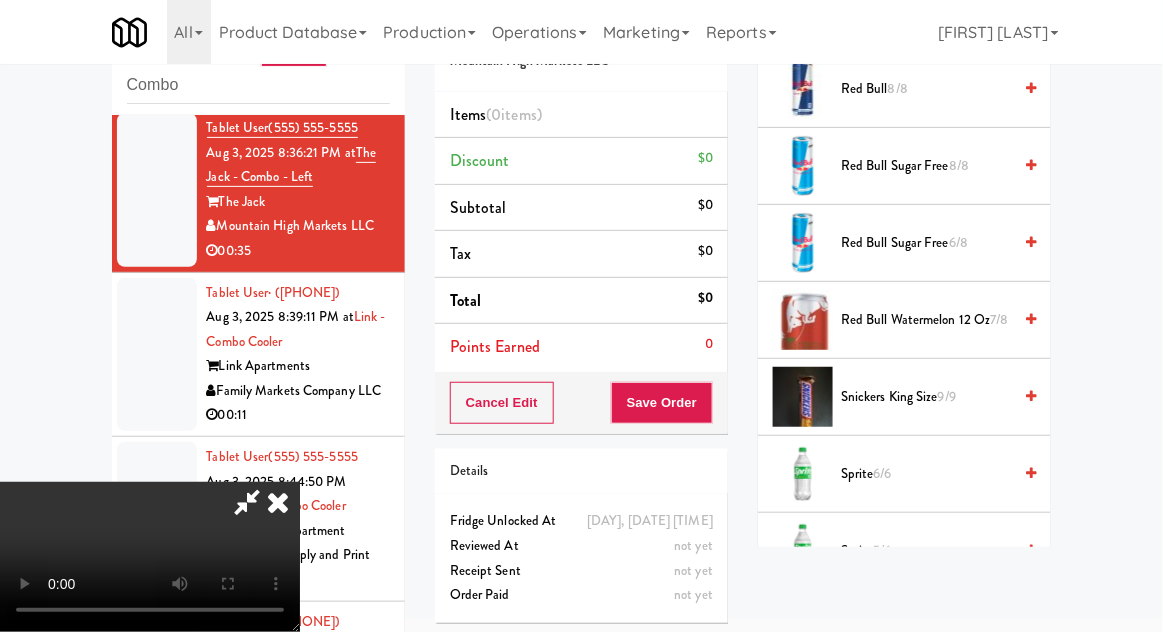 click on "9/9" at bounding box center (947, 396) 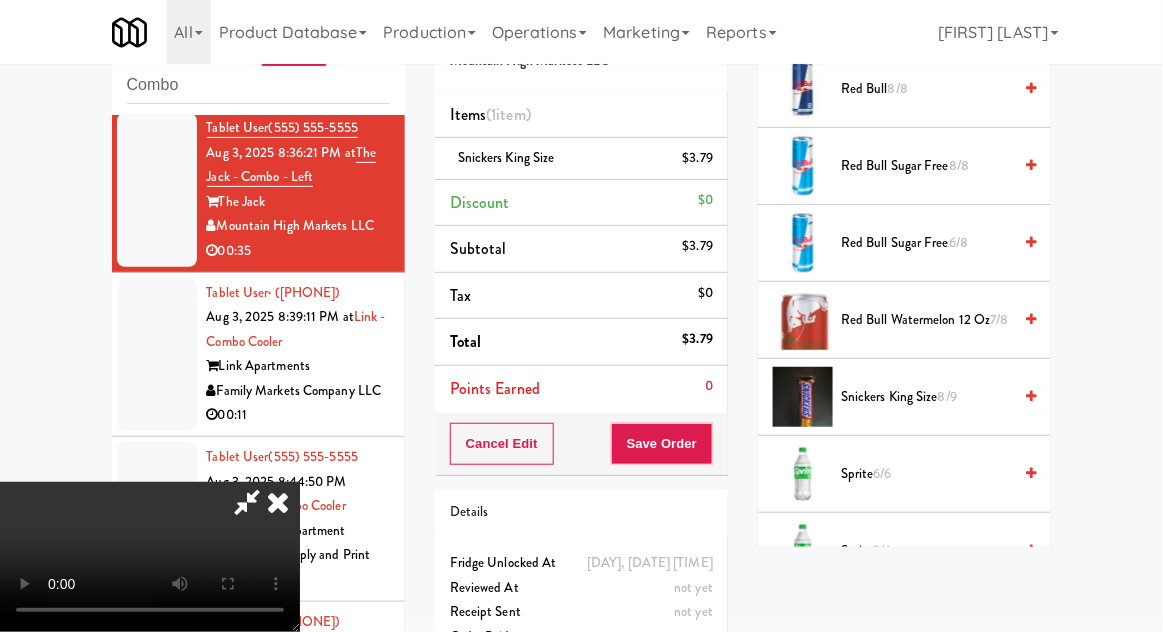scroll, scrollTop: 73, scrollLeft: 0, axis: vertical 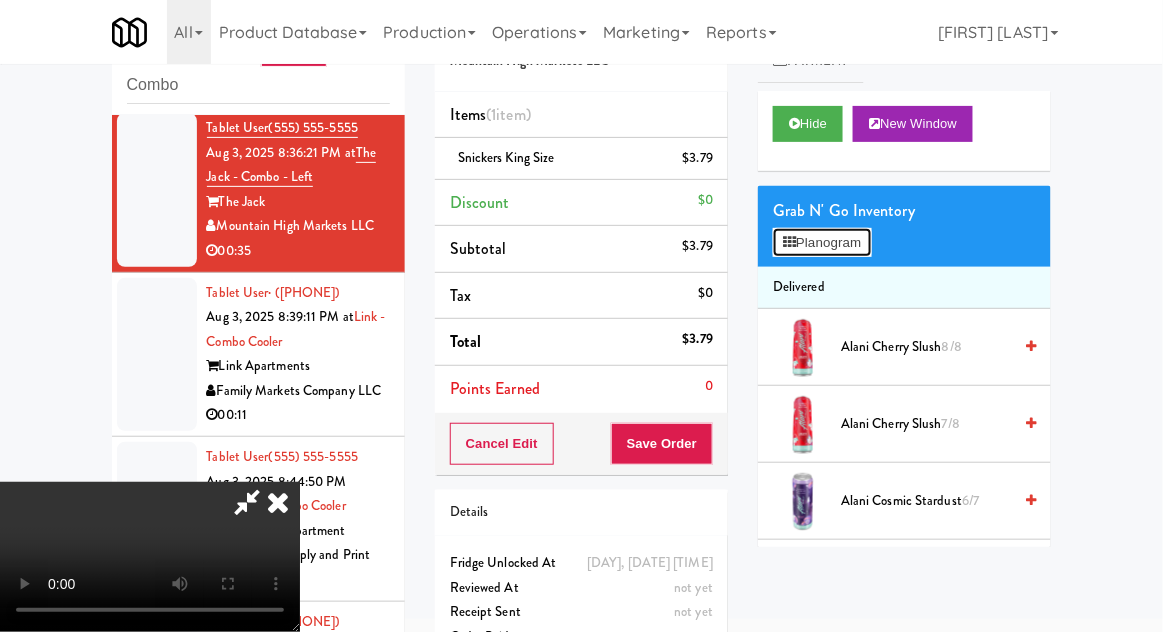 click on "Planogram" at bounding box center [822, 243] 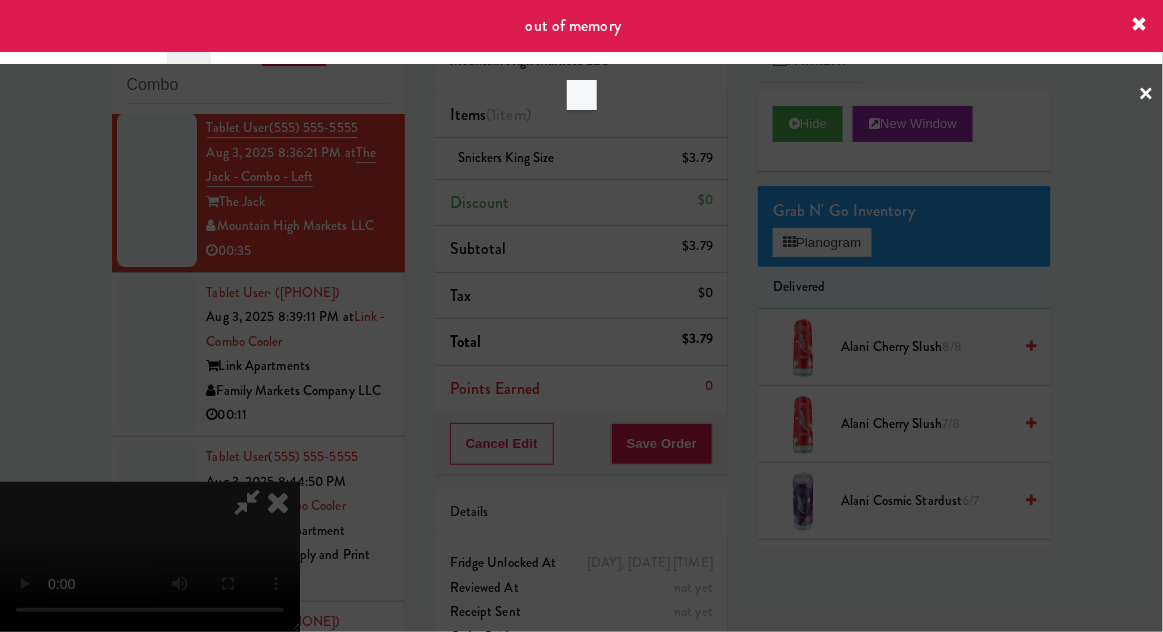click at bounding box center [581, 316] 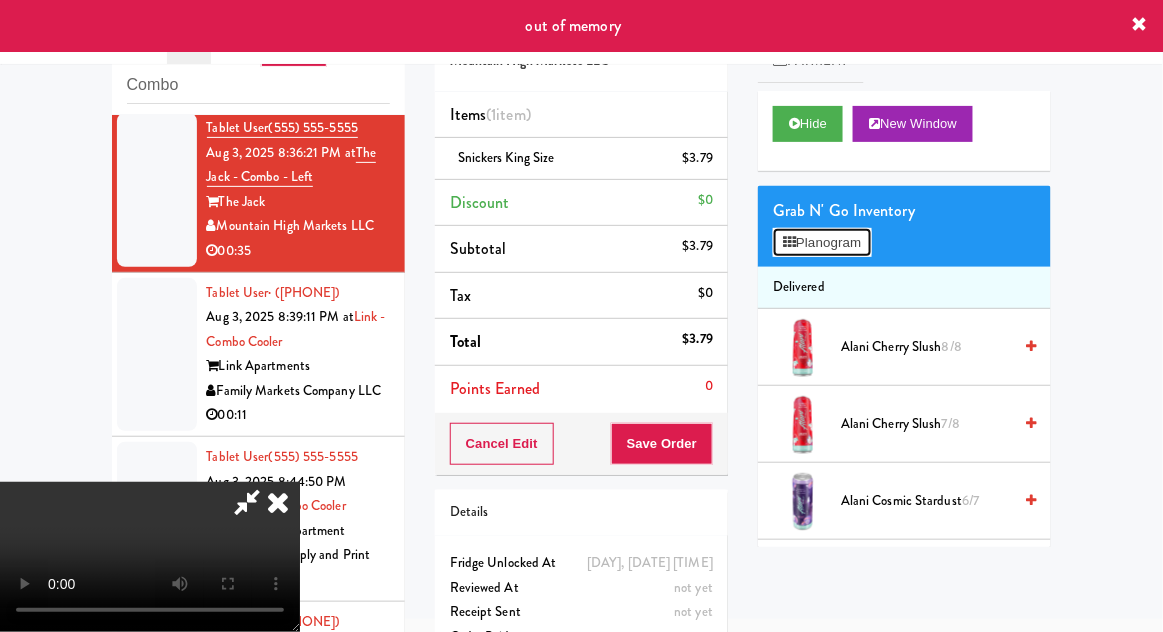 click on "Planogram" at bounding box center (822, 243) 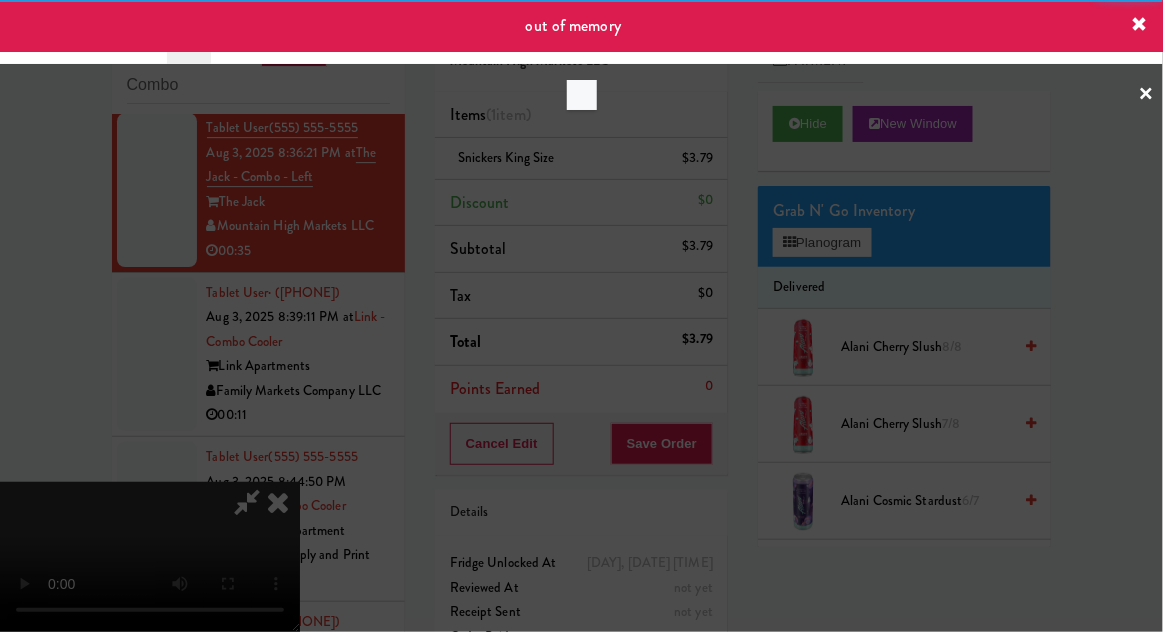 click at bounding box center (581, 316) 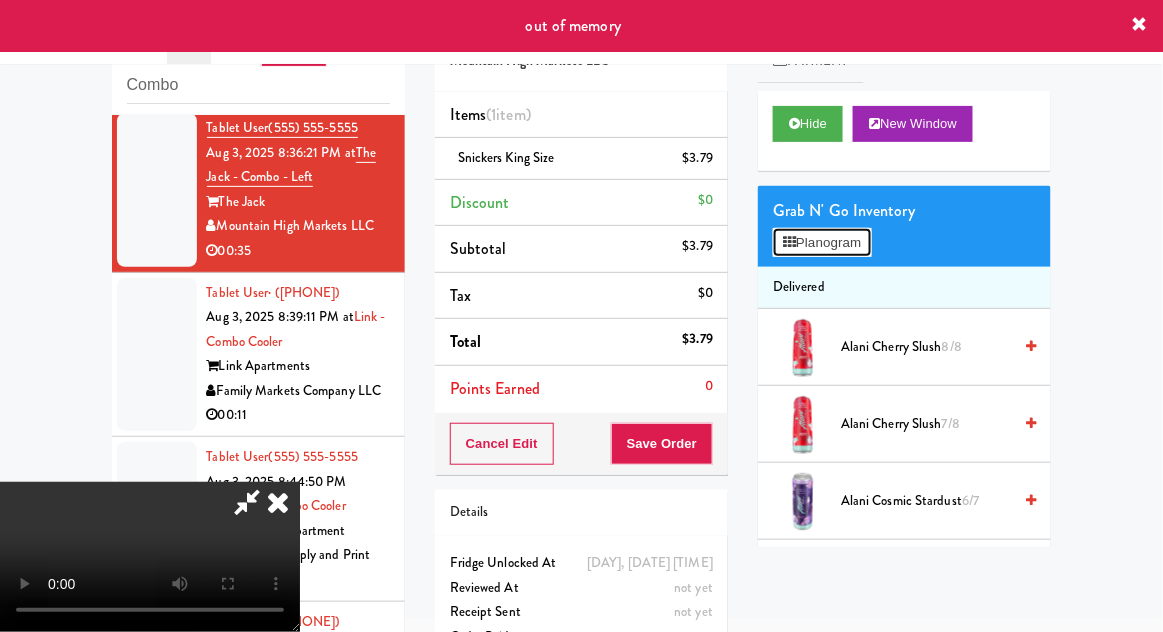 click on "Planogram" at bounding box center (822, 243) 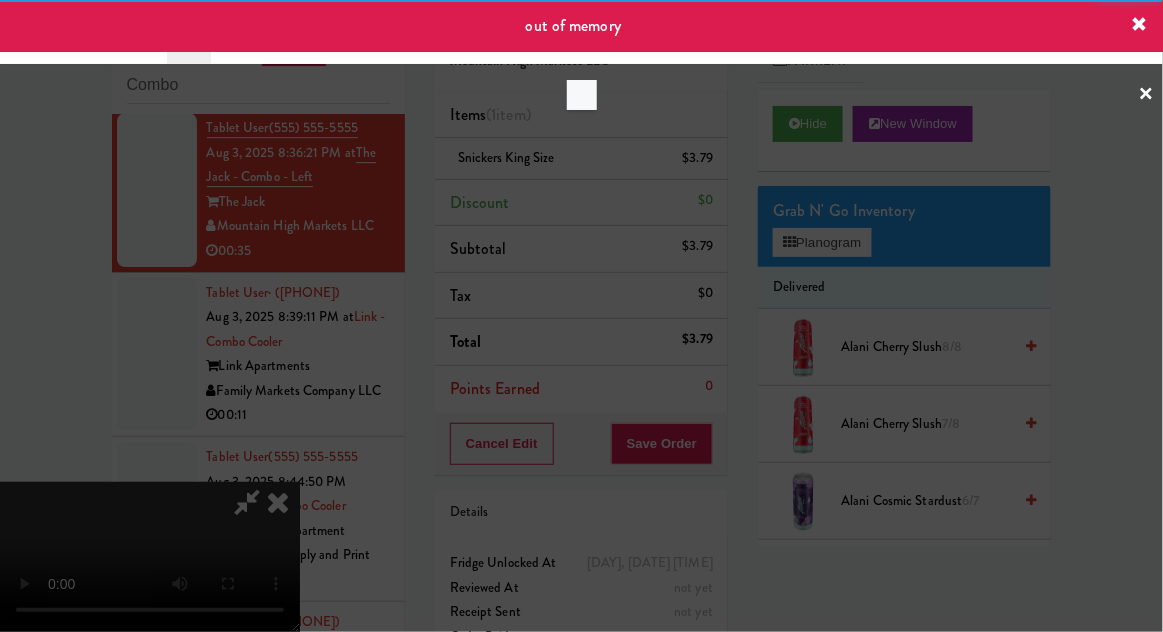 click at bounding box center [581, 316] 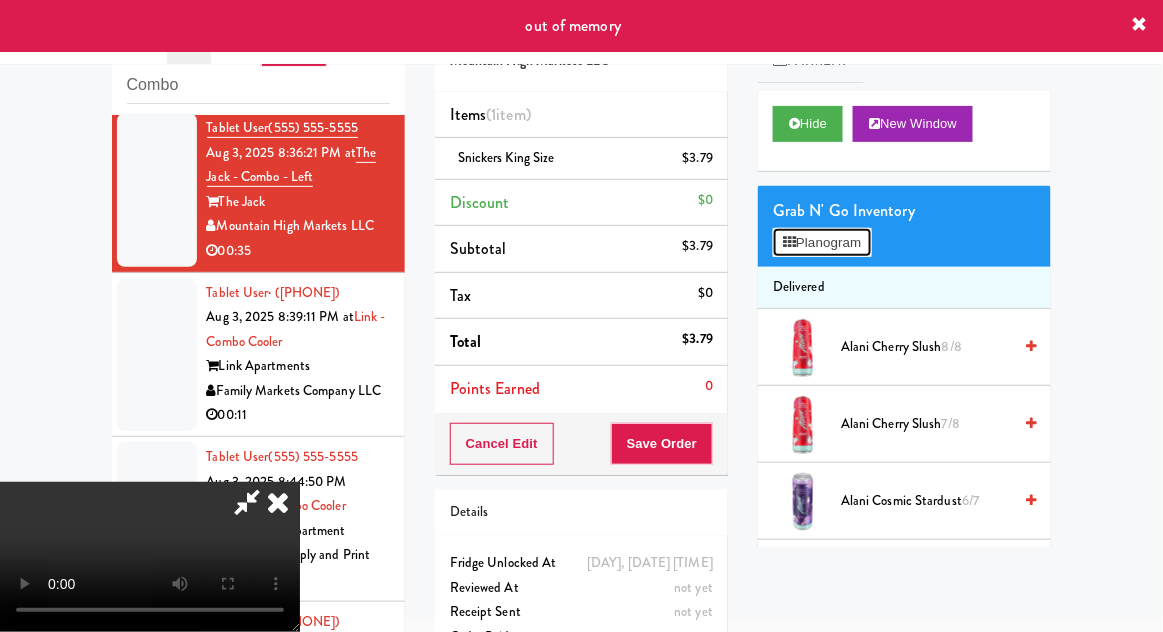 click on "Planogram" at bounding box center (822, 243) 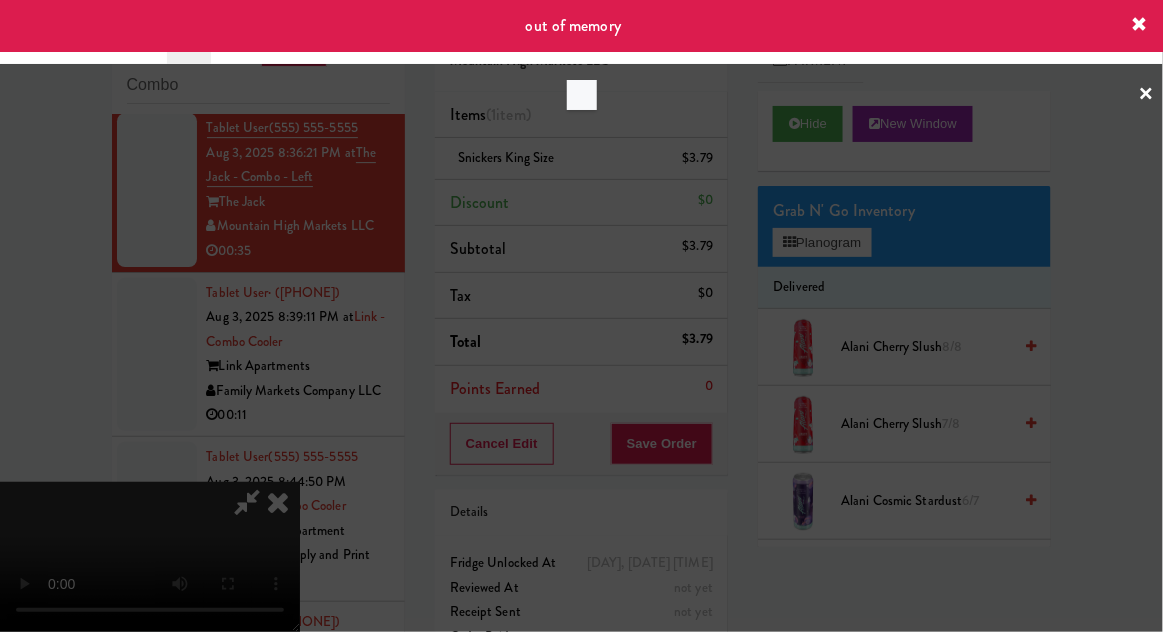 click at bounding box center [581, 316] 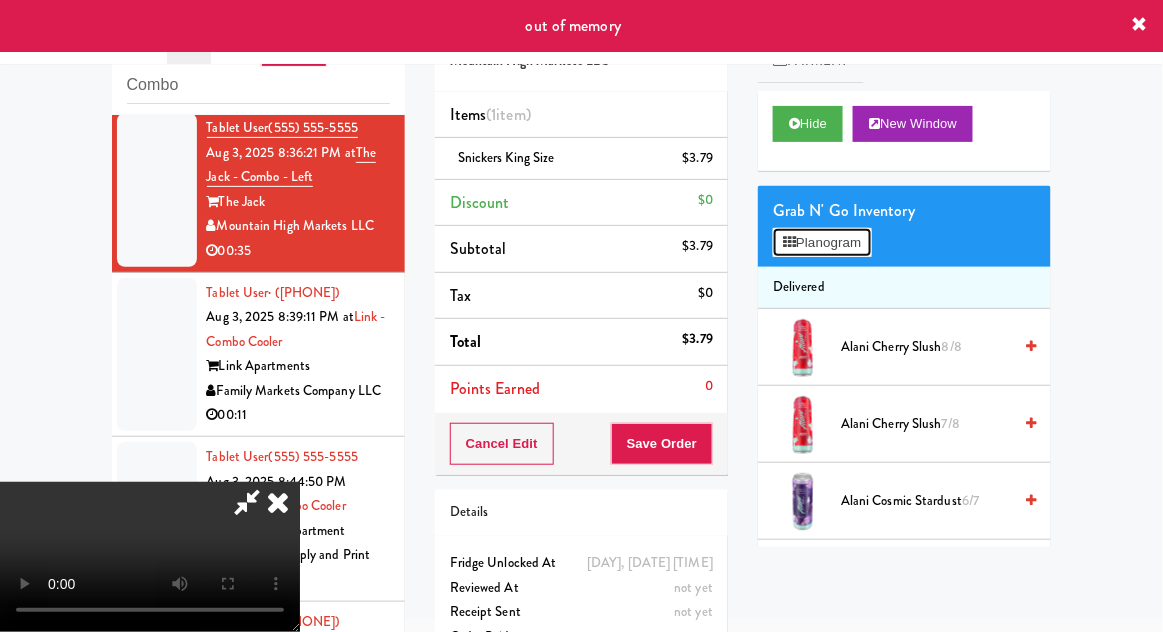 click on "Planogram" at bounding box center (822, 243) 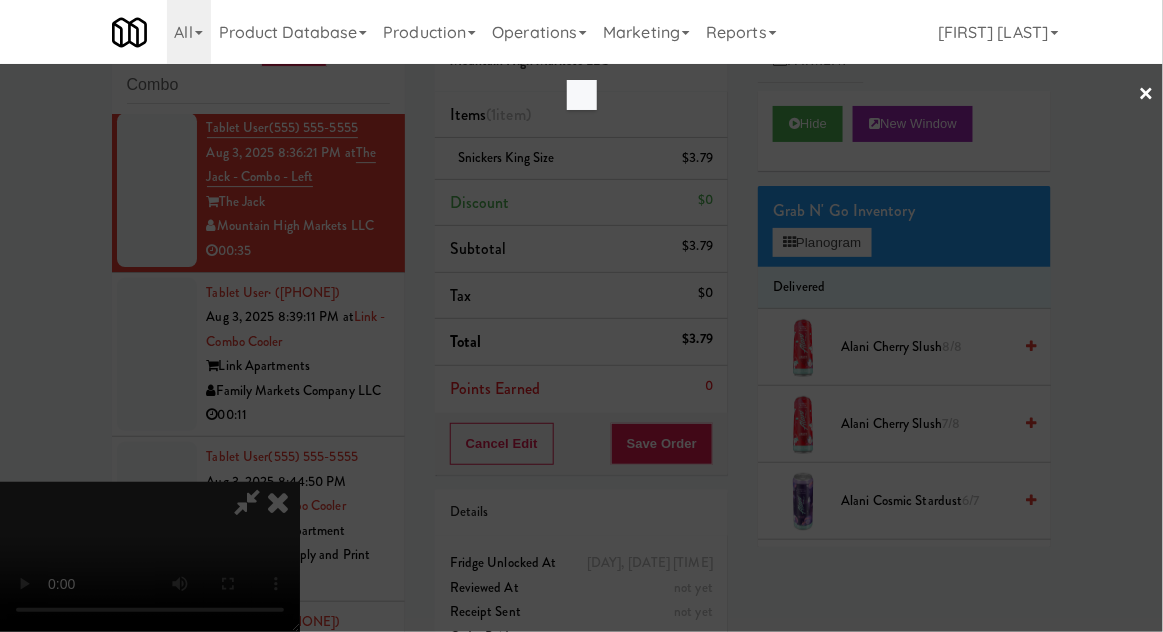 click at bounding box center [581, 316] 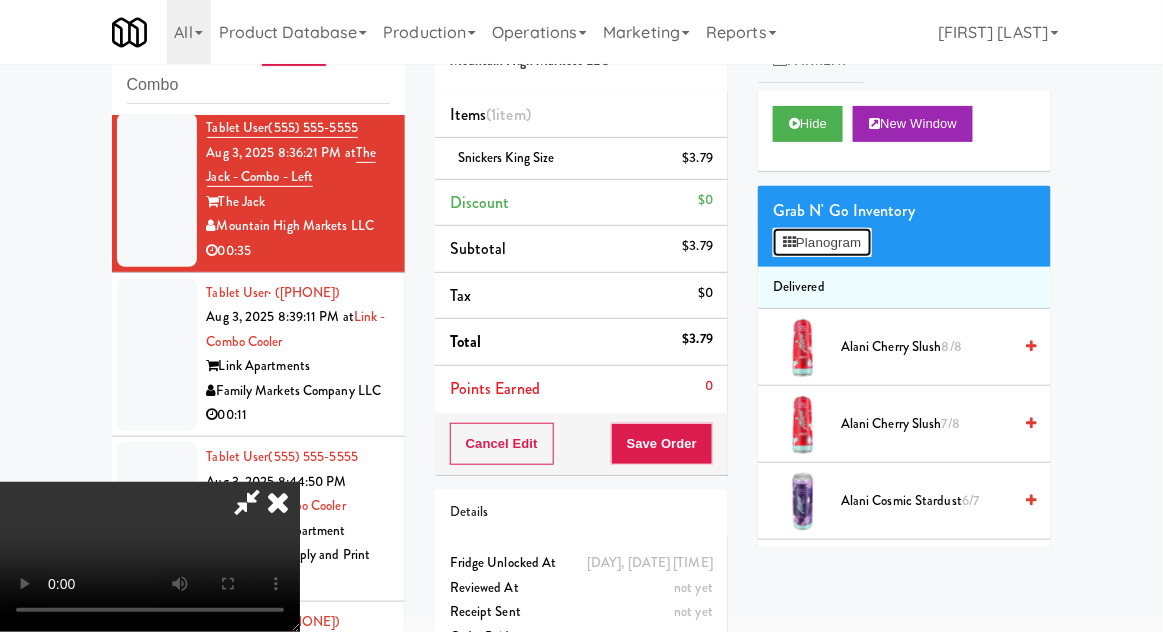click on "Planogram" at bounding box center [822, 243] 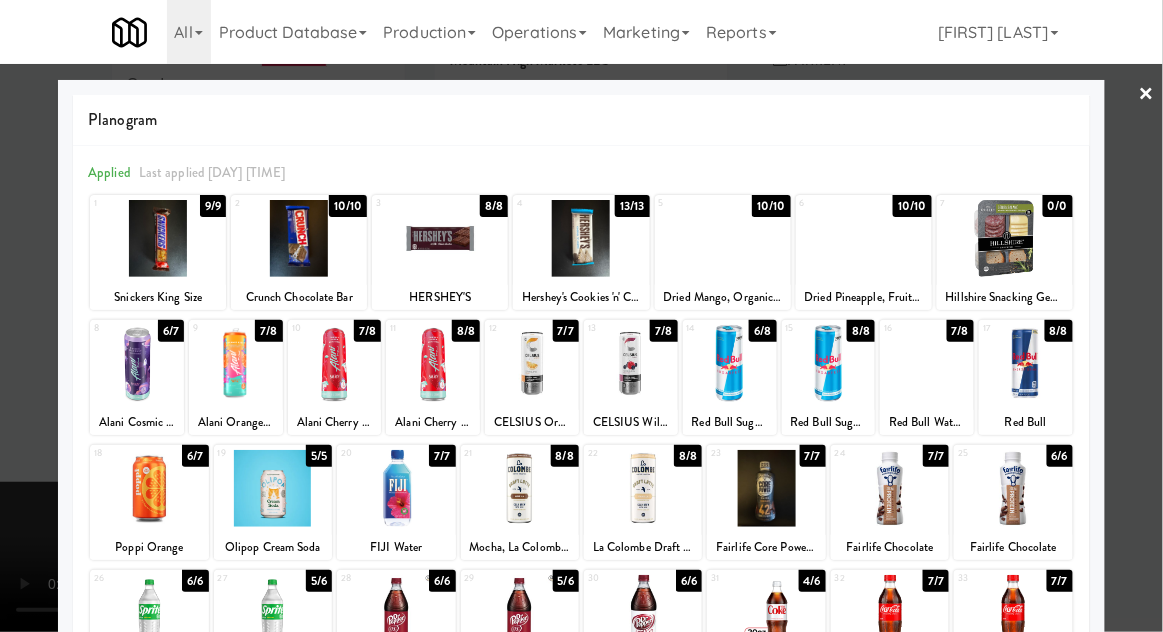 click at bounding box center [273, 488] 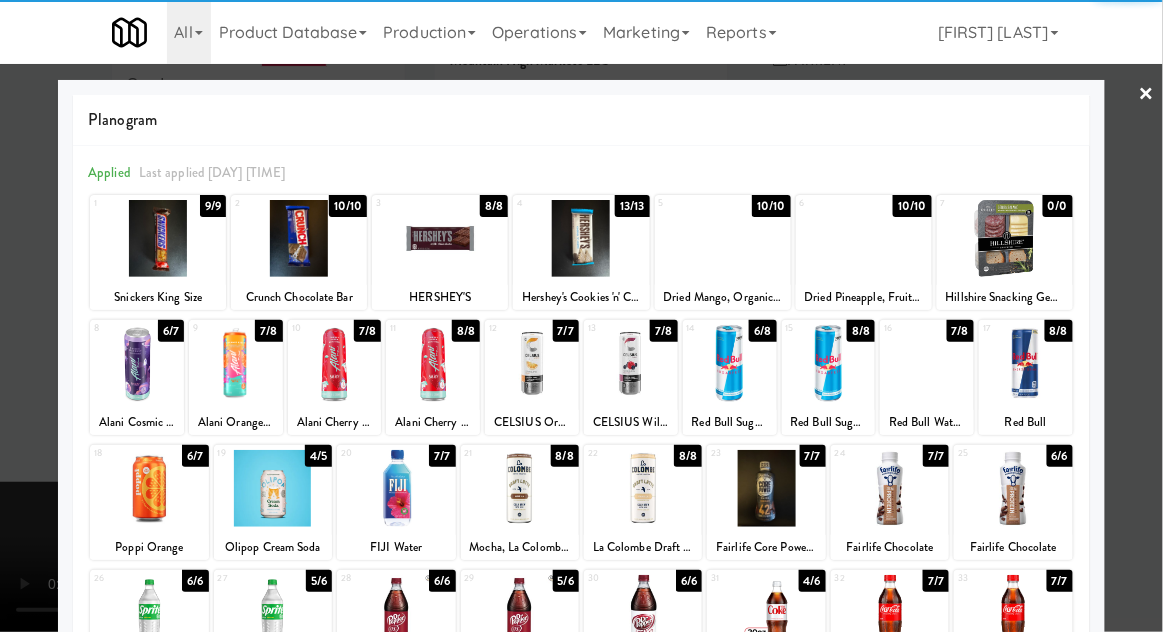 click at bounding box center (581, 316) 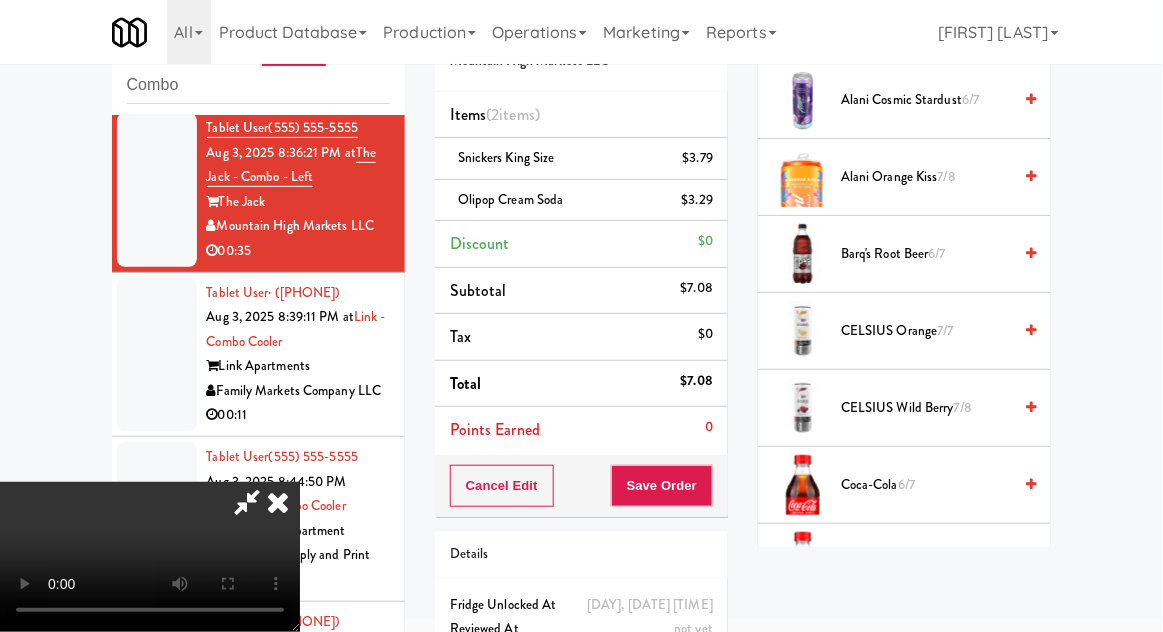 scroll, scrollTop: 404, scrollLeft: 0, axis: vertical 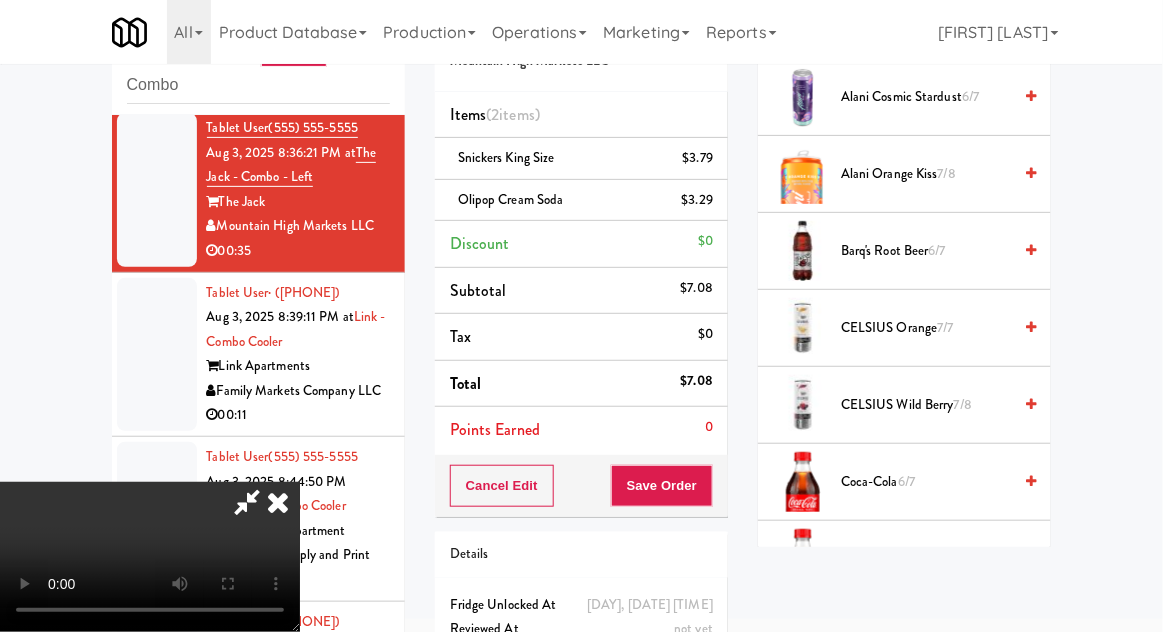 click on "6/7" at bounding box center (906, 481) 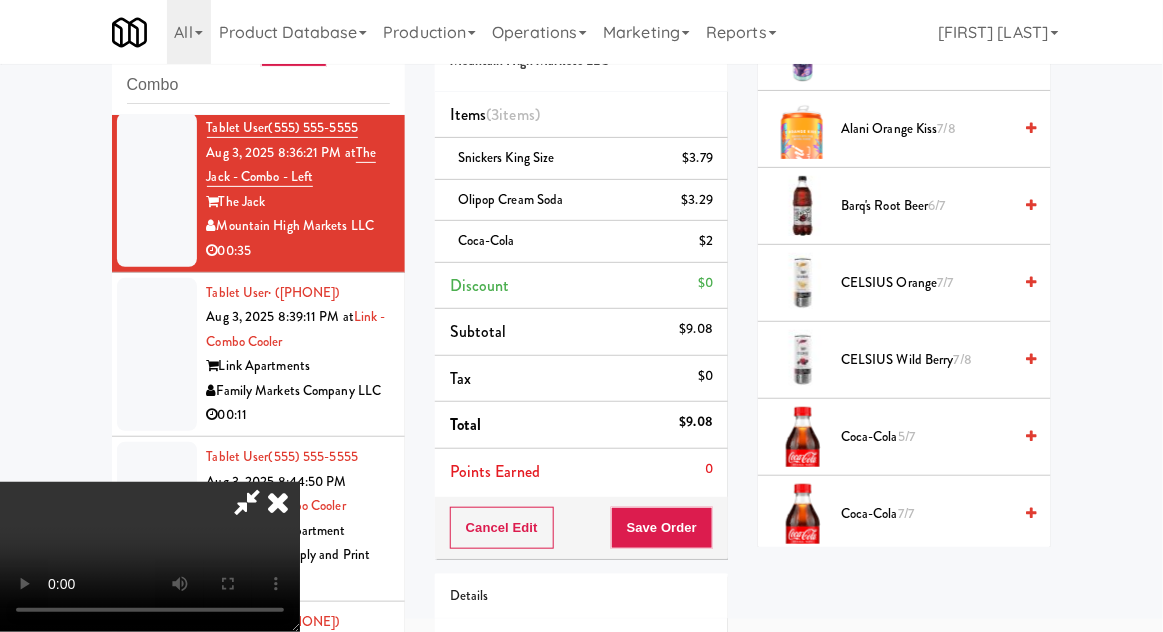 scroll, scrollTop: 468, scrollLeft: 0, axis: vertical 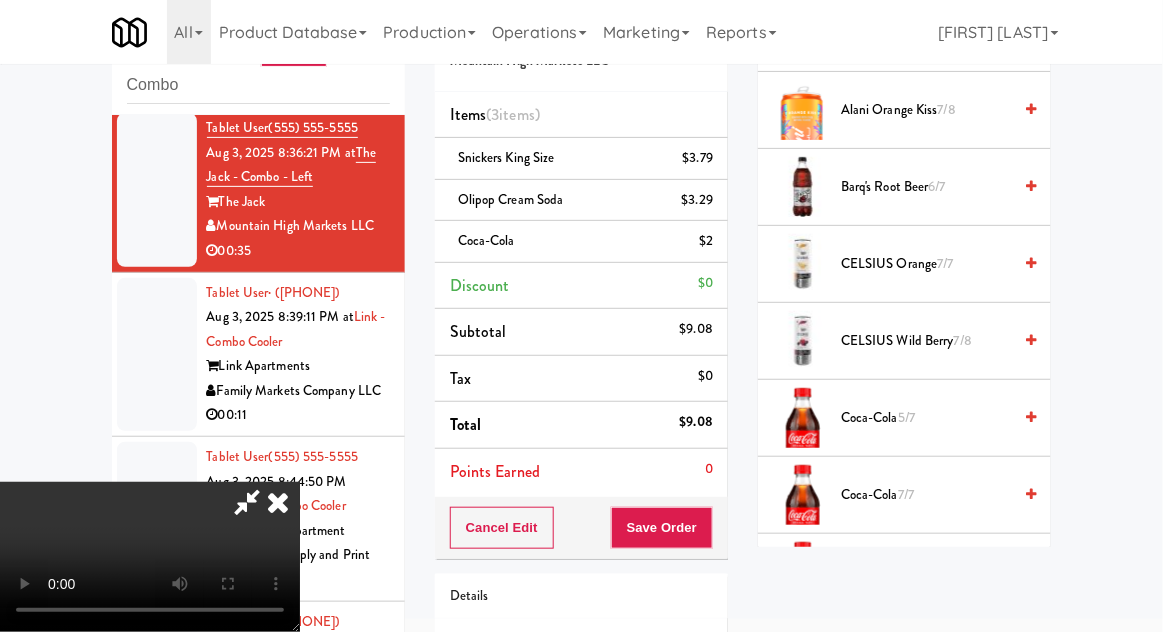 click at bounding box center [247, 502] 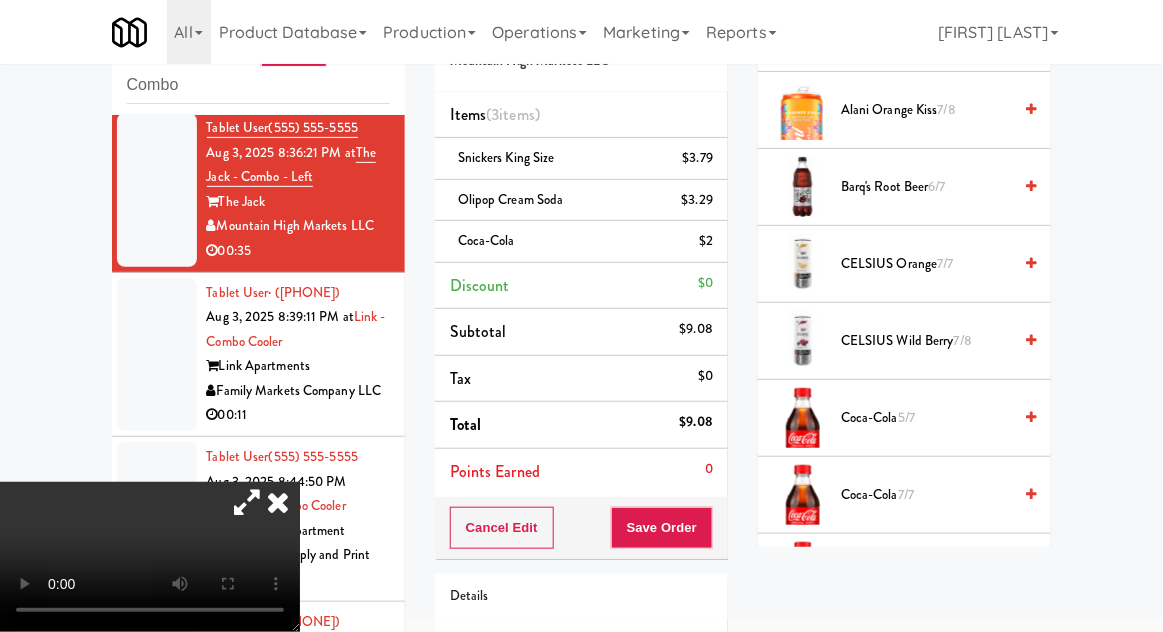 click on "$2" at bounding box center [706, 241] 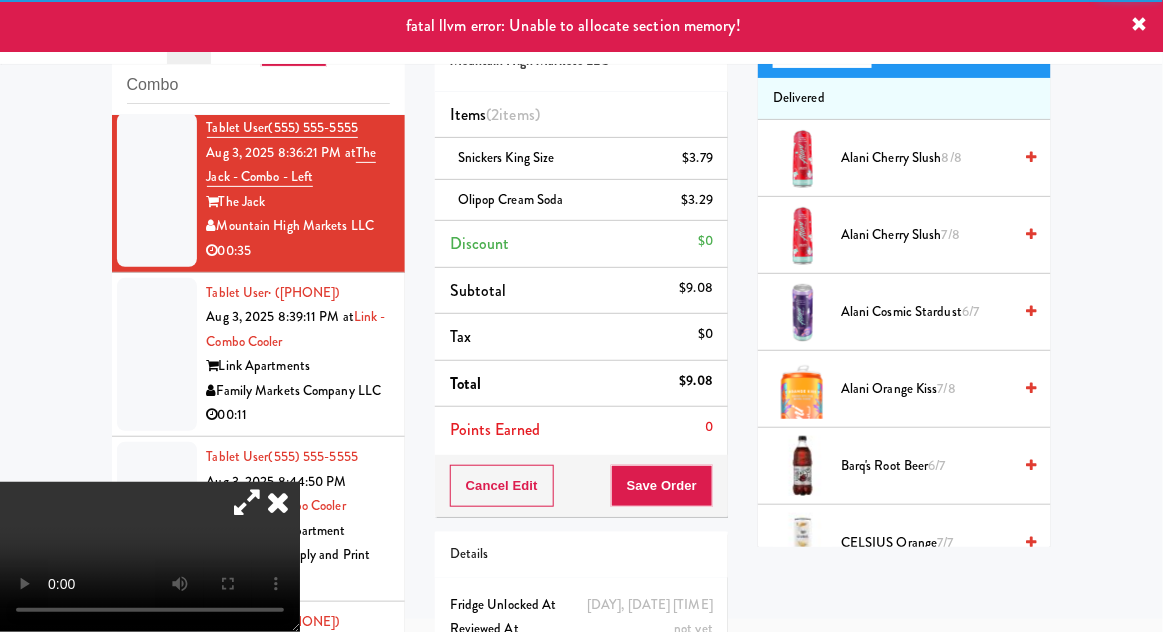 scroll, scrollTop: 0, scrollLeft: 0, axis: both 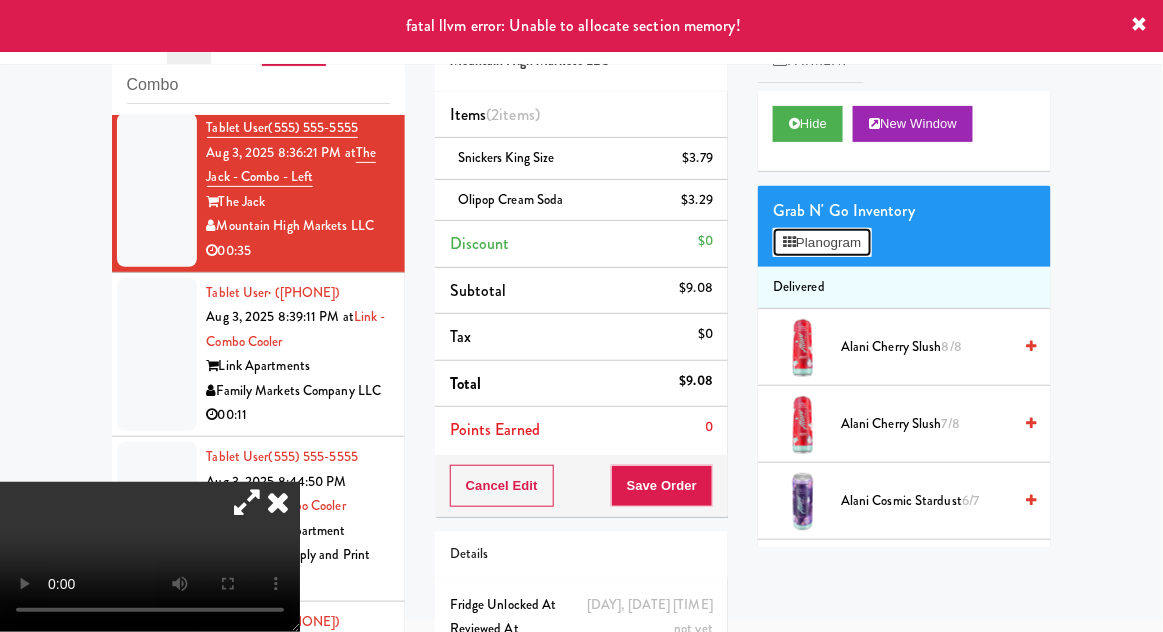click on "Planogram" at bounding box center (822, 243) 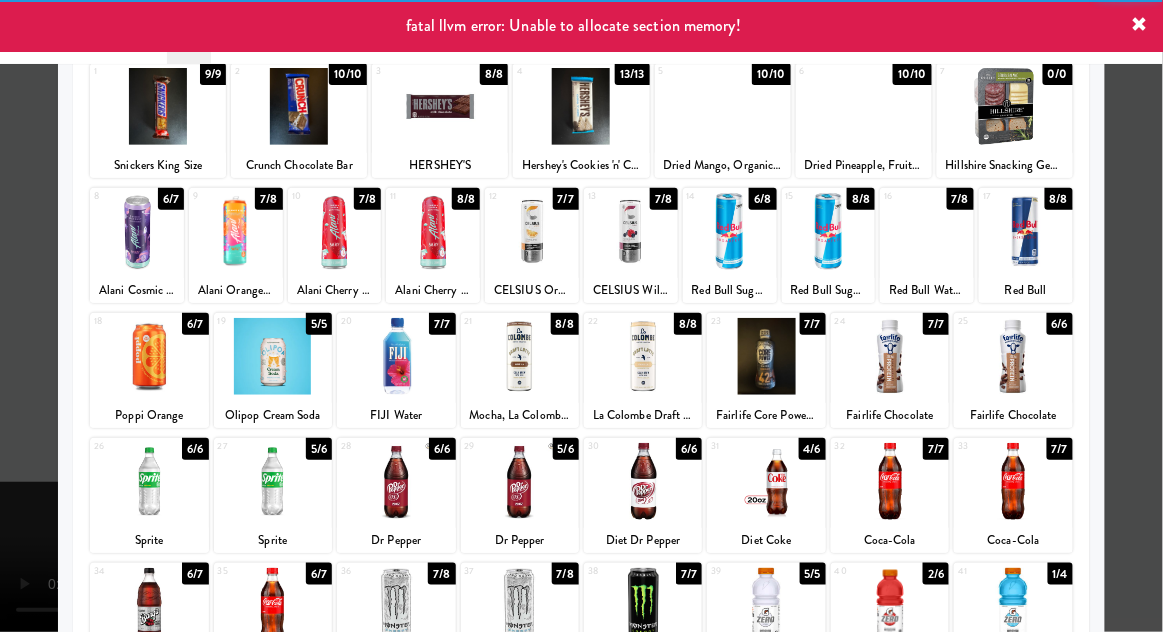 scroll, scrollTop: 253, scrollLeft: 0, axis: vertical 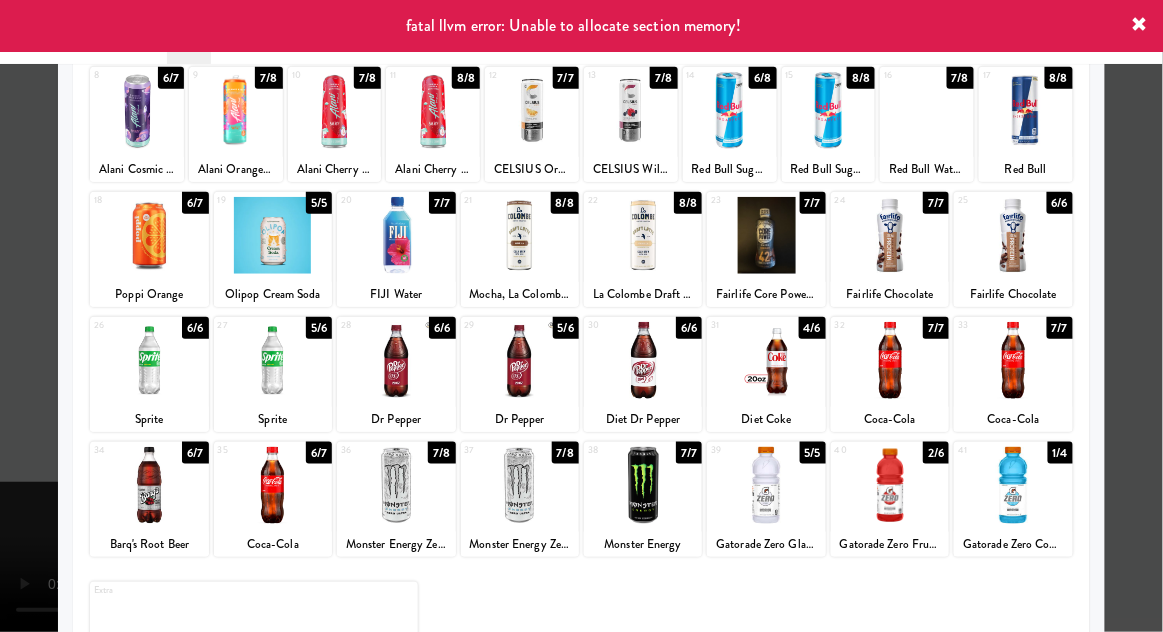 click at bounding box center [273, 485] 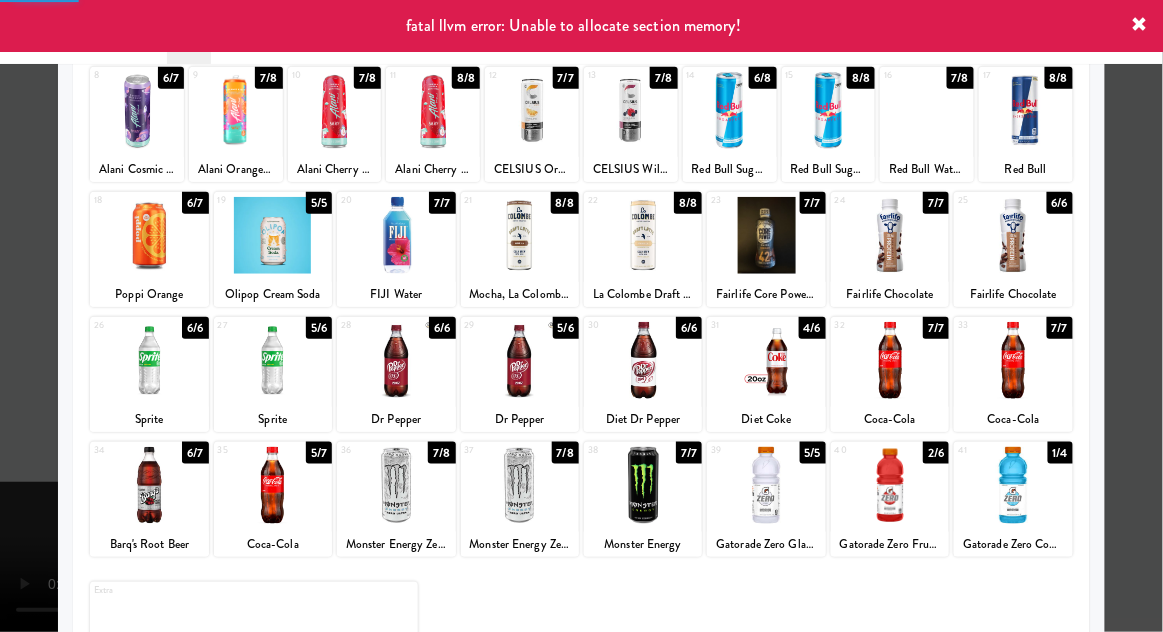 click at bounding box center [581, 316] 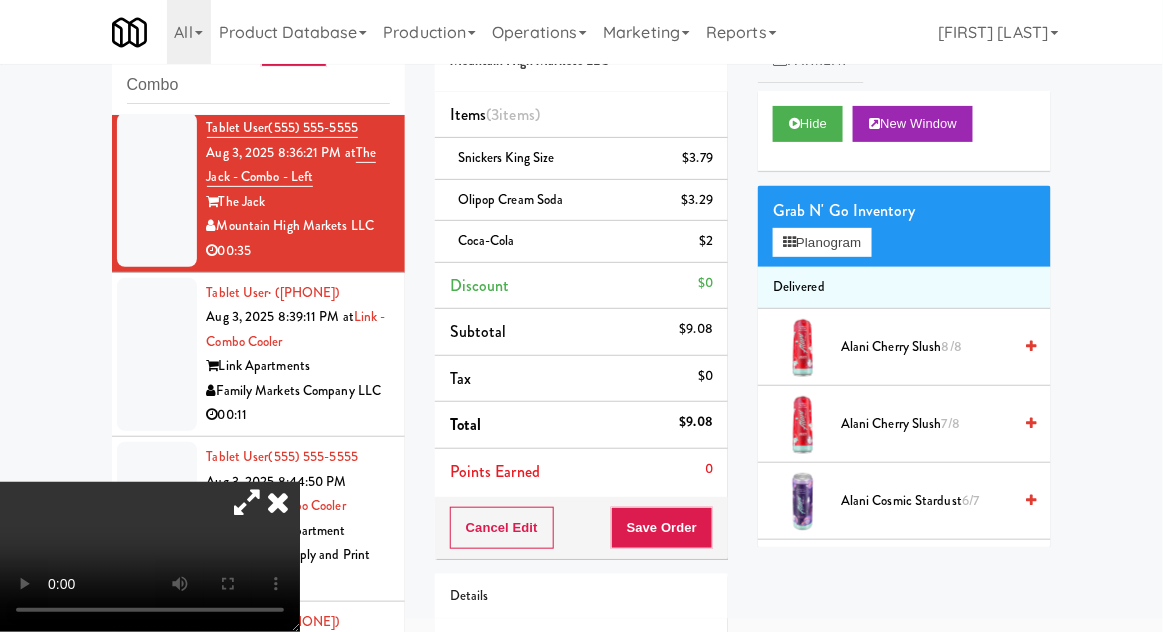 click at bounding box center [157, 355] 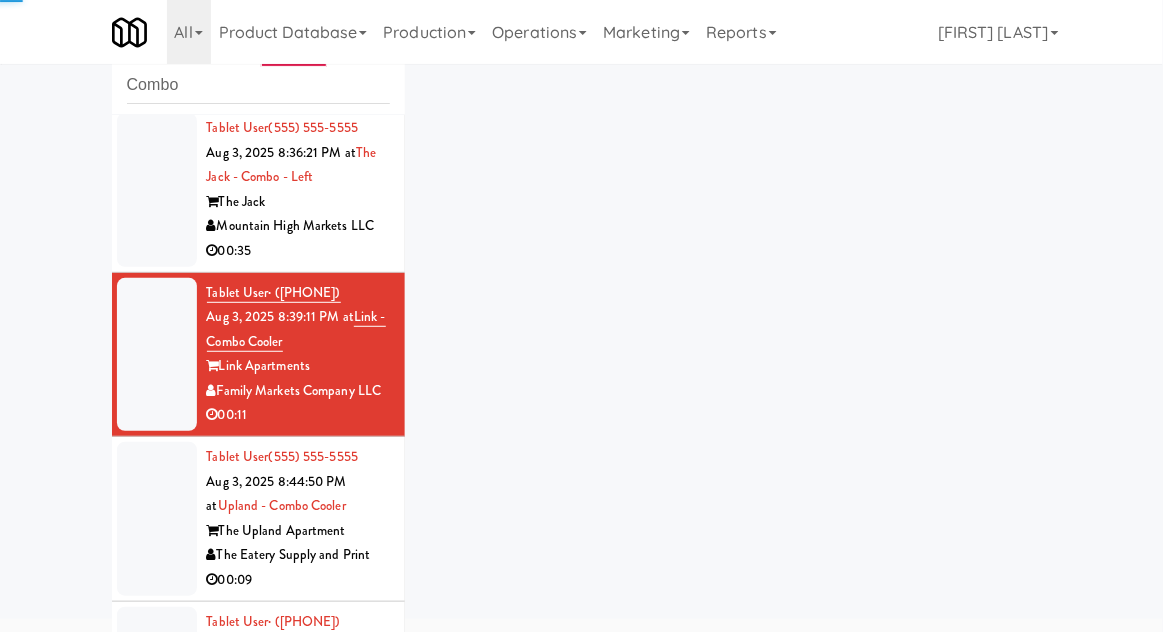 click at bounding box center [157, 190] 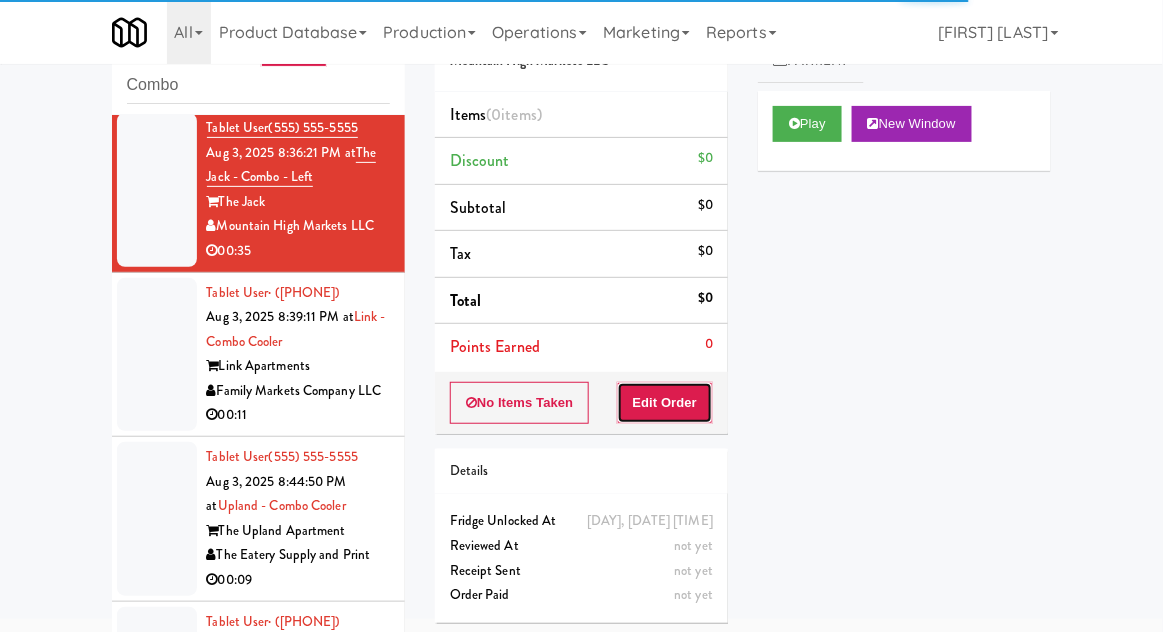 click on "Edit Order" at bounding box center (665, 403) 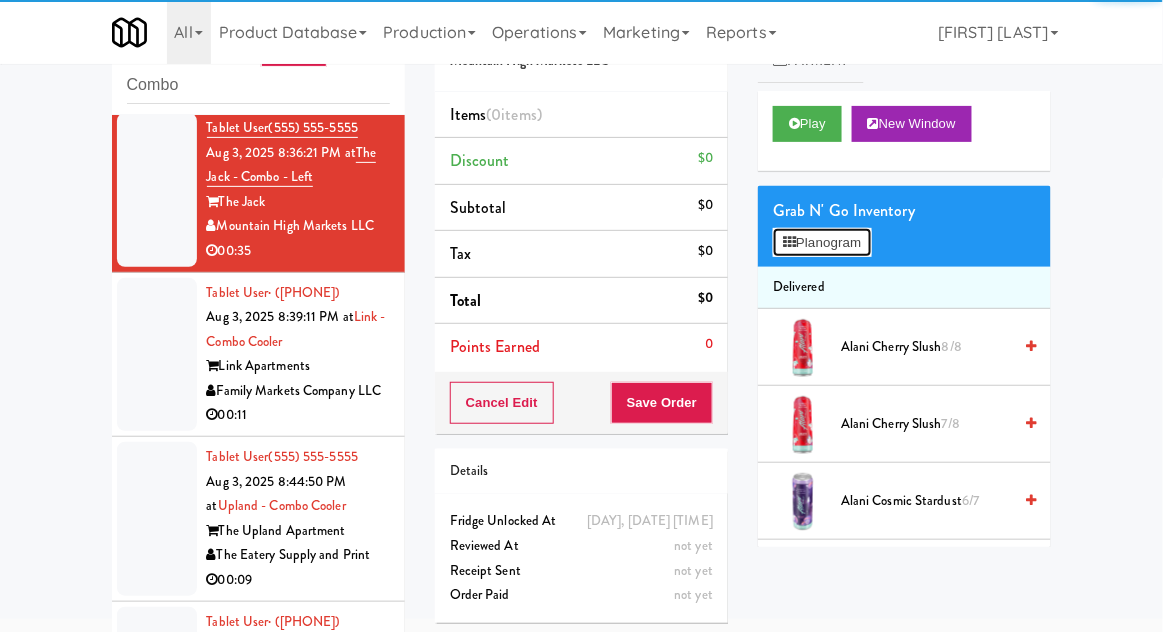 click on "Planogram" at bounding box center [822, 243] 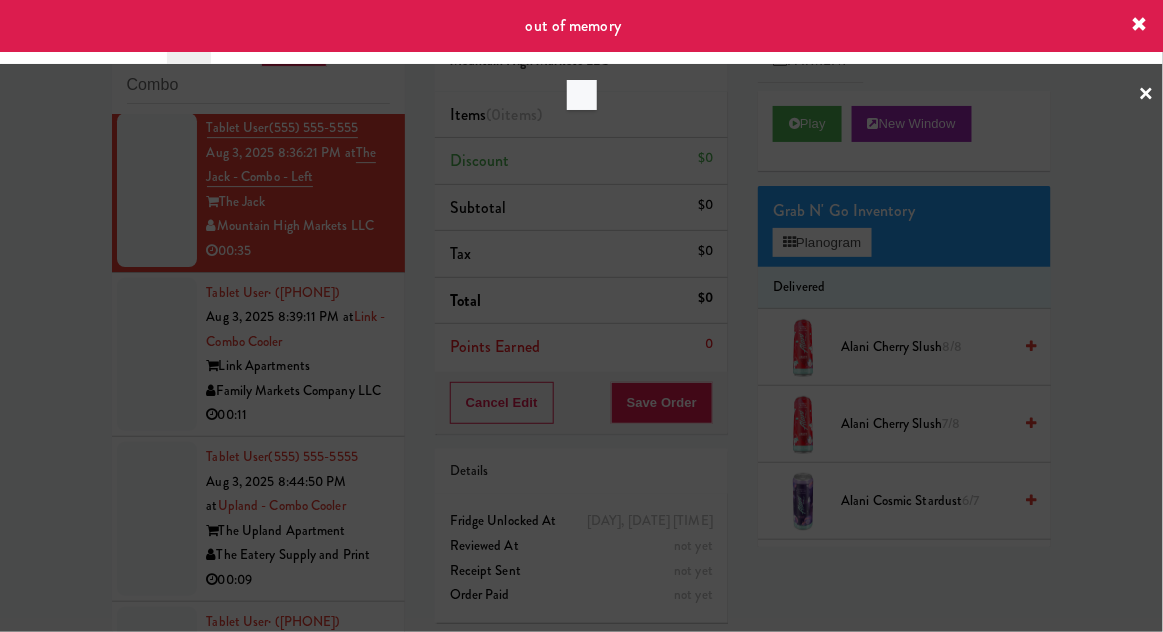 click at bounding box center [581, 316] 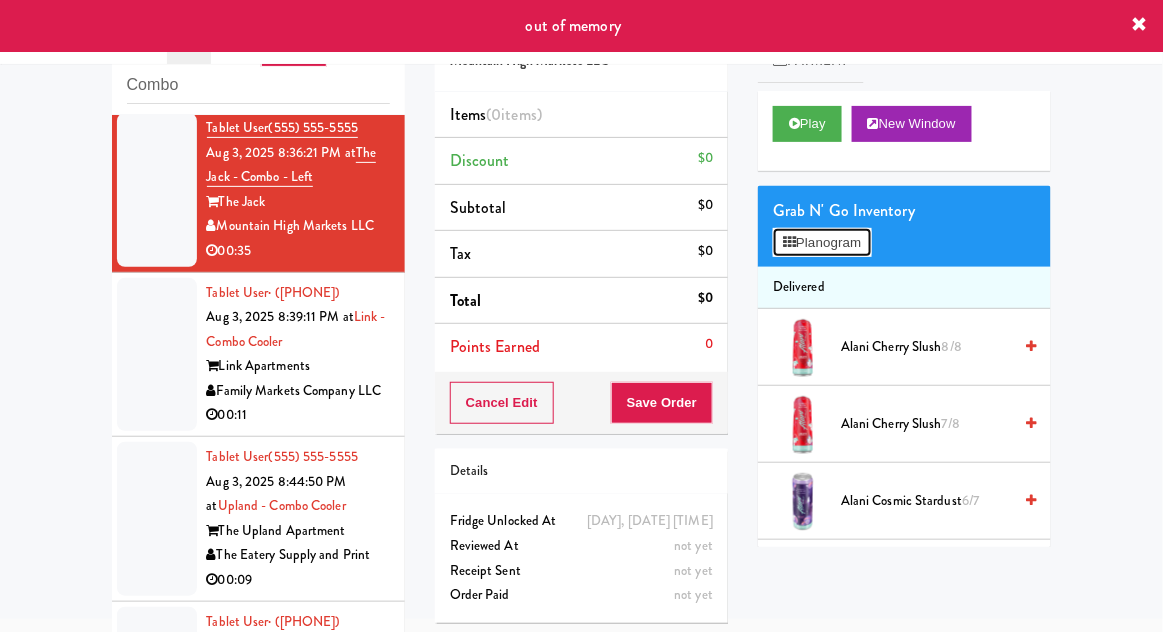 click on "Planogram" at bounding box center (822, 243) 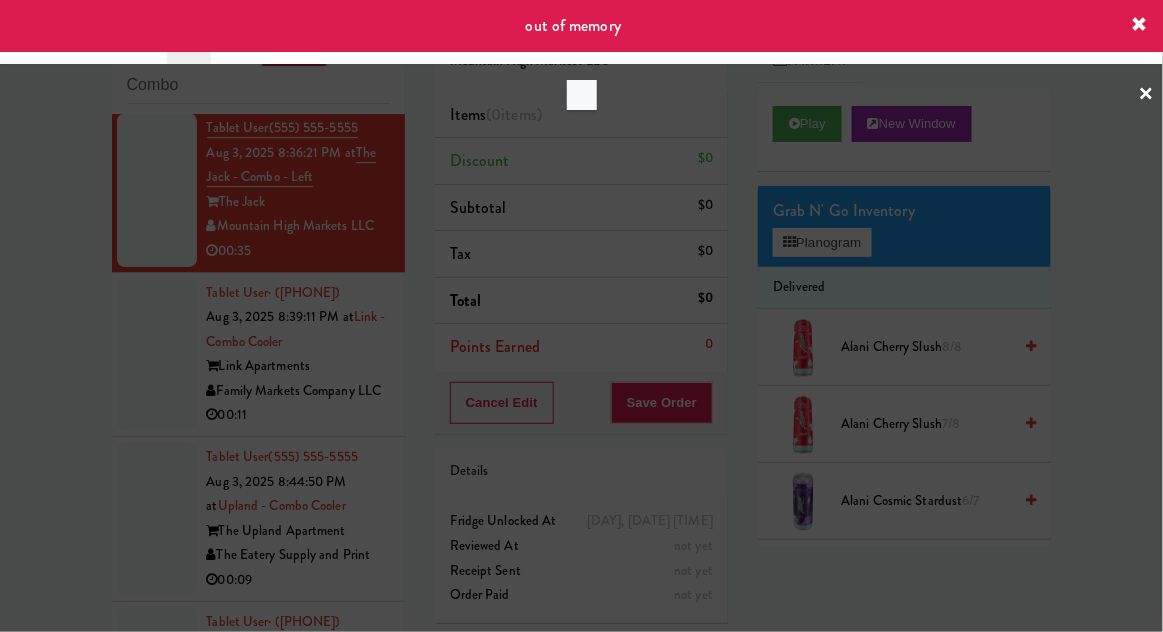 click at bounding box center (581, 316) 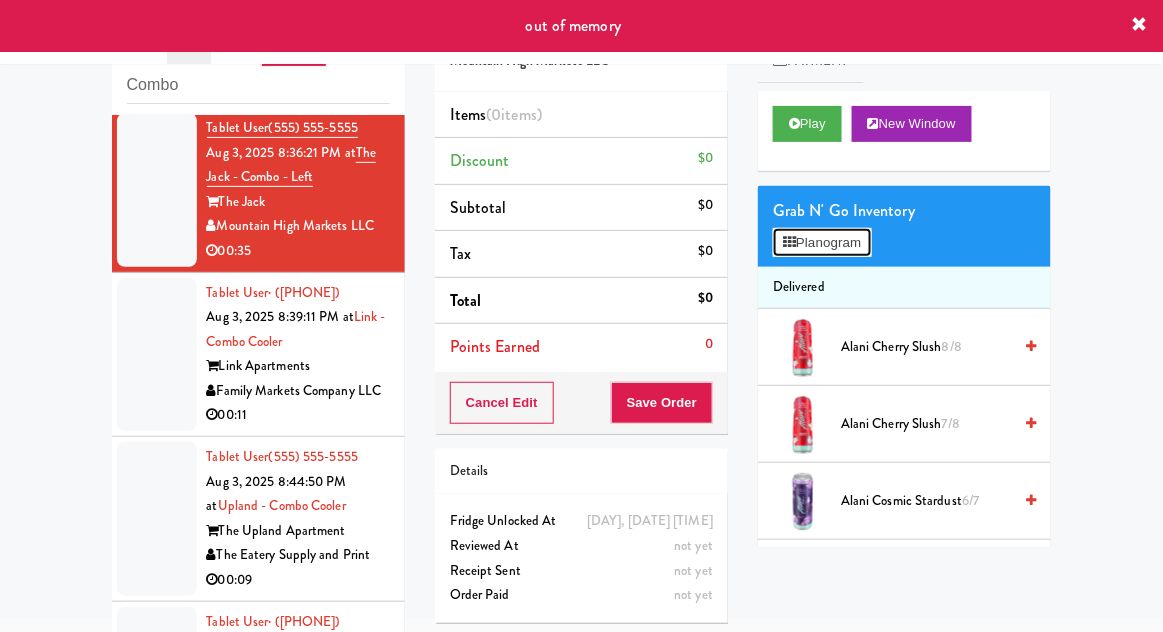 click on "Planogram" at bounding box center (822, 243) 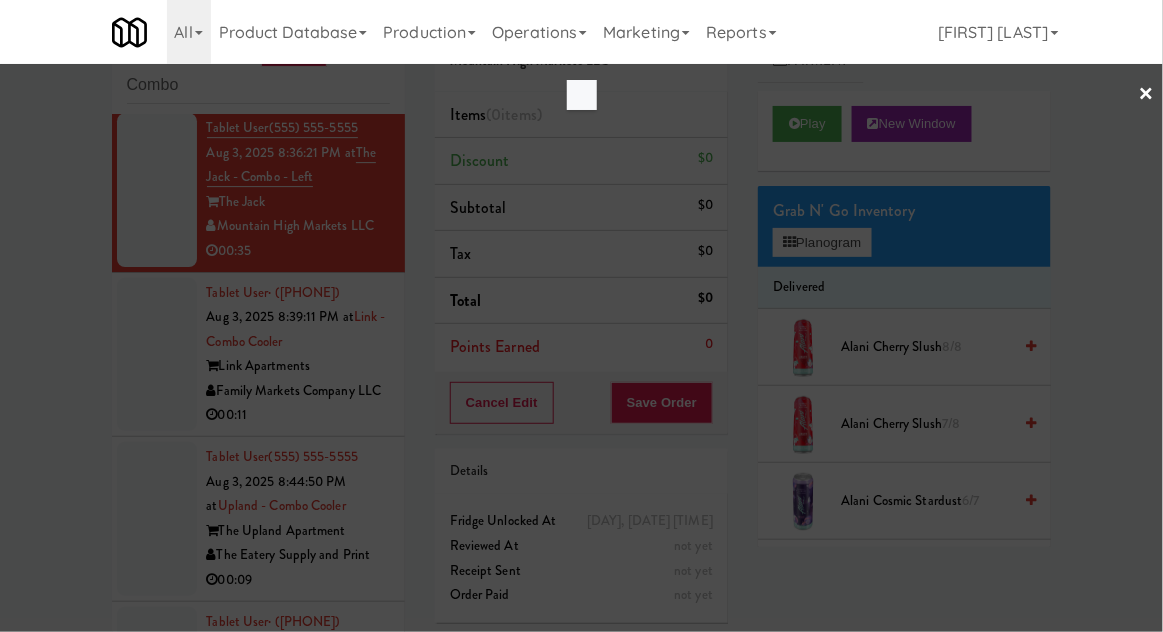 click at bounding box center (581, 316) 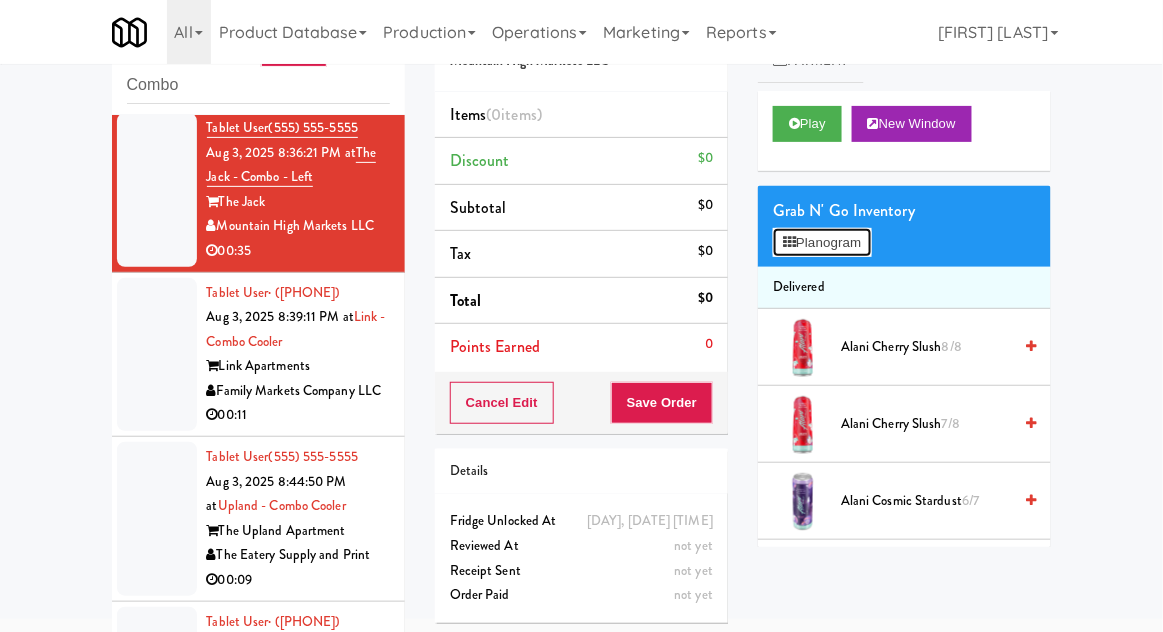 click on "Planogram" at bounding box center (822, 243) 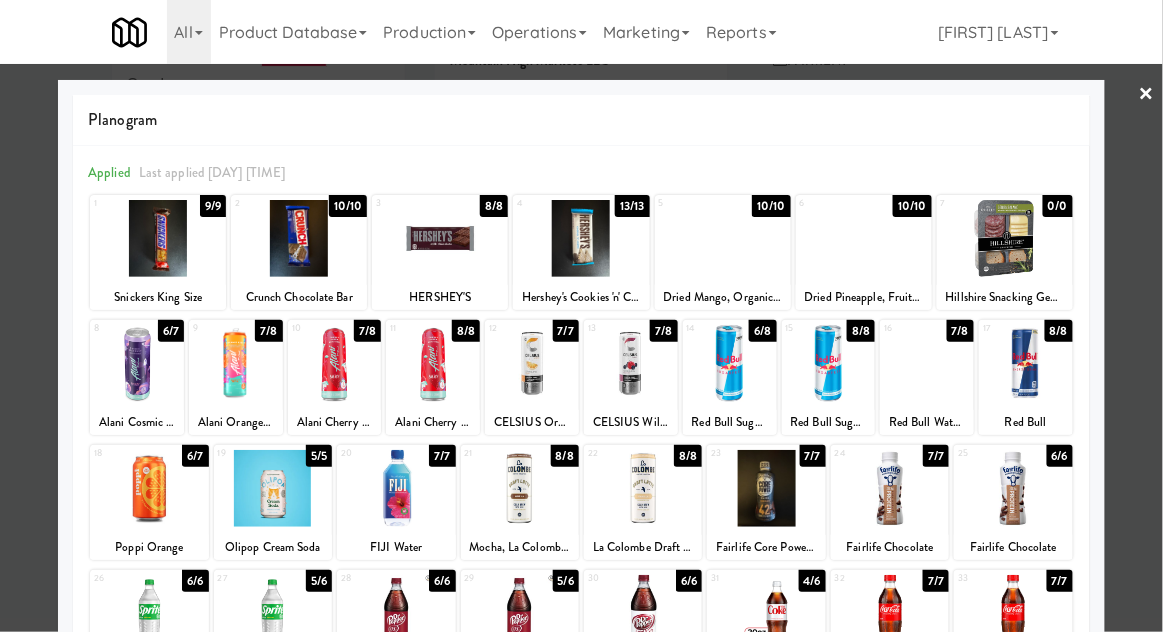 click at bounding box center (158, 238) 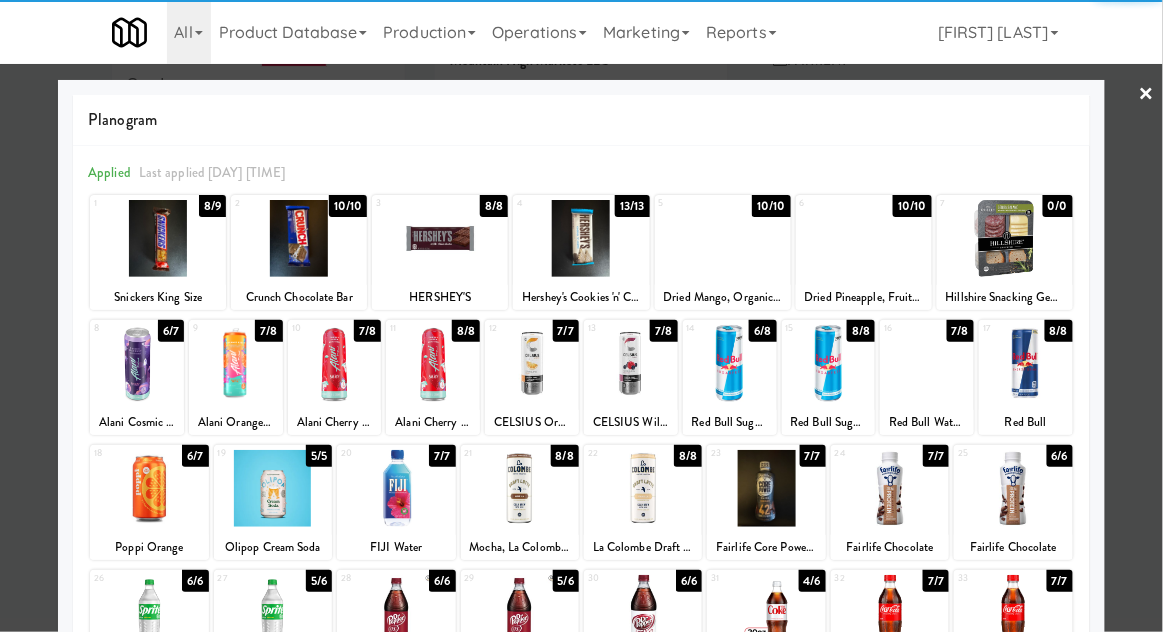 click at bounding box center [273, 488] 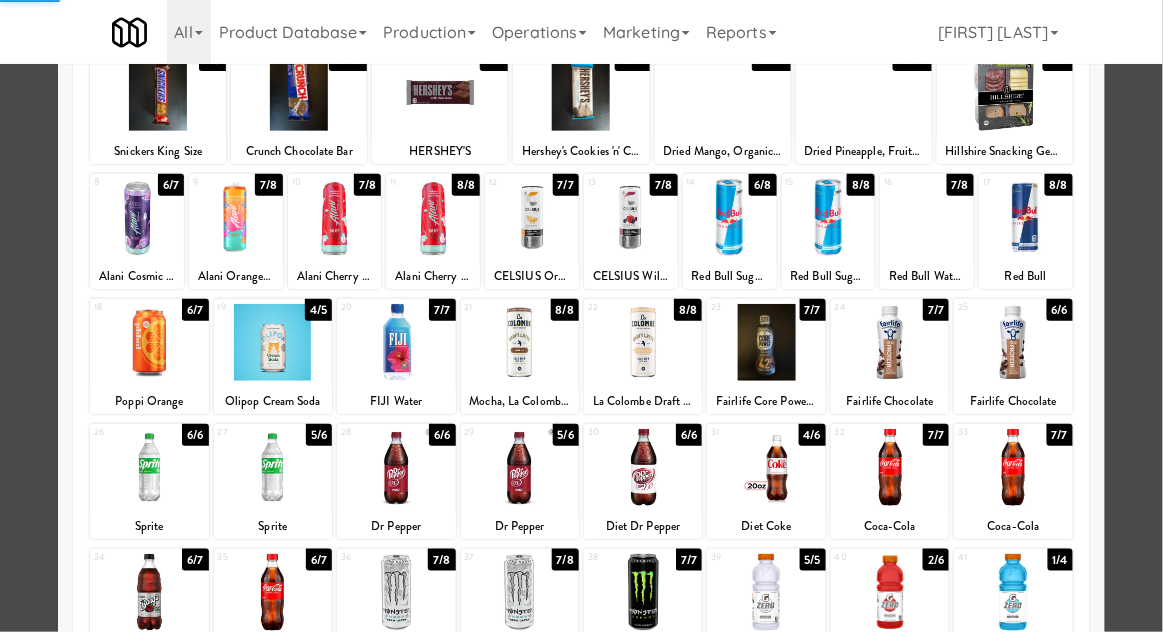 scroll, scrollTop: 253, scrollLeft: 0, axis: vertical 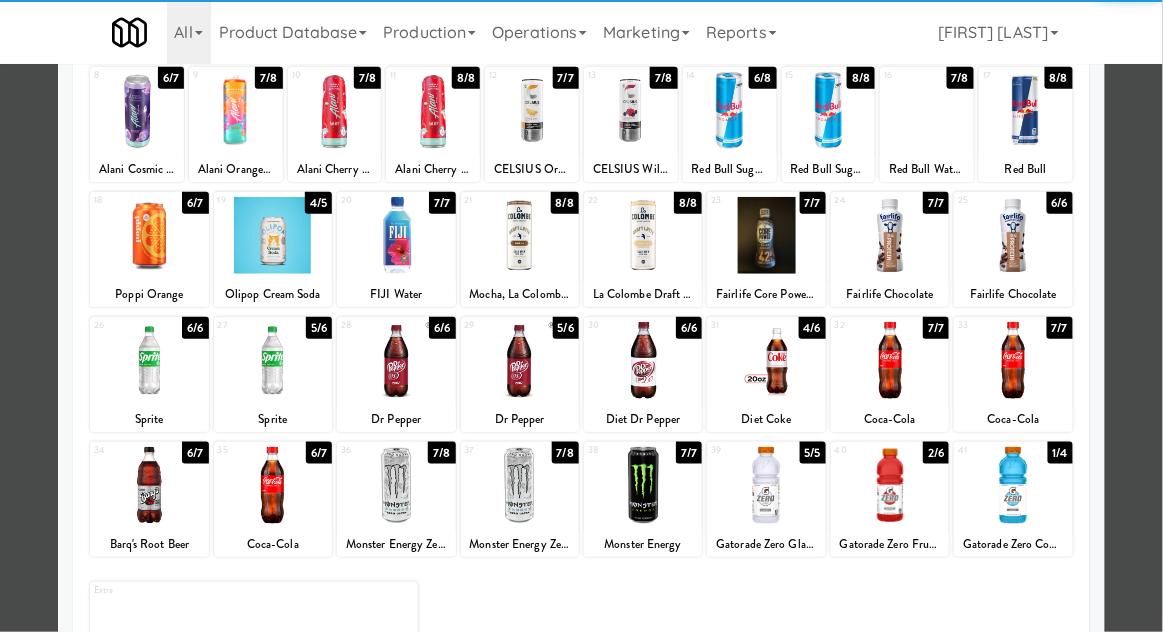 click at bounding box center (273, 485) 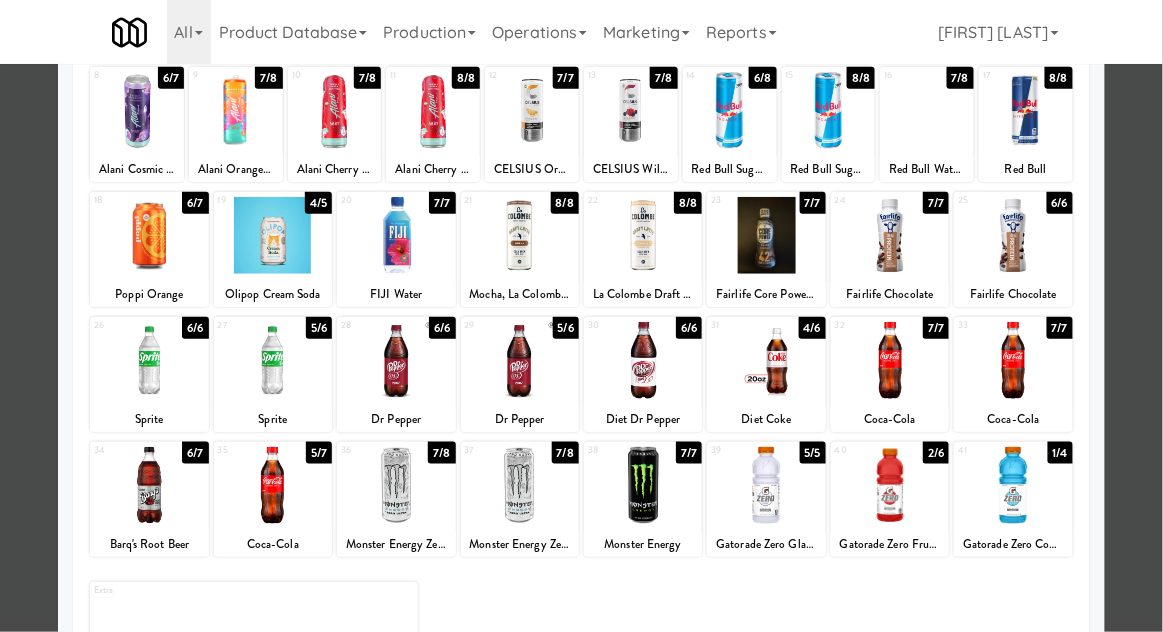 click at bounding box center [581, 316] 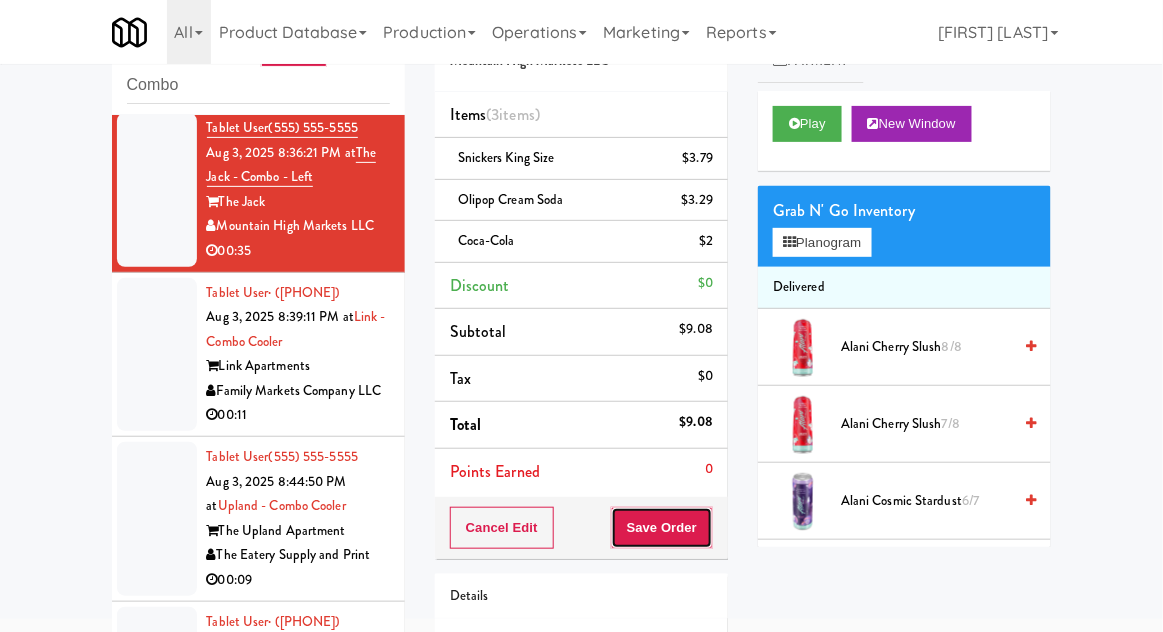 click on "Save Order" at bounding box center (662, 528) 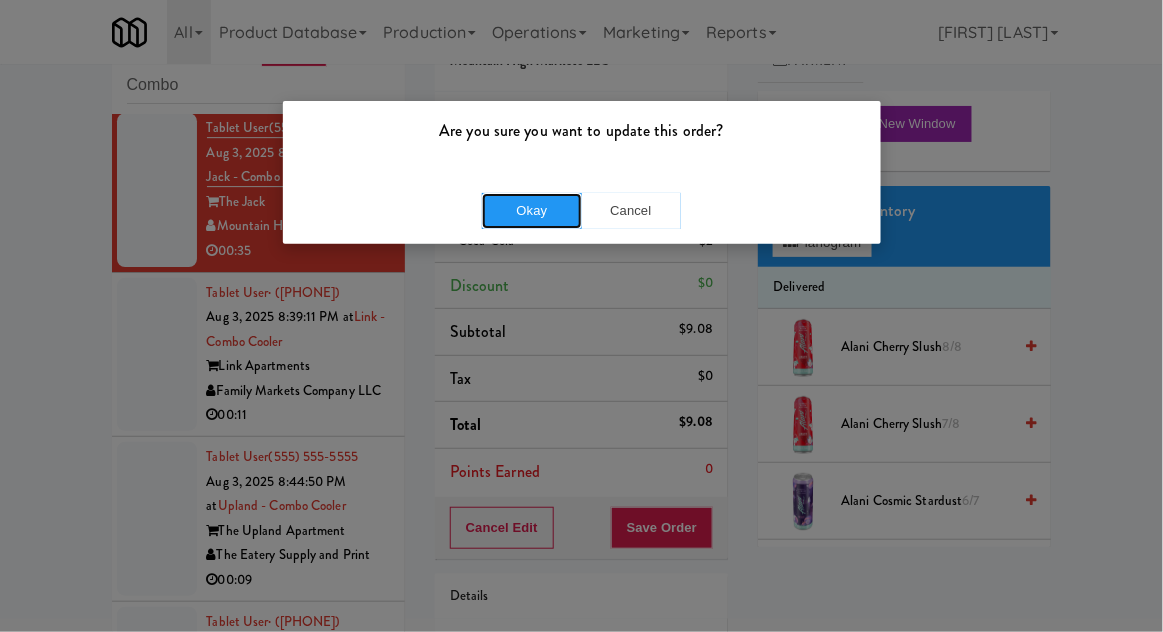 click on "Okay" at bounding box center (532, 211) 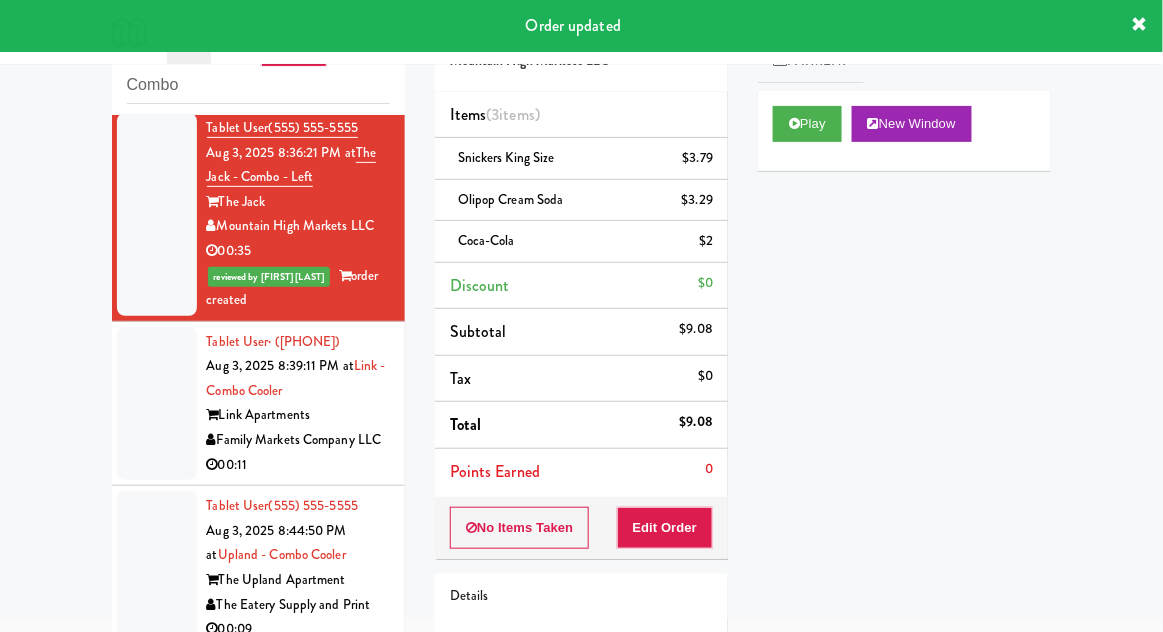 click at bounding box center (157, 404) 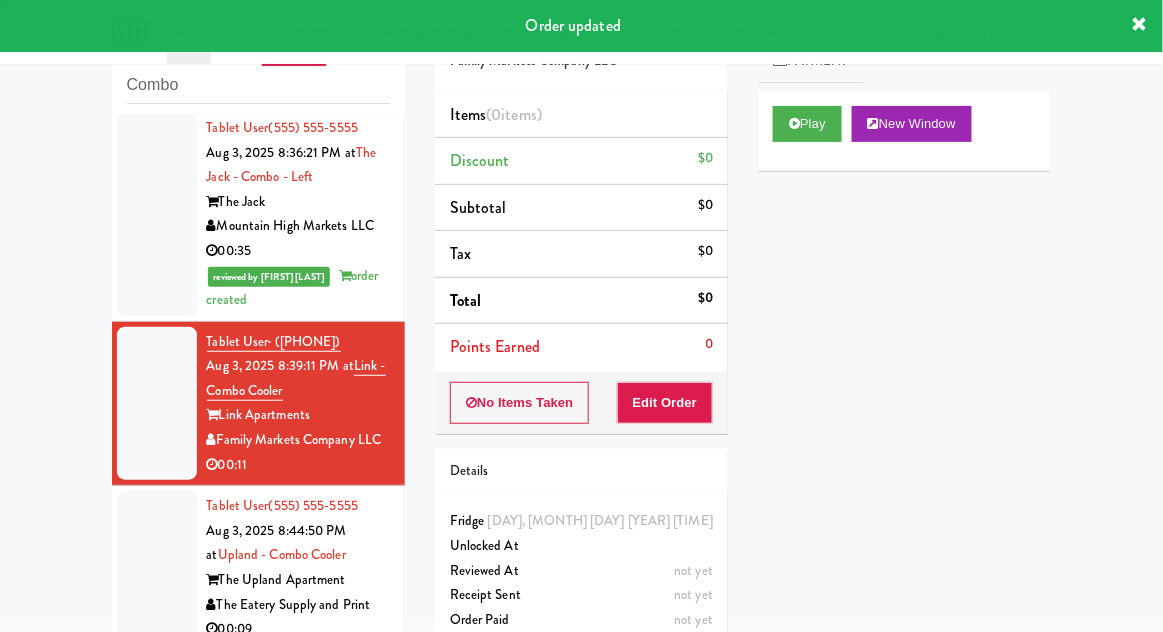 scroll, scrollTop: 1601, scrollLeft: 0, axis: vertical 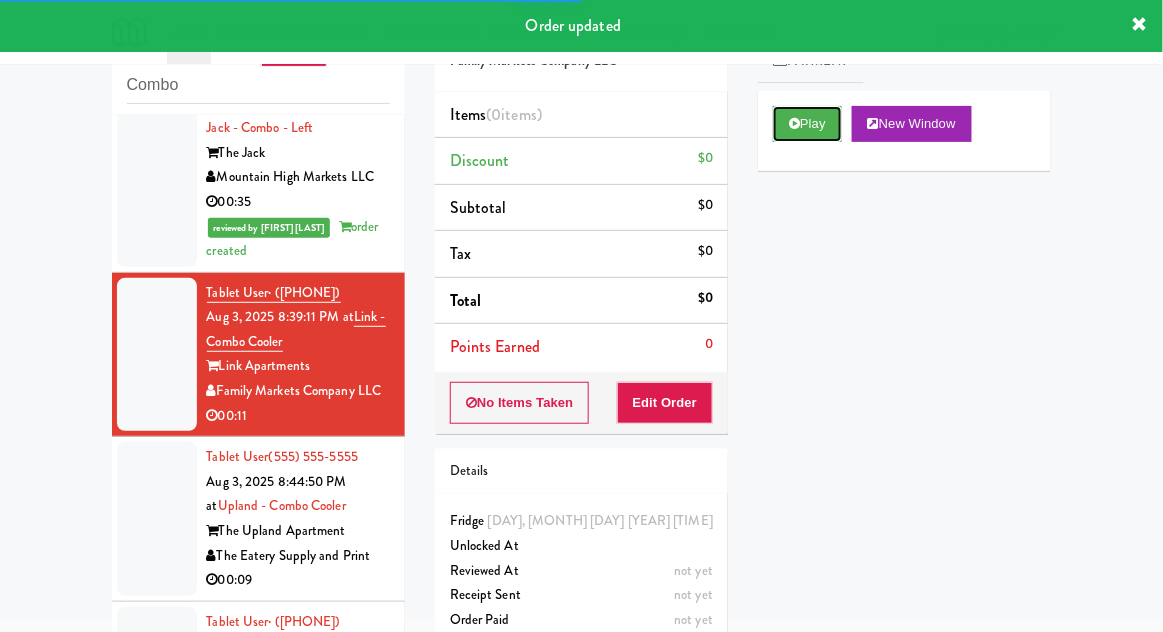 click on "Play" at bounding box center [807, 124] 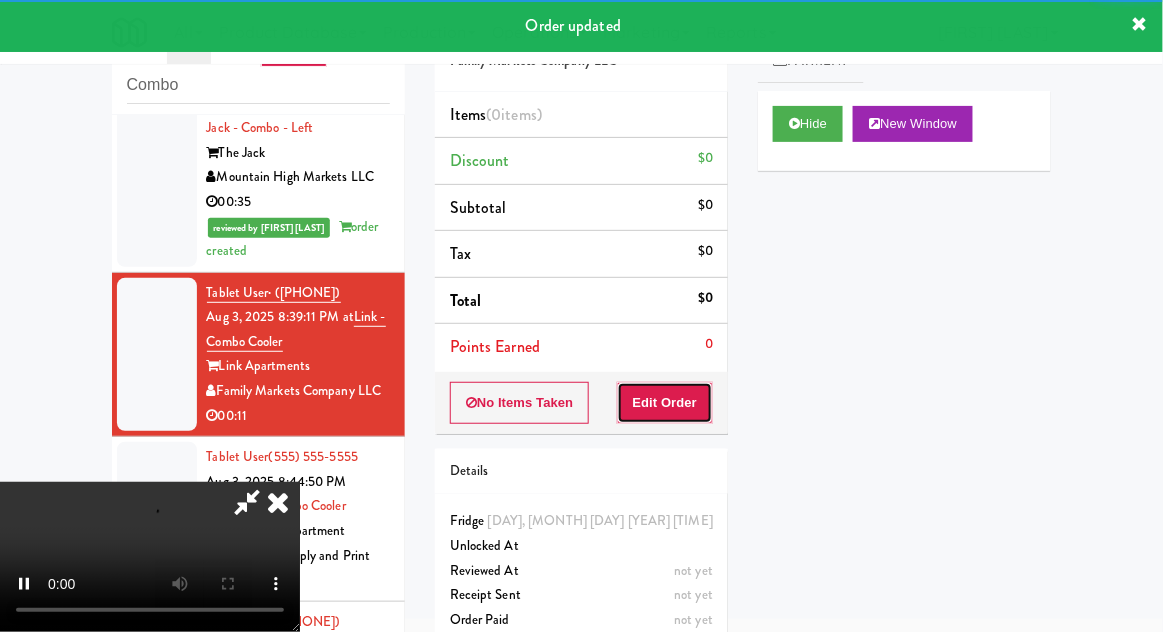 click on "Edit Order" at bounding box center (665, 403) 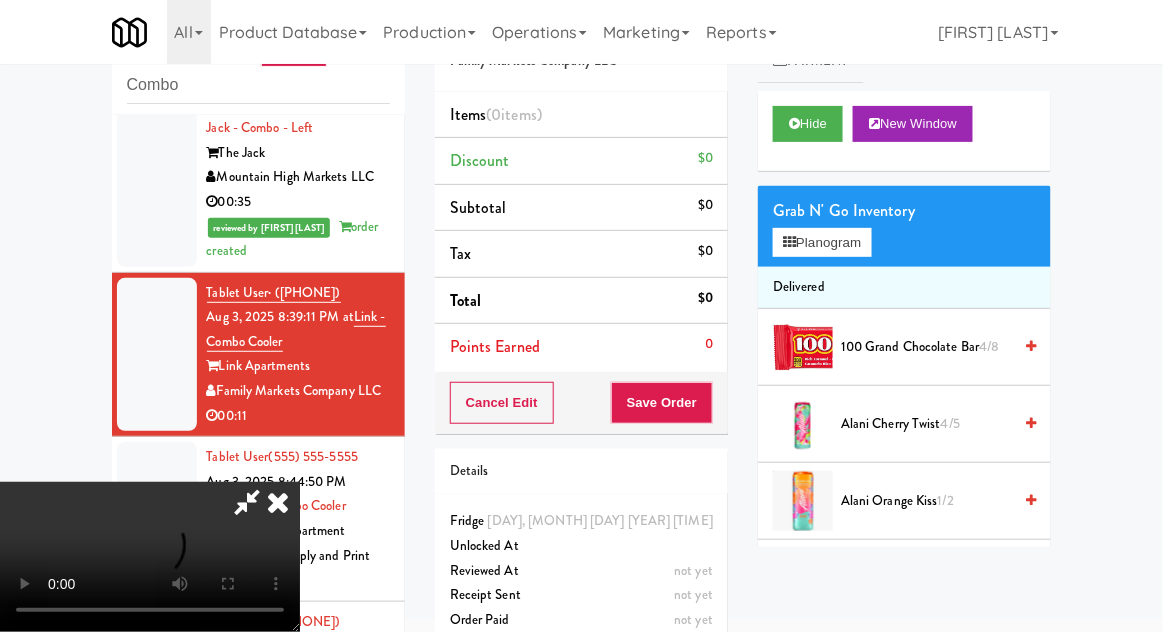 type 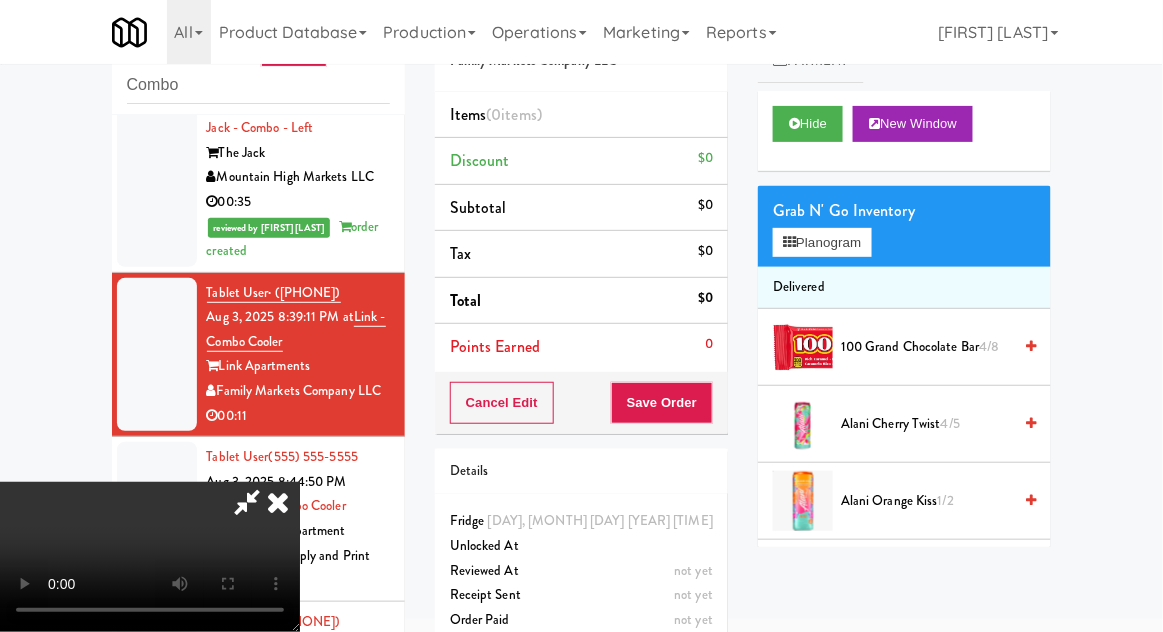 click on "Delivered" at bounding box center [904, 288] 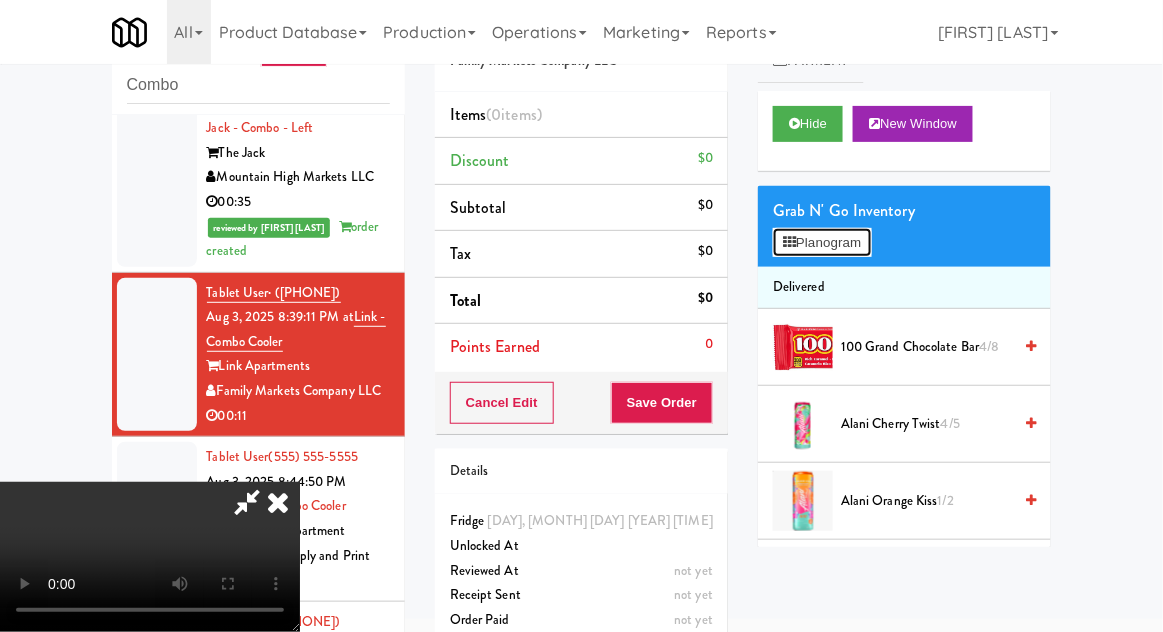 click on "Planogram" at bounding box center (822, 243) 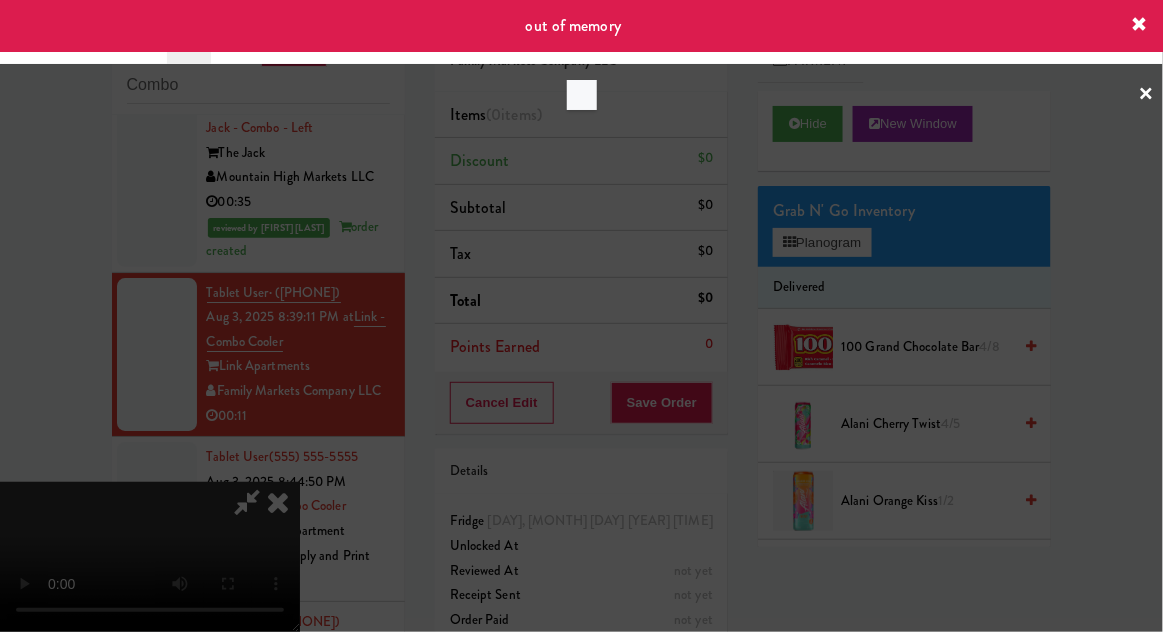 click at bounding box center [581, 316] 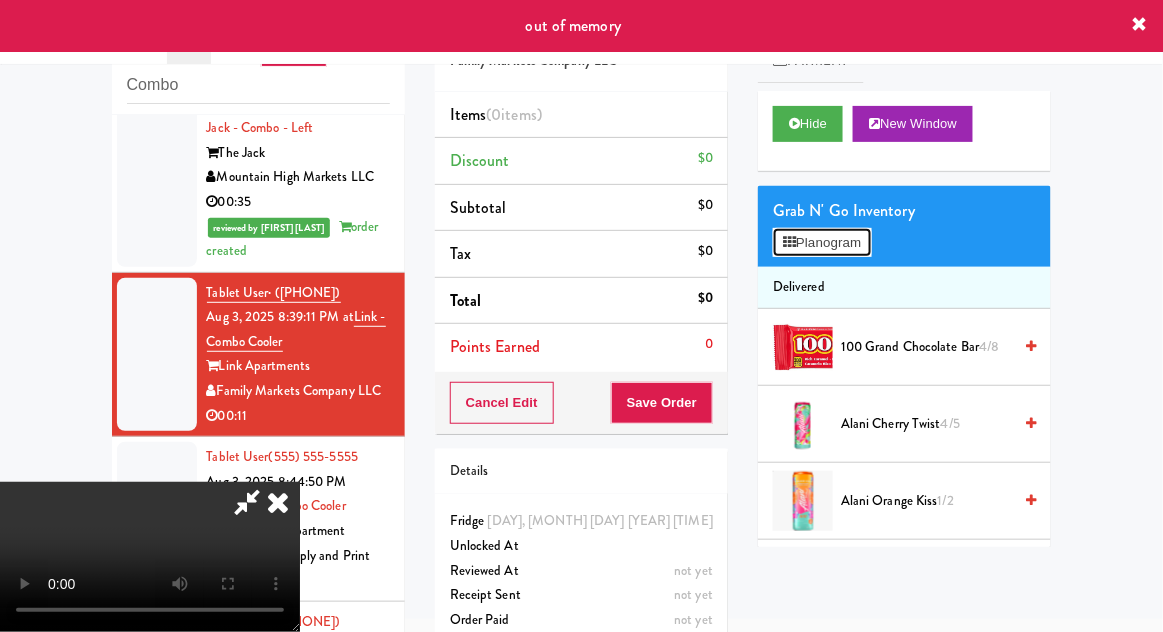 click on "Planogram" at bounding box center [822, 243] 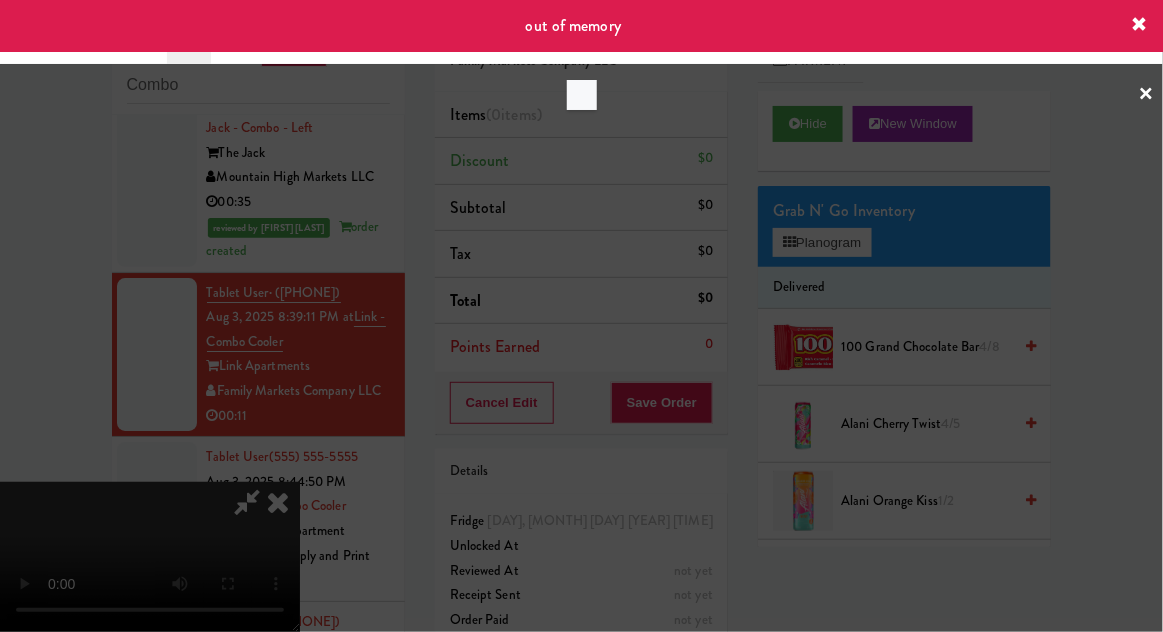click at bounding box center (581, 316) 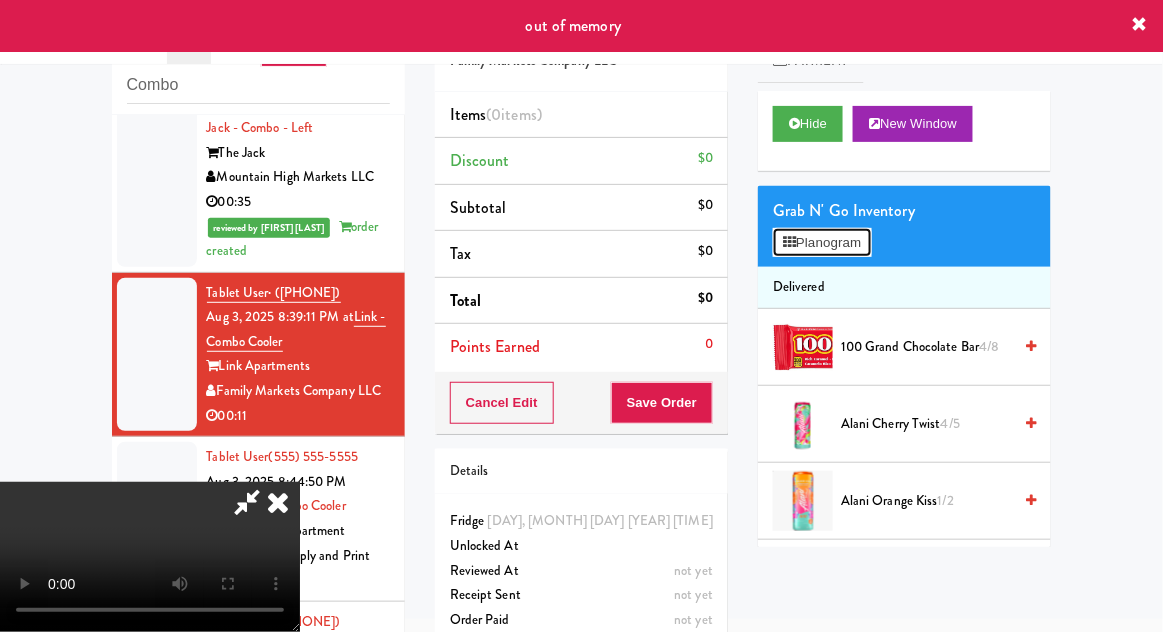 click on "Planogram" at bounding box center (822, 243) 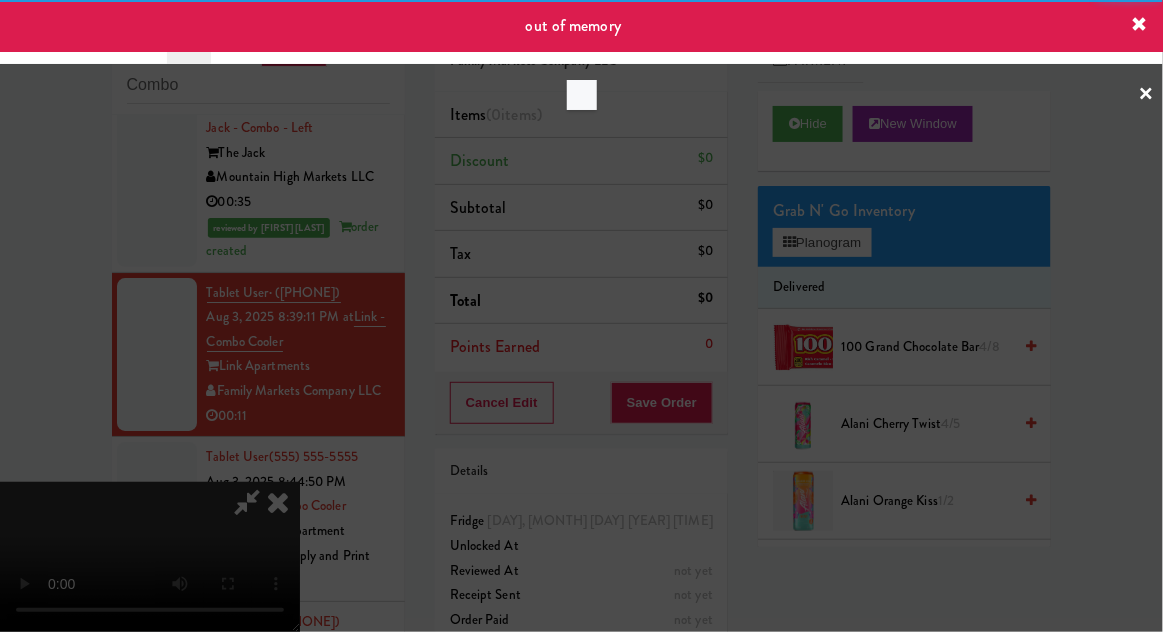 click at bounding box center (581, 316) 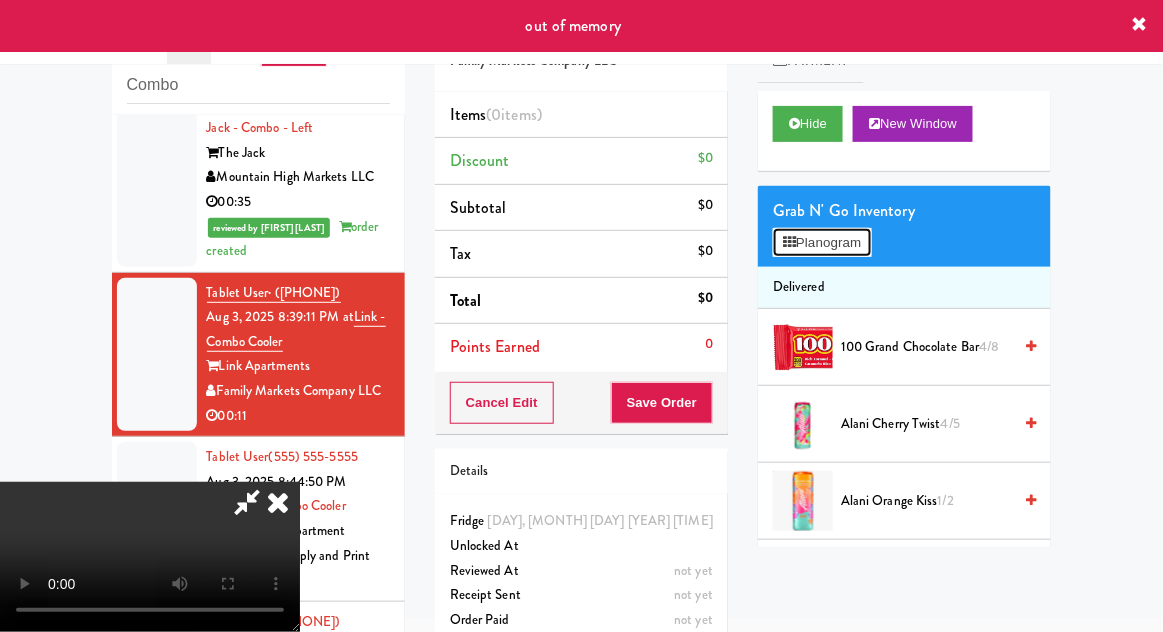 click on "Planogram" at bounding box center [822, 243] 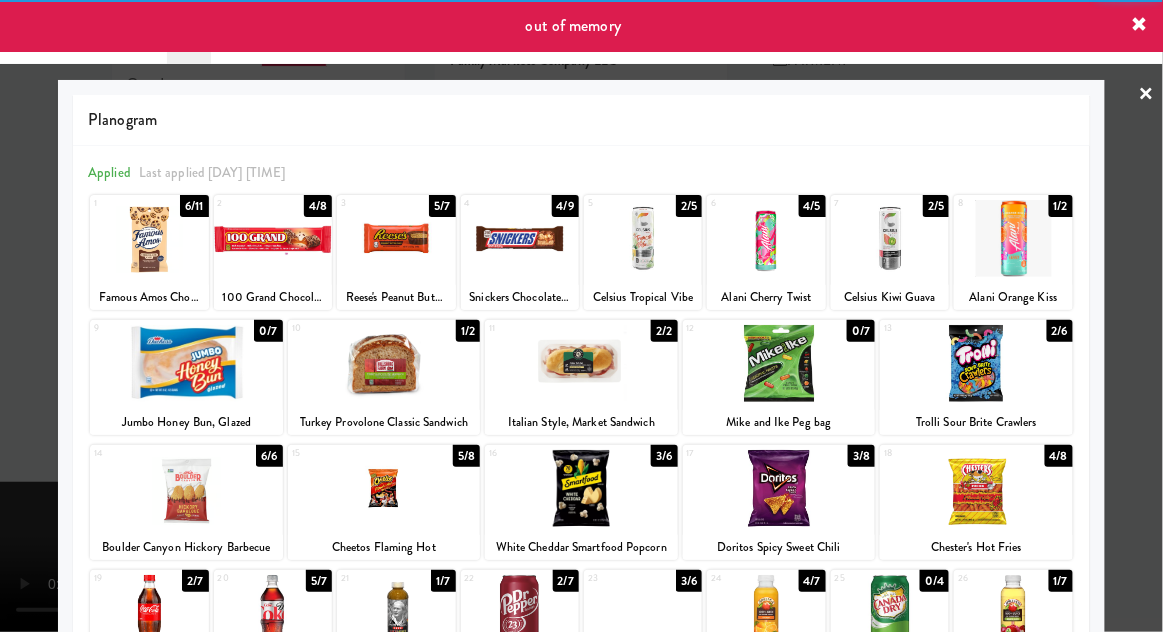 click at bounding box center [976, 488] 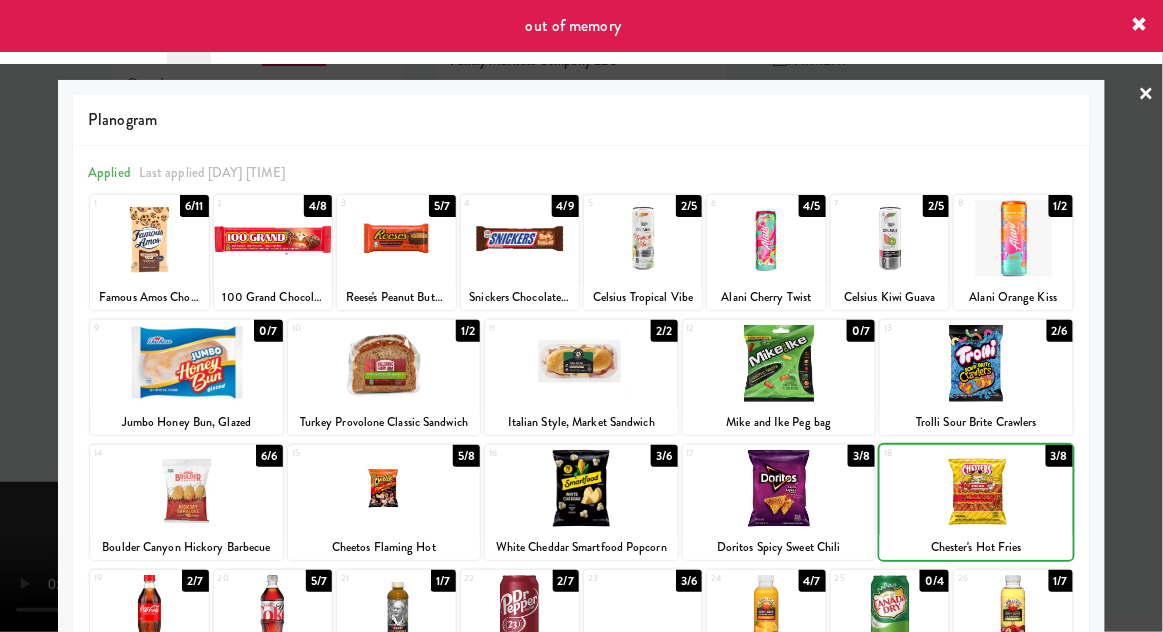 click at bounding box center [976, 488] 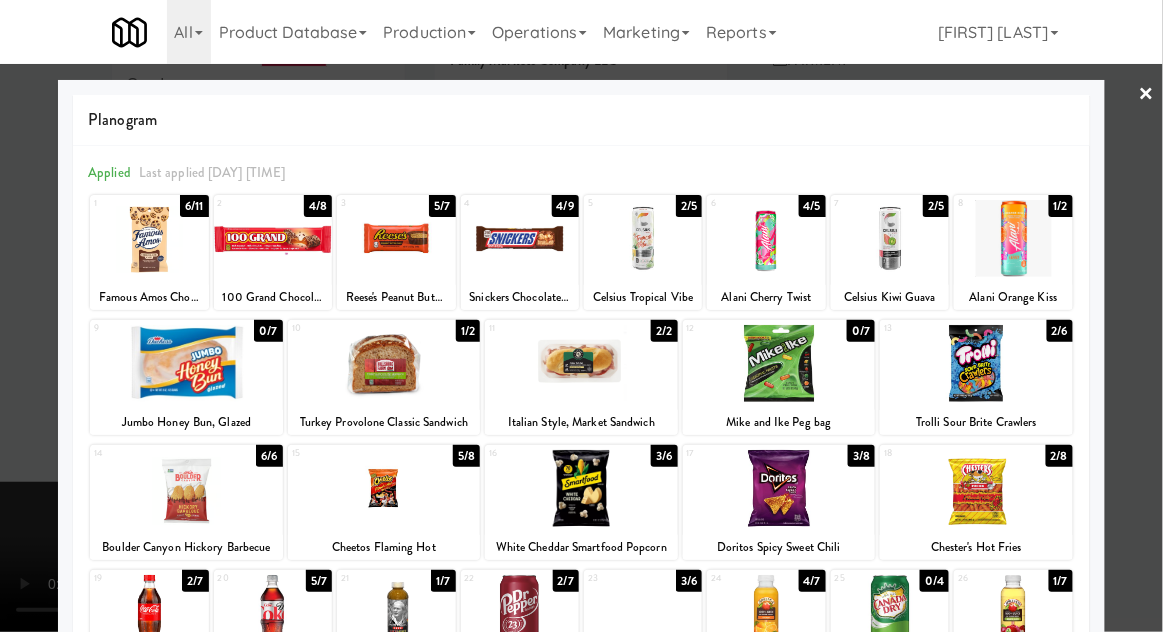 click at bounding box center (581, 316) 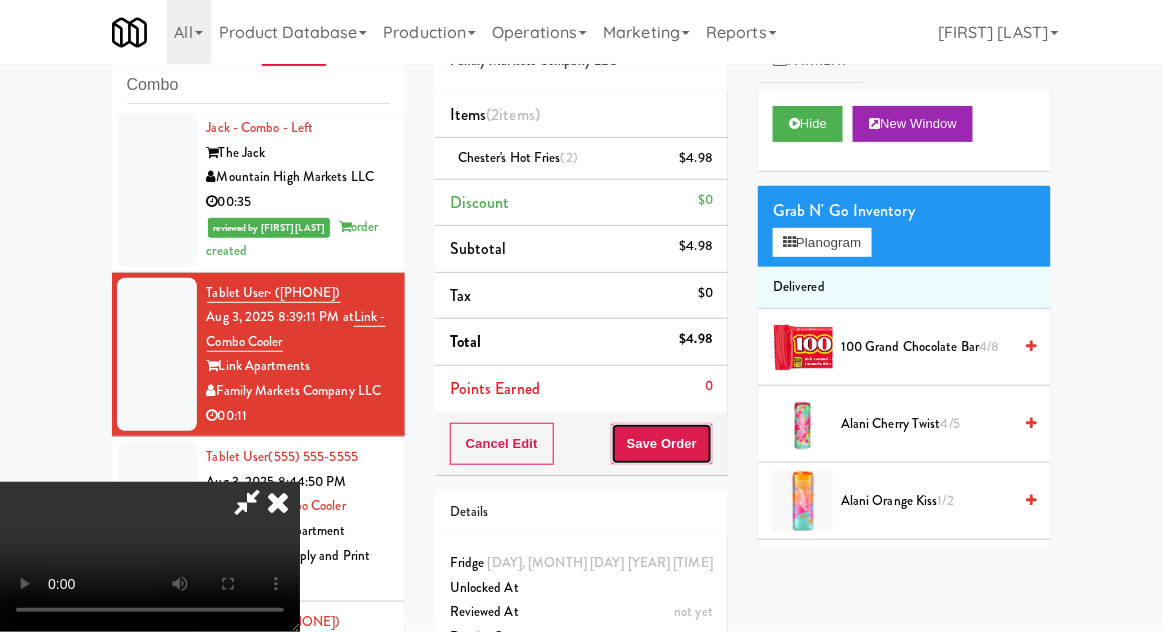 click on "Save Order" at bounding box center [662, 444] 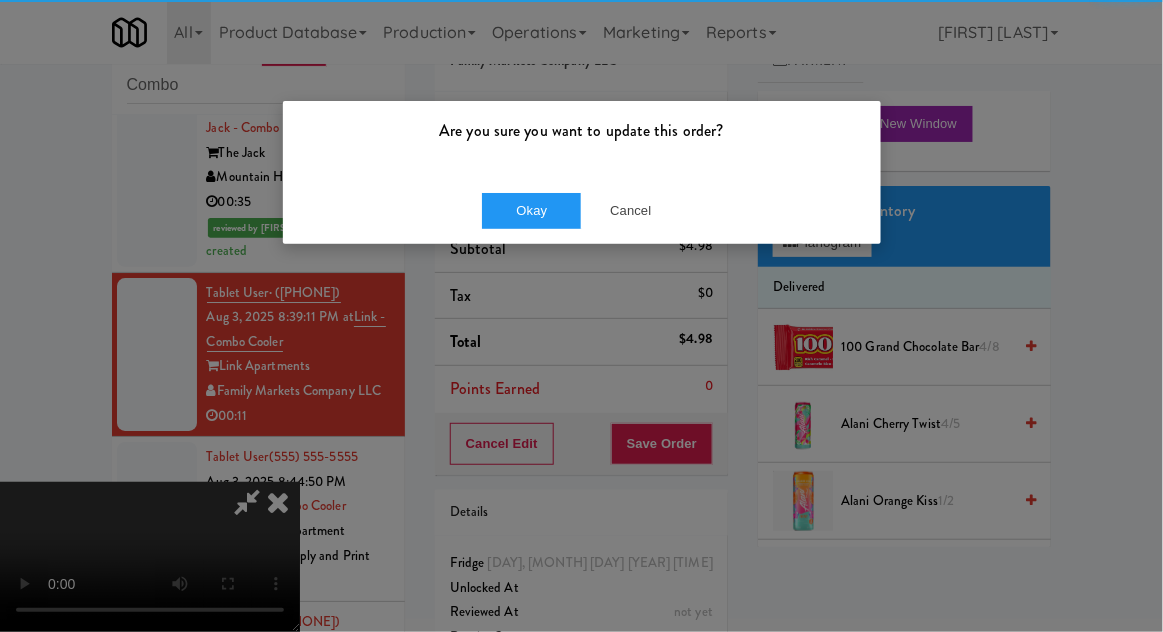 click on "Okay Cancel" at bounding box center (582, 210) 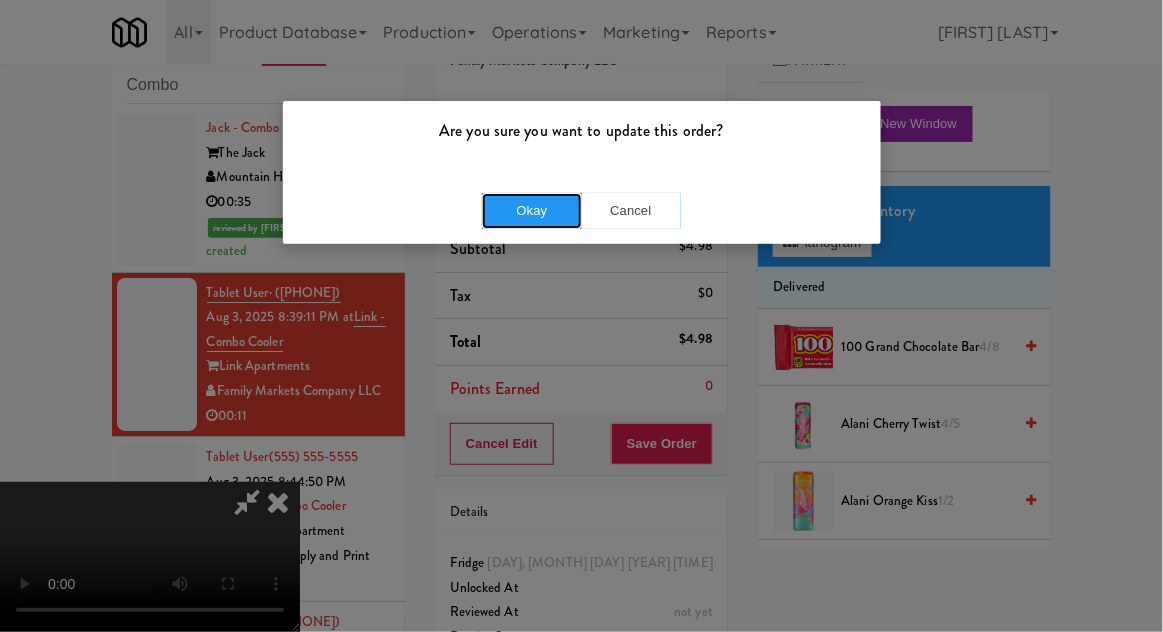 click on "Okay" at bounding box center [532, 211] 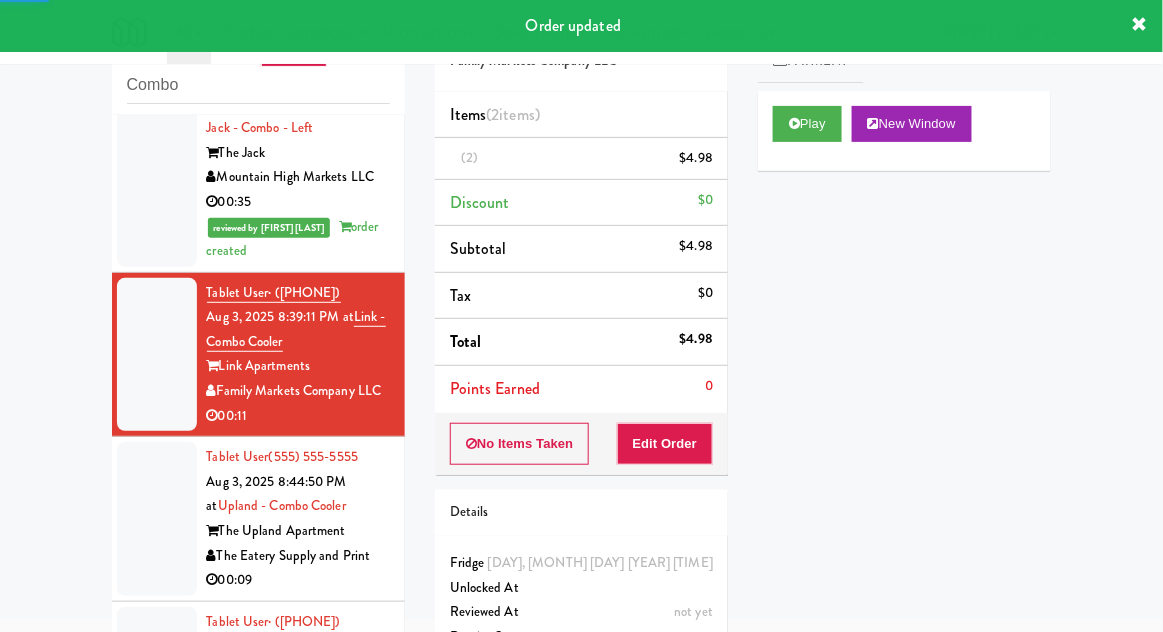click at bounding box center [157, 519] 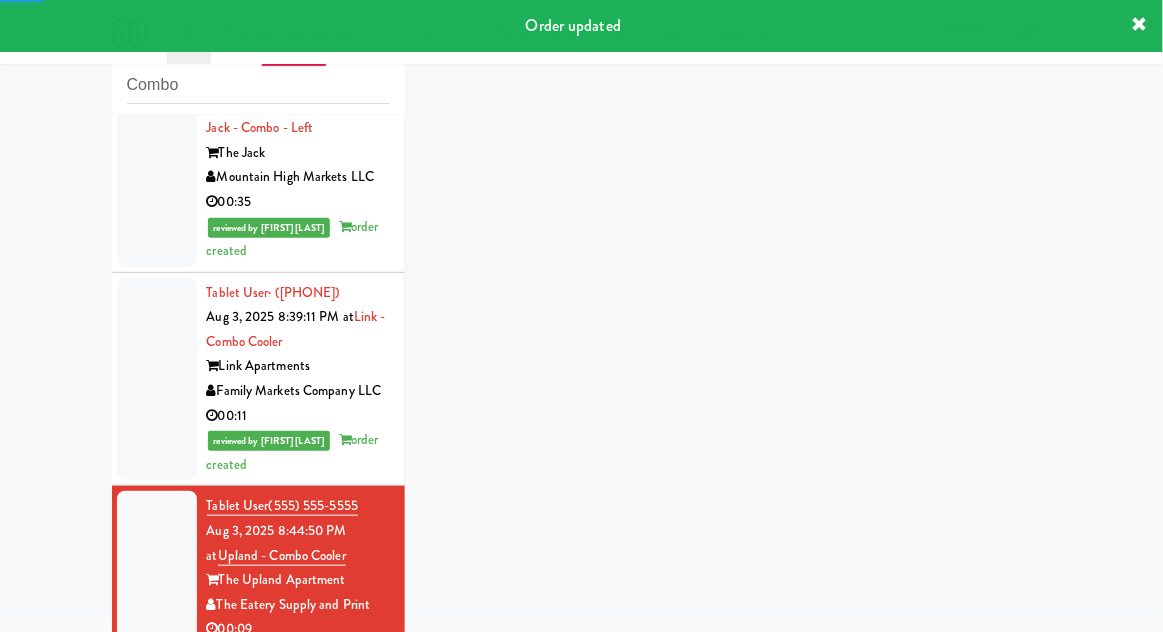 scroll, scrollTop: 1650, scrollLeft: 0, axis: vertical 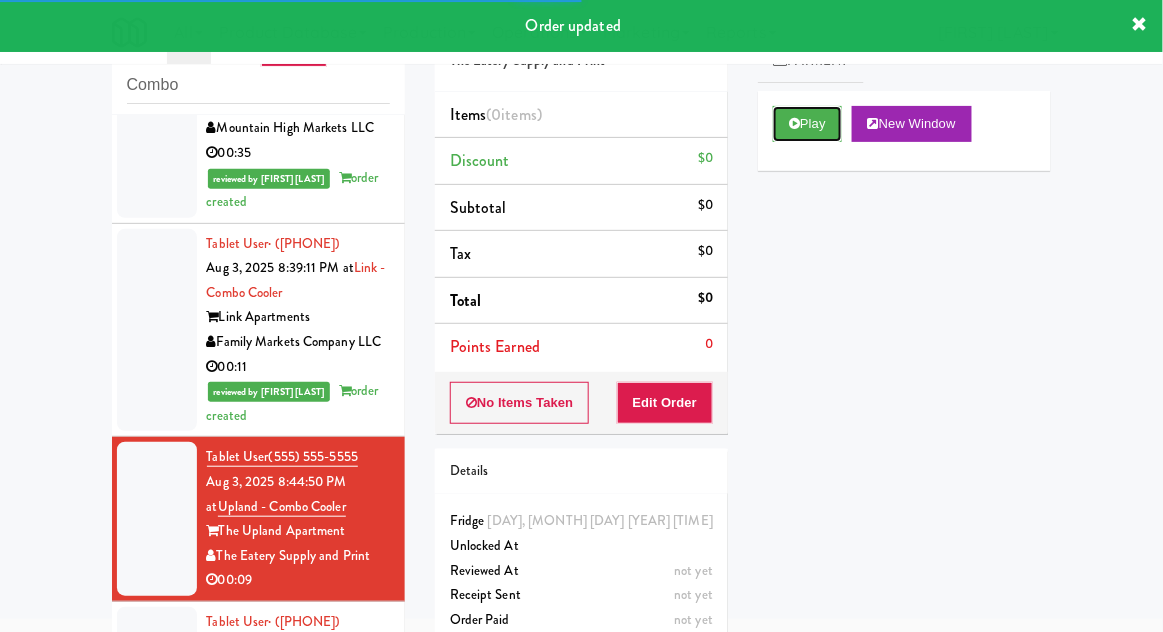 click on "Play" at bounding box center (807, 124) 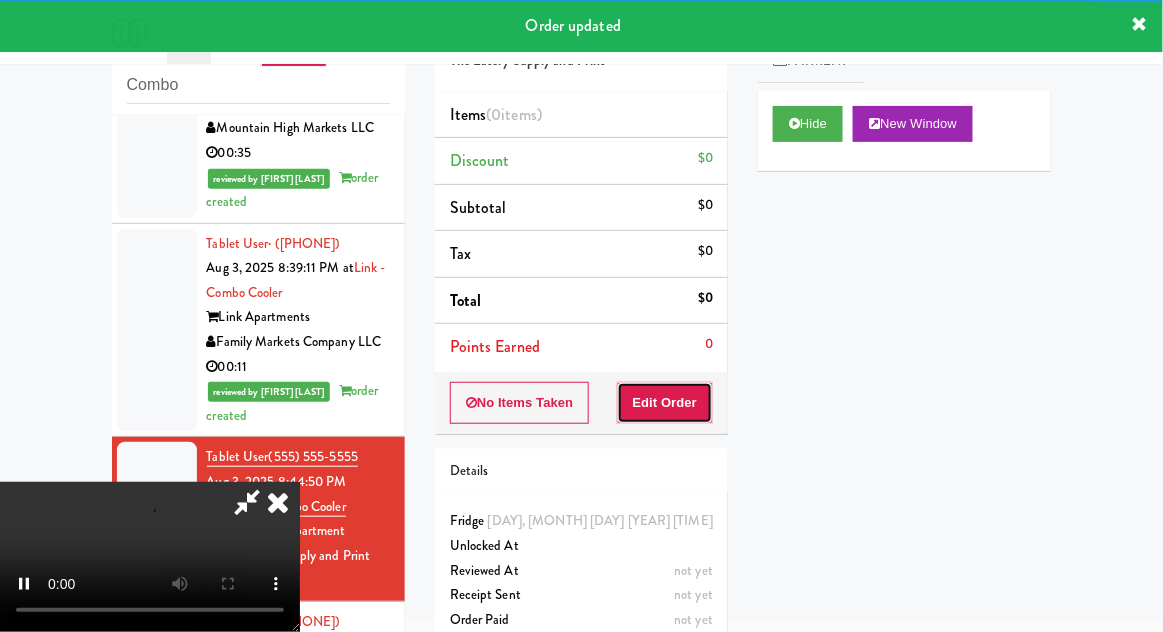 click on "Edit Order" at bounding box center [665, 403] 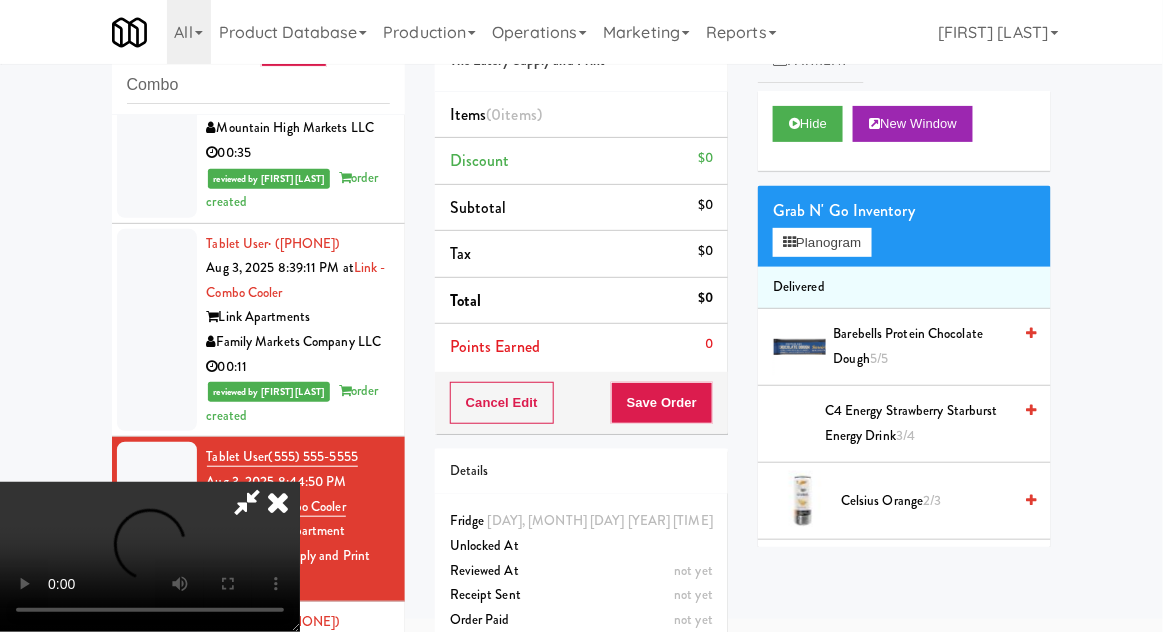 type 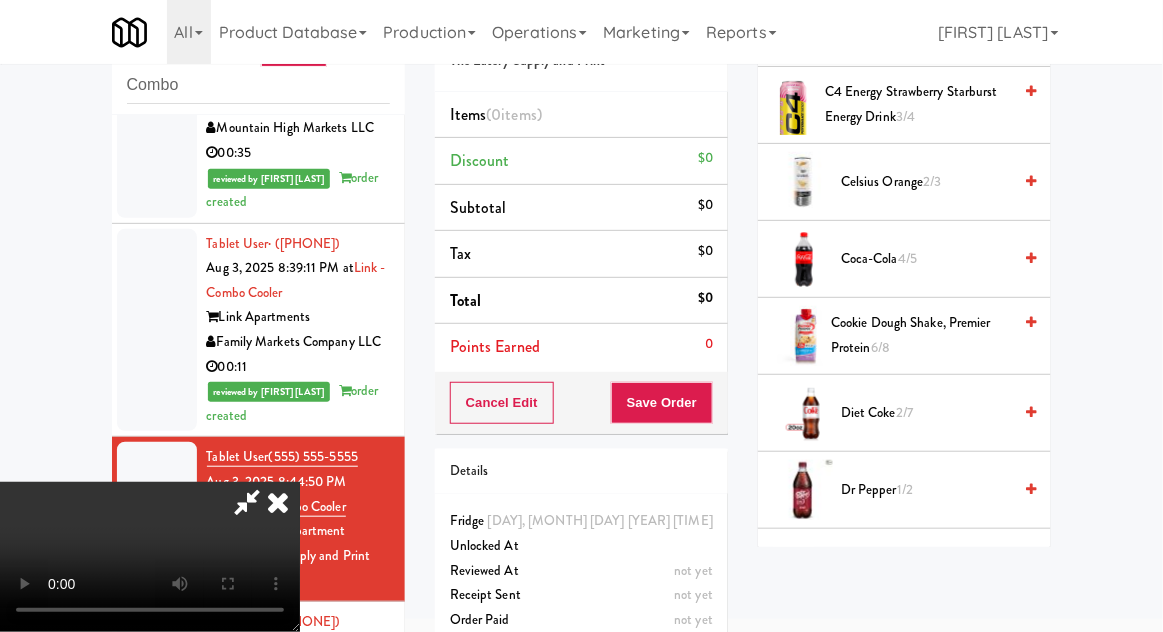 scroll, scrollTop: 318, scrollLeft: 0, axis: vertical 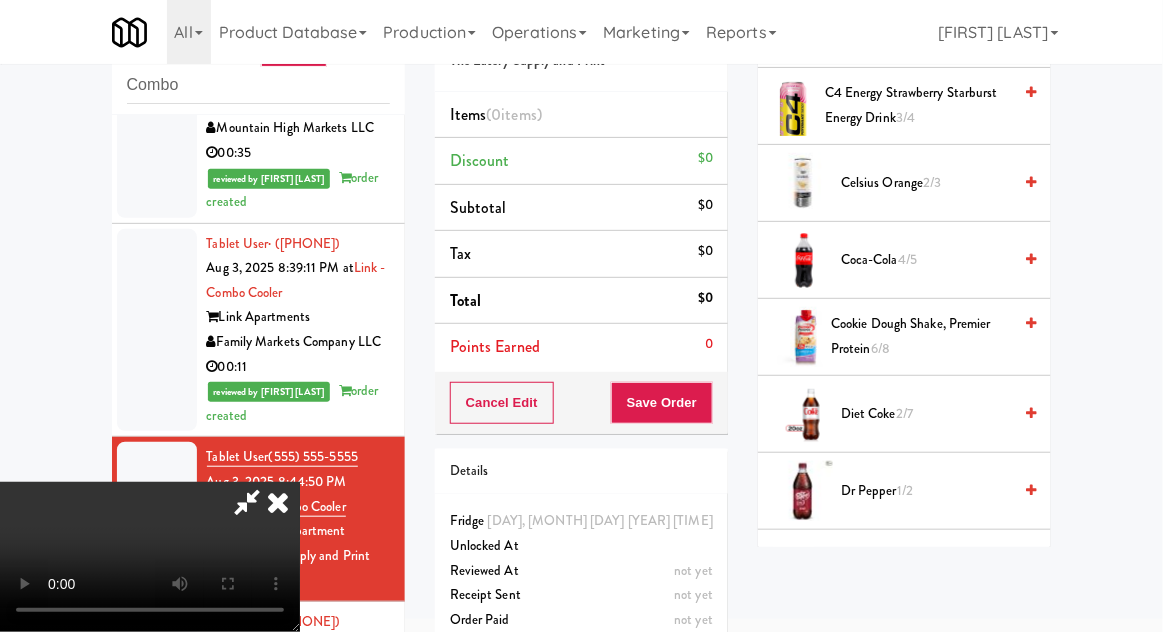 click on "Dr Pepper  1/2" at bounding box center [926, 491] 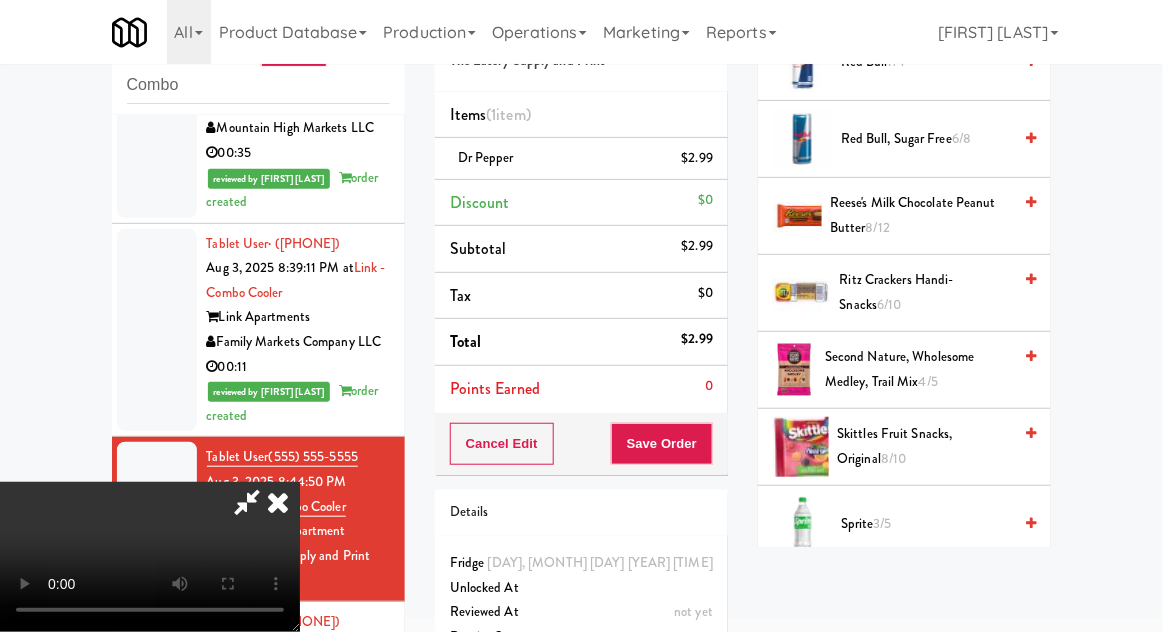 scroll, scrollTop: 2149, scrollLeft: 0, axis: vertical 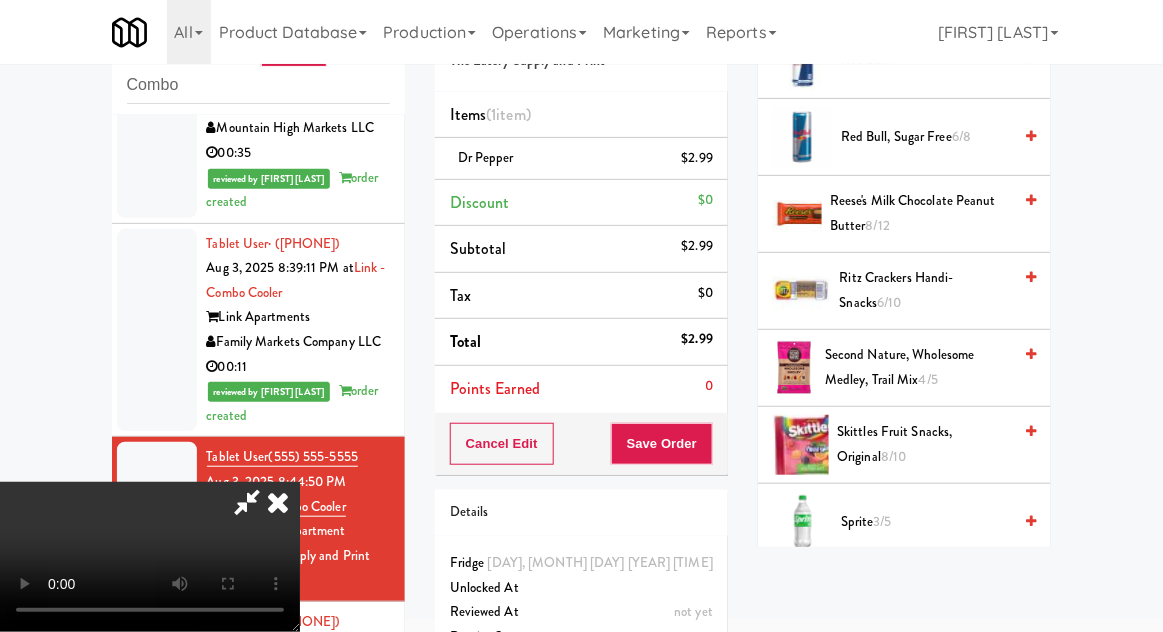 click on "3/5" at bounding box center (883, 521) 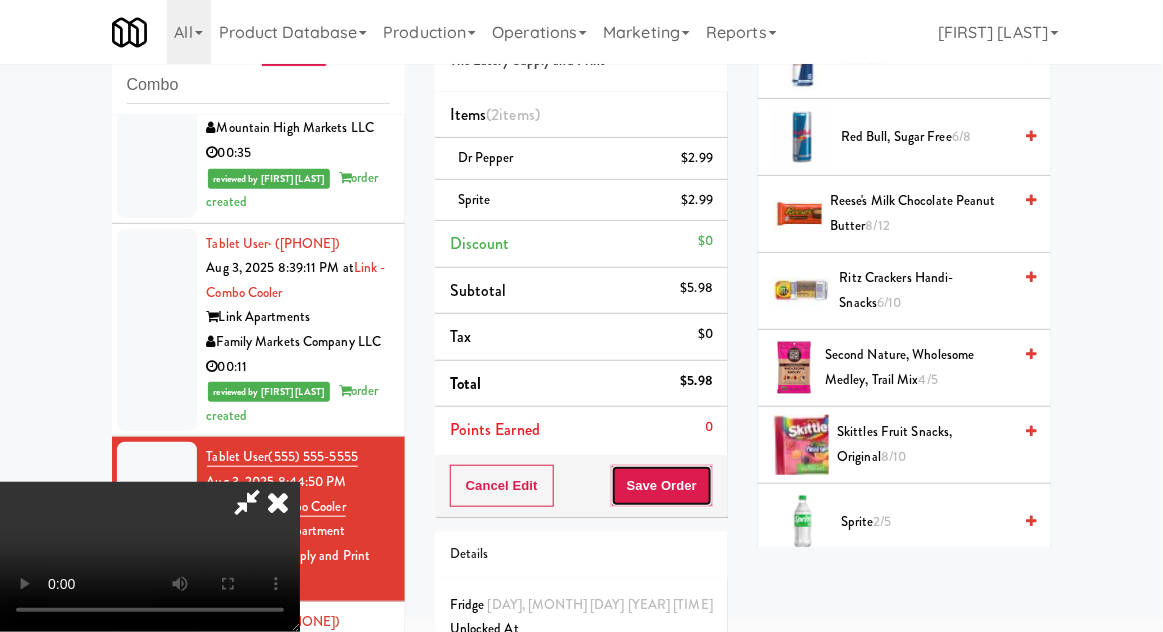 click on "Save Order" at bounding box center (662, 486) 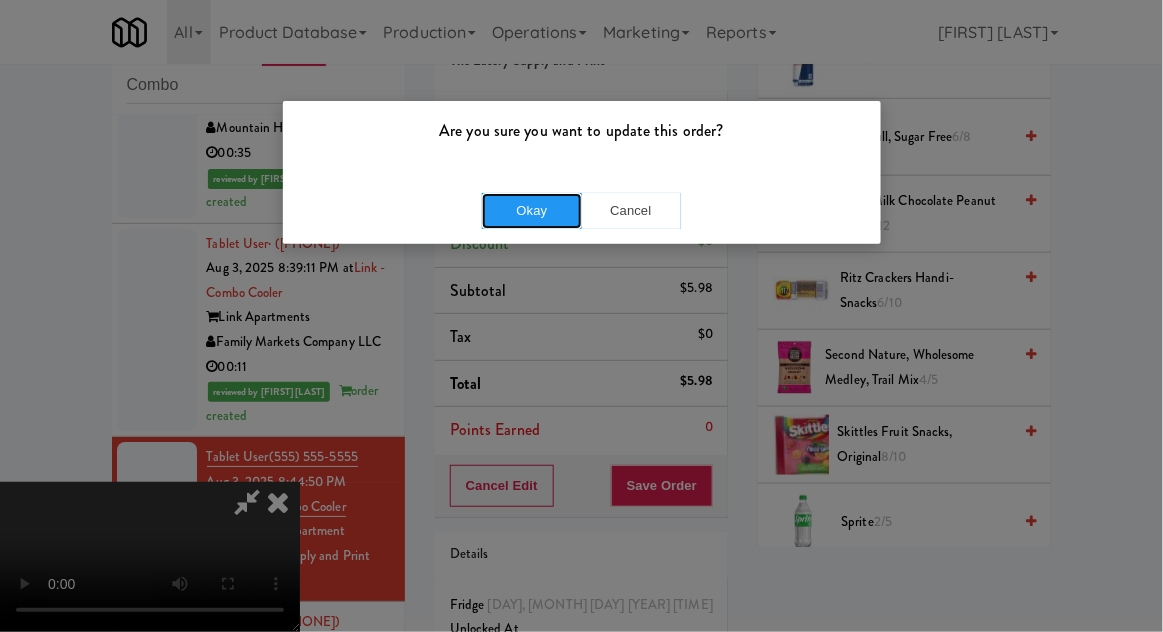 click on "Okay" at bounding box center (532, 211) 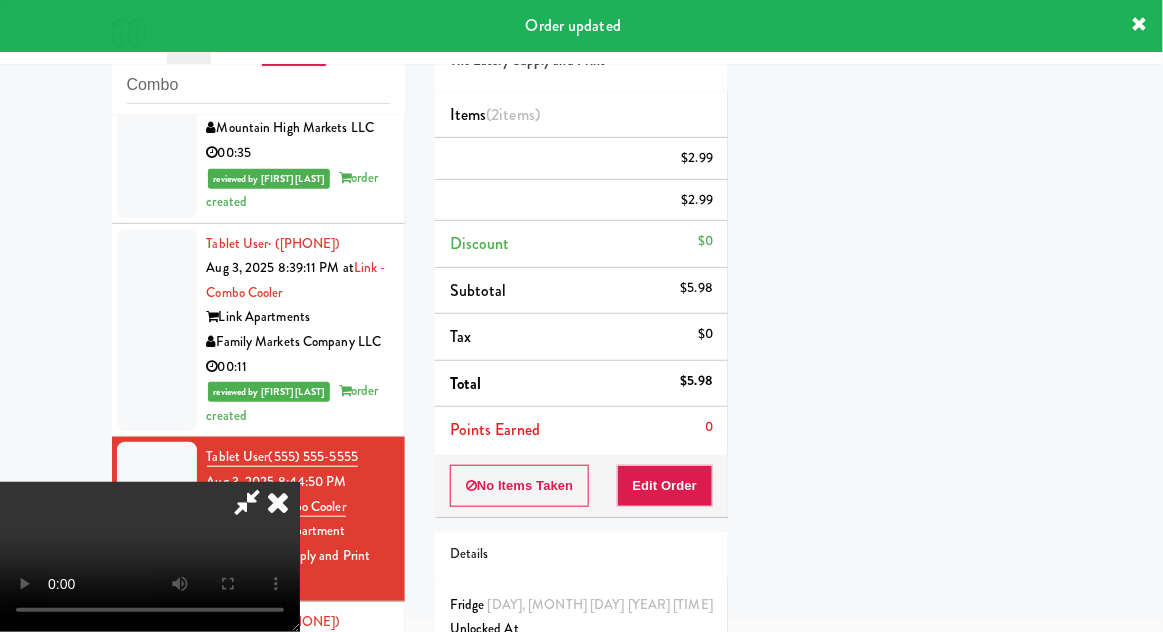 scroll, scrollTop: 197, scrollLeft: 0, axis: vertical 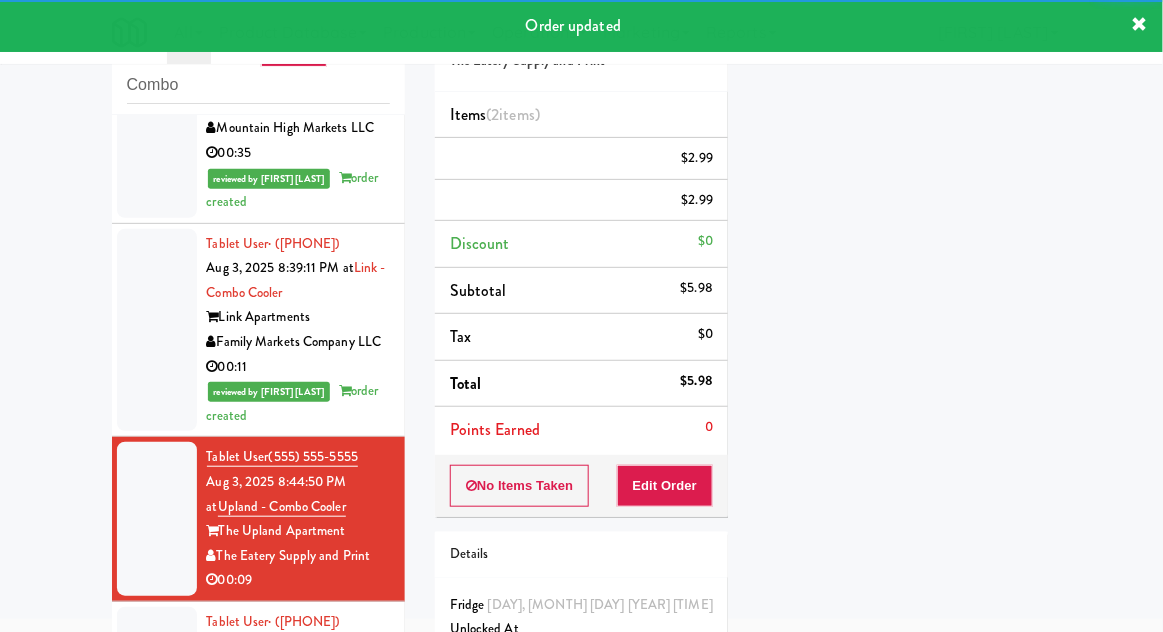 click on "Tablet User  · ([PHONE]) Aug 3, 2025 8:45:52 PM at  One Arlington-Combo   One Arlington   On Demand Vending  00:07" at bounding box center [258, 684] 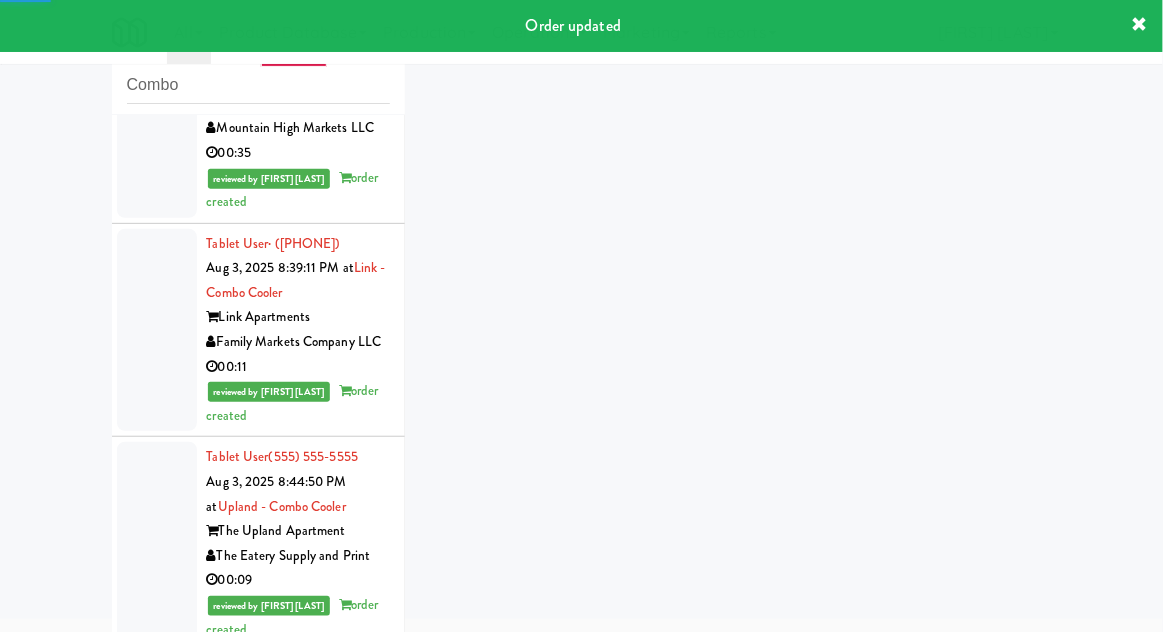 scroll, scrollTop: 1700, scrollLeft: 0, axis: vertical 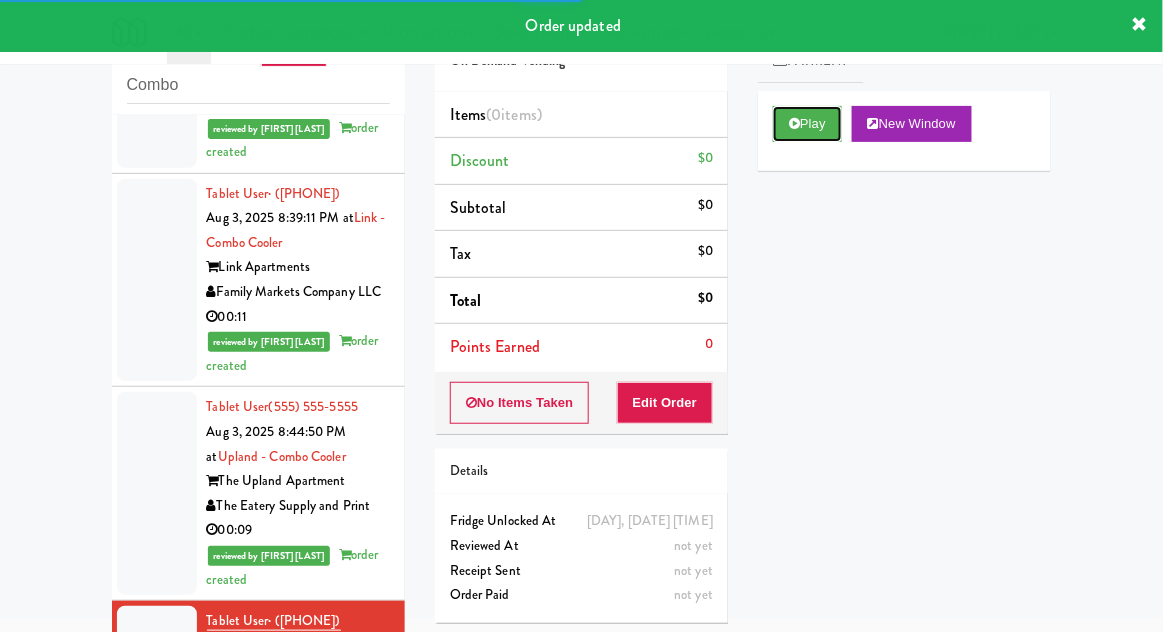 click on "Play" at bounding box center (807, 124) 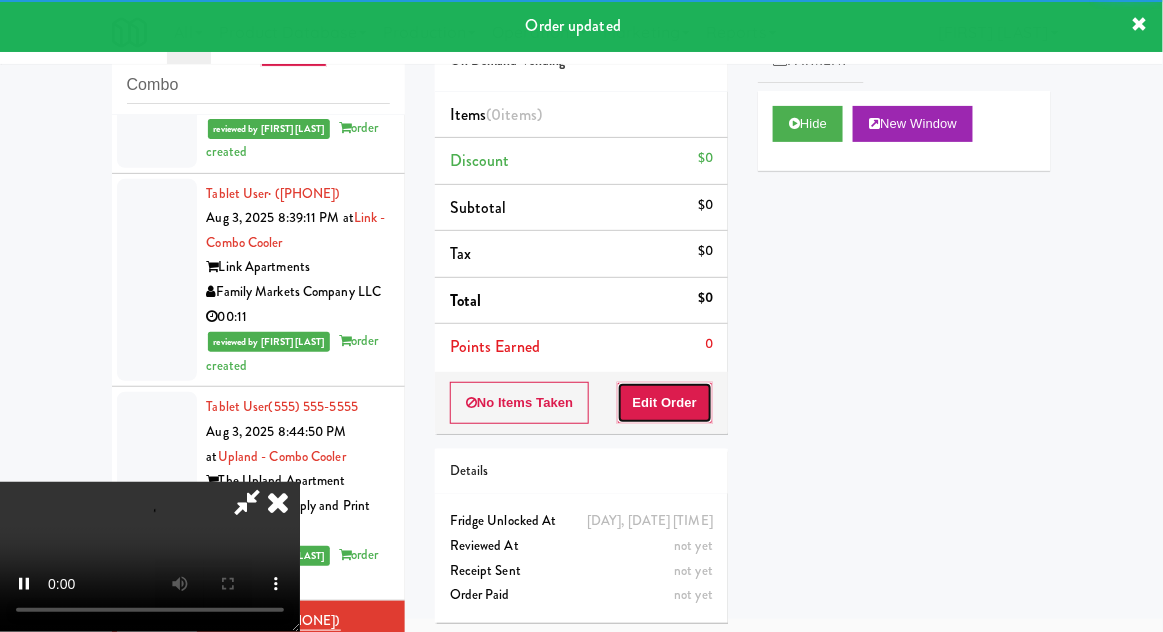 click on "Edit Order" at bounding box center (665, 403) 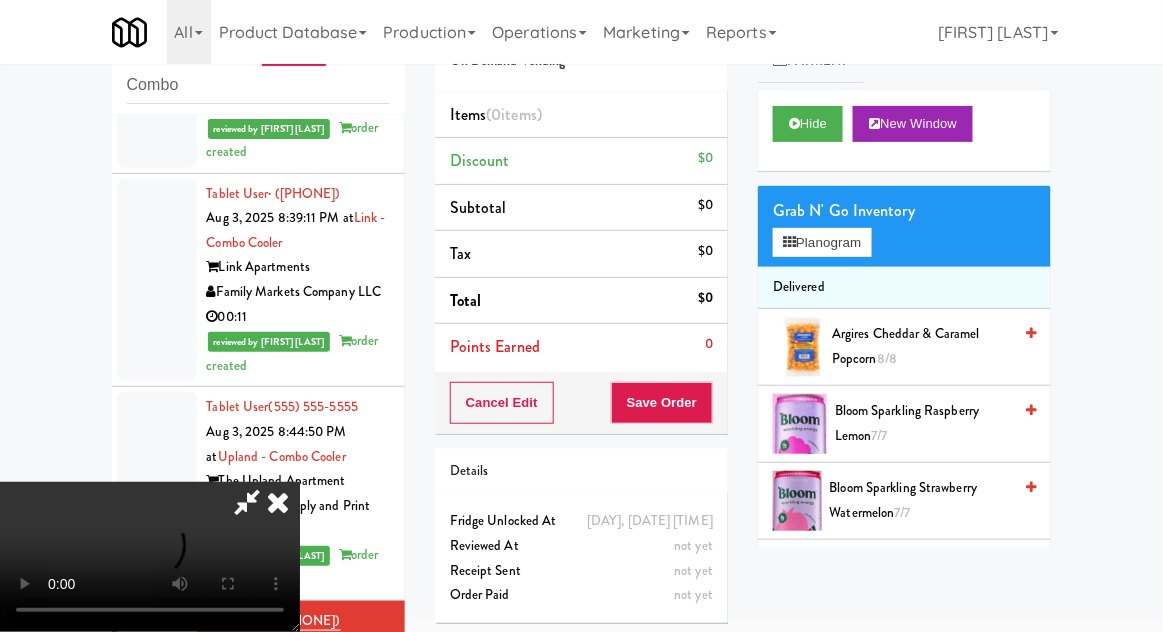 scroll, scrollTop: 73, scrollLeft: 0, axis: vertical 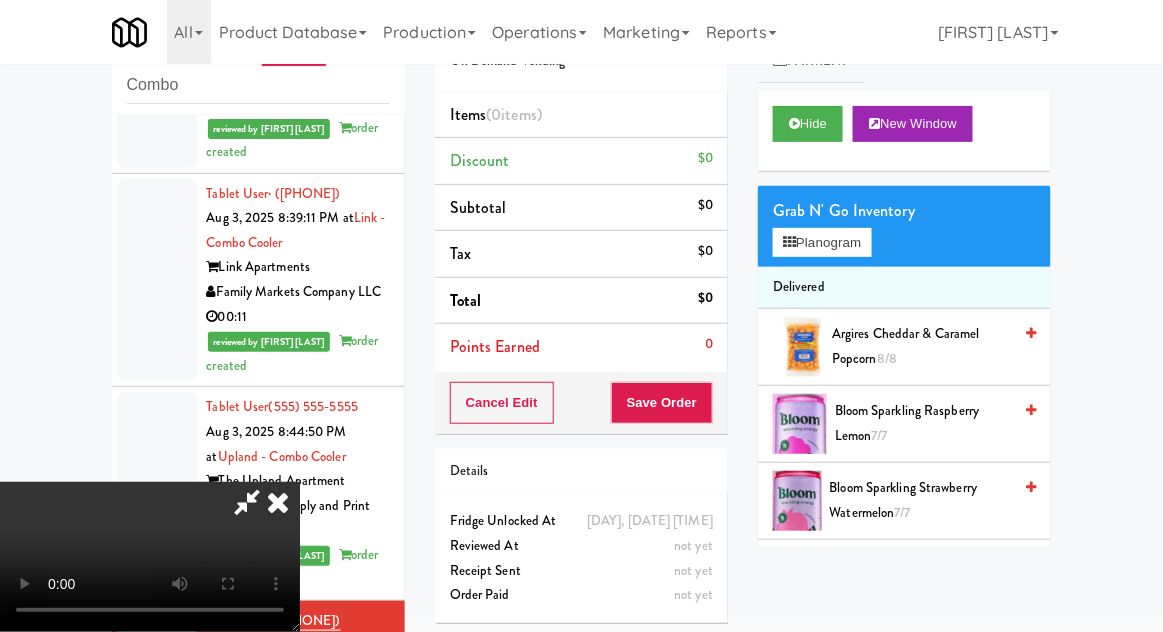 type 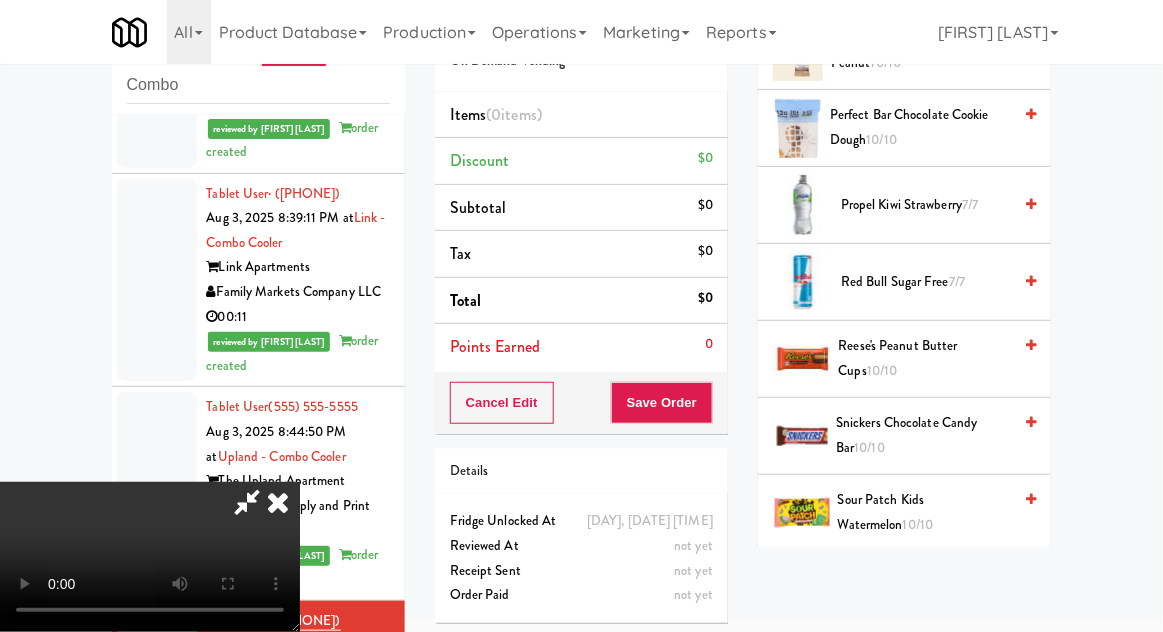 scroll, scrollTop: 2210, scrollLeft: 0, axis: vertical 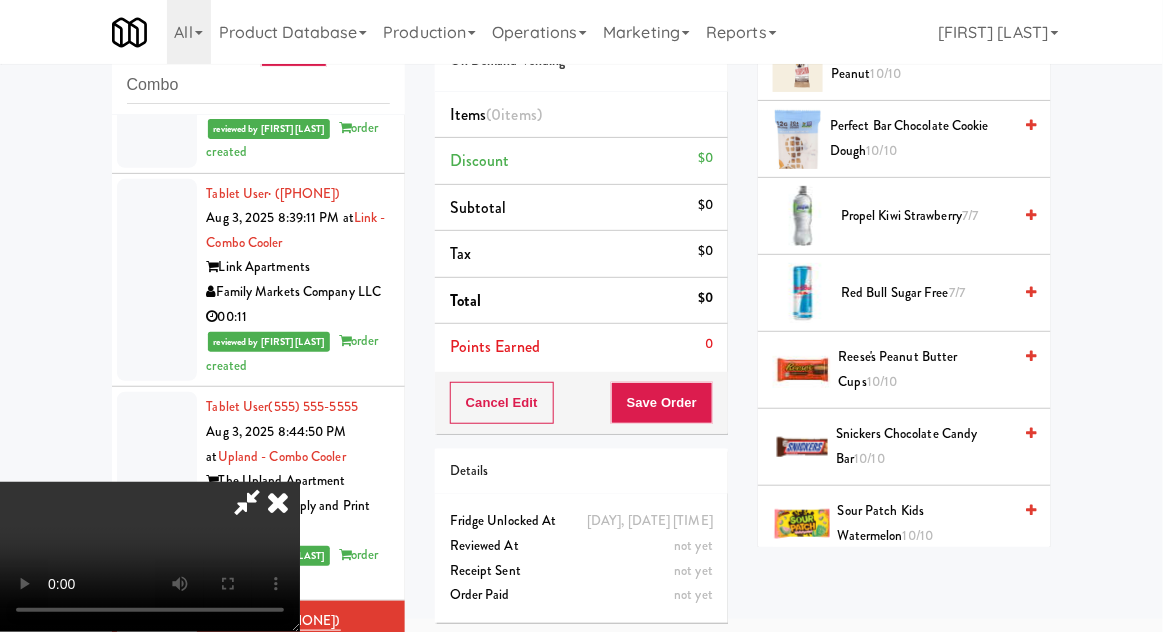 click on "[PRODUCT]  [DATE]" at bounding box center [925, 369] 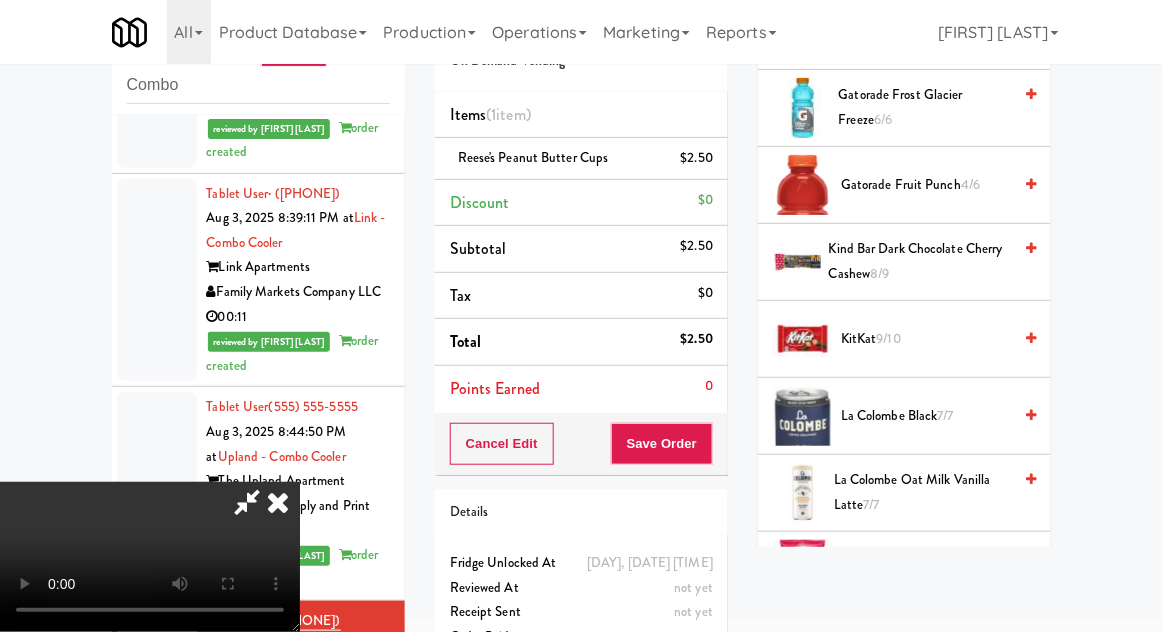 scroll, scrollTop: 1467, scrollLeft: 0, axis: vertical 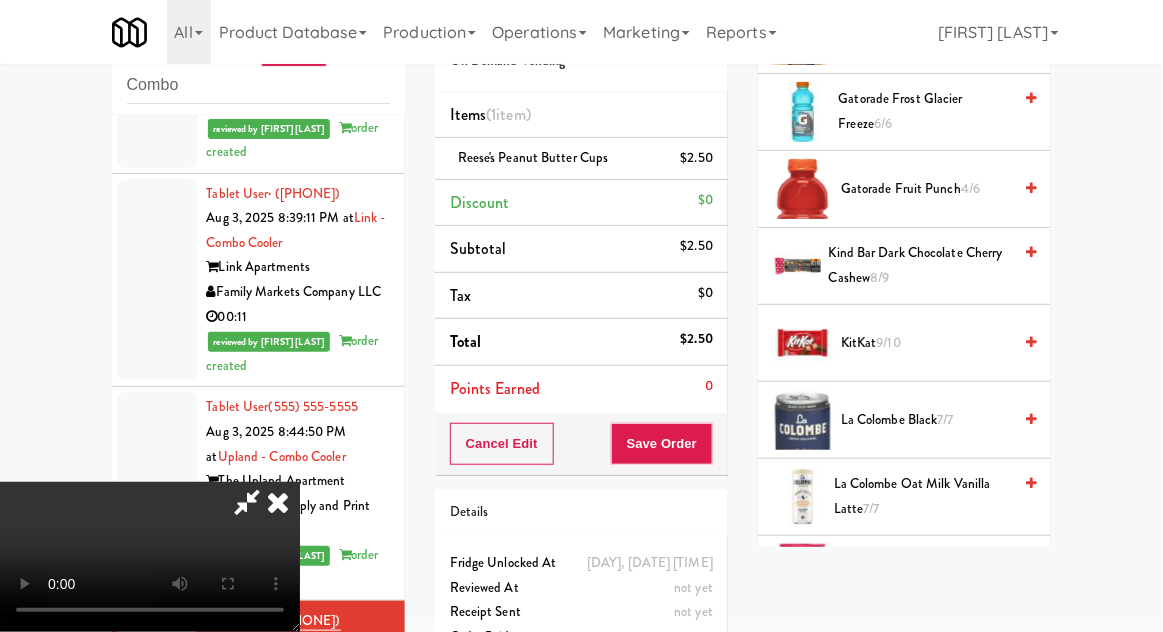 click on "KitKat  9/10" at bounding box center (926, 343) 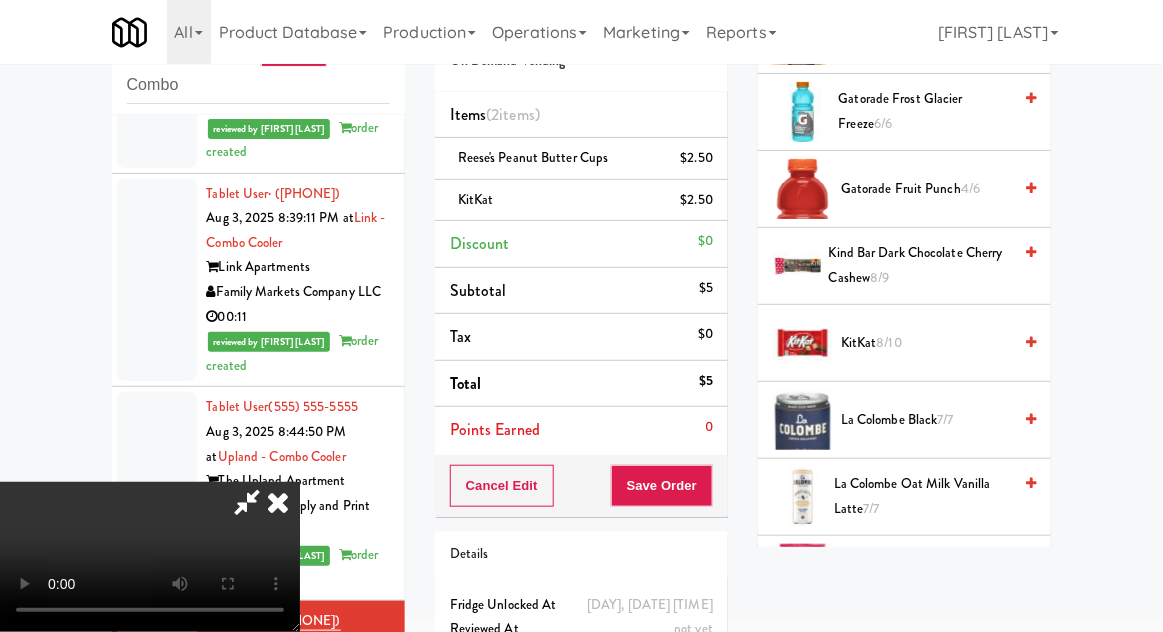 scroll, scrollTop: 73, scrollLeft: 0, axis: vertical 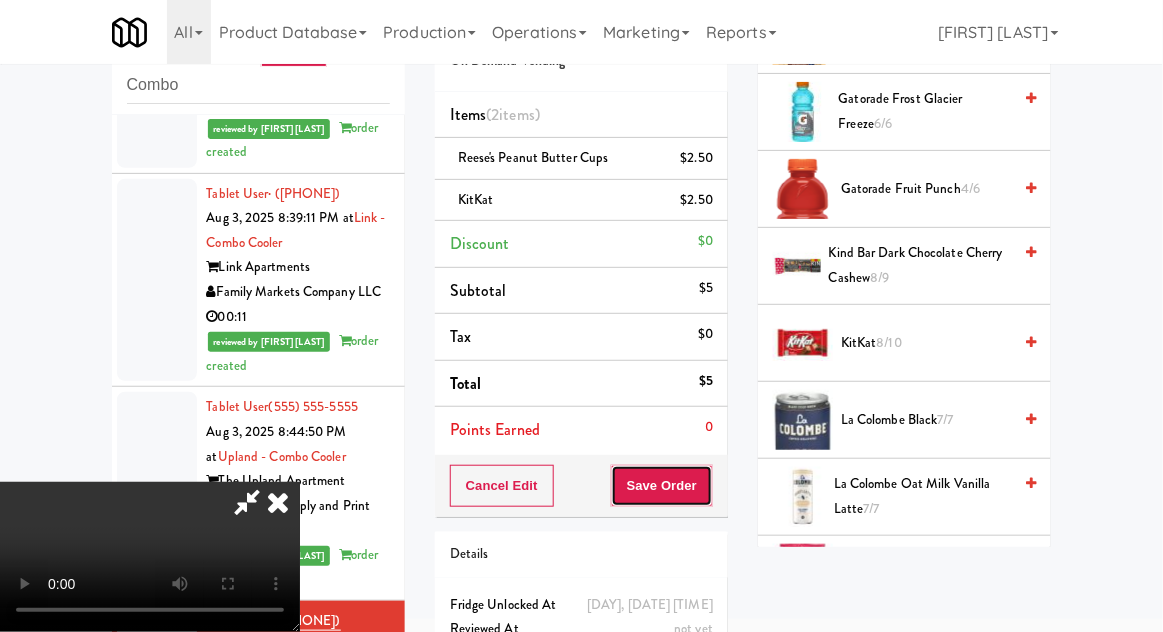click on "Save Order" at bounding box center (662, 486) 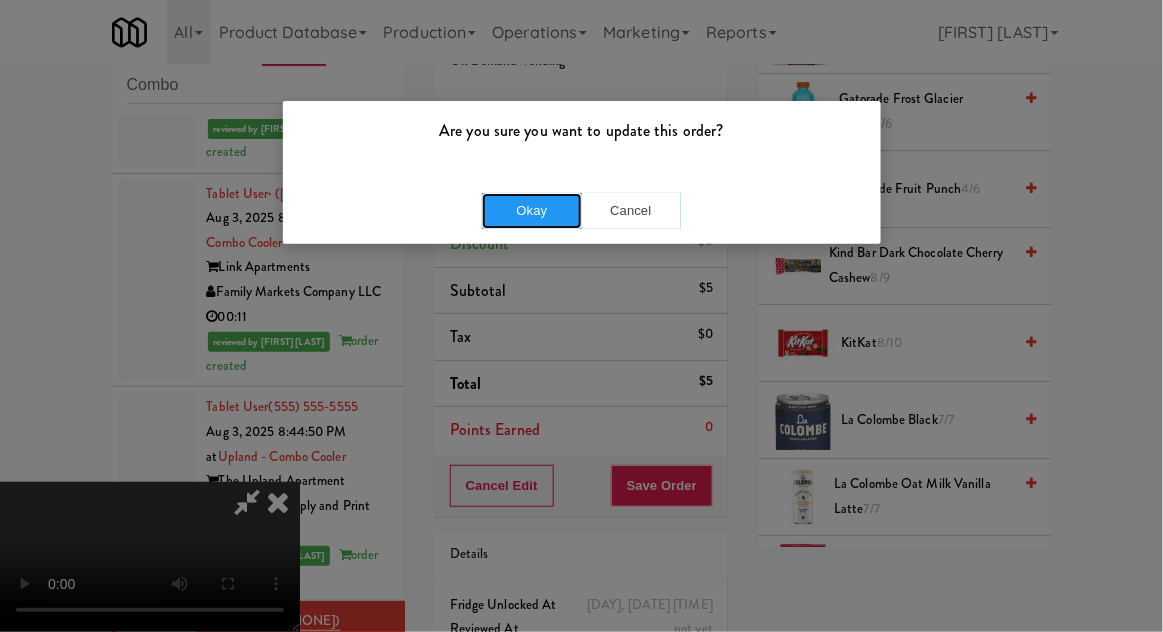 click on "Okay" at bounding box center (532, 211) 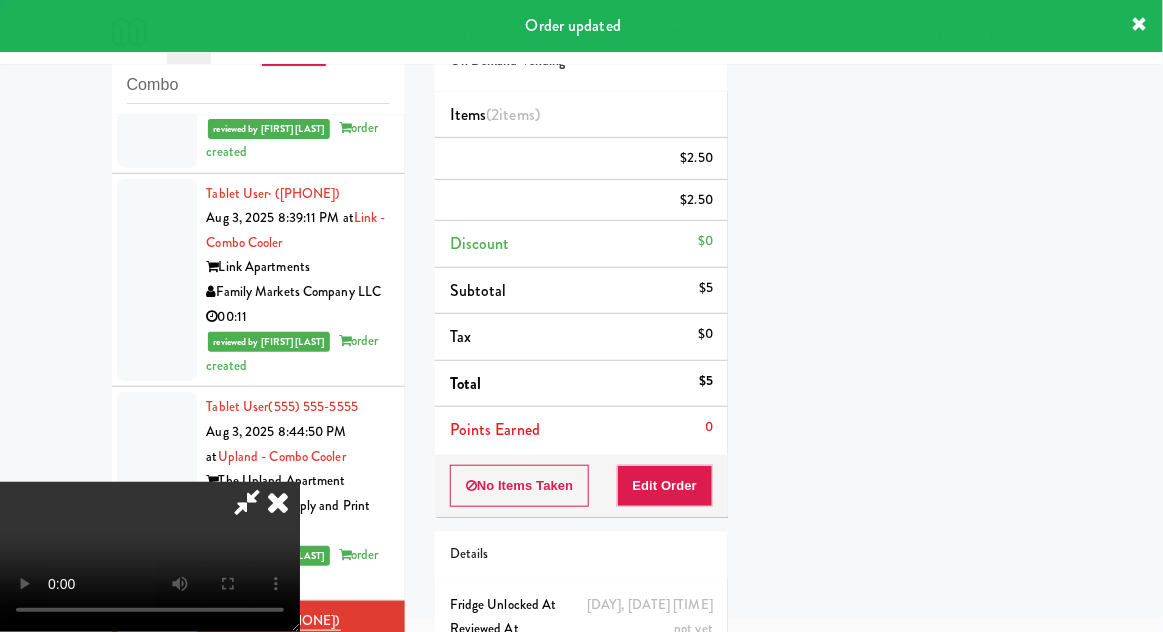 scroll, scrollTop: 197, scrollLeft: 0, axis: vertical 